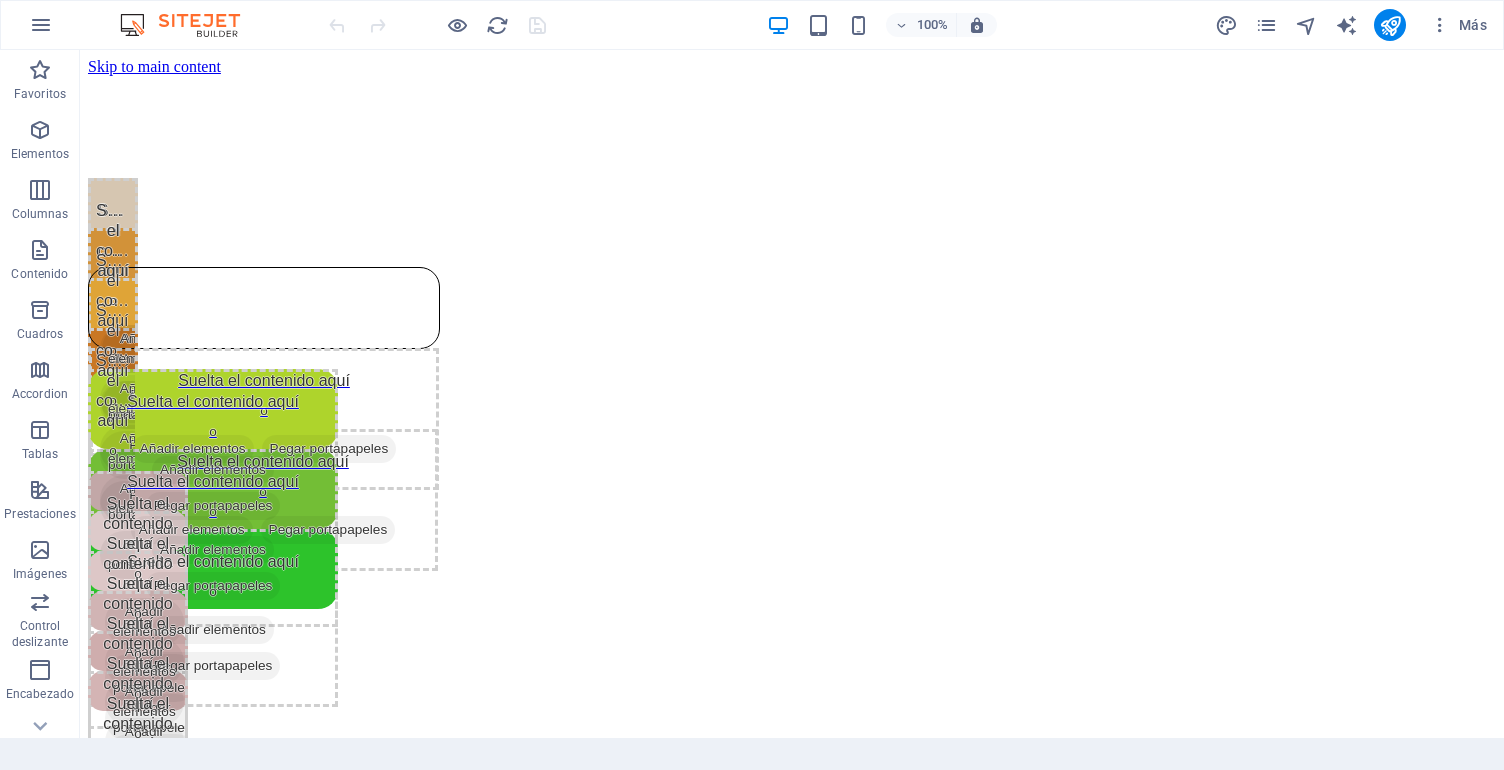 scroll, scrollTop: 0, scrollLeft: 0, axis: both 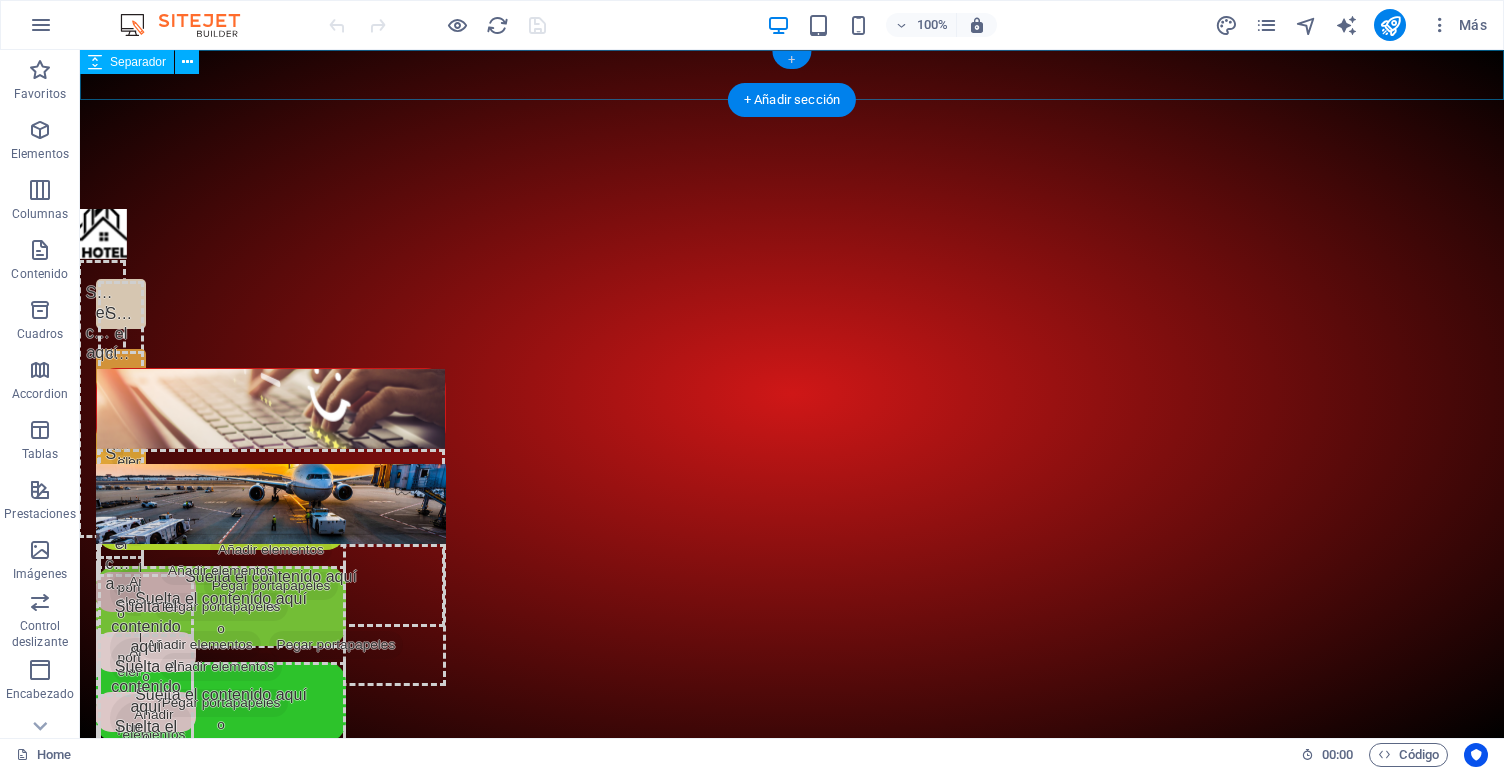 click on "+" at bounding box center (791, 60) 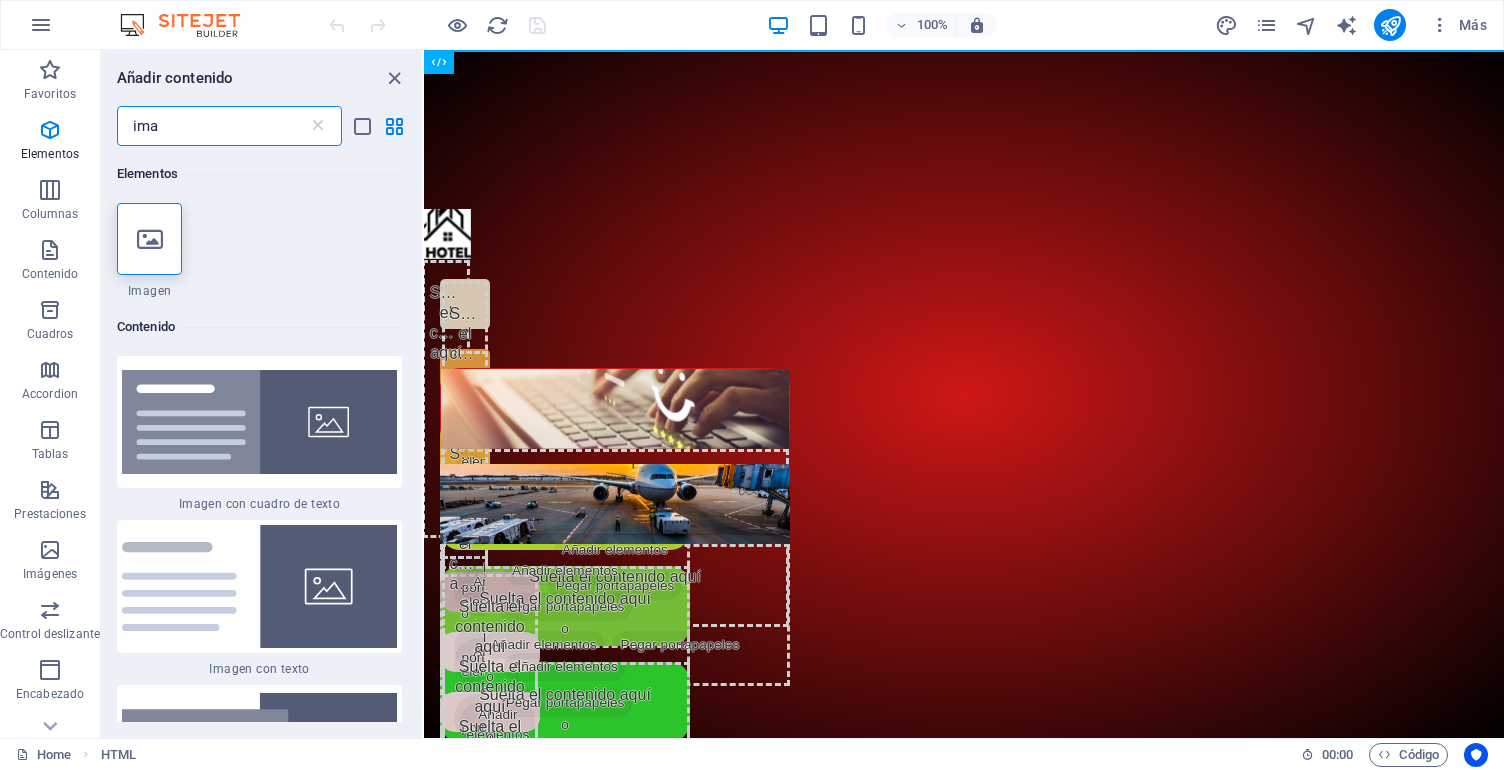 scroll, scrollTop: 1, scrollLeft: 0, axis: vertical 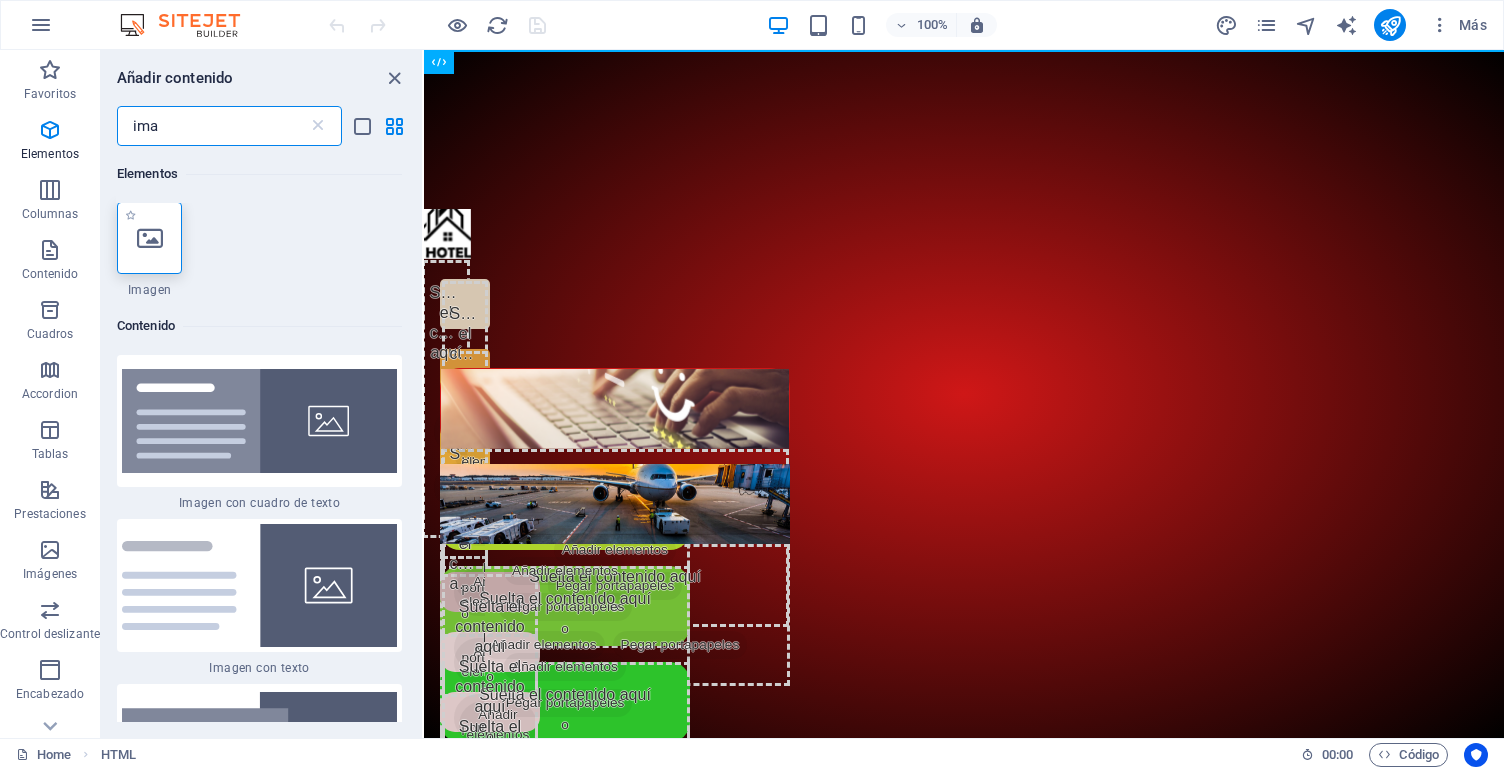 type on "ima" 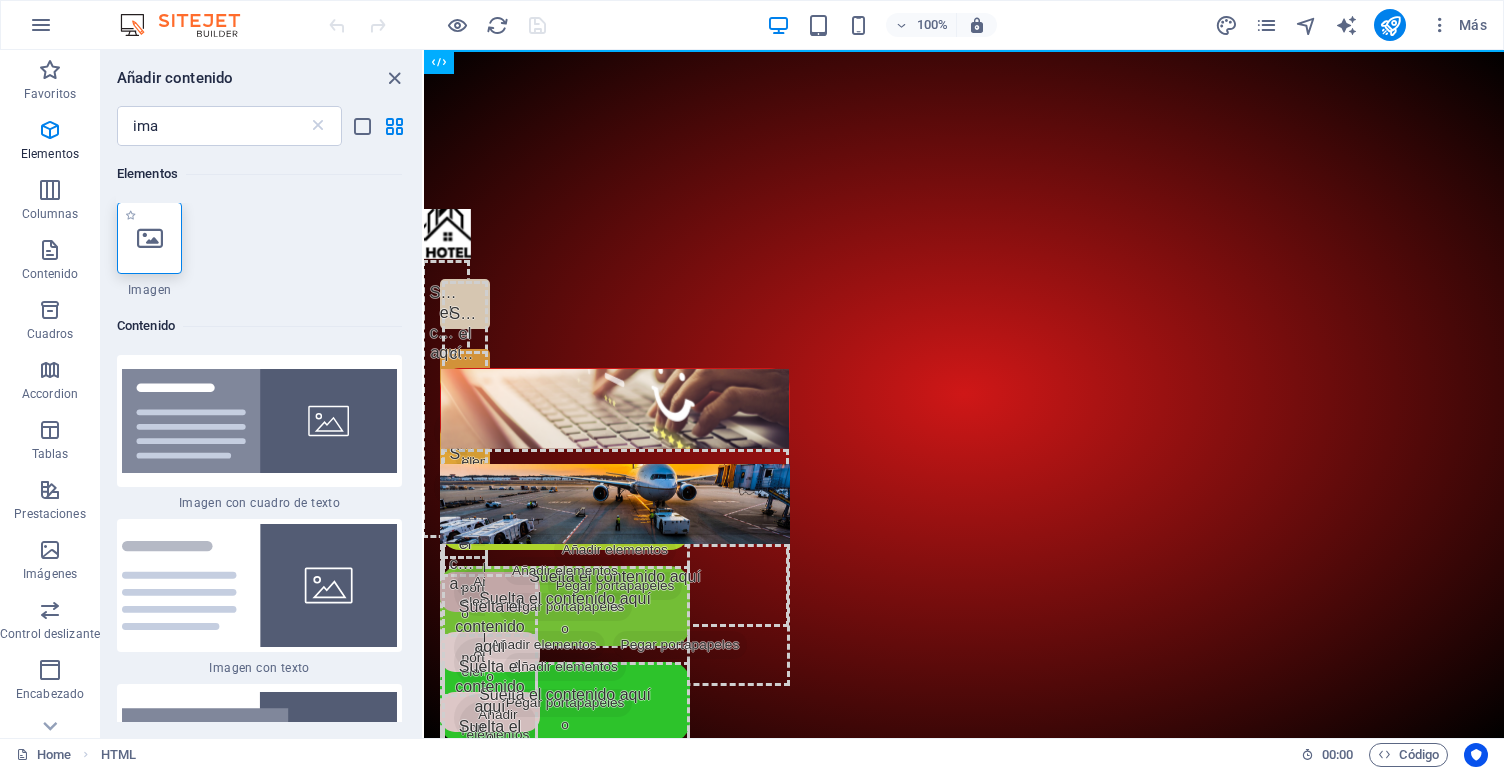 click at bounding box center (150, 238) 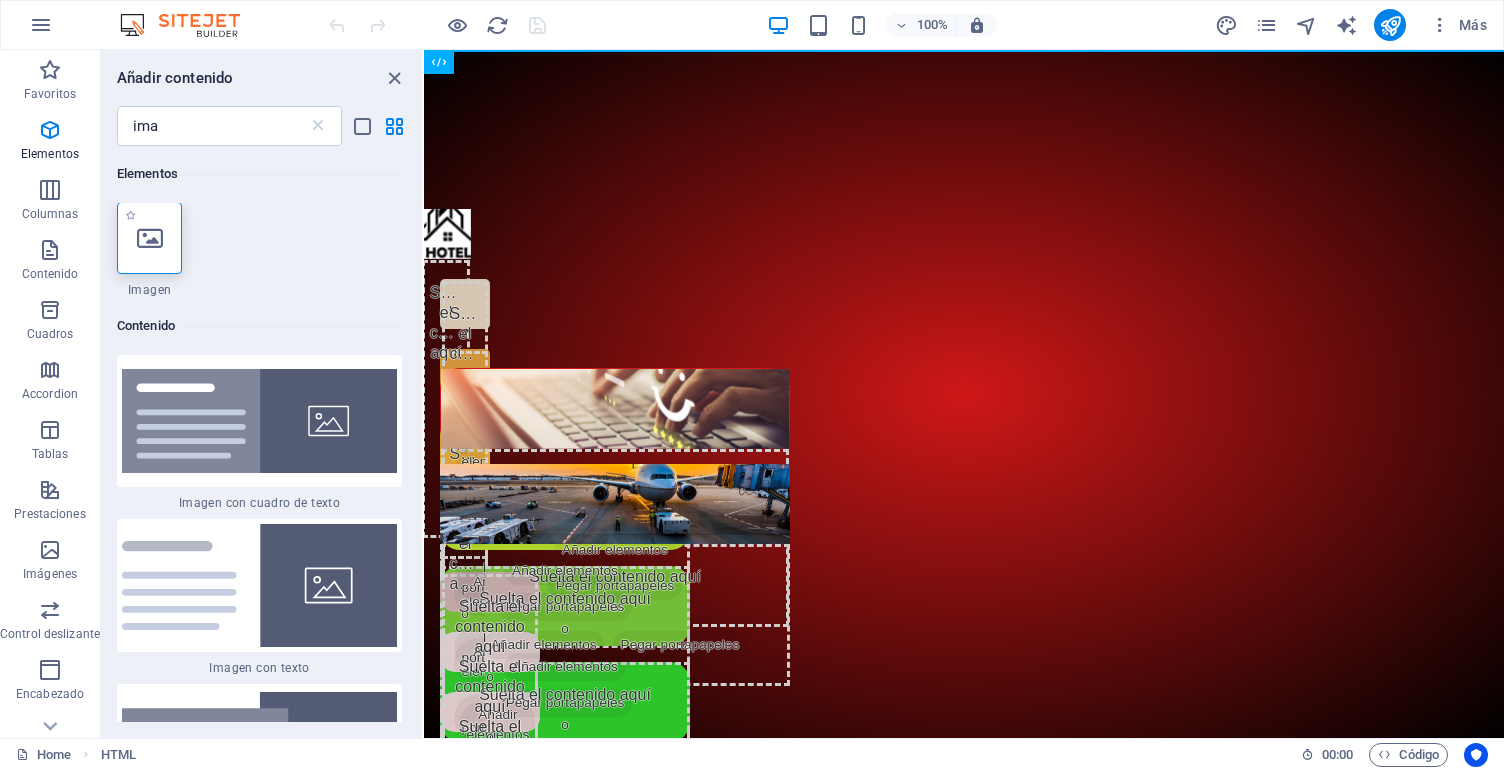 scroll, scrollTop: 0, scrollLeft: 0, axis: both 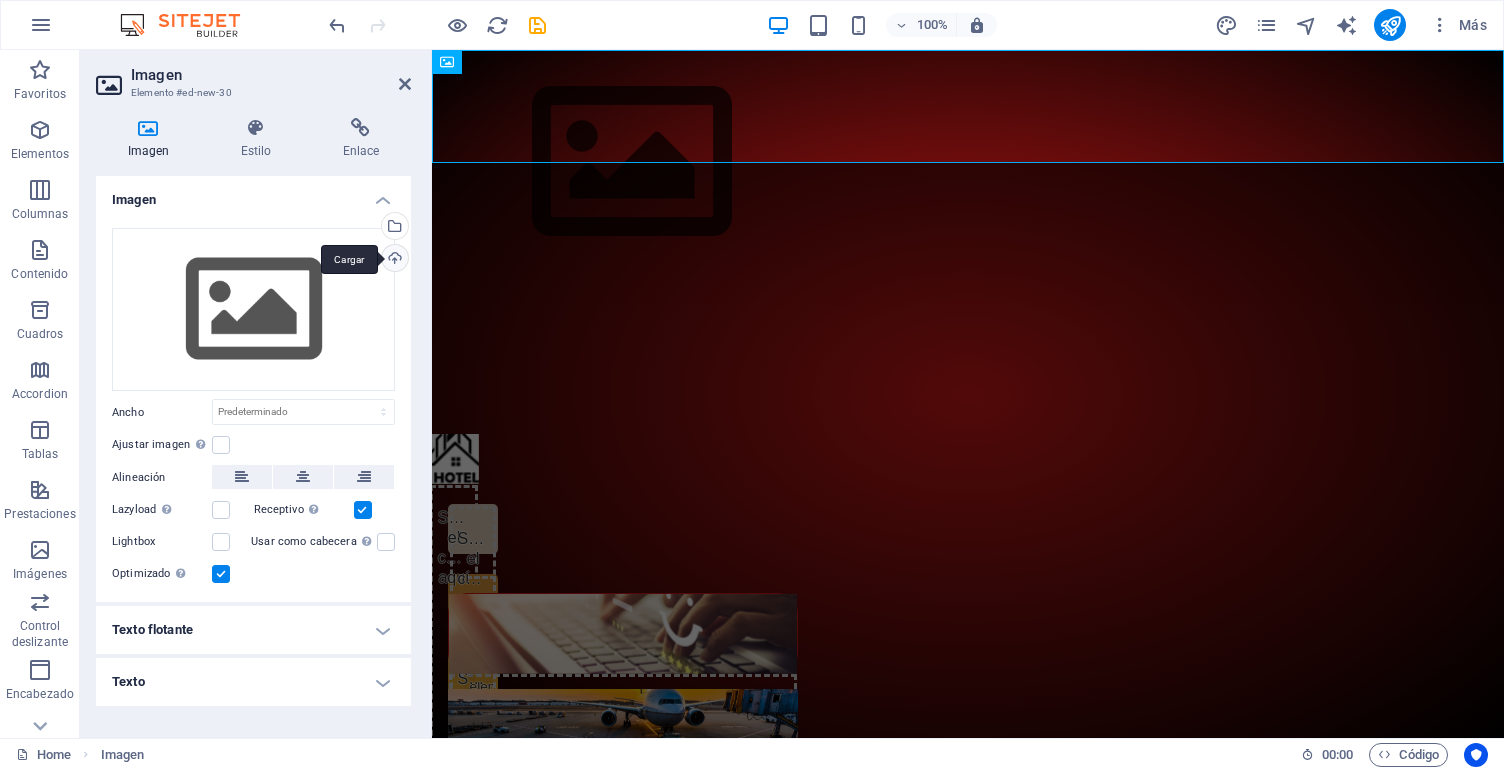 click on "Cargar" at bounding box center (393, 260) 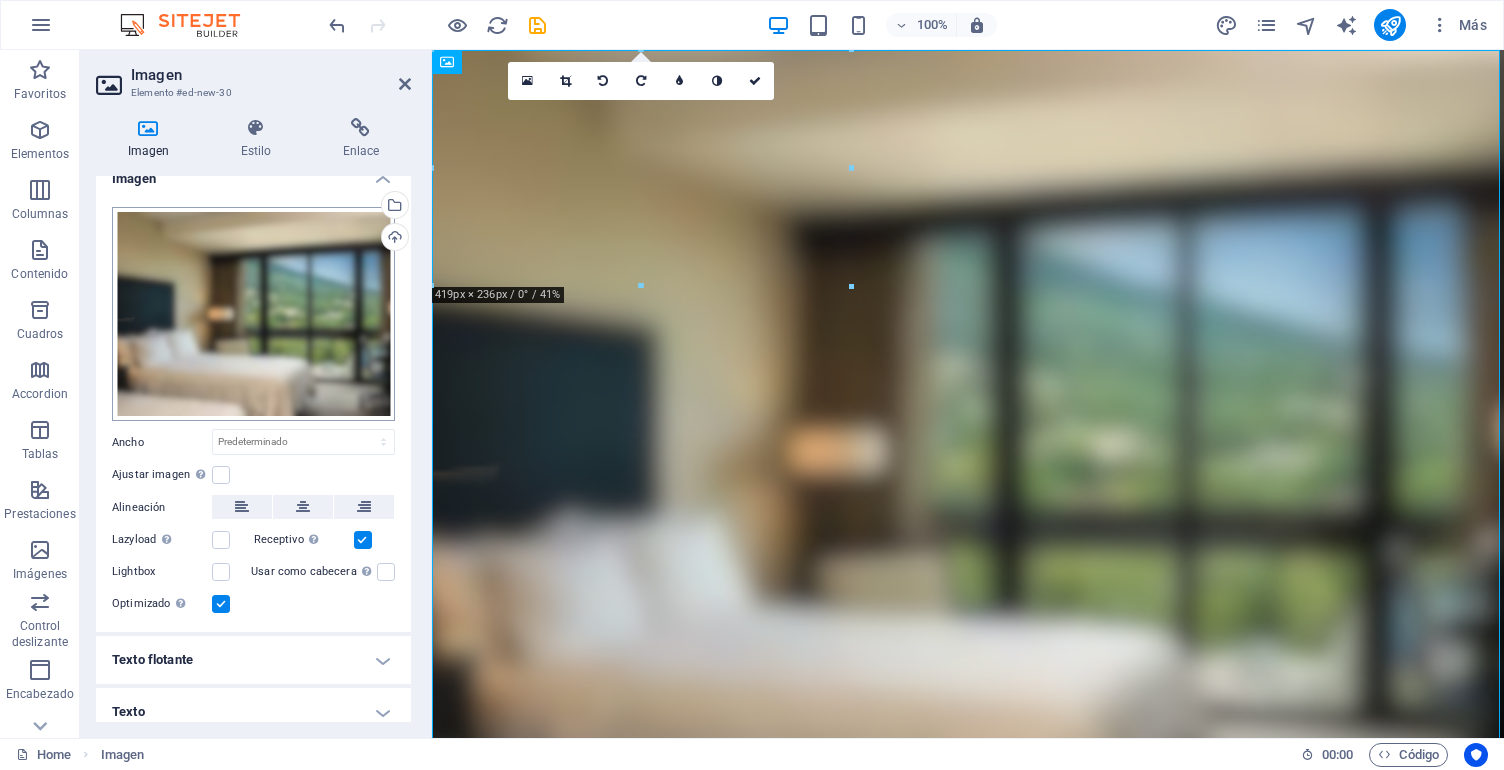 scroll, scrollTop: 22, scrollLeft: 0, axis: vertical 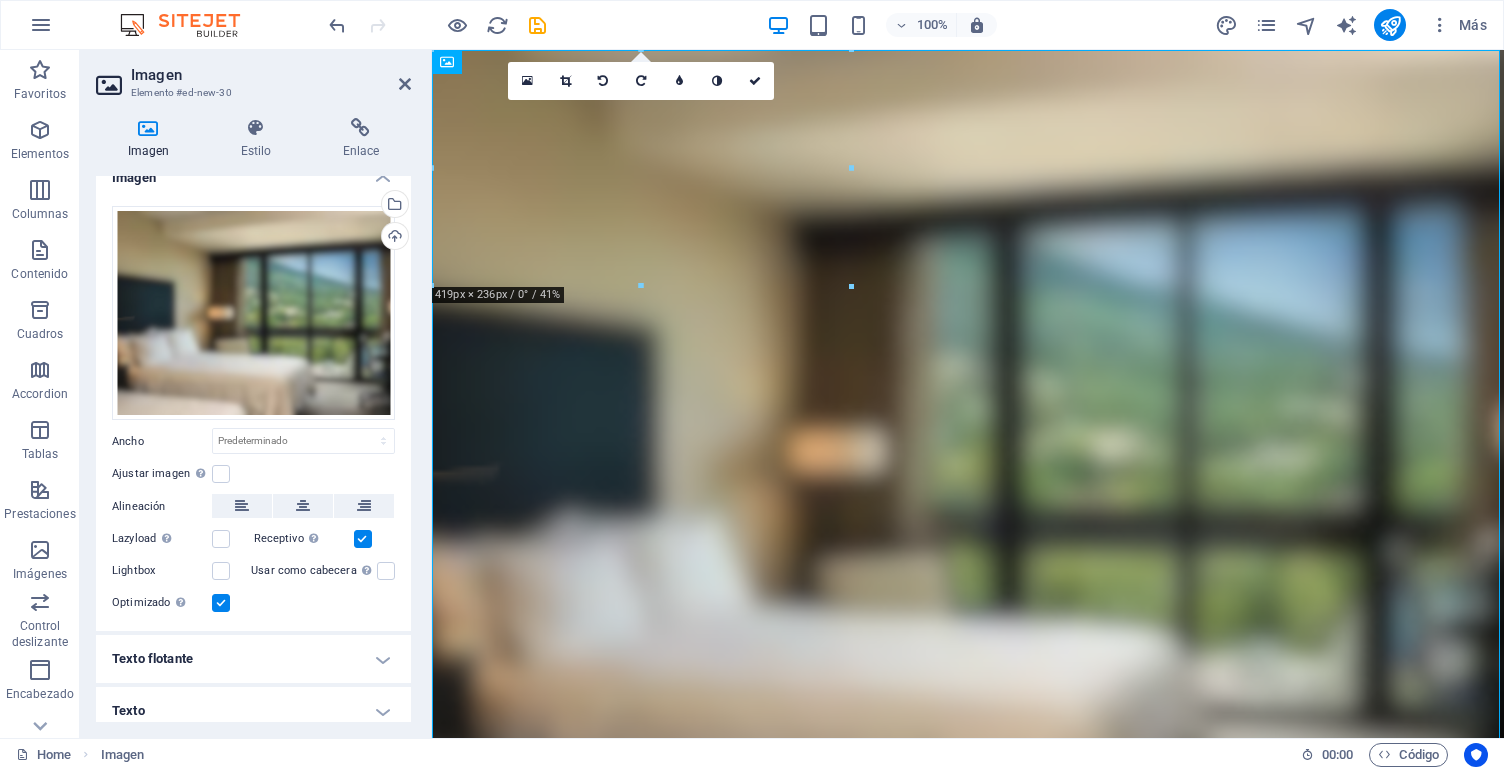 click at bounding box center [221, 603] 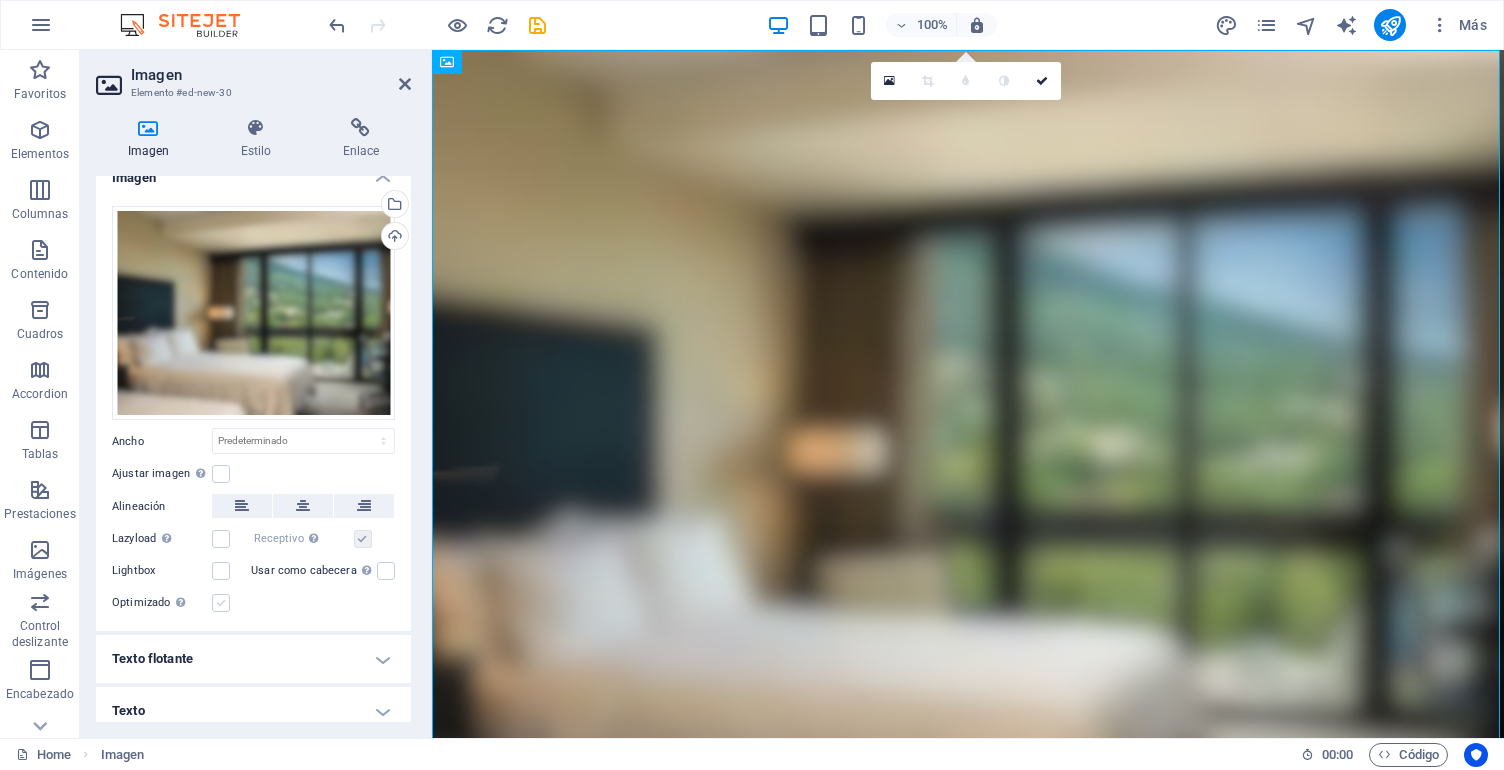 click at bounding box center [221, 603] 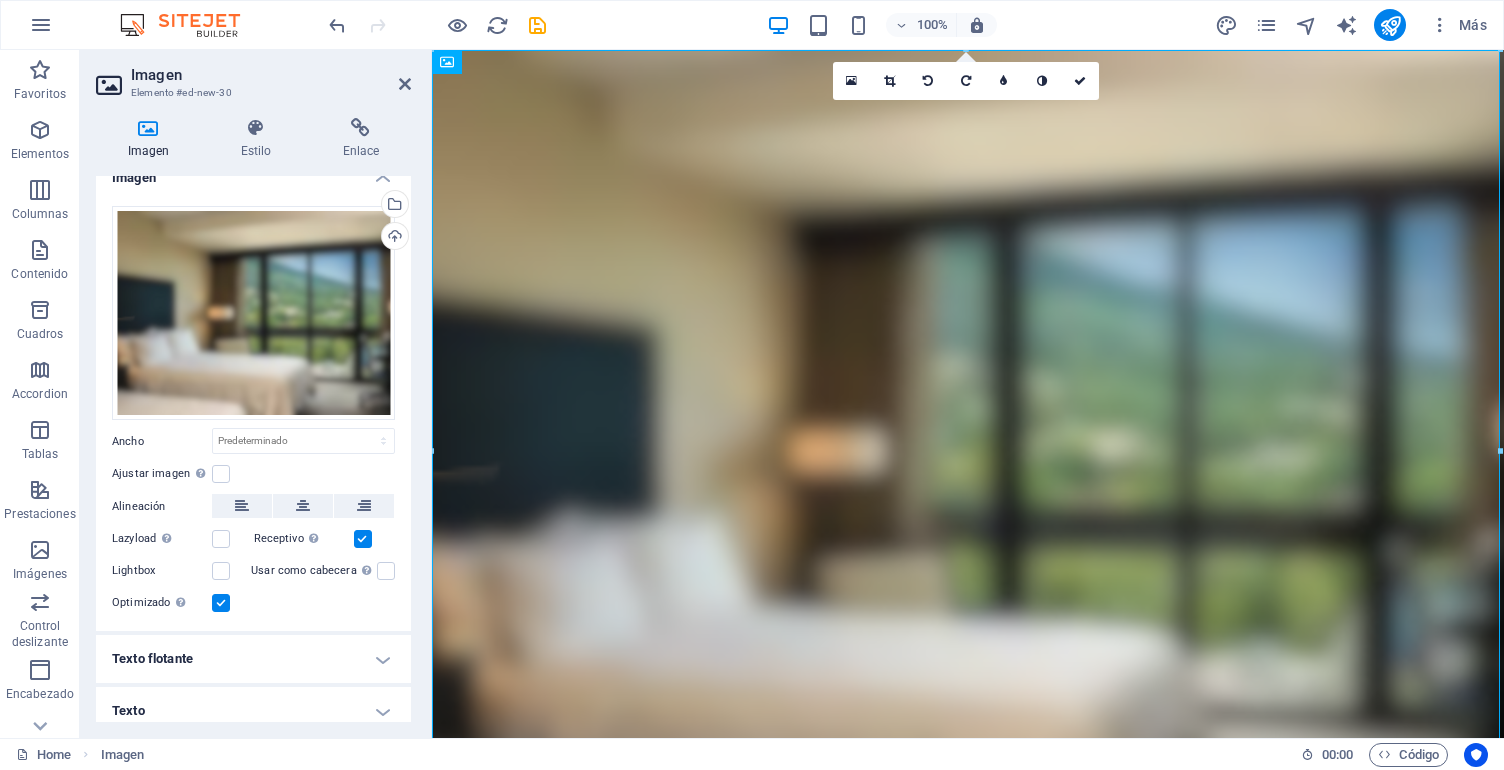 click at bounding box center [363, 539] 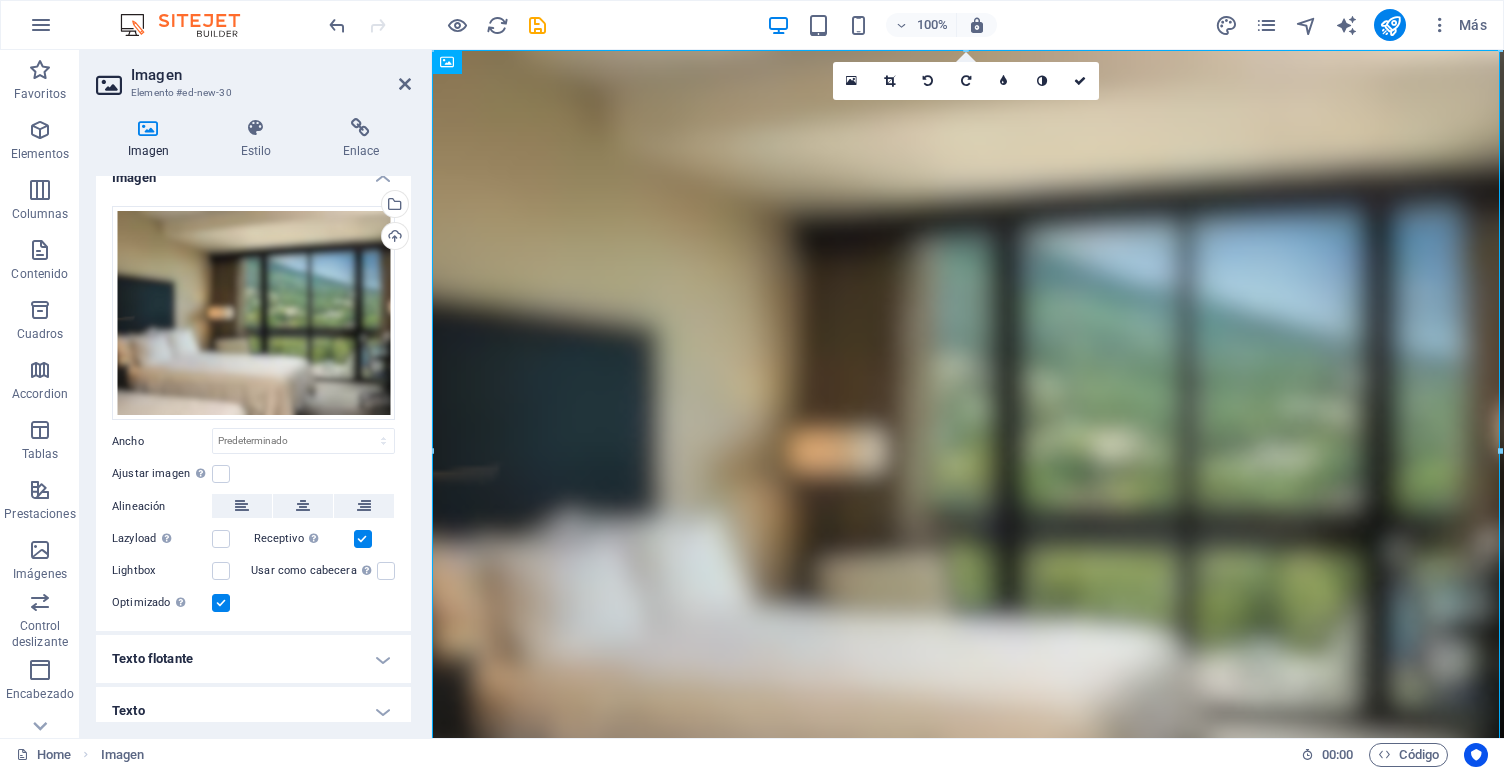 click on "Receptivo Automáticamente cargar tamaños optimizados de smartphone e imagen retina." at bounding box center (0, 0) 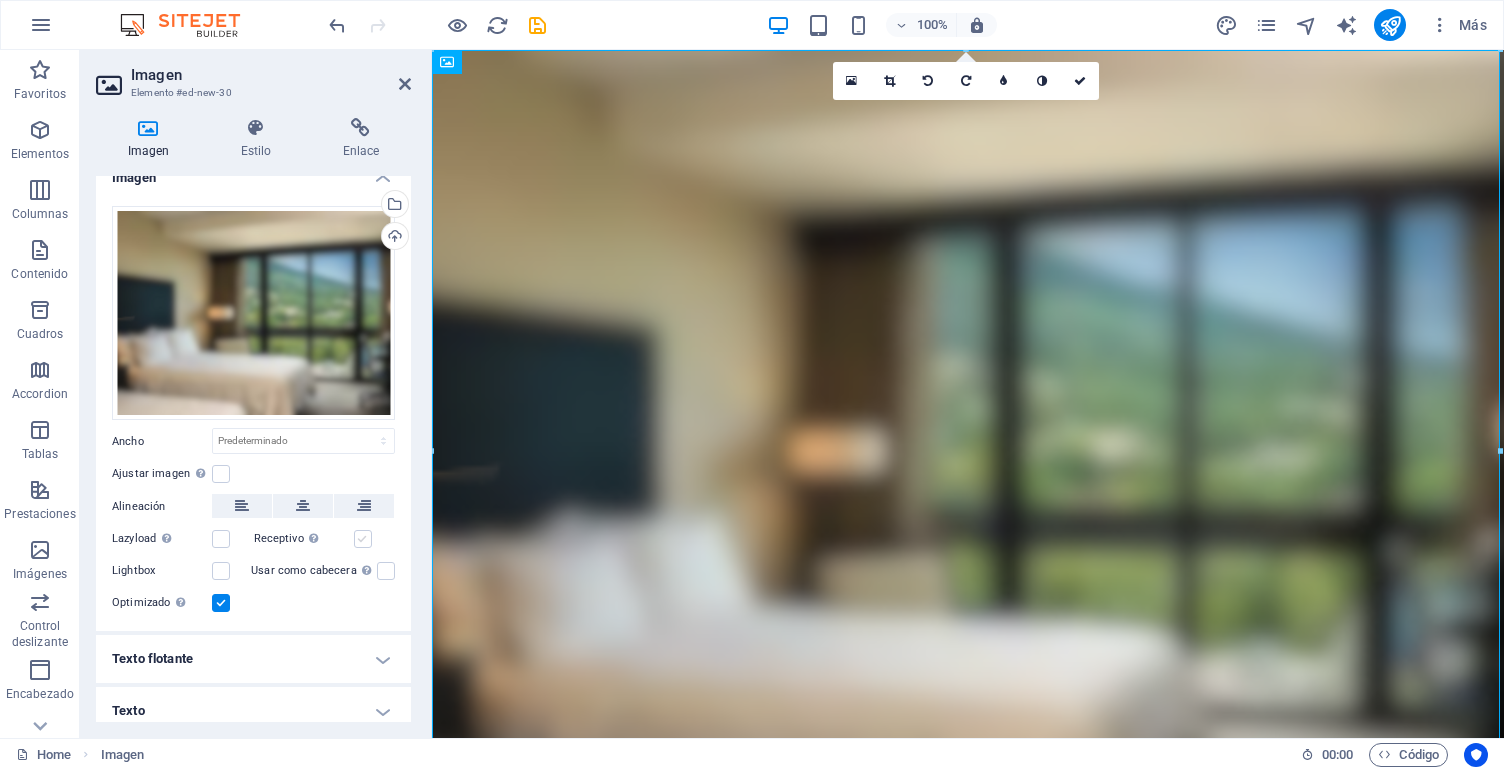 click at bounding box center (363, 539) 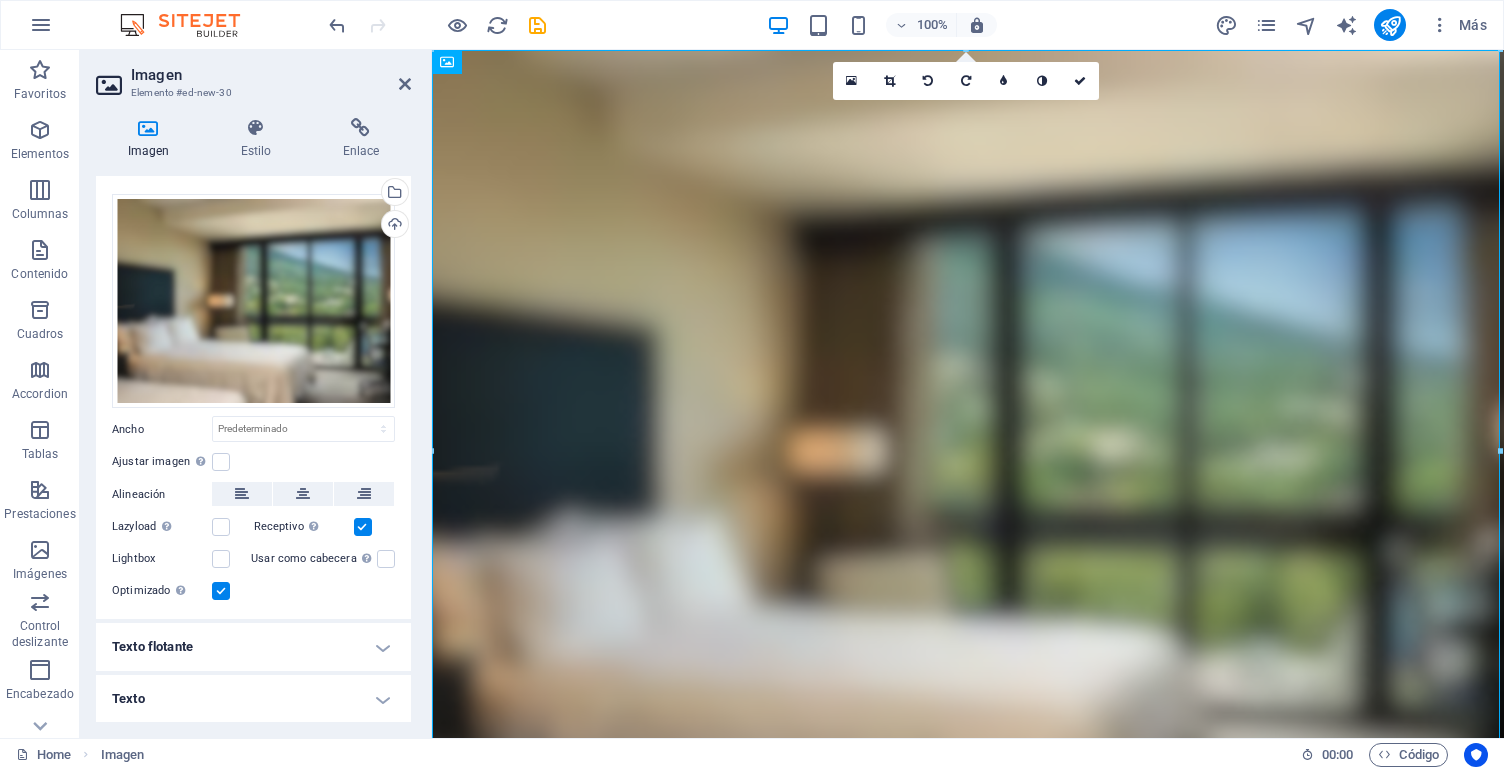 scroll, scrollTop: 32, scrollLeft: 0, axis: vertical 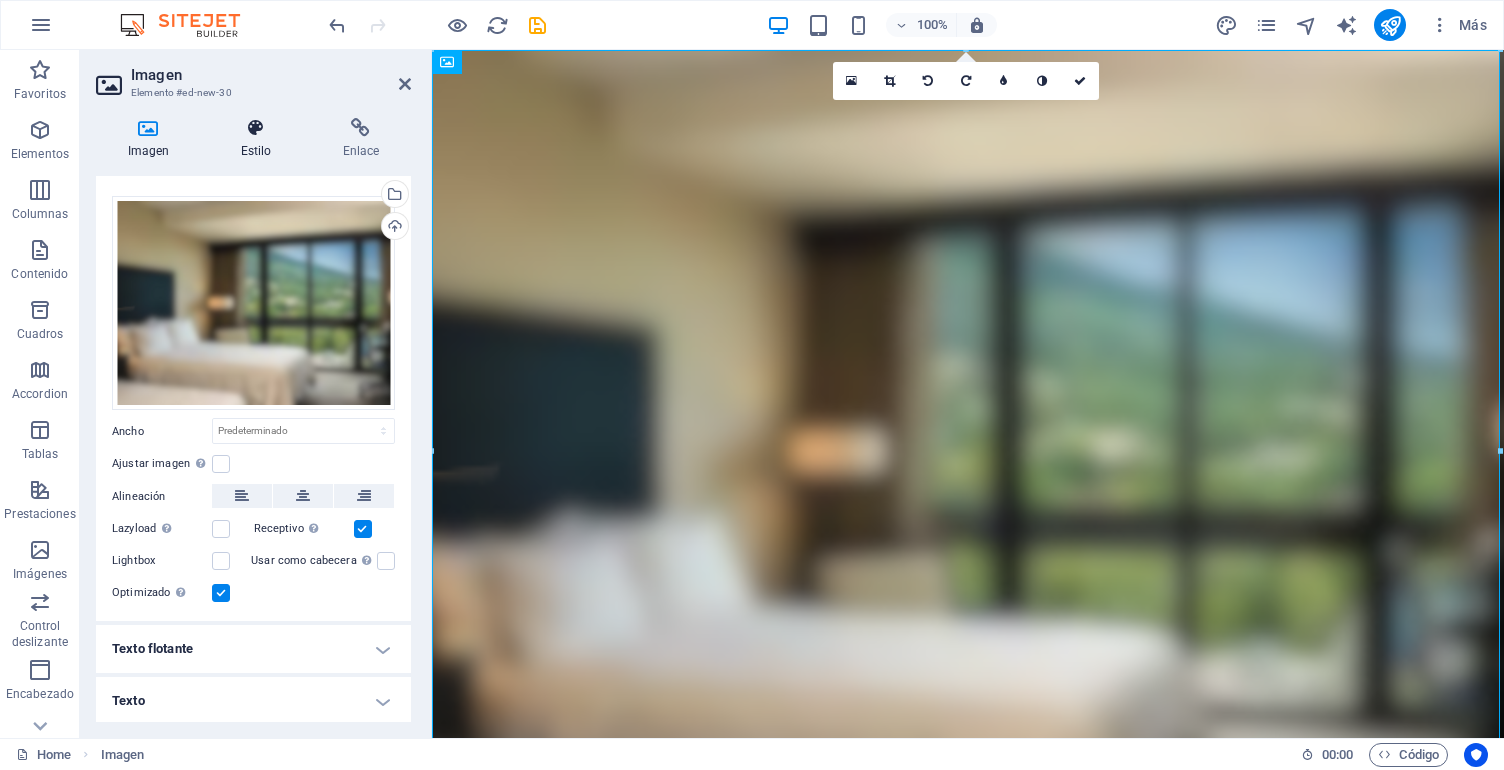 click at bounding box center [256, 128] 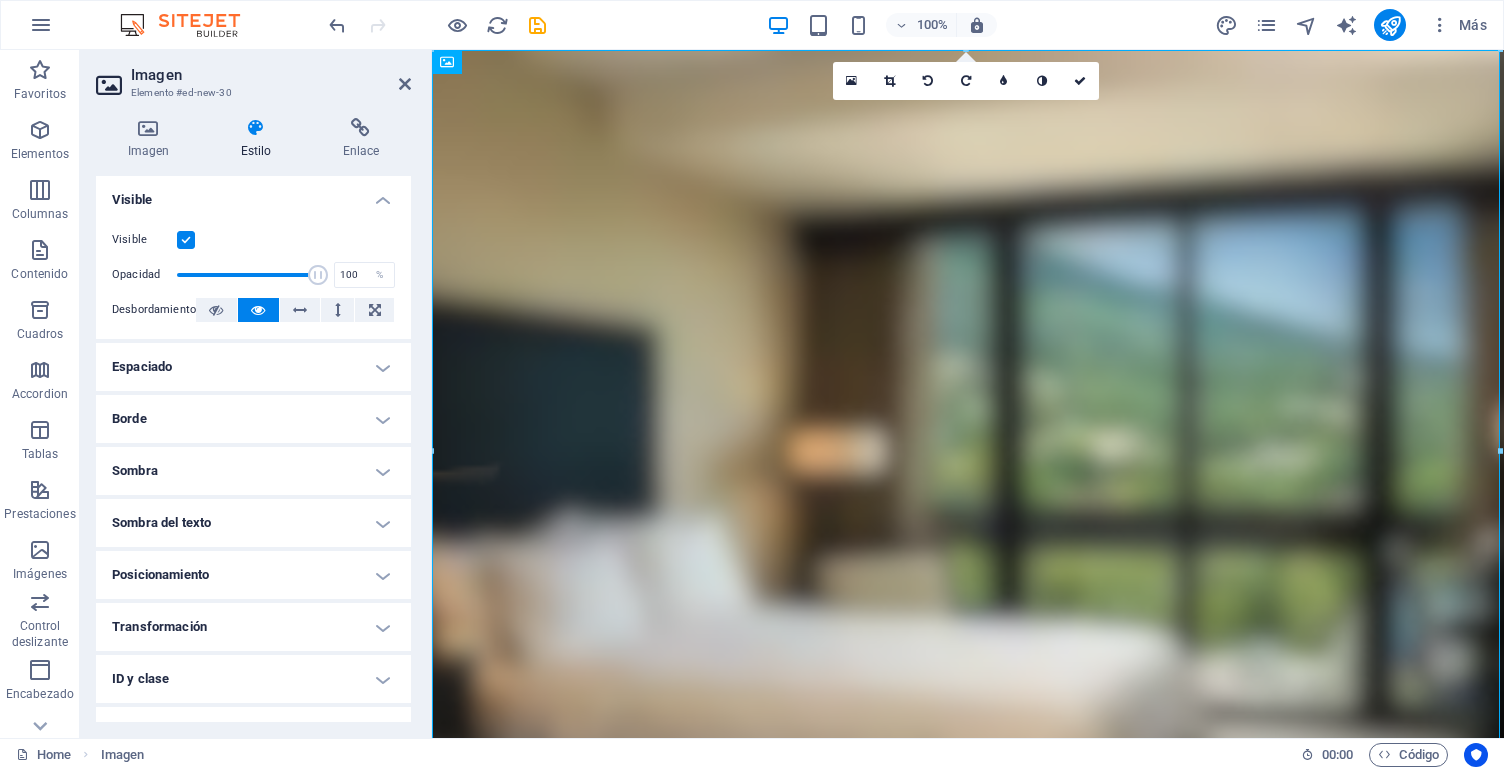 click at bounding box center (186, 240) 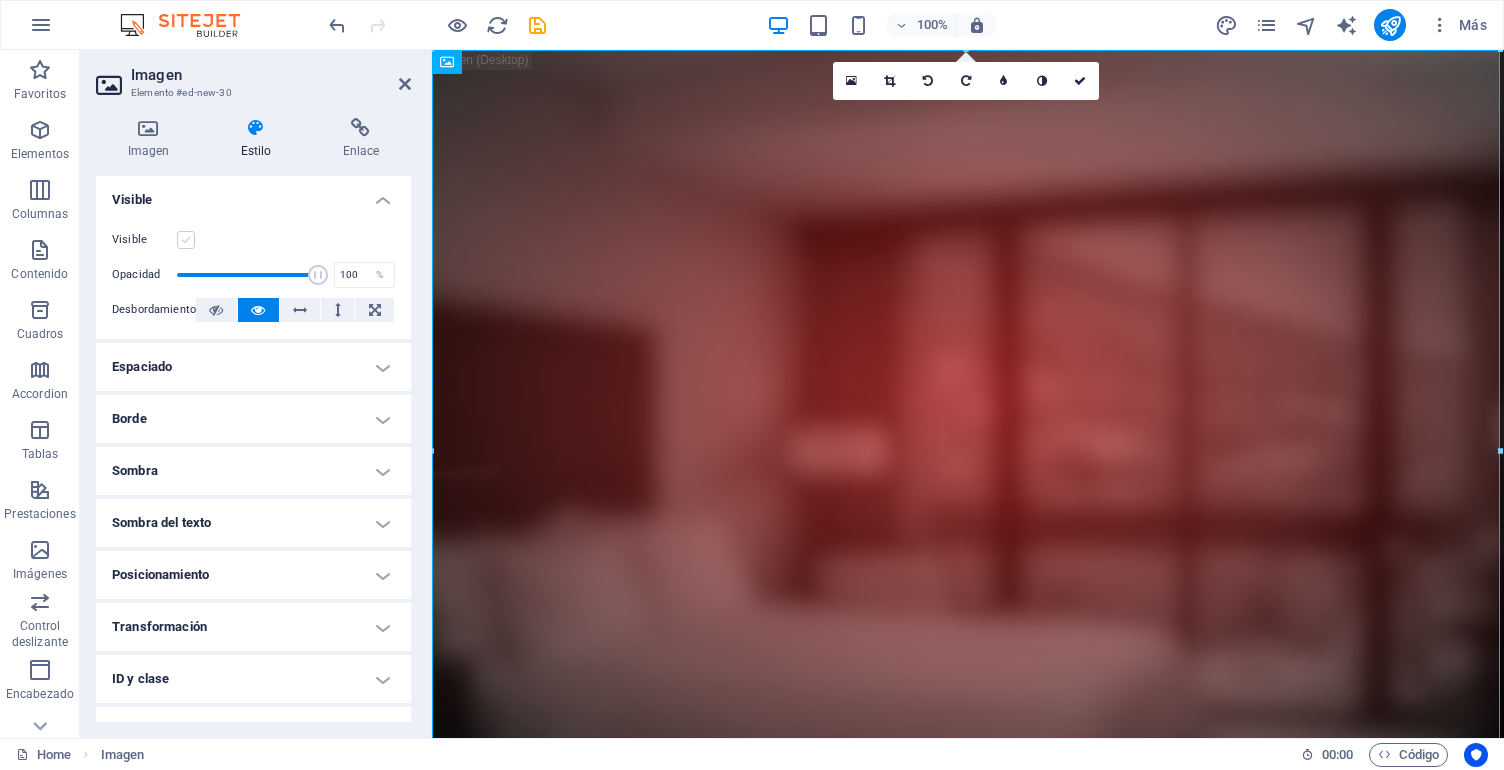 click at bounding box center (186, 240) 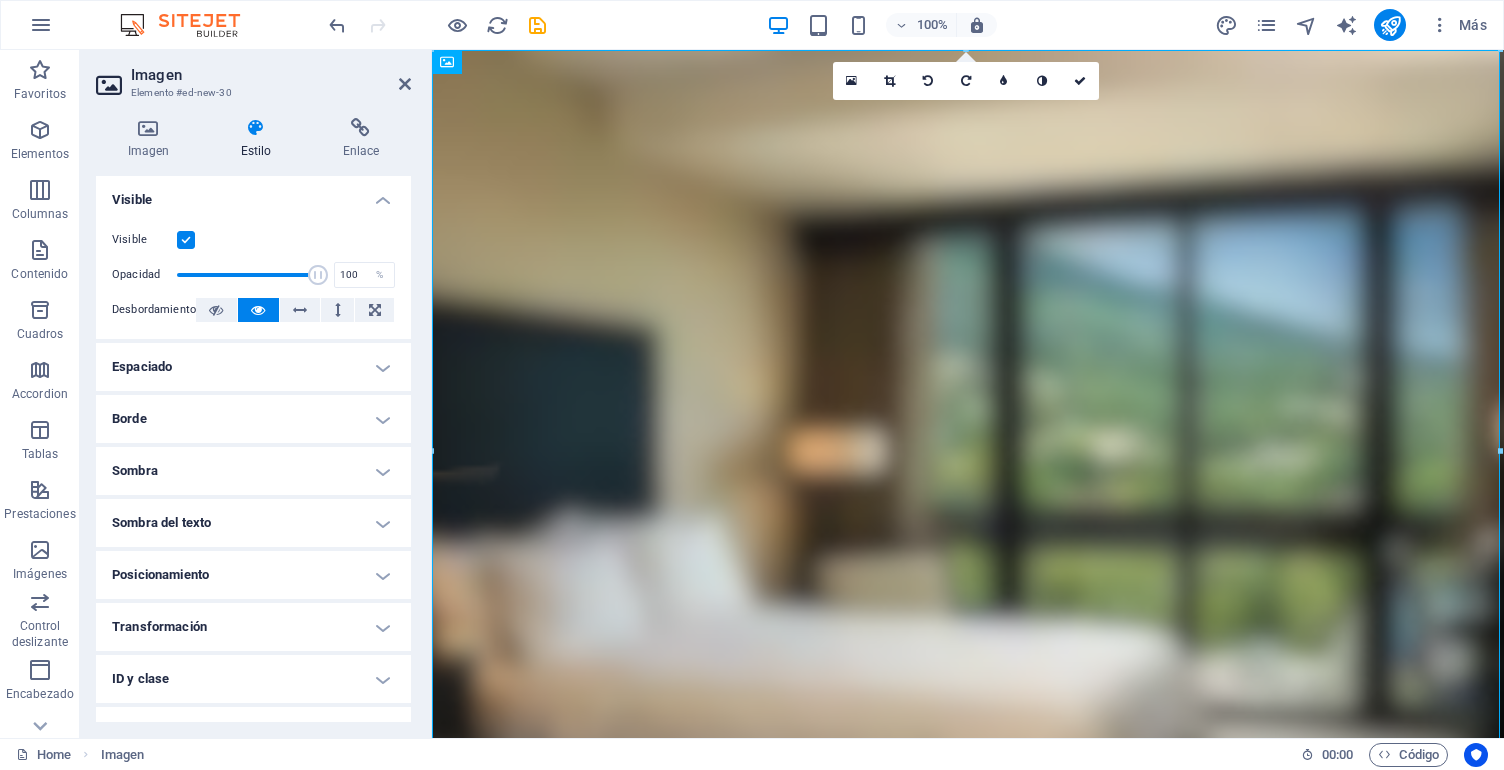 click on "Posicionamiento" at bounding box center (253, 575) 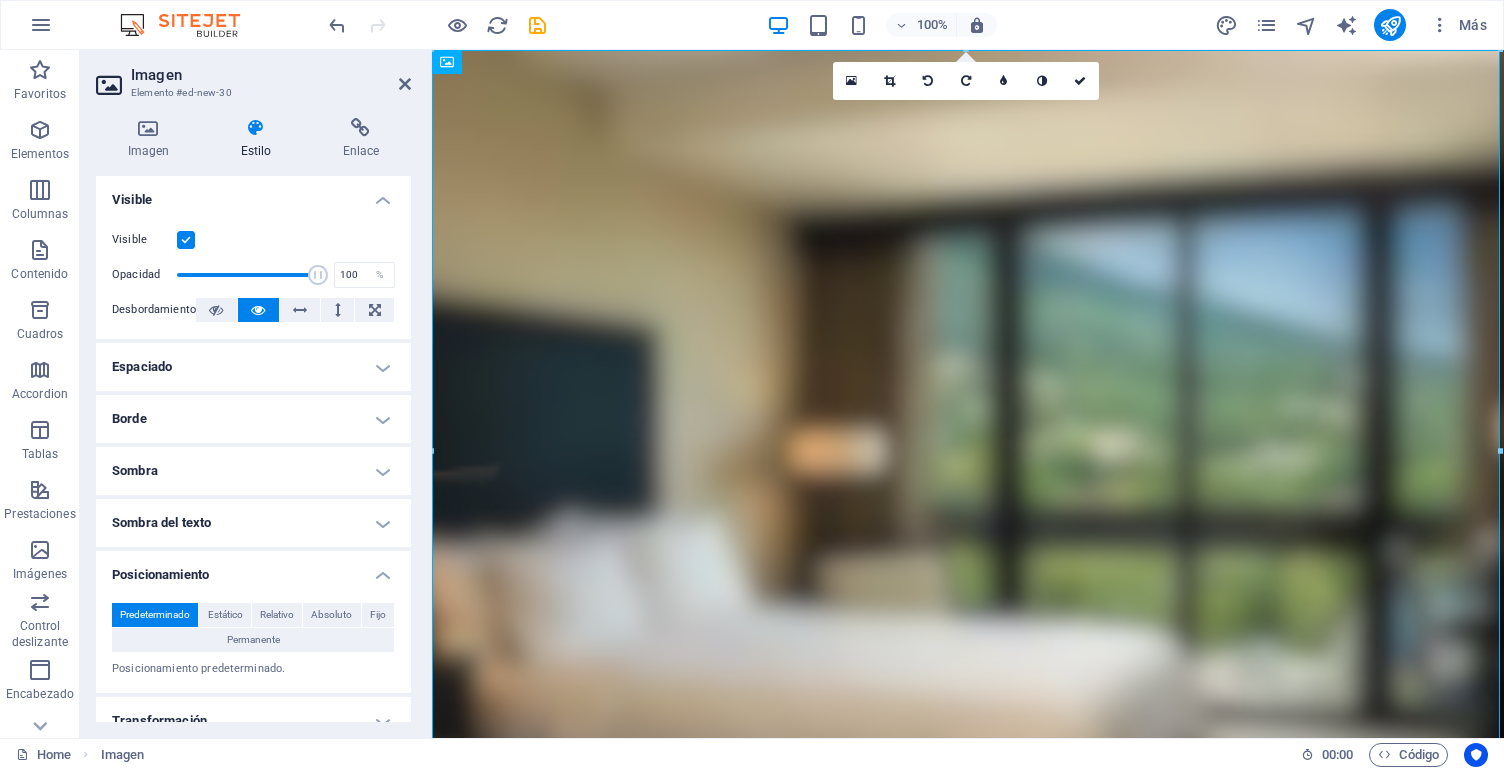 click on "Posicionamiento" at bounding box center (253, 569) 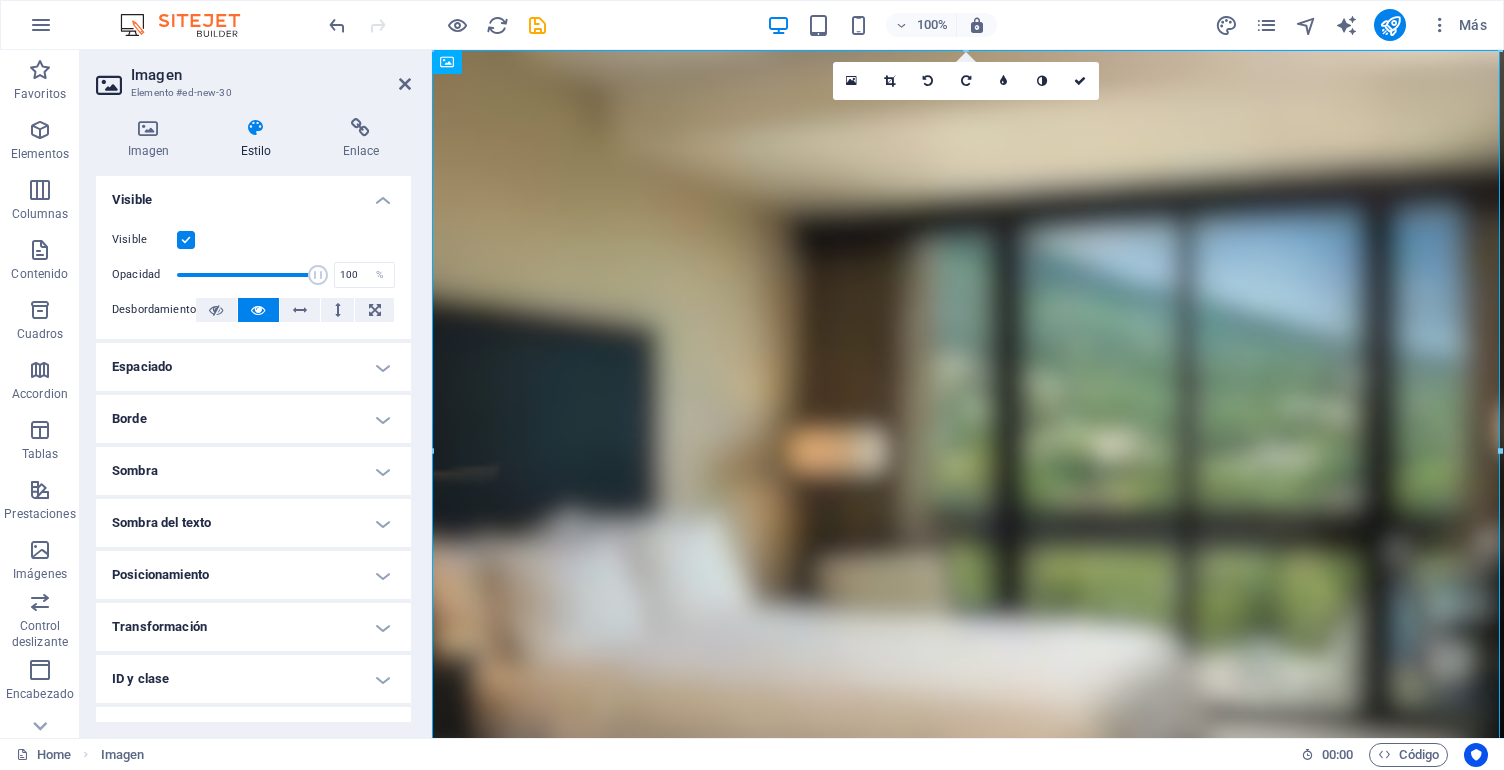 scroll, scrollTop: 0, scrollLeft: 0, axis: both 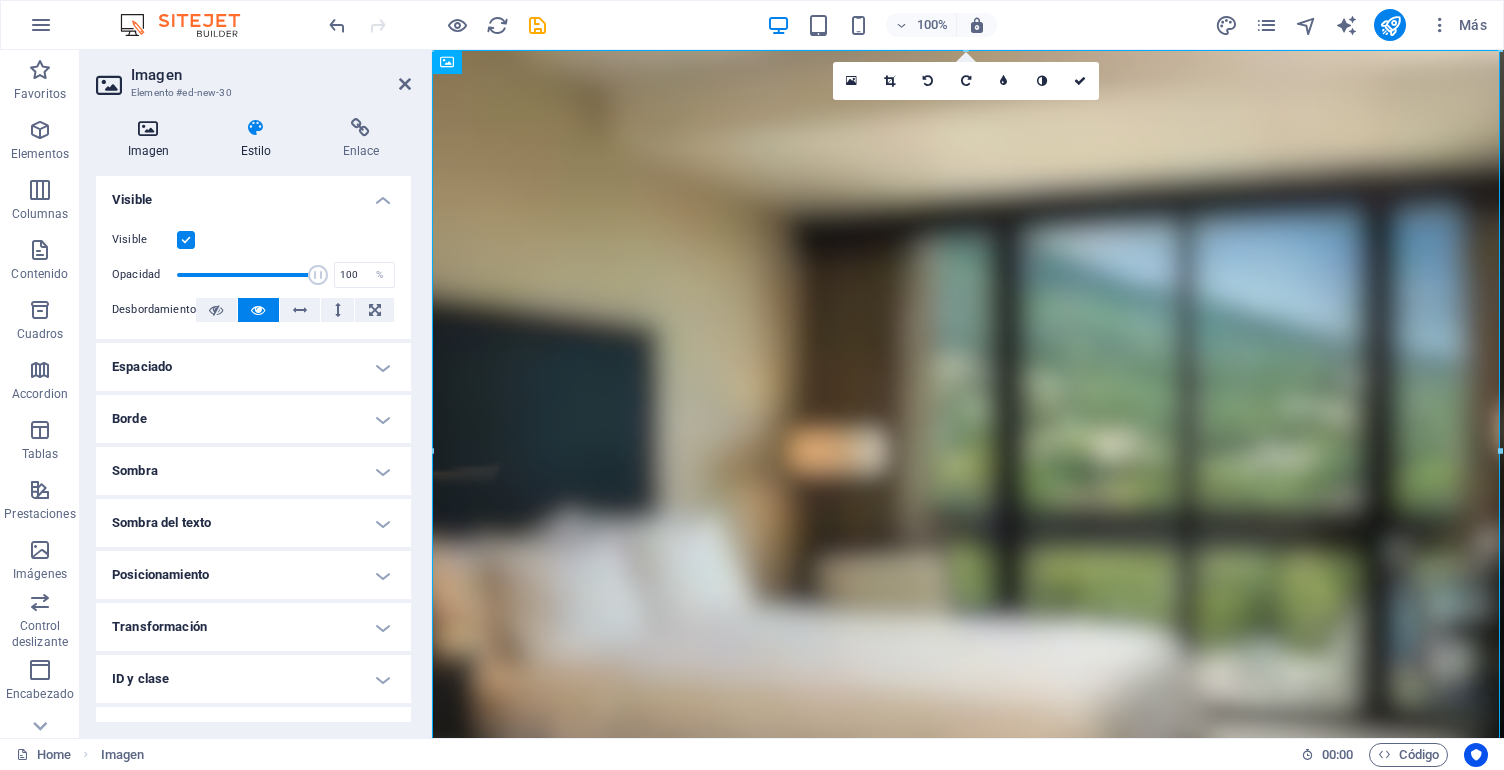 click on "Imagen" at bounding box center (152, 139) 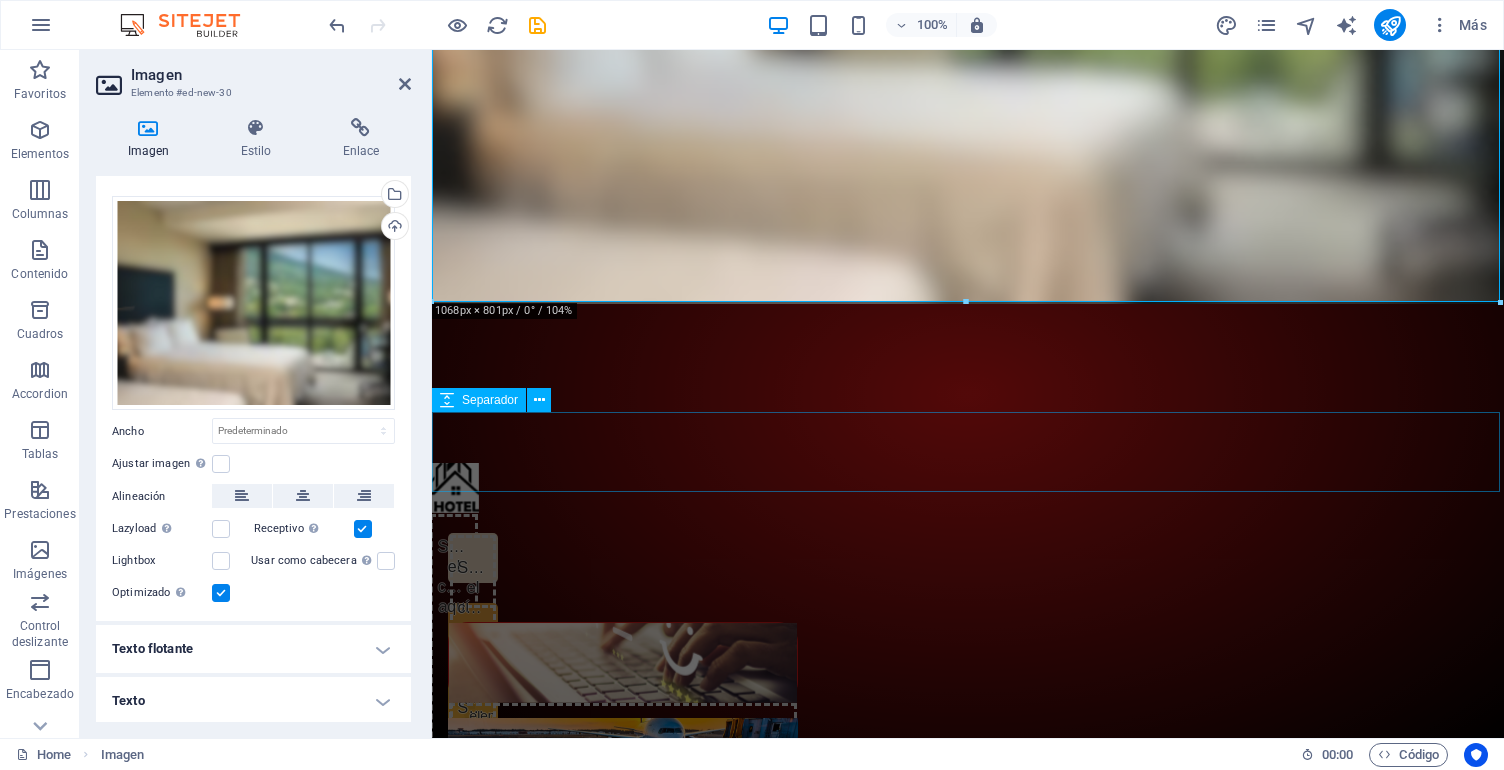 scroll, scrollTop: 549, scrollLeft: 0, axis: vertical 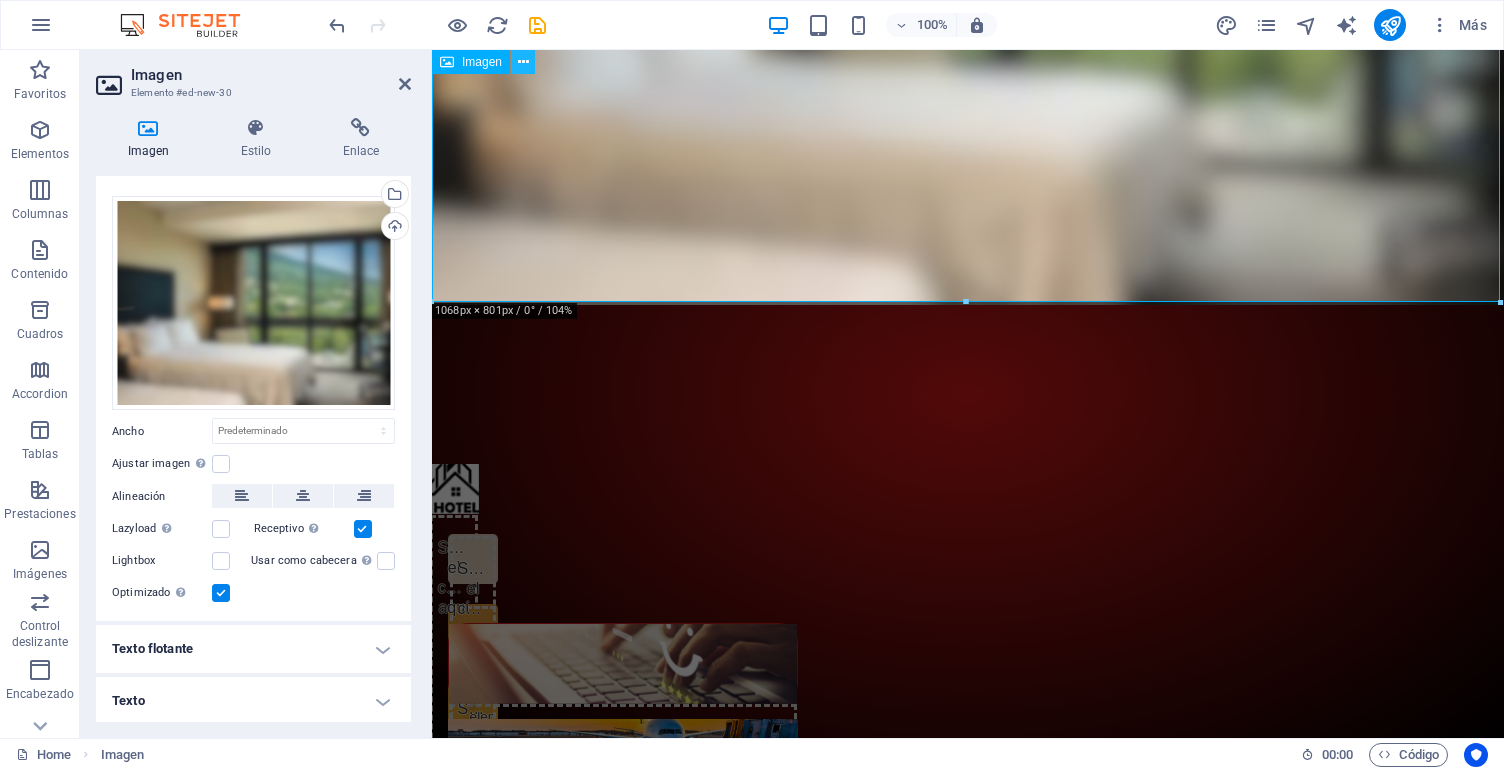 click at bounding box center [523, 62] 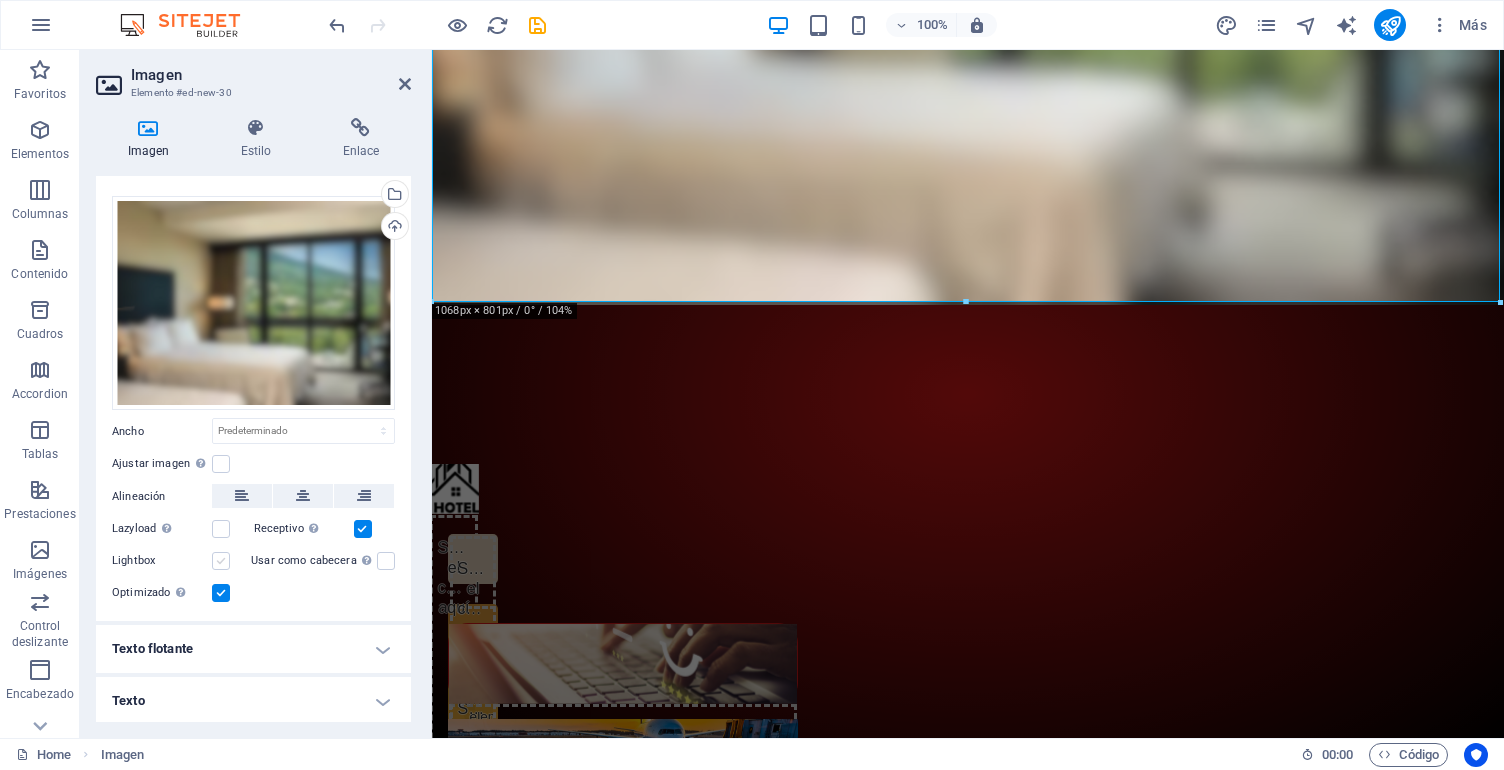 click at bounding box center (221, 561) 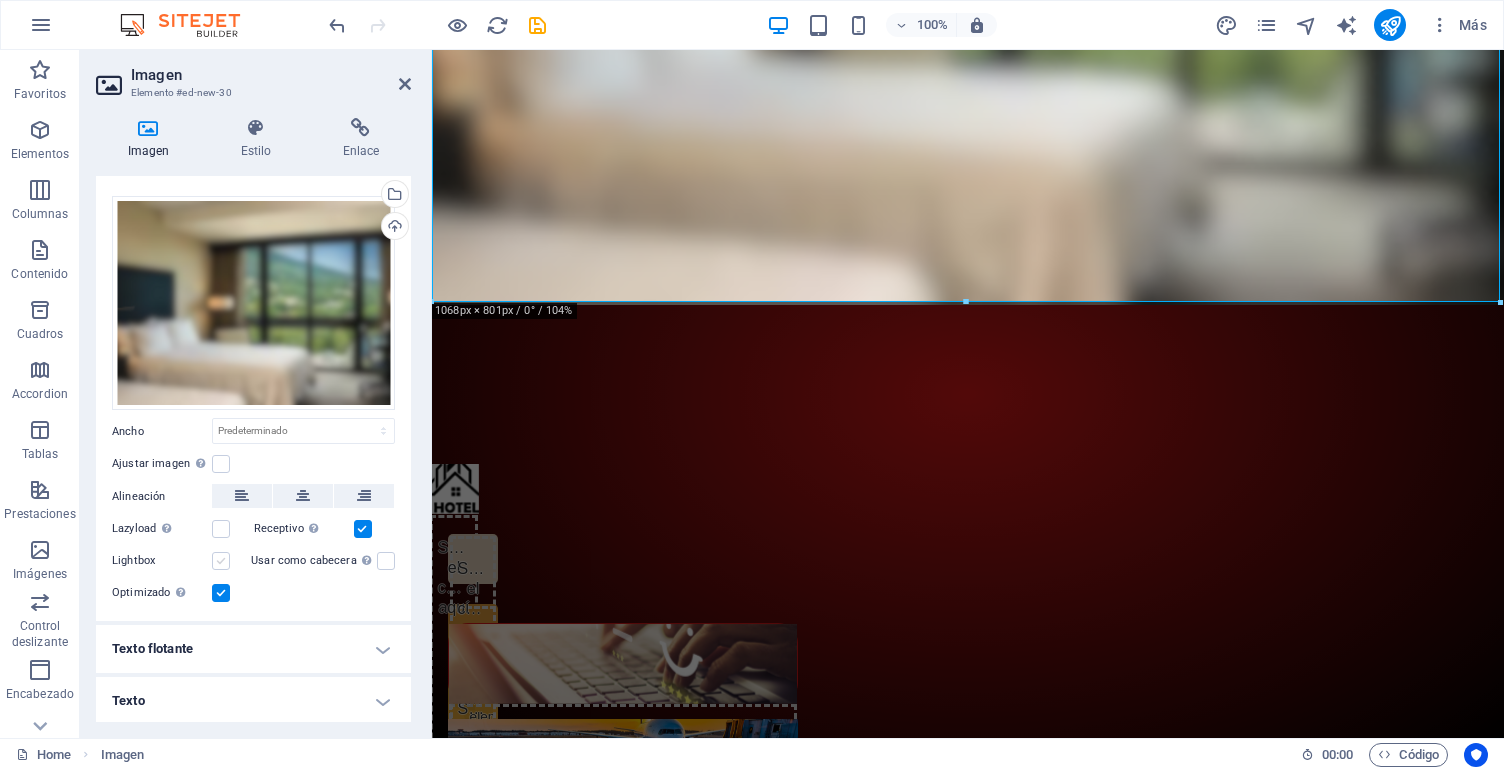 click on "Lightbox" at bounding box center [0, 0] 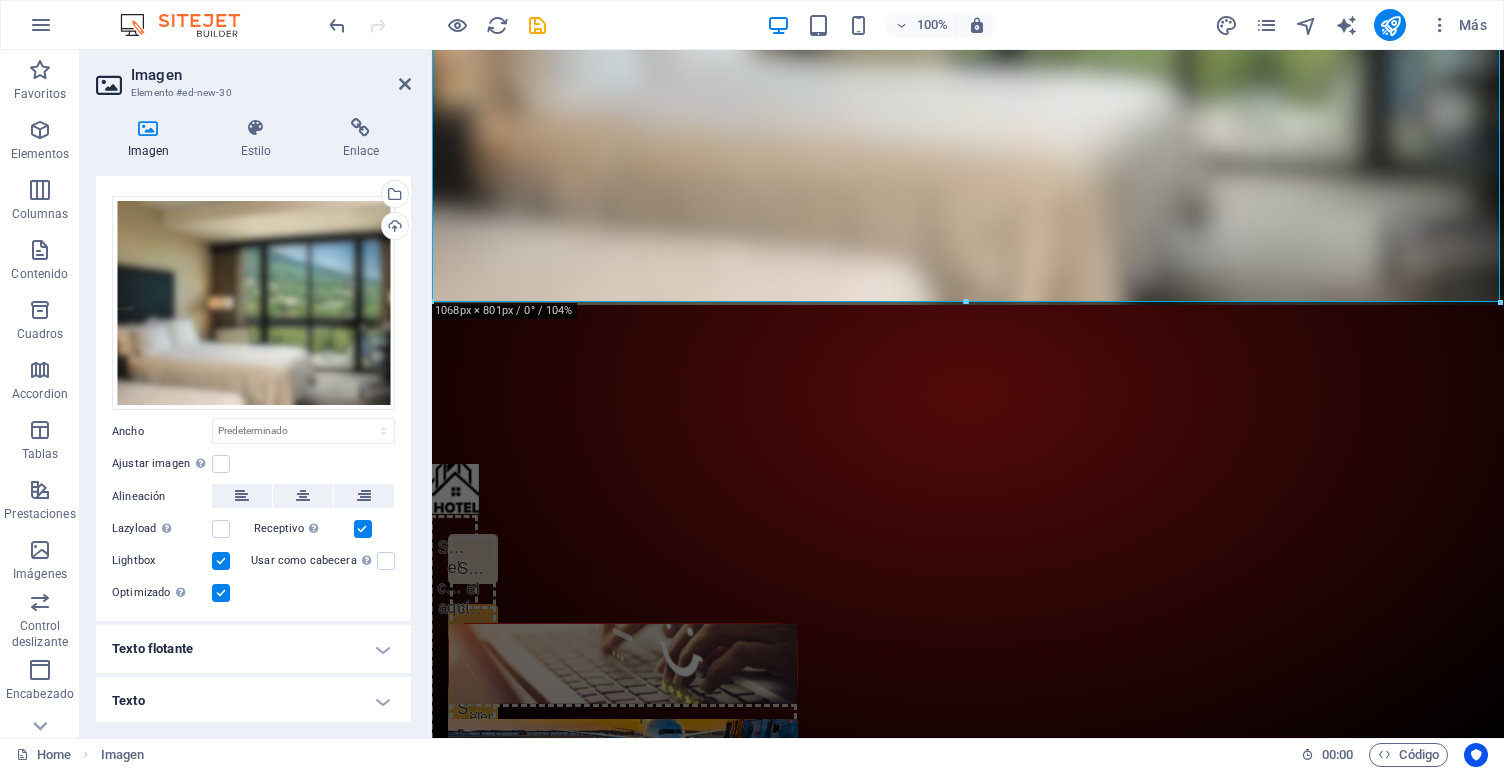 click at bounding box center [221, 561] 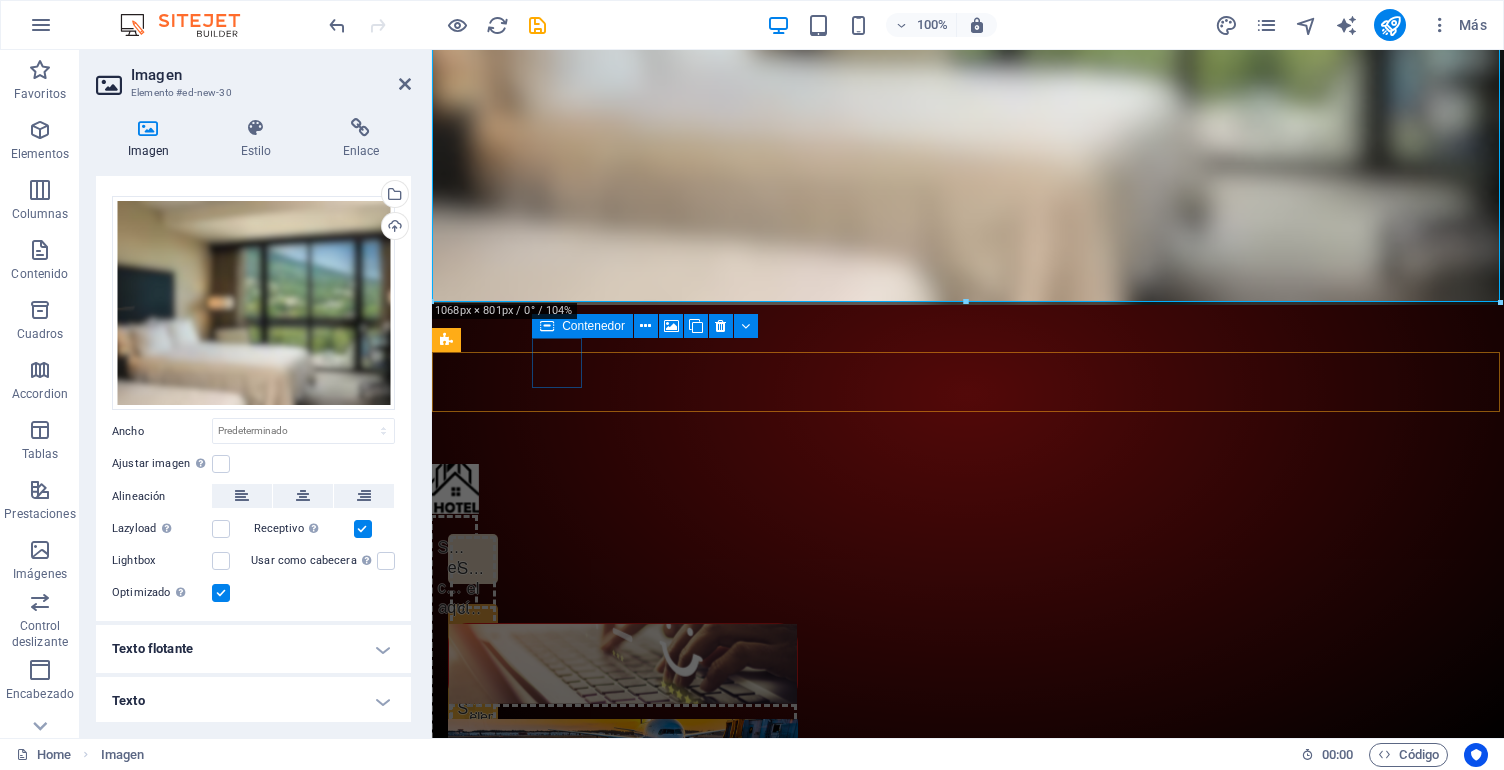 click on "Suelta el contenido aquí o  Añadir elementos  Pegar portapapeles" at bounding box center [454, 654] 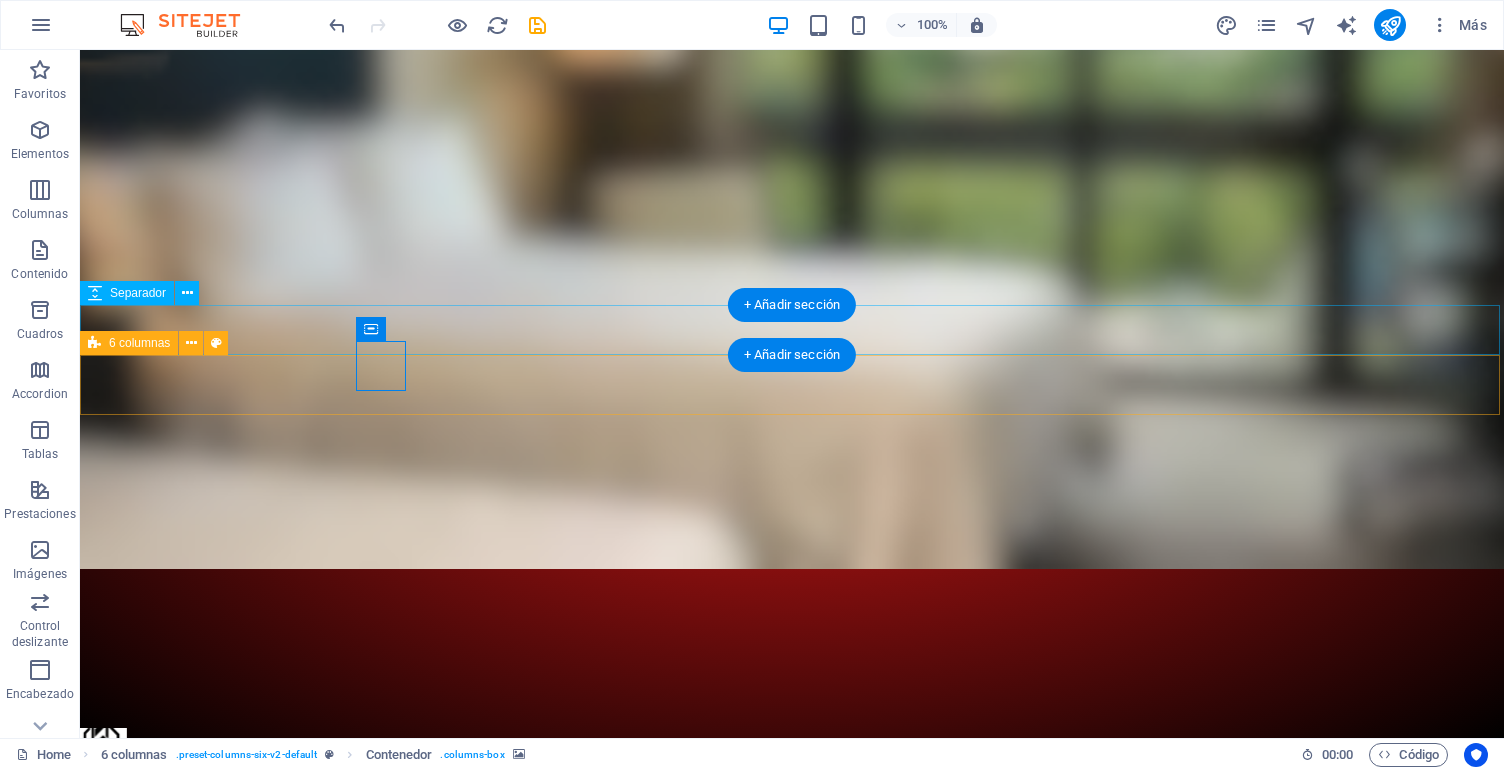 click on "6 columnas" at bounding box center (129, 343) 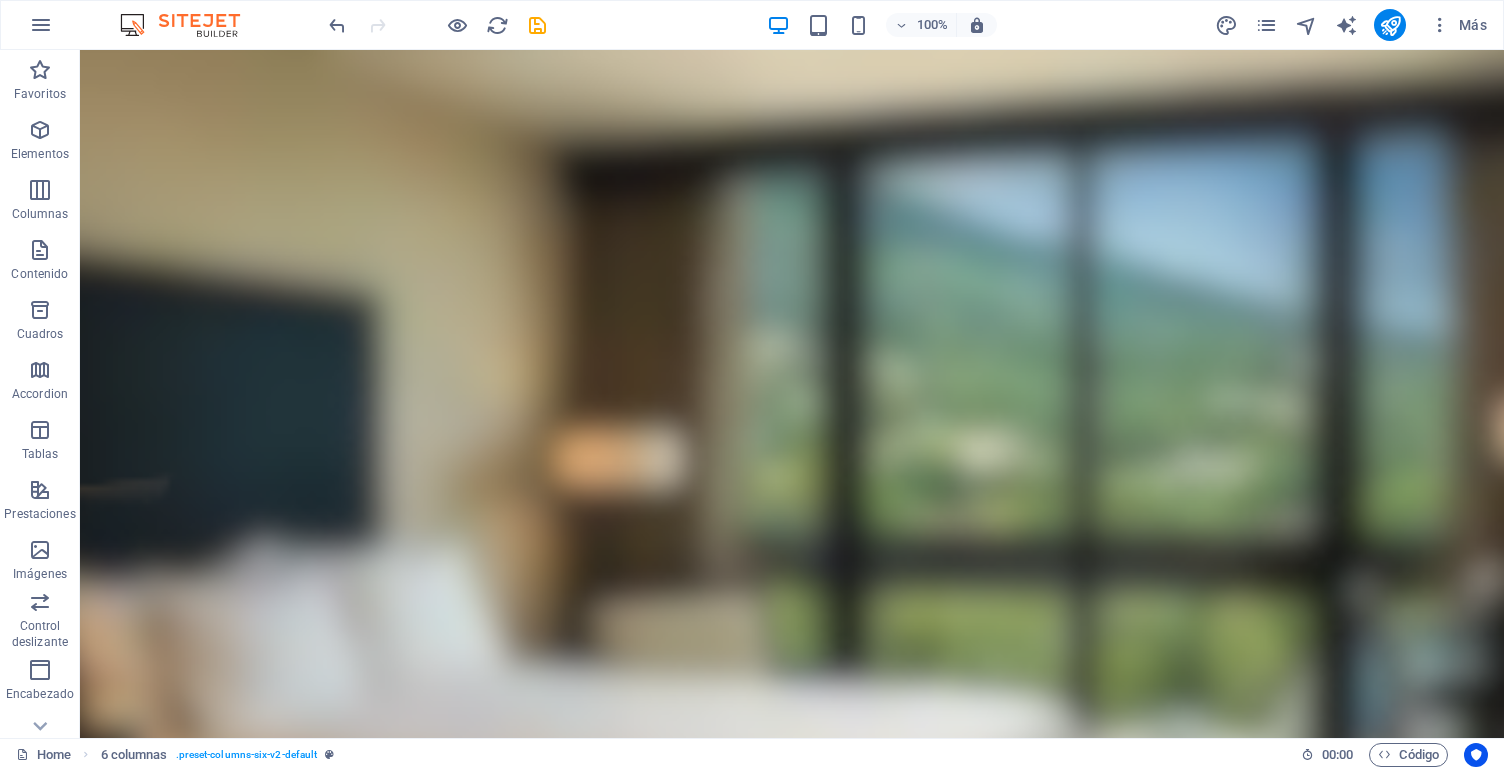 scroll, scrollTop: 0, scrollLeft: 0, axis: both 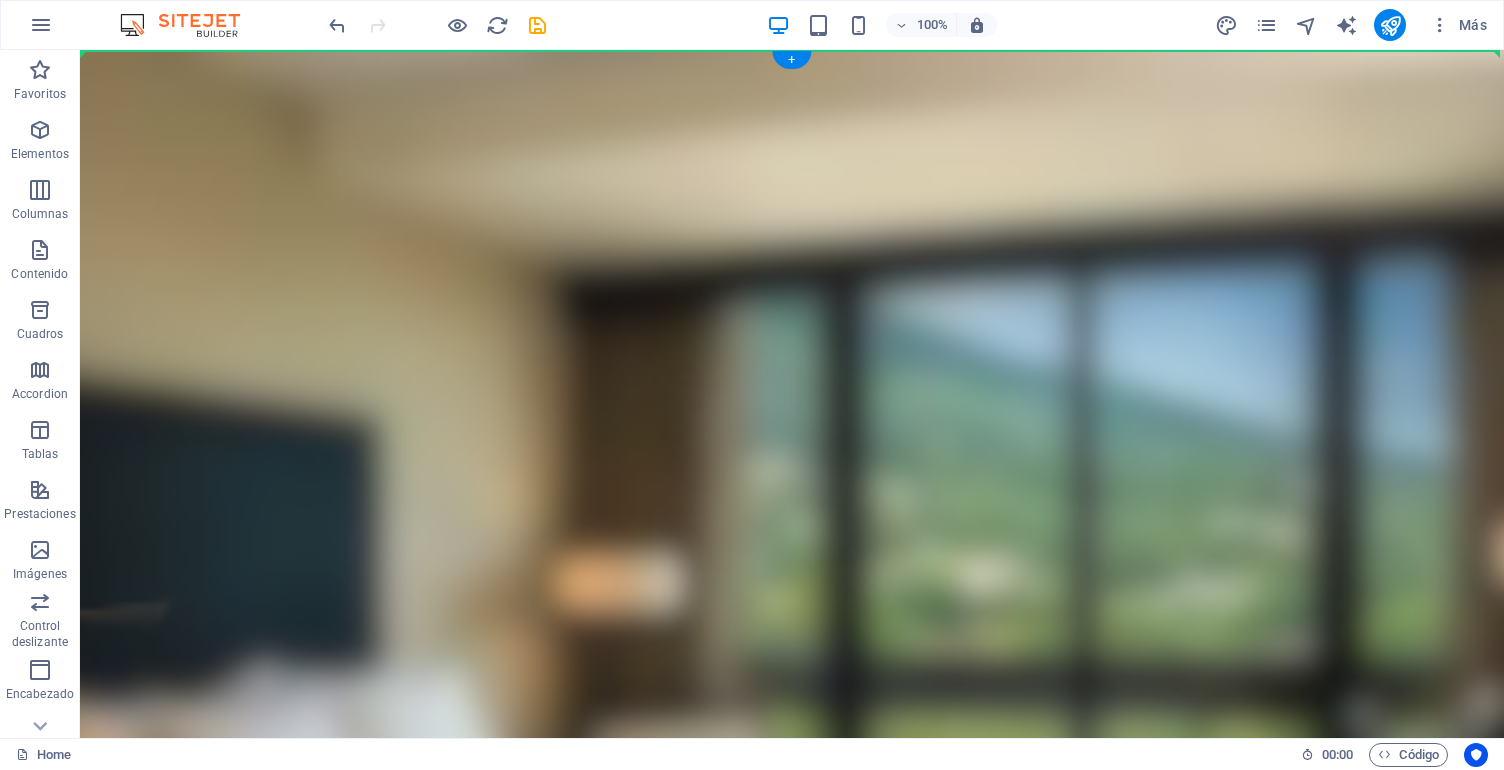 drag, startPoint x: 184, startPoint y: 394, endPoint x: 141, endPoint y: 125, distance: 272.41513 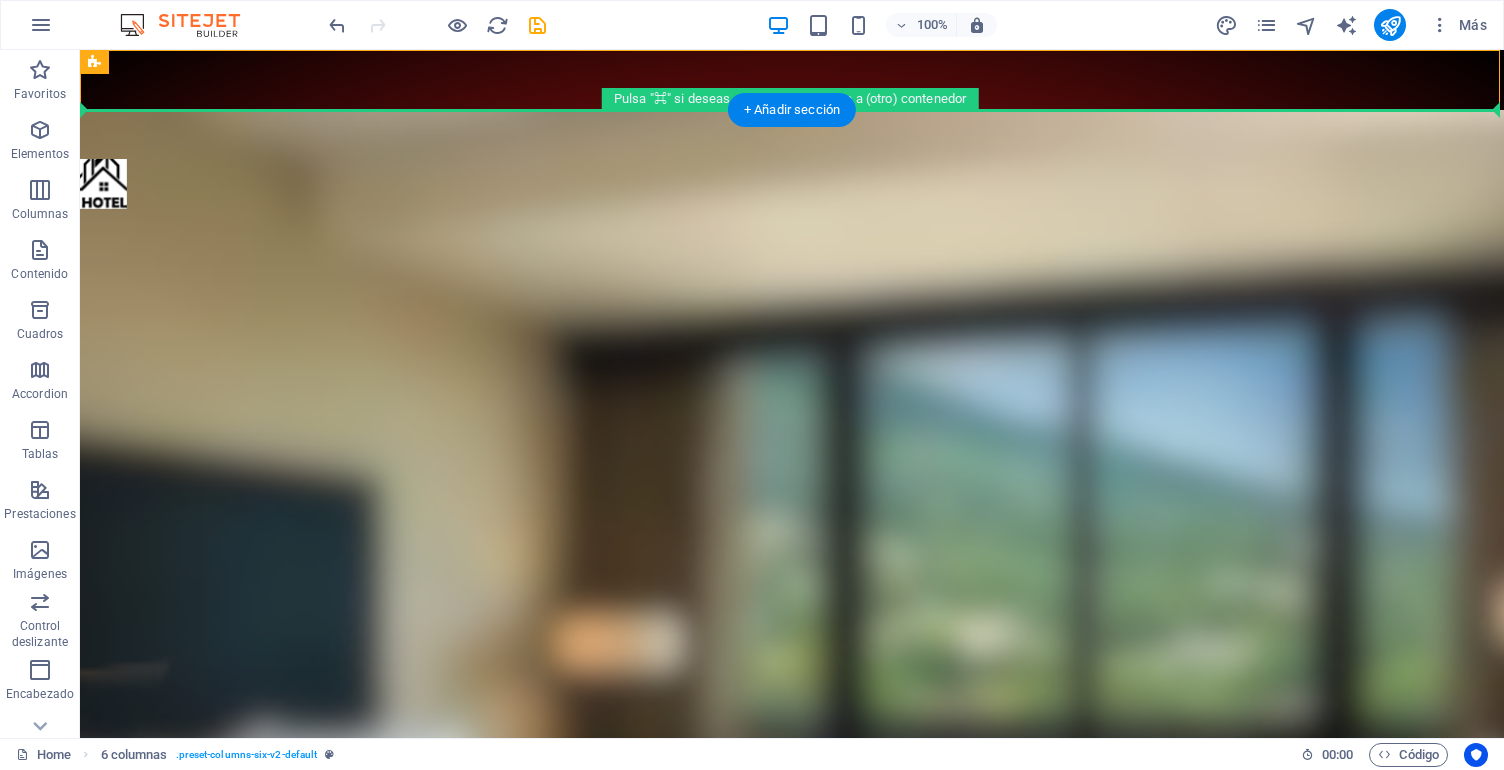 drag, startPoint x: 224, startPoint y: 116, endPoint x: 162, endPoint y: 151, distance: 71.19691 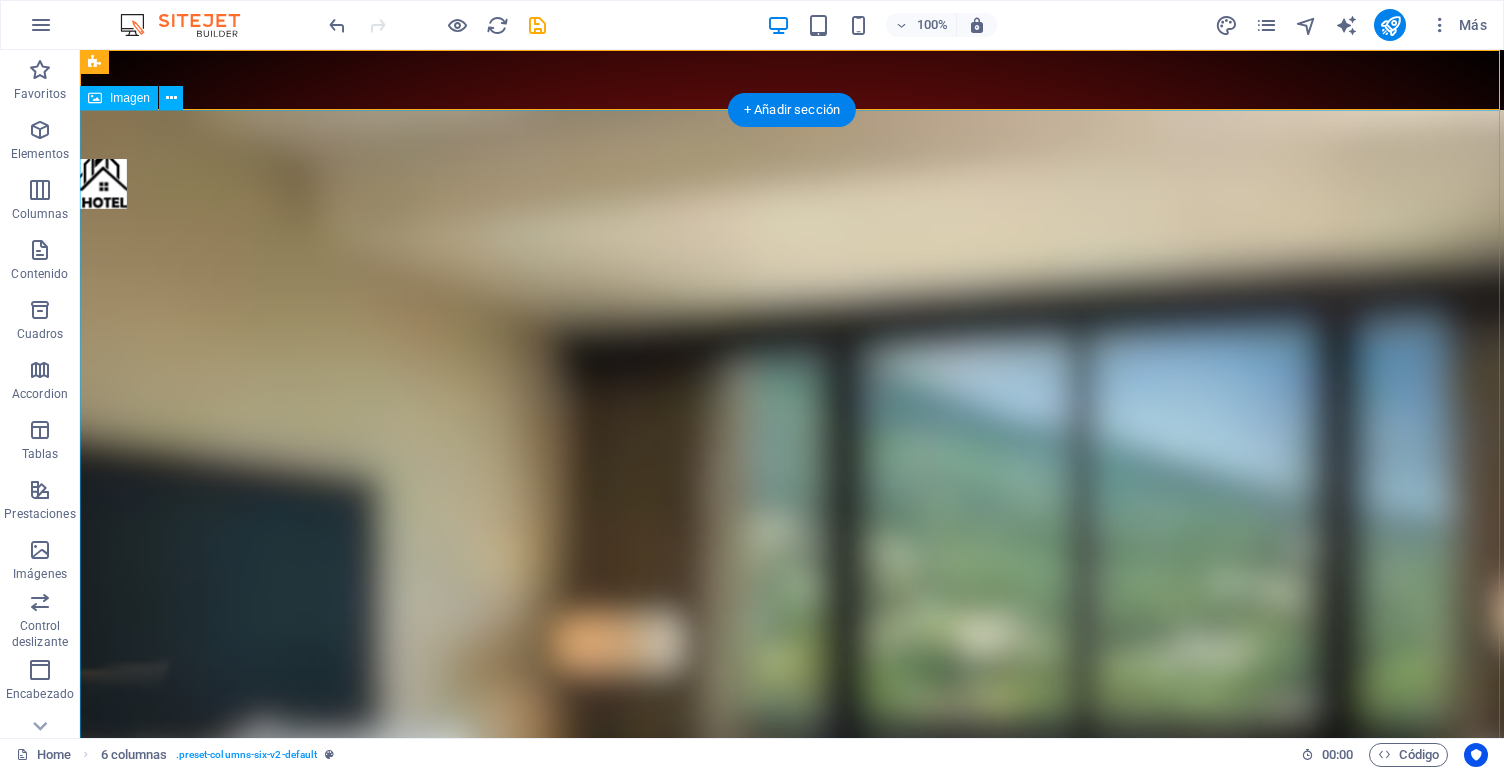 click at bounding box center [792, 644] 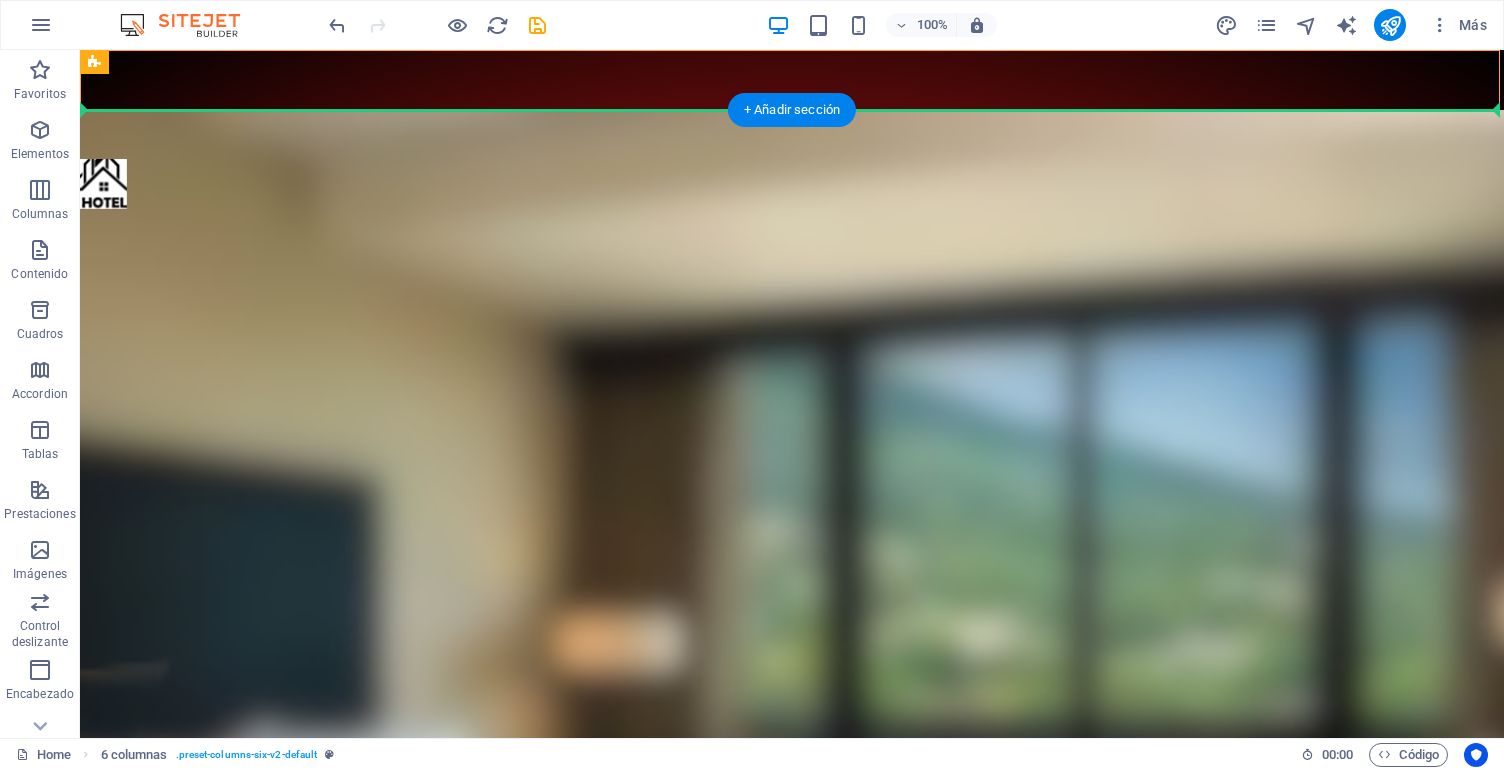 drag, startPoint x: 229, startPoint y: 114, endPoint x: 166, endPoint y: 147, distance: 71.11962 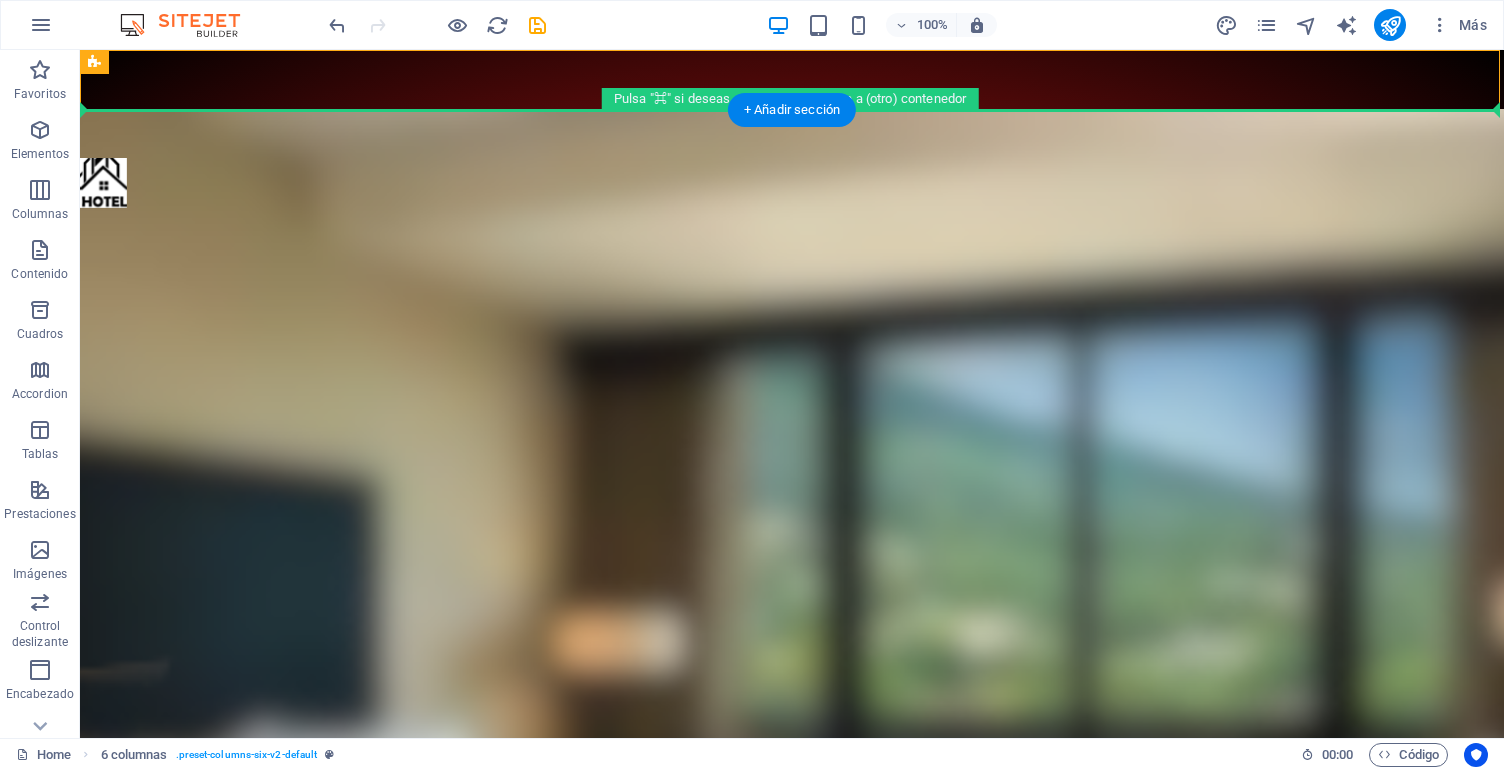scroll, scrollTop: 0, scrollLeft: 0, axis: both 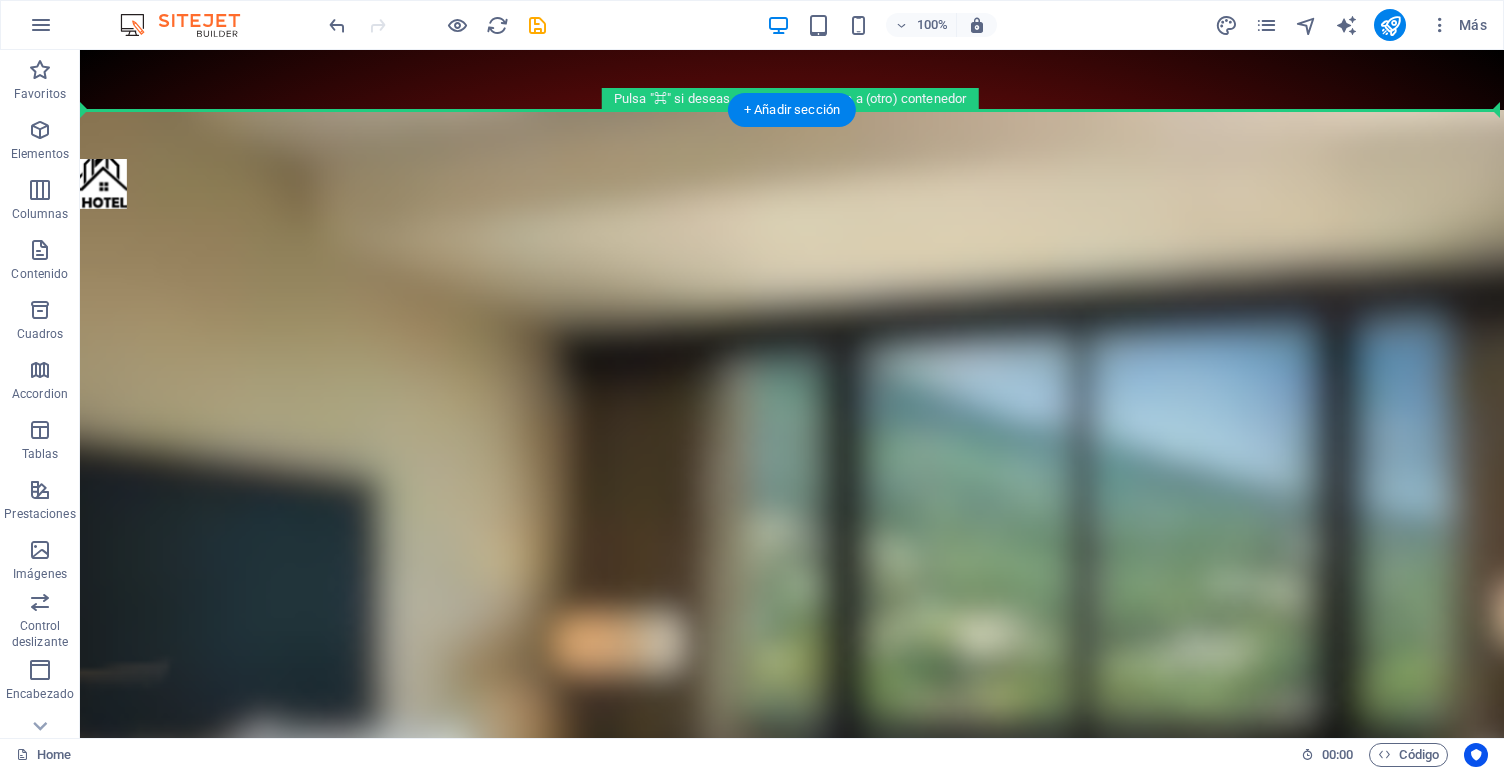 drag, startPoint x: 179, startPoint y: 112, endPoint x: 156, endPoint y: 197, distance: 88.0568 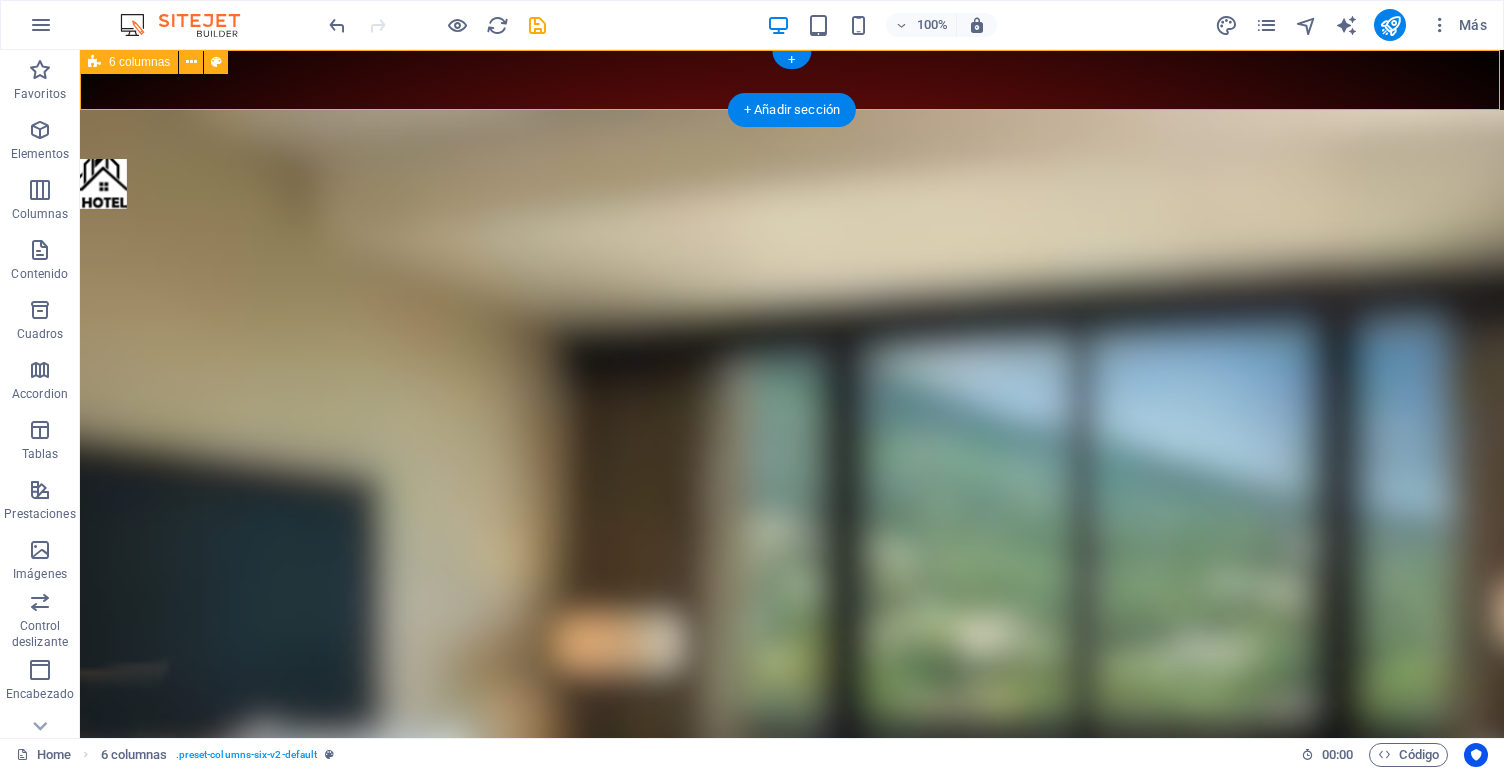 click on "6 columnas" at bounding box center [139, 62] 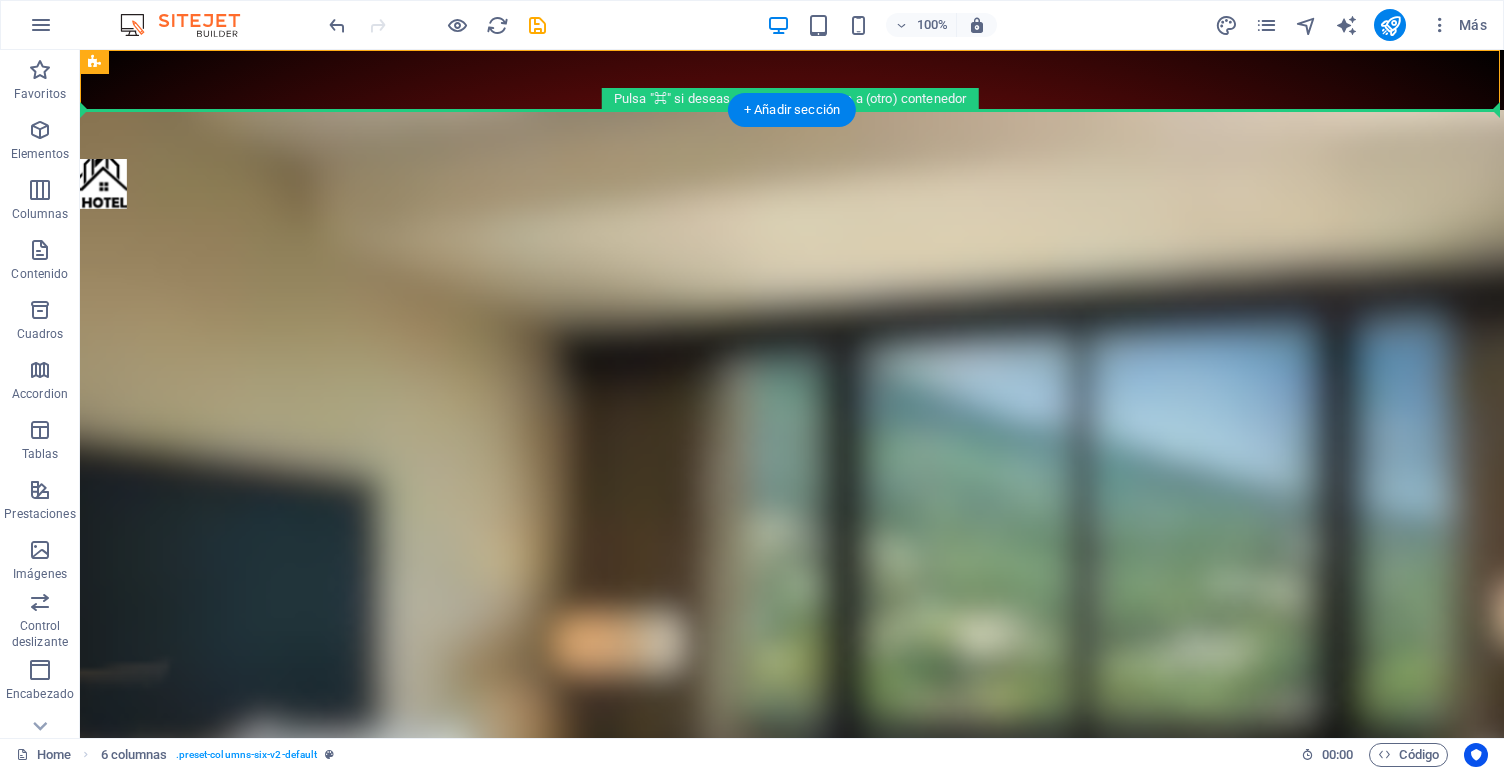 drag, startPoint x: 195, startPoint y: 111, endPoint x: 233, endPoint y: 208, distance: 104.177734 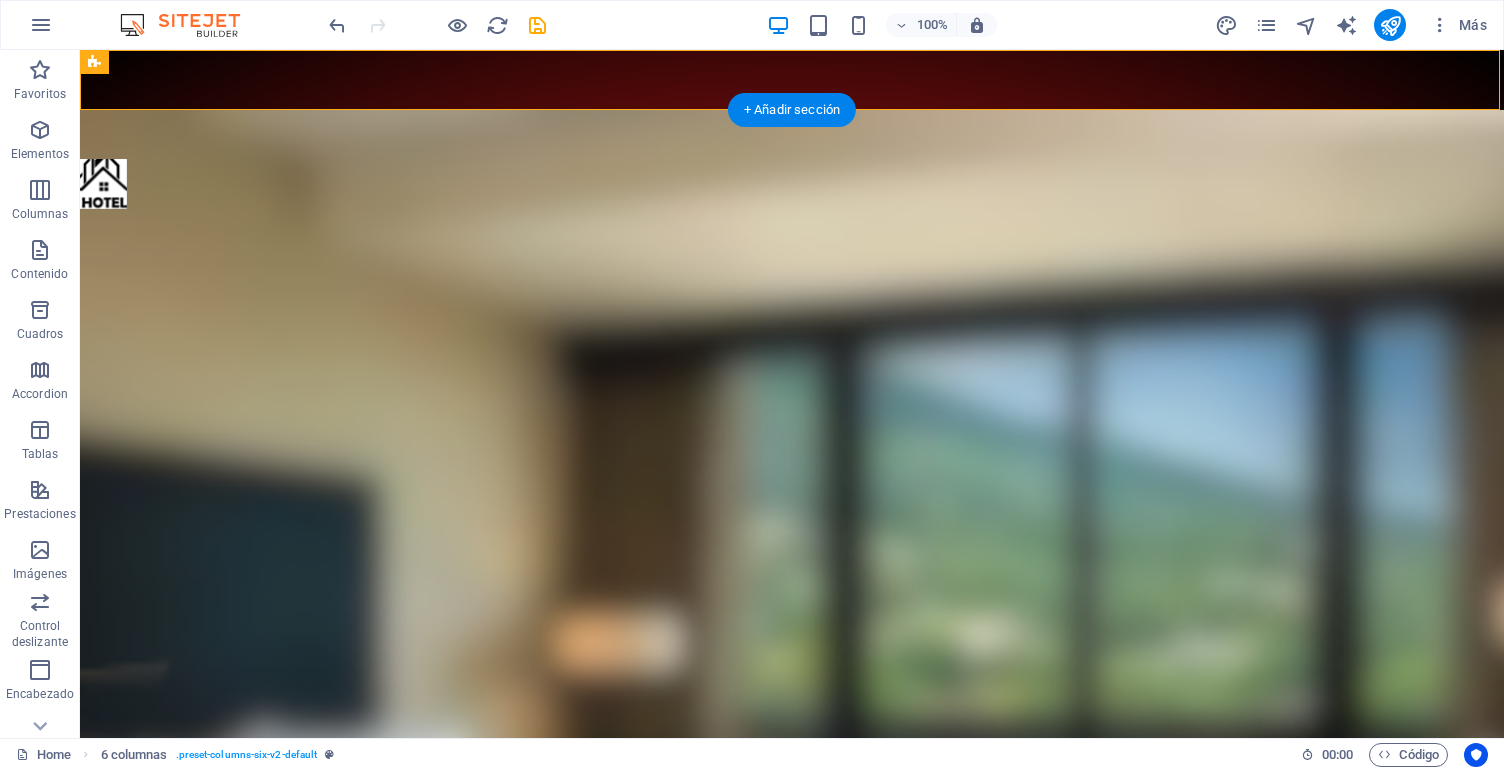 click at bounding box center [792, 644] 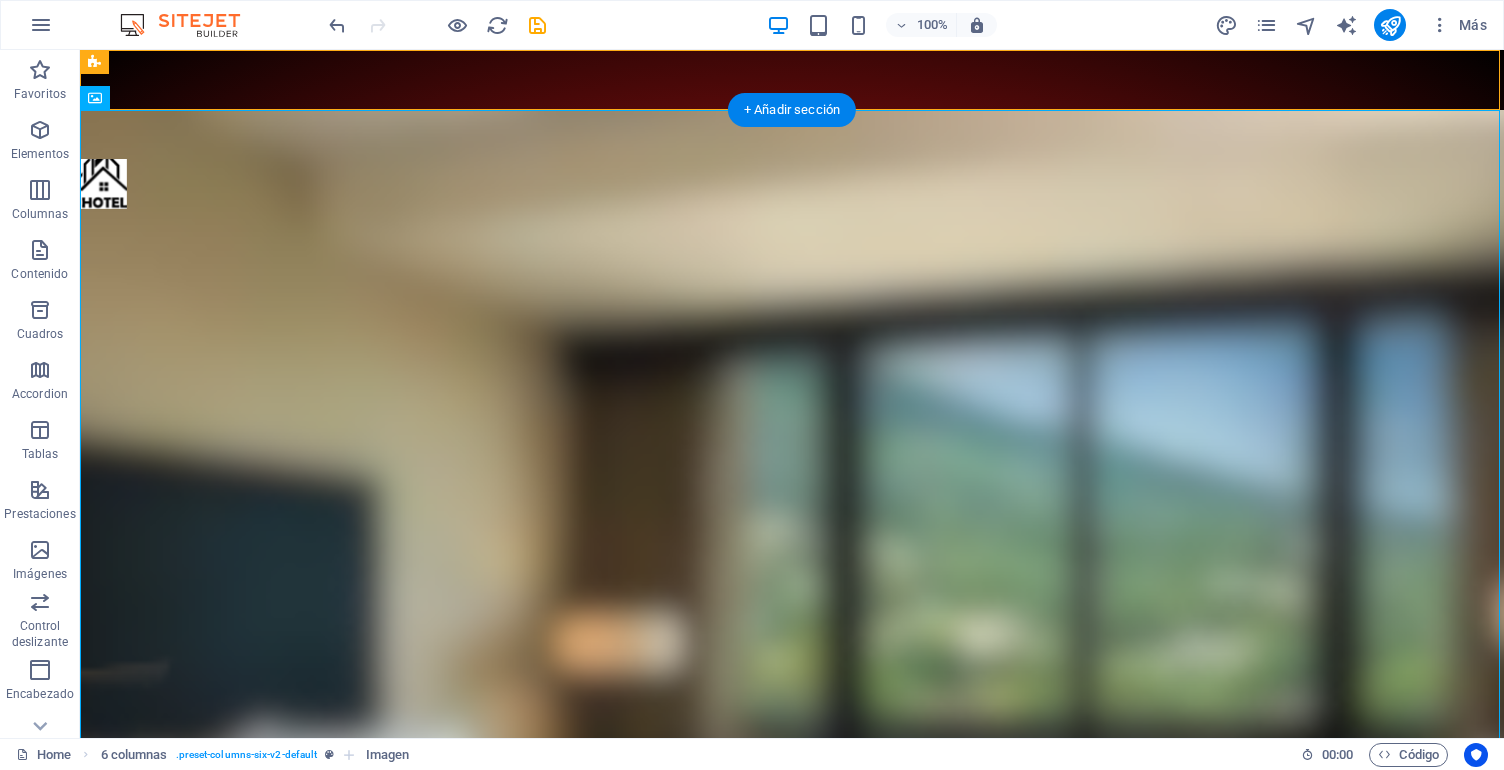 drag, startPoint x: 254, startPoint y: 115, endPoint x: 141, endPoint y: 88, distance: 116.18089 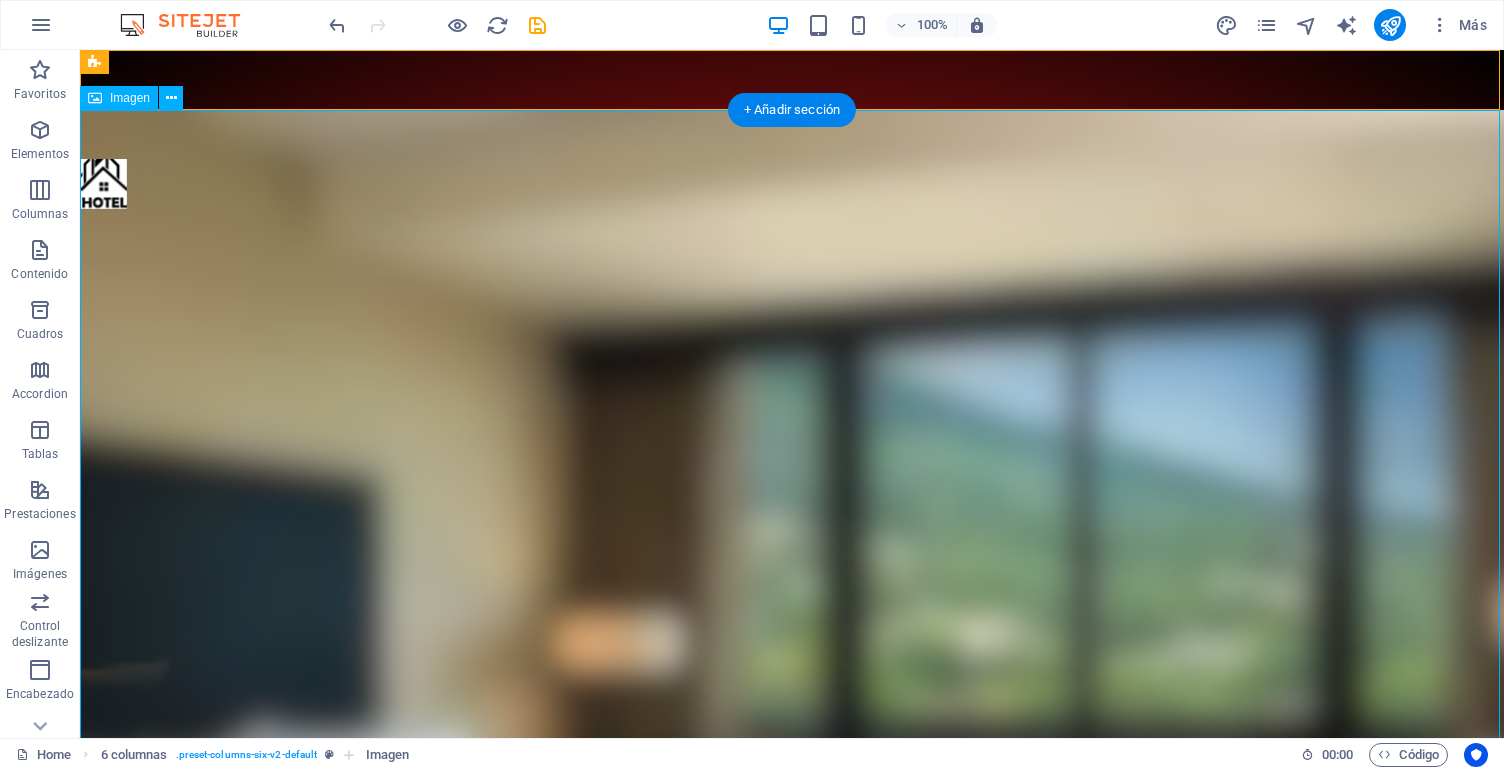 click at bounding box center (792, 644) 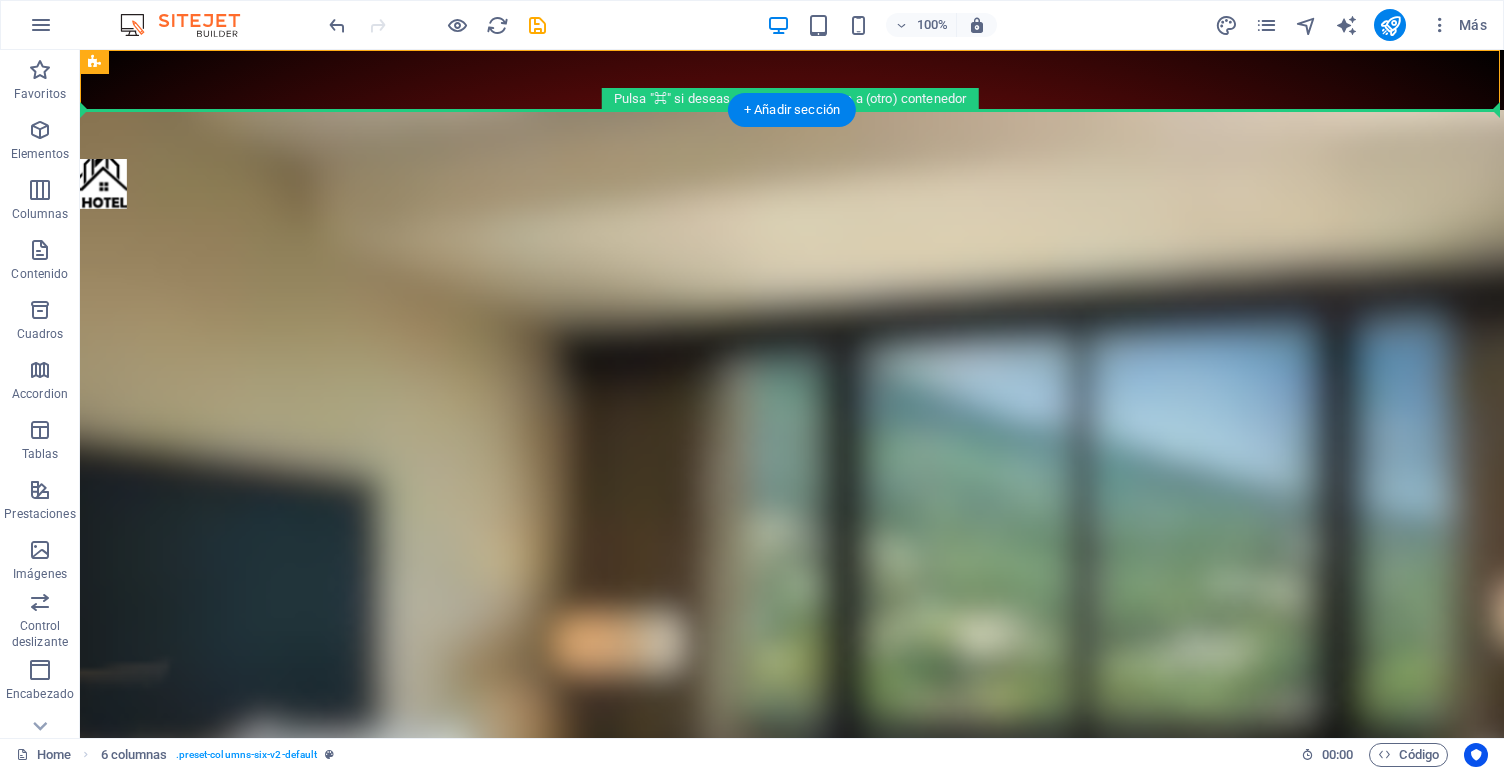 drag, startPoint x: 211, startPoint y: 107, endPoint x: 205, endPoint y: 143, distance: 36.496574 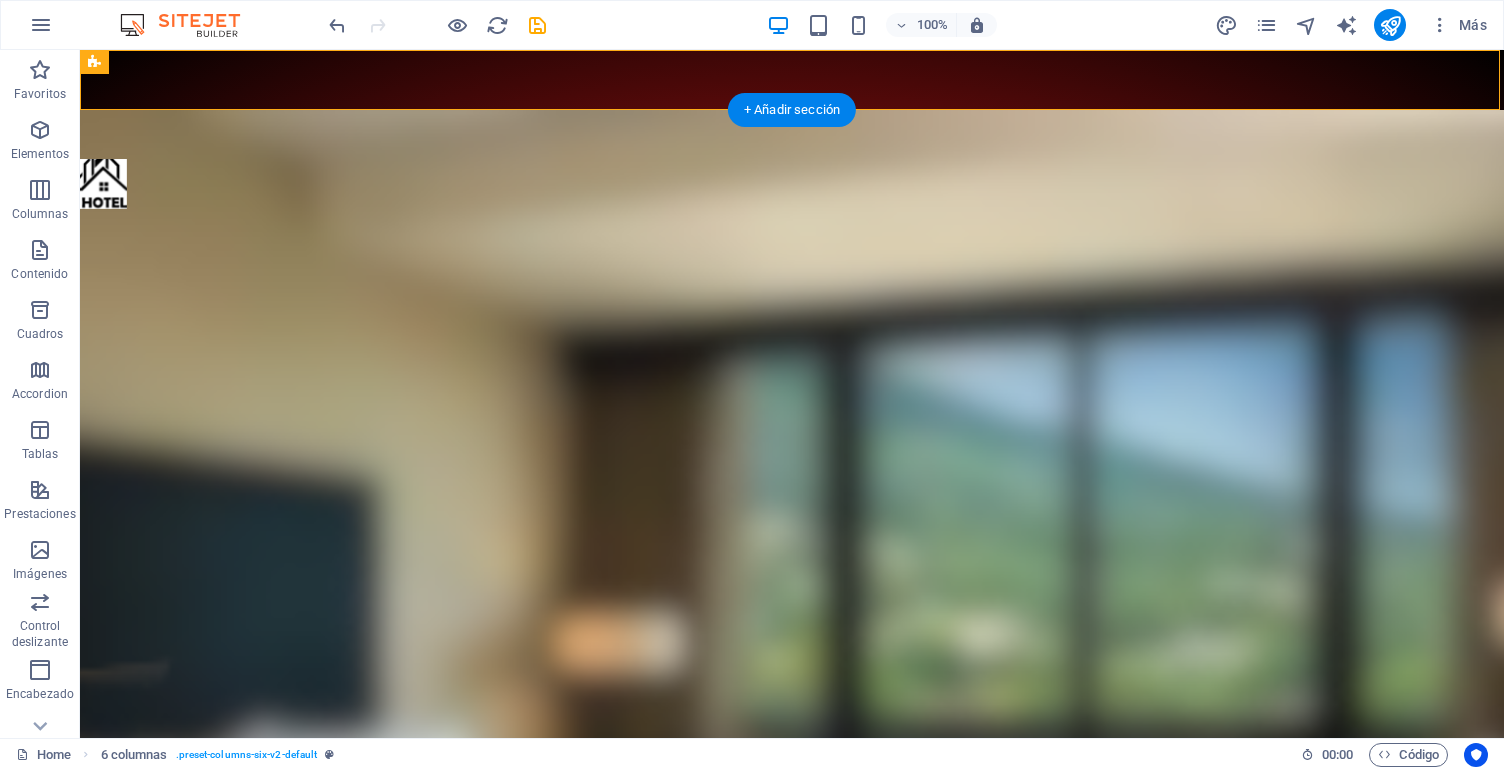 click at bounding box center (792, 644) 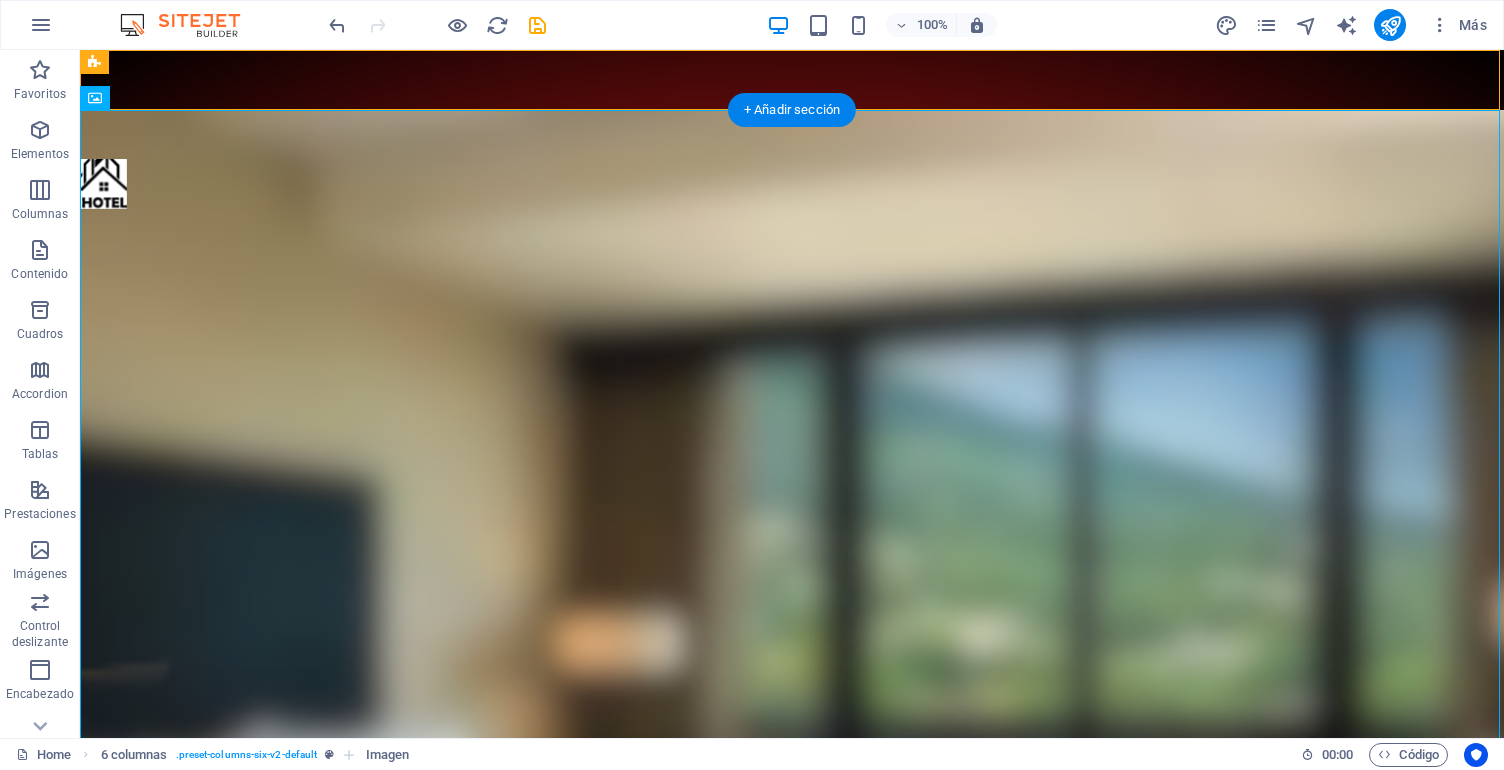 drag, startPoint x: 205, startPoint y: 113, endPoint x: 185, endPoint y: 150, distance: 42.059483 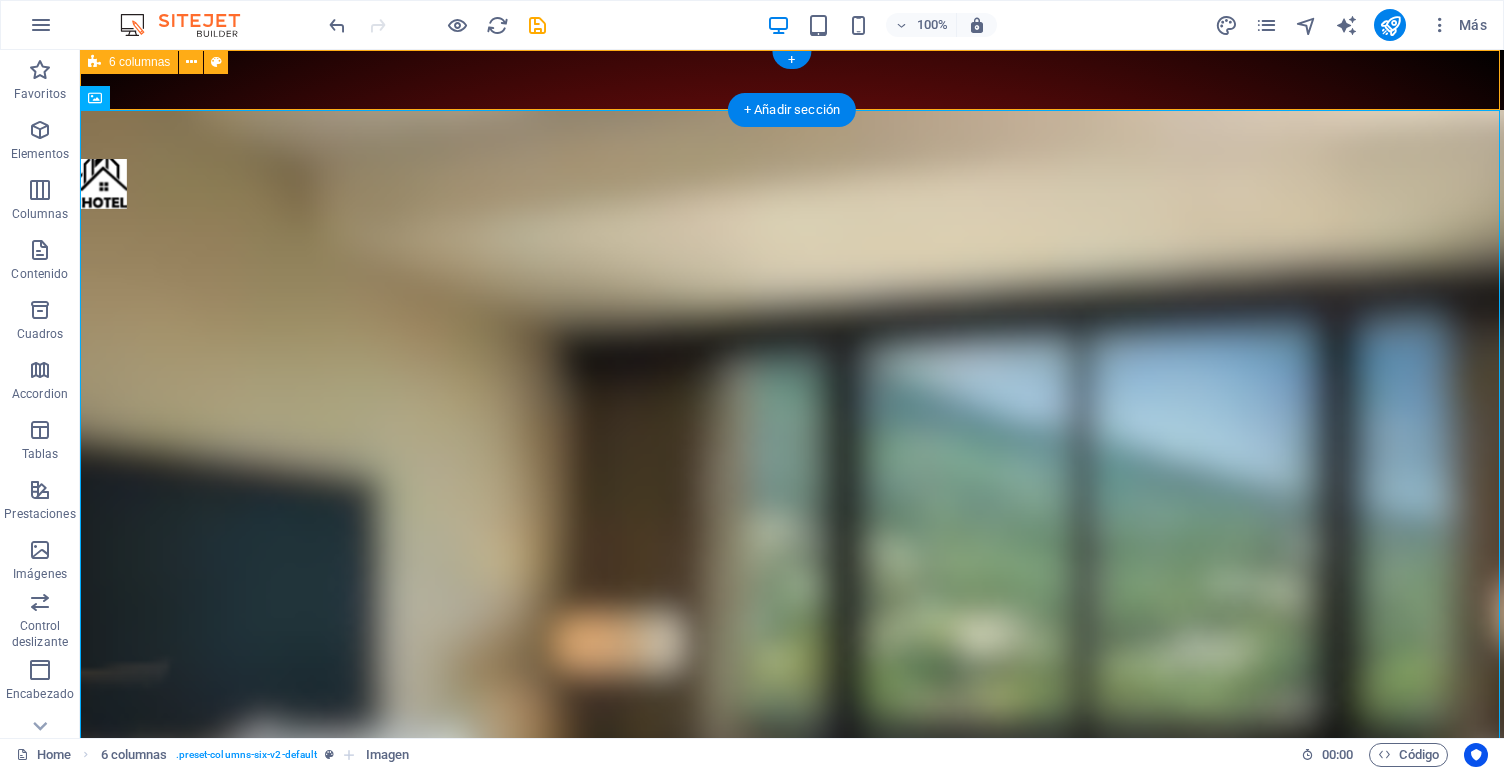 click on "6 columnas" at bounding box center [139, 62] 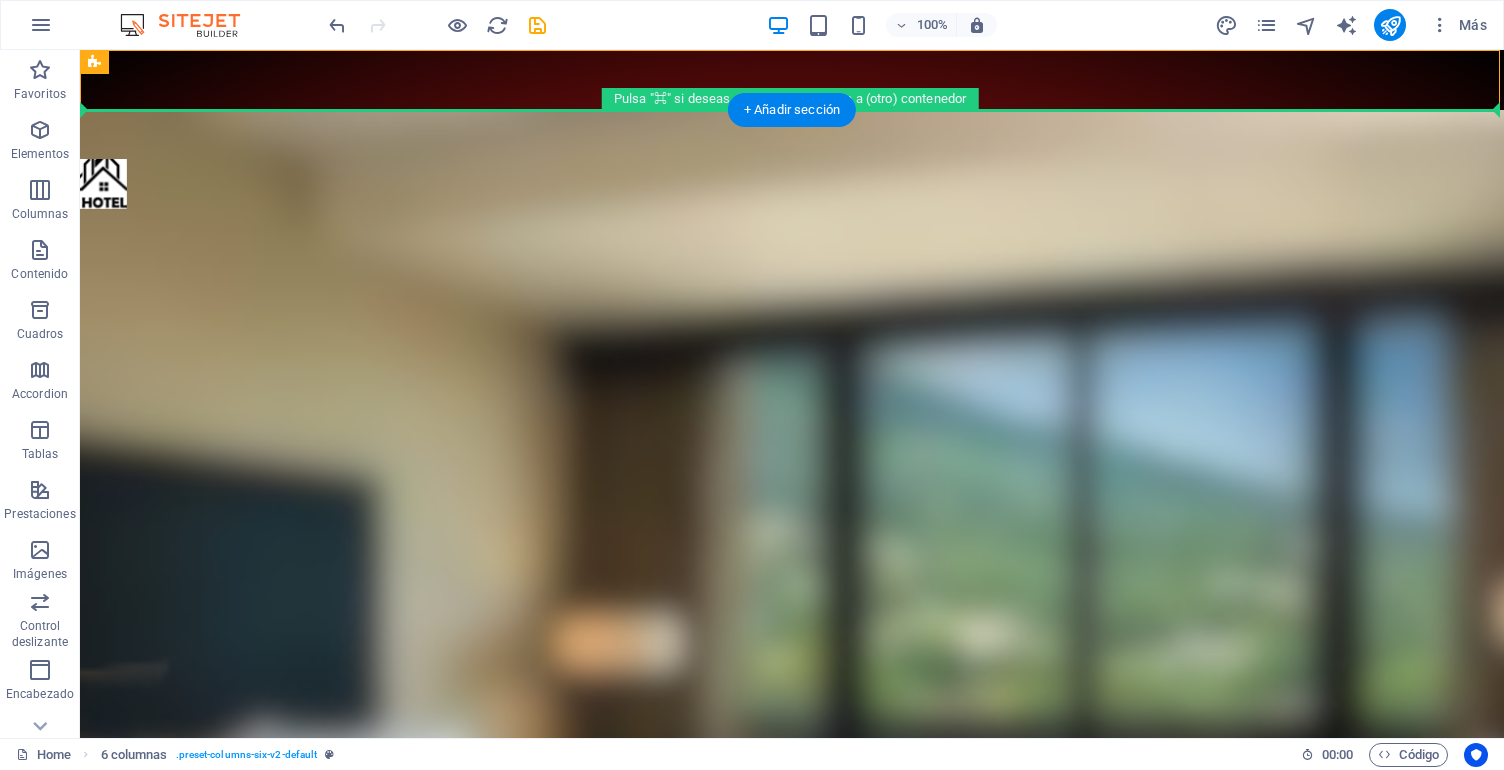 drag, startPoint x: 215, startPoint y: 110, endPoint x: 181, endPoint y: 143, distance: 47.38143 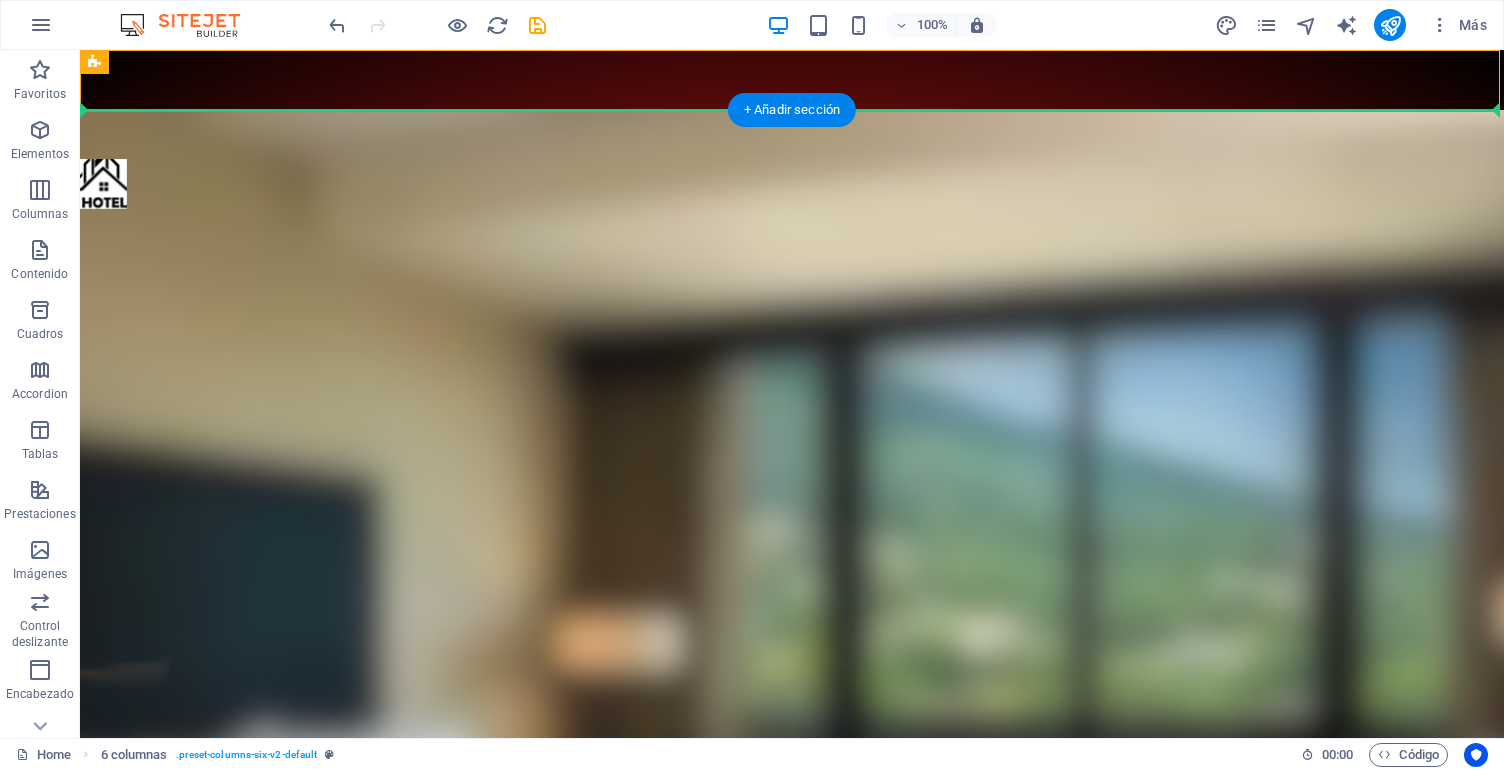 drag, startPoint x: 204, startPoint y: 118, endPoint x: 180, endPoint y: 195, distance: 80.65358 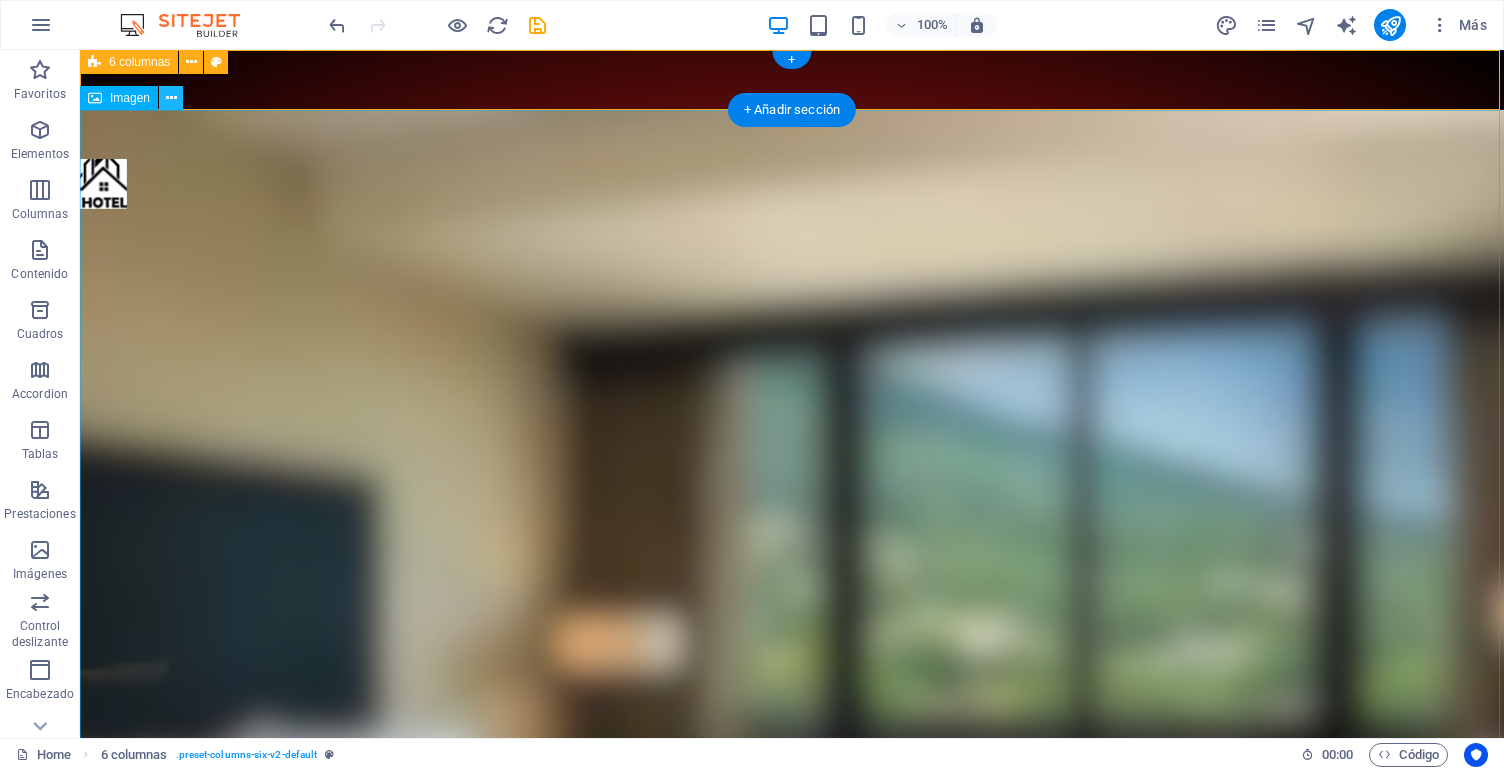 click at bounding box center (171, 98) 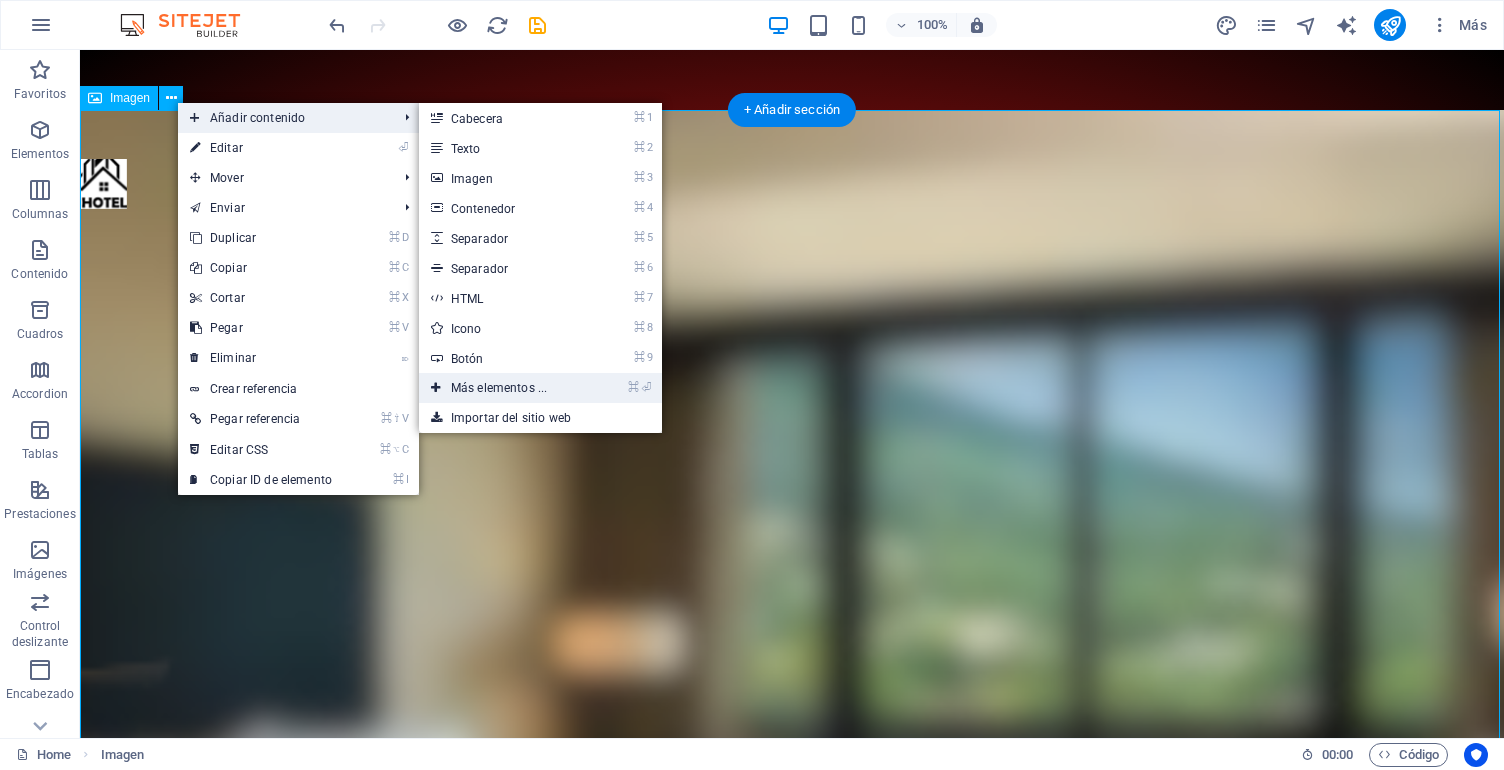 click on "⌘ ⏎  Más elementos ..." at bounding box center (503, 388) 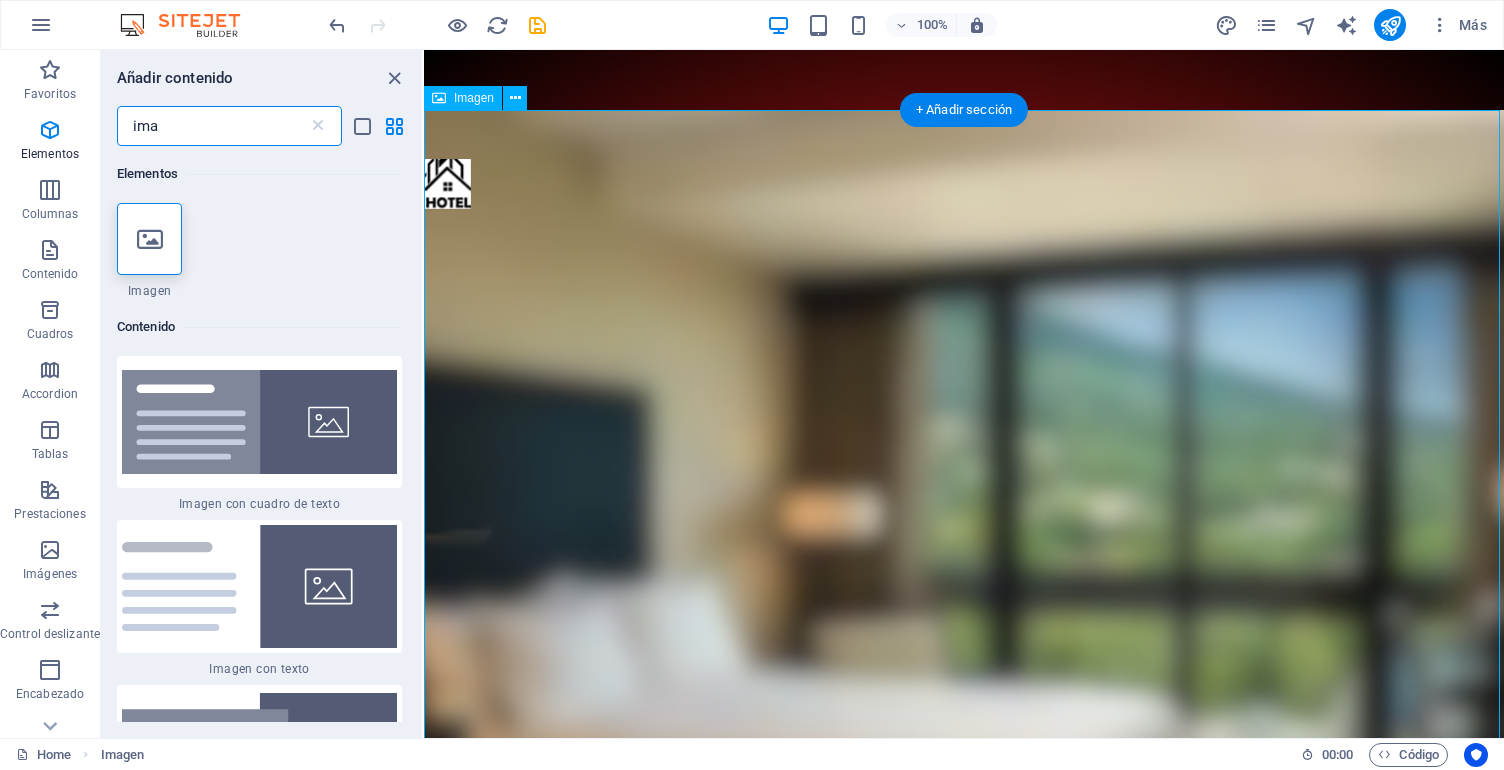 scroll, scrollTop: 2, scrollLeft: 0, axis: vertical 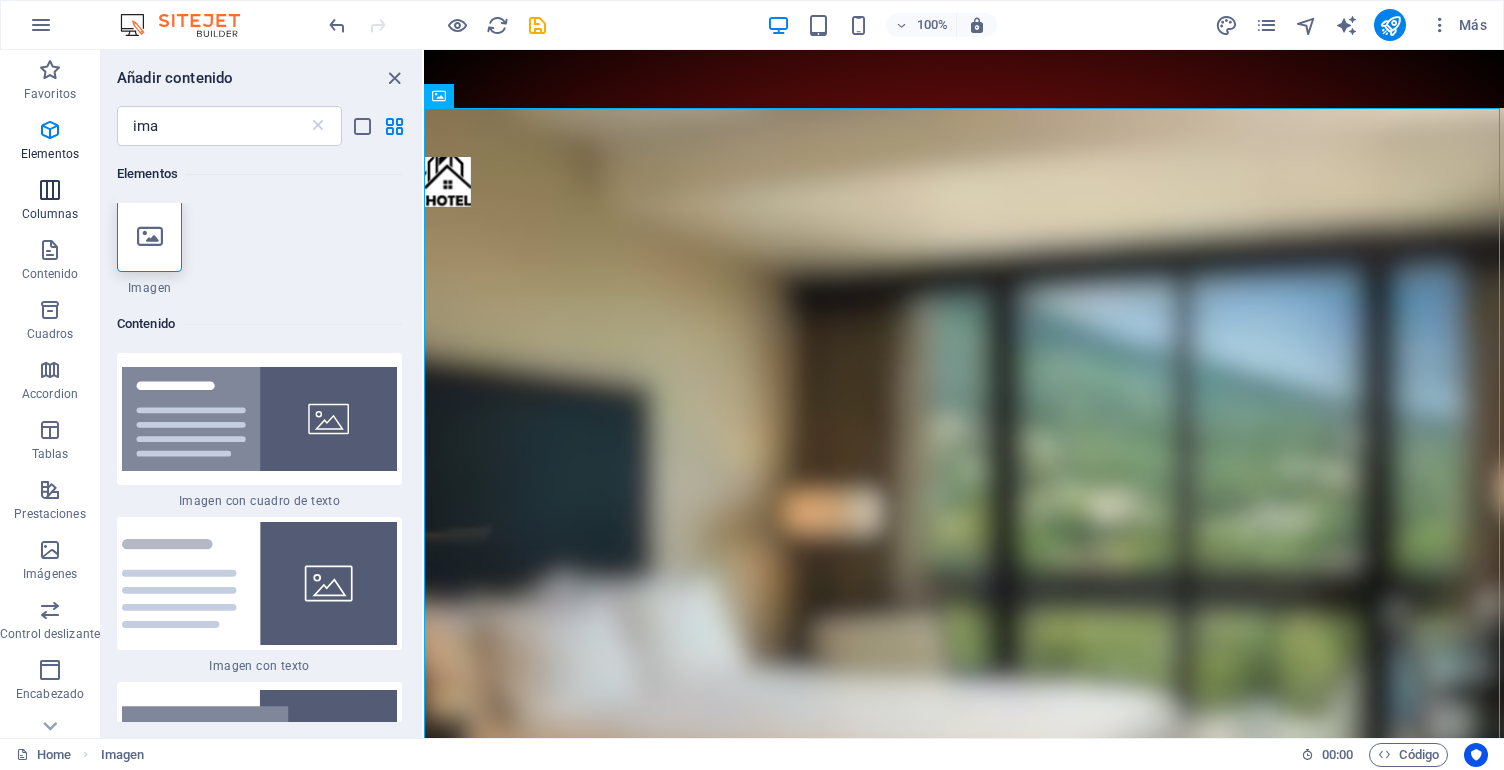 click at bounding box center (50, 190) 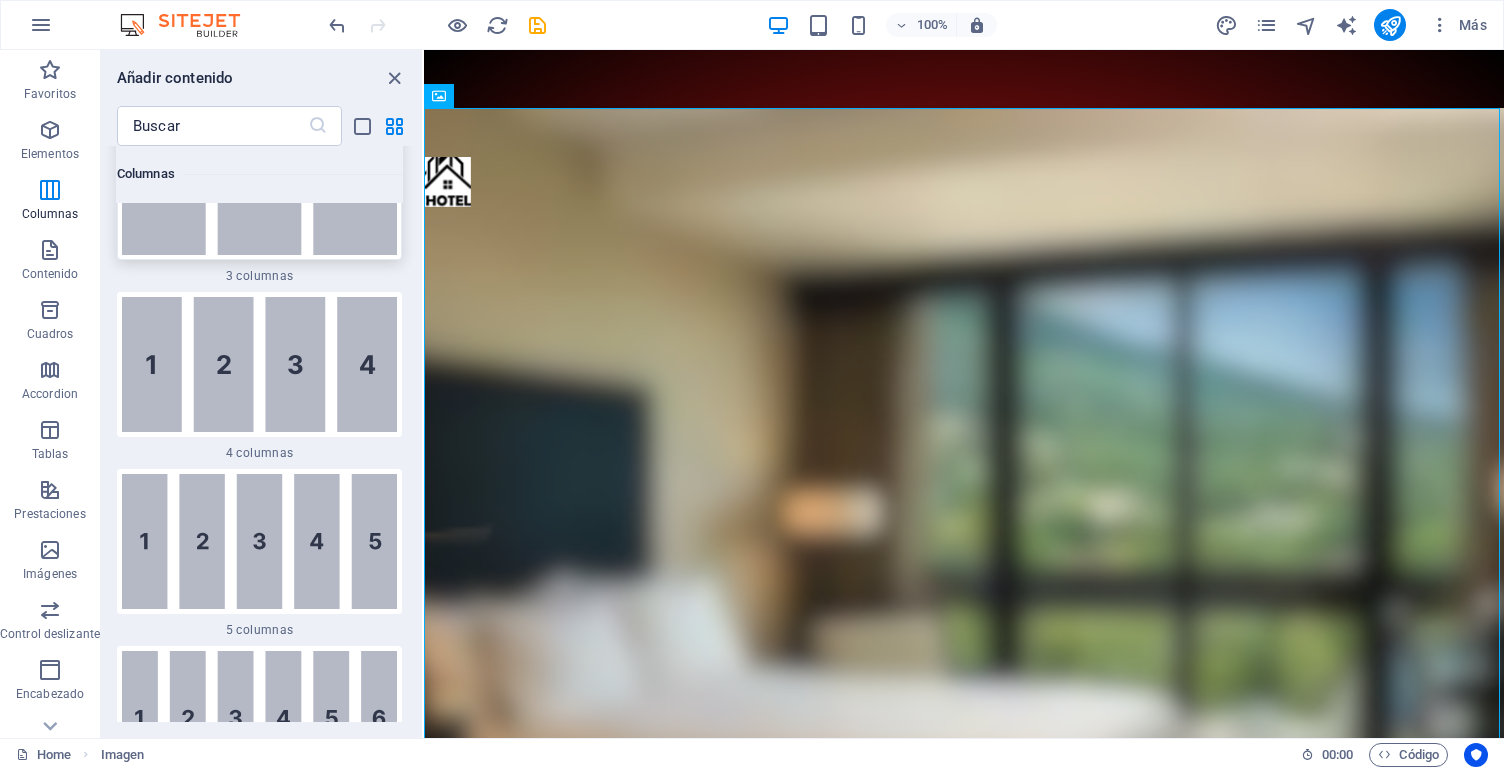 scroll, scrollTop: 1424, scrollLeft: 0, axis: vertical 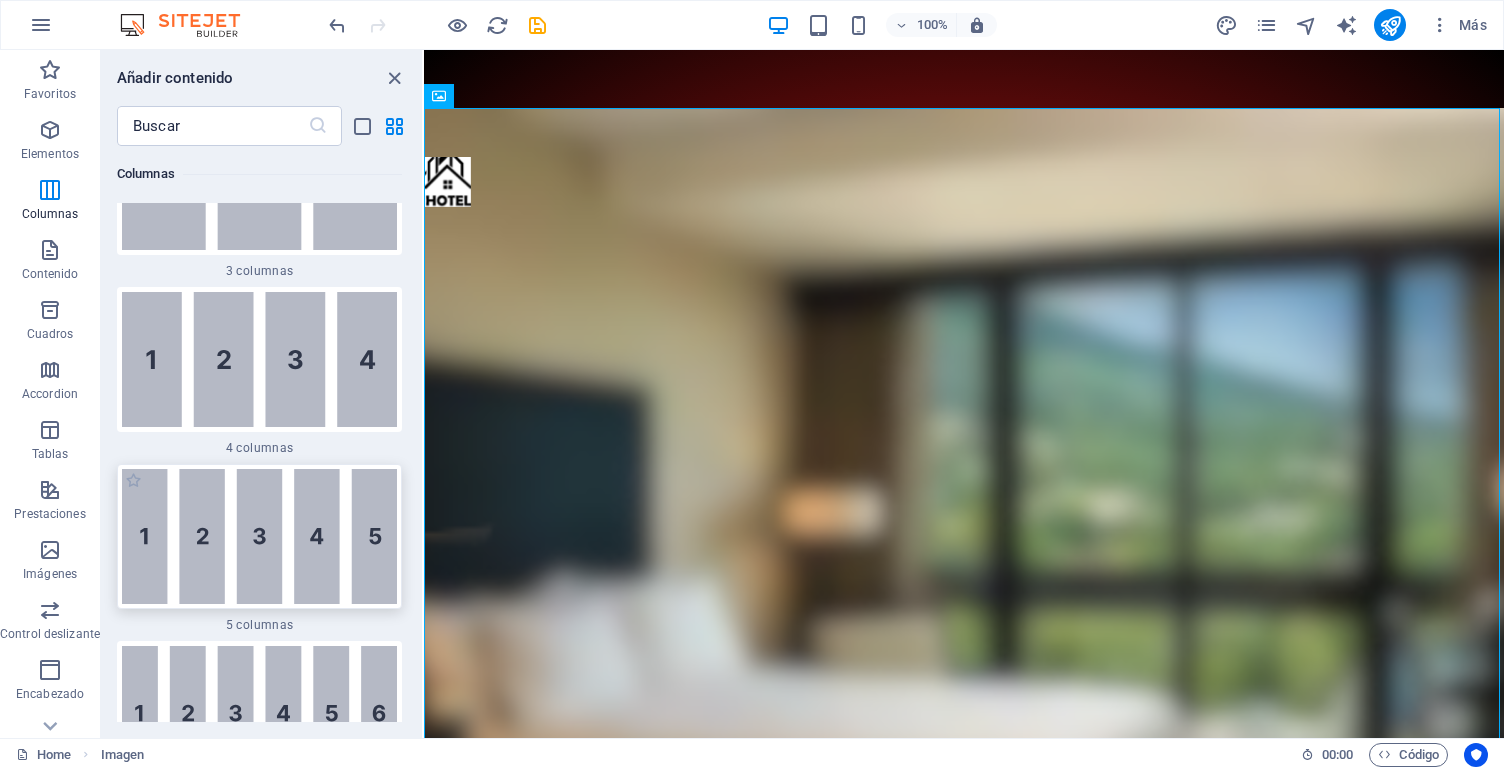 click at bounding box center (259, 536) 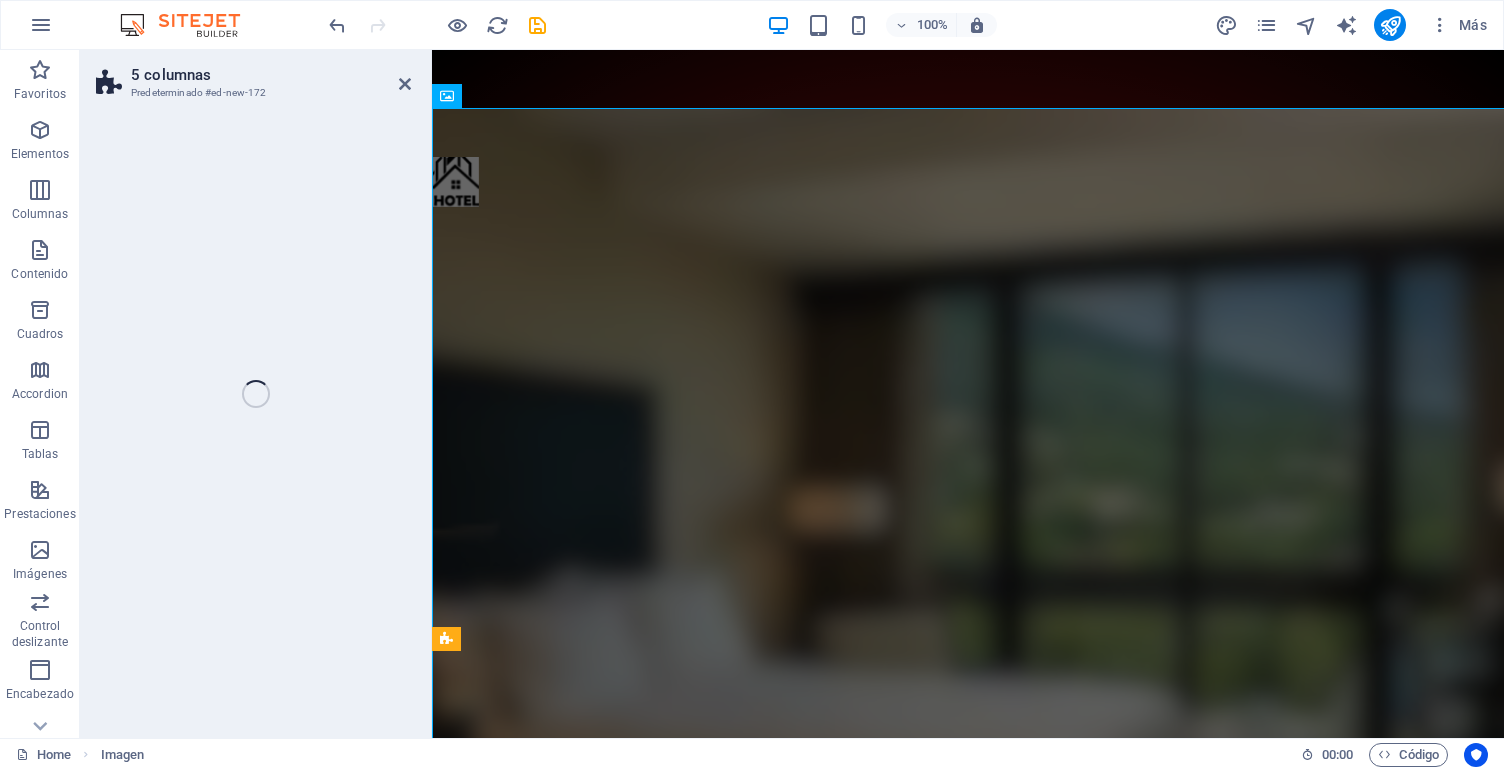 select on "rem" 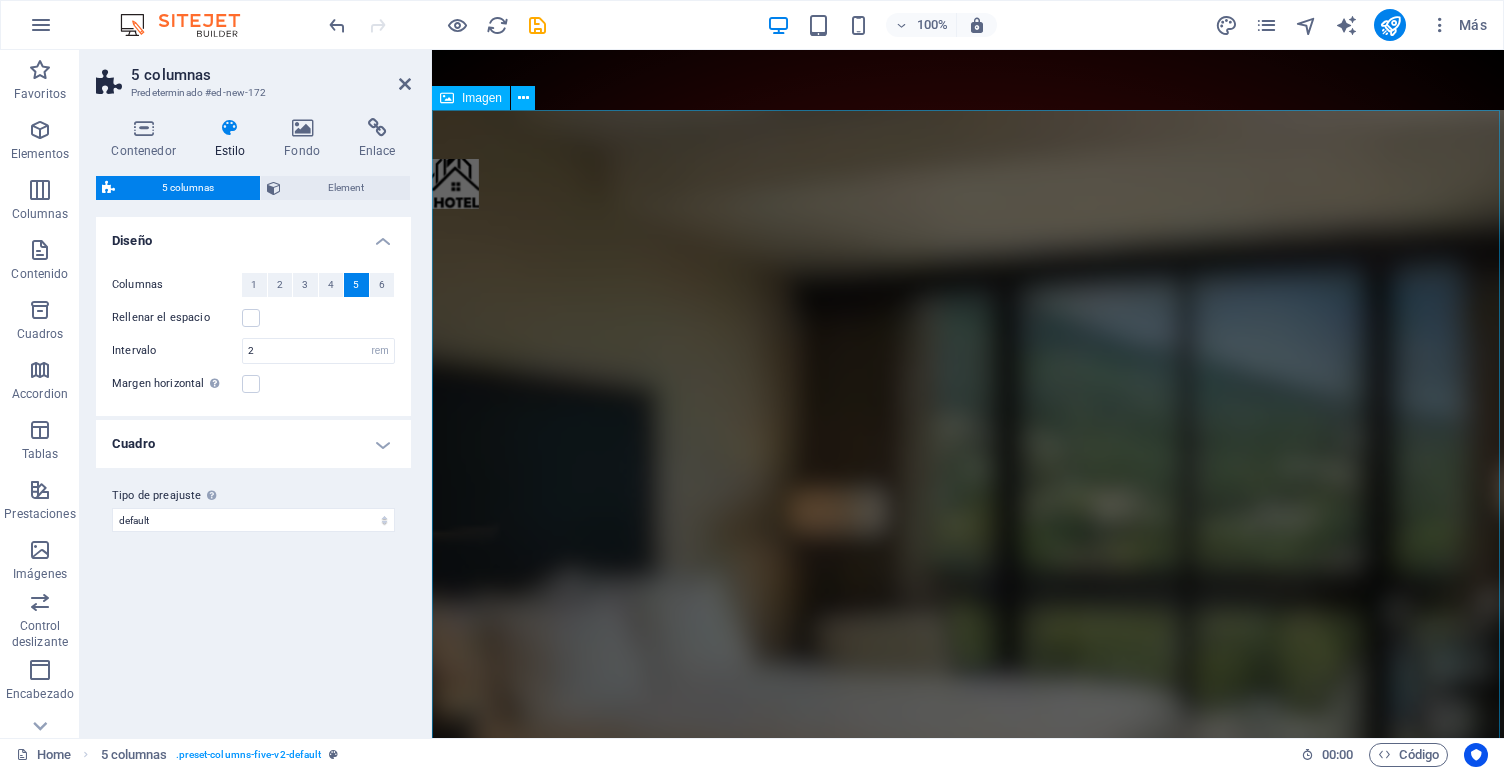scroll, scrollTop: 0, scrollLeft: 0, axis: both 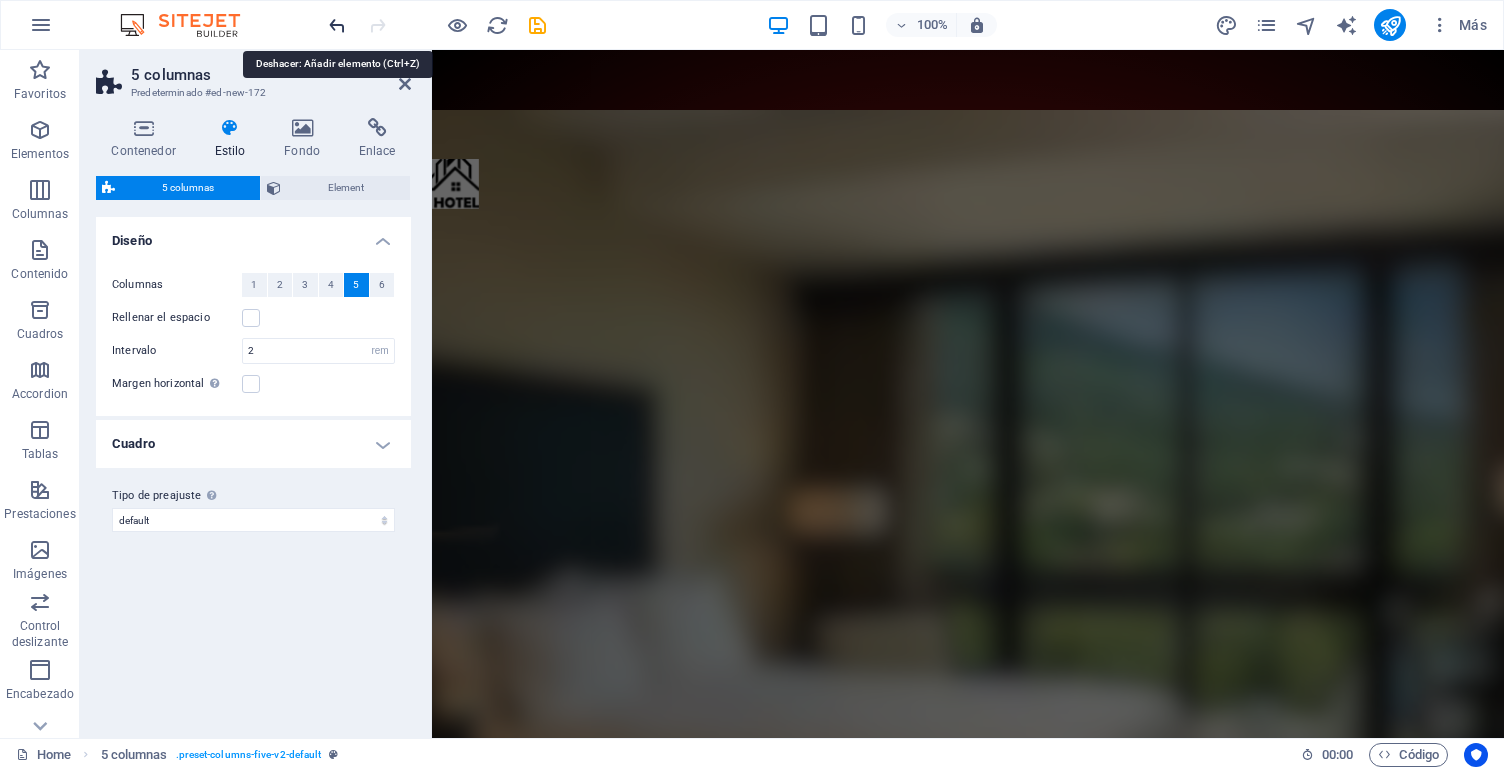 click at bounding box center [337, 25] 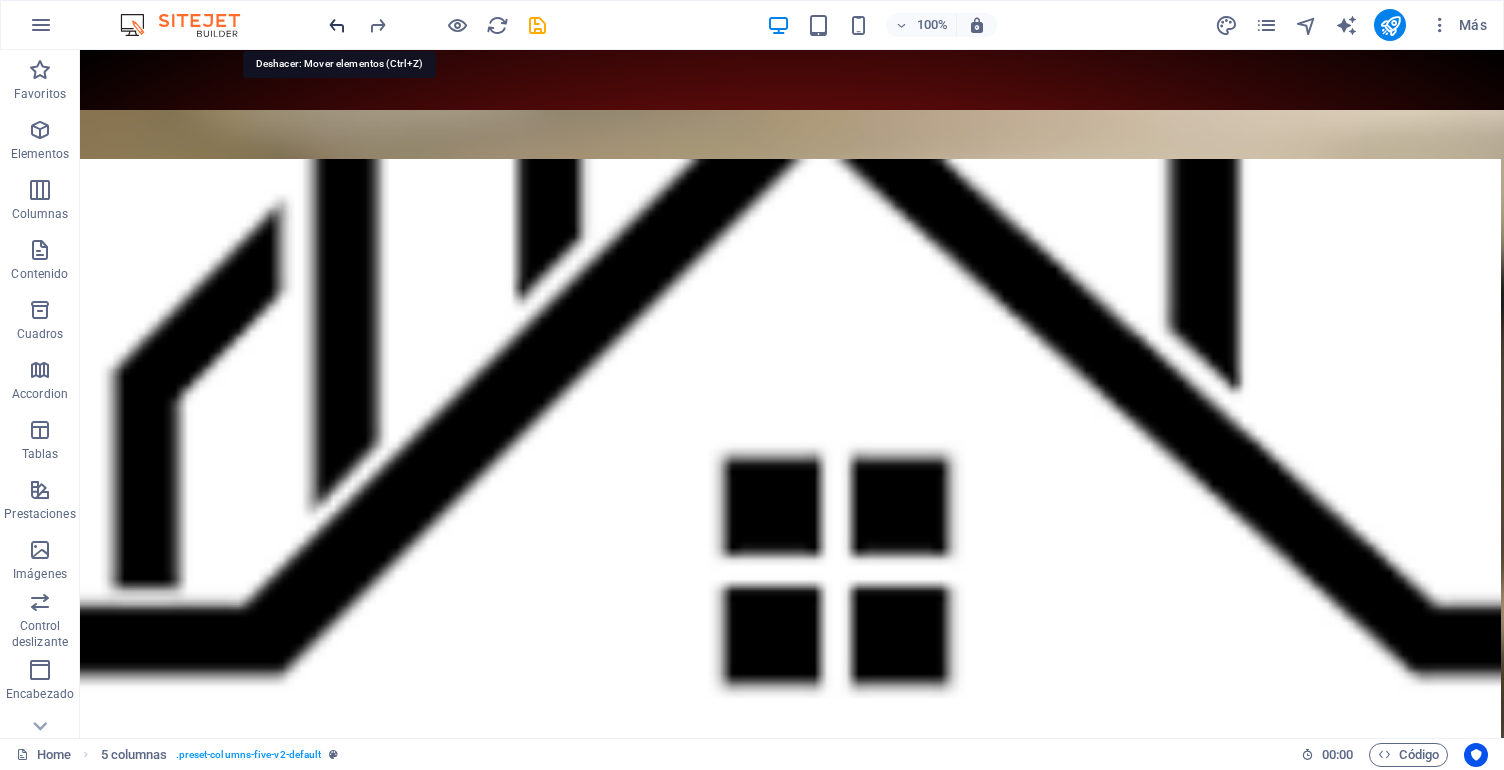 scroll, scrollTop: 552, scrollLeft: 0, axis: vertical 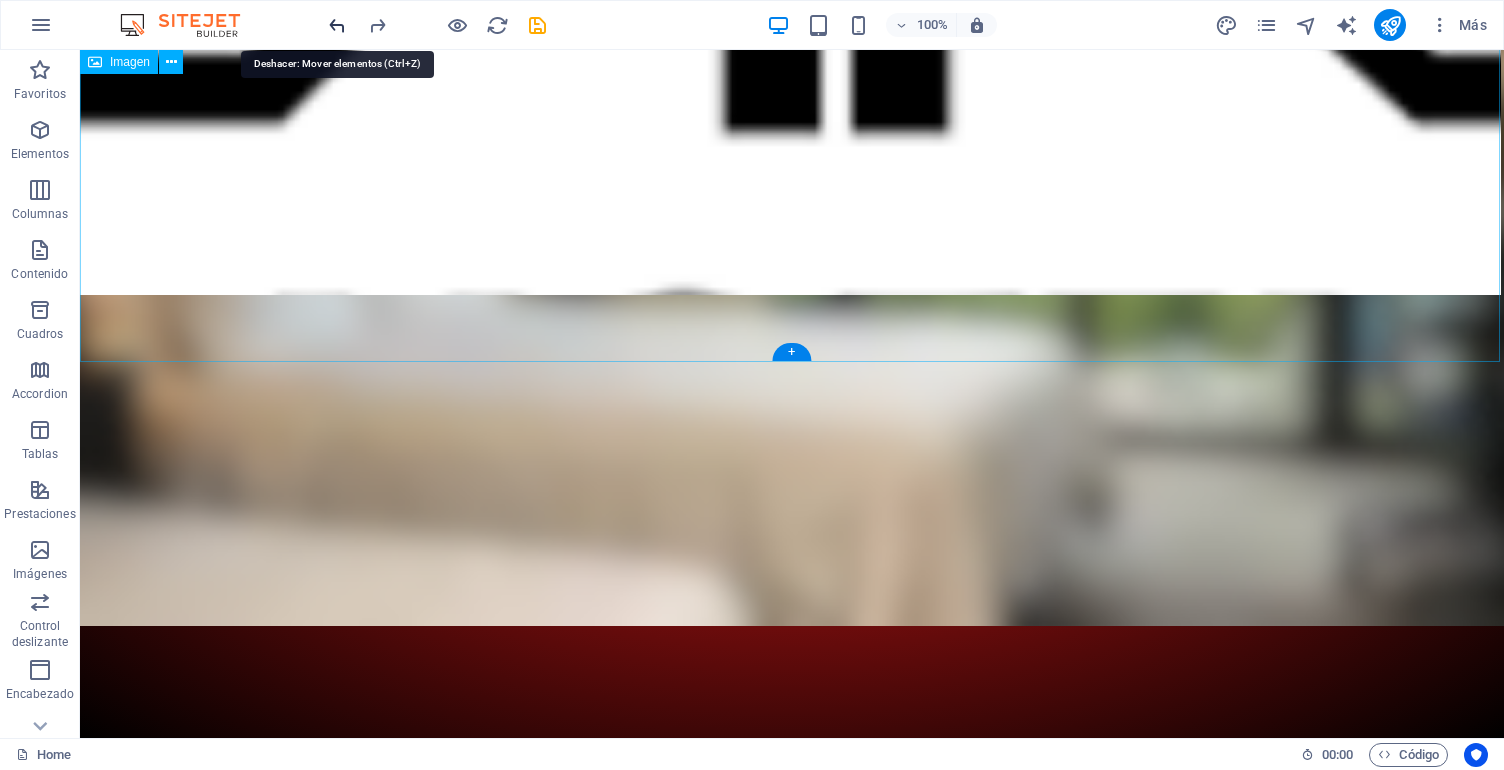 click at bounding box center (337, 25) 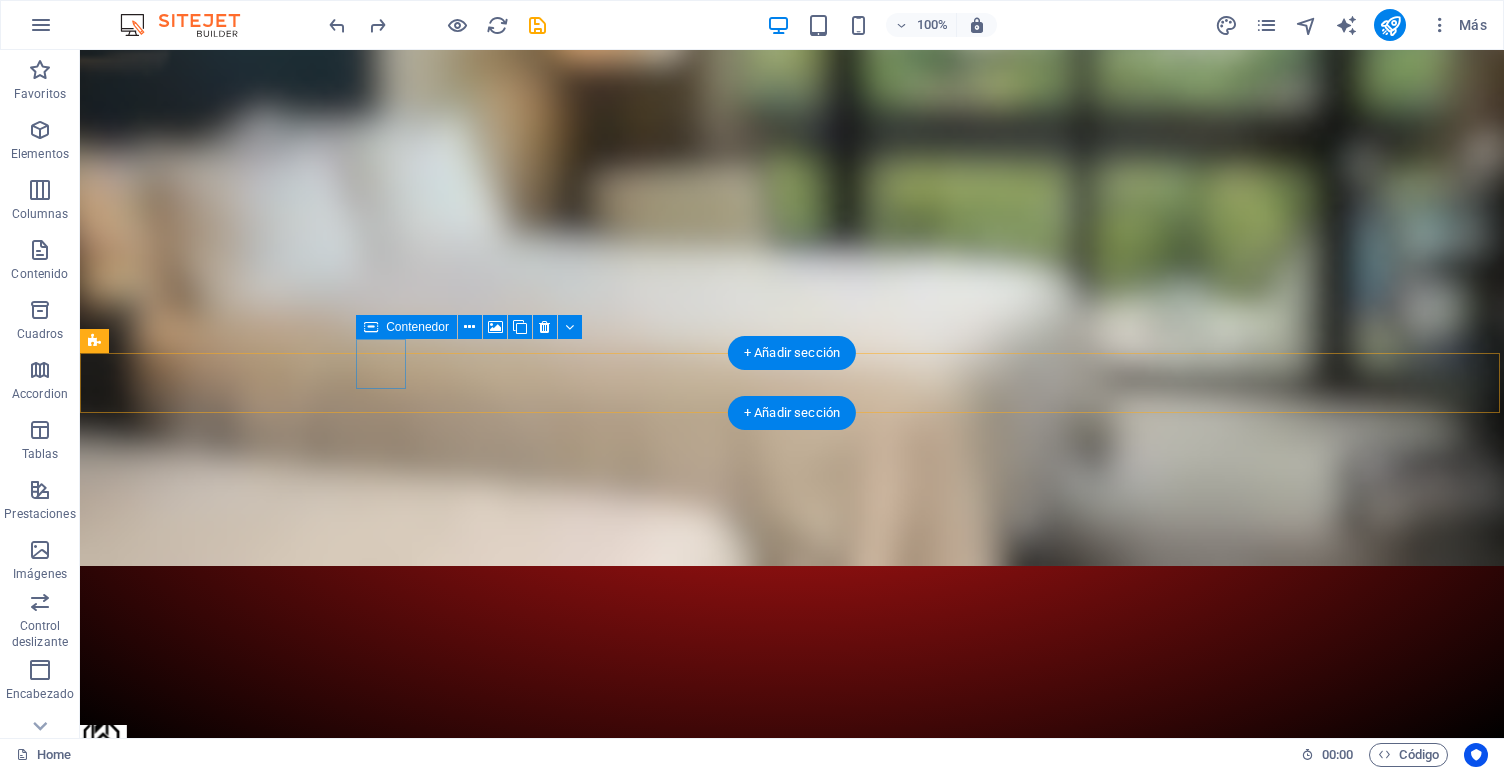 scroll, scrollTop: 547, scrollLeft: 0, axis: vertical 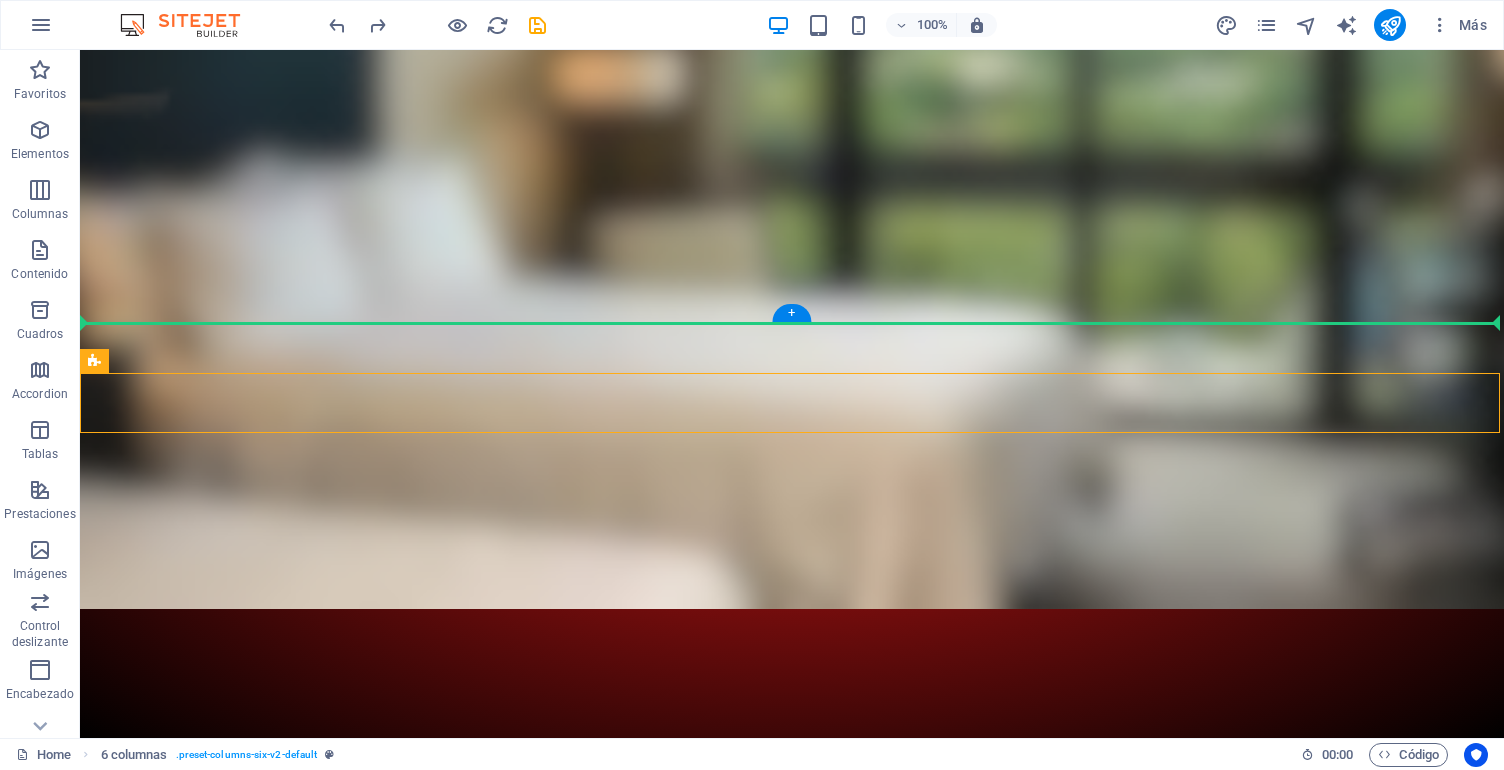 drag, startPoint x: 224, startPoint y: 394, endPoint x: 193, endPoint y: 151, distance: 244.96939 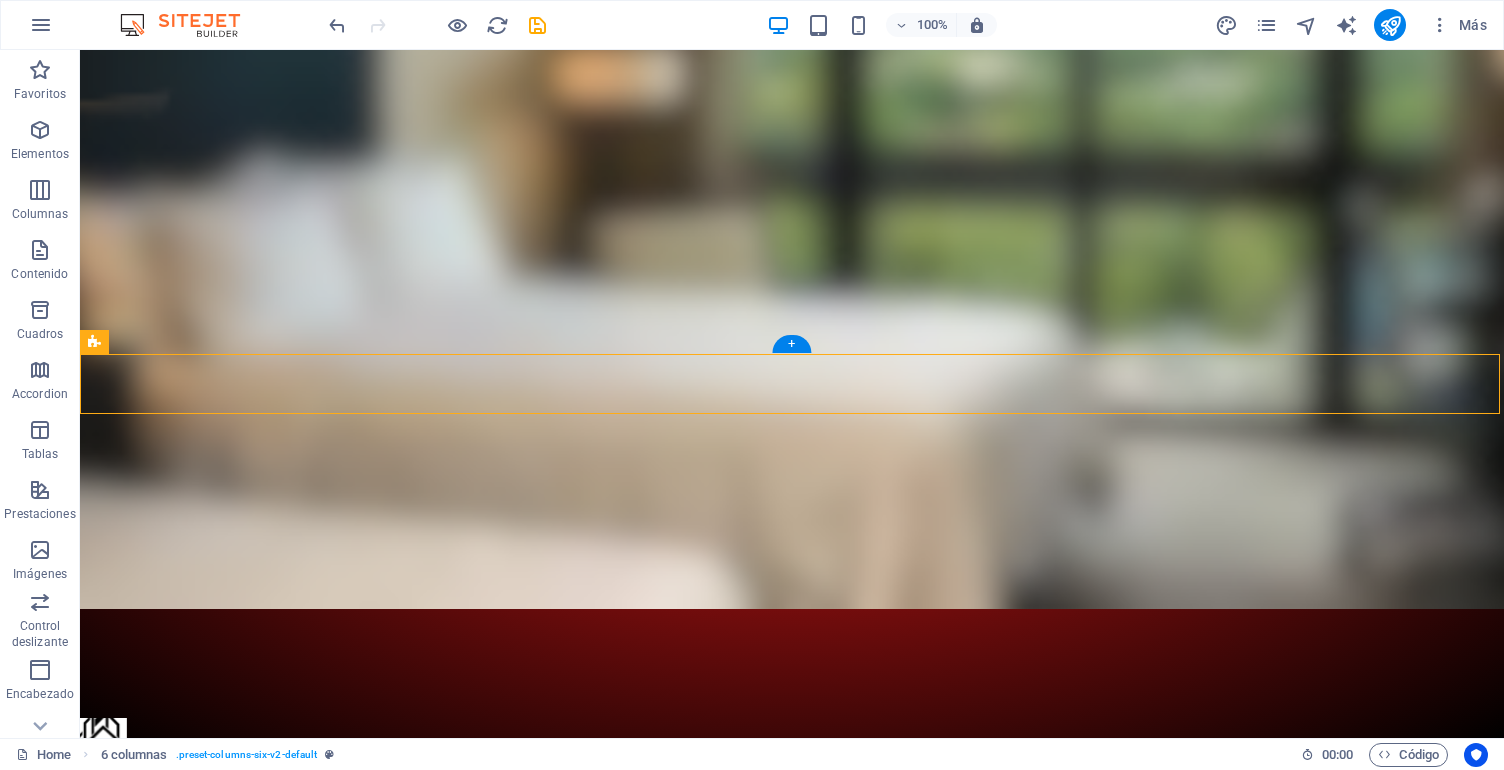scroll, scrollTop: 500, scrollLeft: 0, axis: vertical 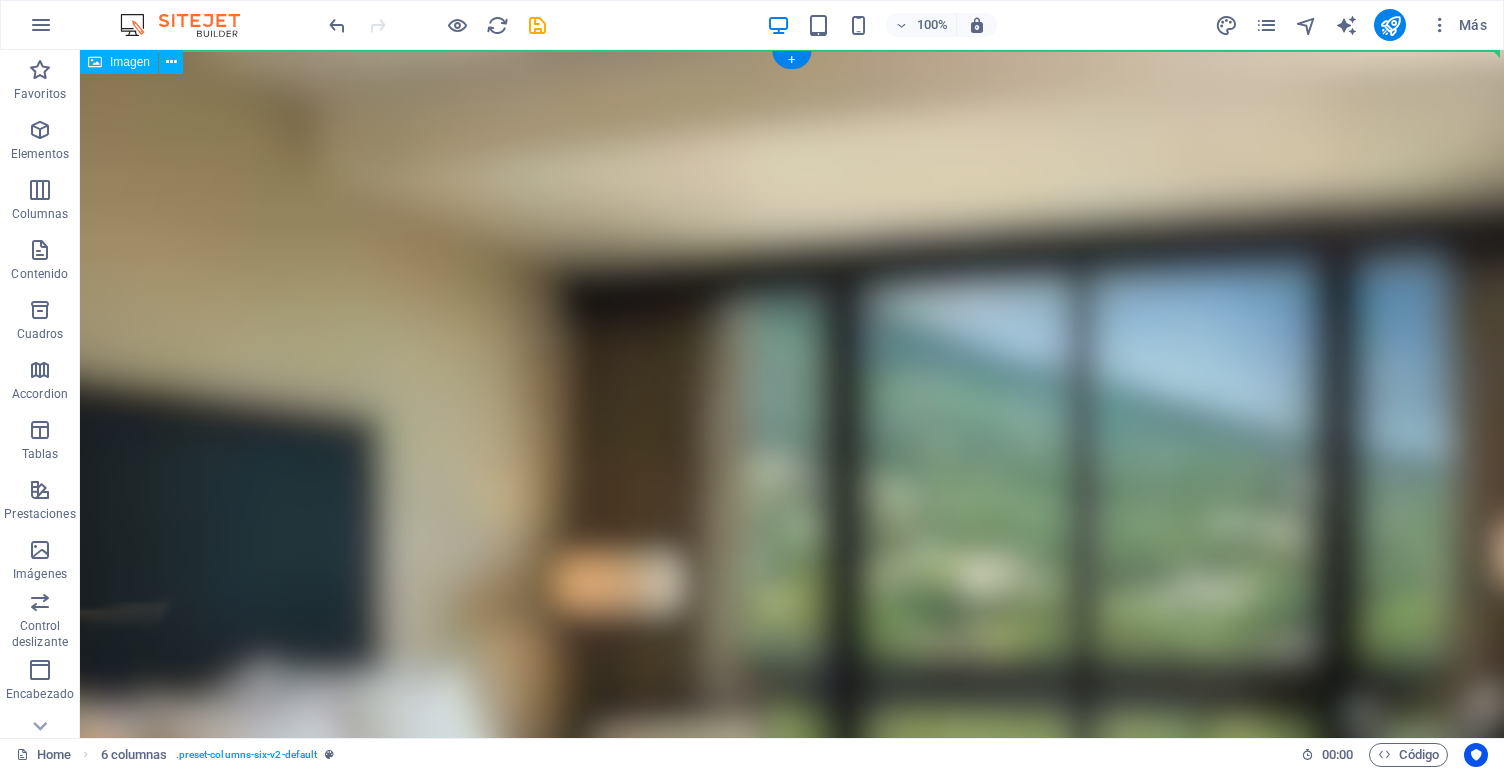 drag, startPoint x: 195, startPoint y: 390, endPoint x: 183, endPoint y: 195, distance: 195.36888 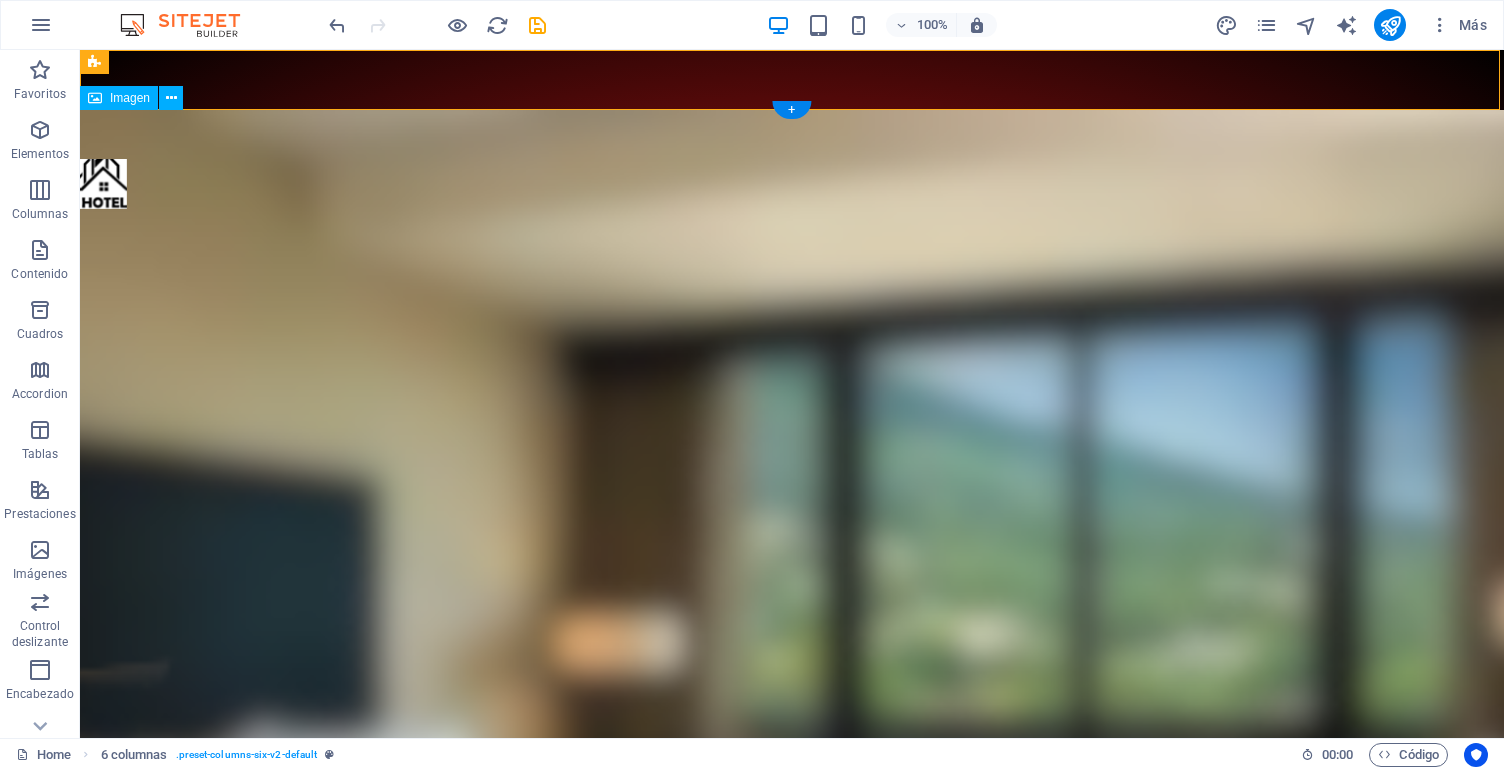 click at bounding box center [792, 644] 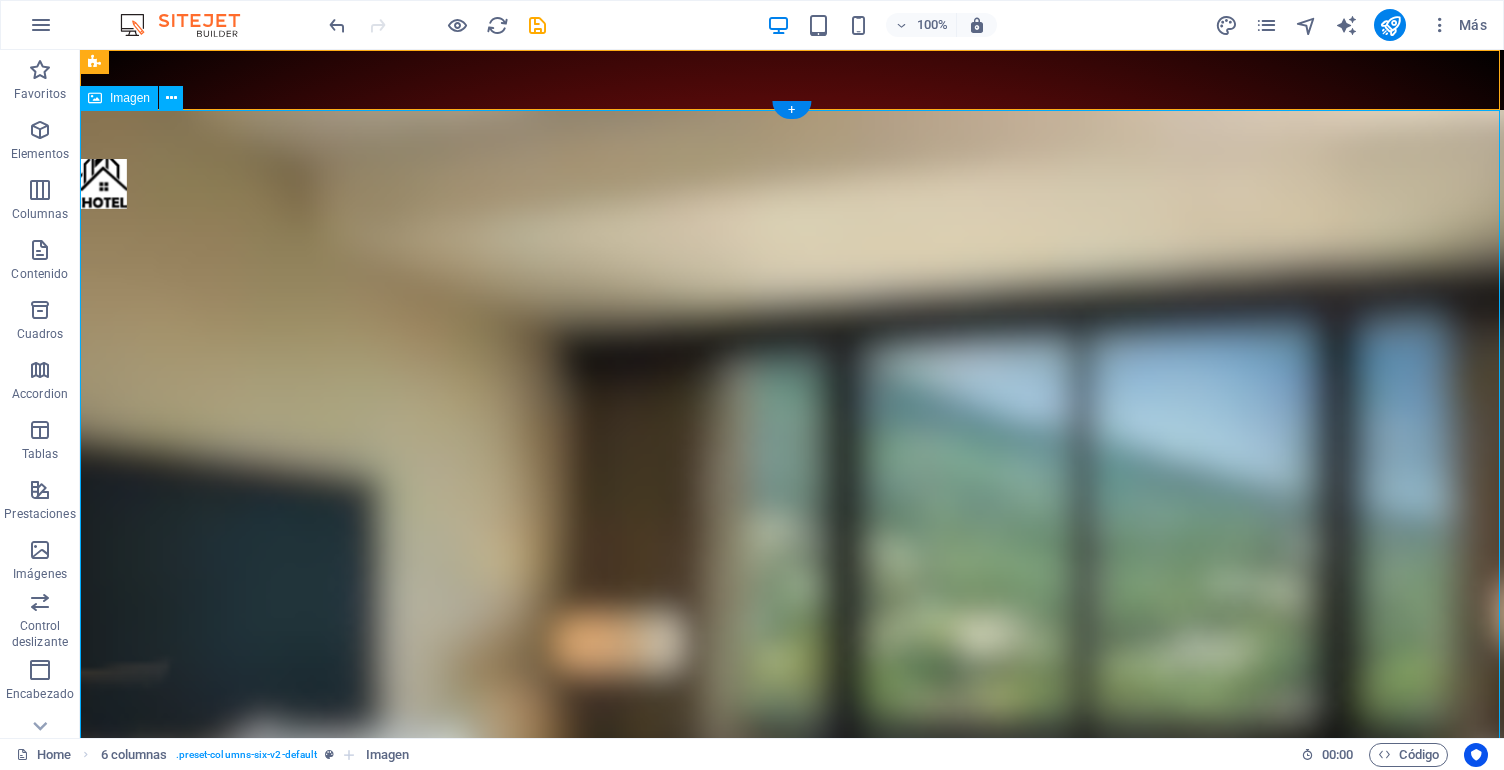click at bounding box center (792, 644) 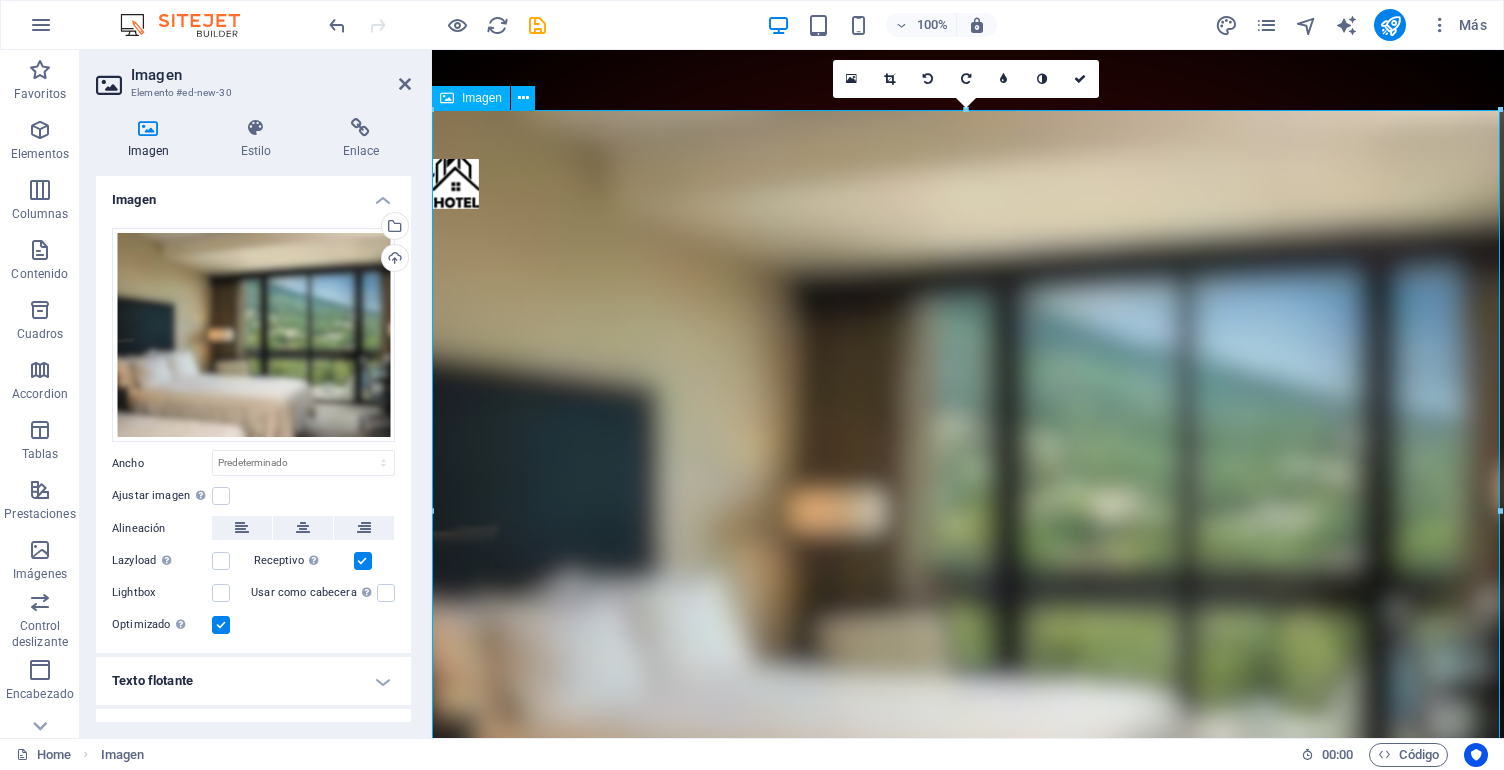 click at bounding box center (968, 512) 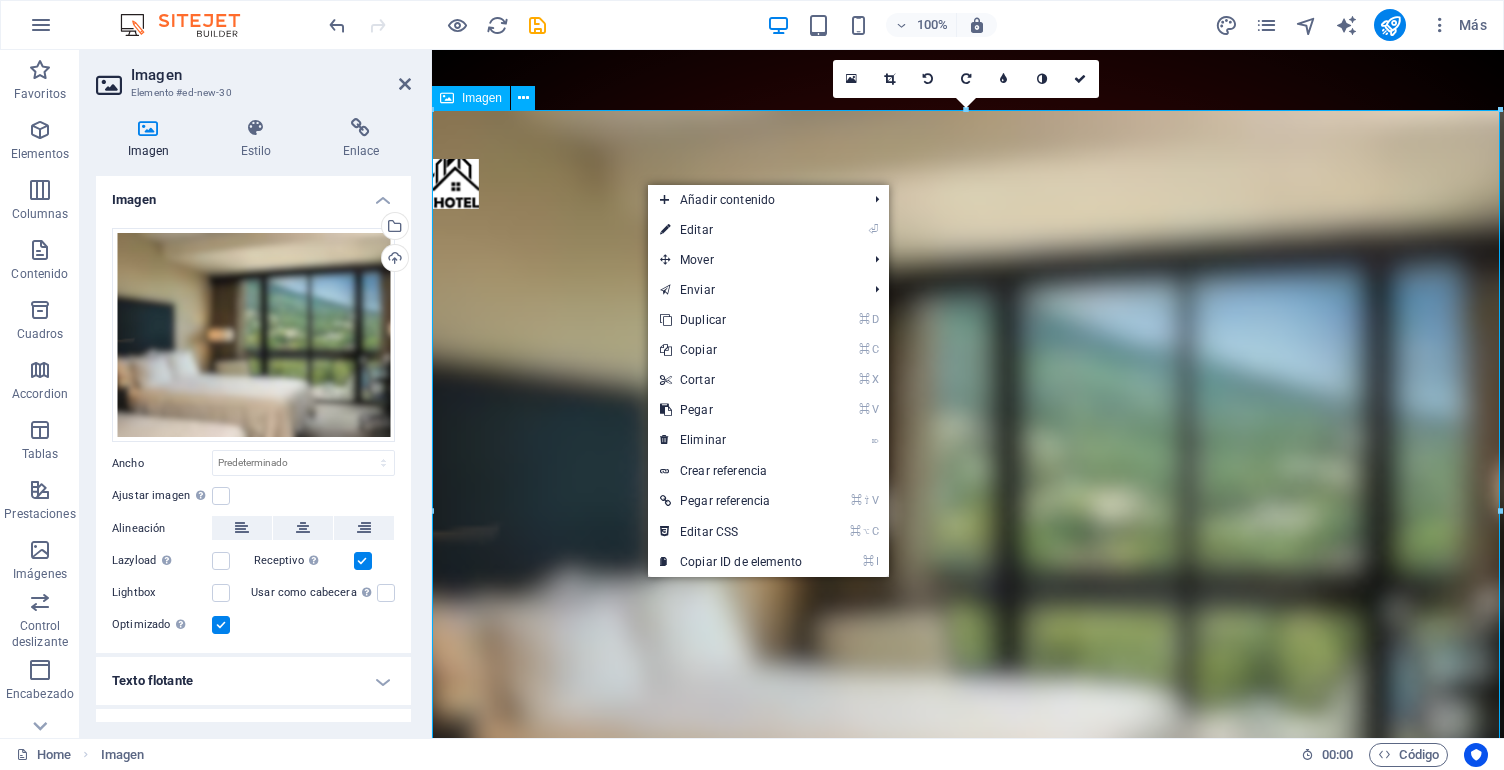 click at bounding box center (968, 512) 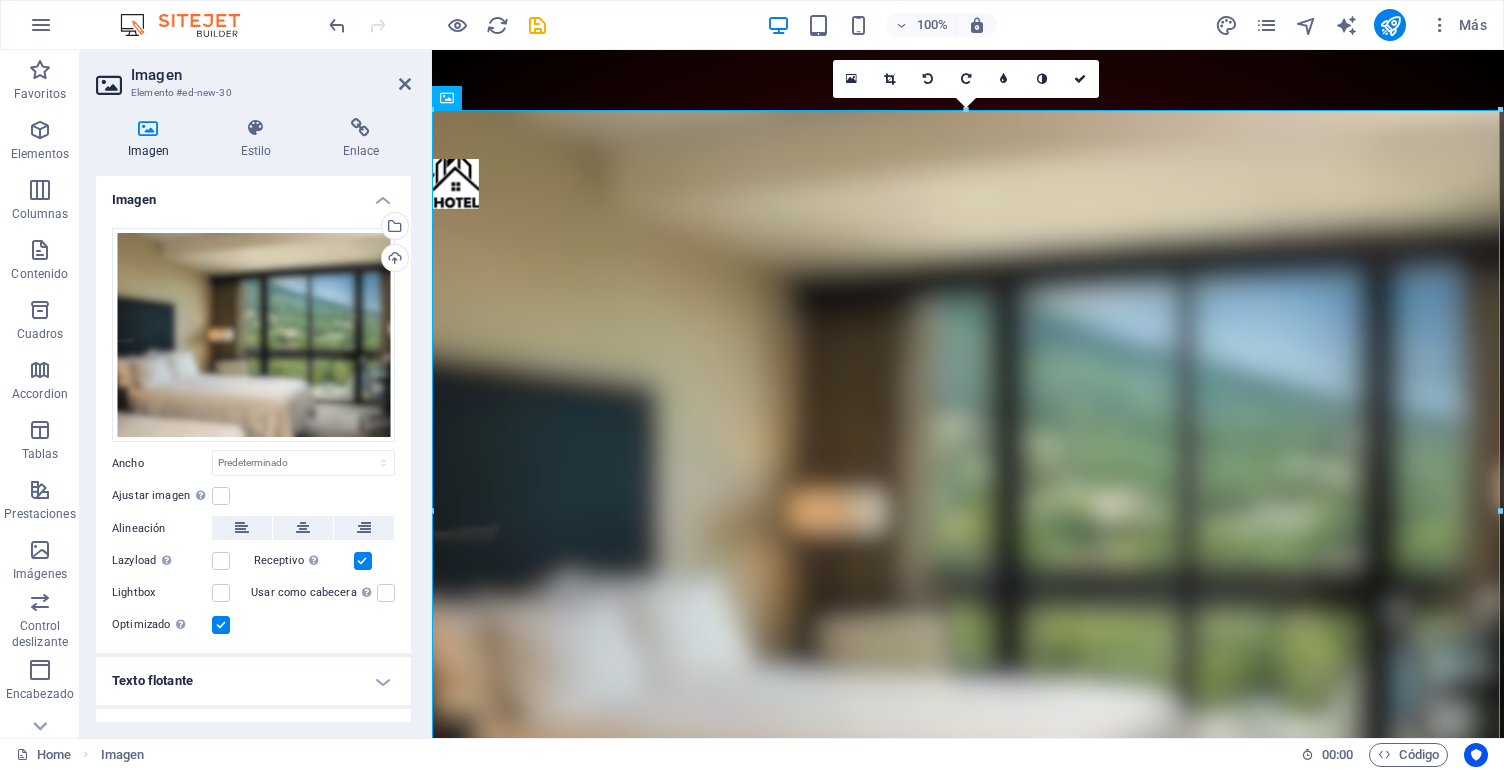 click on "100% Más" at bounding box center (752, 25) 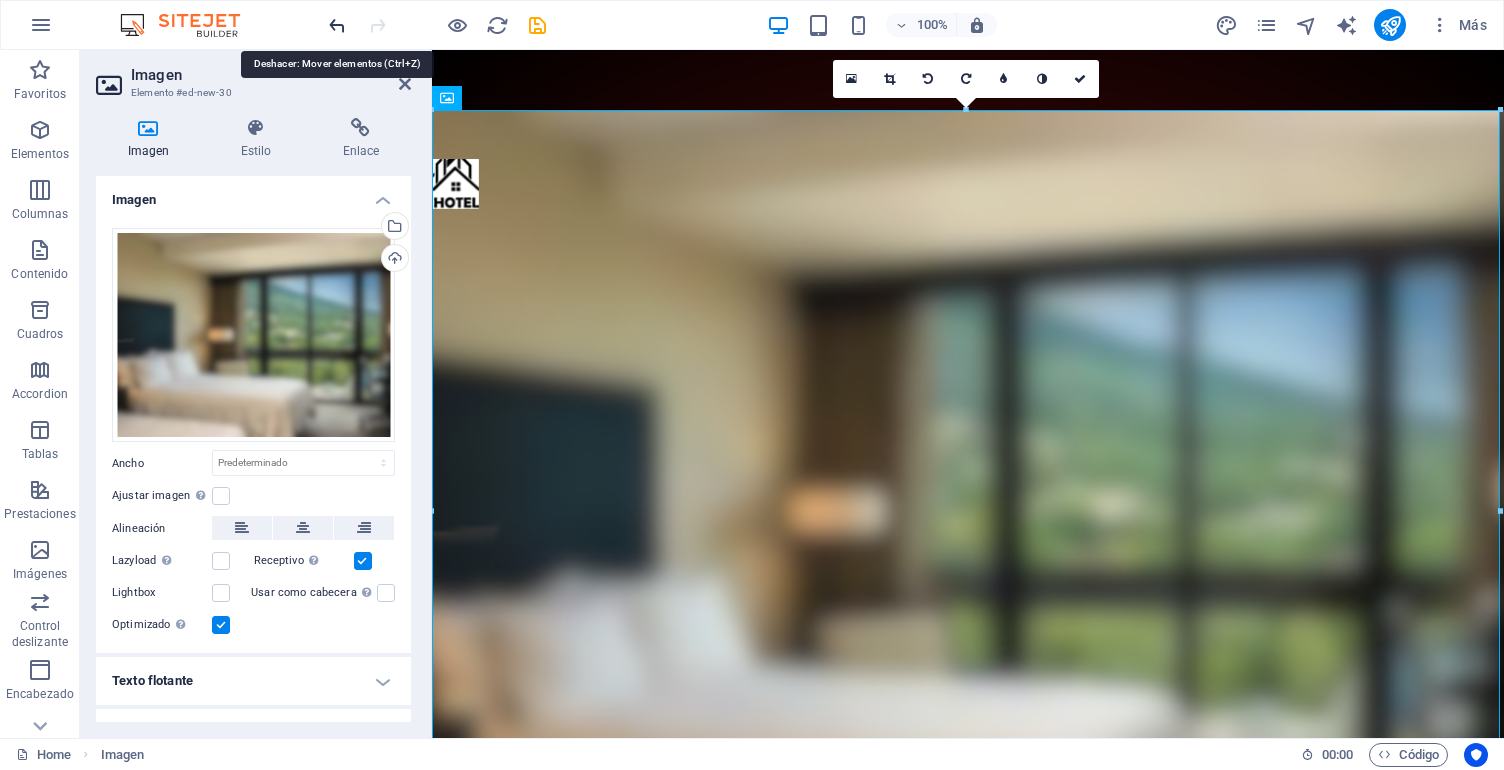 click at bounding box center [337, 25] 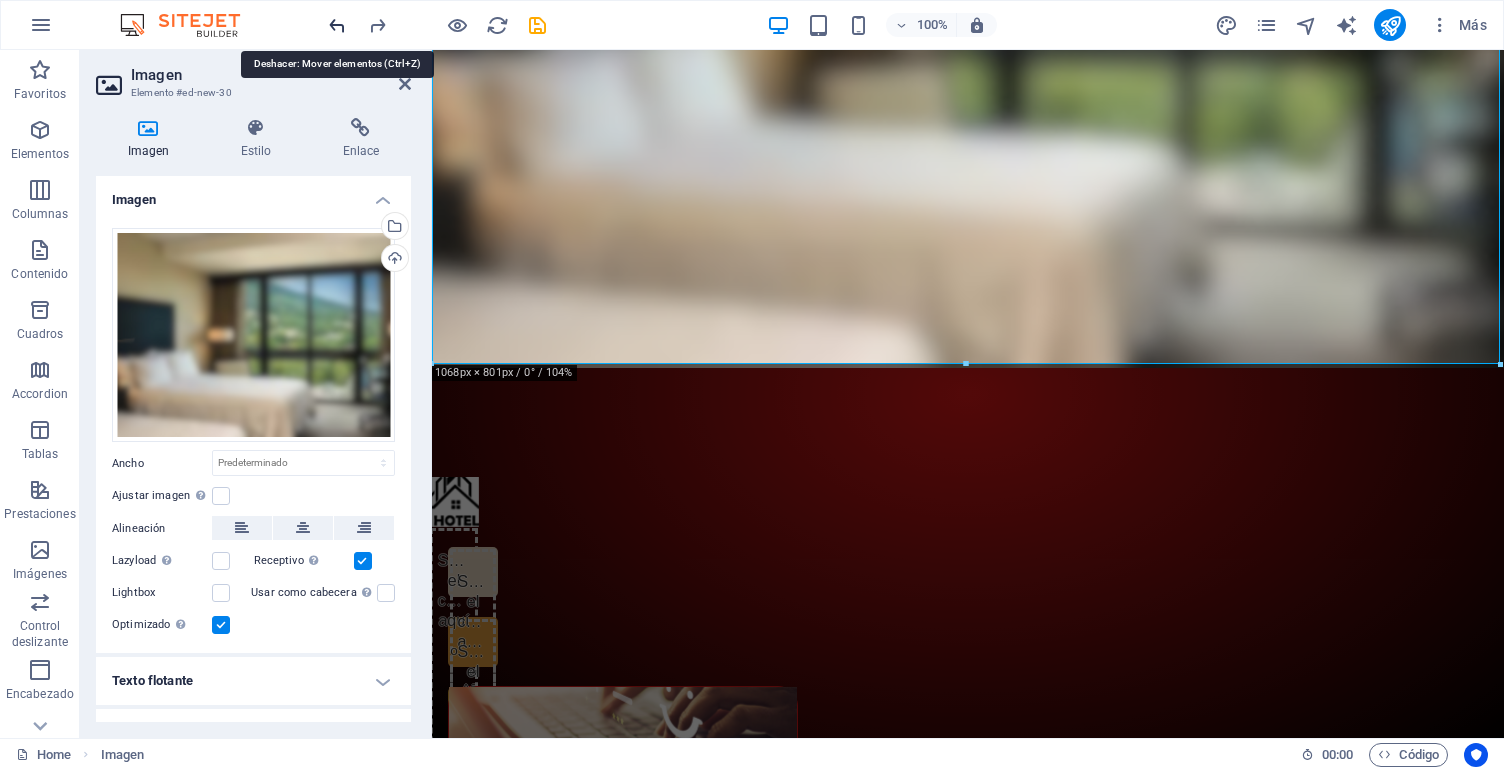 scroll, scrollTop: 487, scrollLeft: 0, axis: vertical 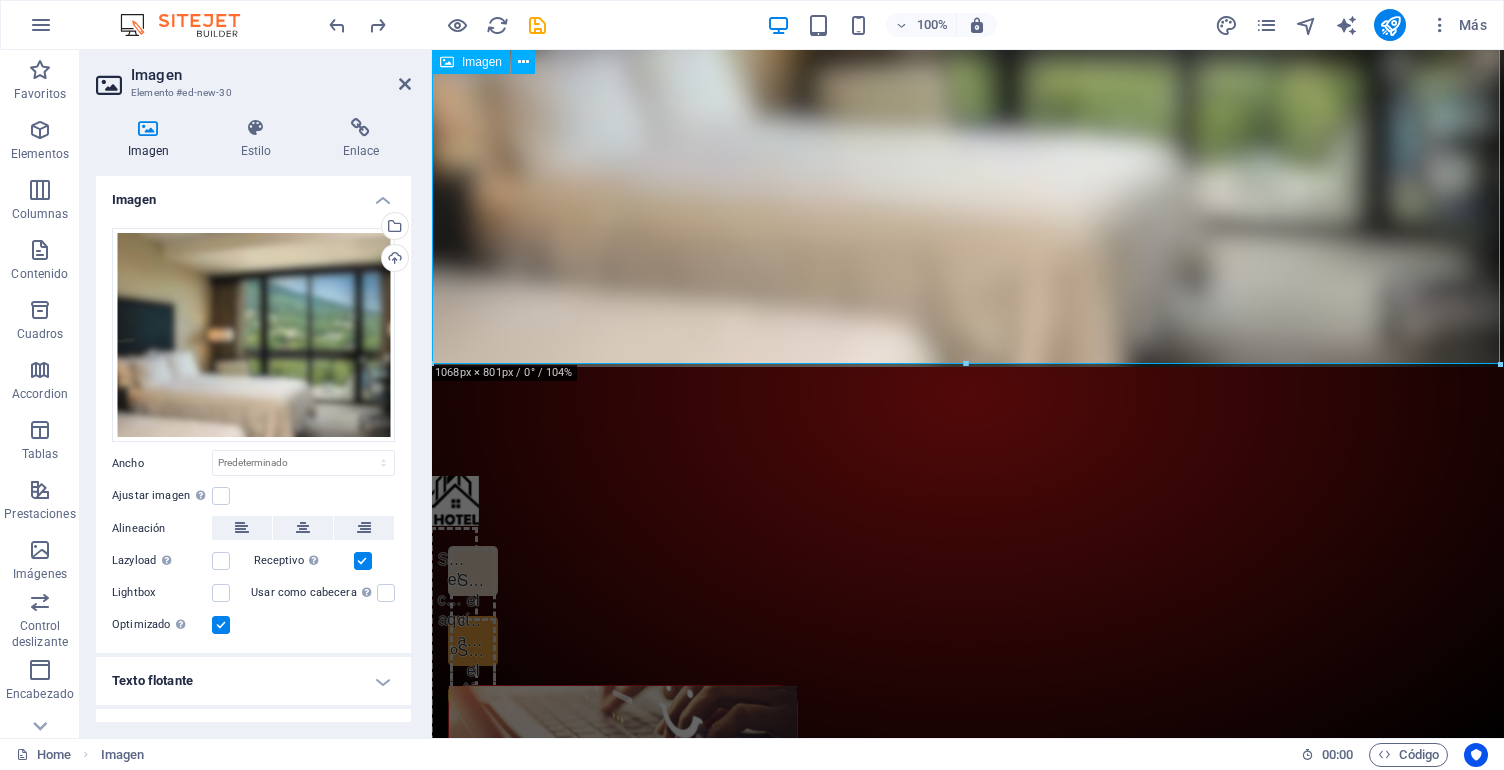 click at bounding box center [968, -35] 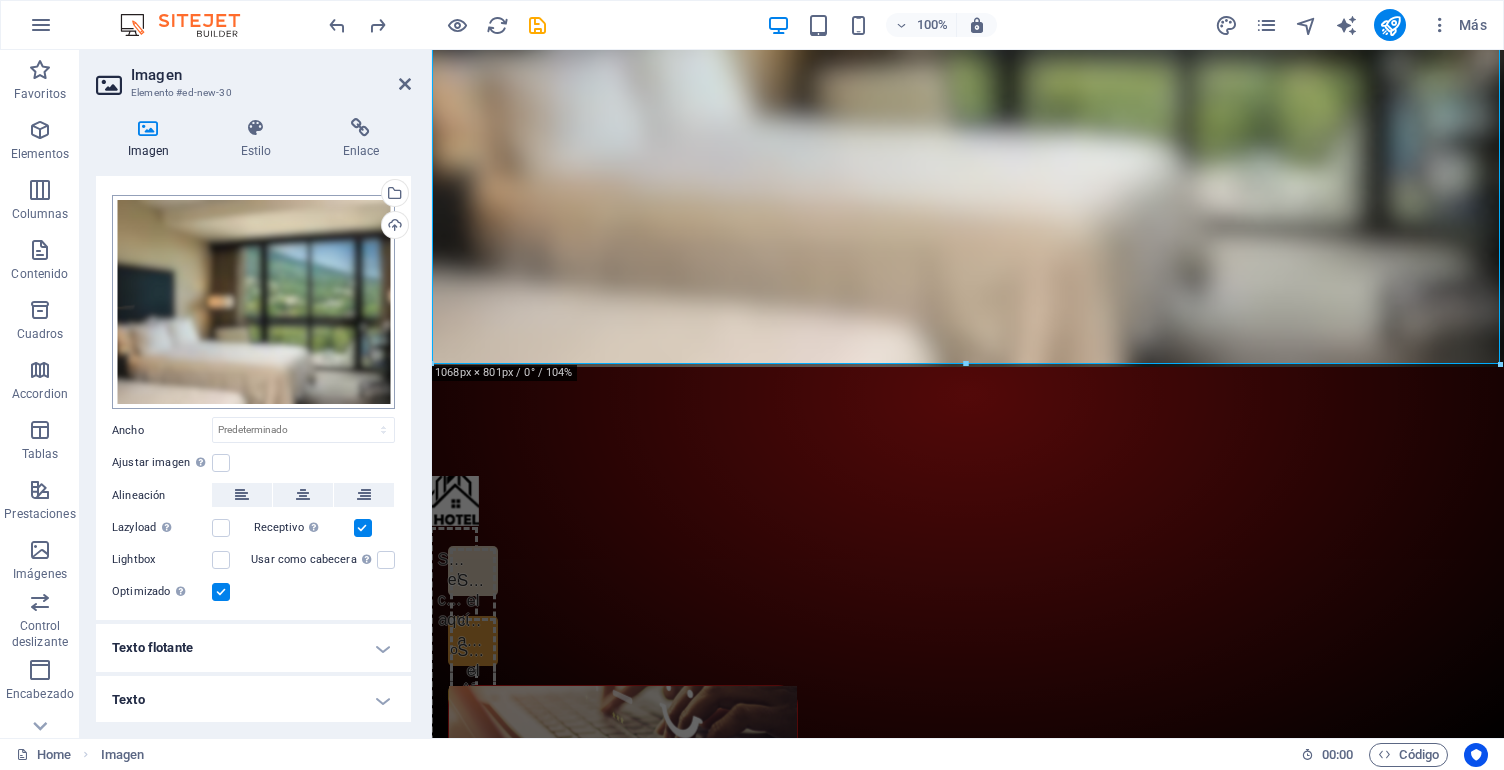 scroll, scrollTop: 32, scrollLeft: 0, axis: vertical 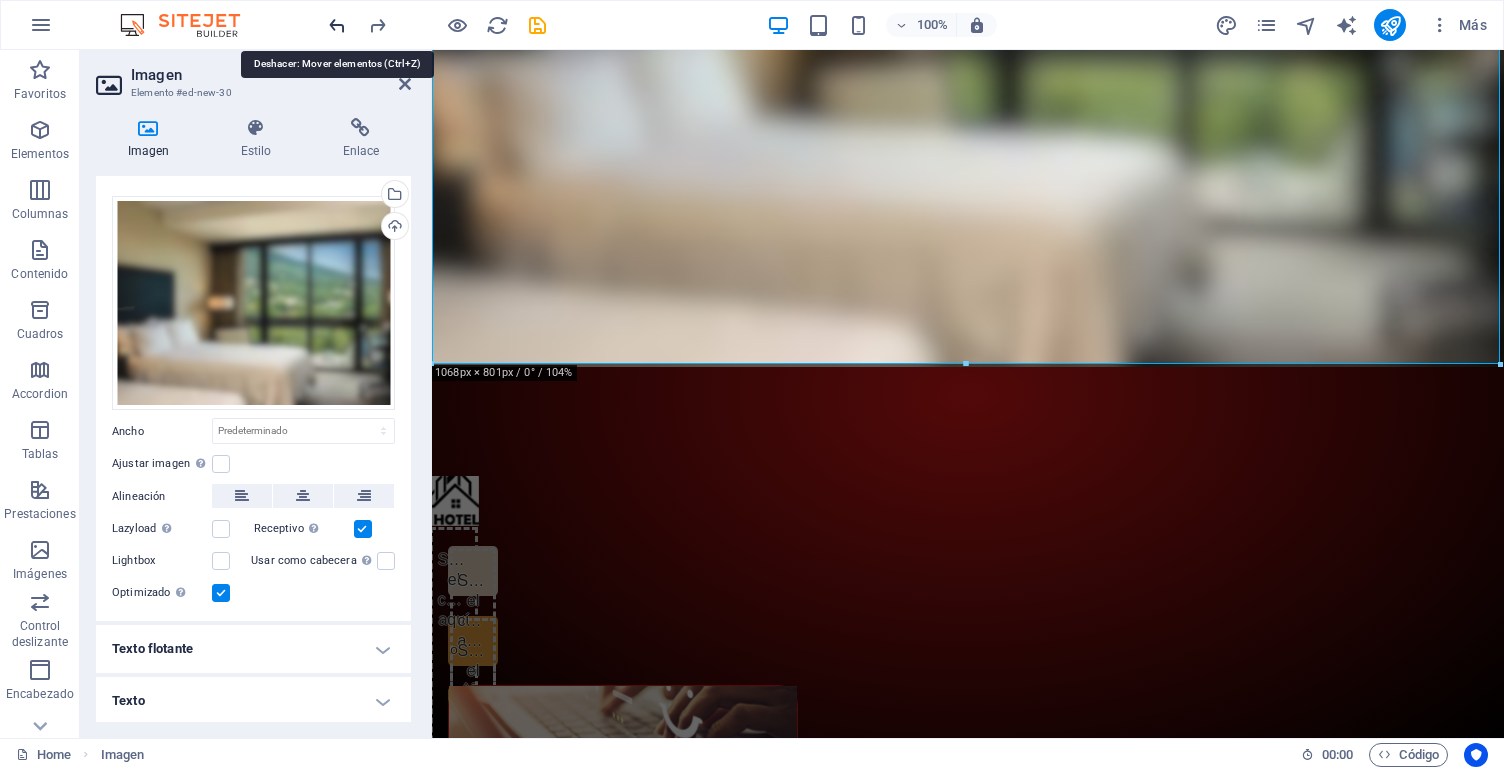 click at bounding box center (337, 25) 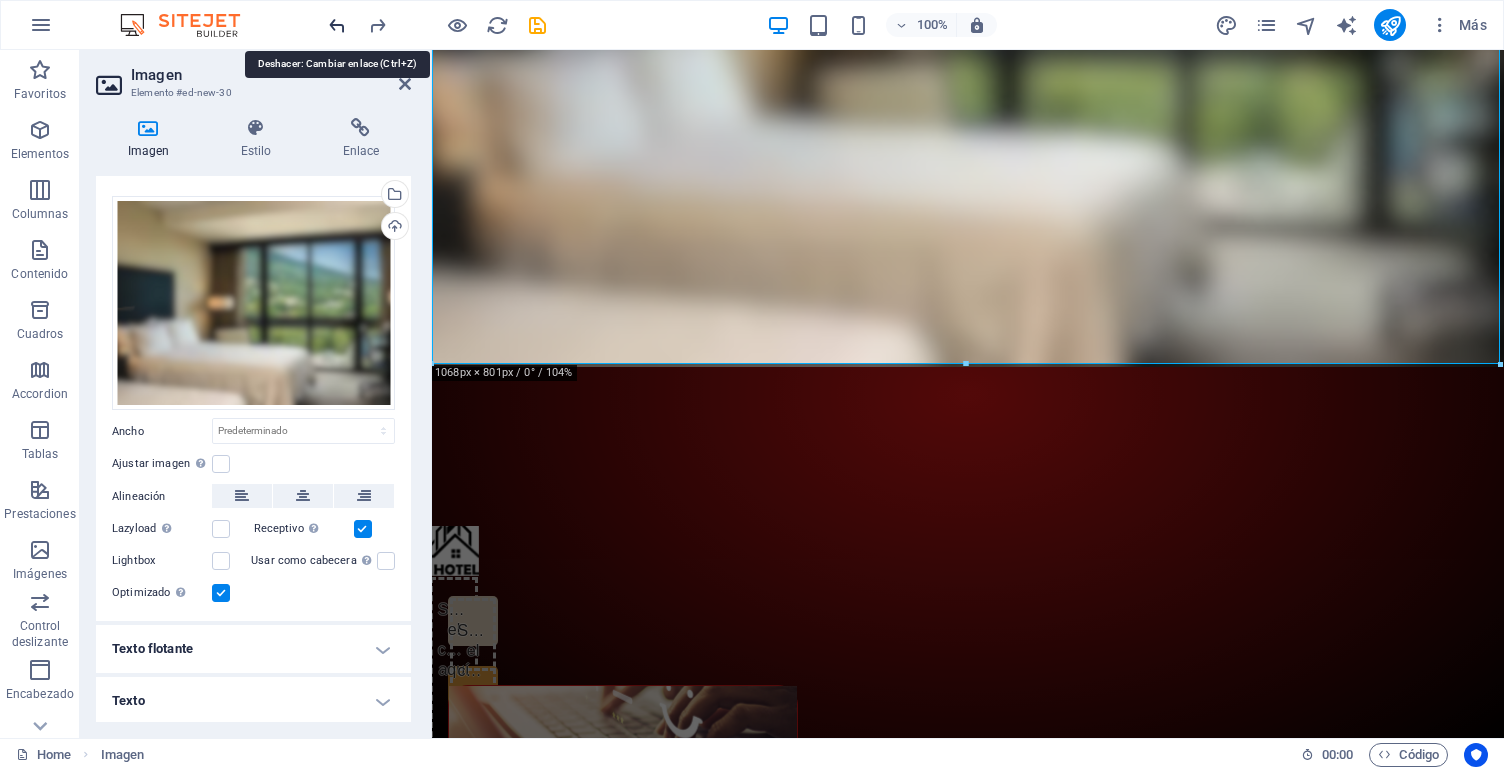 click at bounding box center (337, 25) 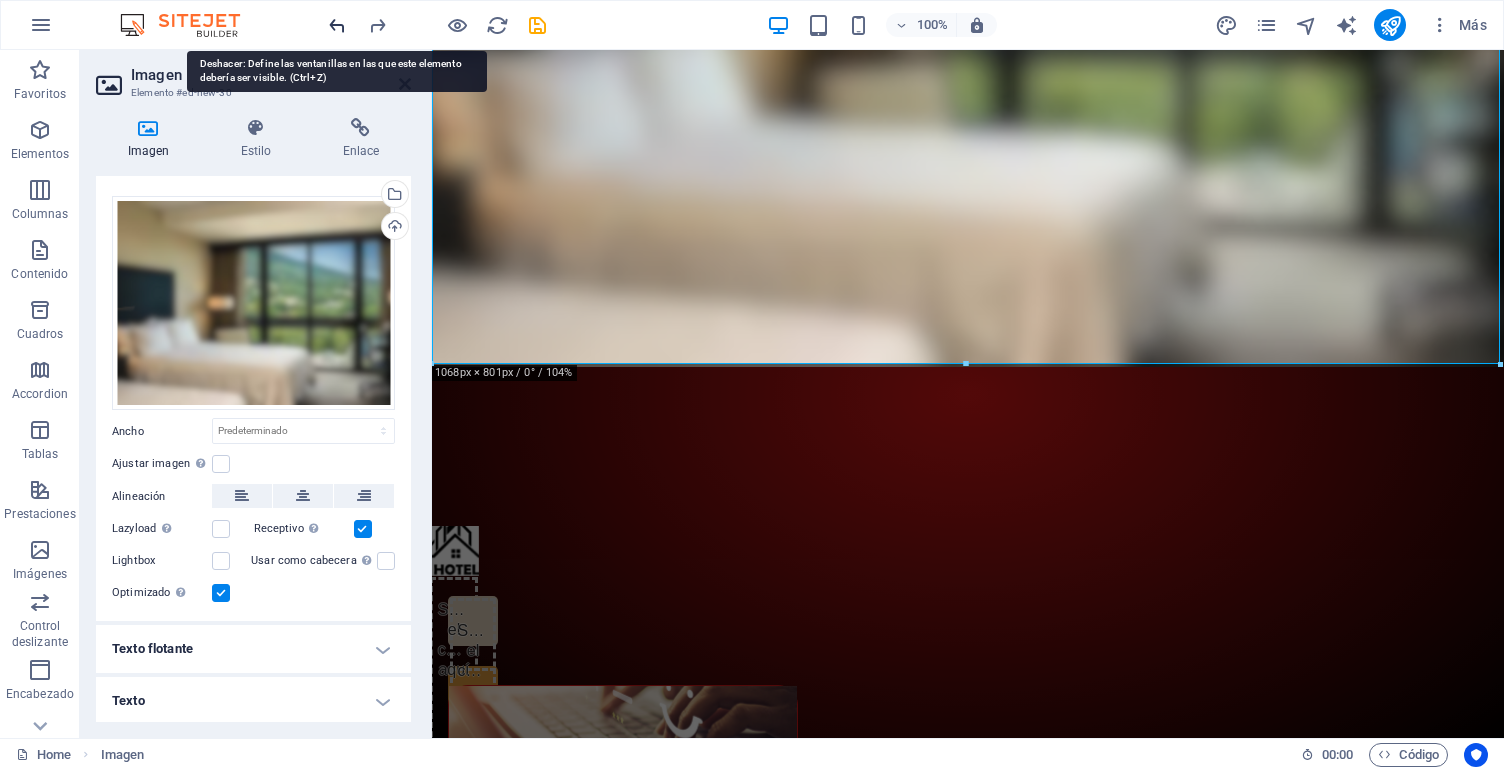 click at bounding box center [337, 25] 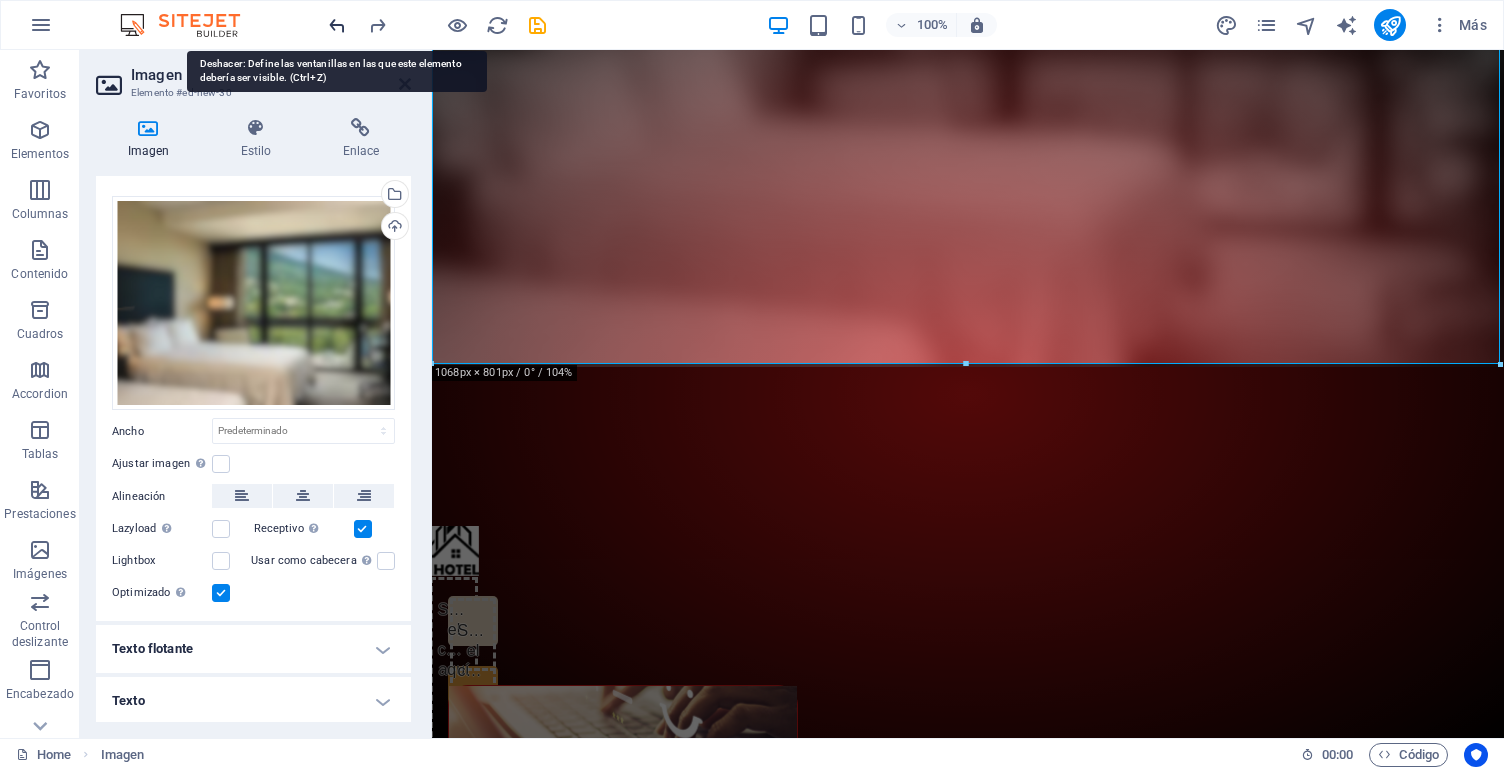 click at bounding box center [337, 25] 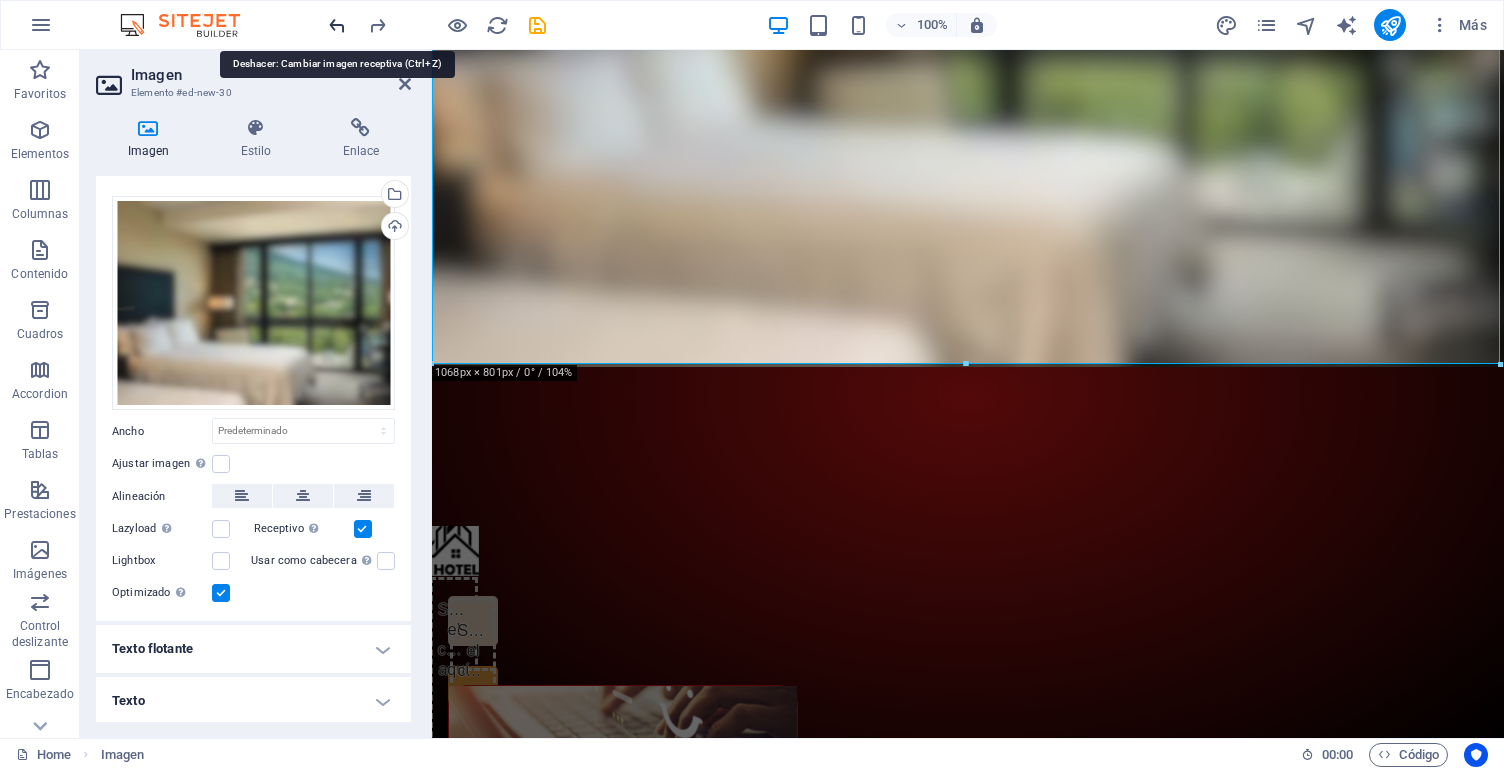 click at bounding box center [337, 25] 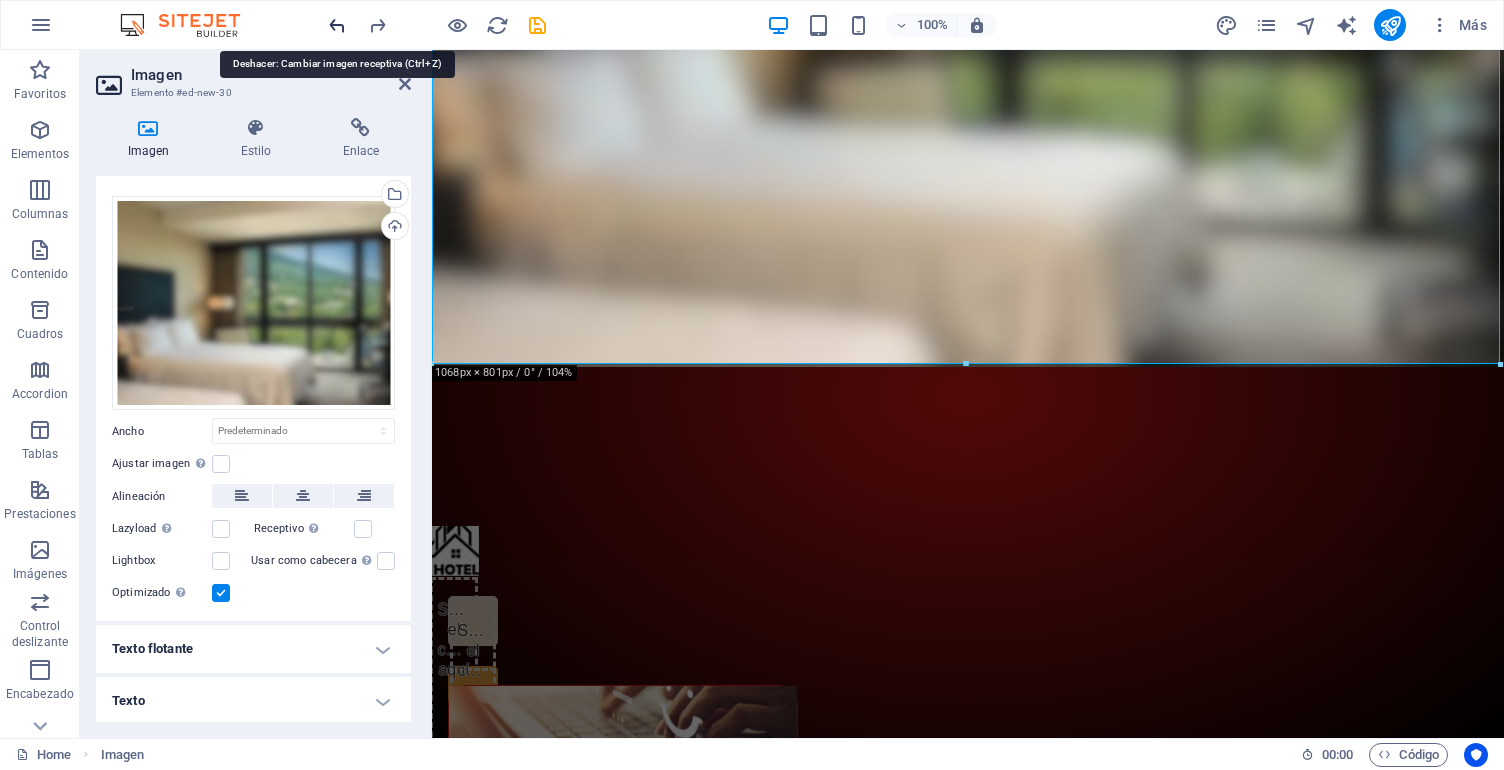 click at bounding box center (337, 25) 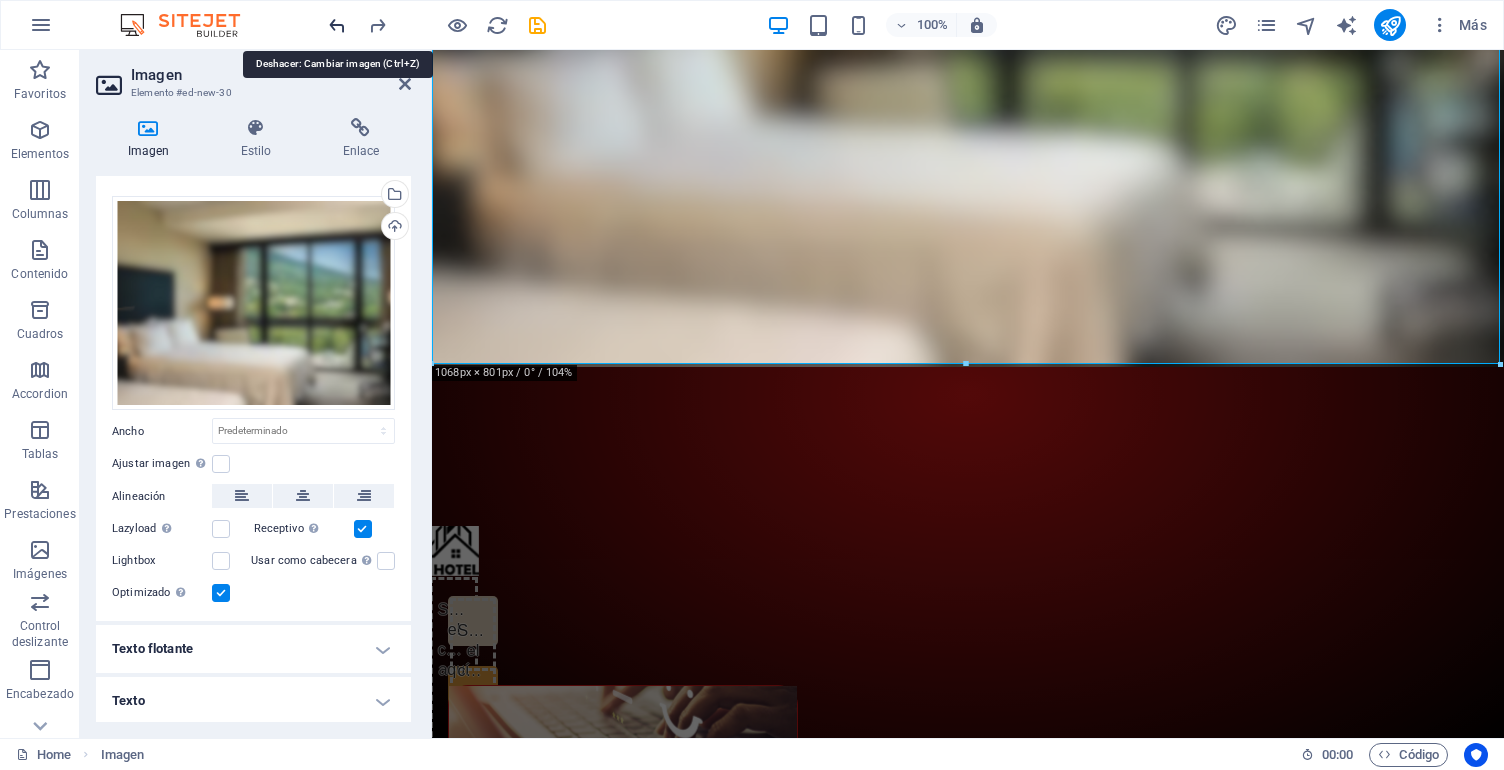 click at bounding box center (337, 25) 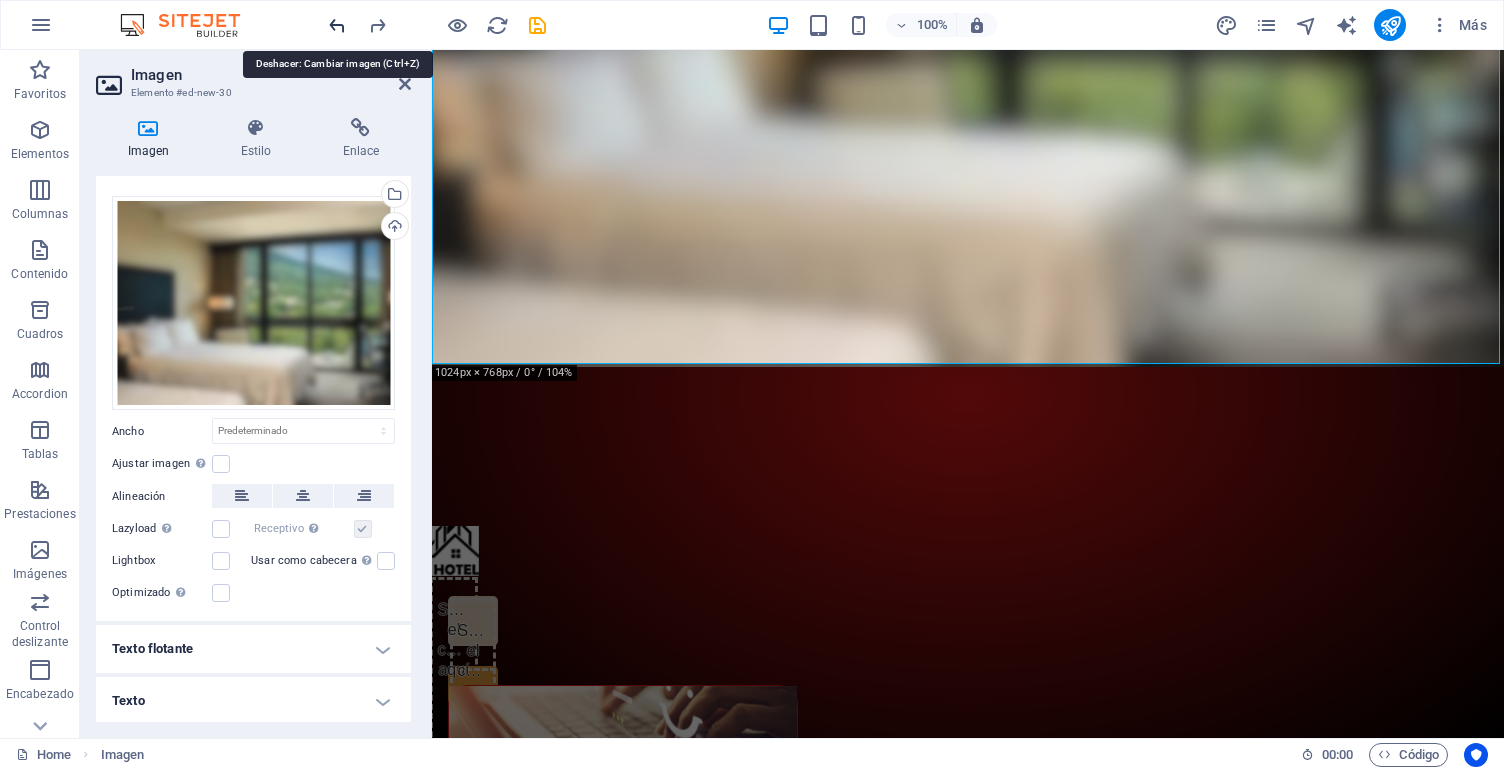 click at bounding box center (337, 25) 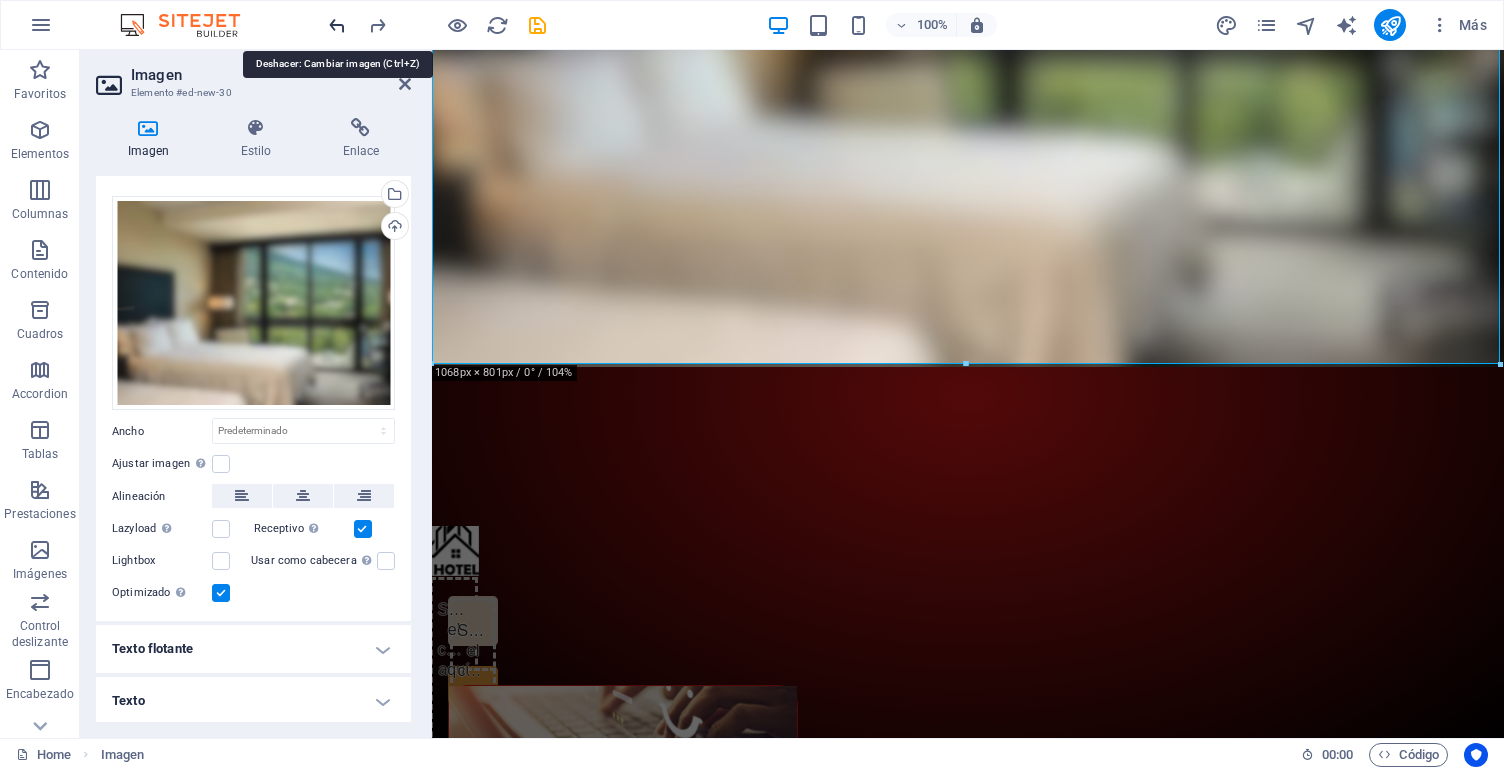 click at bounding box center [337, 25] 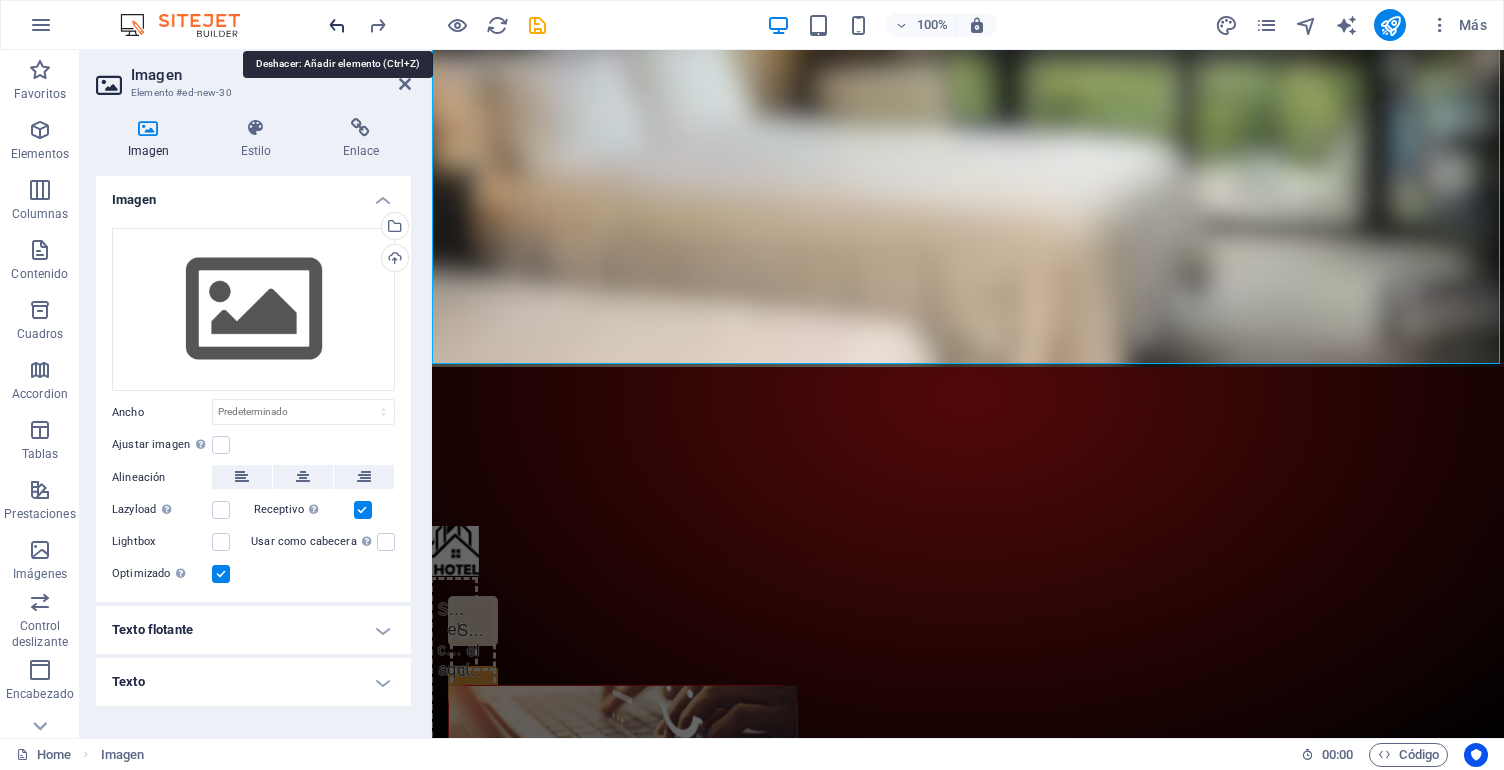 click at bounding box center (337, 25) 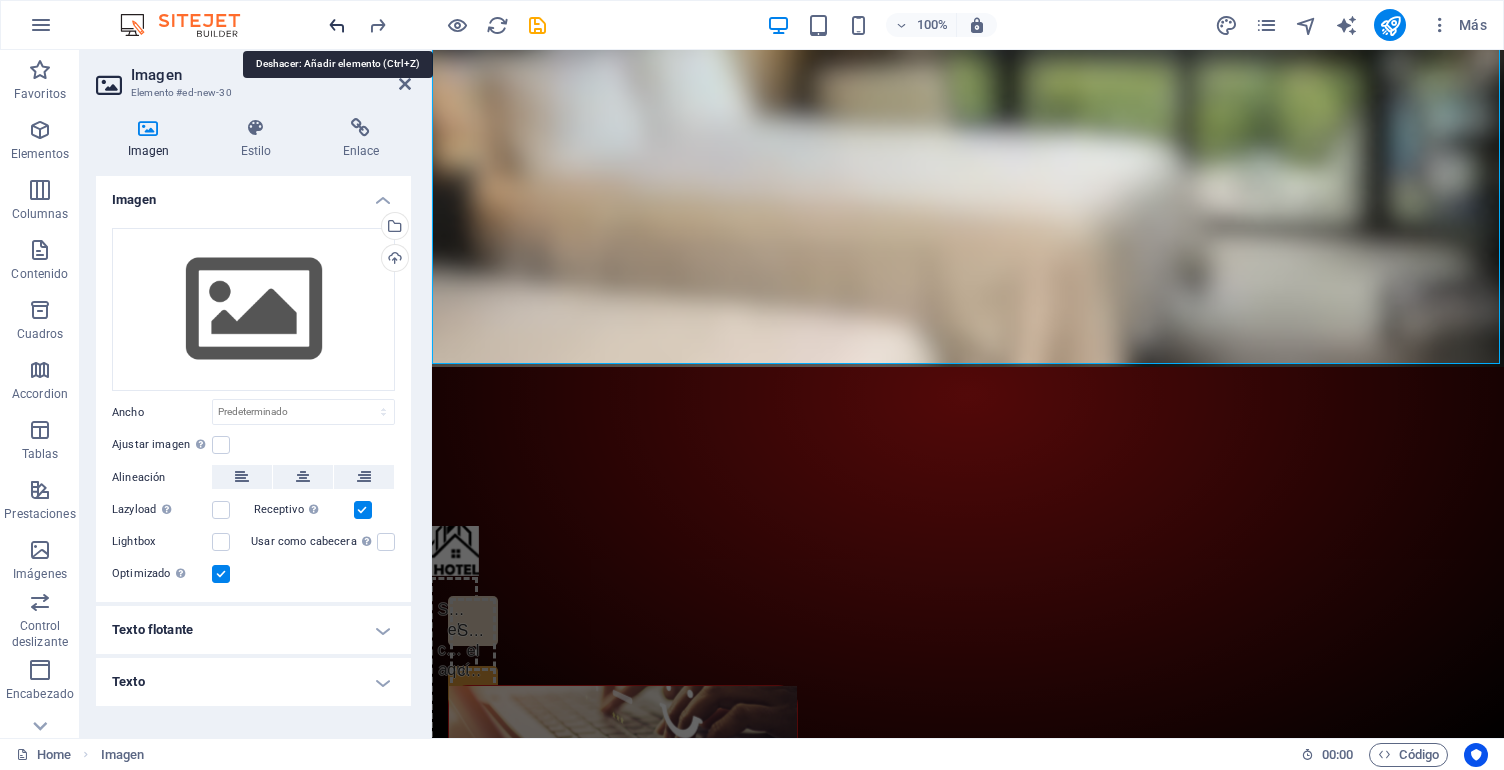 scroll, scrollTop: 0, scrollLeft: 0, axis: both 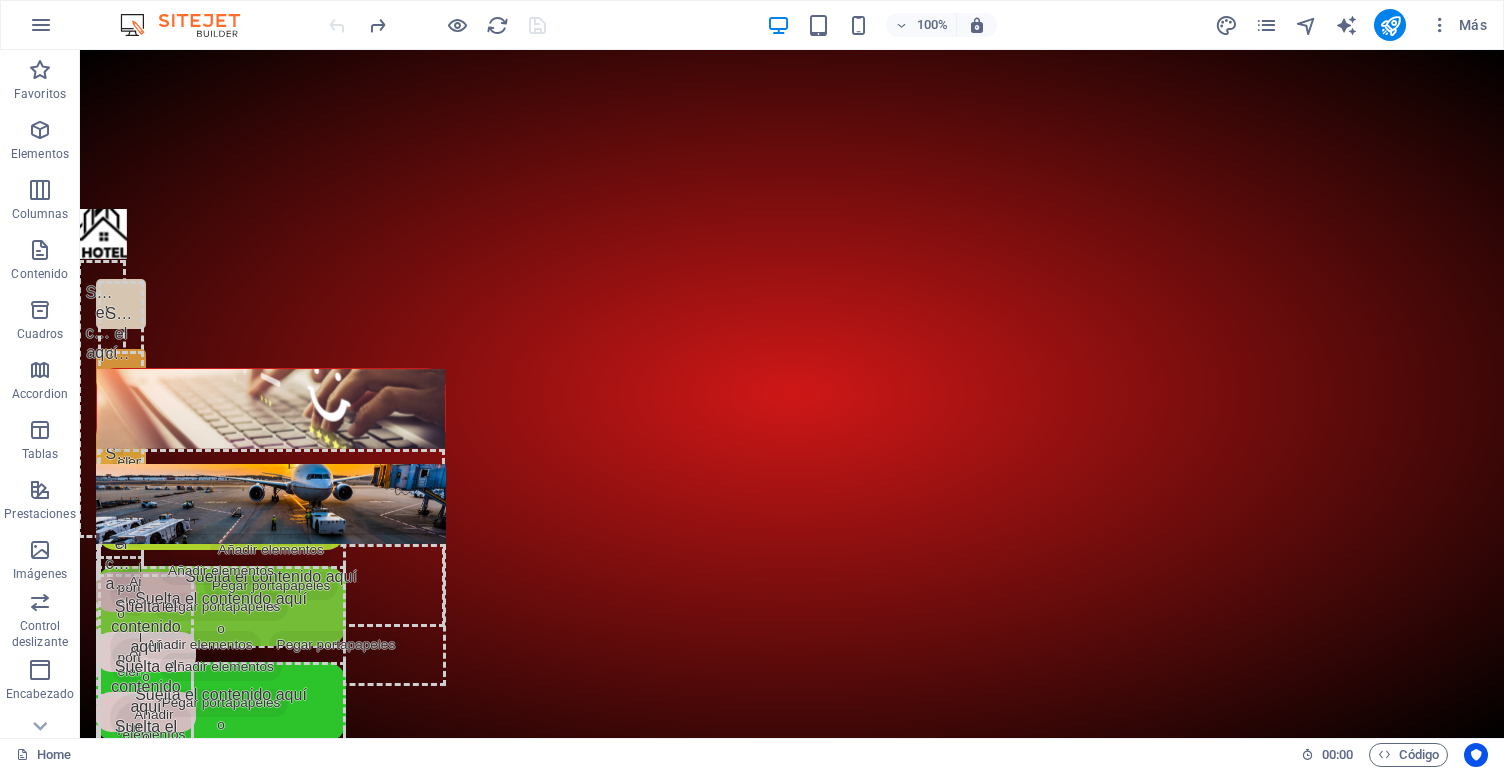 click on "Skip to main content
Suelta el contenido aquí o  Añadir elementos  Pegar portapapeles Suelta el contenido aquí o  Añadir elementos  Pegar portapapeles Suelta el contenido aquí o  Añadir elementos  Pegar portapapeles Suelta el contenido aquí o  Añadir elementos  Pegar portapapeles Suelta el contenido aquí o  Añadir elementos  Pegar portapapeles Suelta el contenido aquí o  Añadir elementos  Pegar portapapeles Suelta el contenido aquí o  Añadir elementos  Pegar portapapeles Suelta el contenido aquí o  Añadir elementos  Pegar portapapeles Suelta el contenido aquí o  Añadir elementos  Pegar portapapeles Suelta el contenido aquí o  Añadir elementos  Pegar portapapeles Suelta el contenido aquí o  Añadir elementos  Pegar portapapeles Suelta el contenido aquí o  Añadir elementos  Pegar portapapeles Suelta el contenido aquí o  Añadir elementos  Pegar portapapeles Suelta el contenido aquí o  Añadir elementos  Pegar portapapeles Suelta el contenido aquí o o" at bounding box center [792, 268] 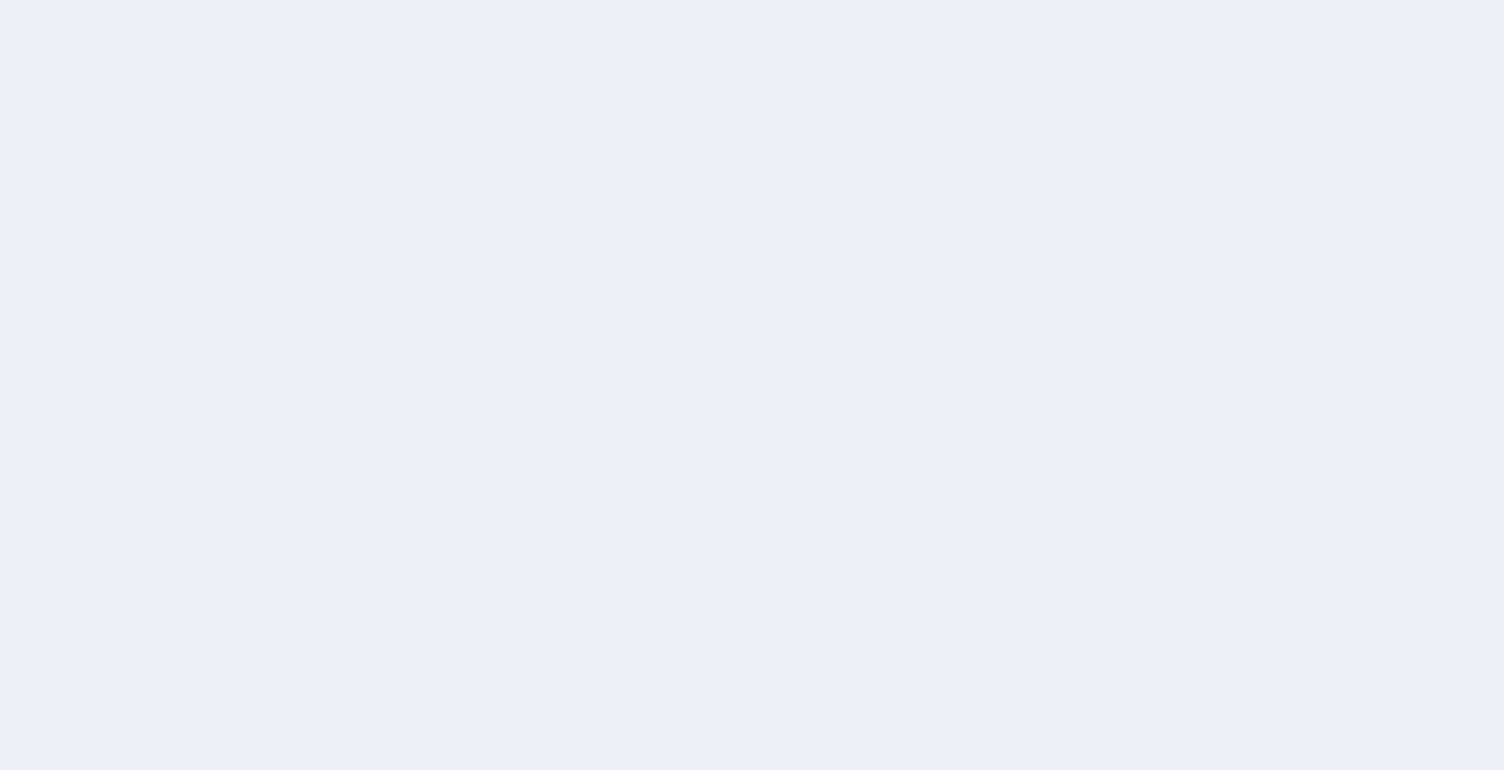 scroll, scrollTop: 0, scrollLeft: 0, axis: both 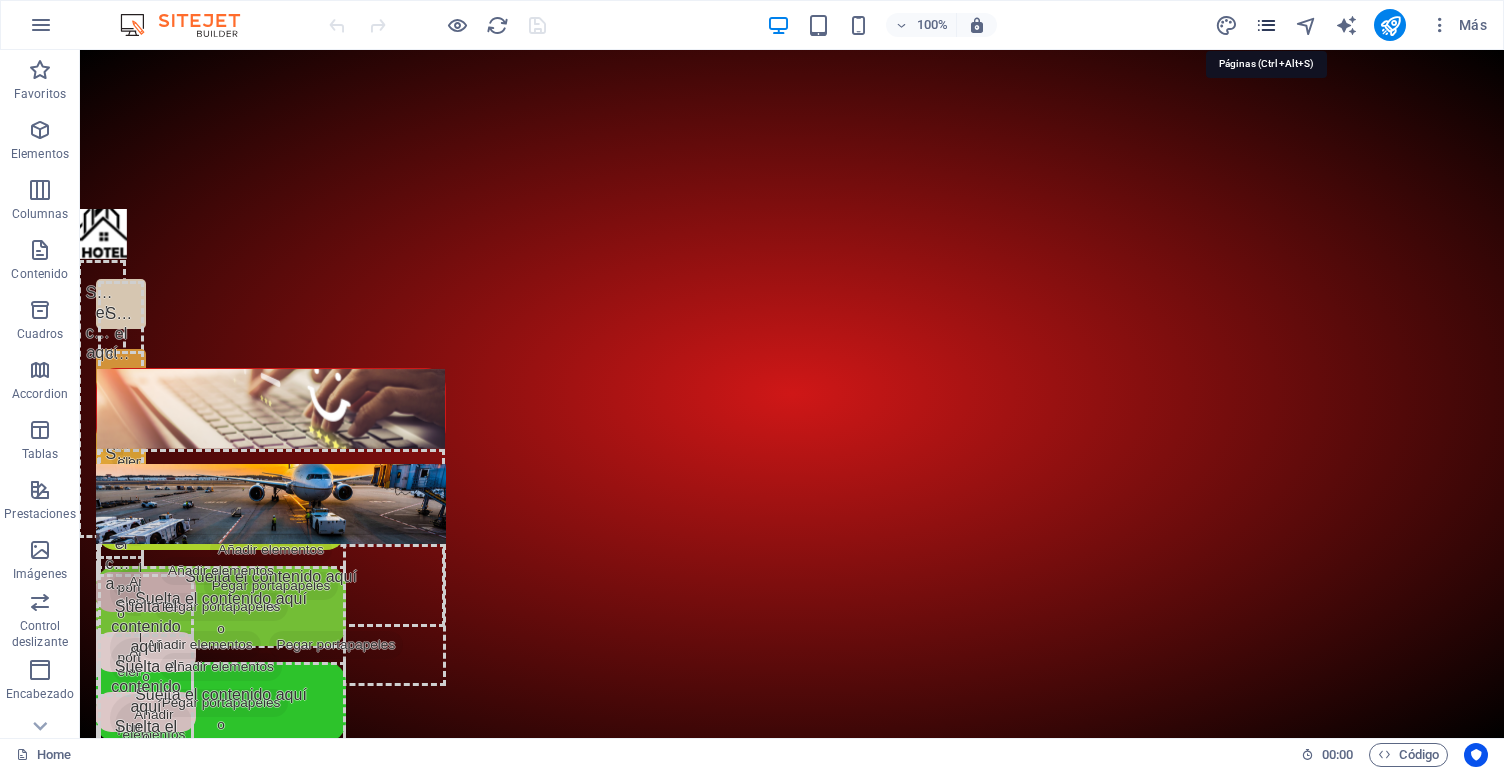 click at bounding box center [1266, 25] 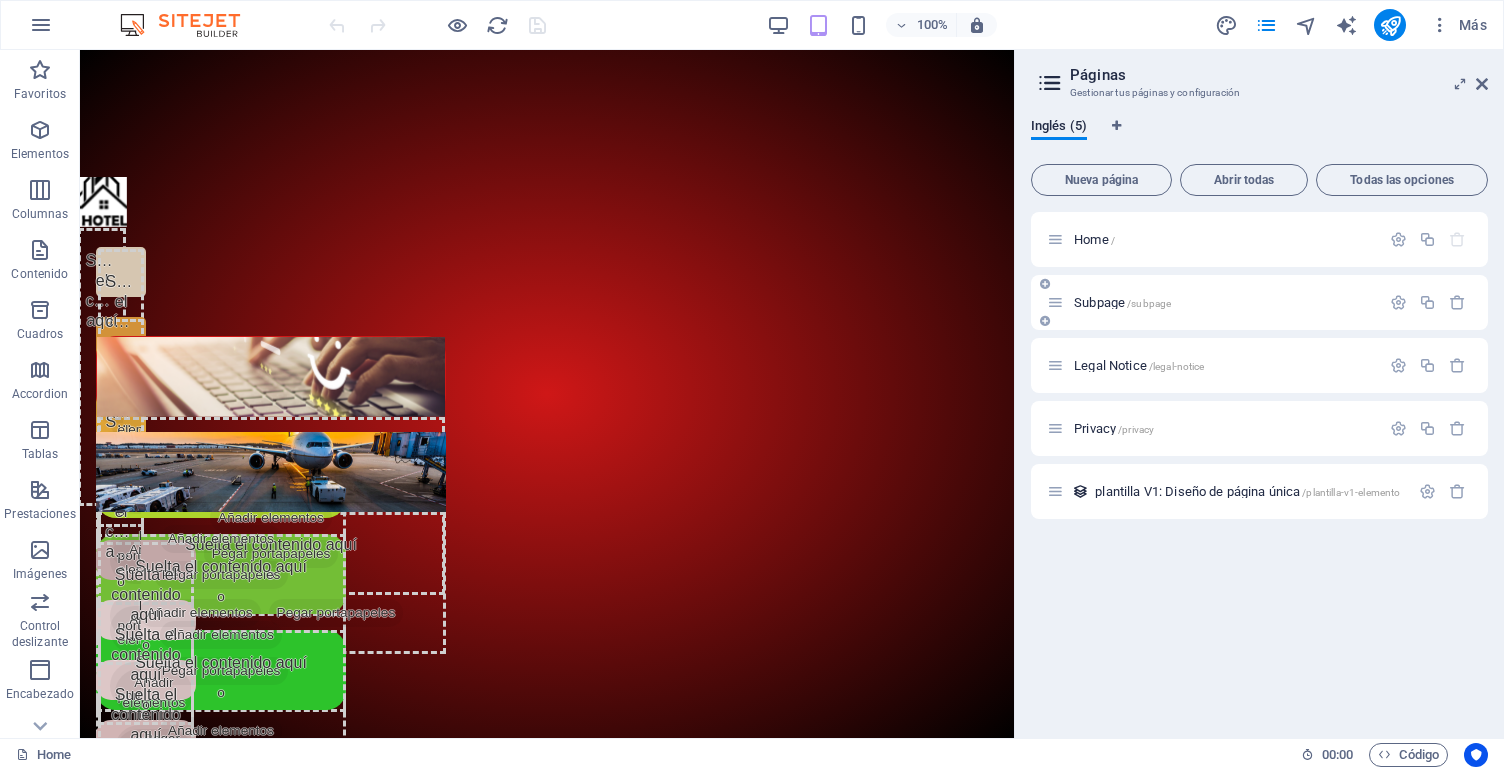 click on "Subpage /subpage" at bounding box center [1224, 302] 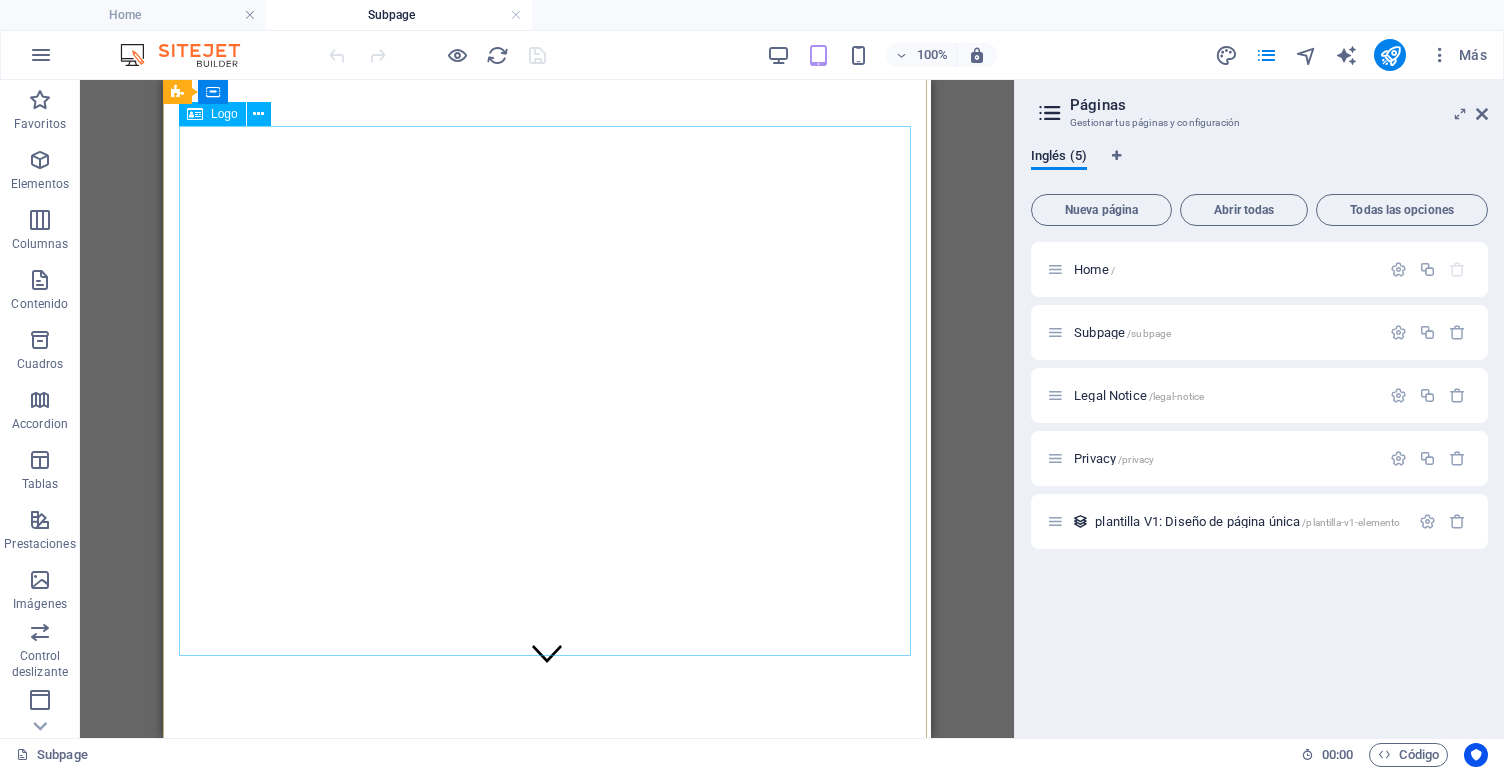 scroll, scrollTop: 87, scrollLeft: 0, axis: vertical 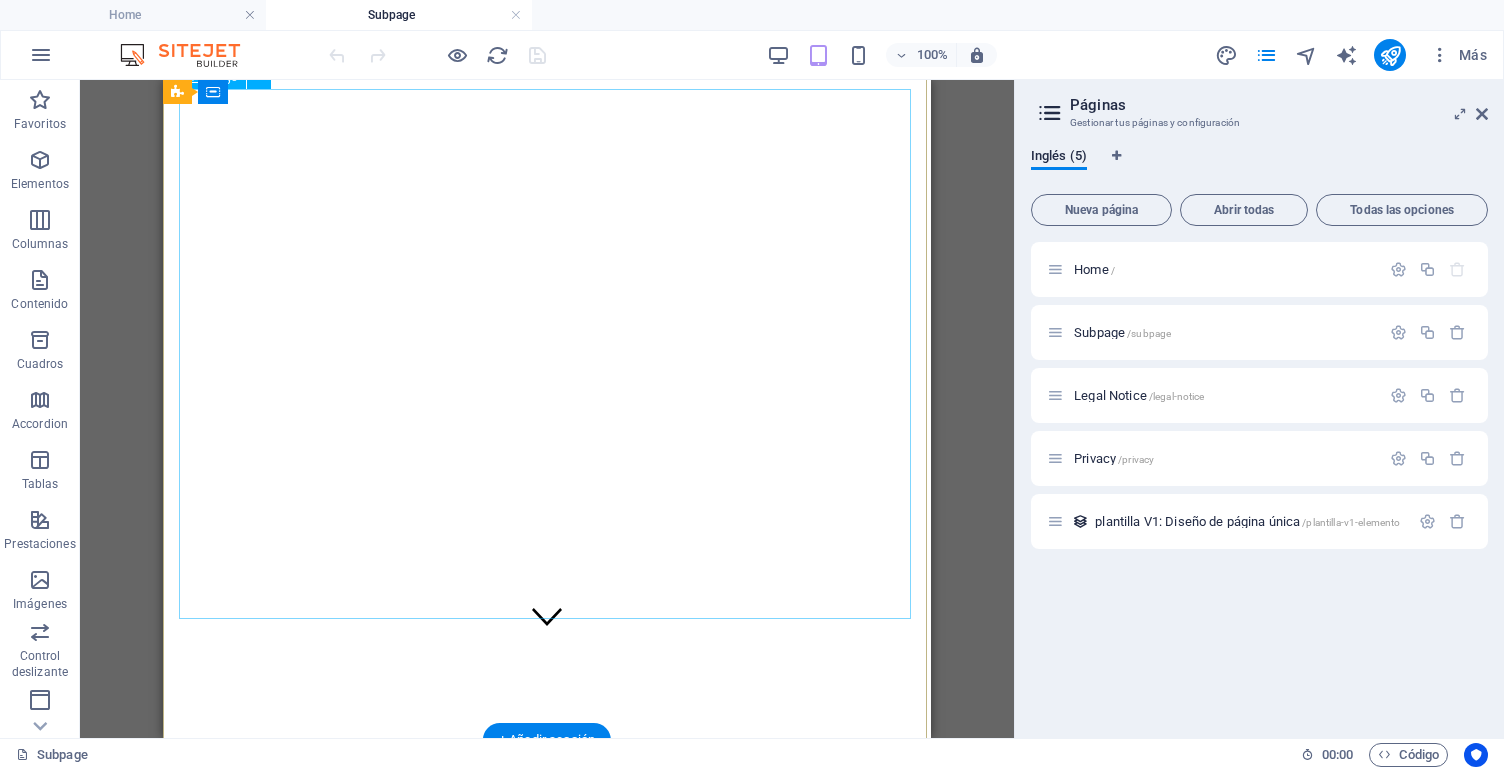 click at bounding box center [547, 1745] 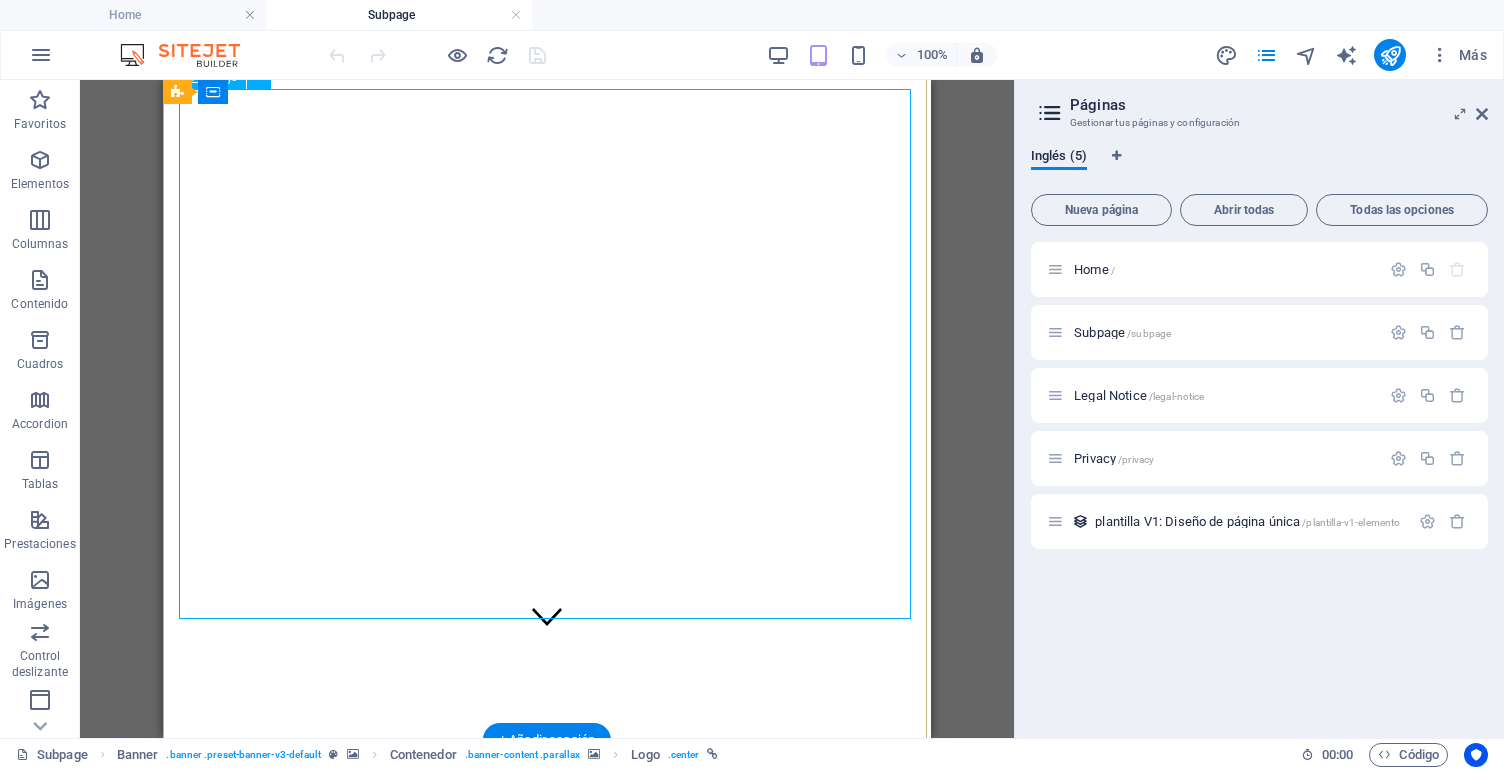 click at bounding box center [547, 1745] 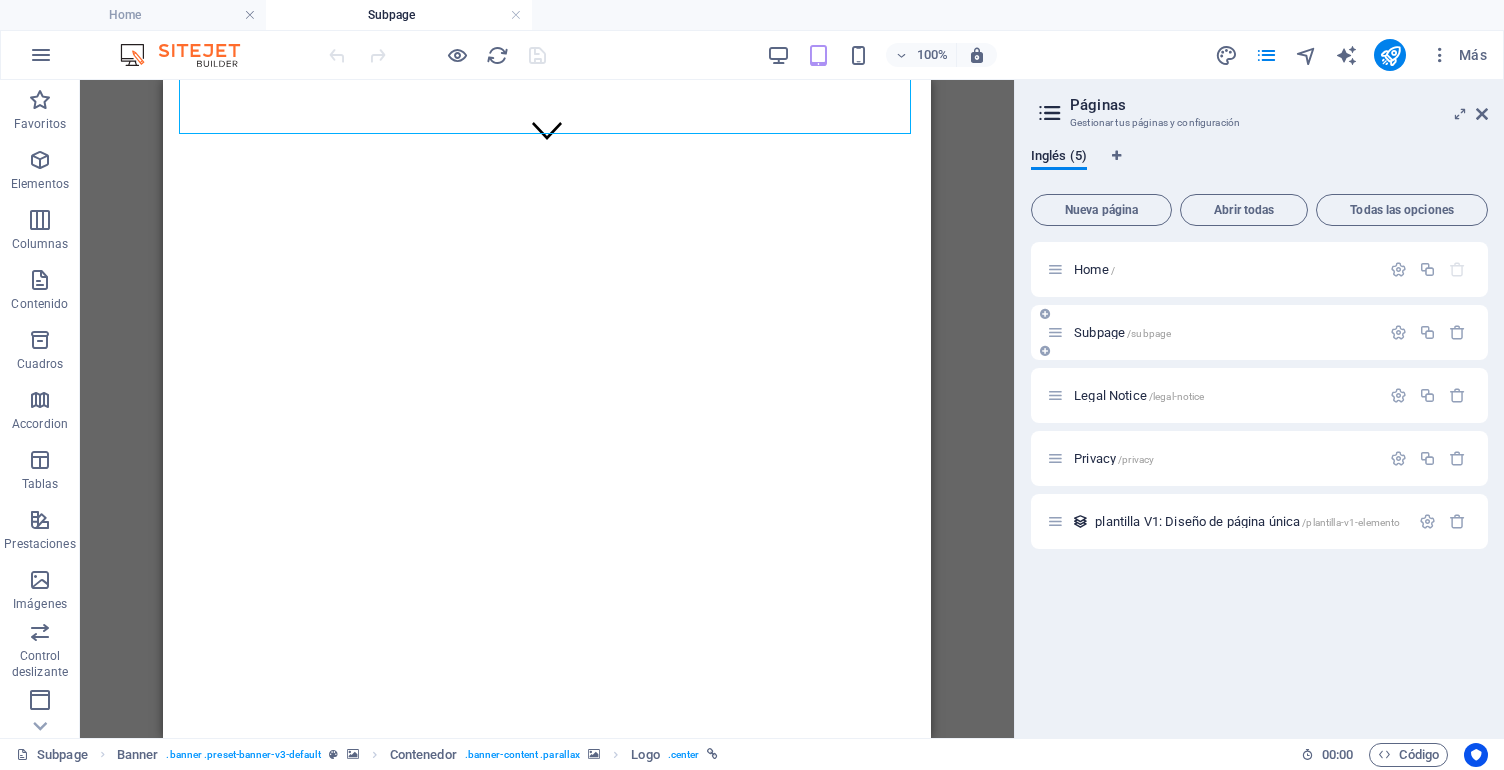 scroll, scrollTop: 572, scrollLeft: 0, axis: vertical 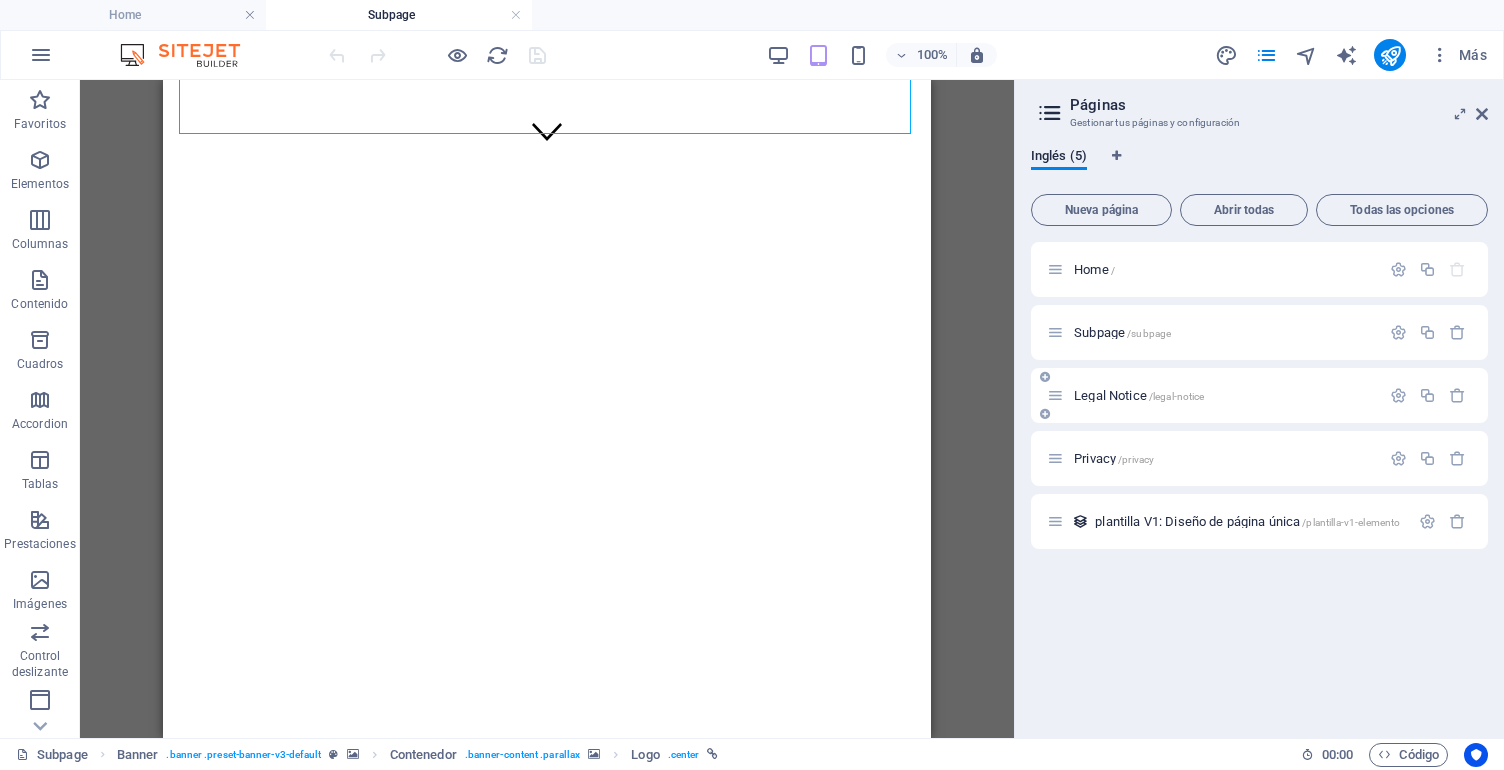 click on "Legal Notice /legal-notice" at bounding box center (1224, 395) 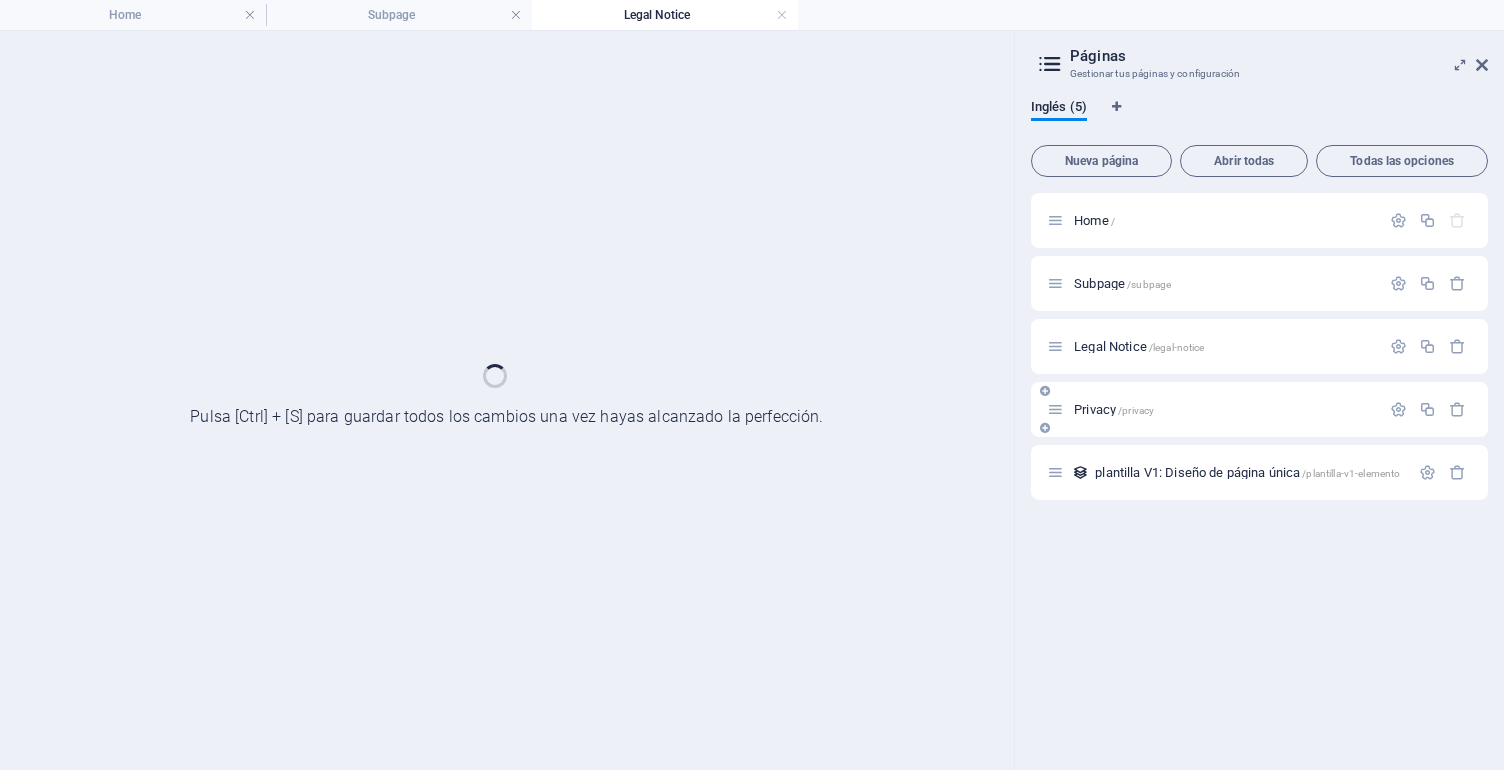 scroll, scrollTop: 491, scrollLeft: 0, axis: vertical 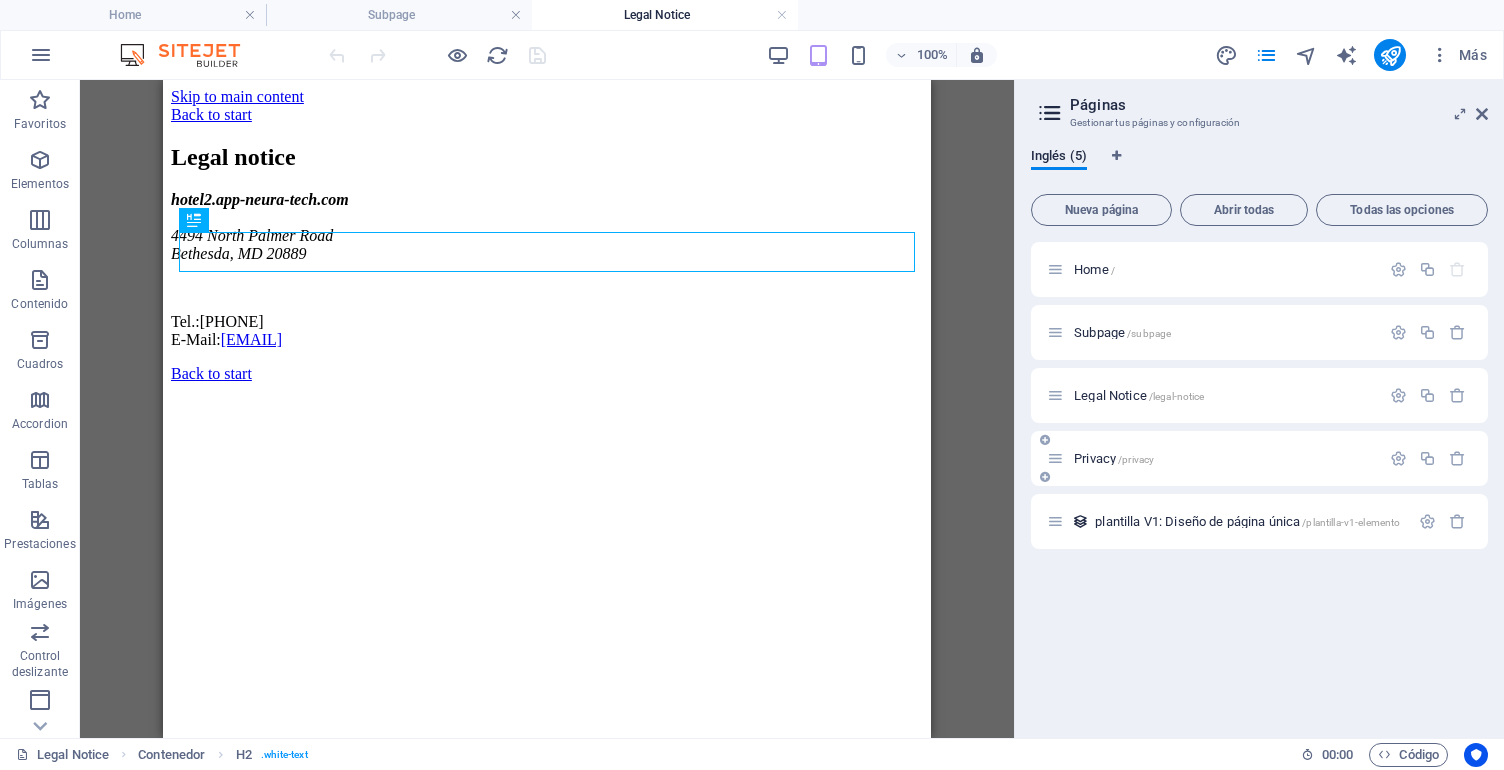 click on "Privacy /privacy" at bounding box center (1259, 458) 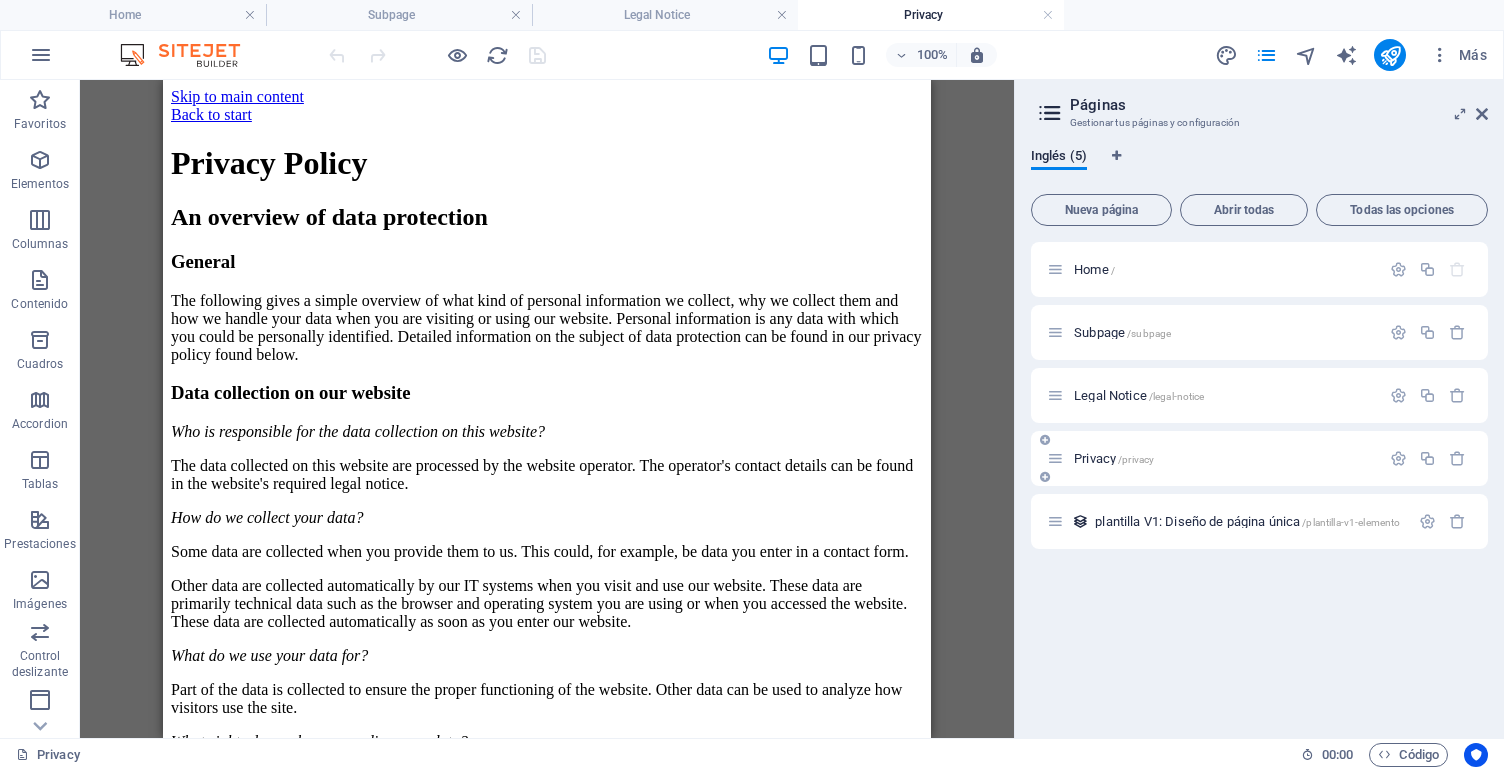 scroll, scrollTop: 0, scrollLeft: 0, axis: both 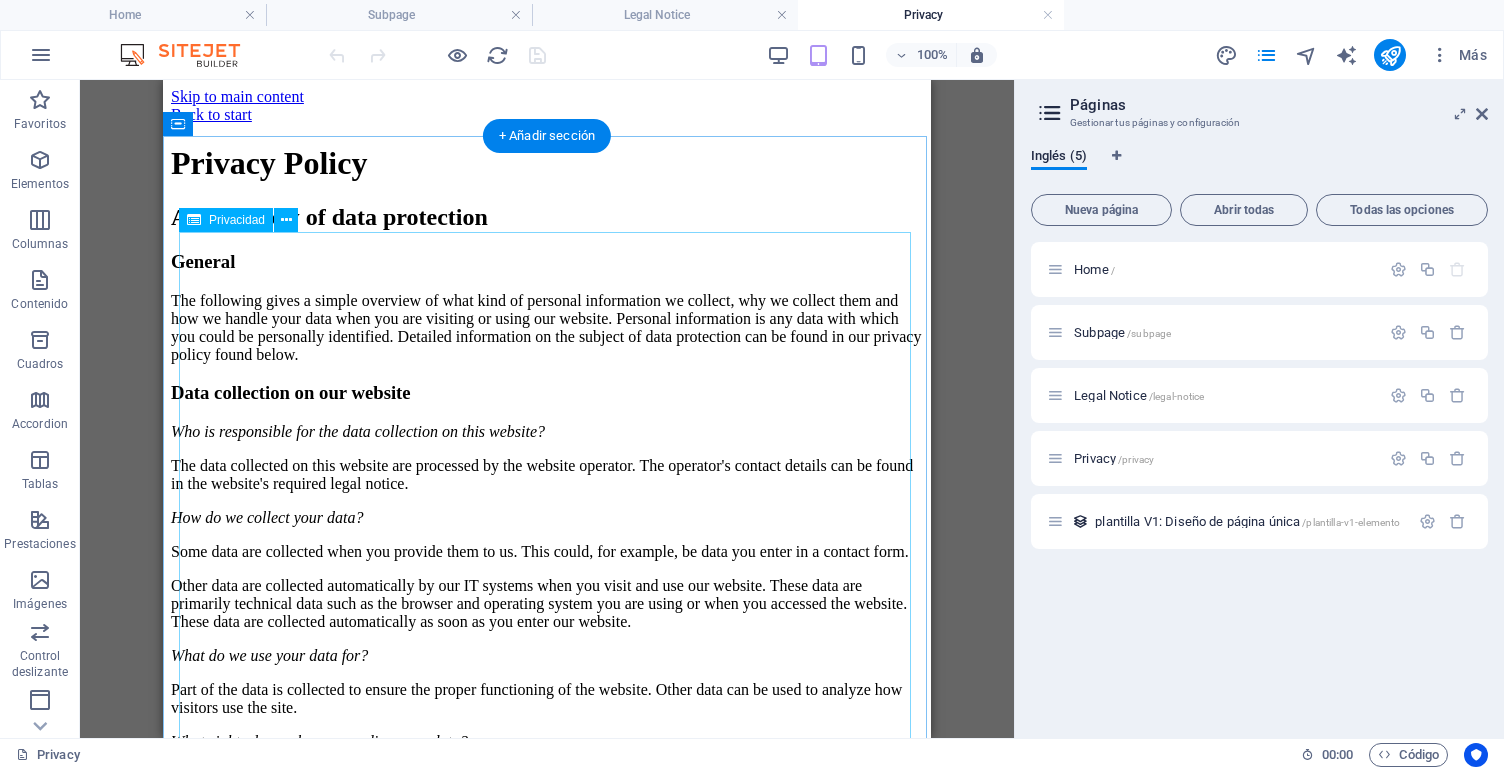 click on "Privacy Policy
An overview of data protection
General
The following gives a simple overview of what kind of personal information we collect, why we collect them and how we handle your data when you are visiting or using our website. Personal information is any data with which you could be personally identified. Detailed information on the subject of data protection can be found in our privacy policy found below.
Data collection on our website
Who is responsible for the data collection on this website?
The data collected on this website are processed by the website operator. The operator's contact details can be found in the website's required legal notice.
How do we collect your data?
Some data are collected when you provide them to us. This could, for example, be data you enter in a contact form.
What do we use your data for?
Part of the data is collected to ensure the proper functioning of the website. Other data can be used to analyze how visitors use the site." at bounding box center (547, 2134) 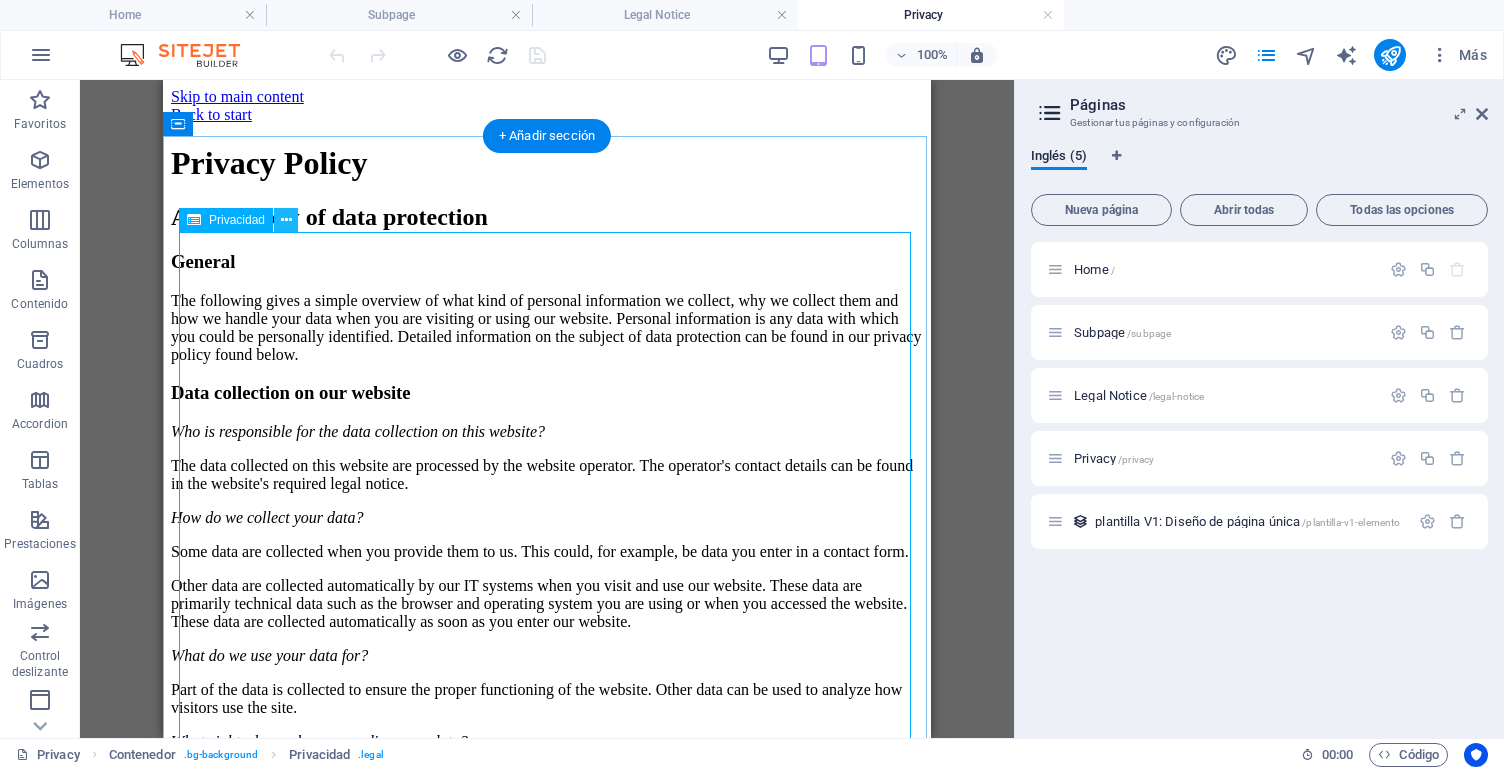 click at bounding box center (286, 220) 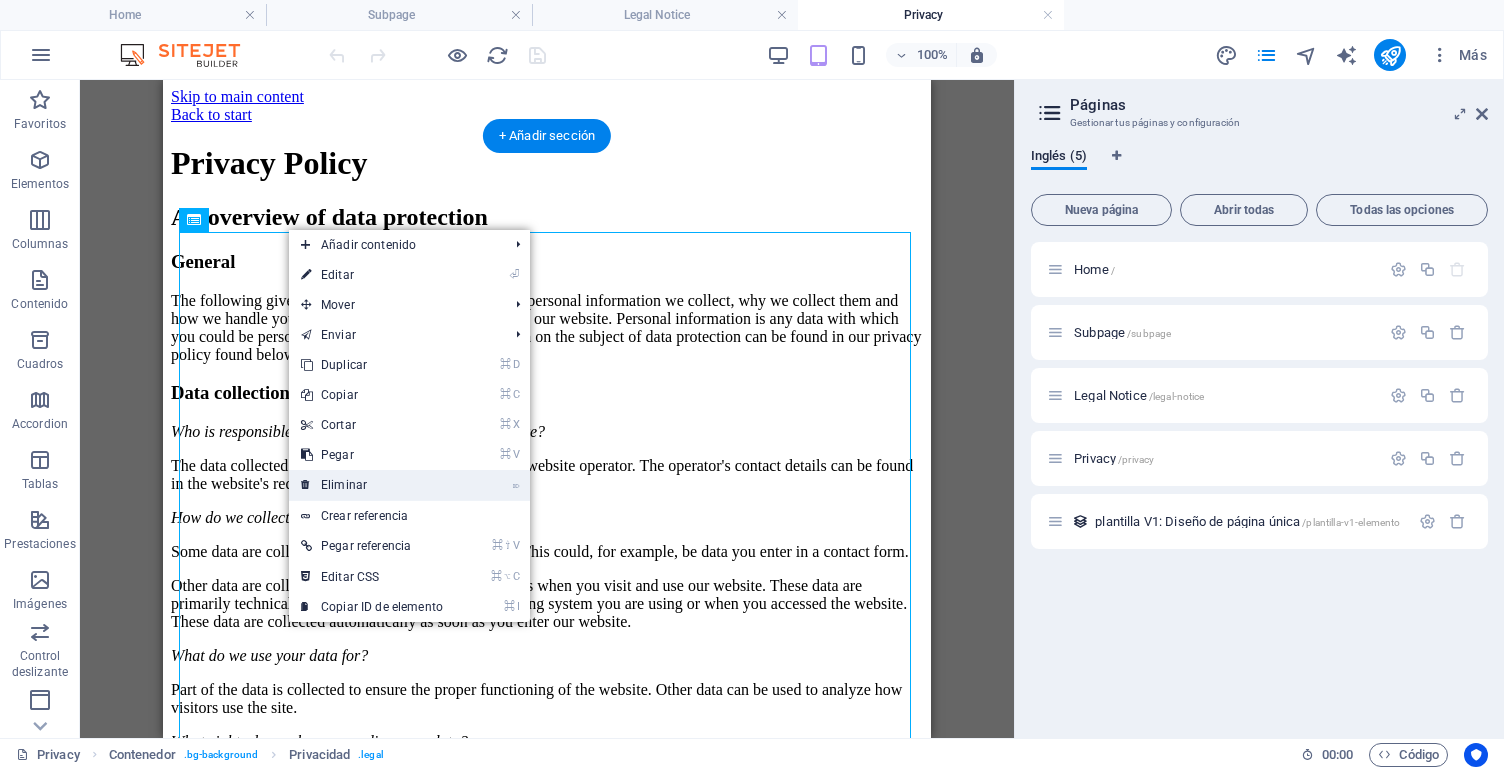 click on "⌦  Eliminar" at bounding box center (372, 485) 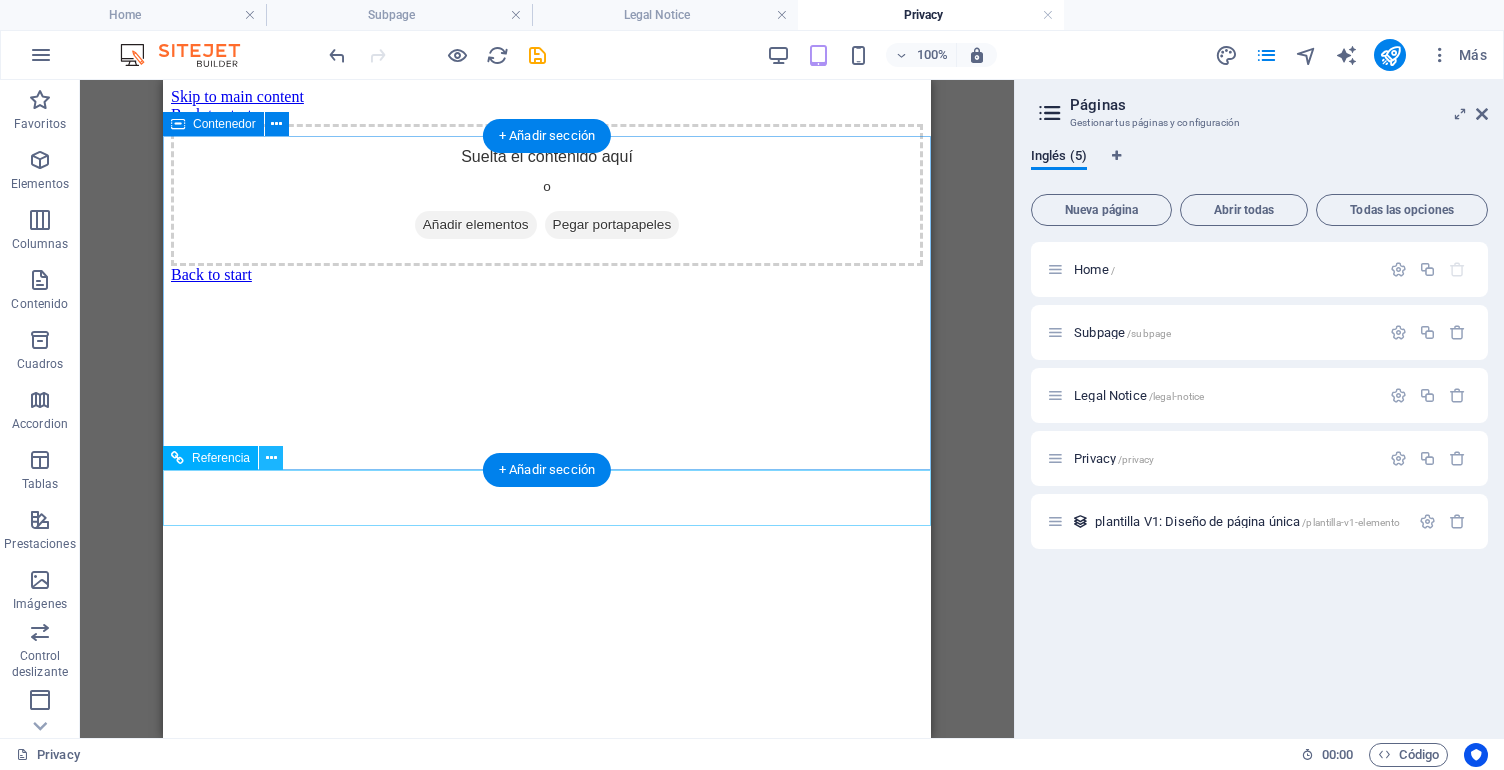 click at bounding box center (271, 458) 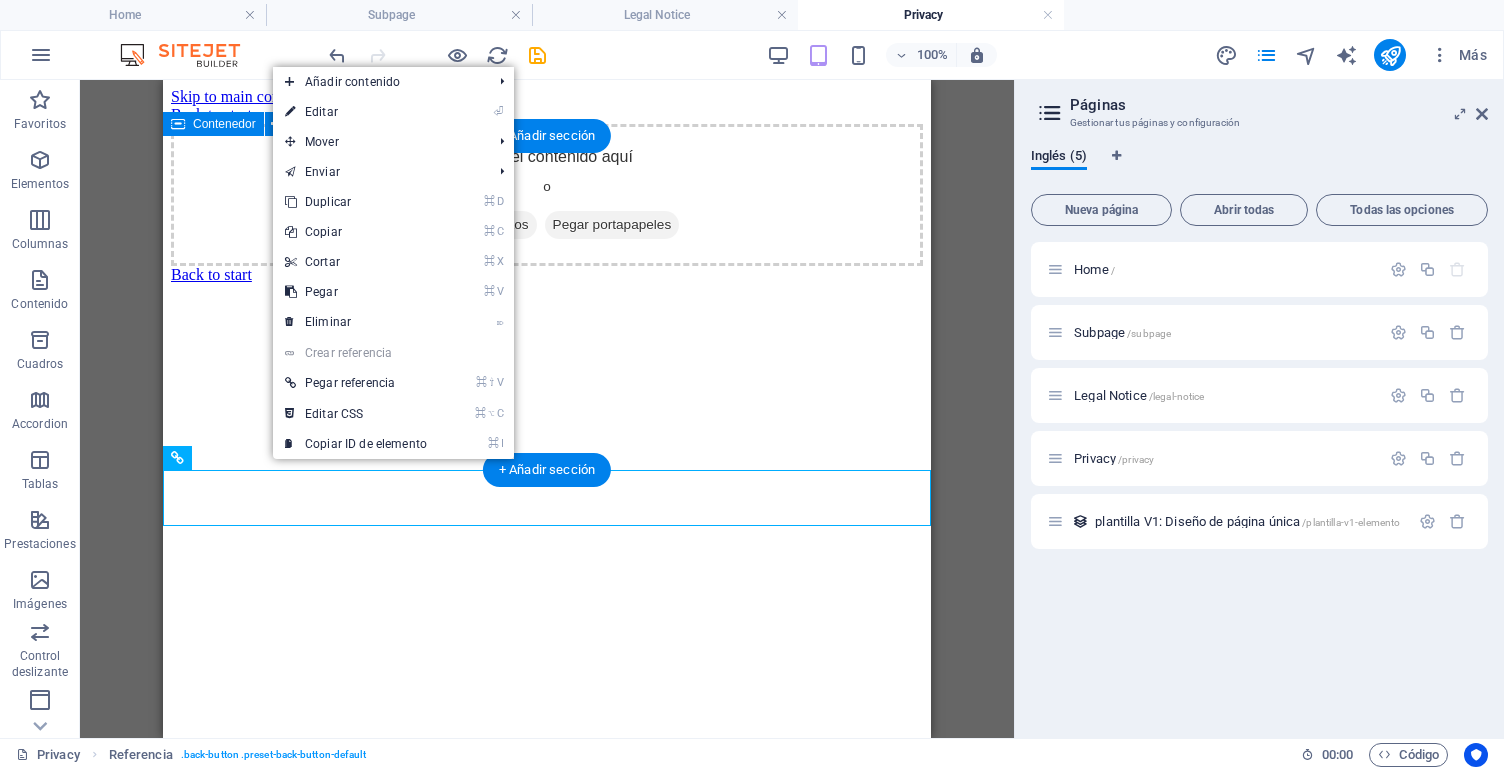 click on "Crear referencia" at bounding box center (393, 353) 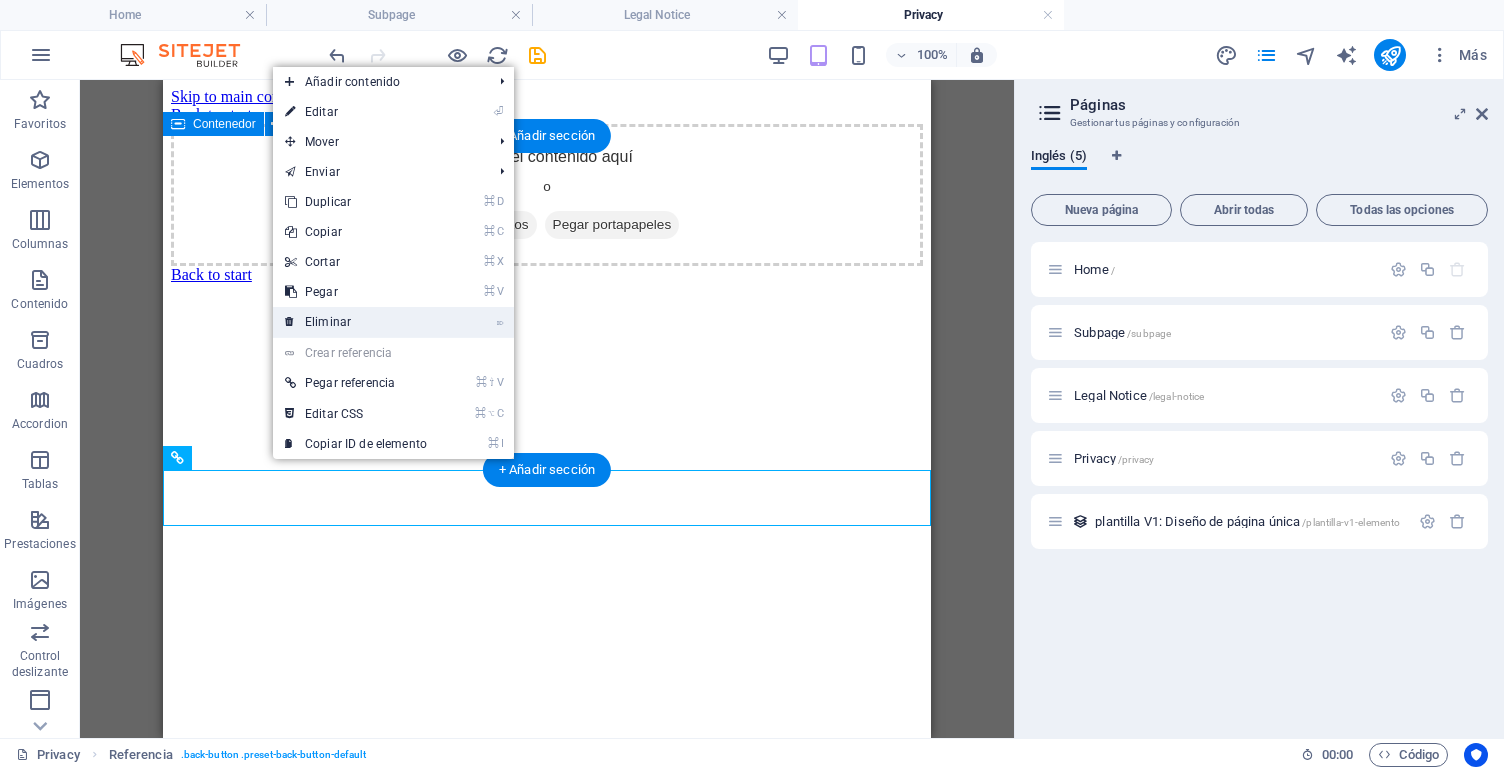 click on "⌦  Eliminar" at bounding box center [356, 322] 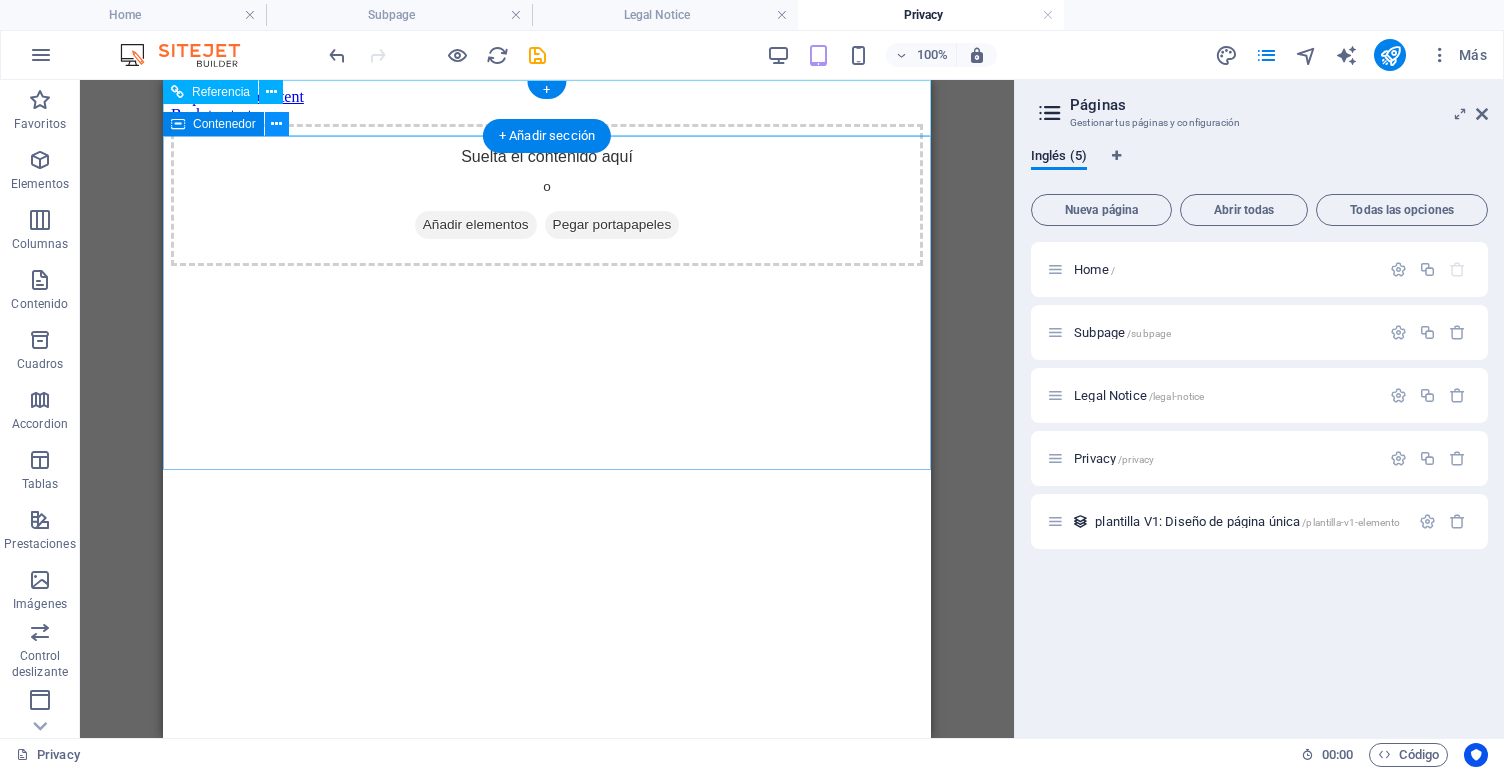 click at bounding box center [277, 124] 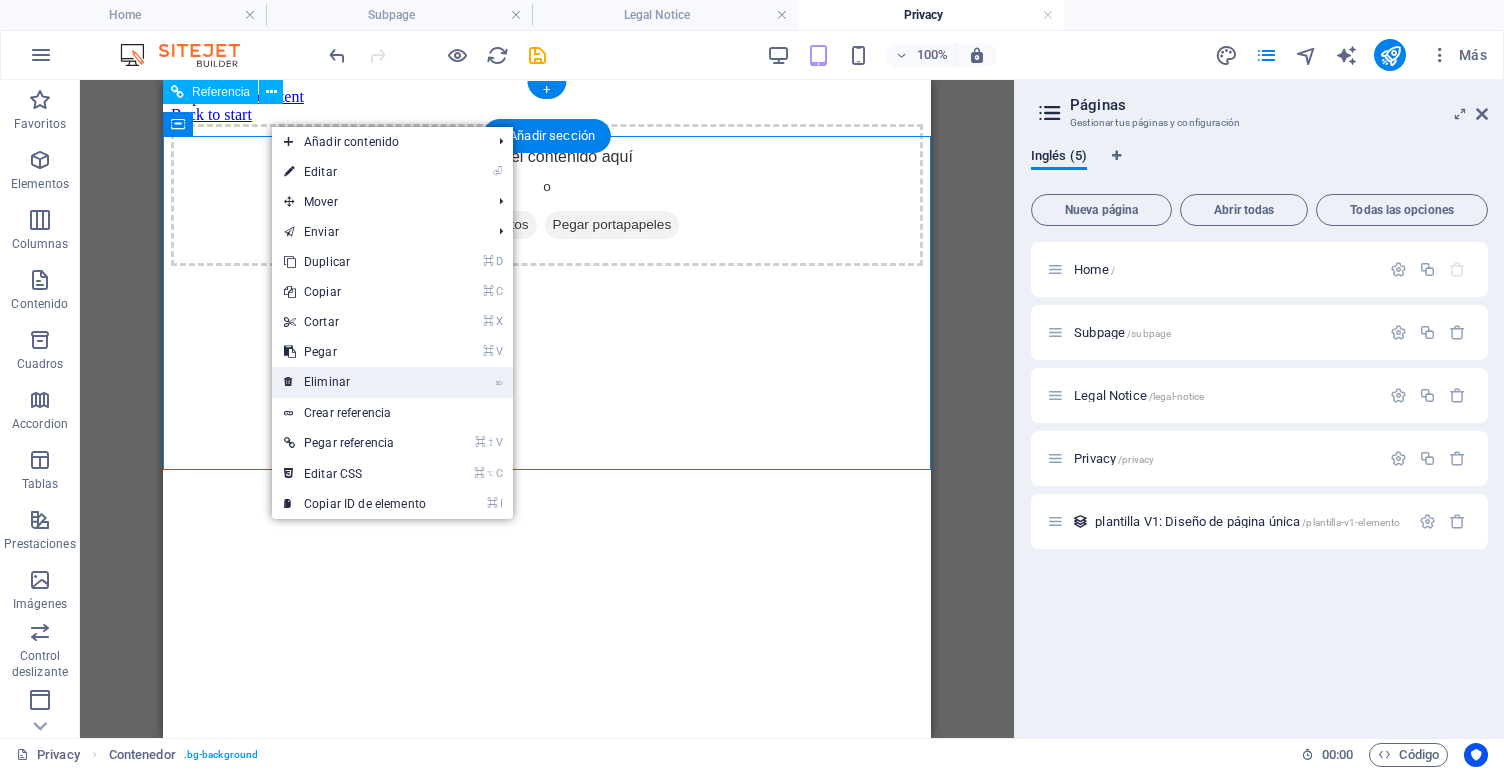 click on "⌦  Eliminar" at bounding box center [355, 382] 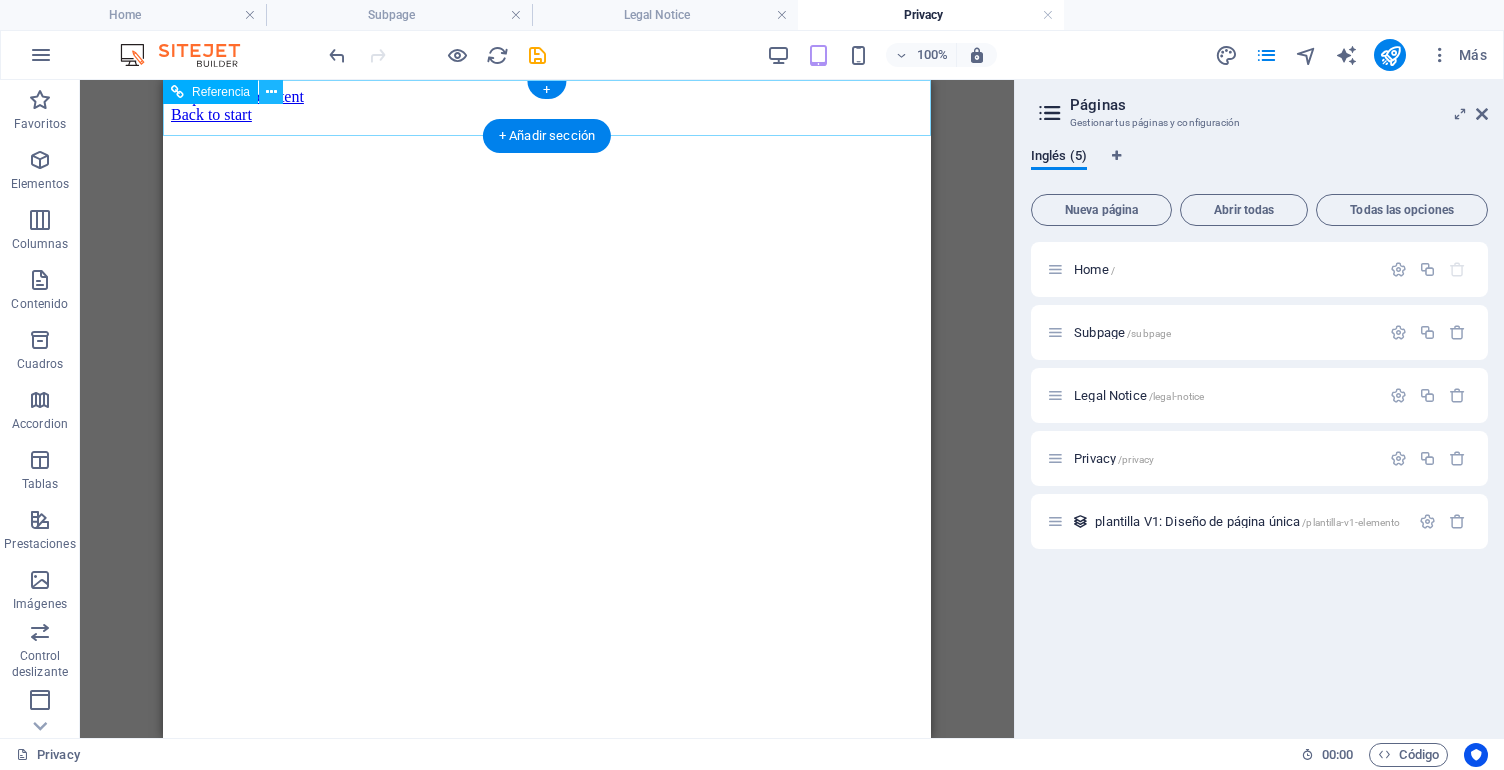 click at bounding box center [271, 92] 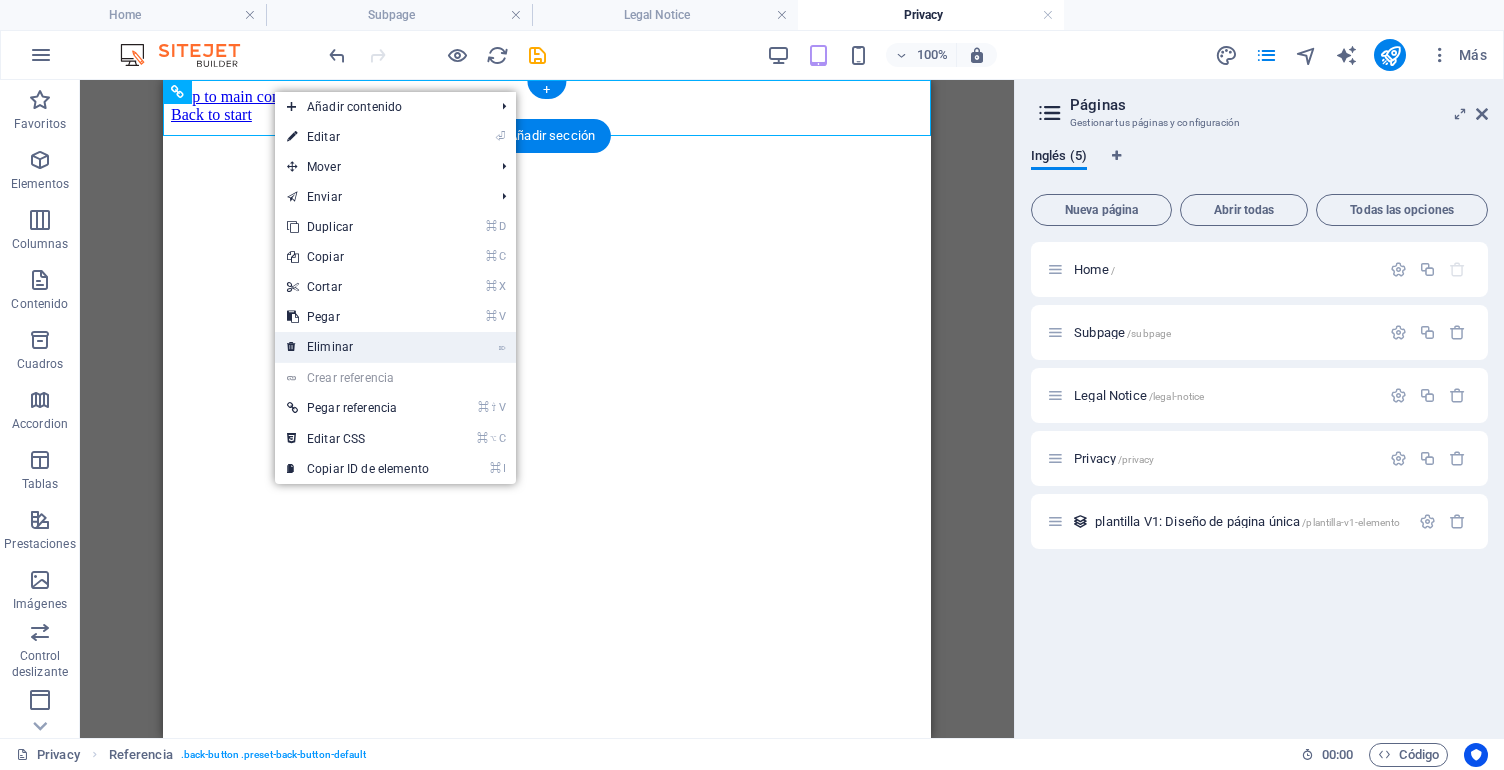 click on "⌦  Eliminar" at bounding box center [358, 347] 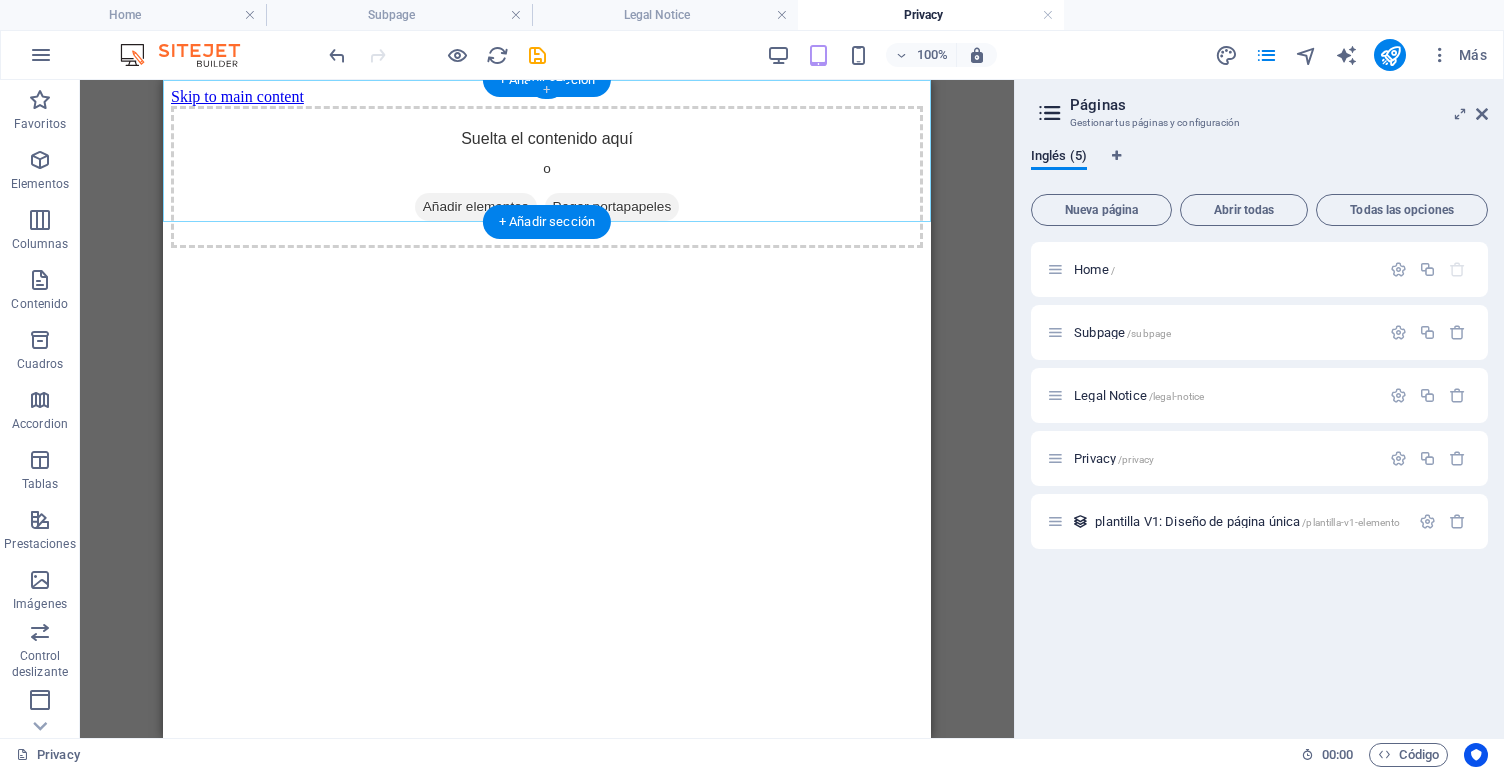 click on "+" at bounding box center [546, 90] 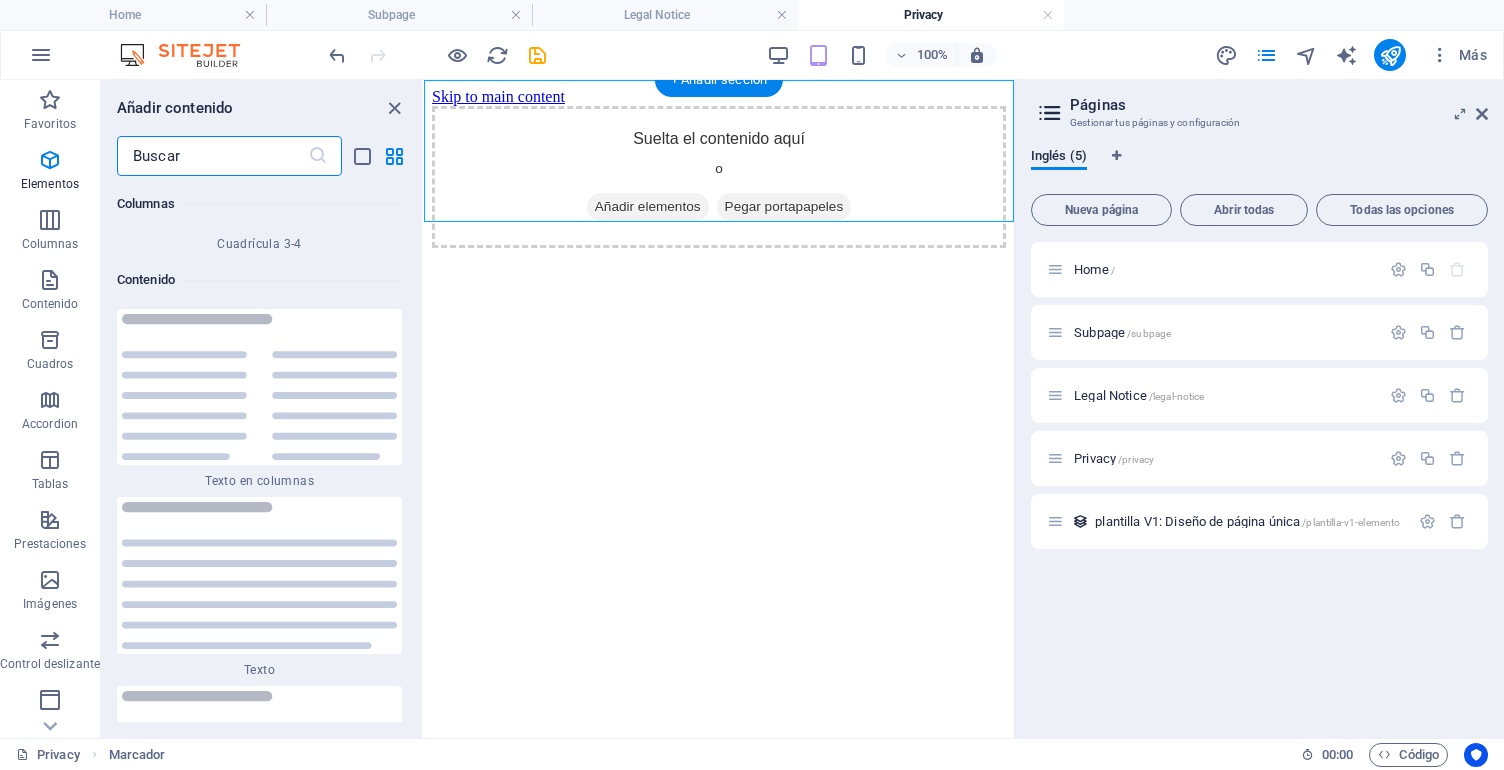 scroll, scrollTop: 6644, scrollLeft: 0, axis: vertical 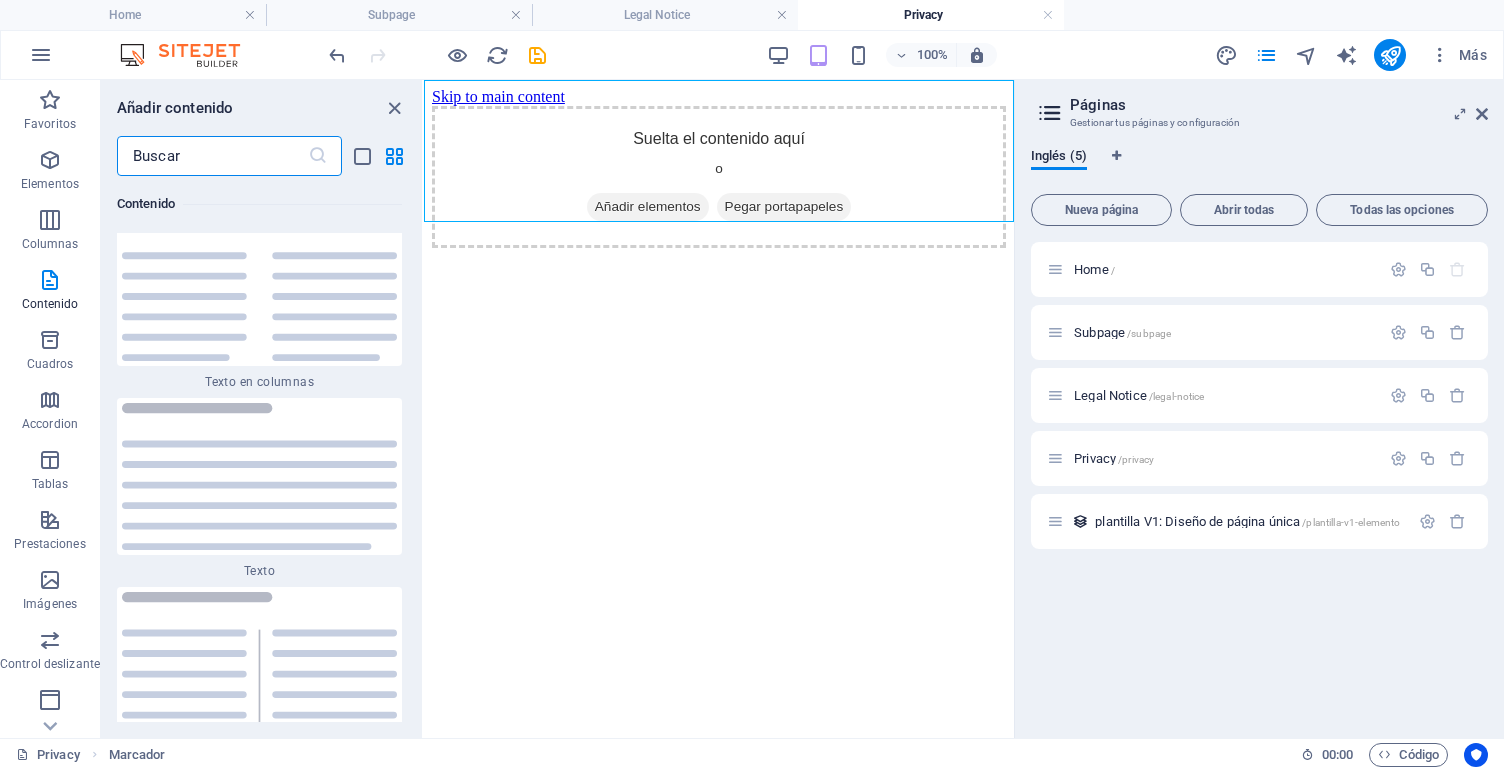 click at bounding box center (212, 156) 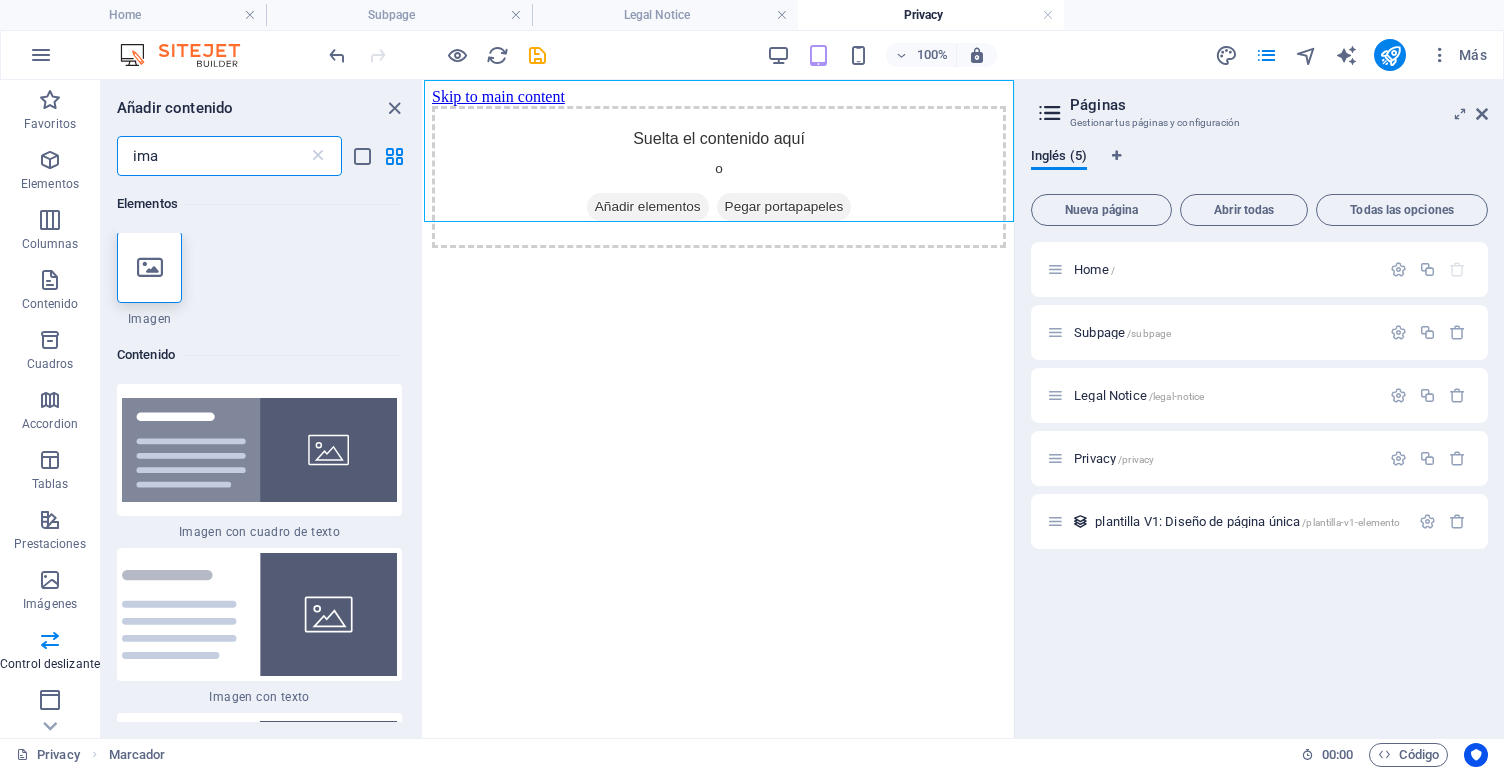 scroll, scrollTop: 0, scrollLeft: 0, axis: both 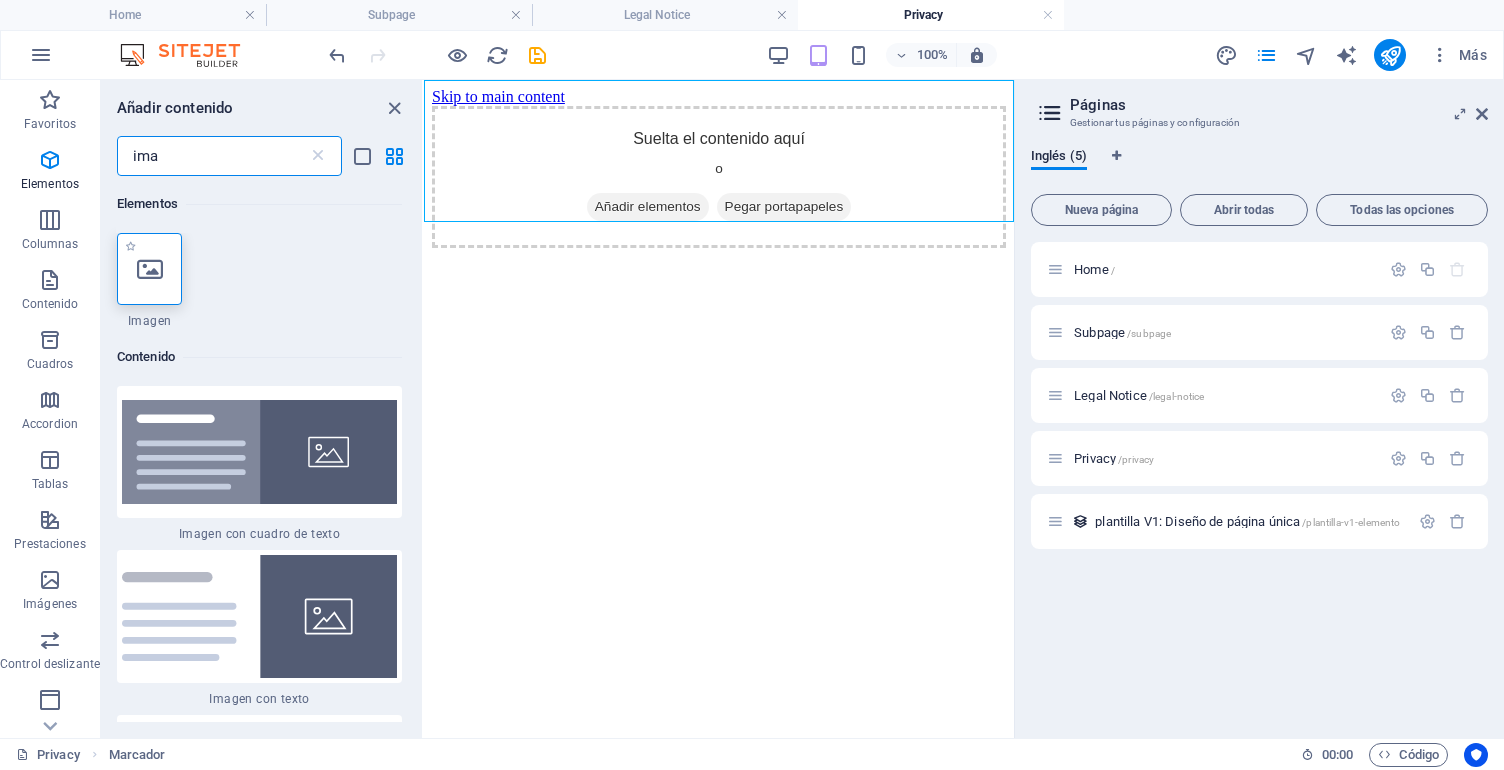 type on "ima" 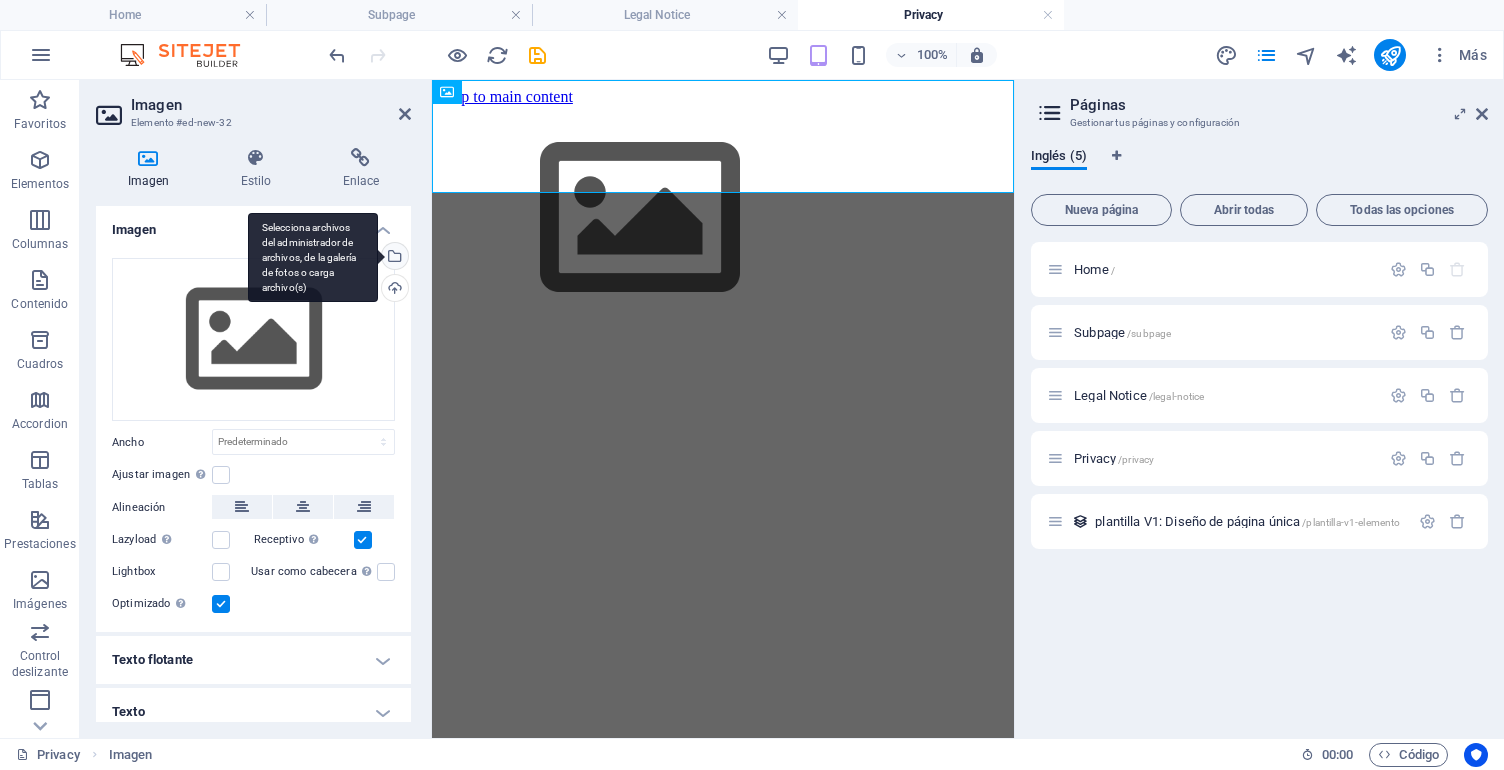 click on "Selecciona archivos del administrador de archivos, de la galería de fotos o carga archivo(s)" at bounding box center (393, 258) 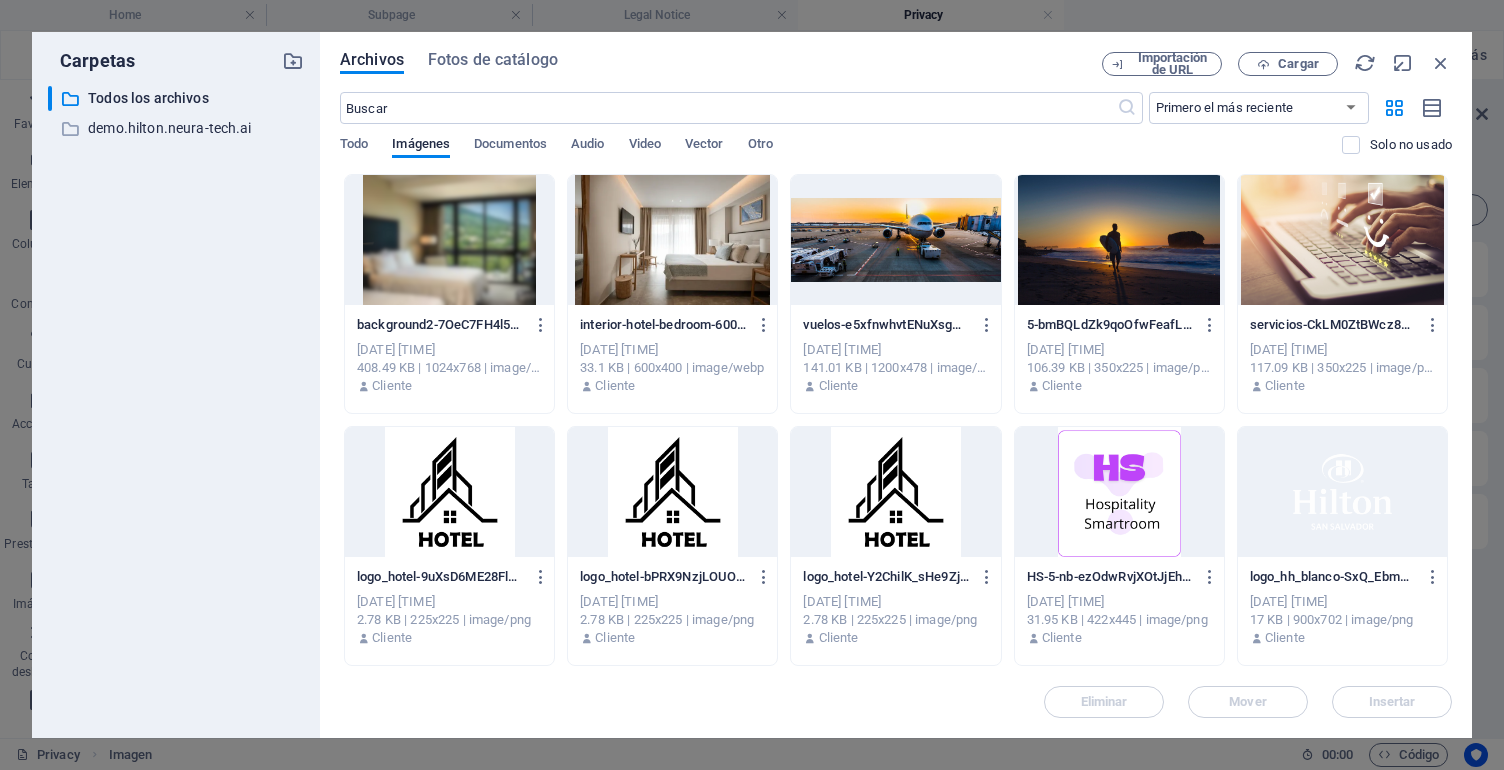 click at bounding box center [449, 240] 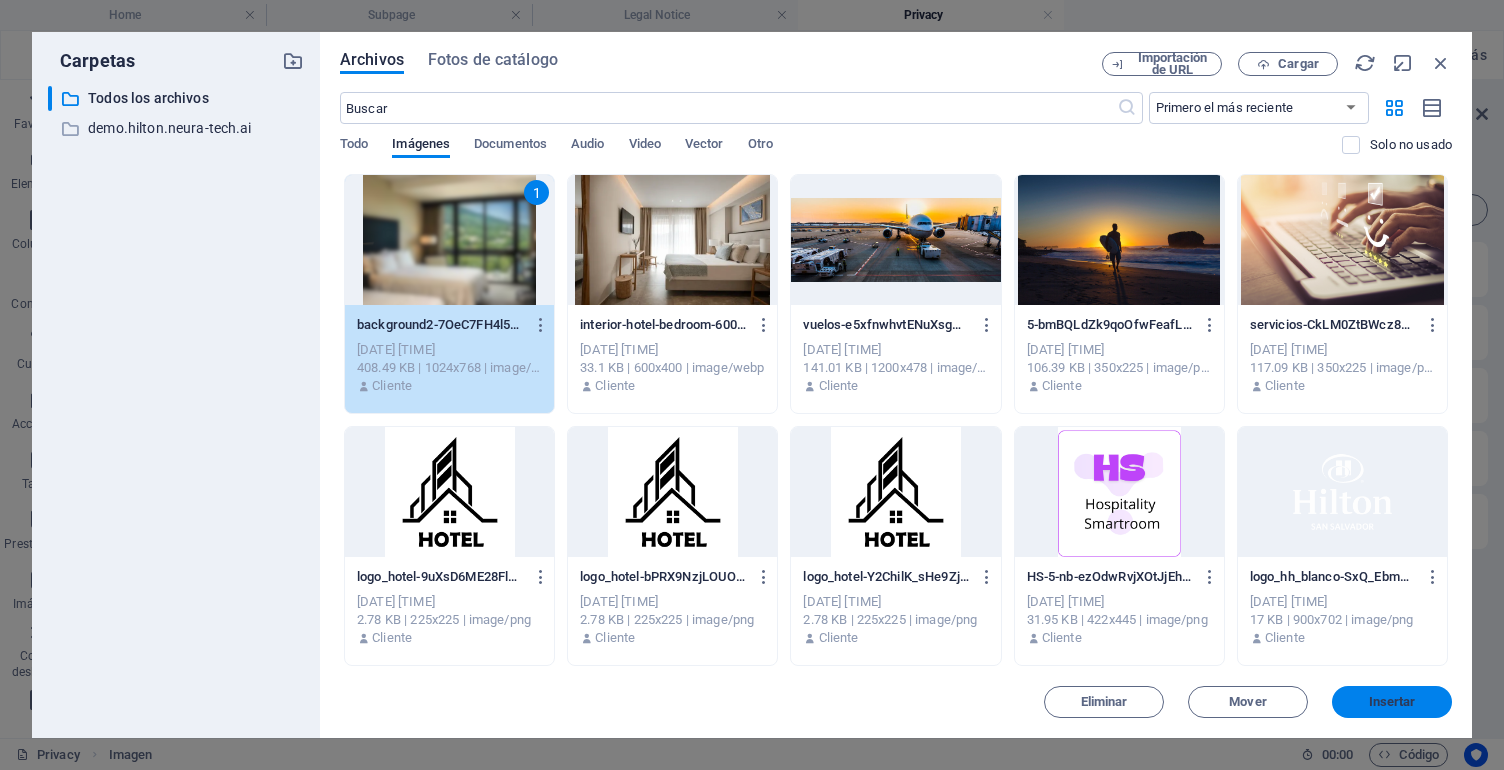 click on "Insertar" at bounding box center (1392, 702) 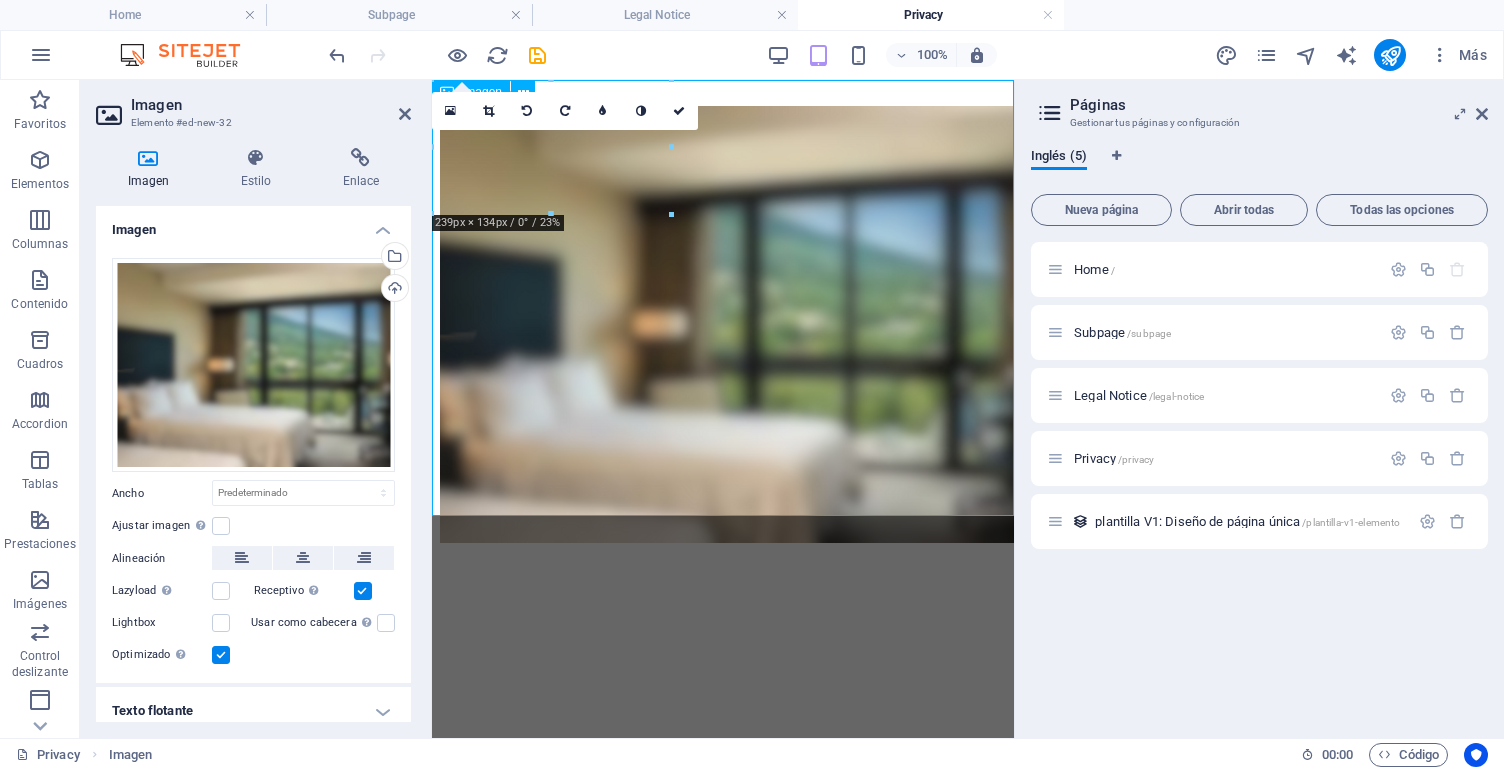 click at bounding box center [723, 326] 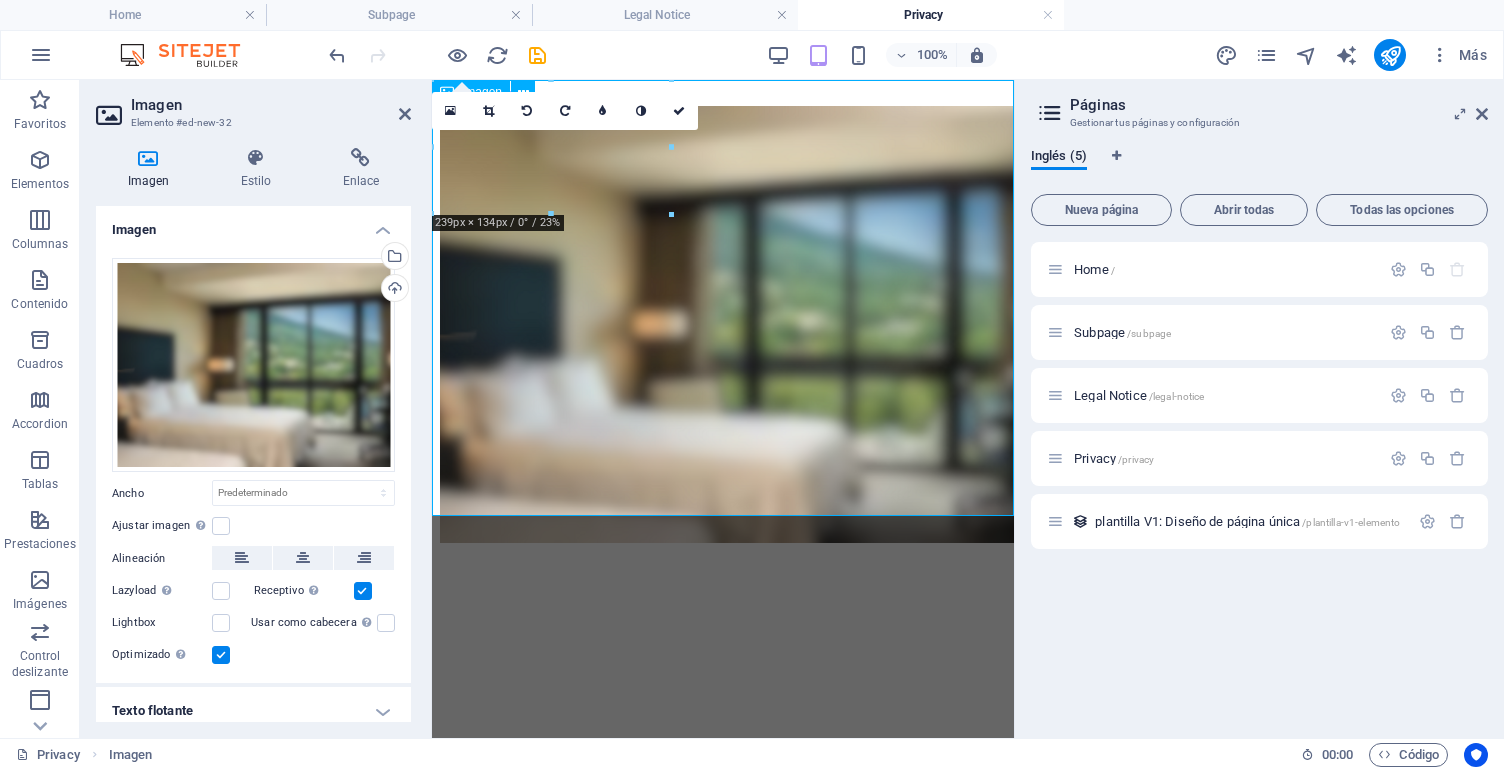 click at bounding box center [723, 326] 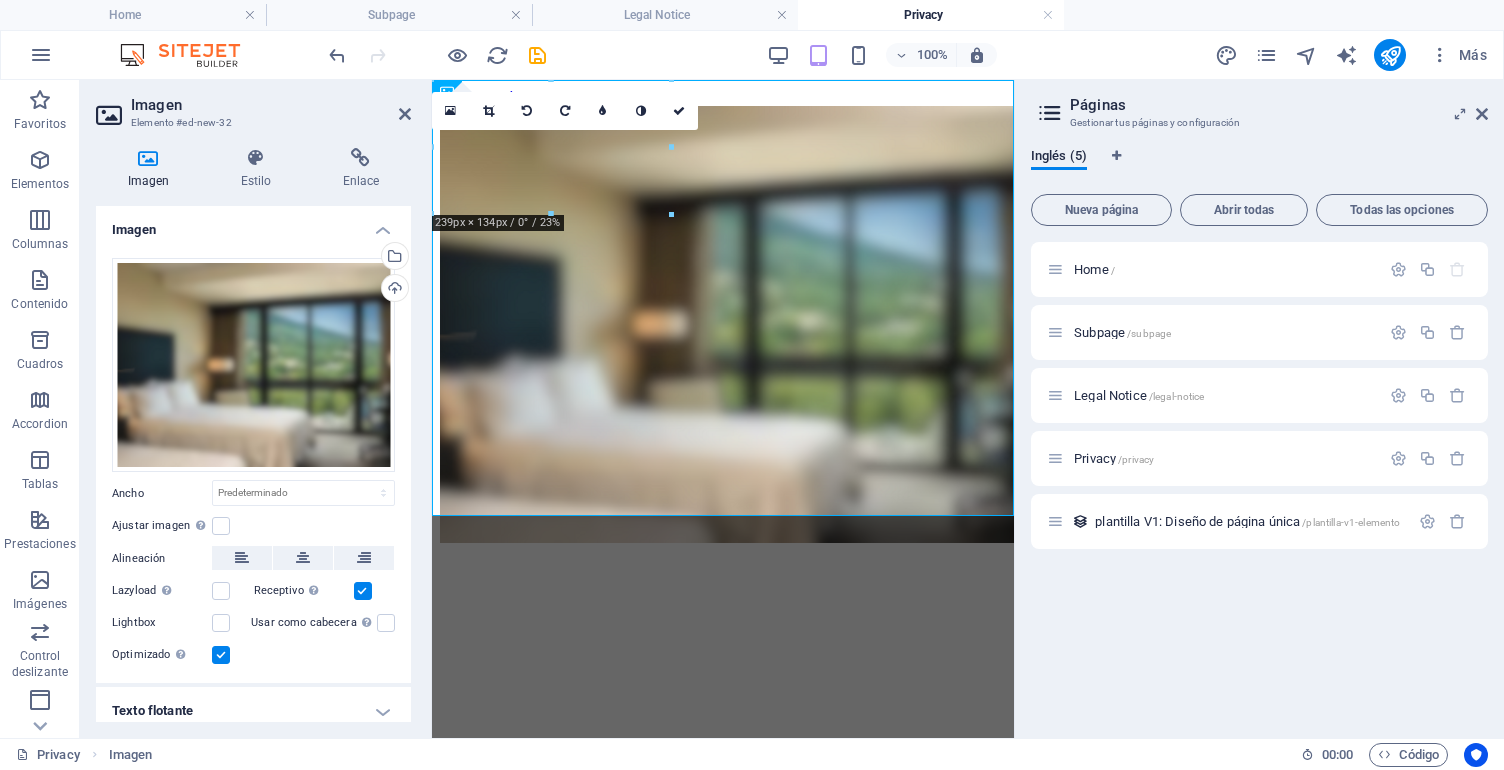 click on "Skip to main content" at bounding box center [723, 317] 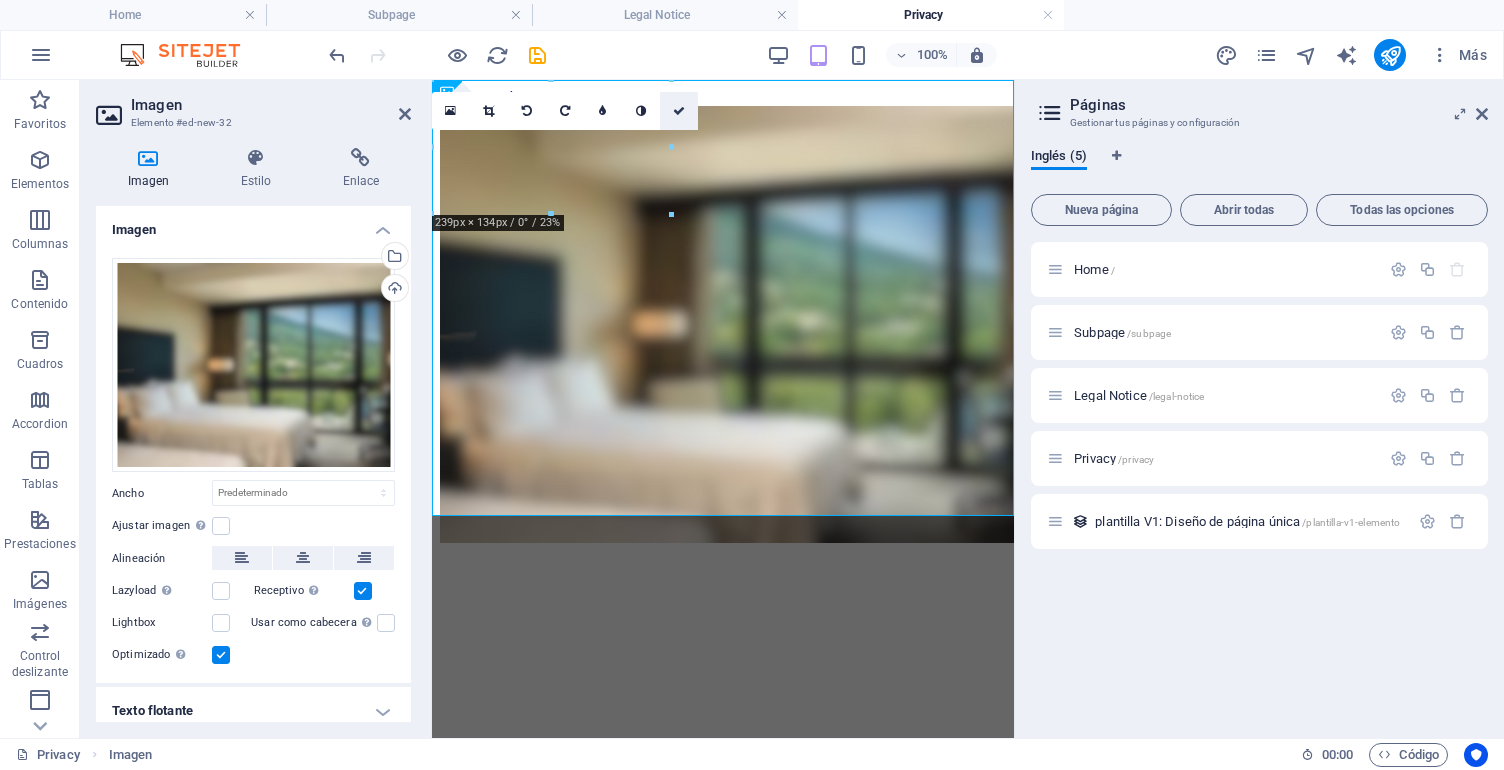 click at bounding box center [679, 111] 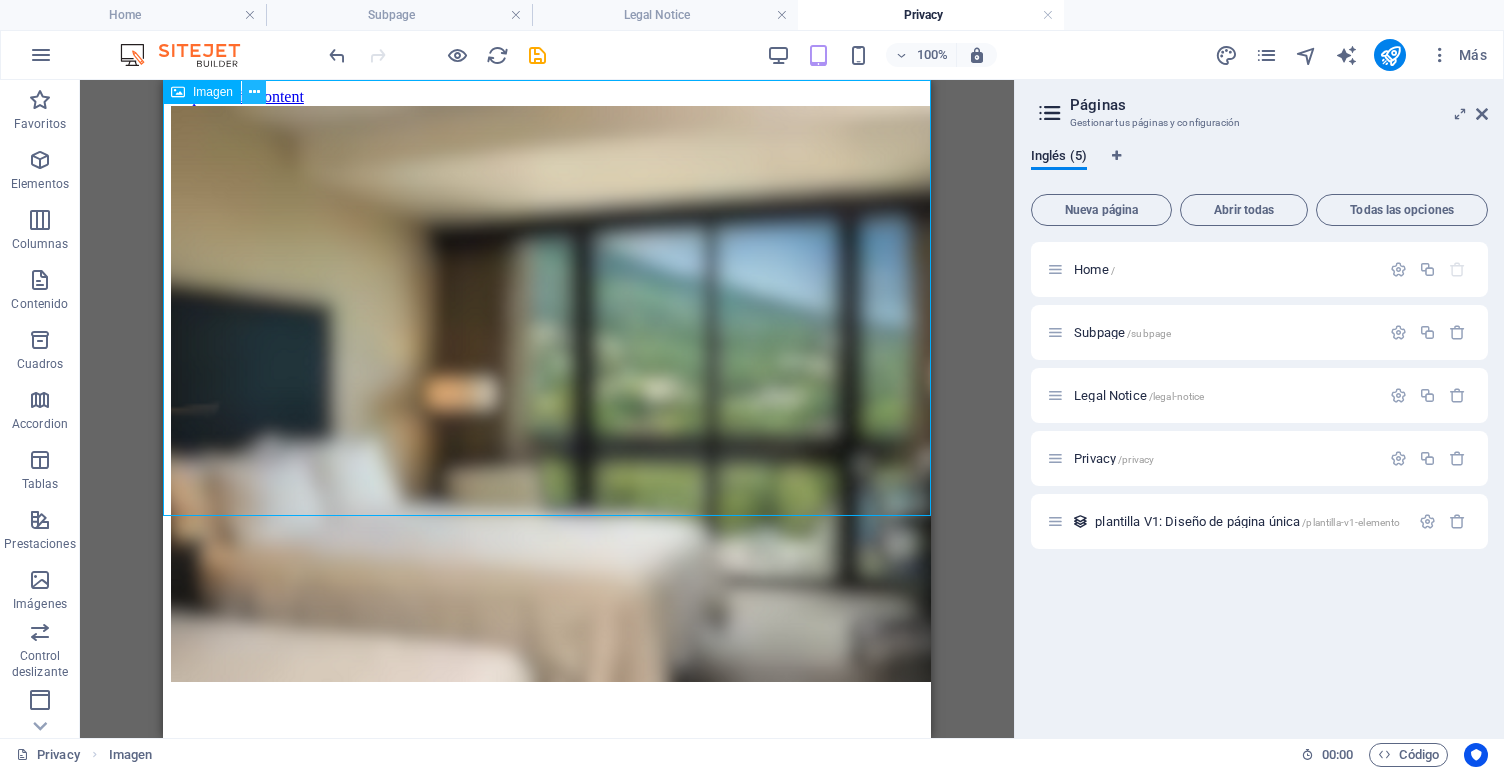 click at bounding box center (254, 92) 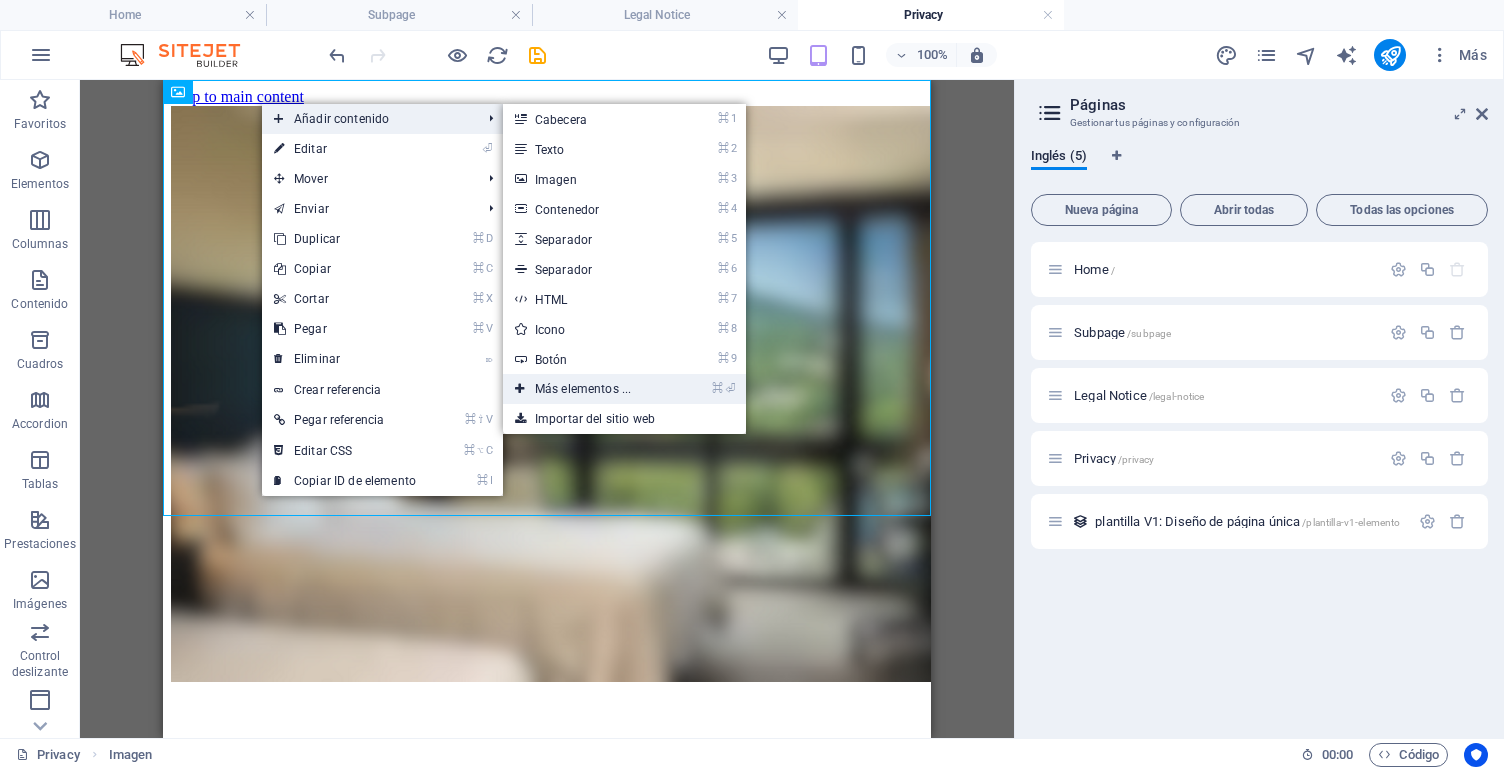 click on "⌘ ⏎  Más elementos ..." at bounding box center (587, 389) 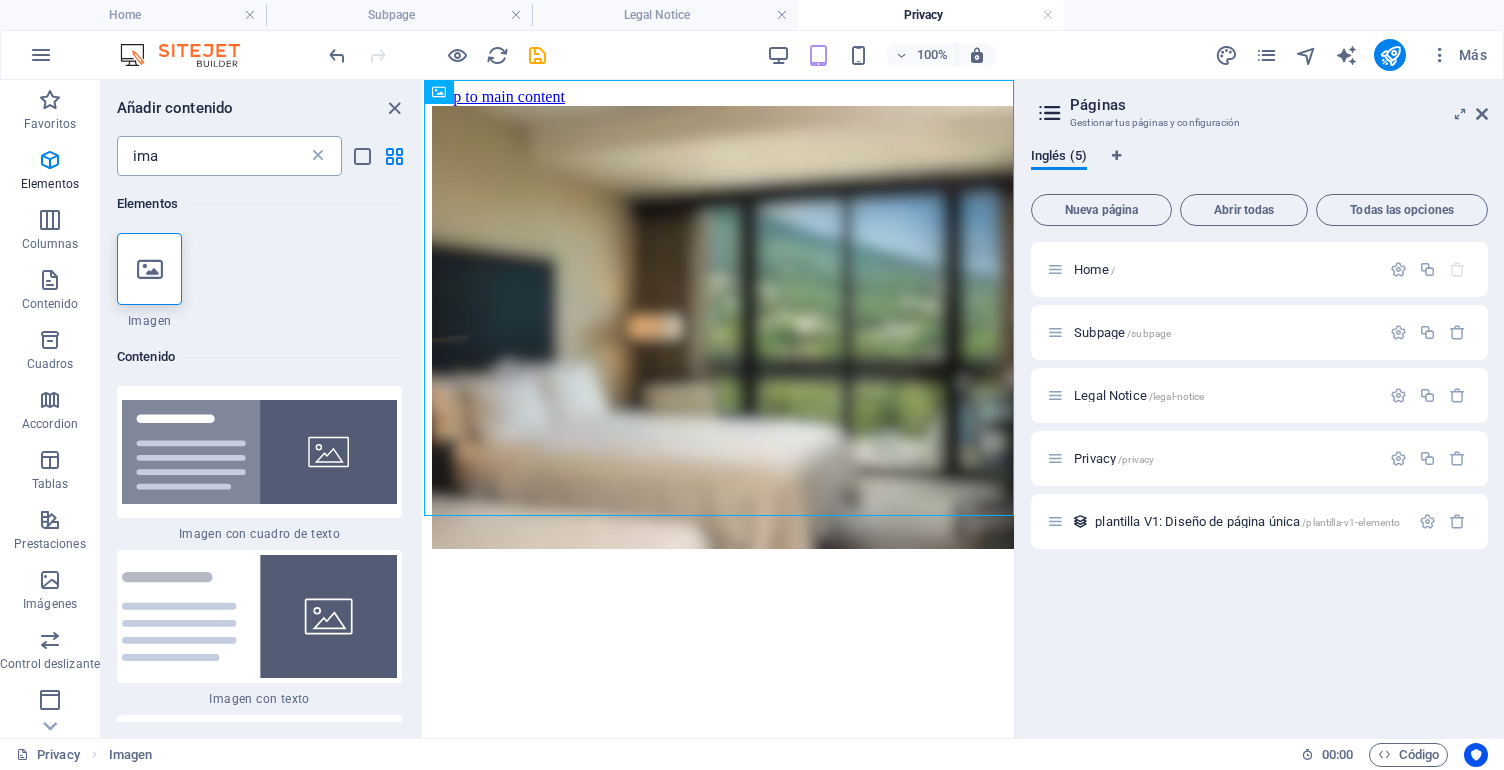 click at bounding box center [318, 156] 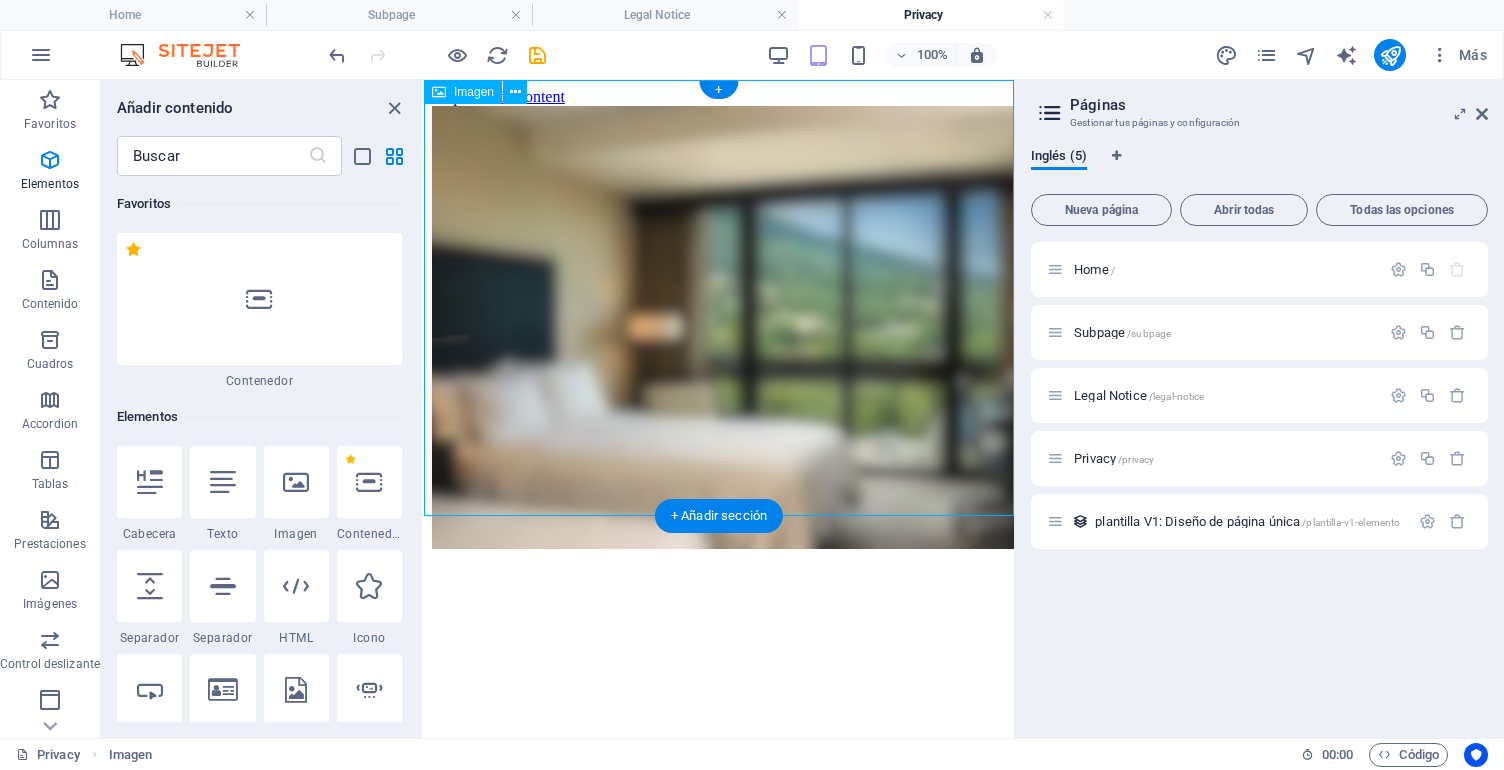 drag, startPoint x: 821, startPoint y: 194, endPoint x: 465, endPoint y: 447, distance: 436.74362 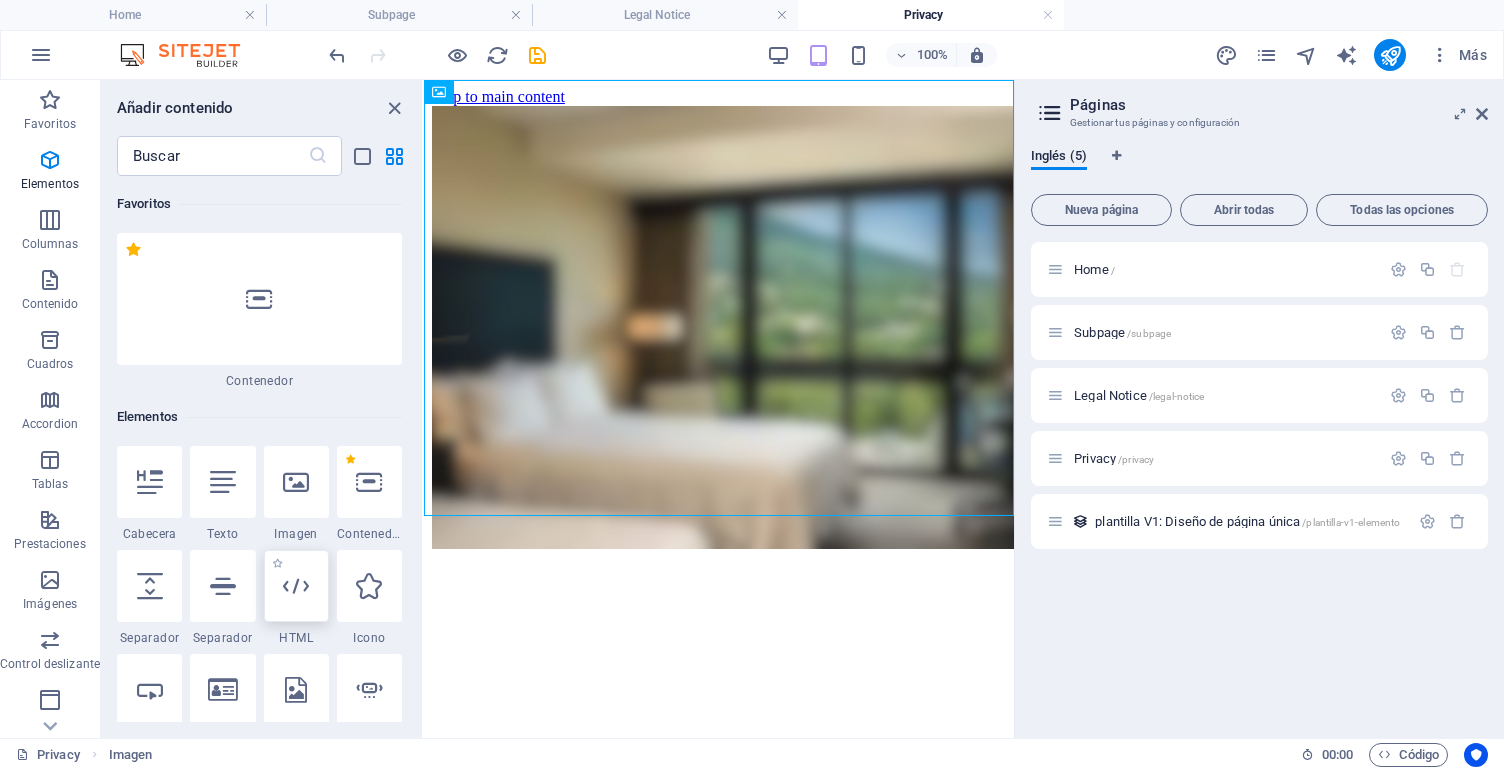 click at bounding box center [296, 586] 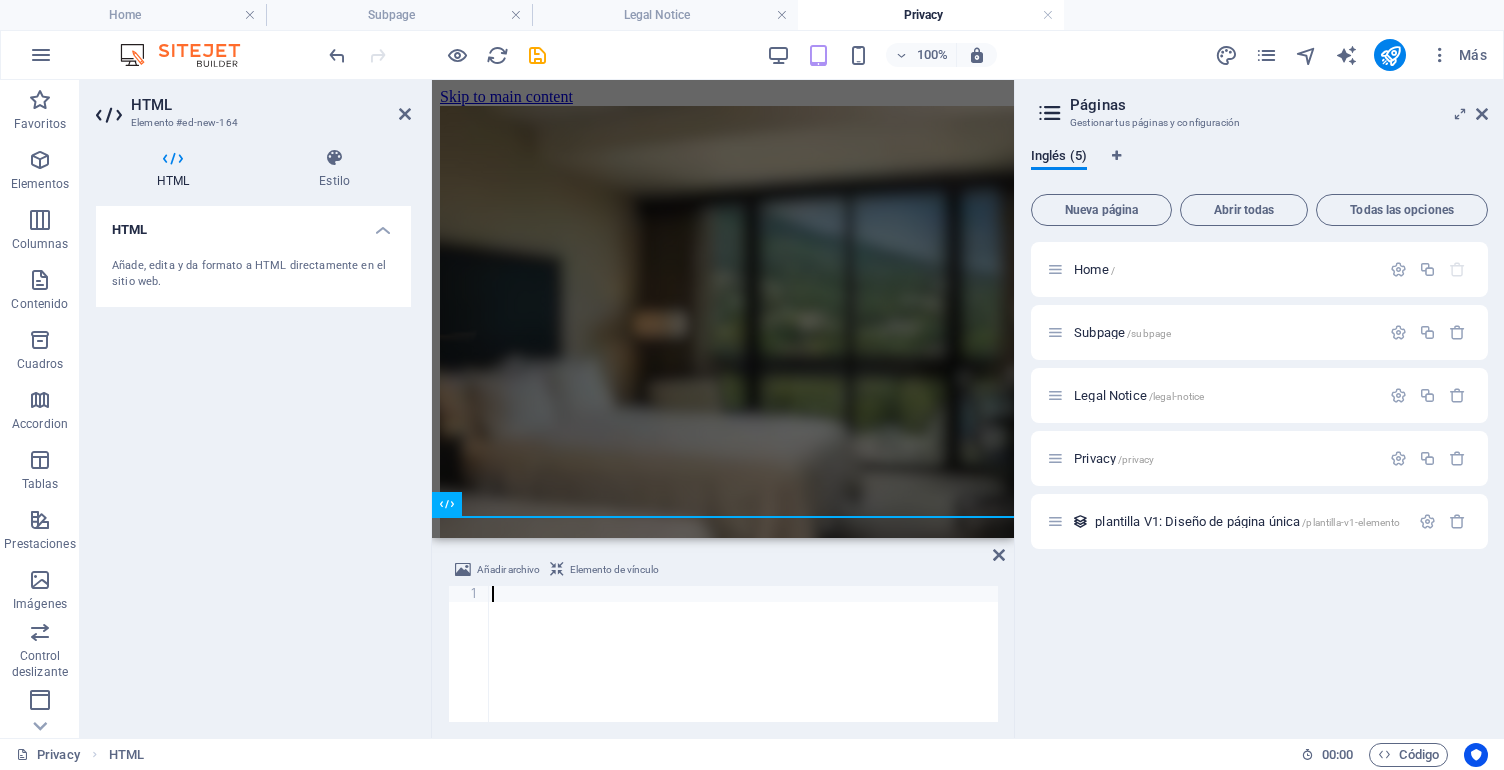 paste on "</html>" 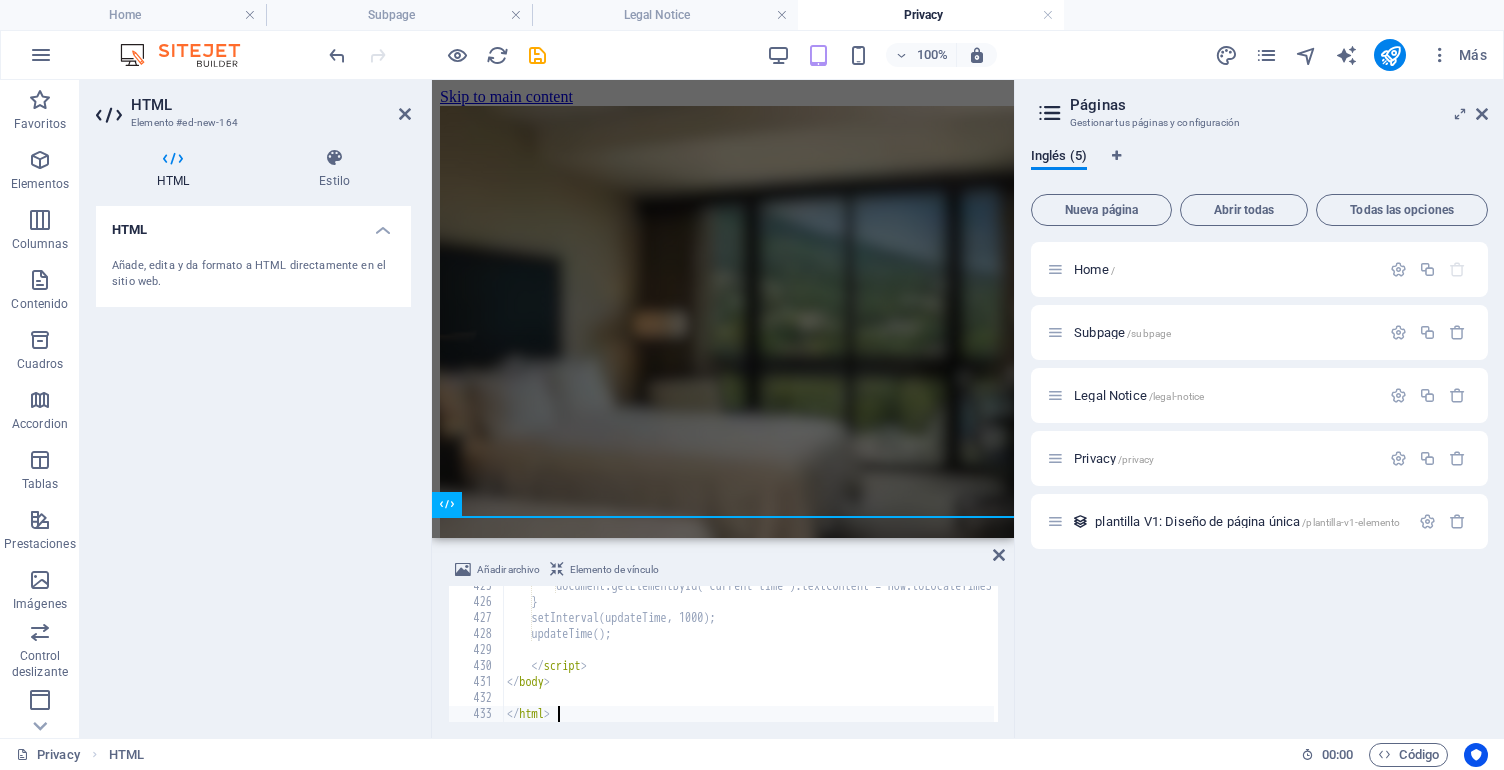 scroll, scrollTop: 6792, scrollLeft: 0, axis: vertical 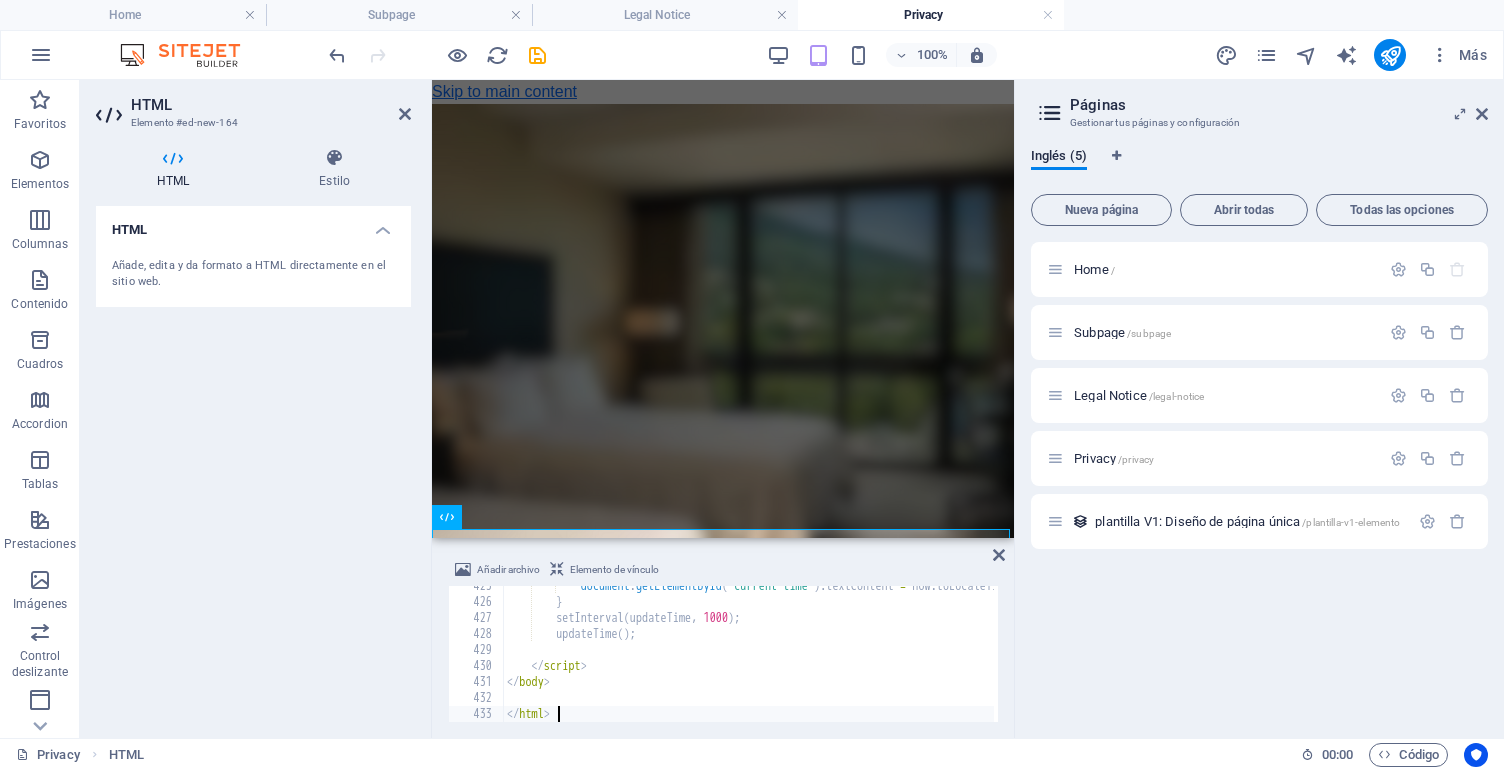 type 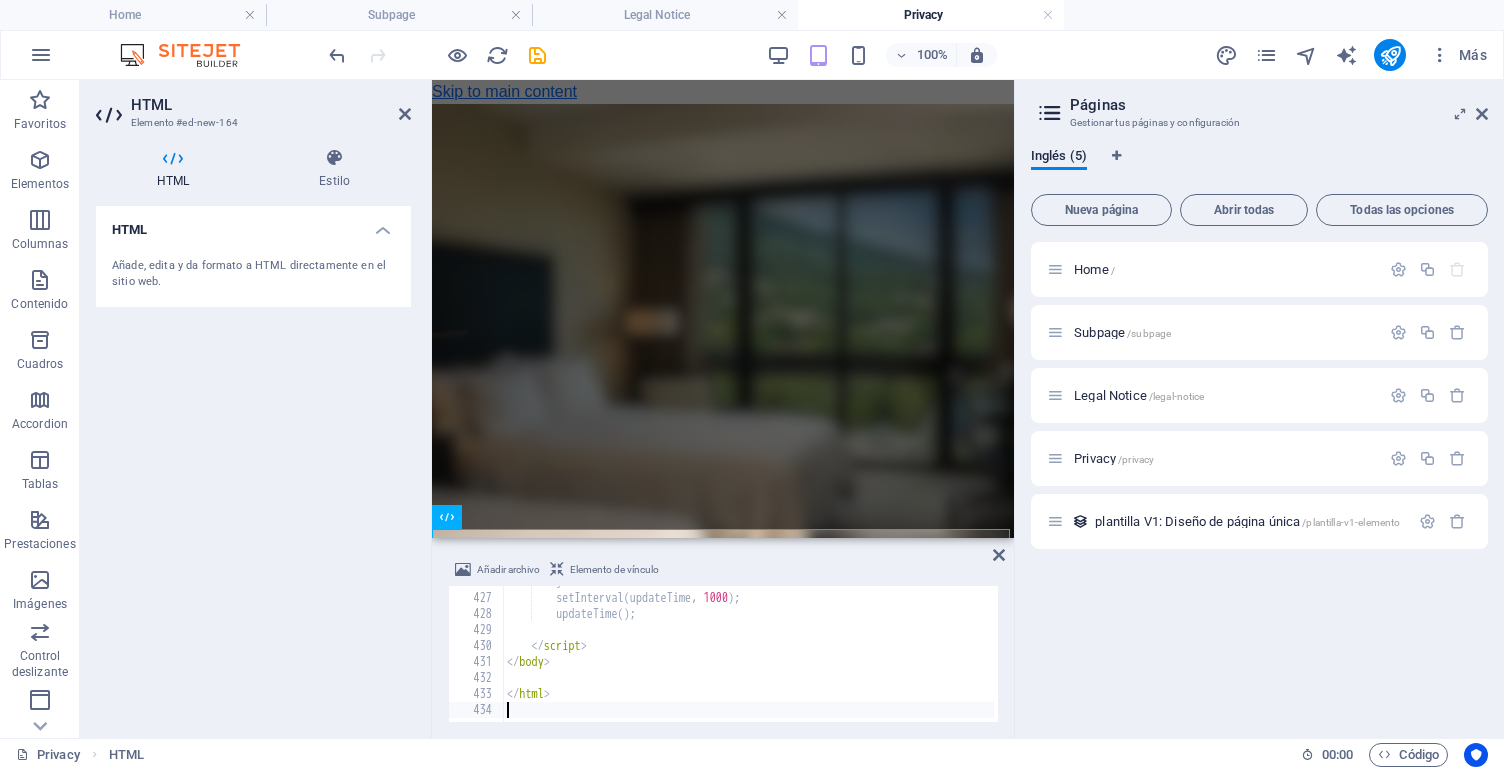 scroll, scrollTop: 6812, scrollLeft: 0, axis: vertical 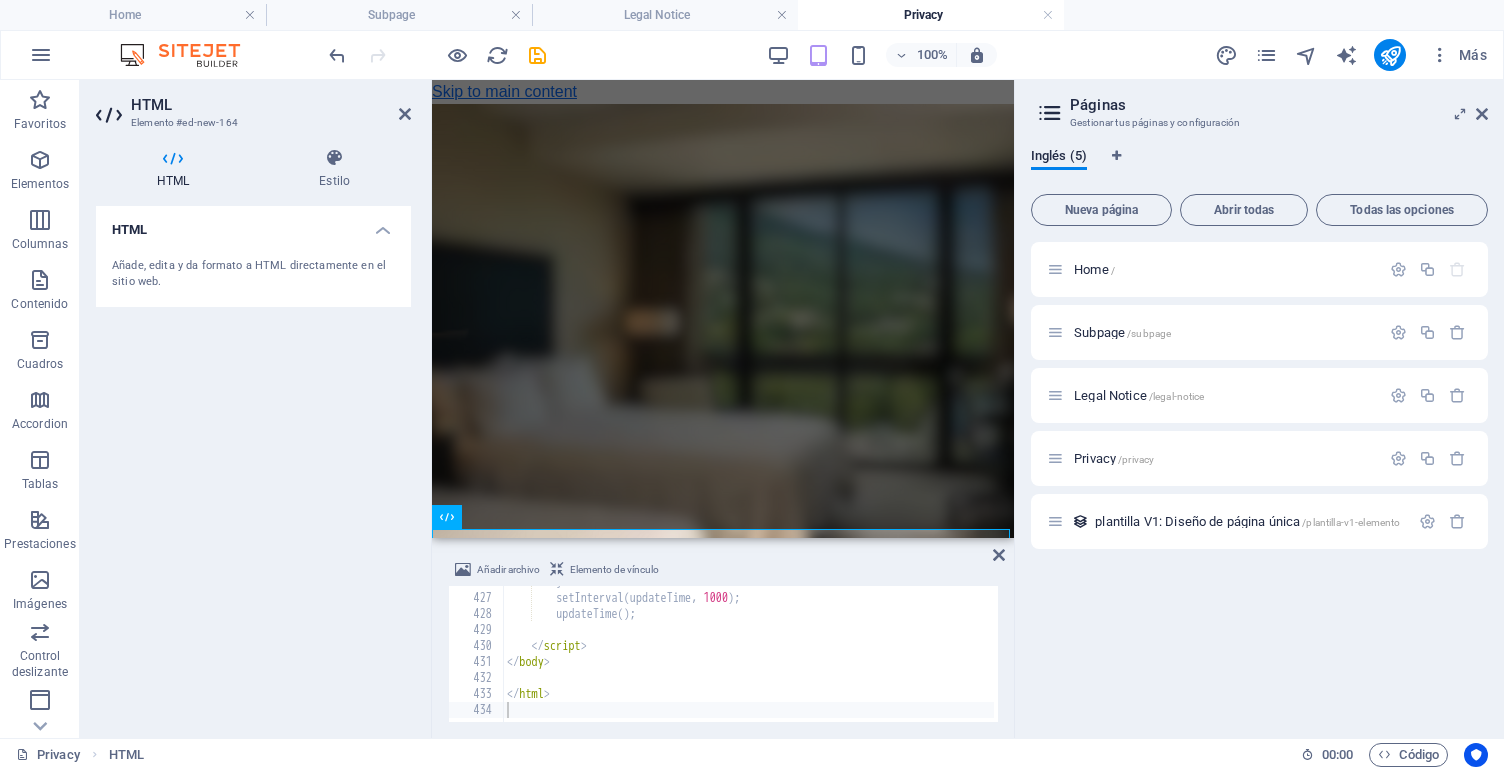 click on "Home / Subpage /subpage Legal Notice /legal-notice Privacy /privacy plantilla V1: Diseño de página única /plantilla-v1-elemento" at bounding box center (1259, 482) 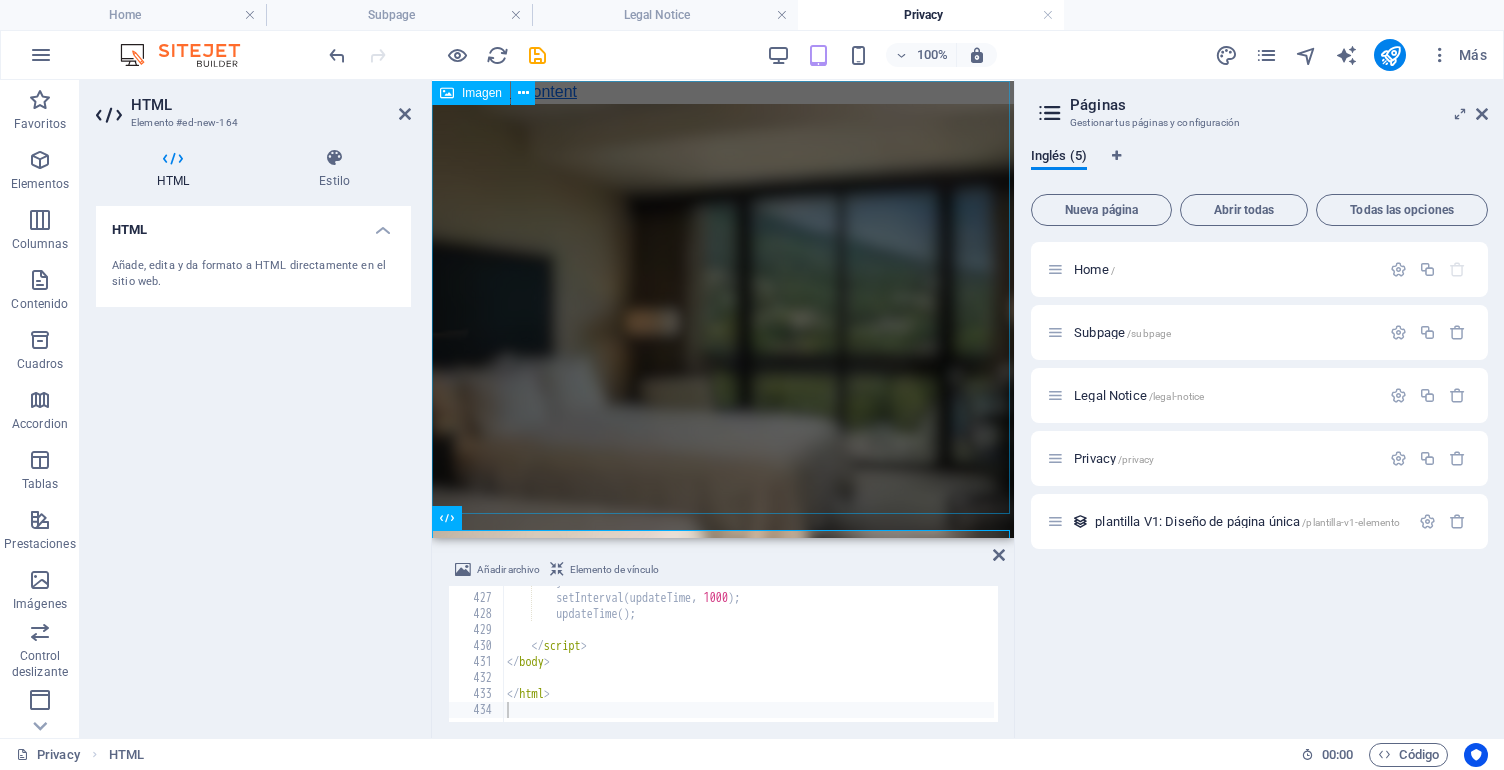 scroll, scrollTop: 0, scrollLeft: 0, axis: both 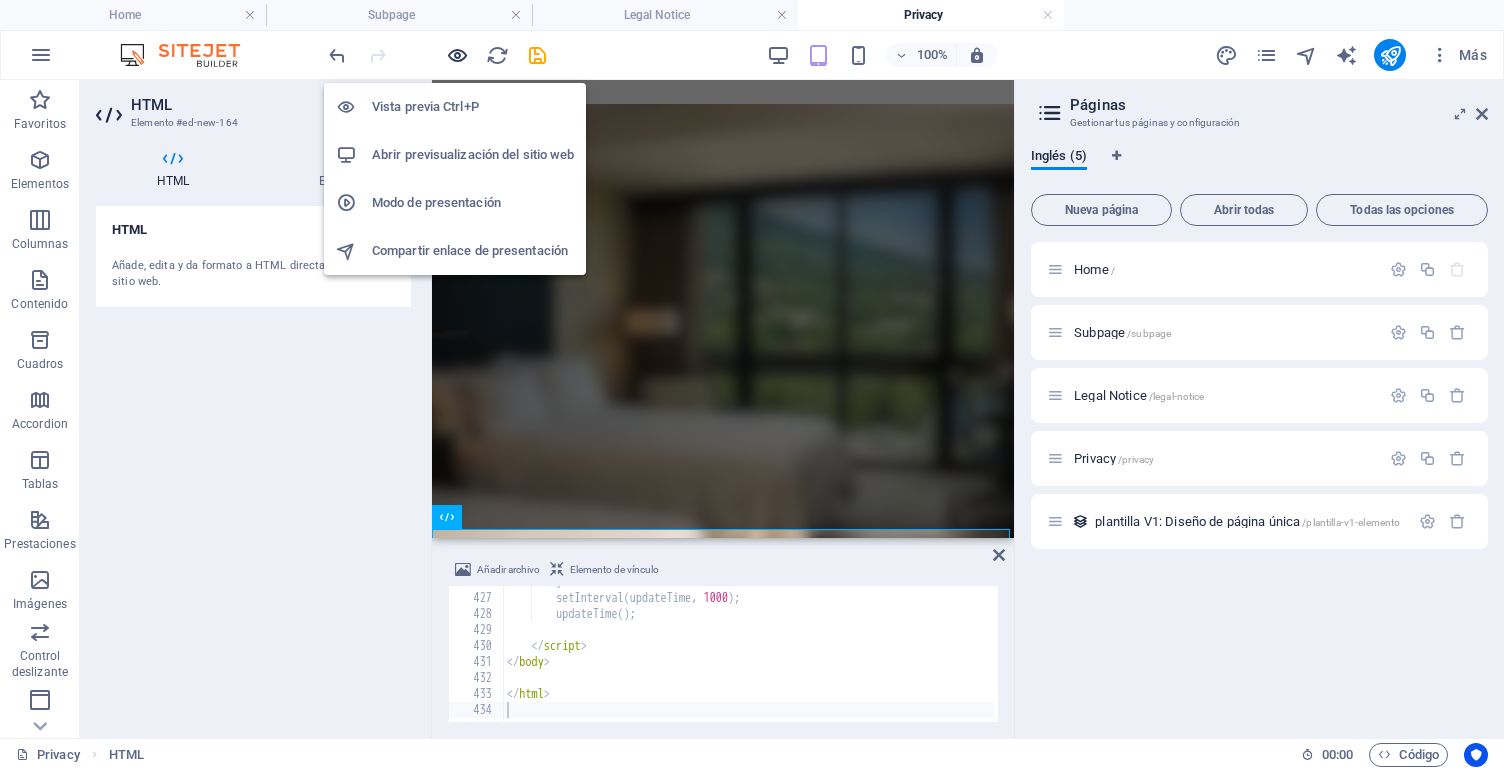click at bounding box center (457, 55) 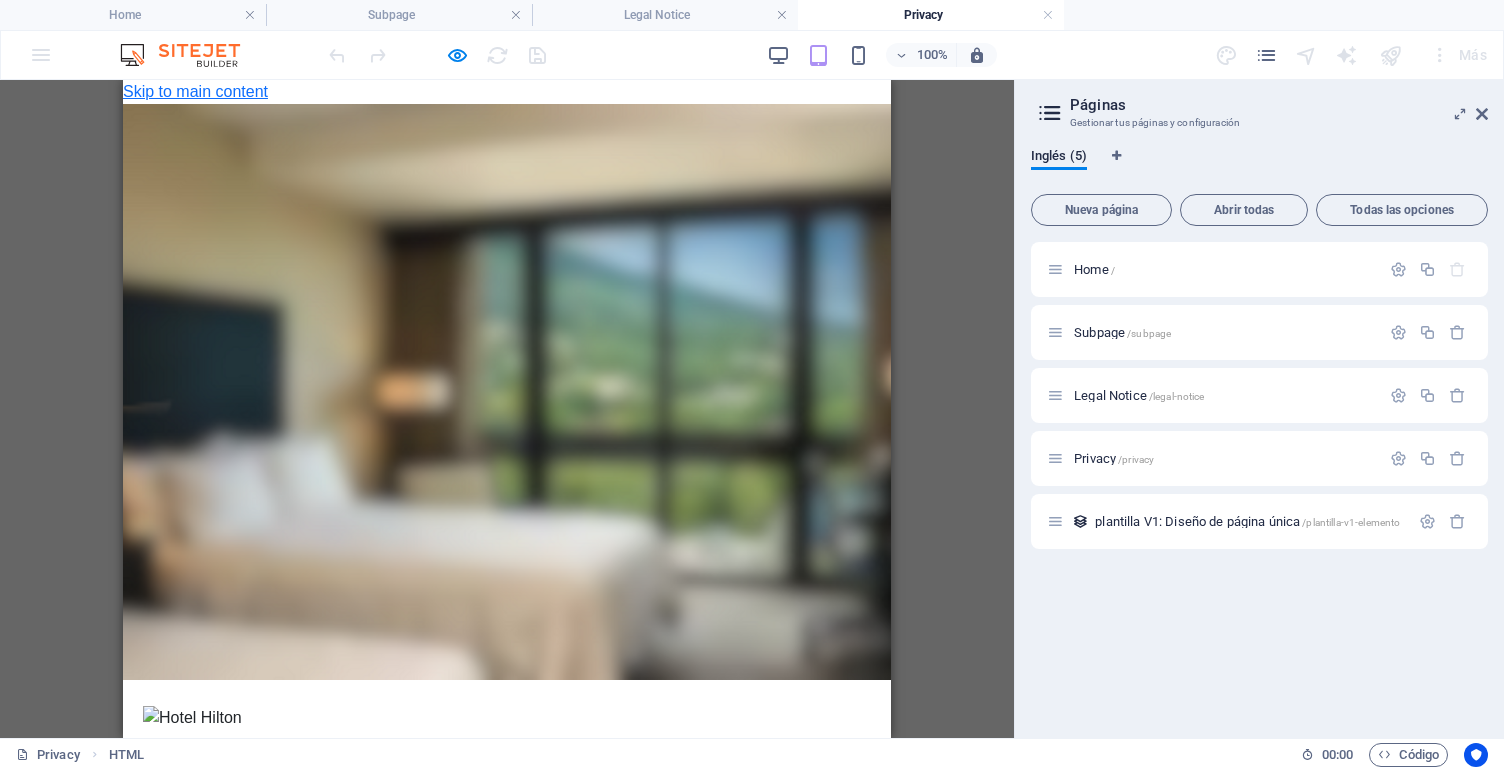 scroll, scrollTop: 7, scrollLeft: 0, axis: vertical 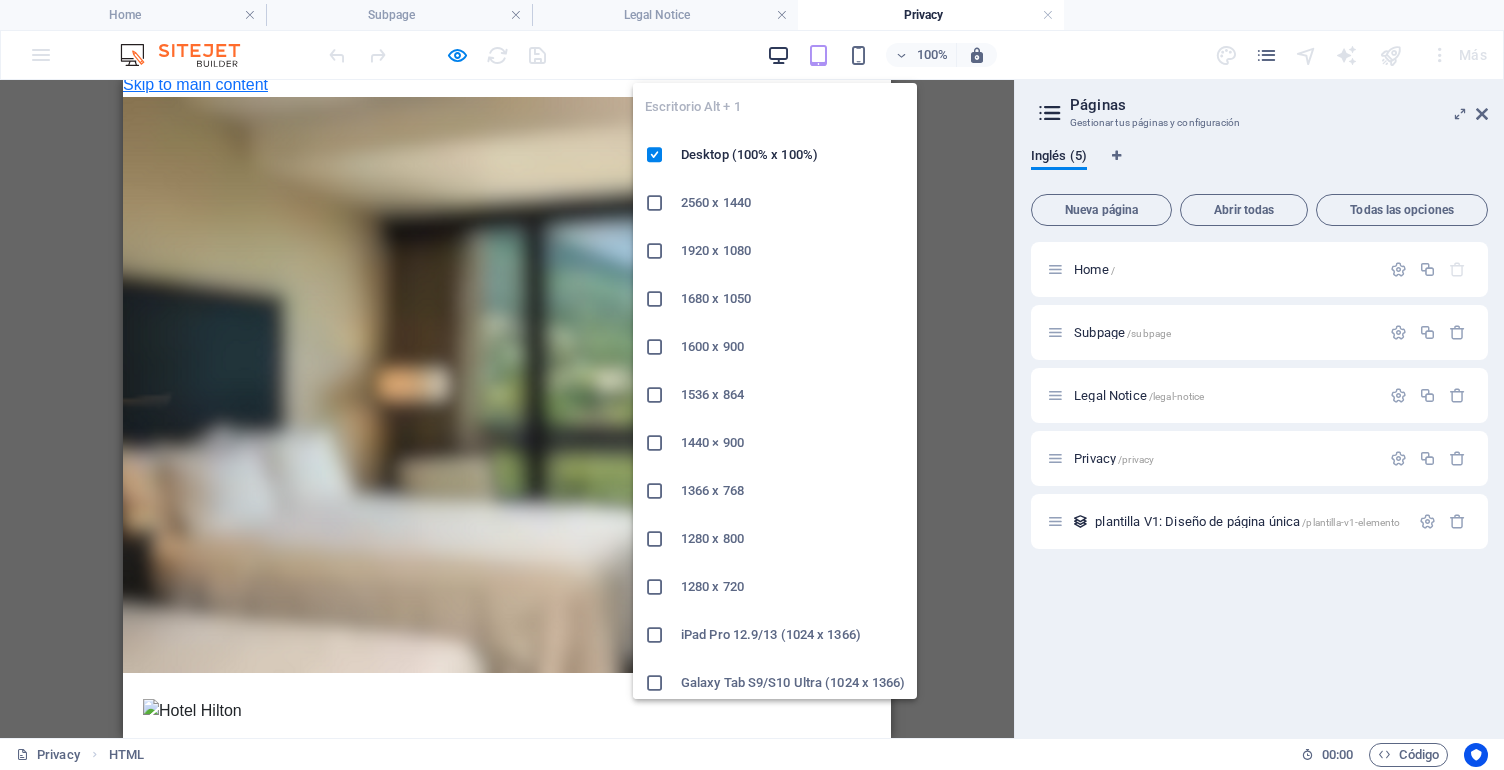 click at bounding box center (778, 55) 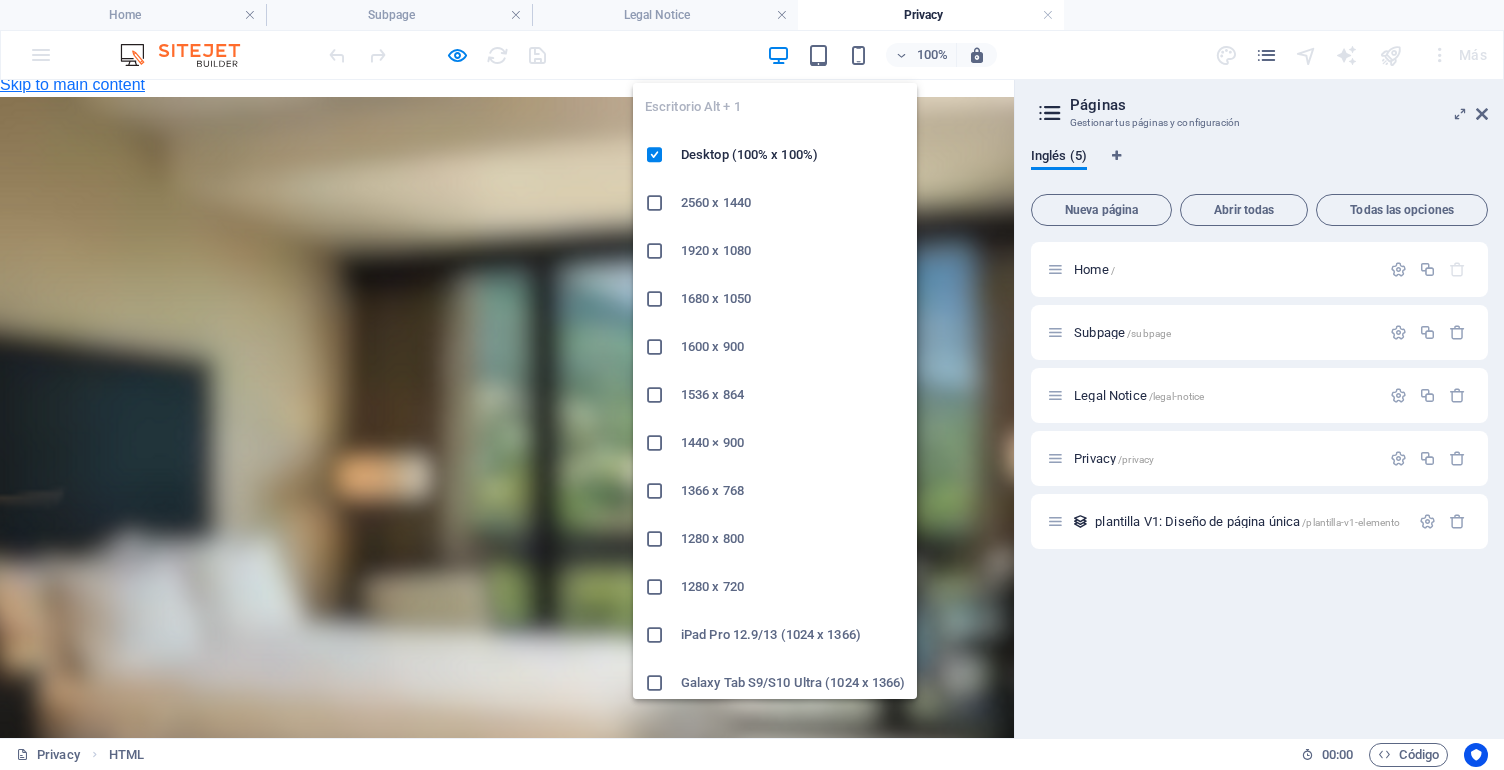 click on "iPad Pro 12.9/13 (1024 x 1366)" at bounding box center (793, 635) 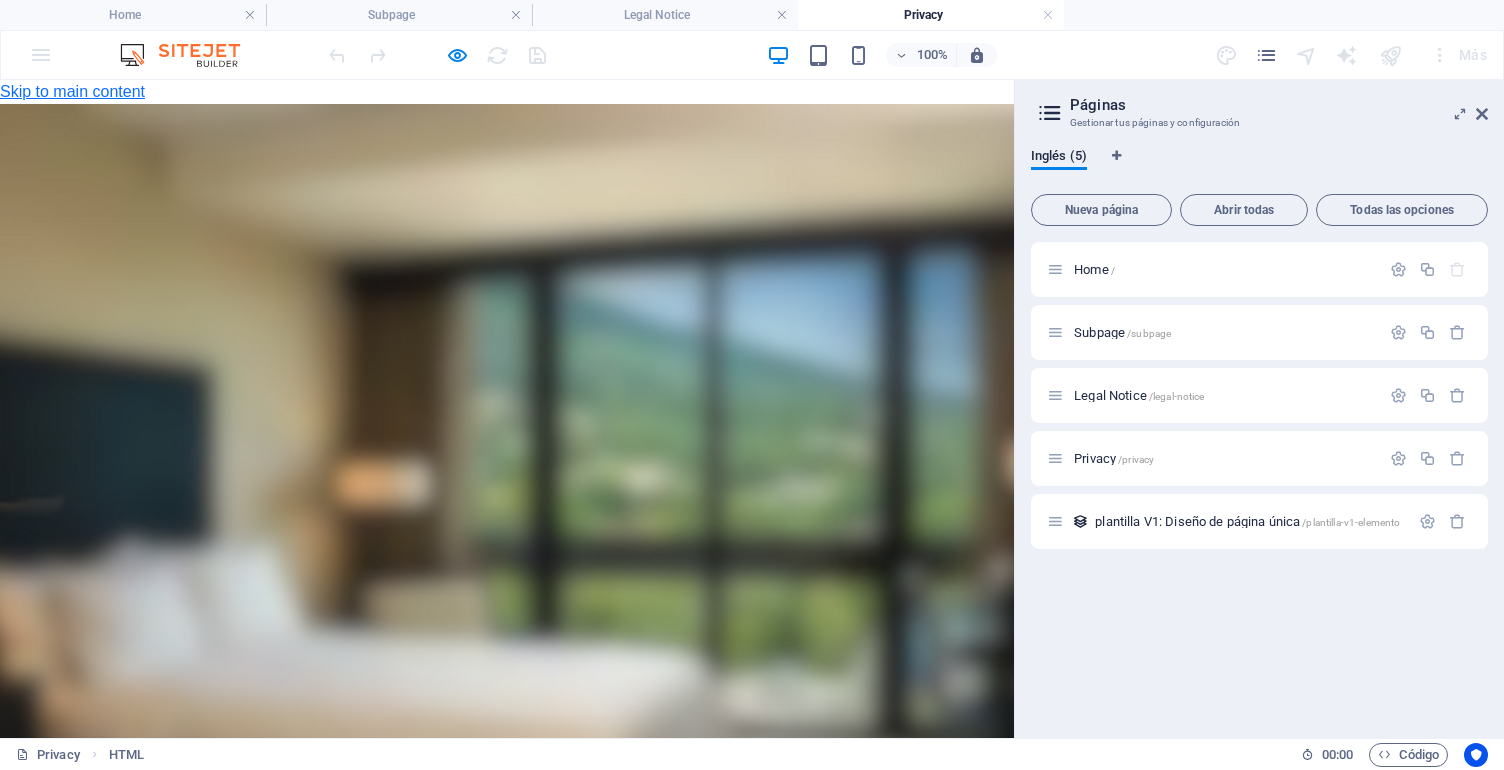 scroll, scrollTop: 0, scrollLeft: 0, axis: both 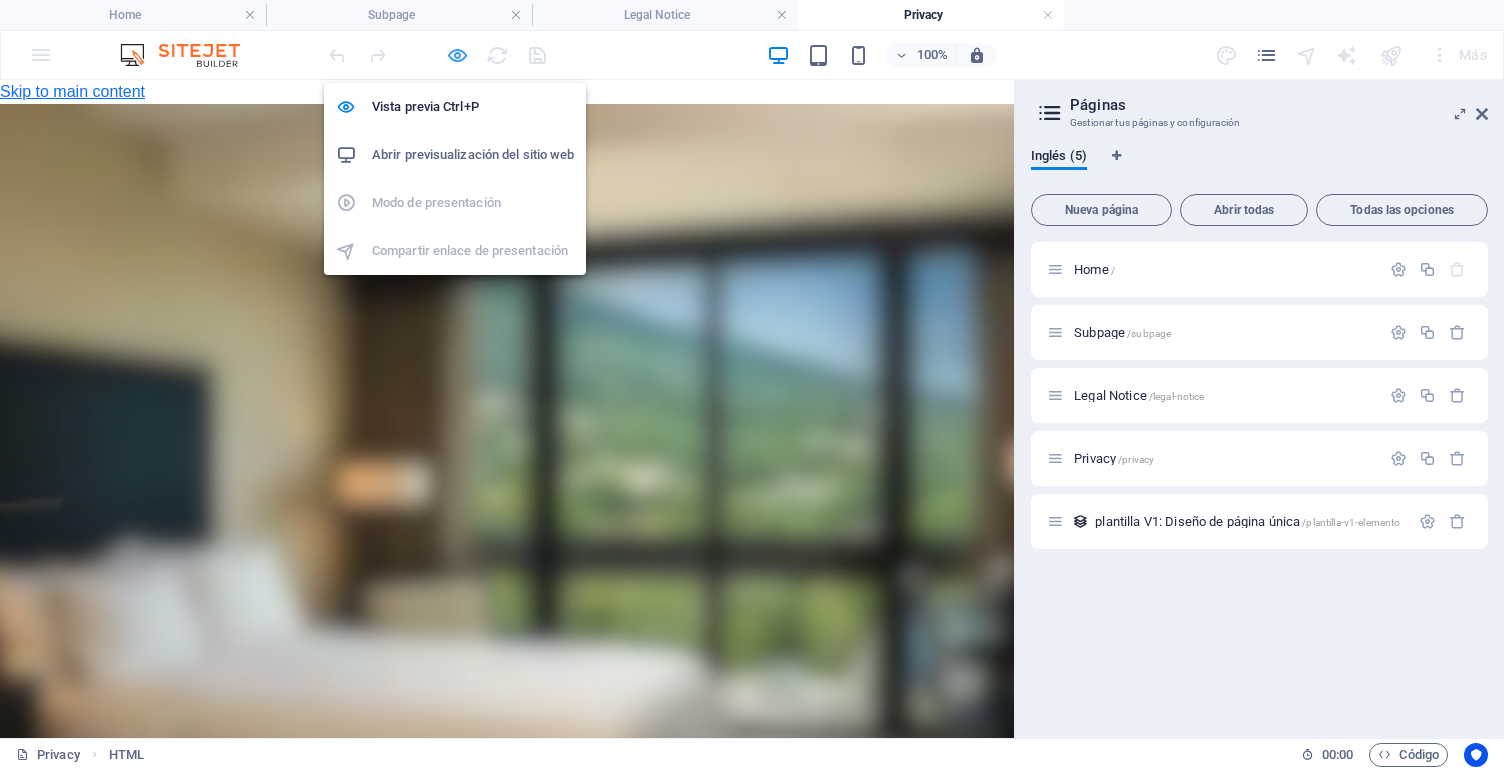 click at bounding box center [457, 55] 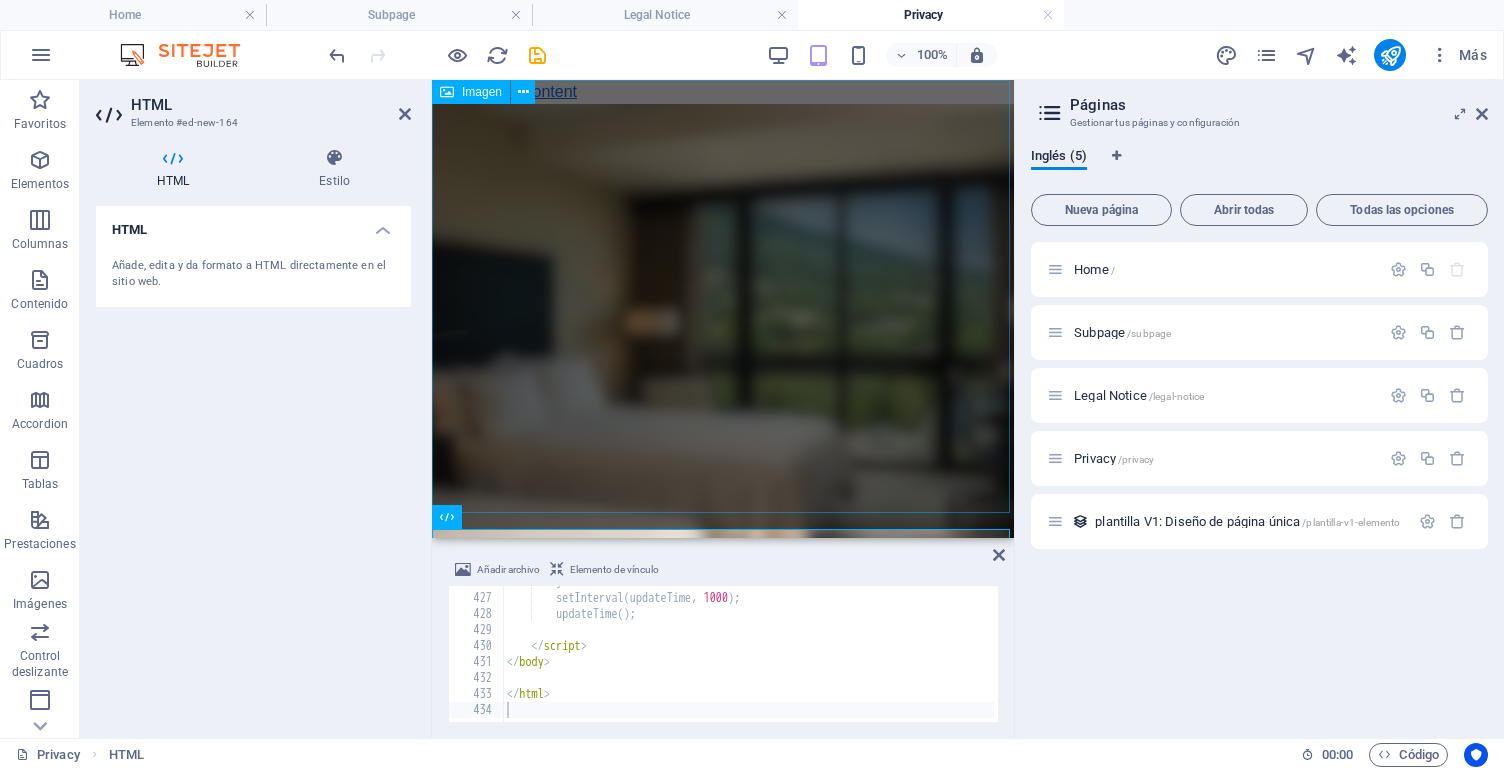click at bounding box center [723, 322] 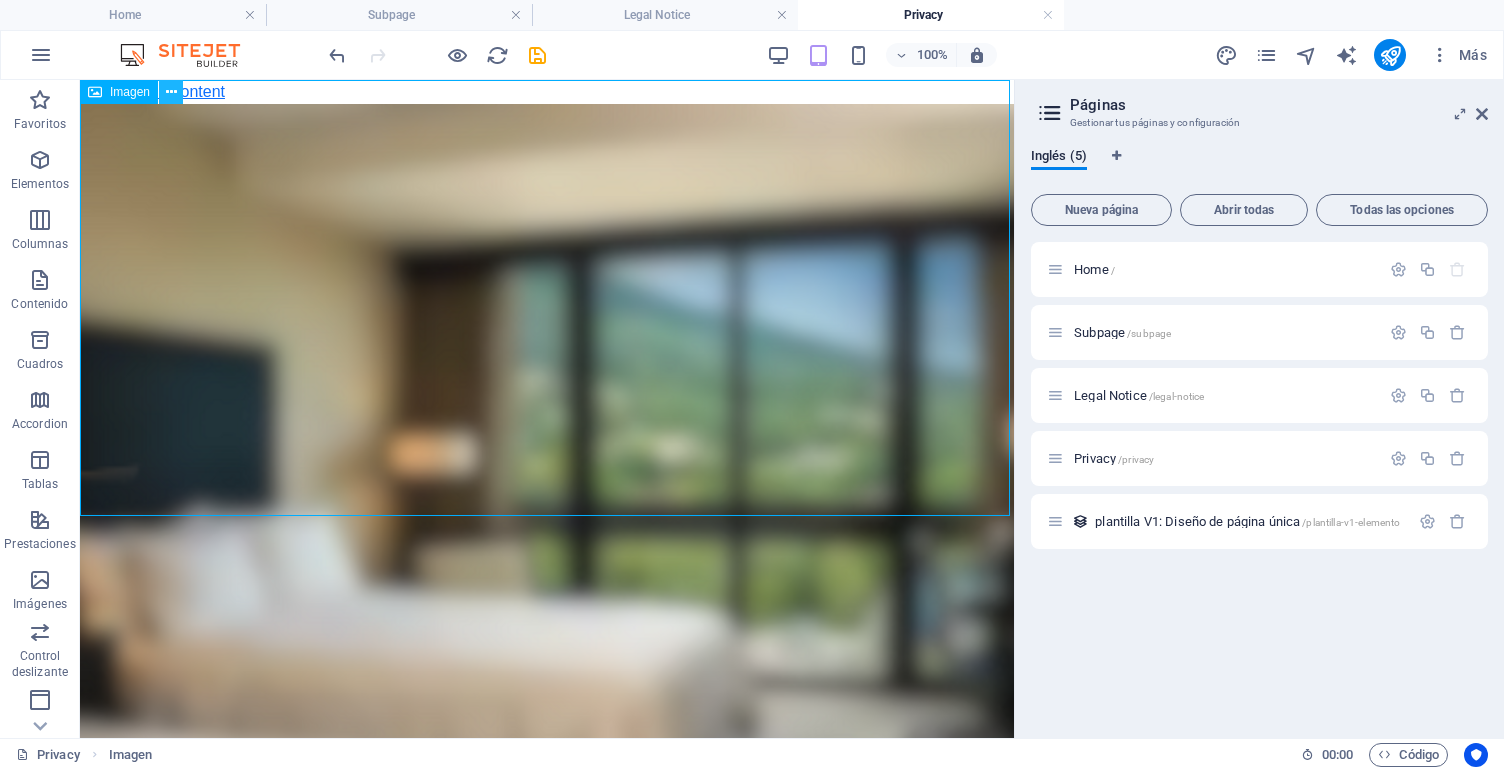 click at bounding box center [171, 92] 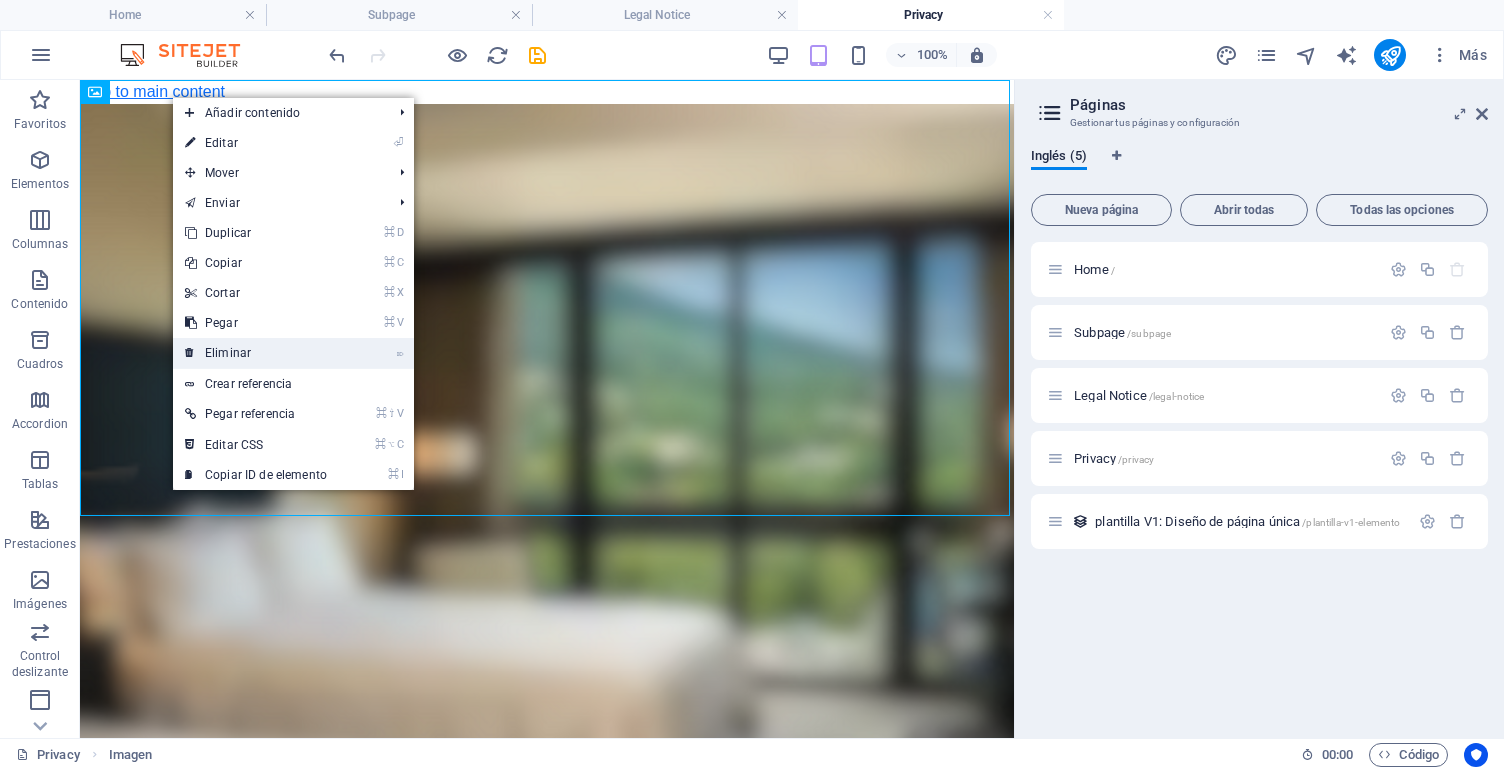 click on "⌦  Eliminar" at bounding box center [256, 353] 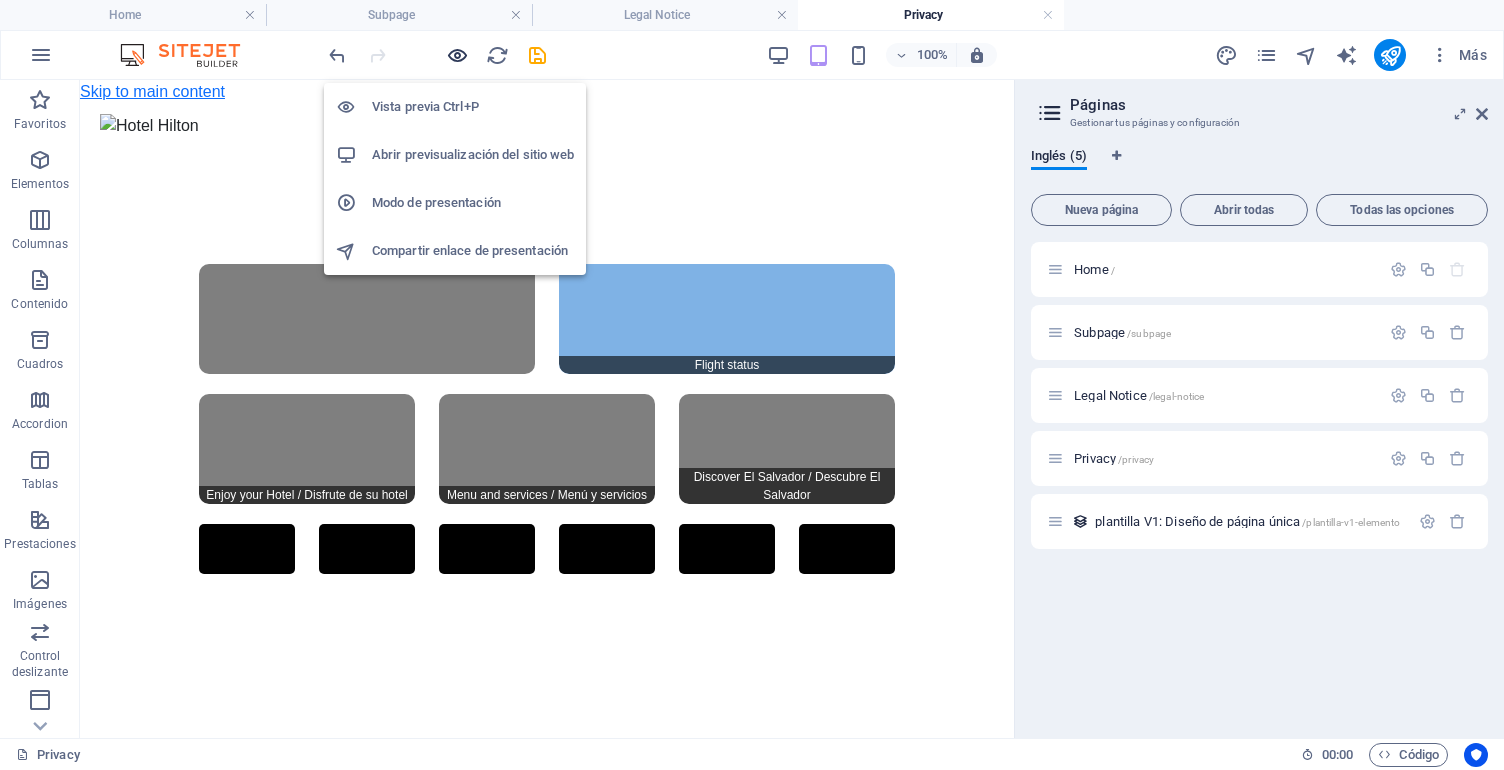 click at bounding box center [457, 55] 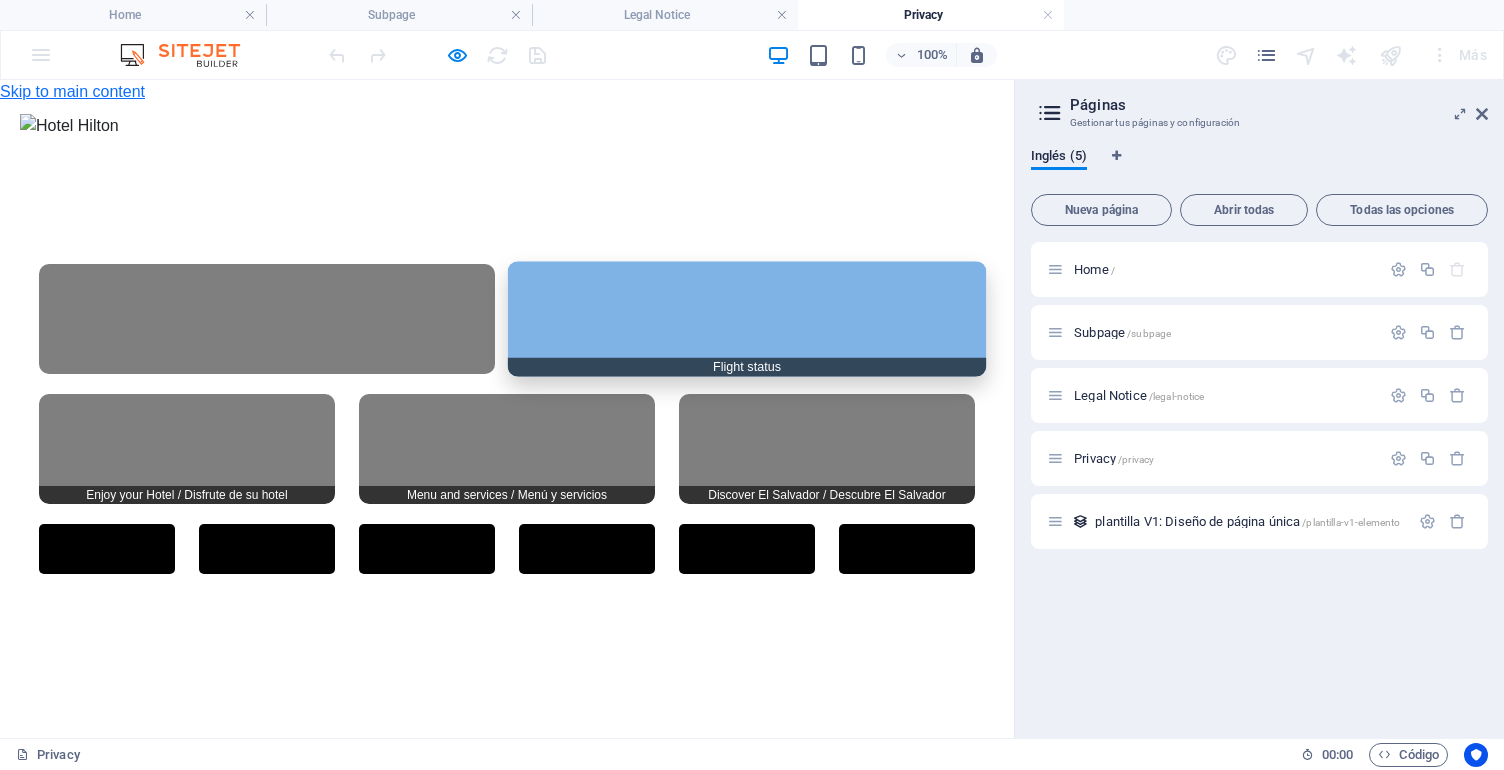 click on "Flight status" at bounding box center (747, 319) 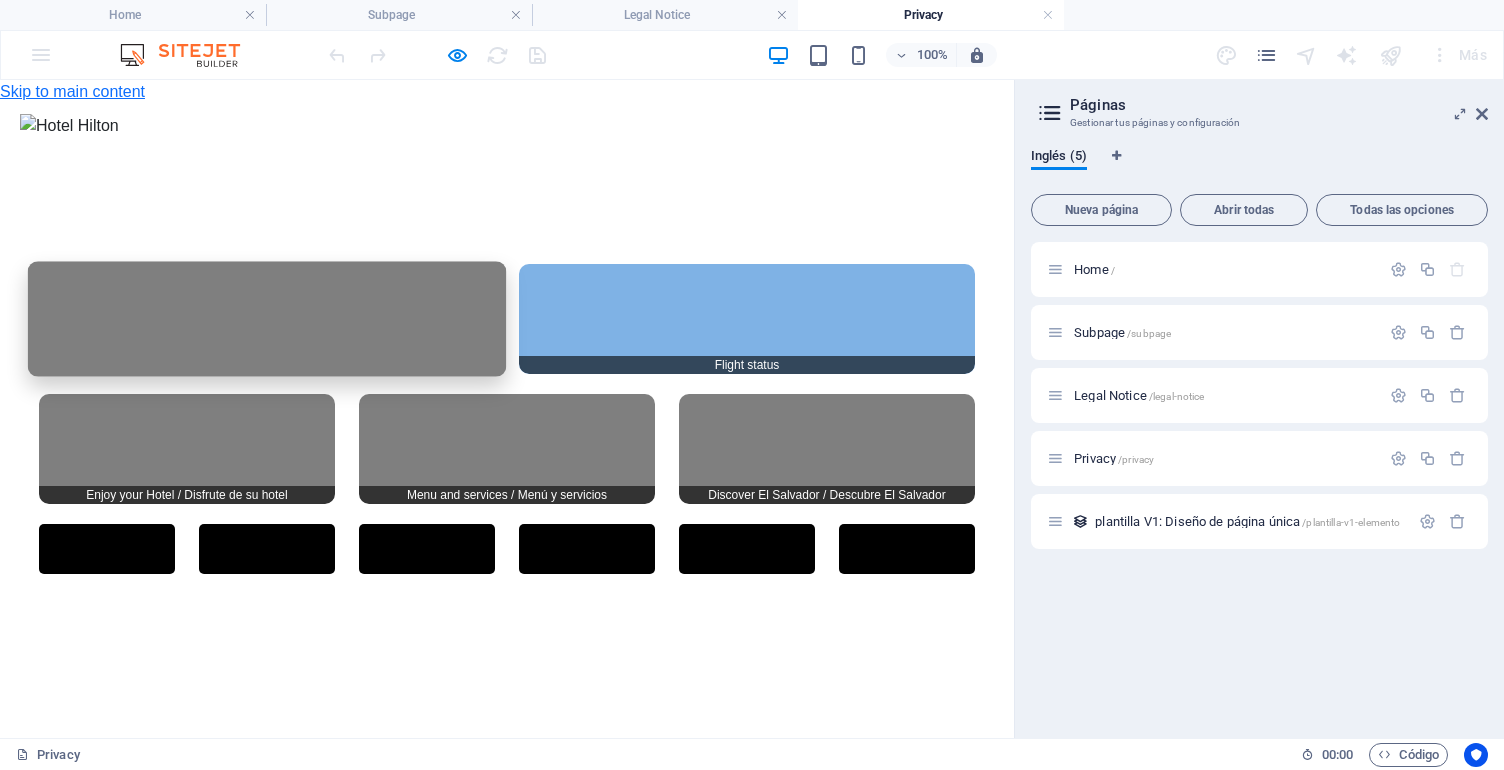 click at bounding box center (267, 319) 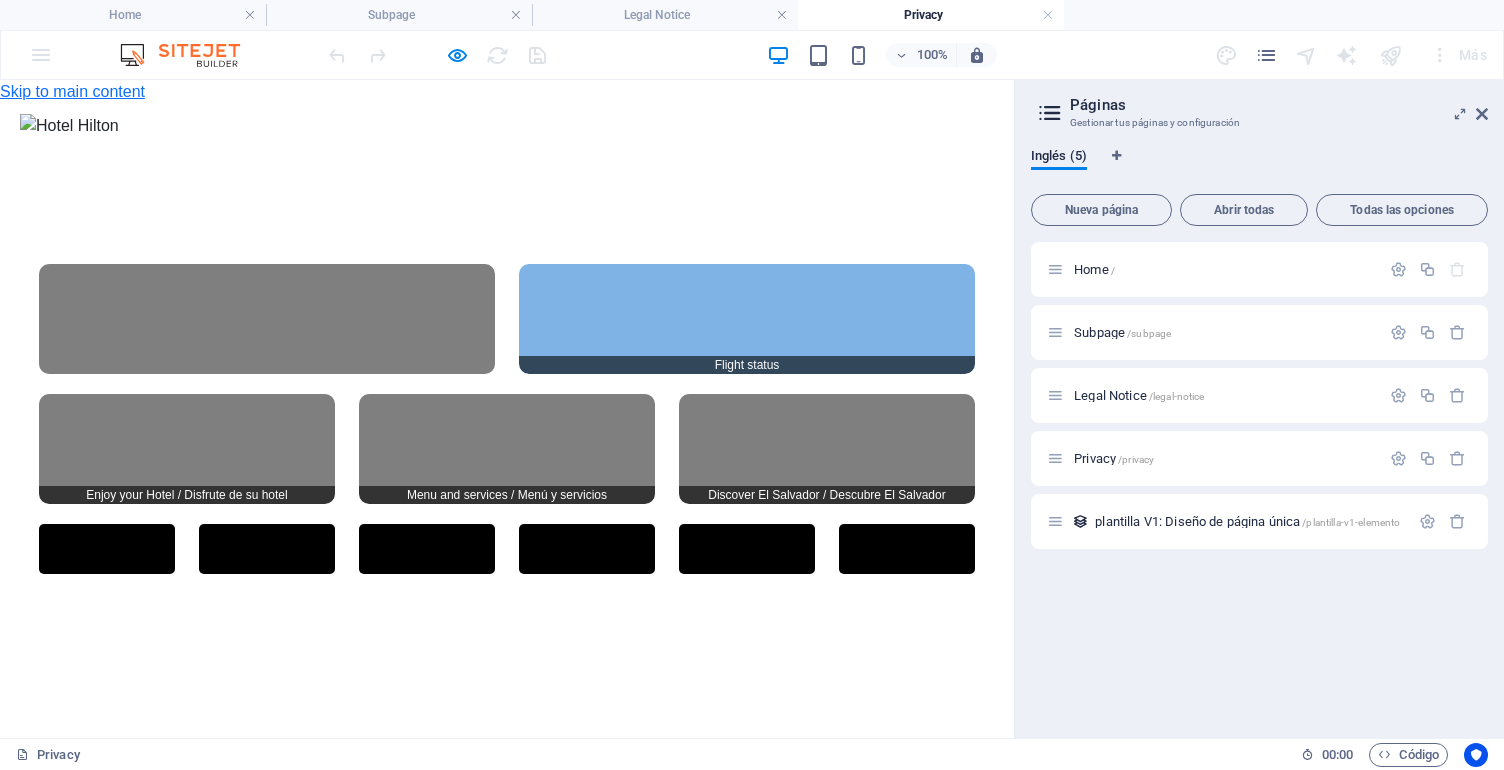 click at bounding box center [69, 174] 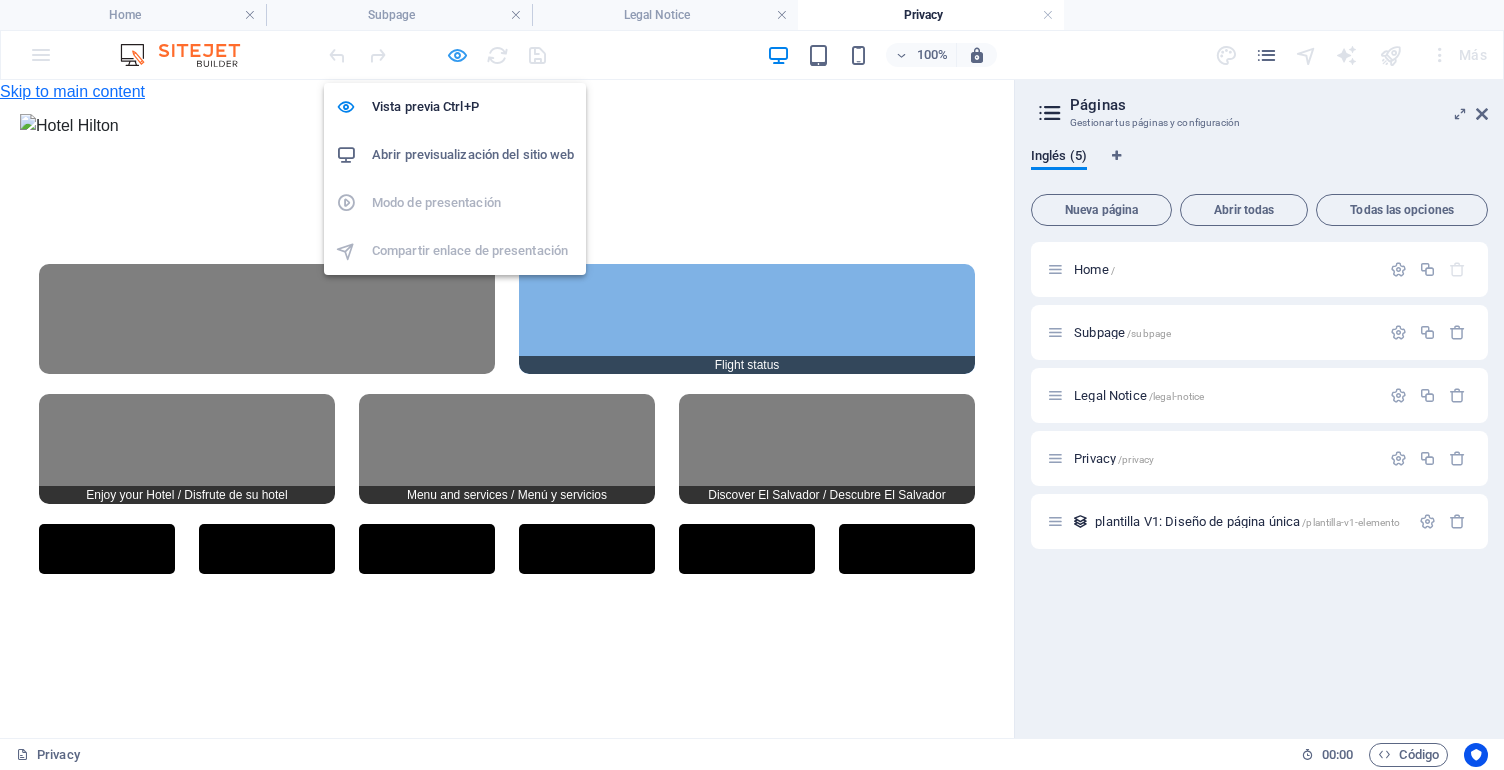 click at bounding box center (457, 55) 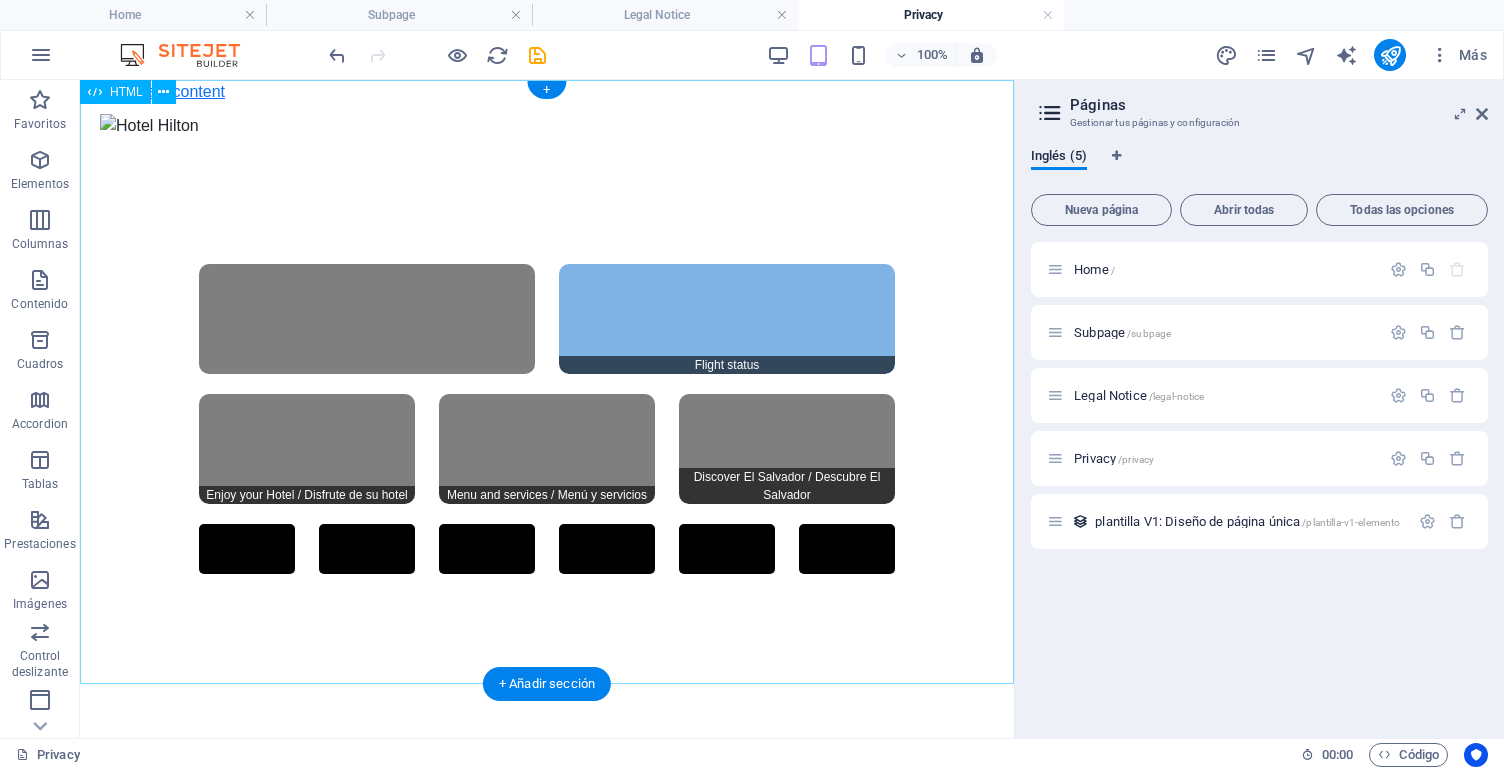 click on "Hotel Hilton
Bienvenidos / Welcome
Flight status
Será redirigido a la página de vuelos en 3 segundos...
Enjoy your Hotel / Disfrute de su hotel" at bounding box center [547, 354] 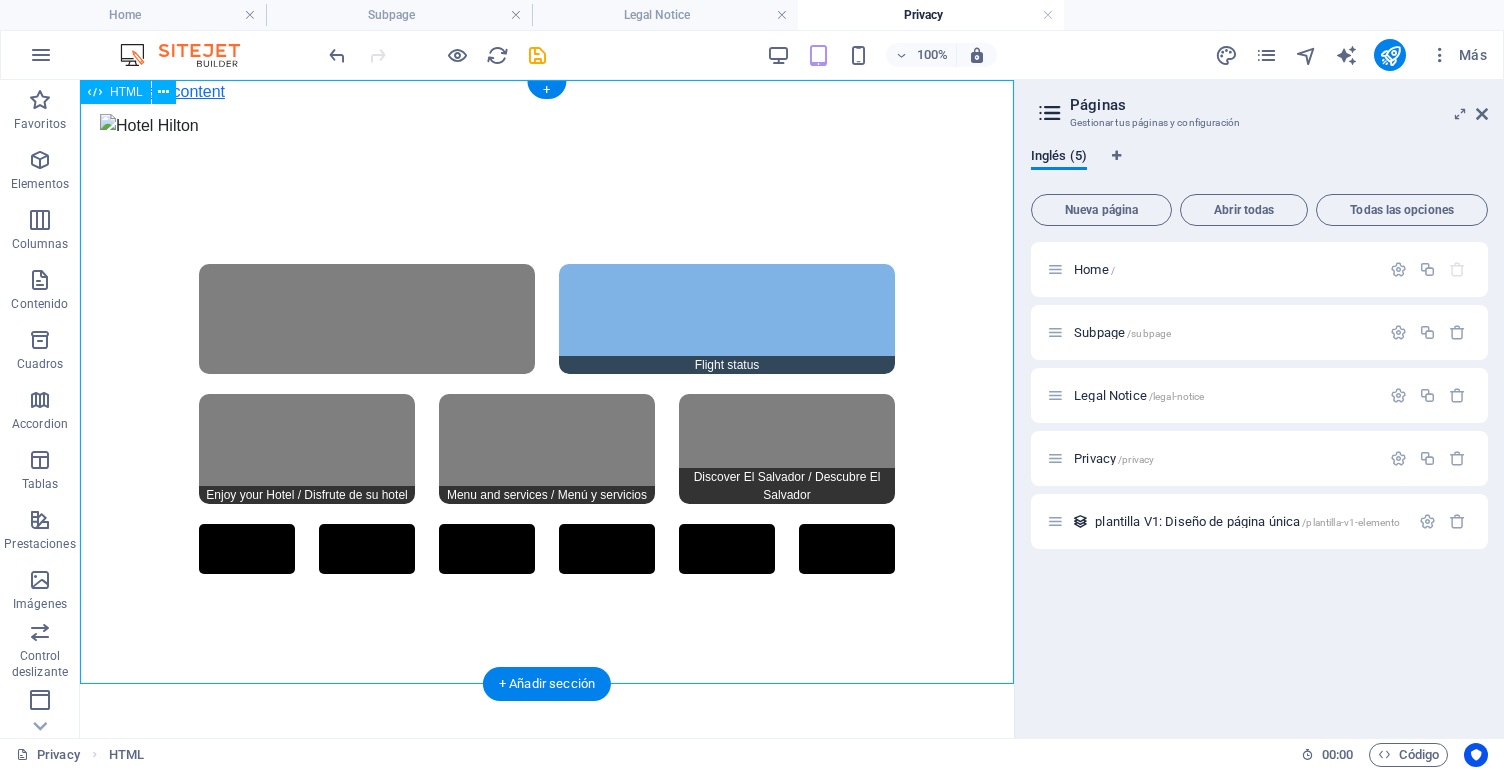 click on "Hotel Hilton
Bienvenidos / Welcome
Flight status
Será redirigido a la página de vuelos en 3 segundos...
Enjoy your Hotel / Disfrute de su hotel" at bounding box center [547, 354] 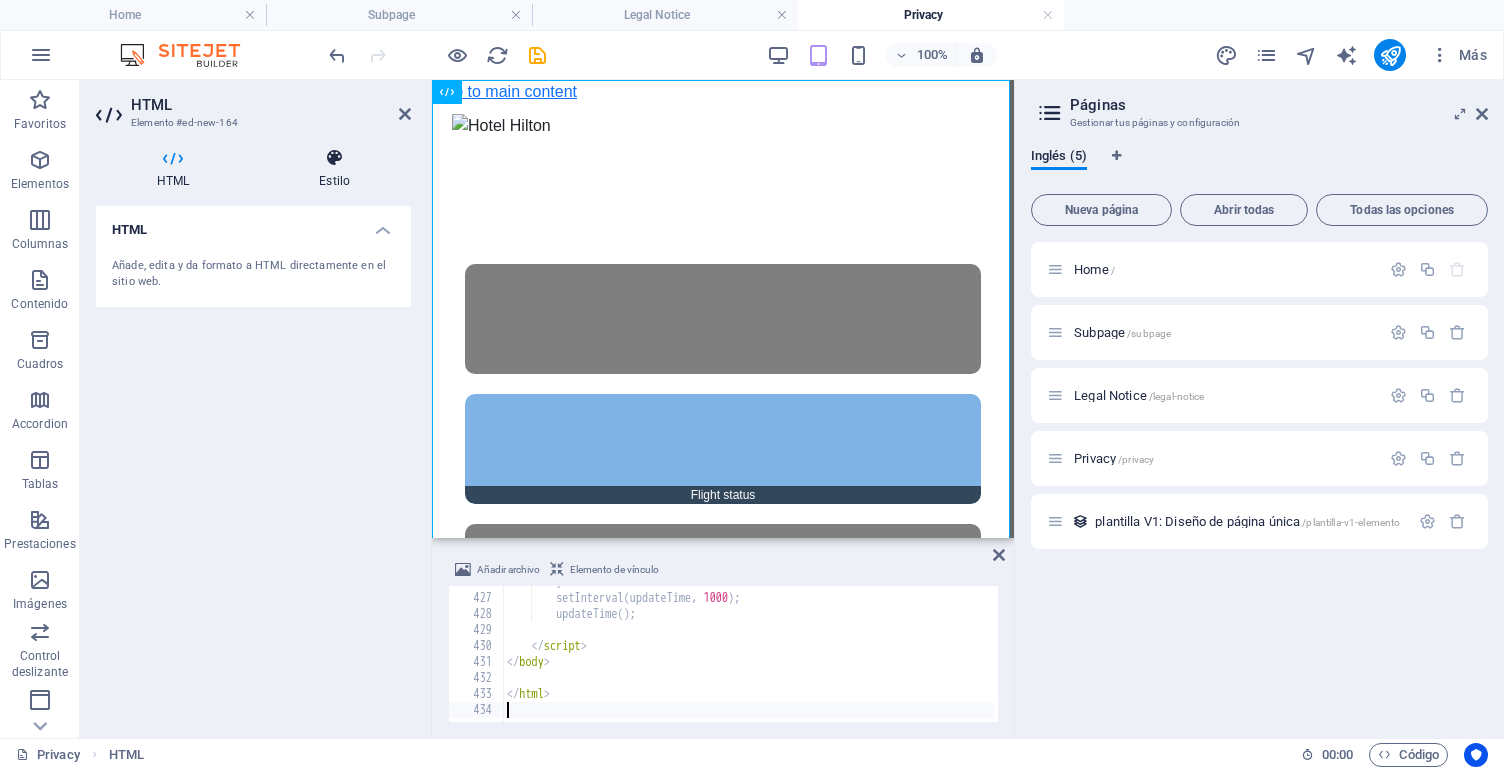 click on "Estilo" at bounding box center (334, 169) 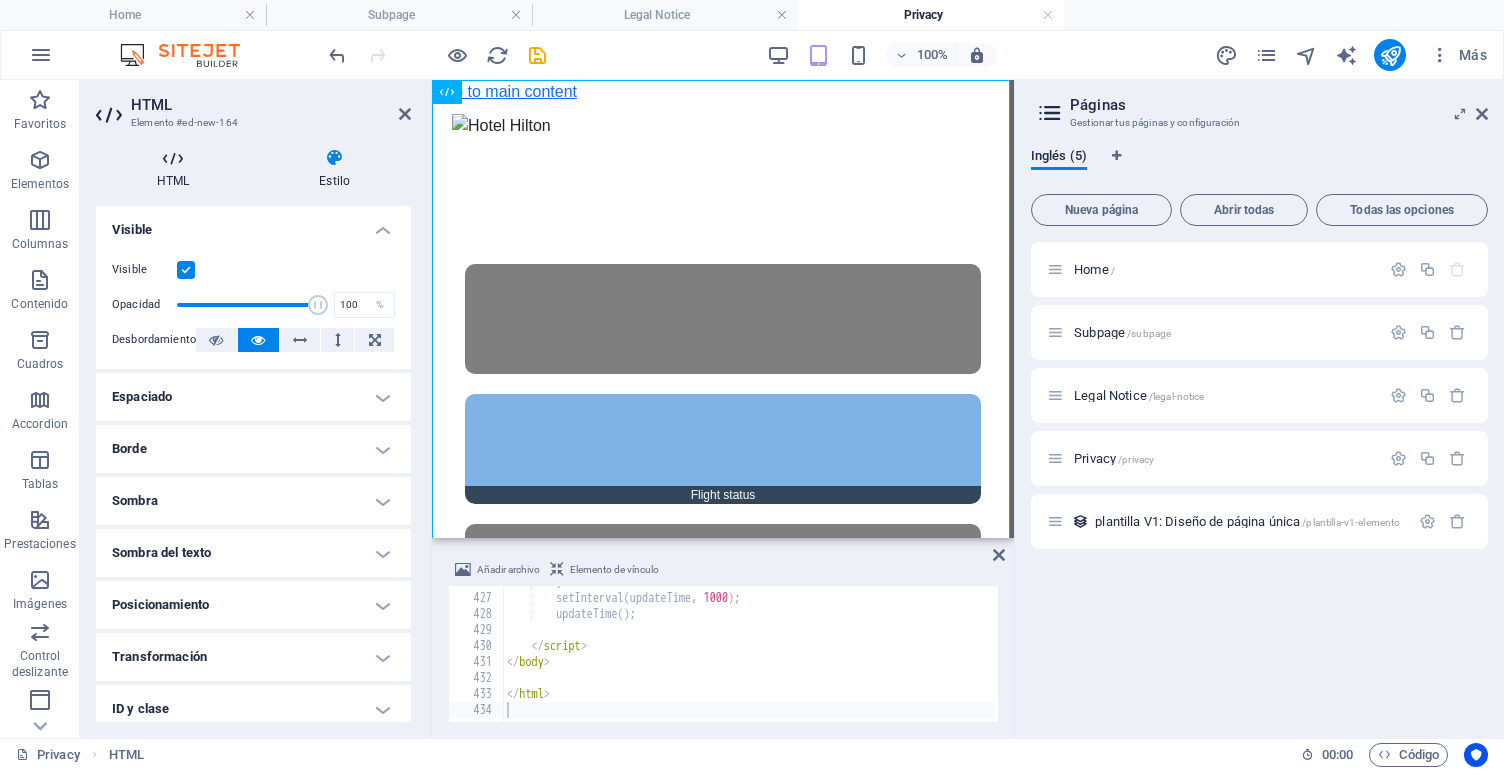 click on "HTML" at bounding box center (177, 169) 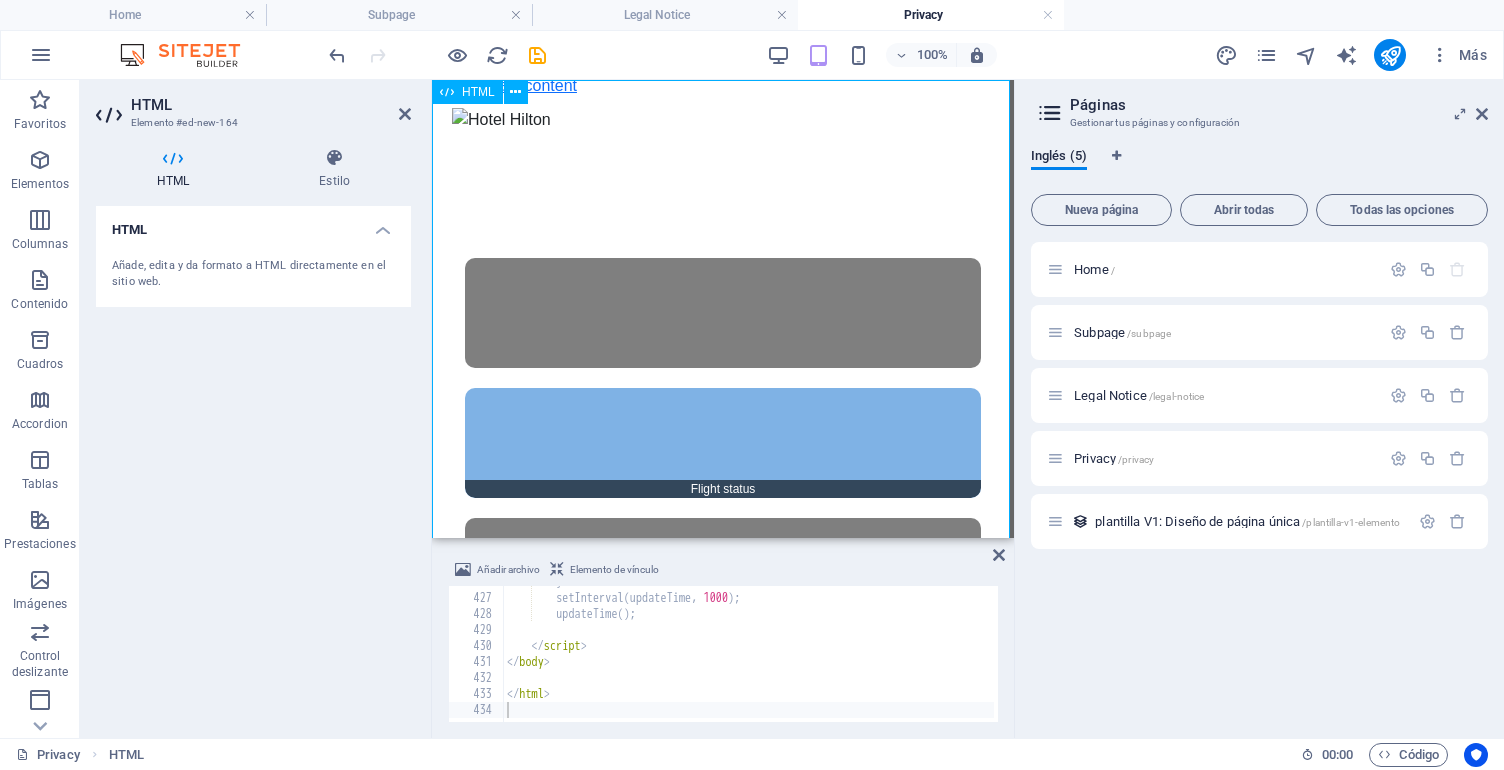click on "Hotel Hilton
Bienvenidos / Welcome
Flight status
Será redirigido a la página de vuelos en 3 segundos...
Enjoy your Hotel / Disfrute de su hotel" at bounding box center [723, 573] 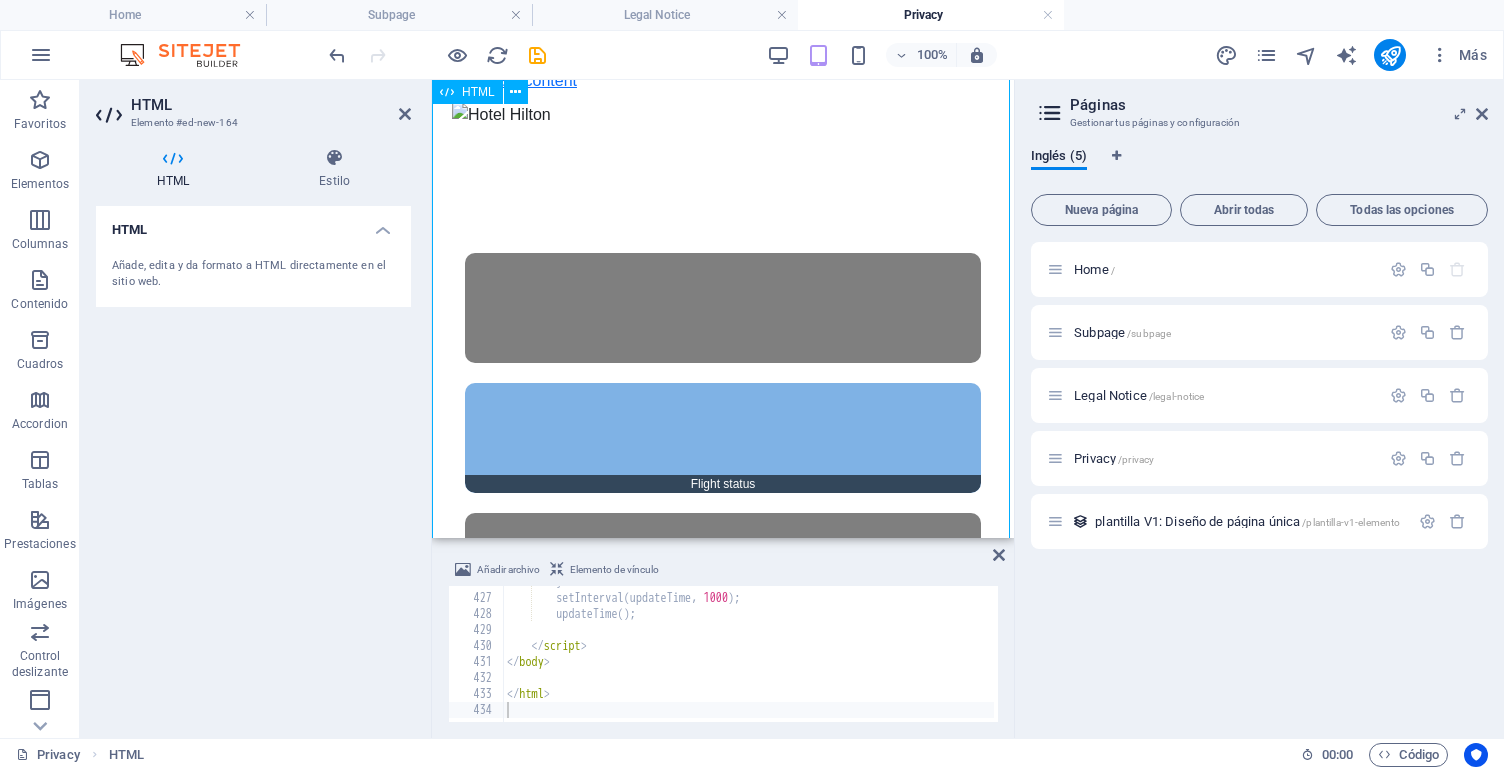 click on "Hotel Hilton
Bienvenidos / Welcome
Flight status
Será redirigido a la página de vuelos en 3 segundos...
Enjoy your Hotel / Disfrute de su hotel" at bounding box center (723, 568) 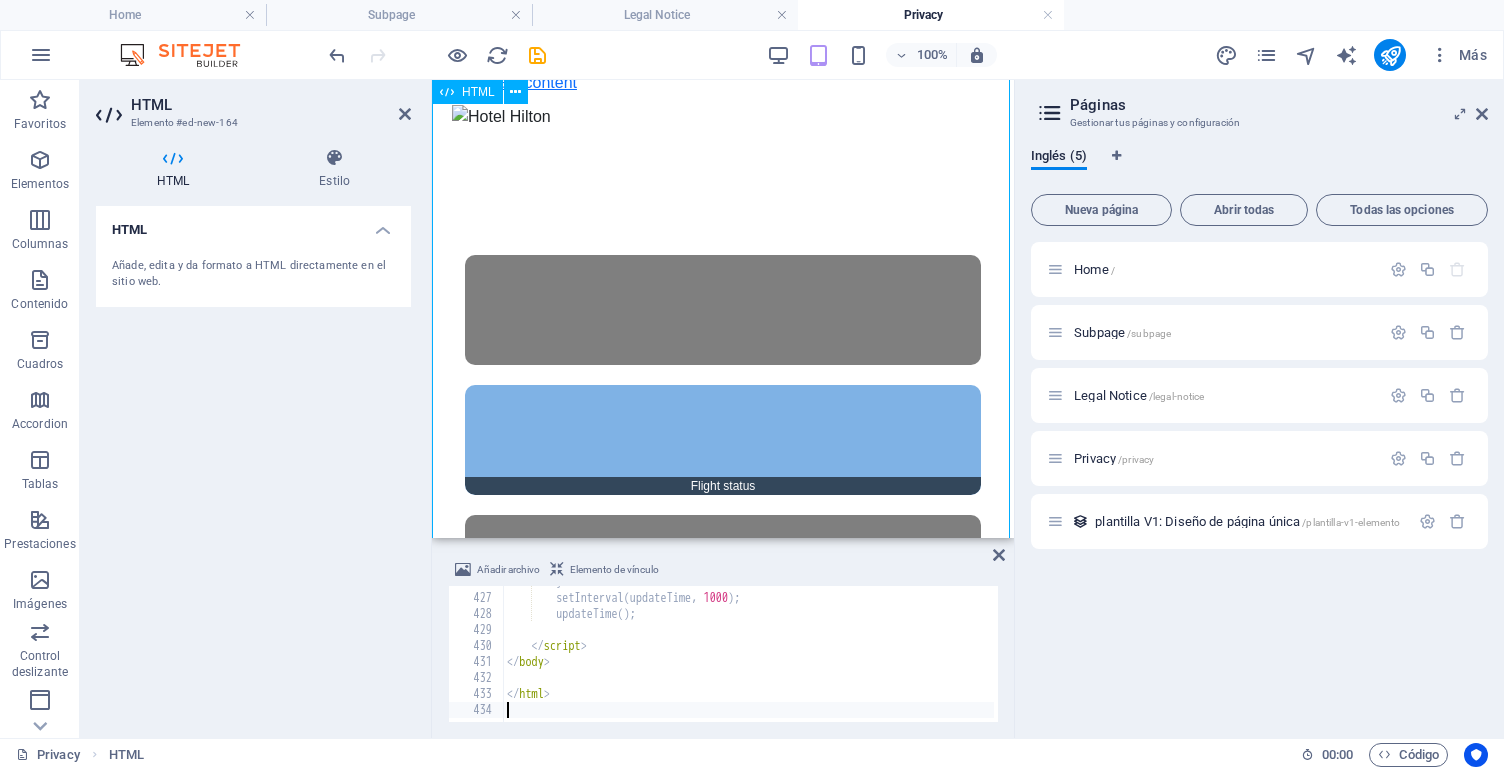 click on "Hotel Hilton
Bienvenidos / Welcome
Flight status
Será redirigido a la página de vuelos en 3 segundos...
Enjoy your Hotel / Disfrute de su hotel" at bounding box center (723, 570) 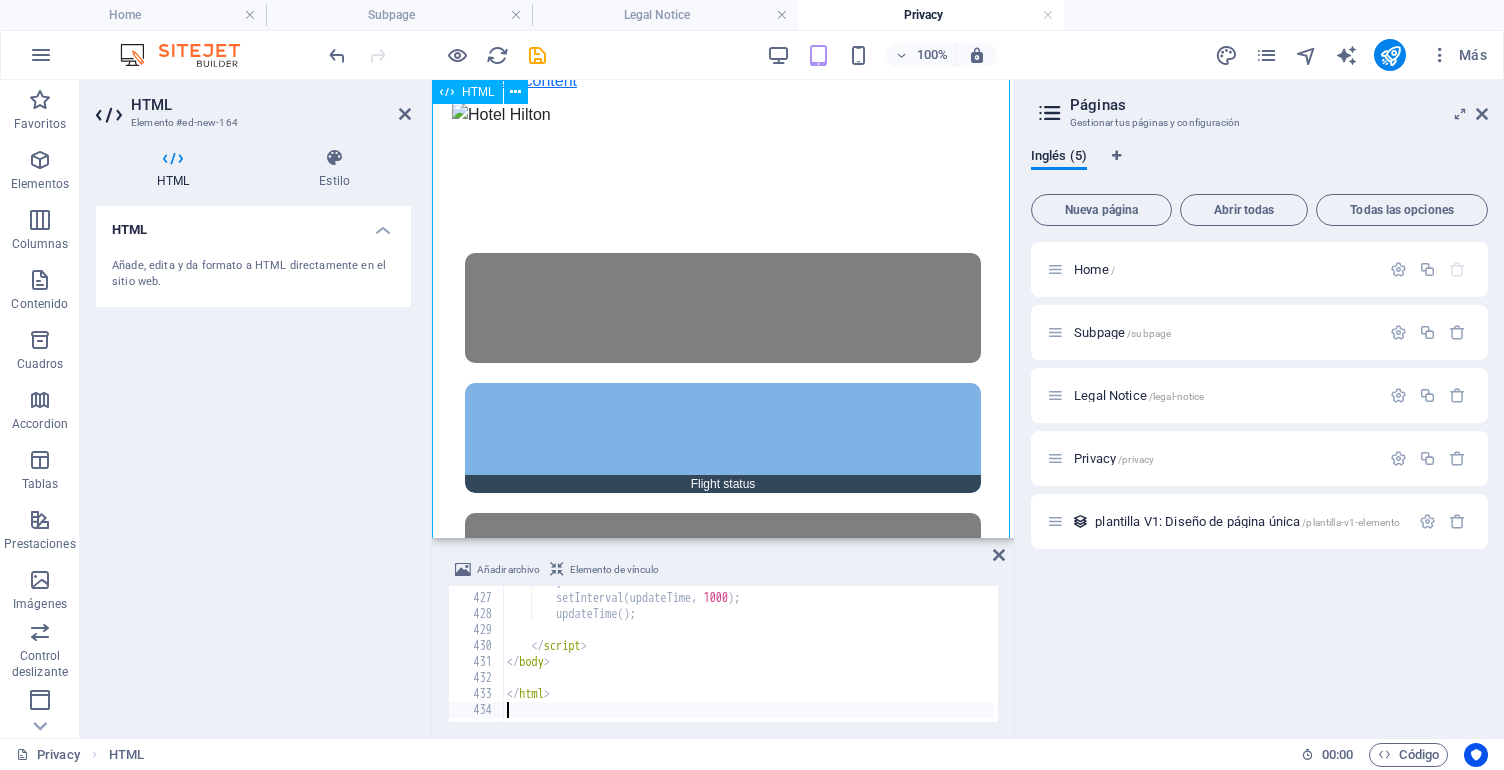 click on "Hotel Hilton
Bienvenidos / Welcome
Flight status
Será redirigido a la página de vuelos en 3 segundos...
Enjoy your Hotel / Disfrute de su hotel" at bounding box center [723, 568] 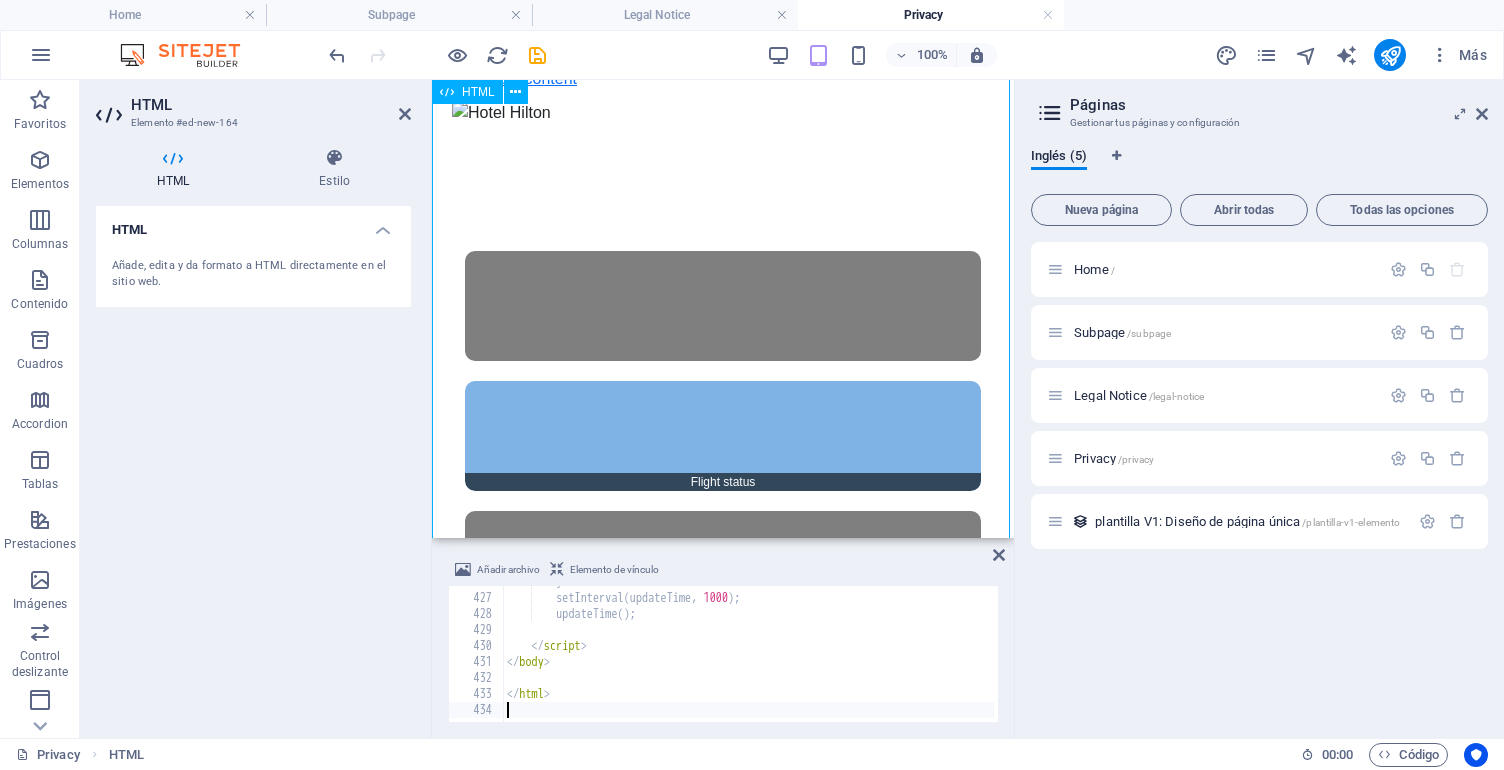 click on "Hotel Hilton
Bienvenidos / Welcome
Flight status
Será redirigido a la página de vuelos en 3 segundos...
Enjoy your Hotel / Disfrute de su hotel" at bounding box center [723, 566] 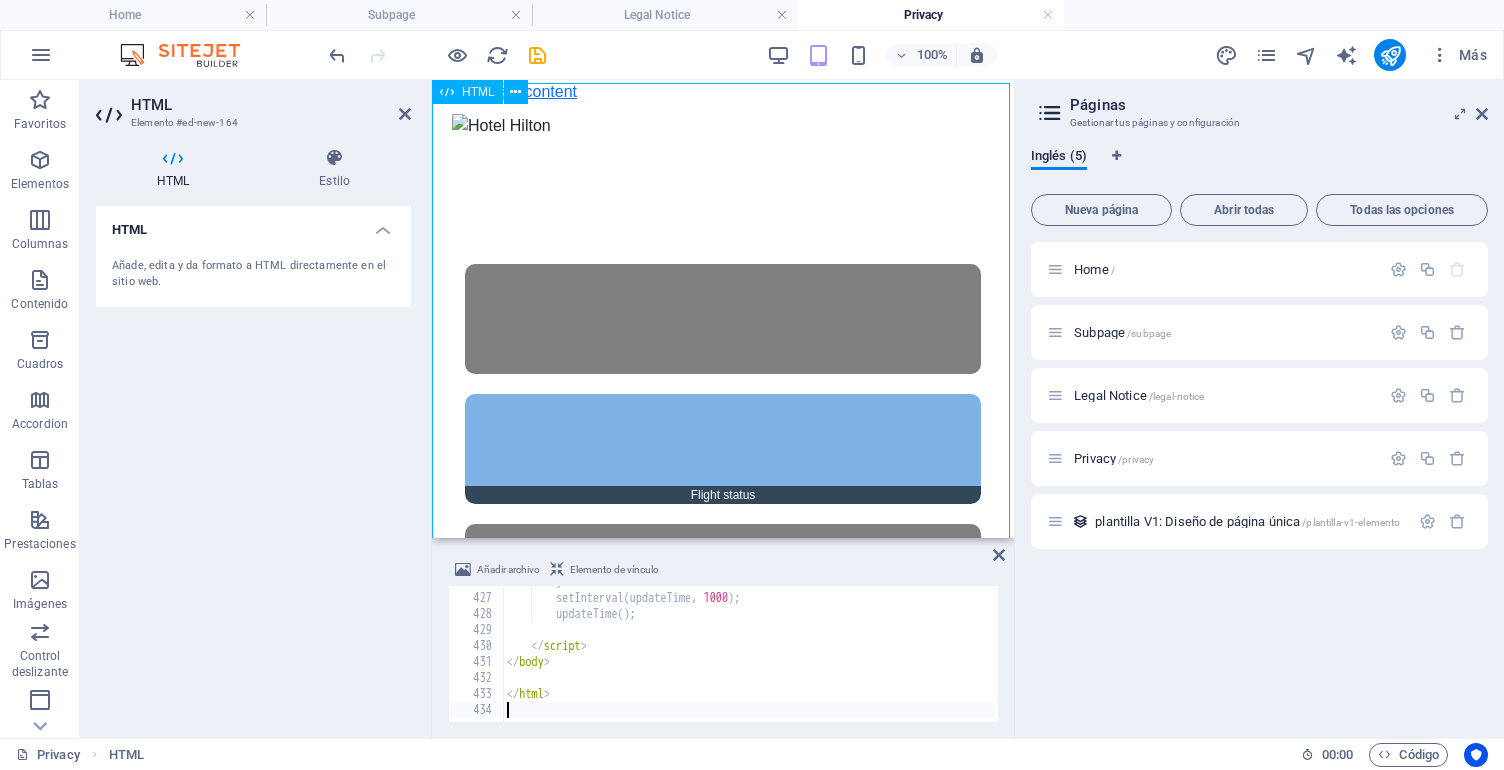 scroll, scrollTop: 0, scrollLeft: 0, axis: both 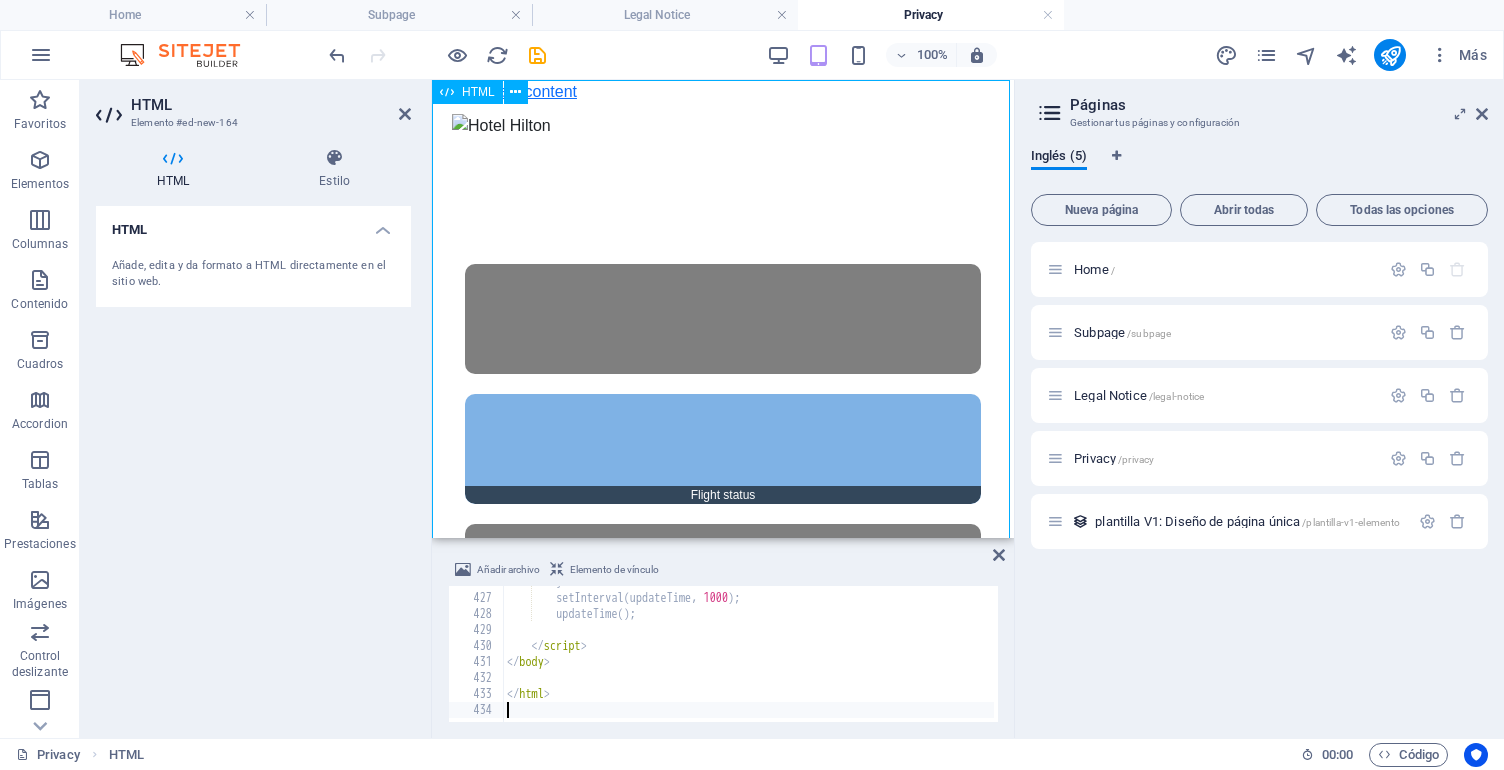 click on "Hotel Hilton
Bienvenidos / Welcome
Flight status
Será redirigido a la página de vuelos en 3 segundos...
Enjoy your Hotel / Disfrute de su hotel" at bounding box center [723, 579] 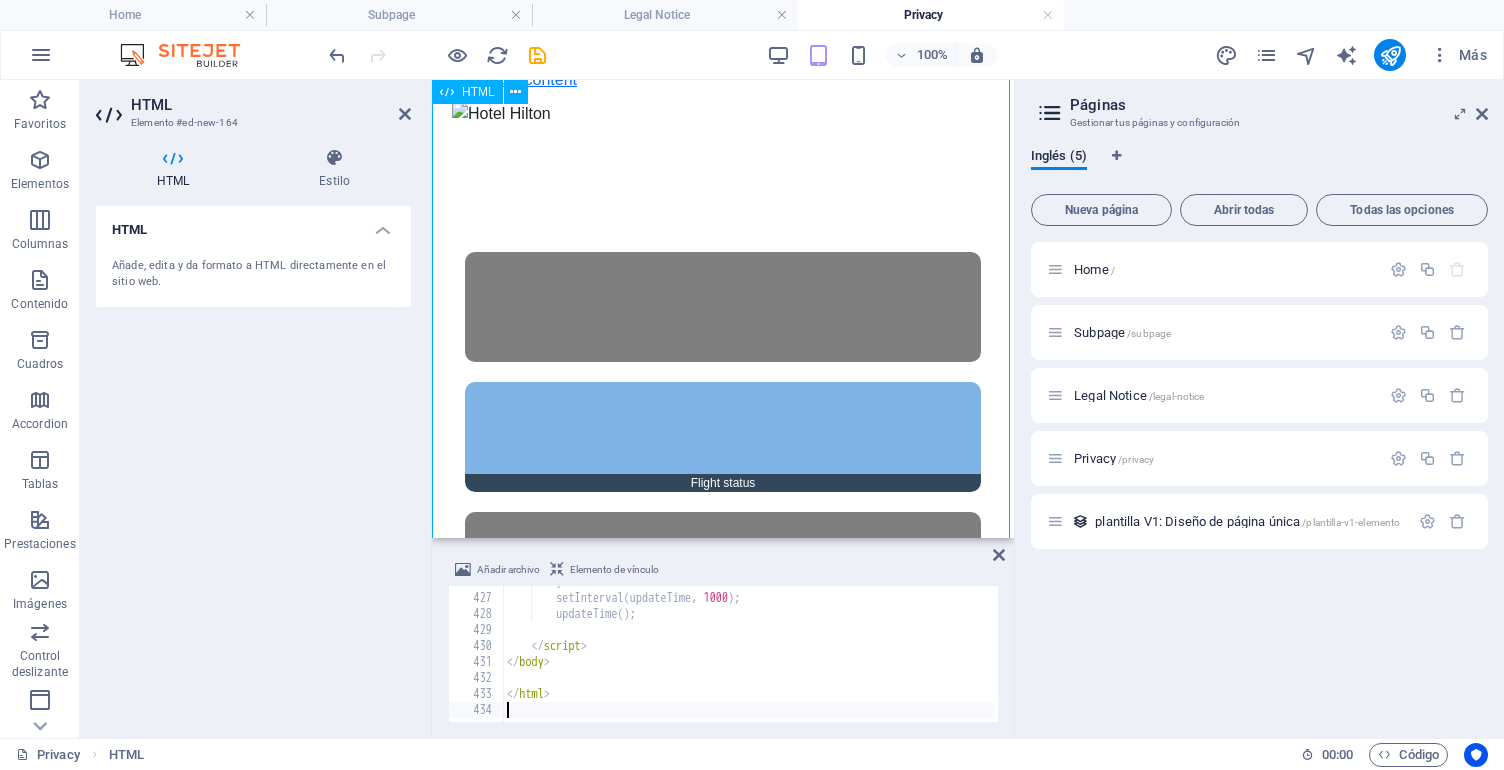 scroll, scrollTop: 17, scrollLeft: 0, axis: vertical 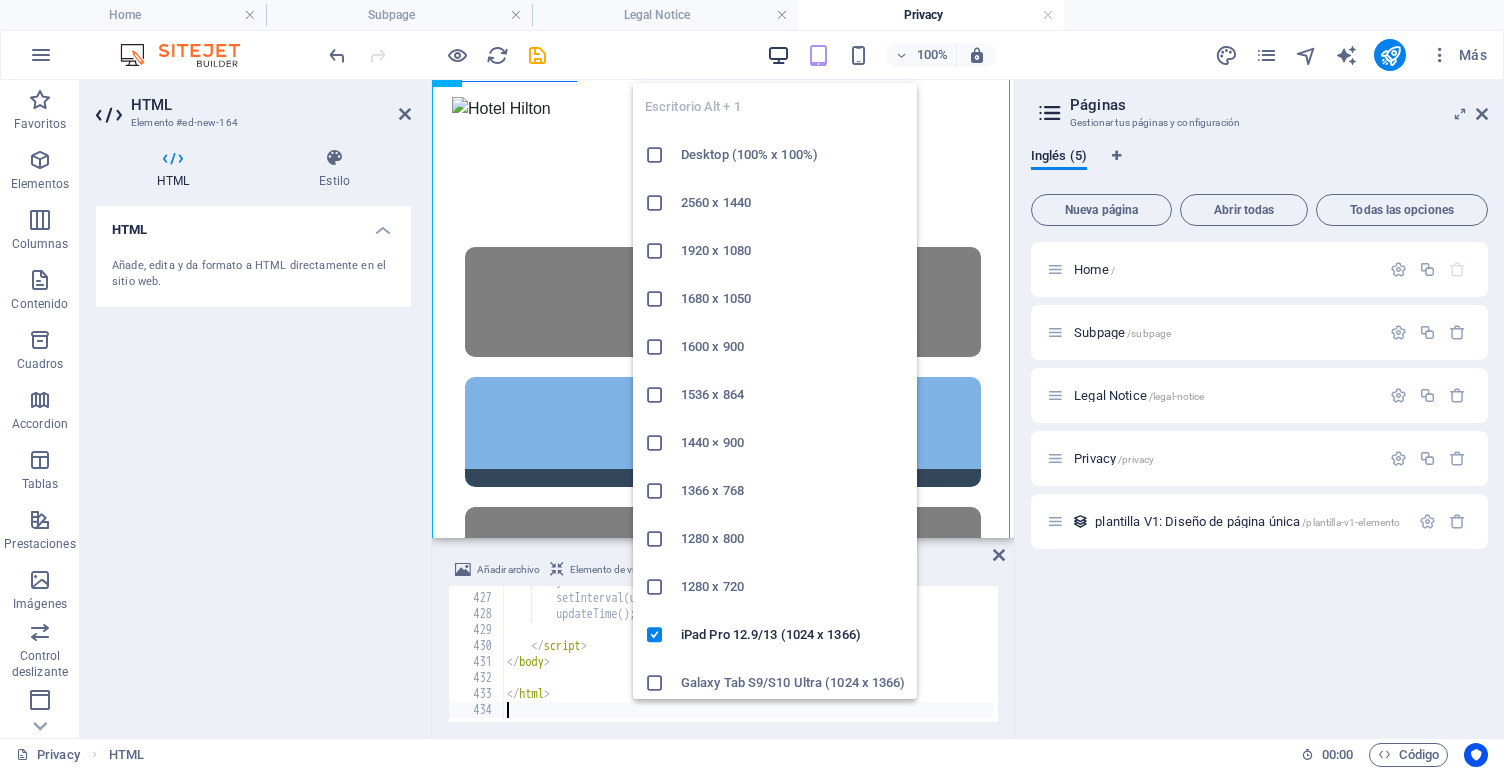 click at bounding box center [778, 55] 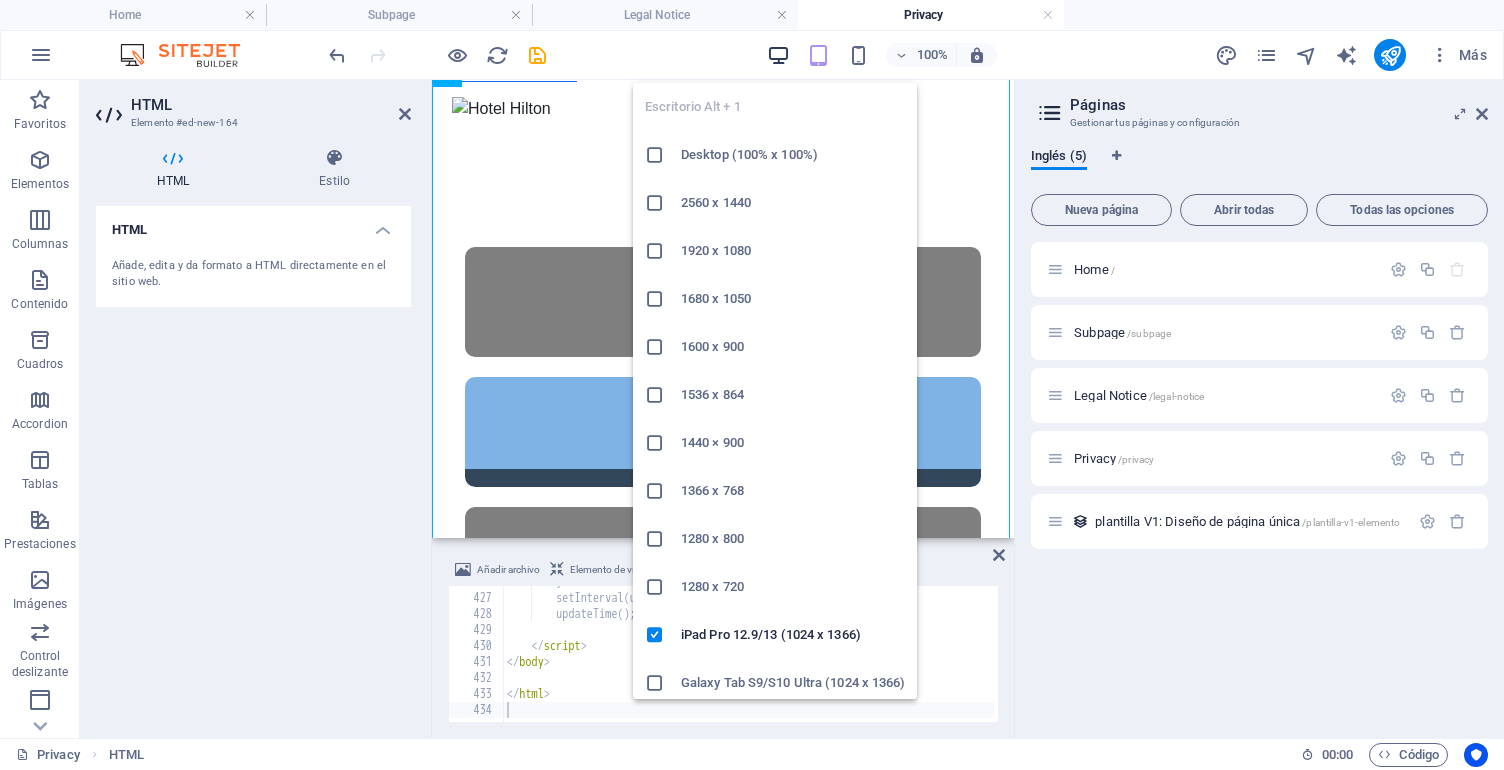 click at bounding box center (778, 55) 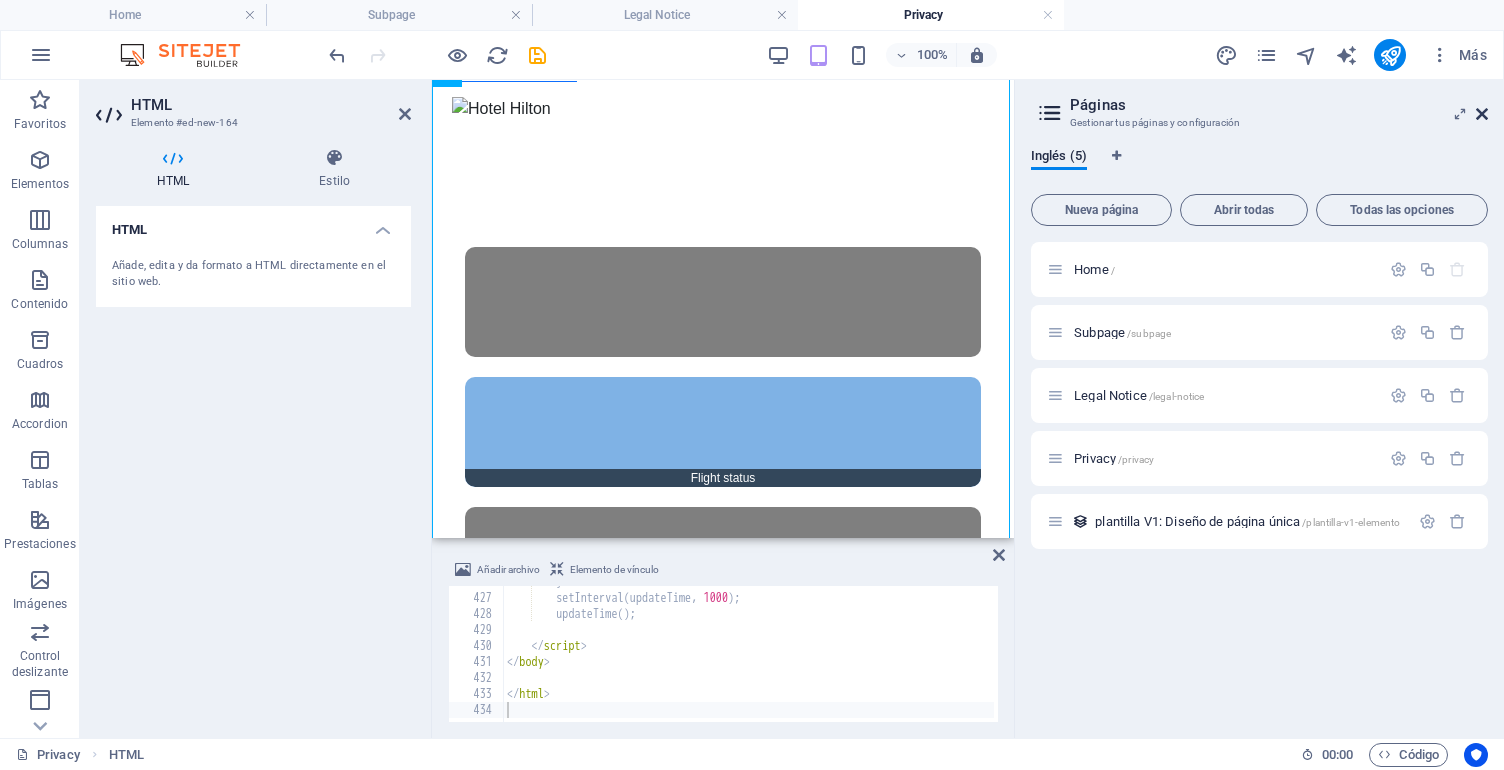 click at bounding box center (1482, 114) 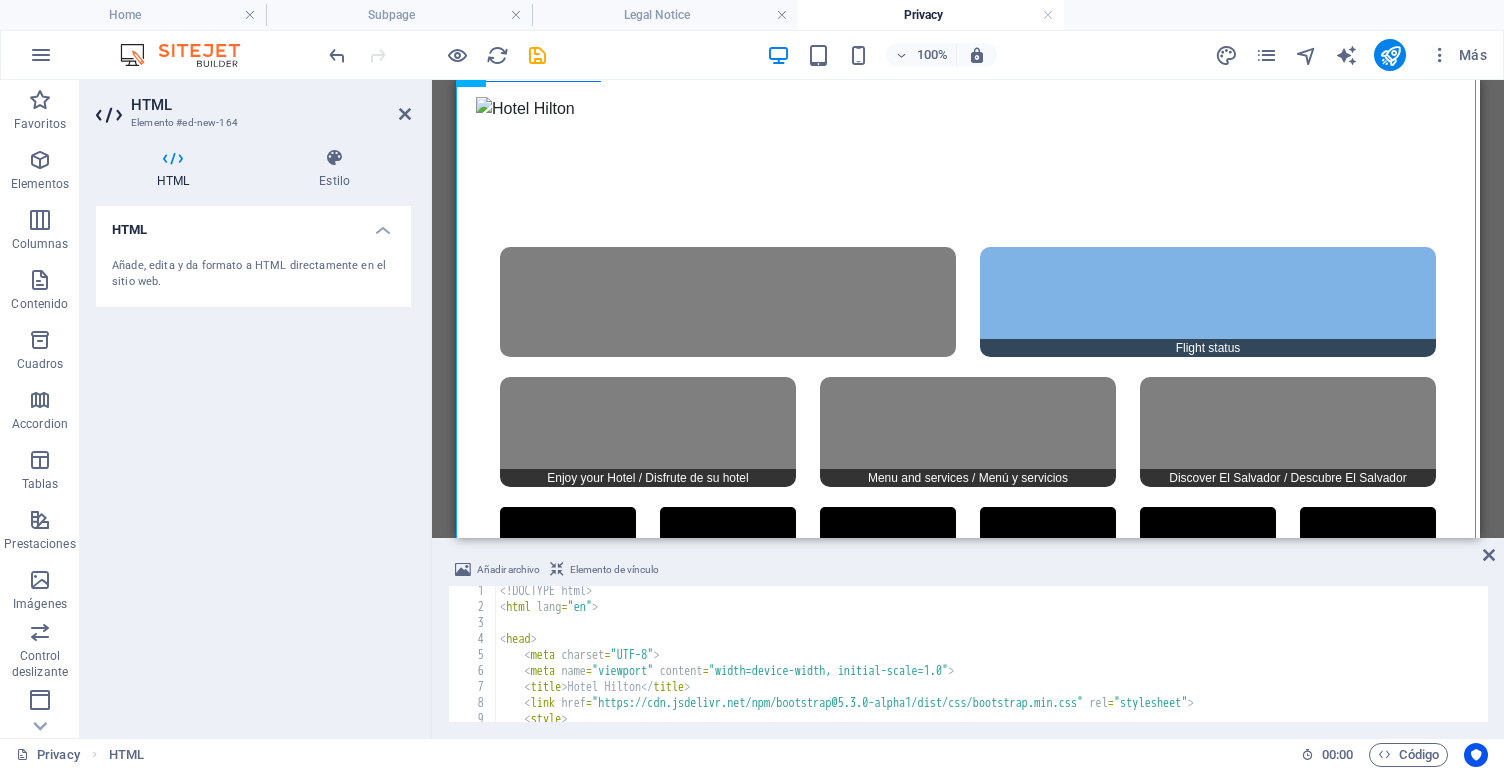 scroll, scrollTop: 0, scrollLeft: 0, axis: both 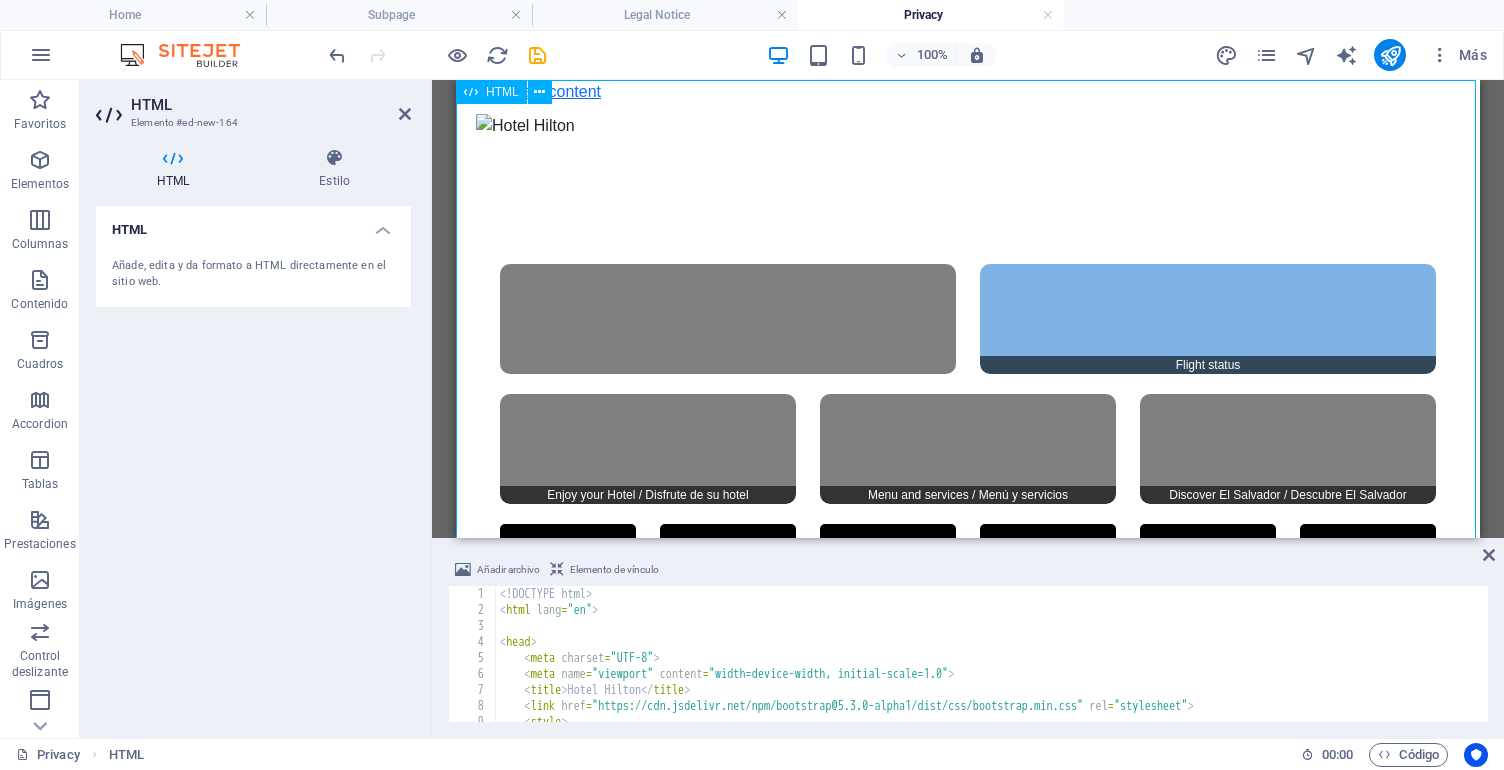 click on "Hotel Hilton
Bienvenidos / Welcome
Flight status
Será redirigido a la página de vuelos en 3 segundos...
Enjoy your Hotel / Disfrute de su hotel" at bounding box center [968, 354] 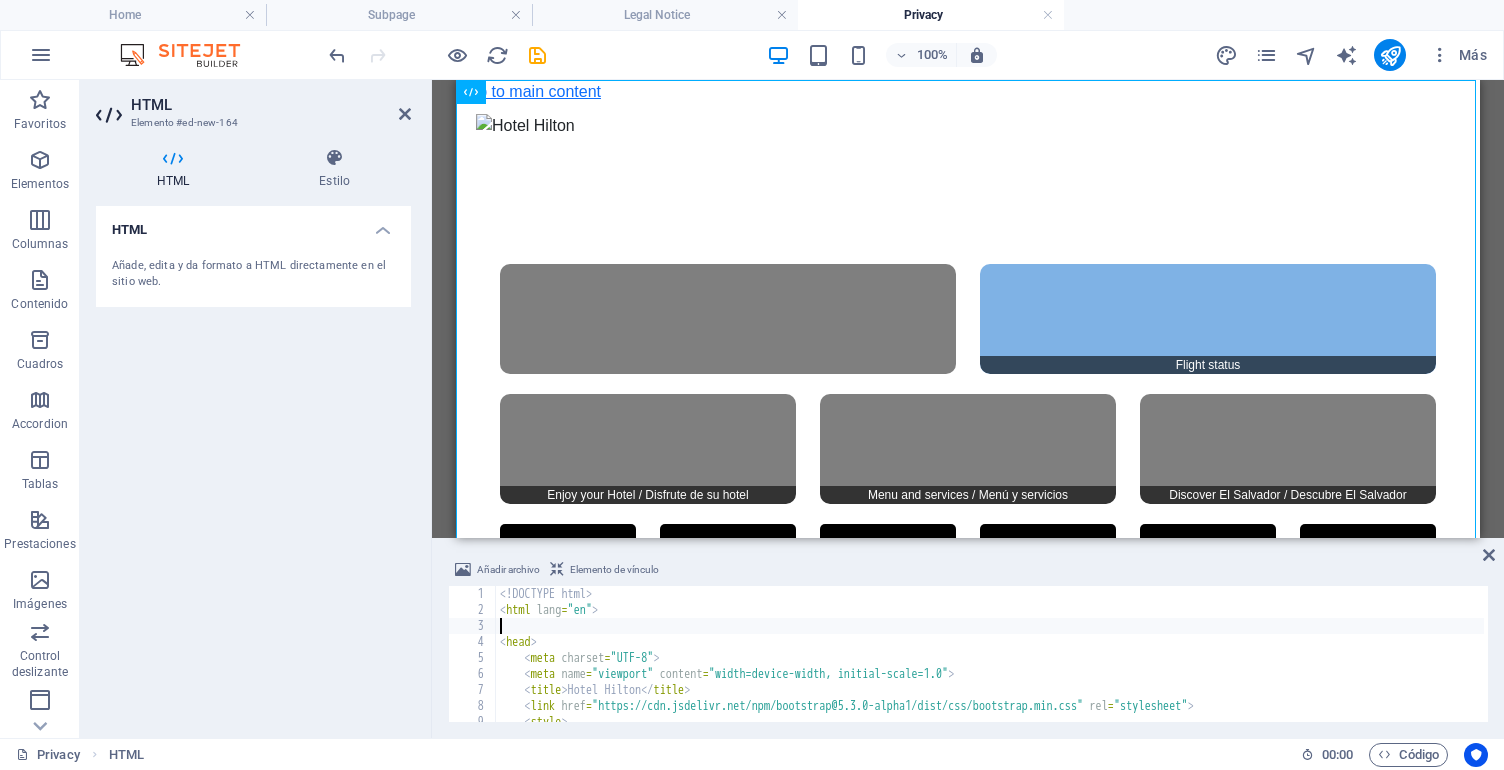 click on "<! DOCTYPE   html > < html   lang = "en" > < head >      < meta   charset = "UTF-8" >      < meta   name = "viewport"   content = "width=device-width, initial-scale=1.0" >      < title > Hotel Hilton </ title >      < link   href = "https://cdn.jsdelivr.net/npm/bootstrap@5.3.0-alpha1/dist/css/bootstrap.min.css"   rel = "stylesheet" >      < style >           body   {" at bounding box center (1127, 668) 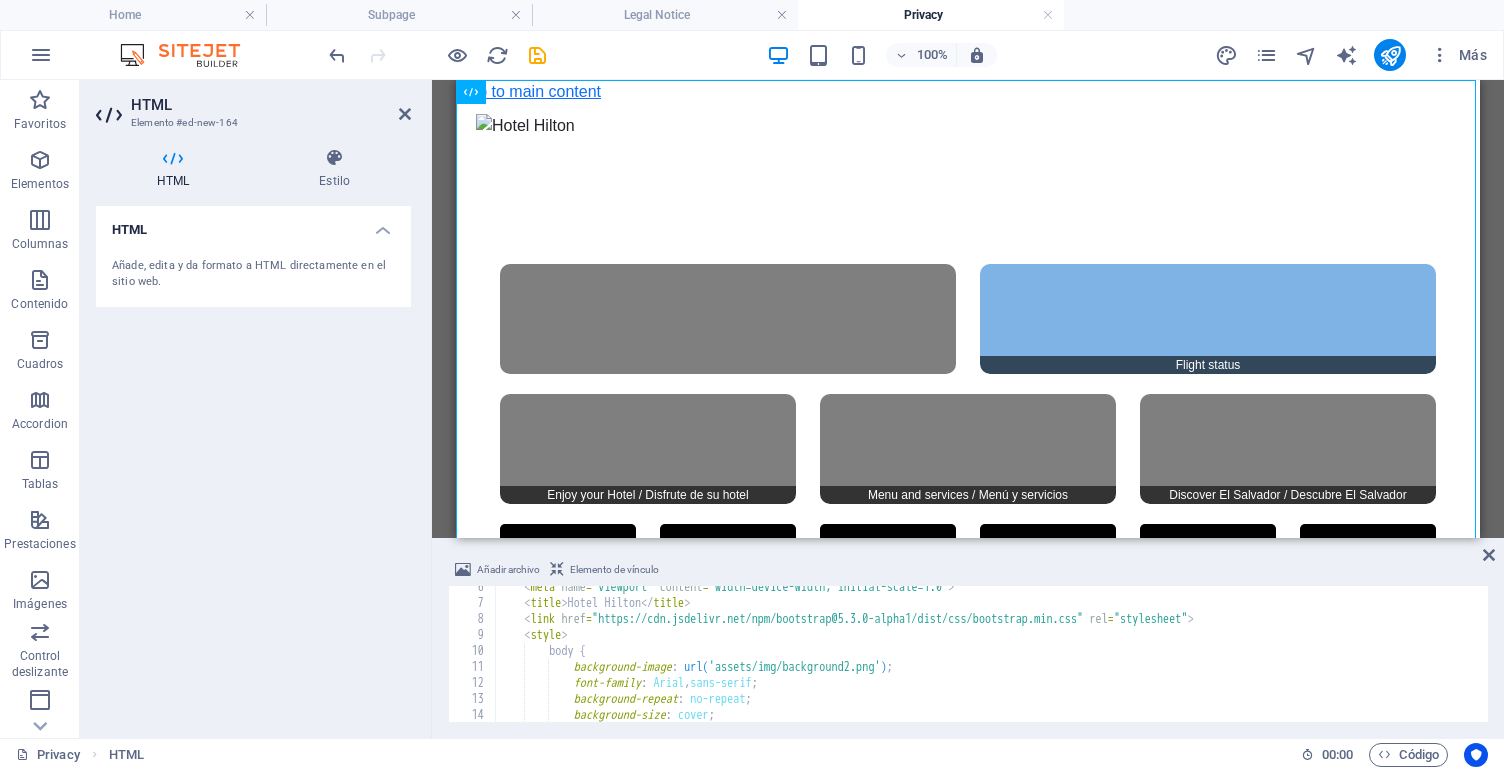scroll, scrollTop: 87, scrollLeft: 0, axis: vertical 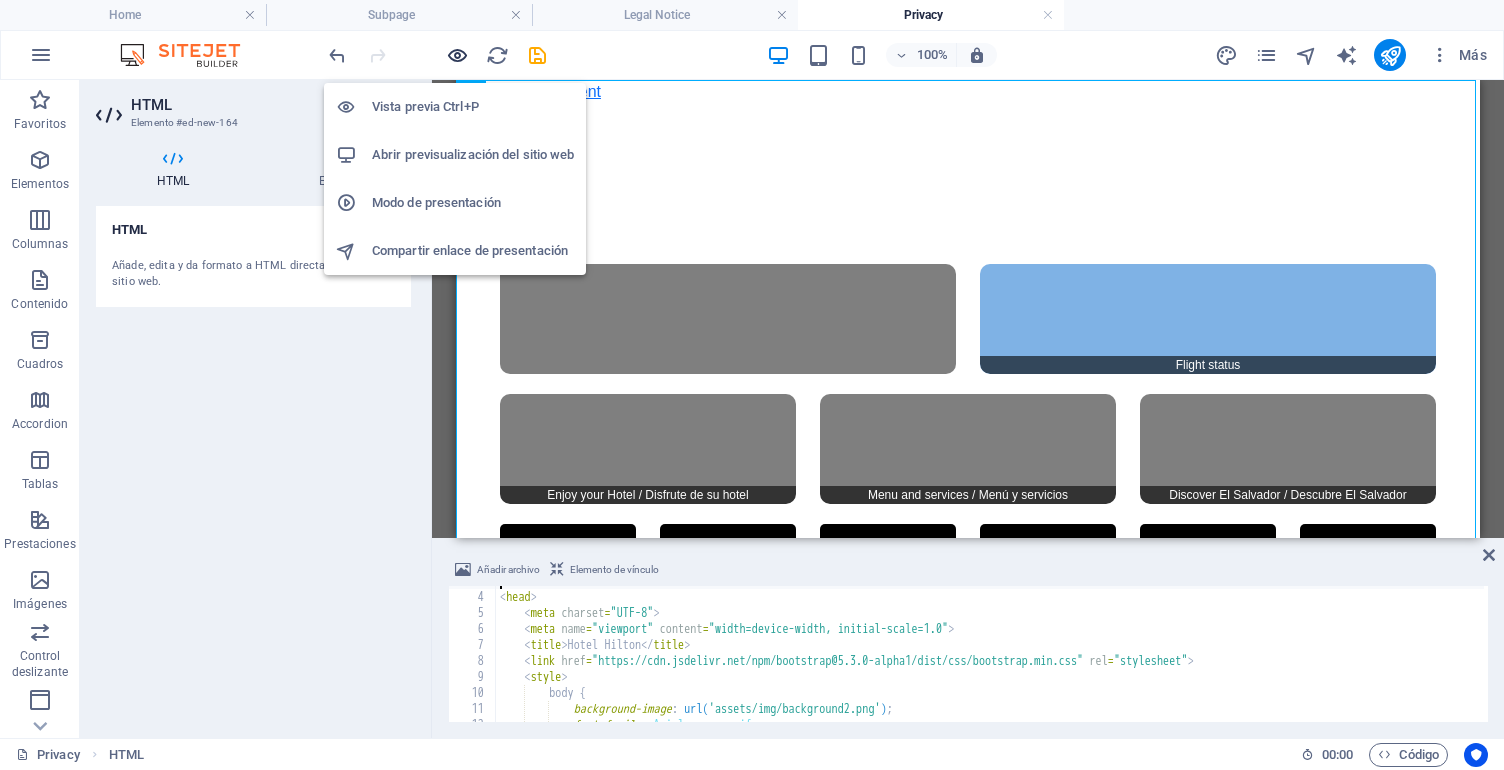 click at bounding box center [457, 55] 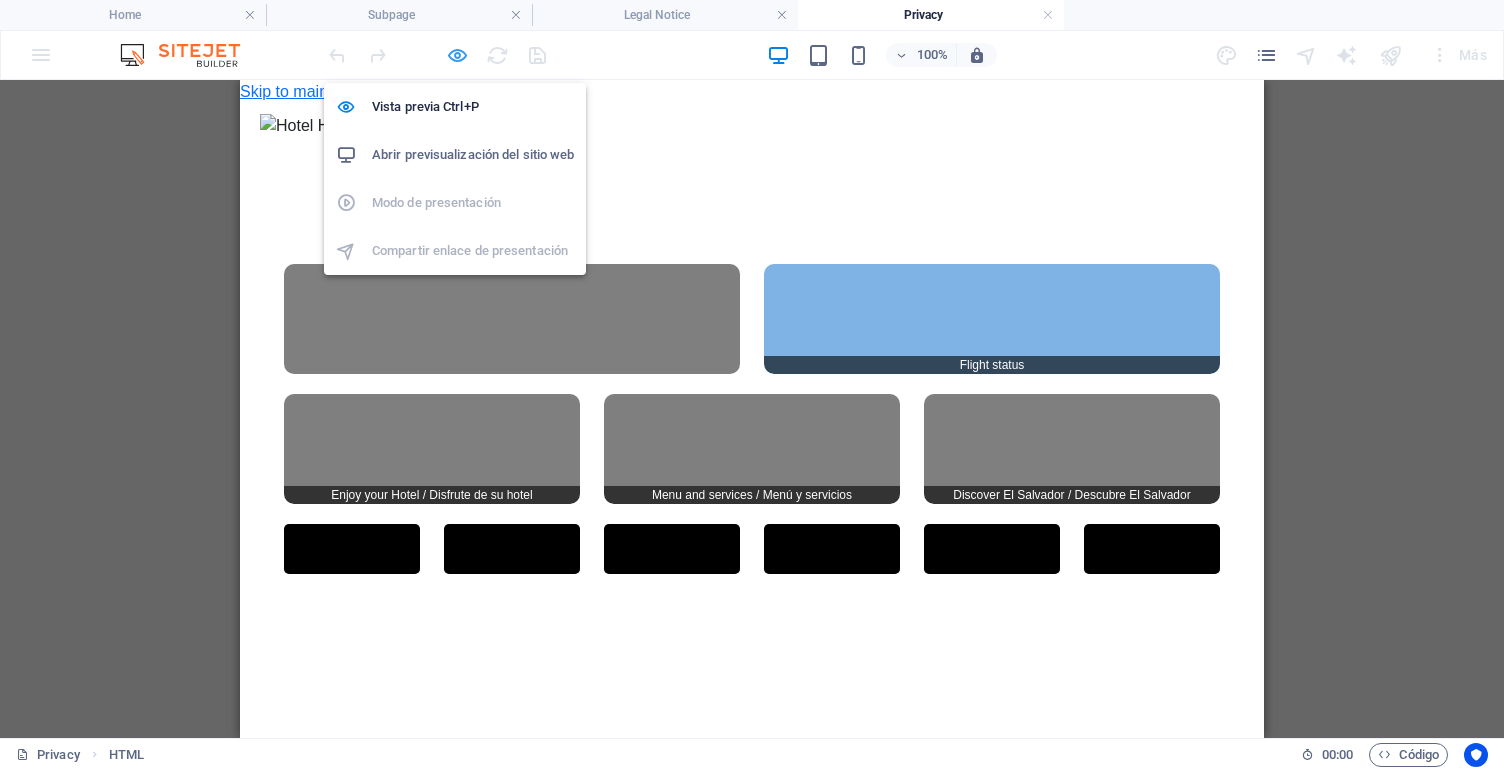 click at bounding box center (457, 55) 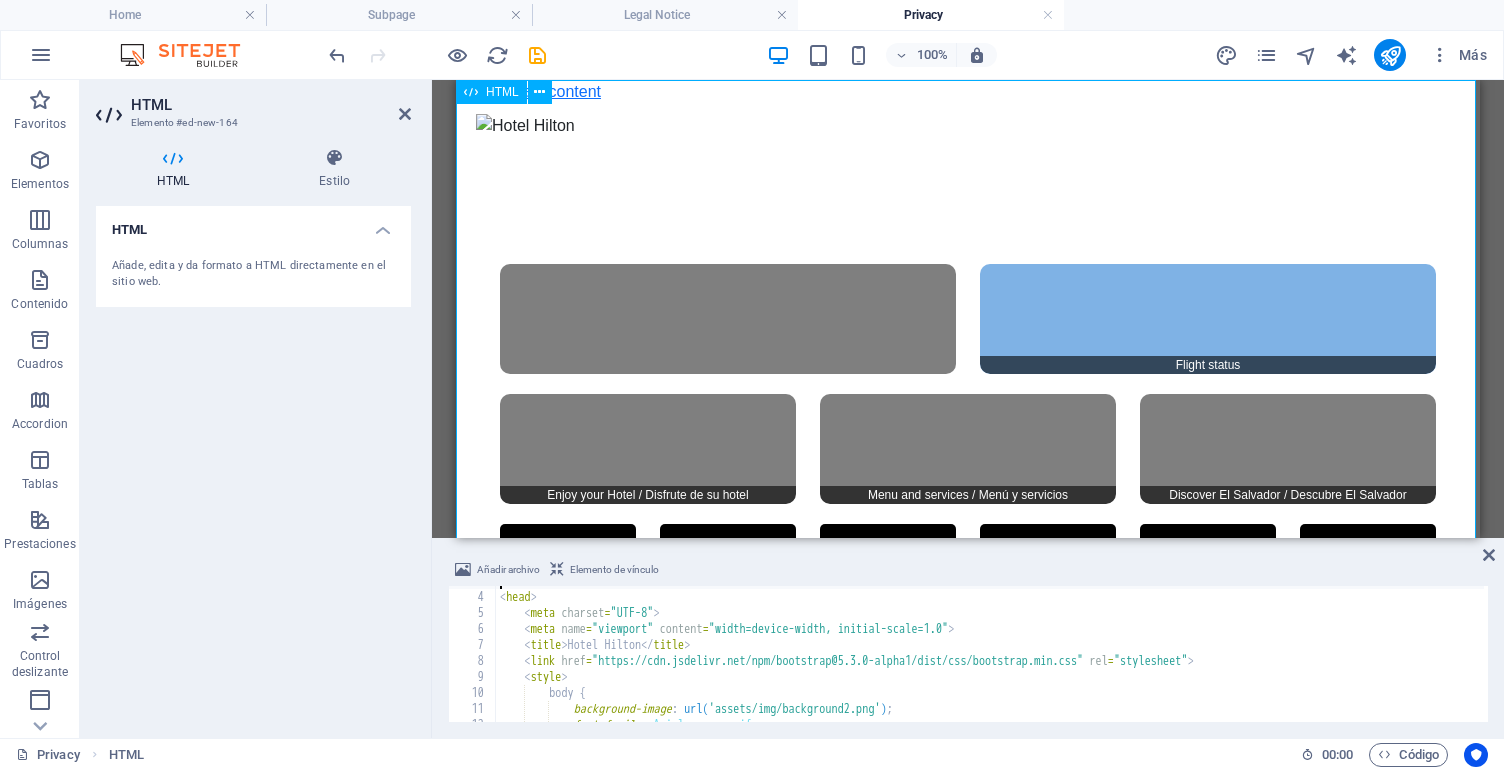 click on "Hotel Hilton
Bienvenidos / Welcome
Flight status
Será redirigido a la página de vuelos en 3 segundos...
Enjoy your Hotel / Disfrute de su hotel" at bounding box center (968, 354) 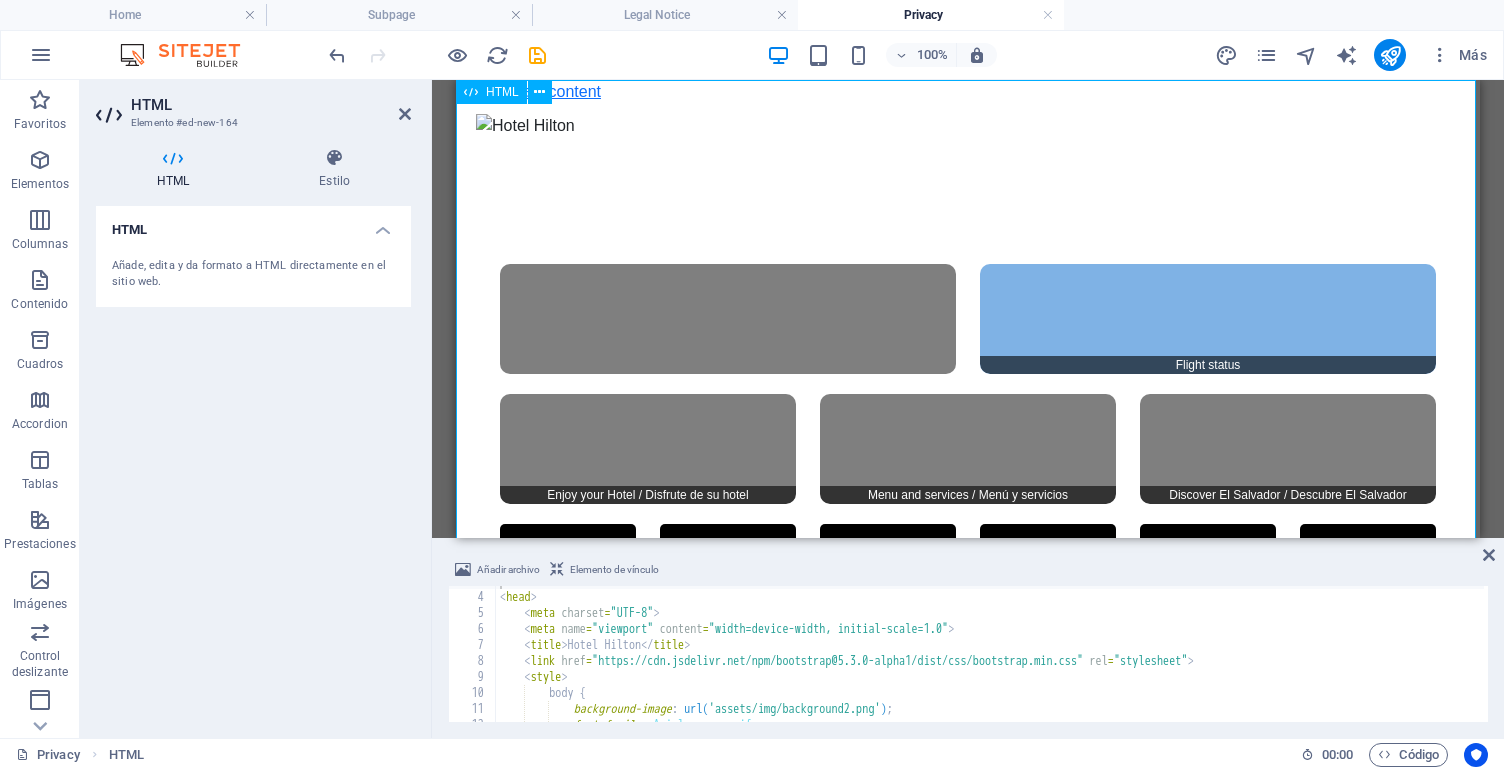 click on "Hotel Hilton
Bienvenidos / Welcome
Flight status
Será redirigido a la página de vuelos en 3 segundos...
Enjoy your Hotel / Disfrute de su hotel" at bounding box center [968, 354] 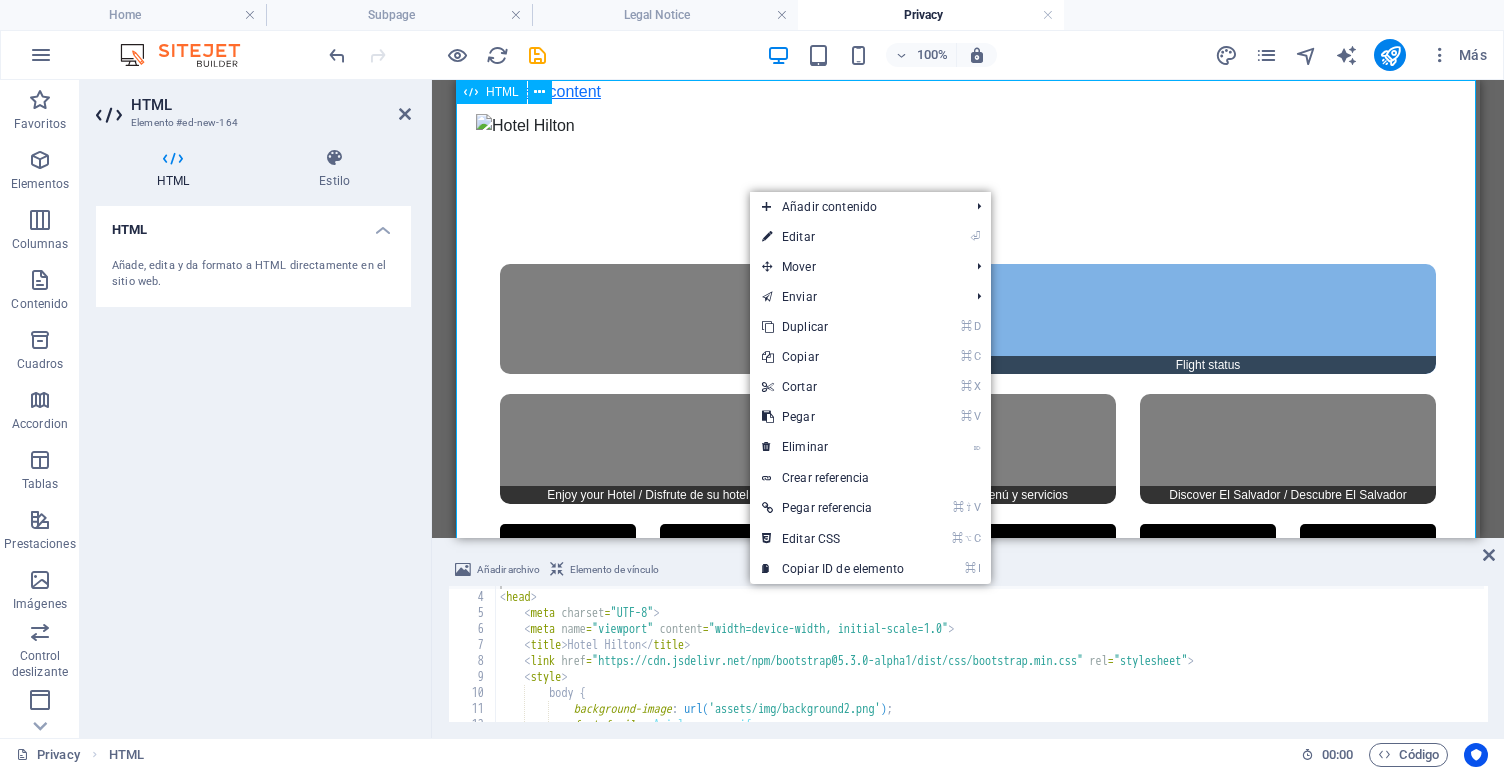 click on "Hotel Hilton
Bienvenidos / Welcome
Flight status
Será redirigido a la página de vuelos en 3 segundos...
Enjoy your Hotel / Disfrute de su hotel" at bounding box center (968, 354) 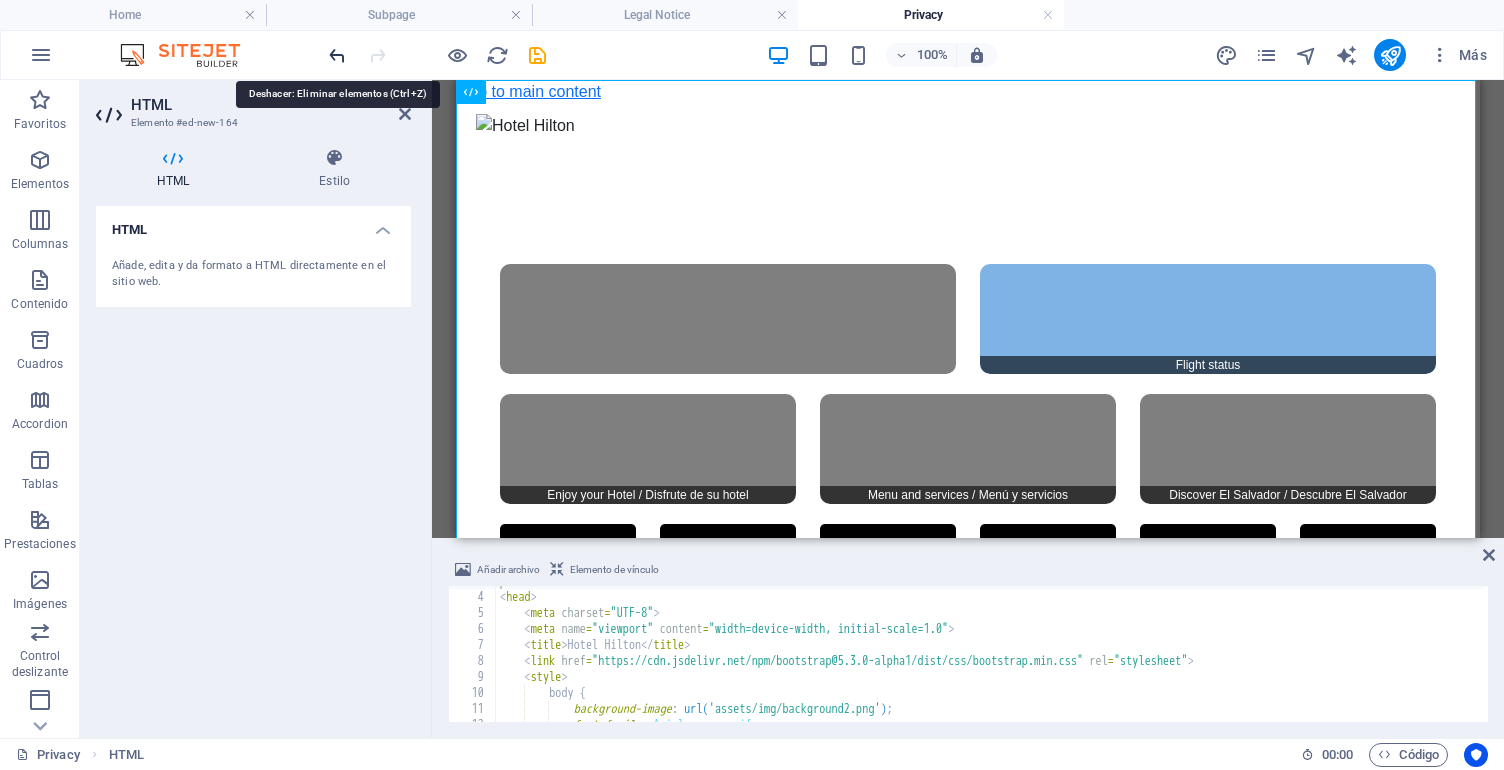 click at bounding box center [337, 55] 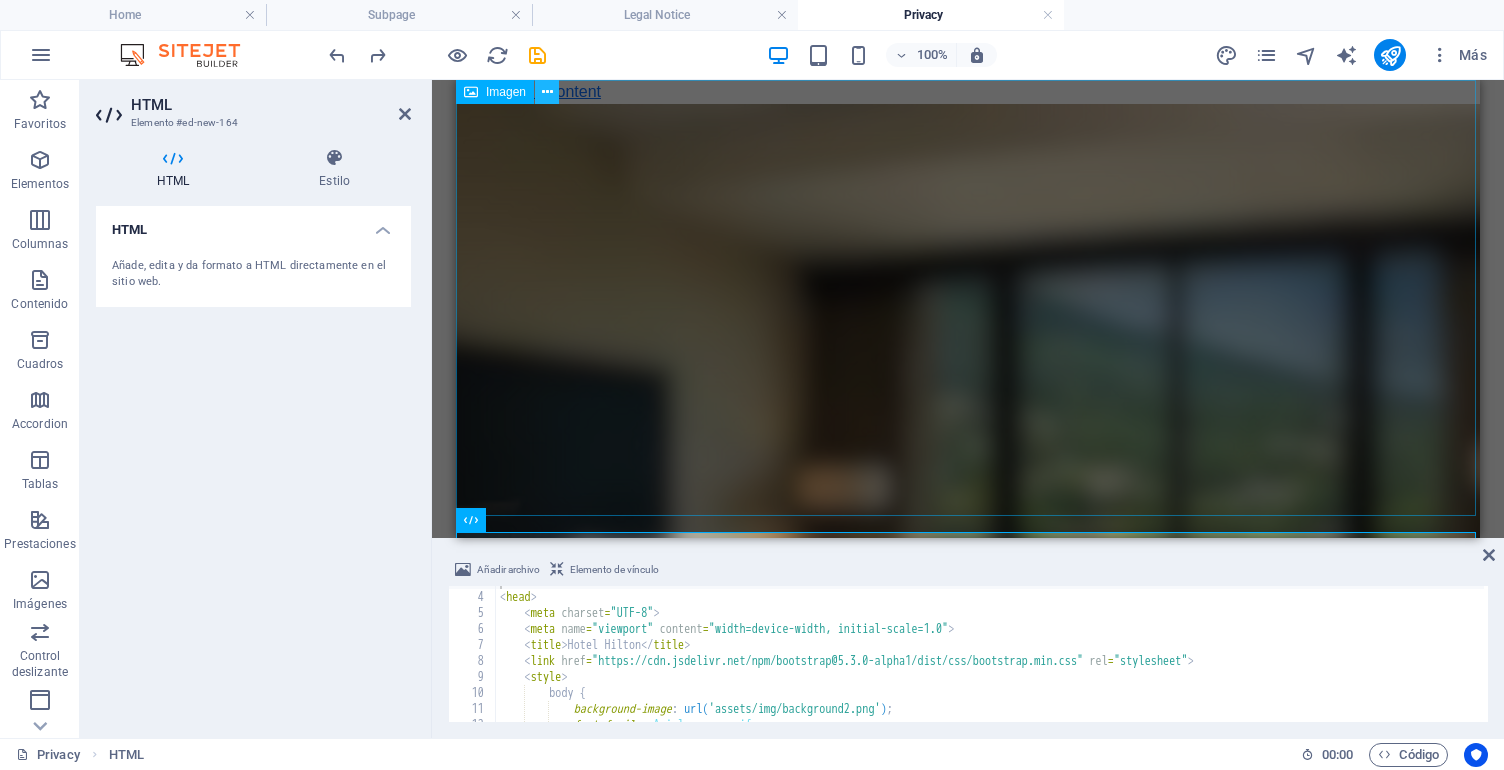 click at bounding box center (547, 92) 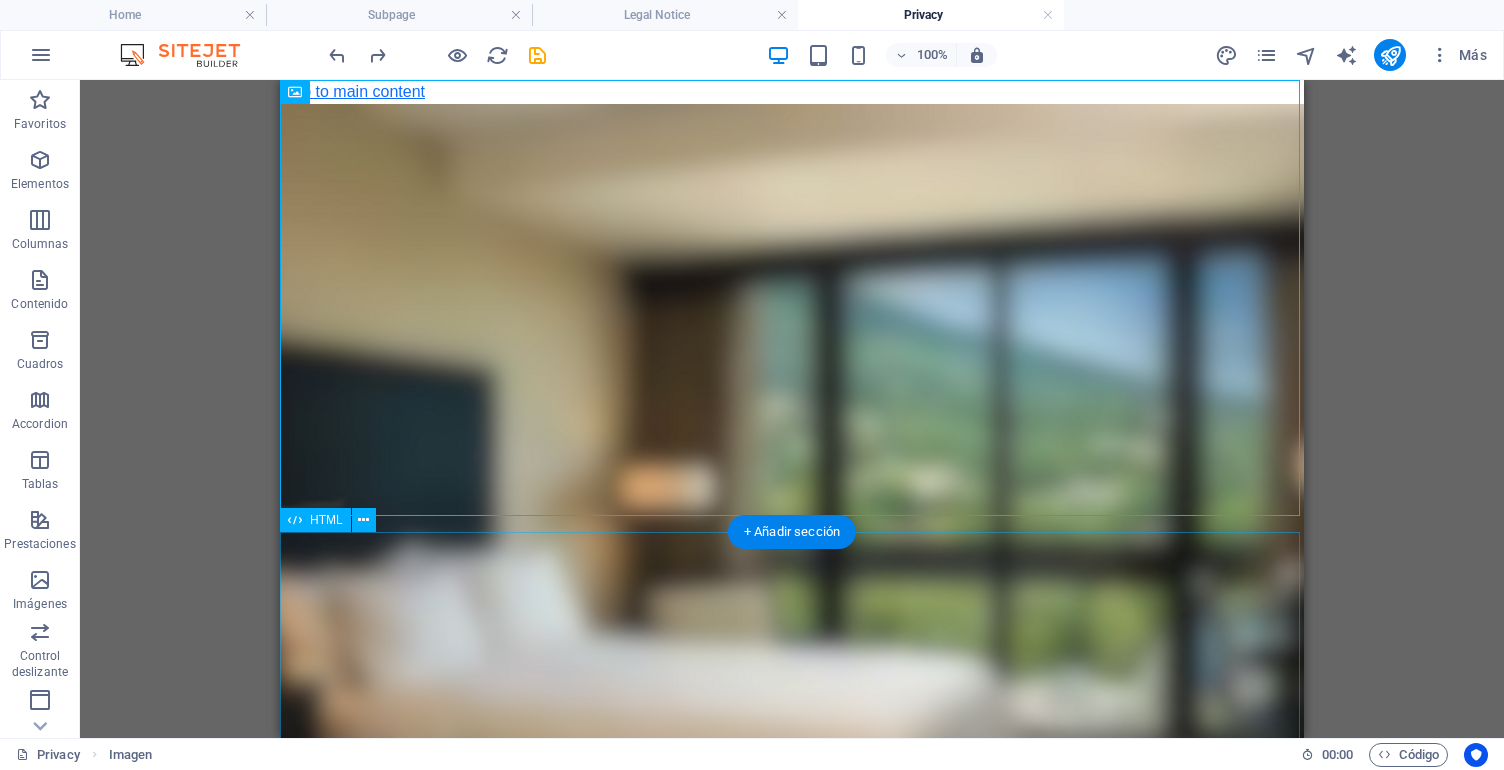 click on "Hotel Hilton
Bienvenidos / Welcome
Flight status
Será redirigido a la página de vuelos en 3 segundos...
Enjoy your Hotel / Disfrute de su hotel" at bounding box center (792, 1138) 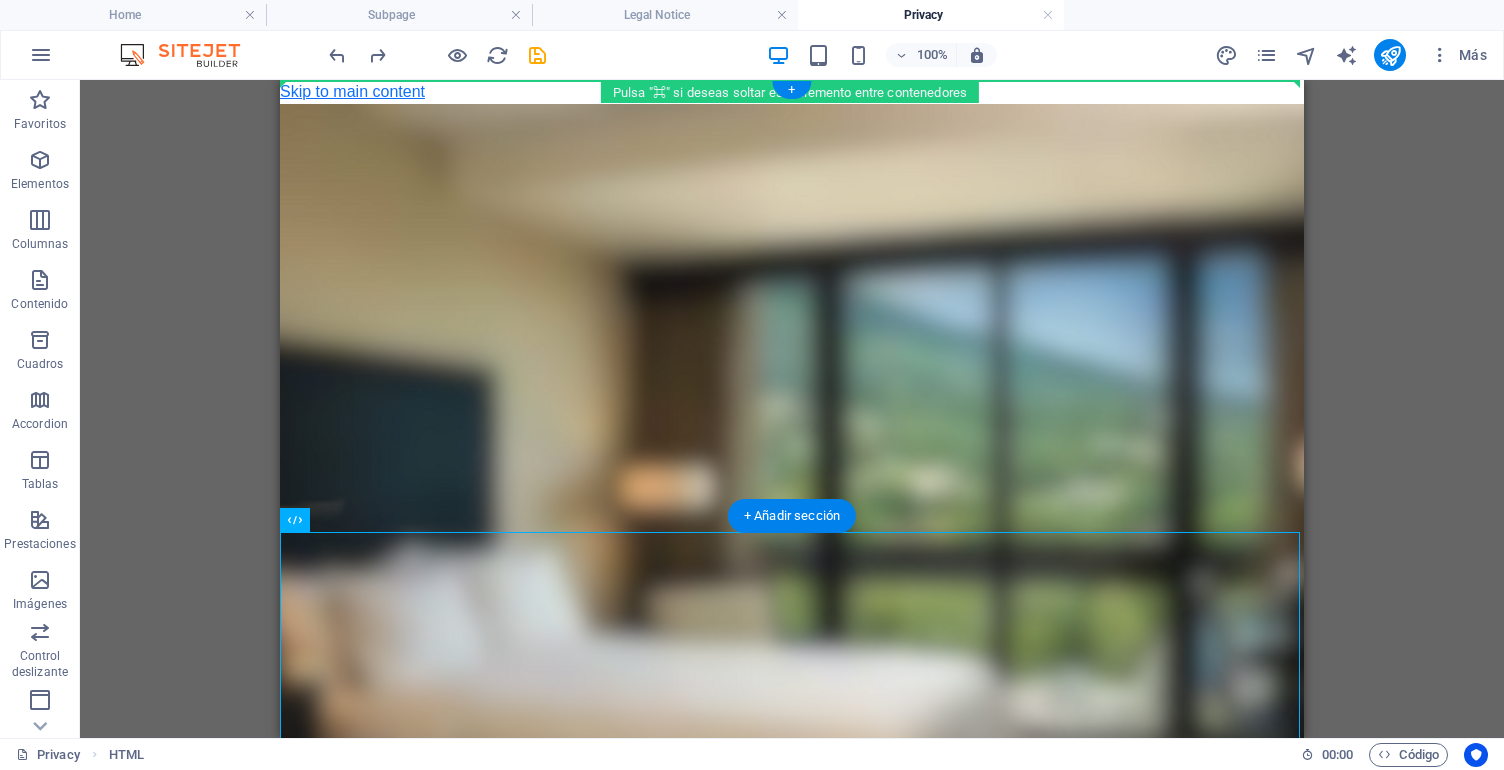 drag, startPoint x: 609, startPoint y: 606, endPoint x: 358, endPoint y: 240, distance: 443.79837 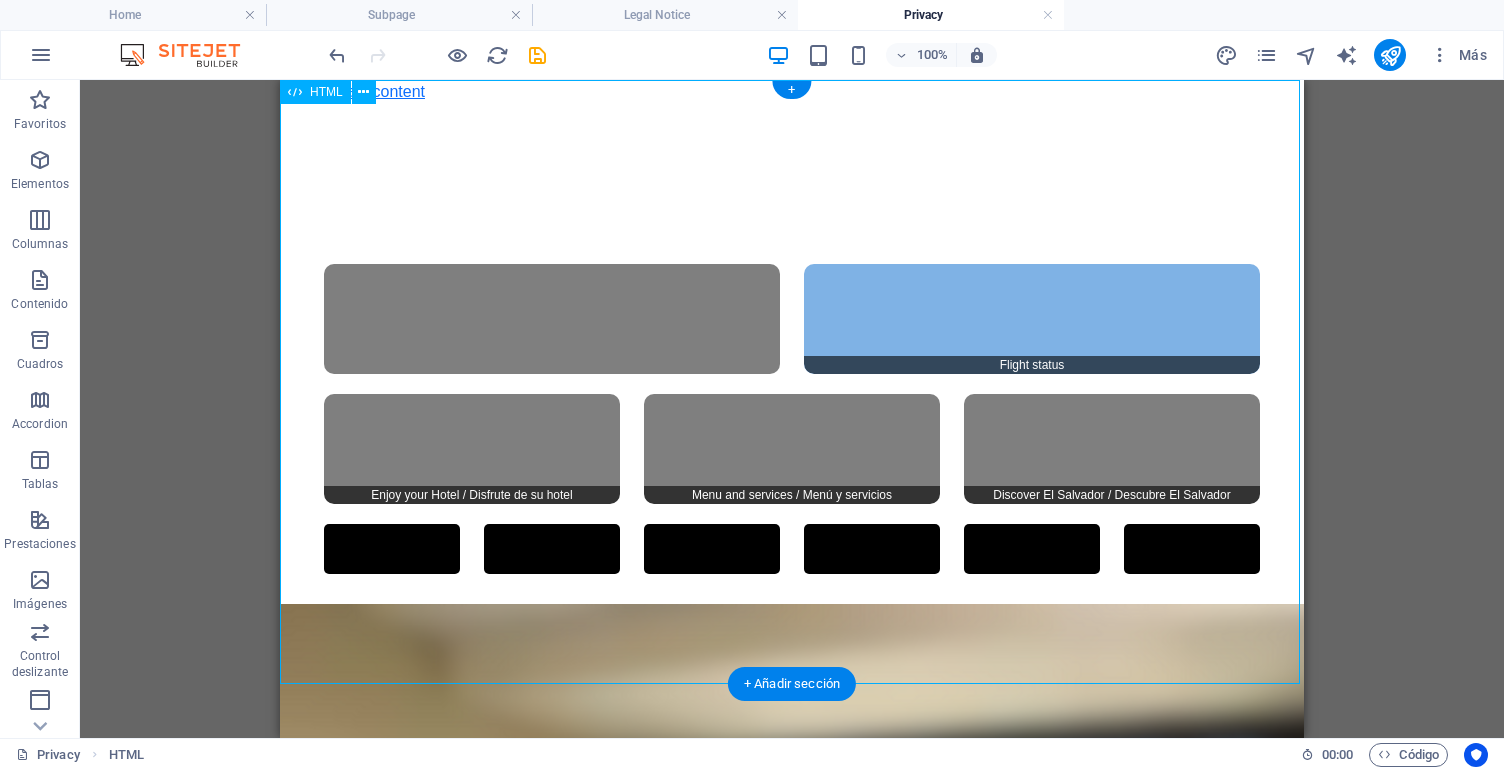 scroll, scrollTop: 0, scrollLeft: 0, axis: both 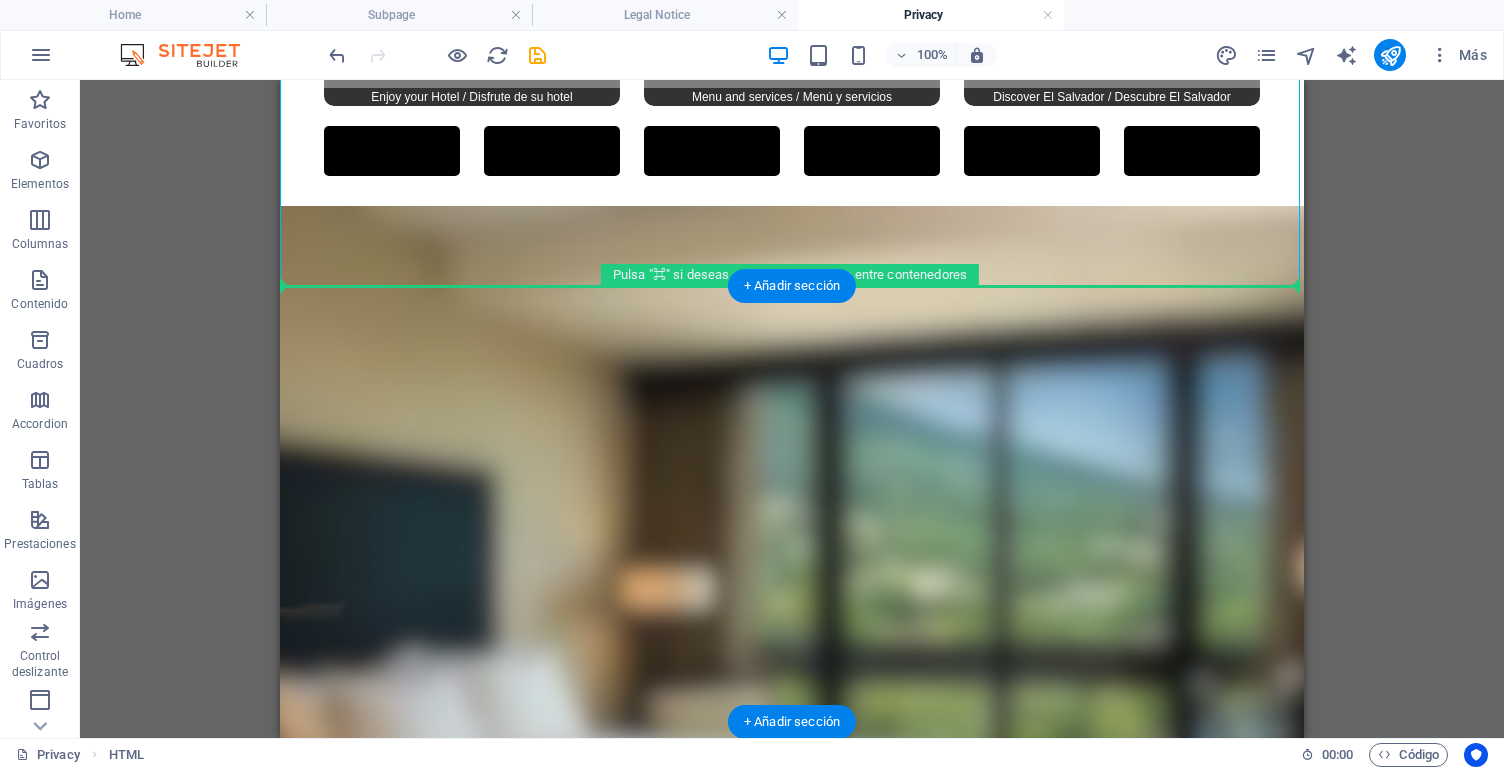 drag, startPoint x: 590, startPoint y: 172, endPoint x: 500, endPoint y: 462, distance: 303.64453 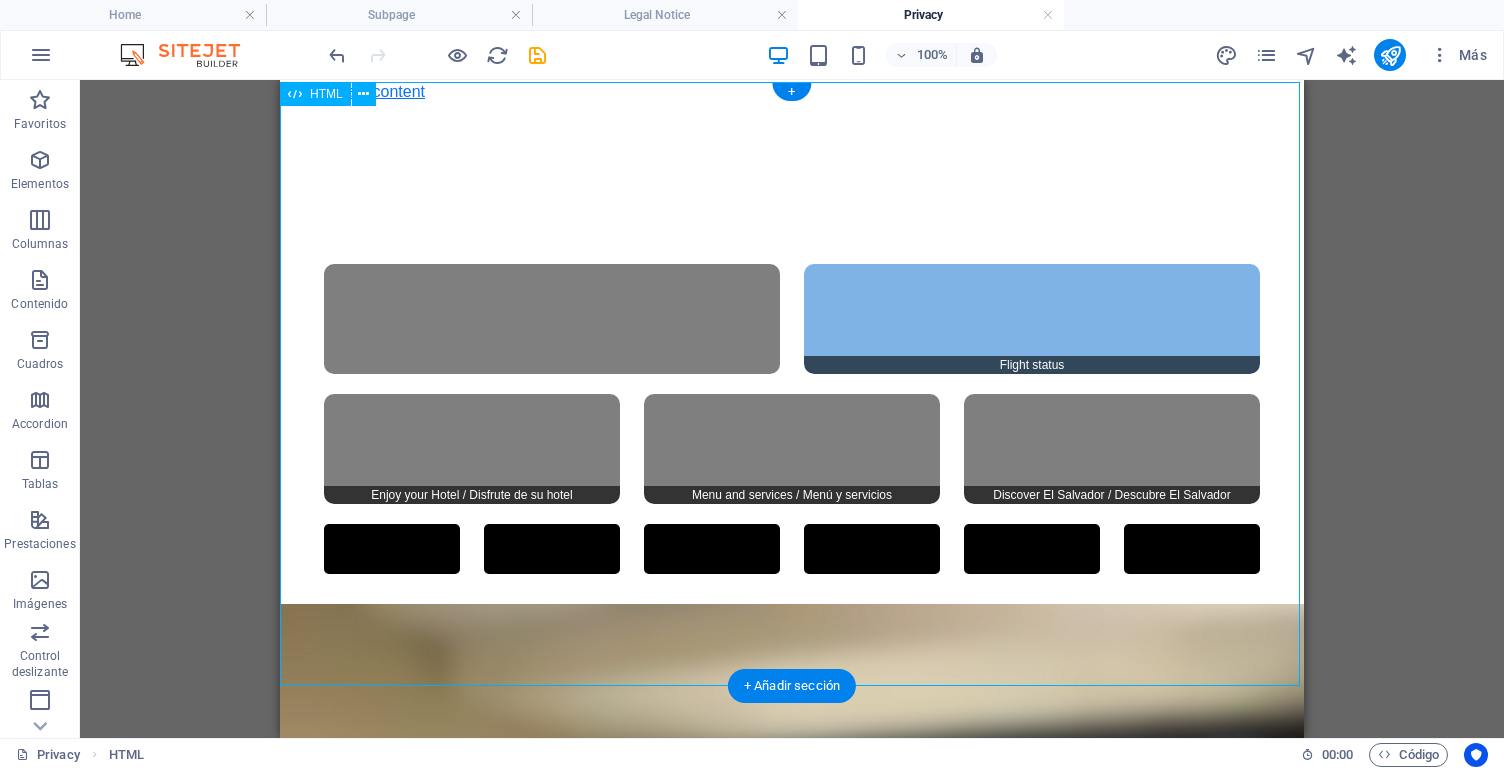 scroll, scrollTop: 0, scrollLeft: 0, axis: both 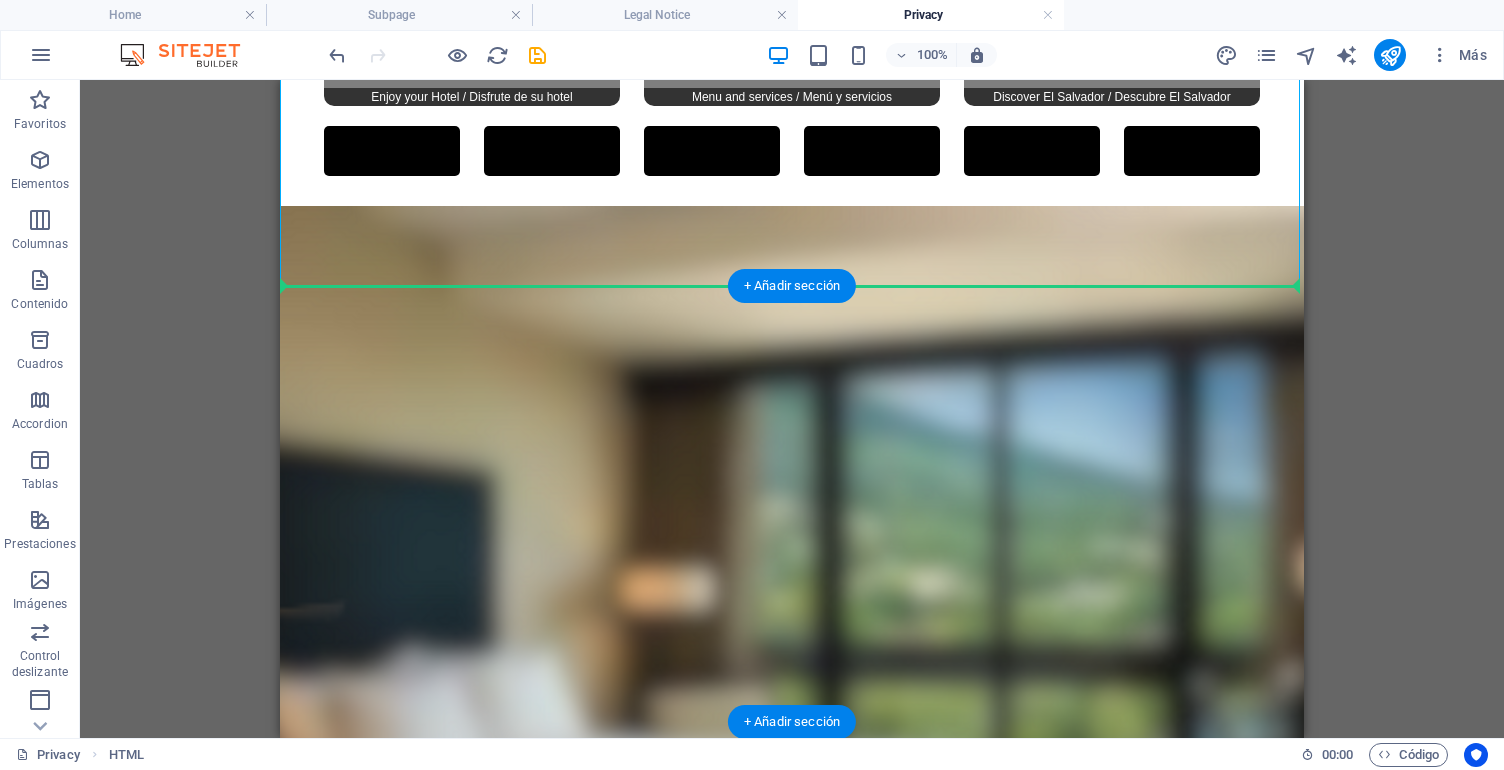 drag, startPoint x: 603, startPoint y: 173, endPoint x: 482, endPoint y: 460, distance: 311.4643 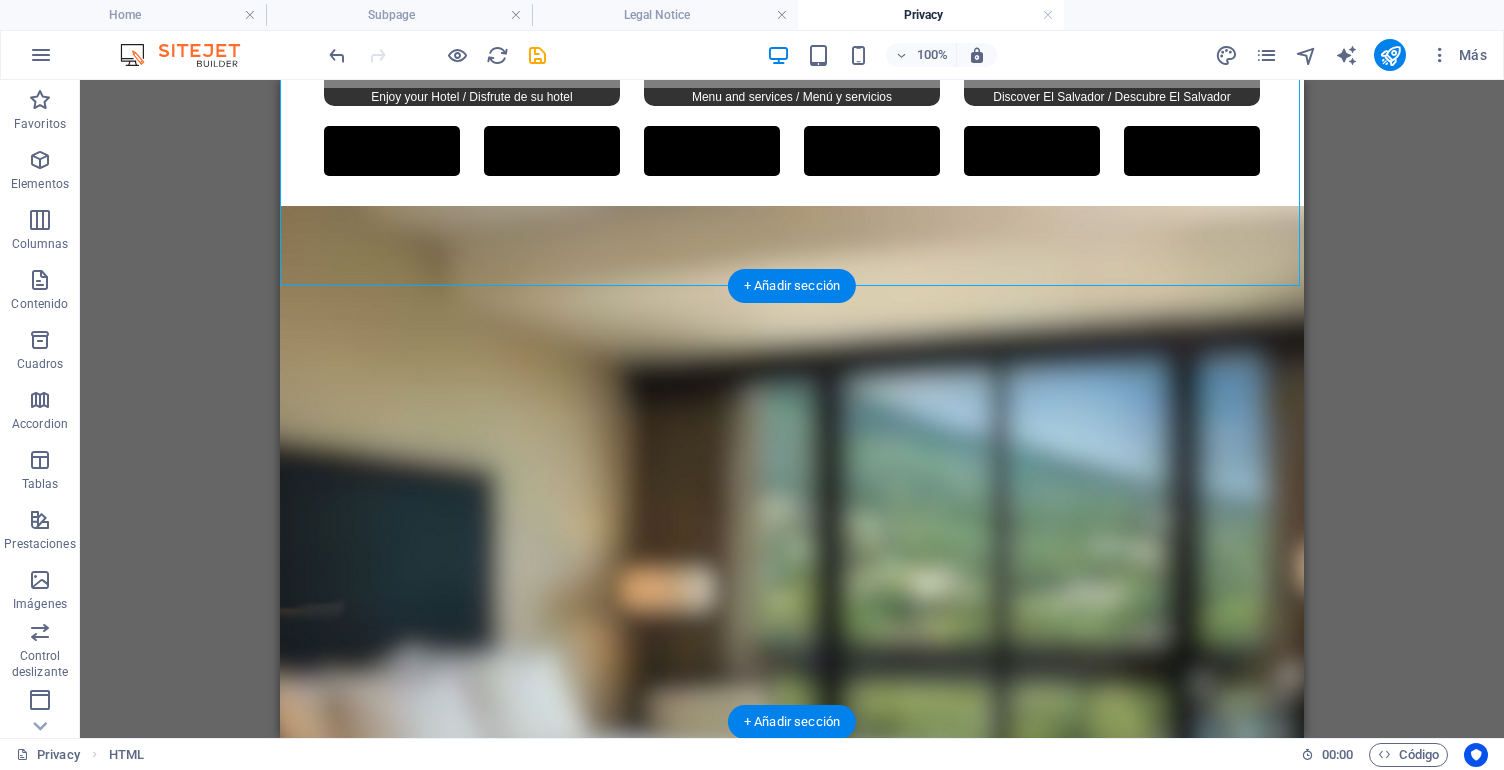 click at bounding box center (792, 590) 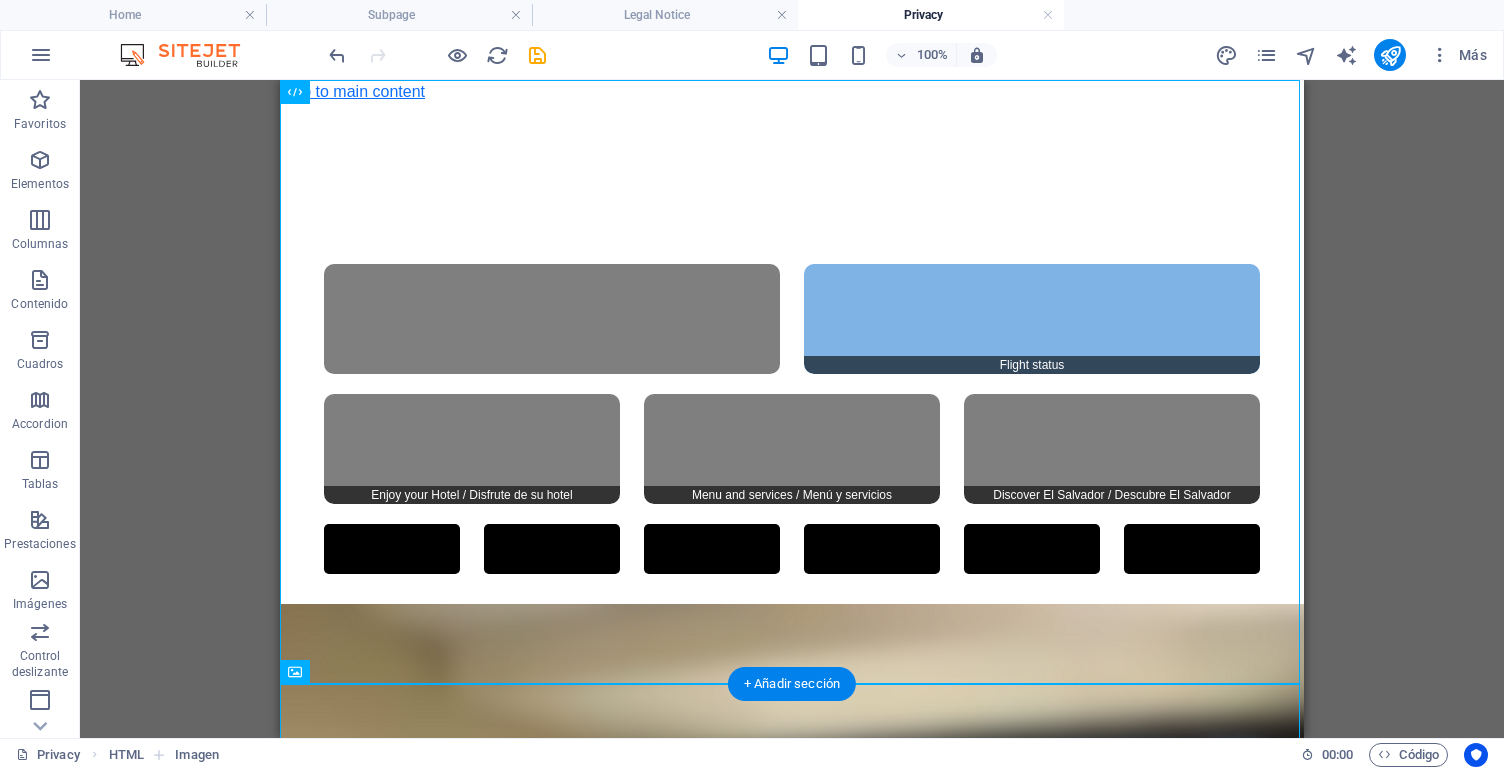 scroll, scrollTop: 0, scrollLeft: 0, axis: both 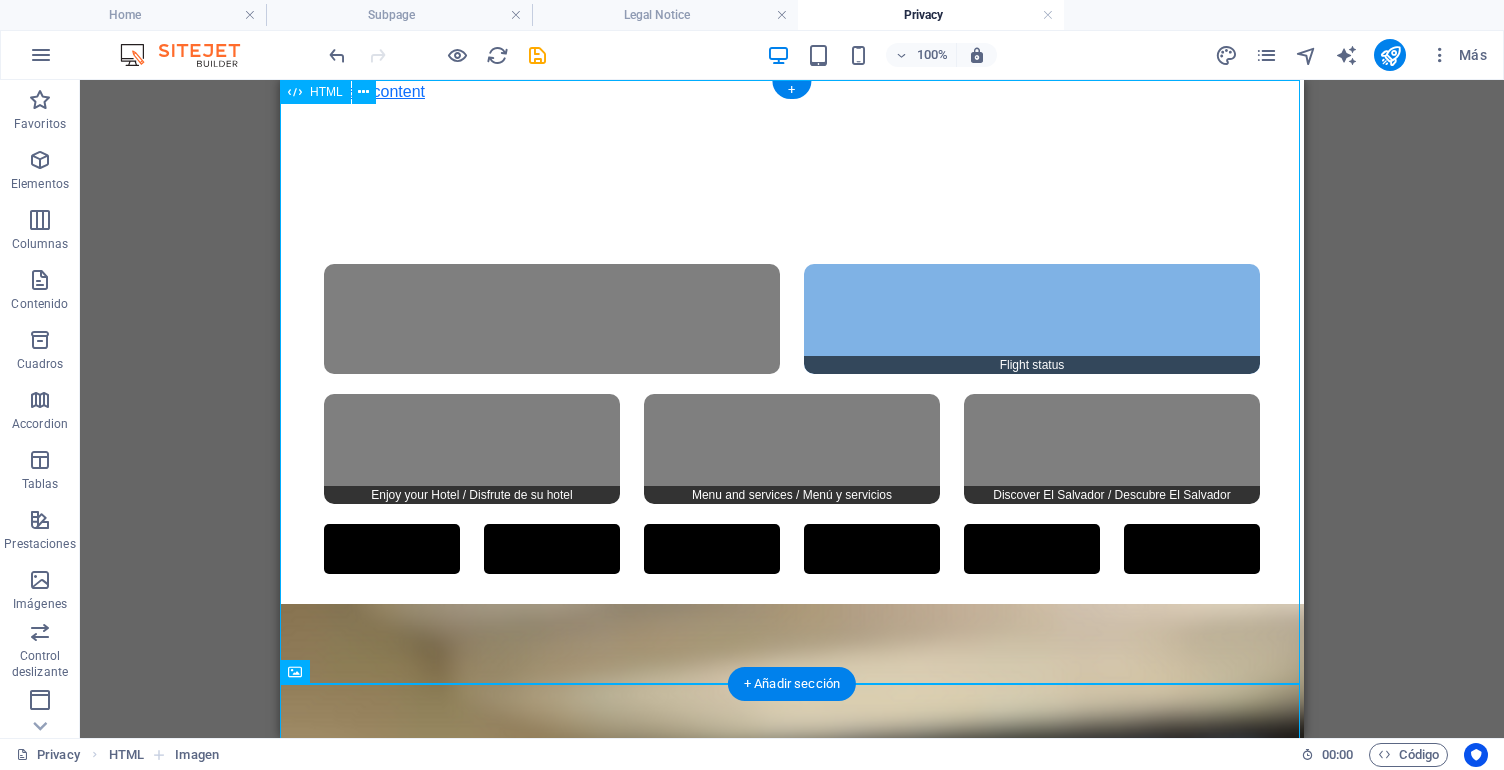 click on "HTML" at bounding box center (326, 92) 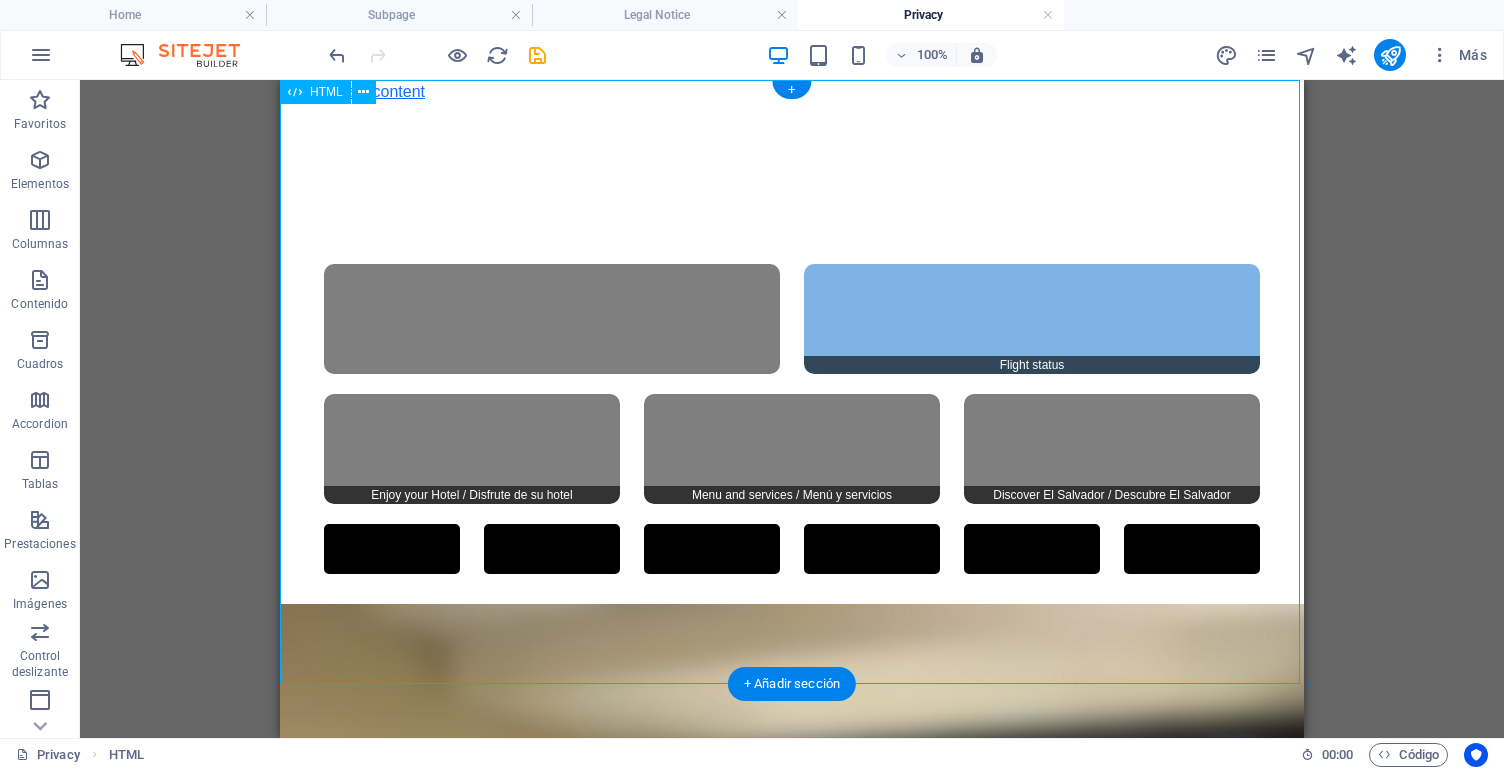 drag, startPoint x: 327, startPoint y: 96, endPoint x: 340, endPoint y: 98, distance: 13.152946 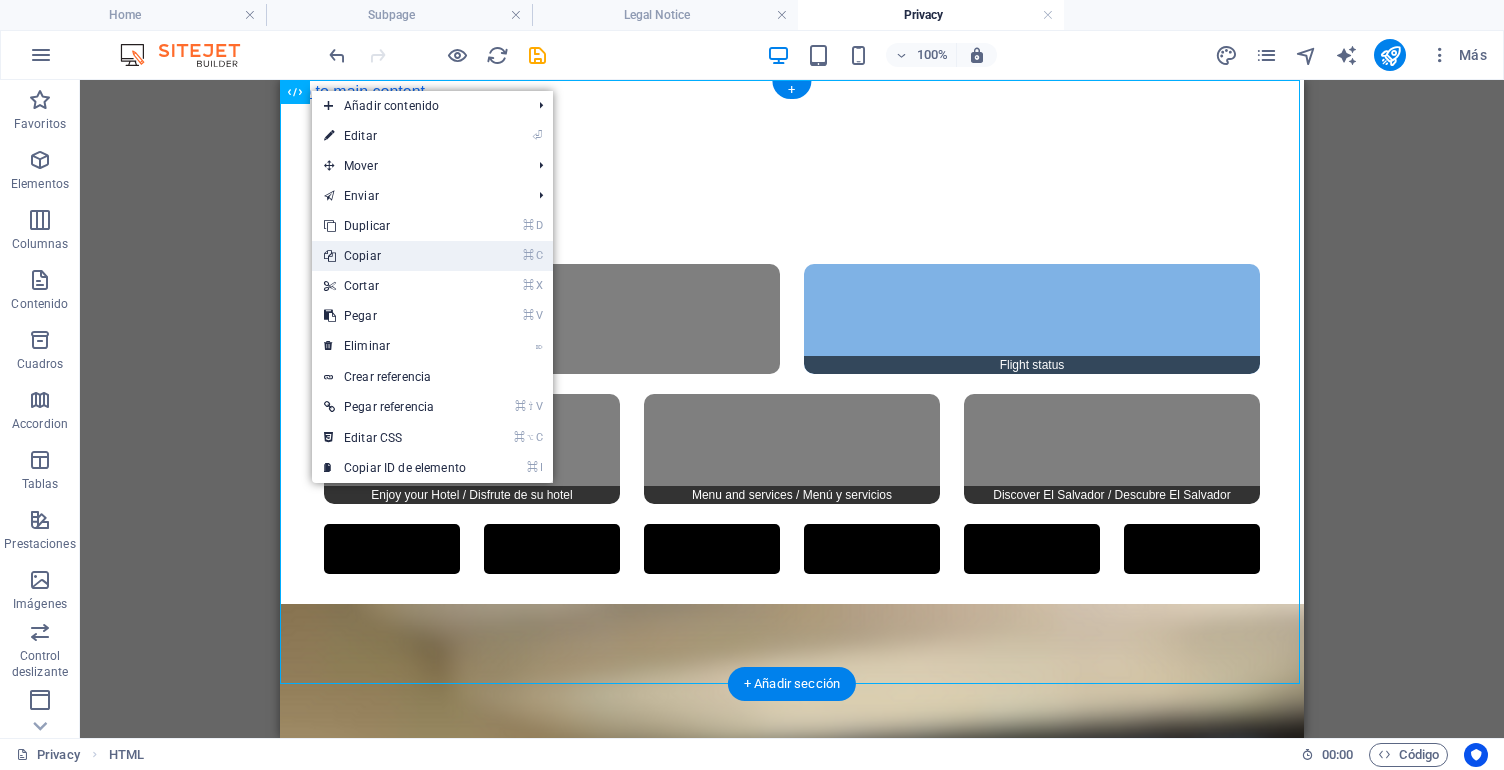 click on "⌘ C  Copiar" at bounding box center [395, 256] 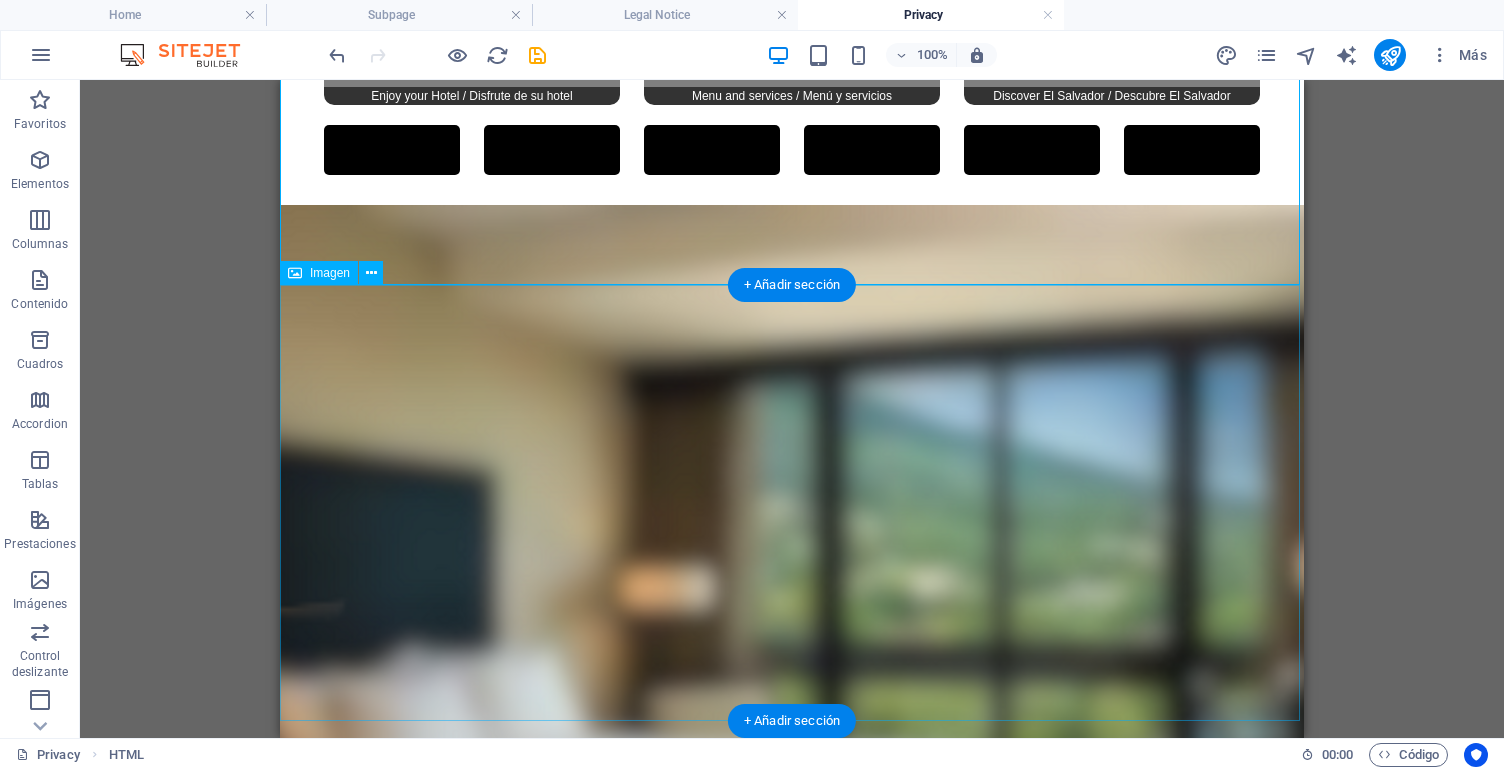 scroll, scrollTop: 398, scrollLeft: 0, axis: vertical 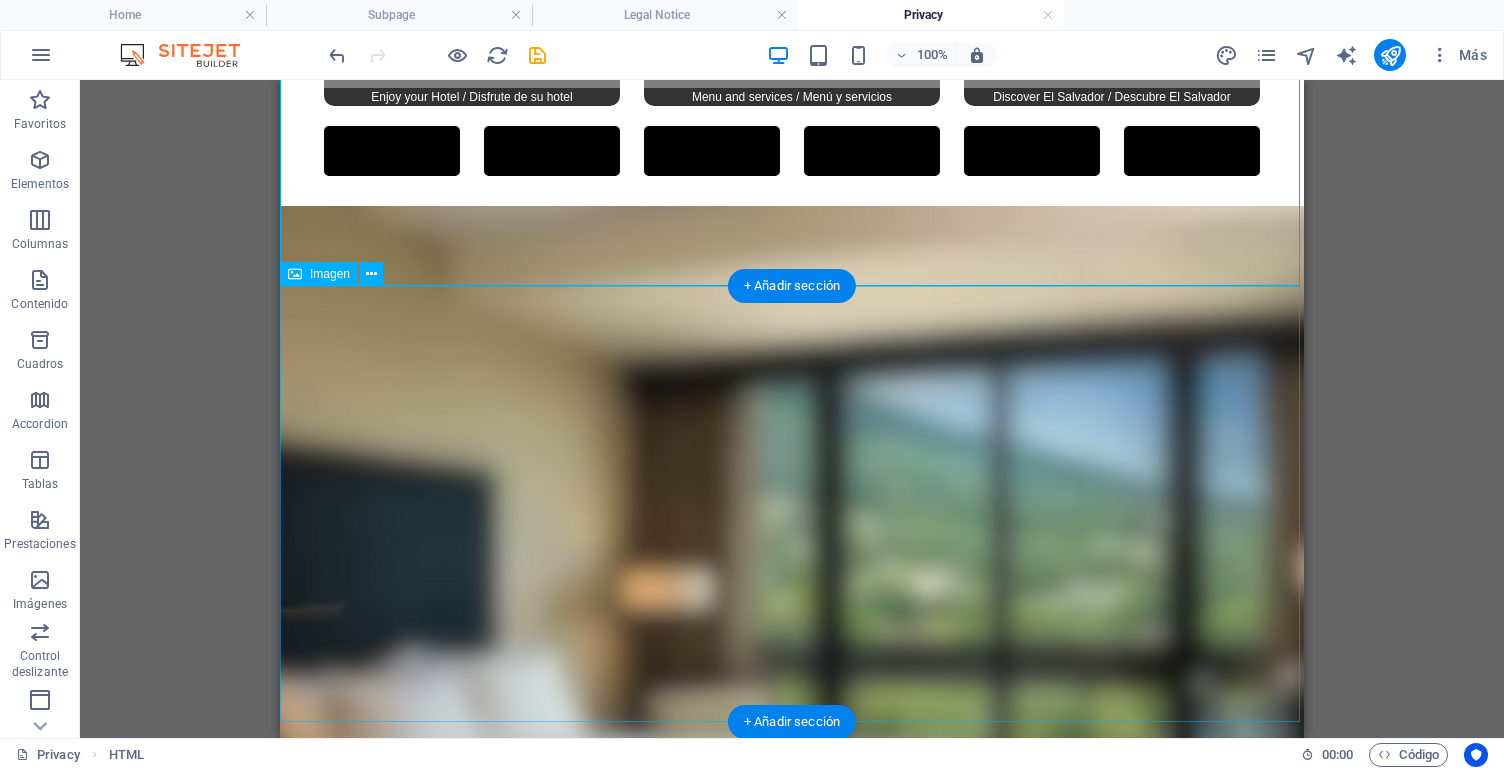 drag, startPoint x: 427, startPoint y: 308, endPoint x: 428, endPoint y: 318, distance: 10.049875 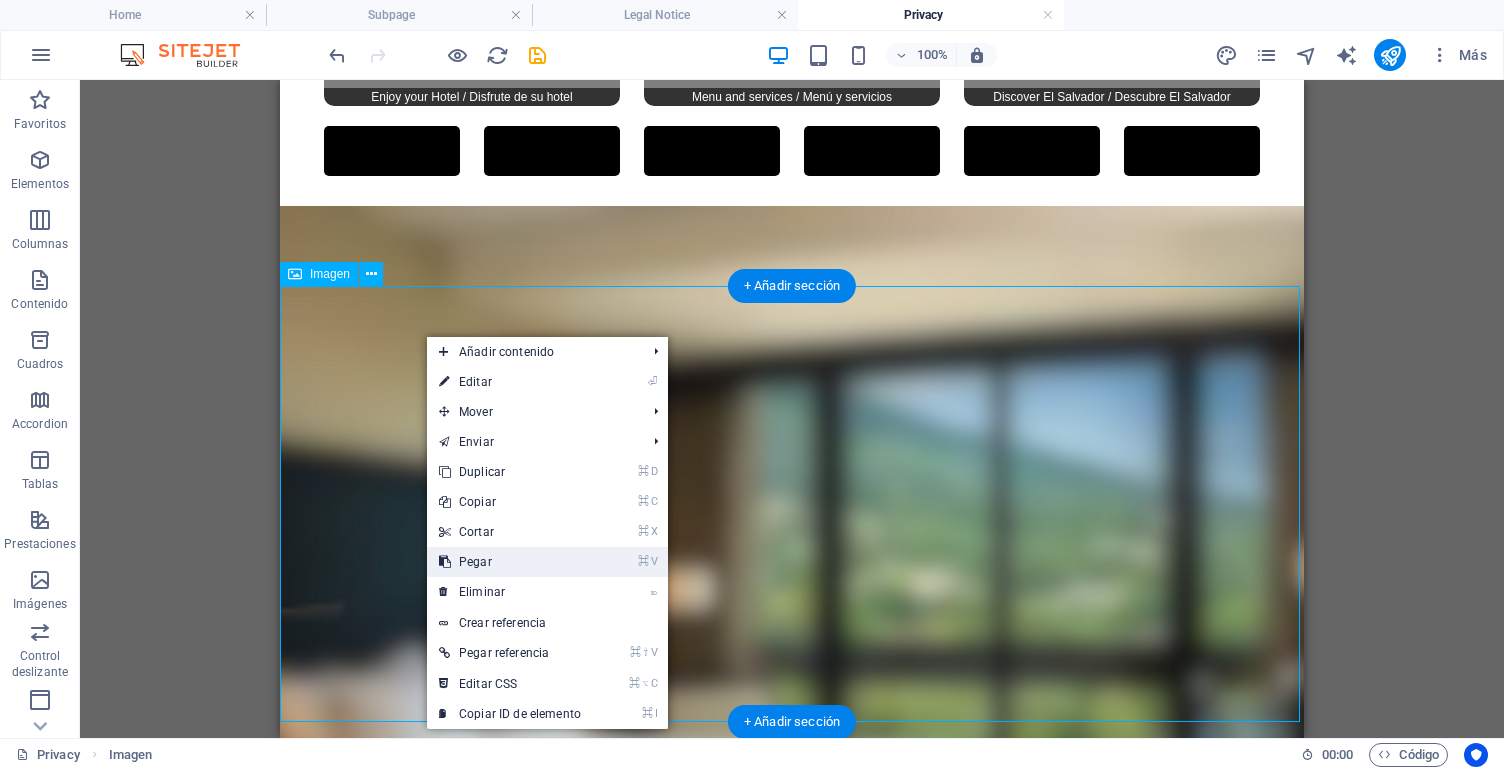 click on "⌘ V  Pegar" at bounding box center [510, 562] 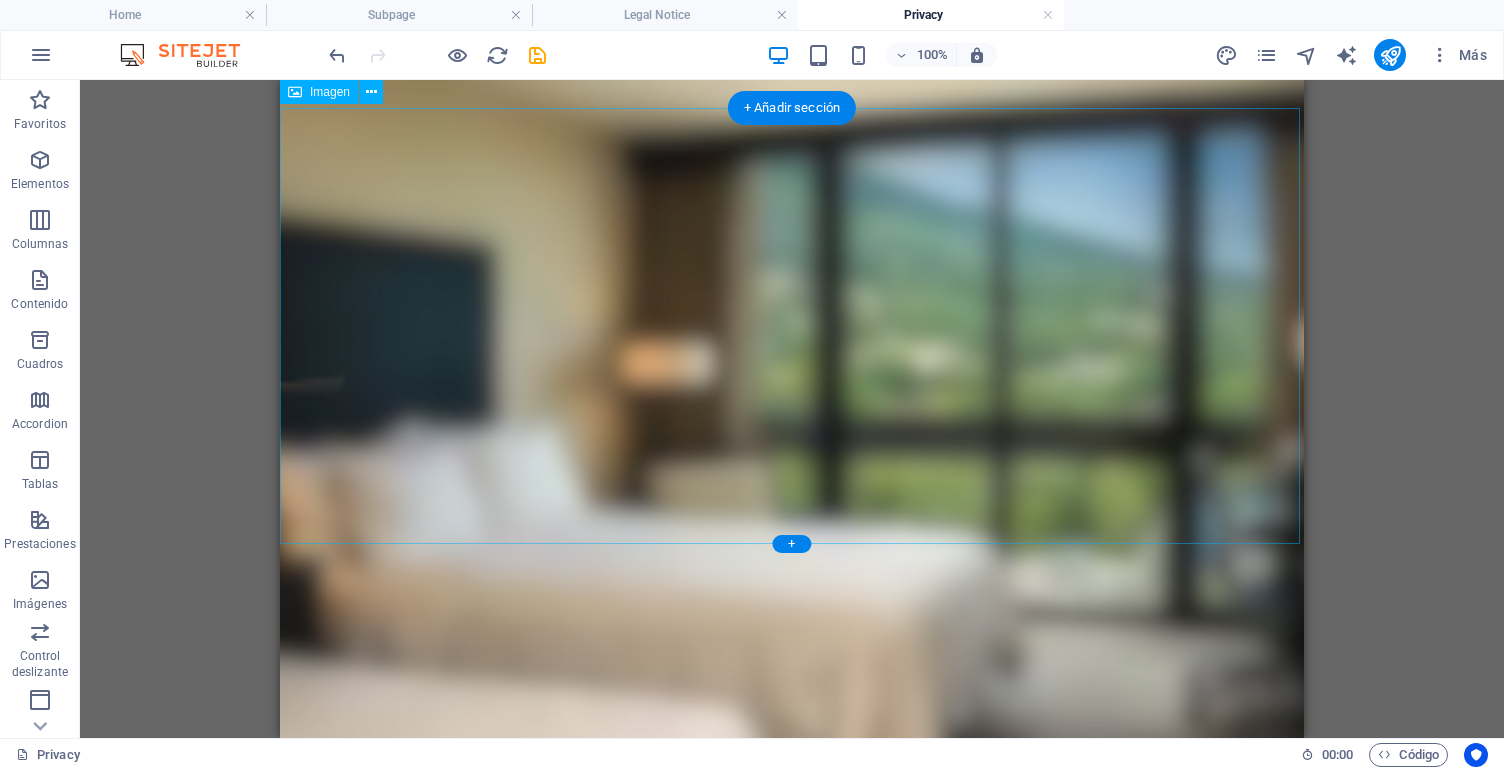 scroll, scrollTop: 546, scrollLeft: 0, axis: vertical 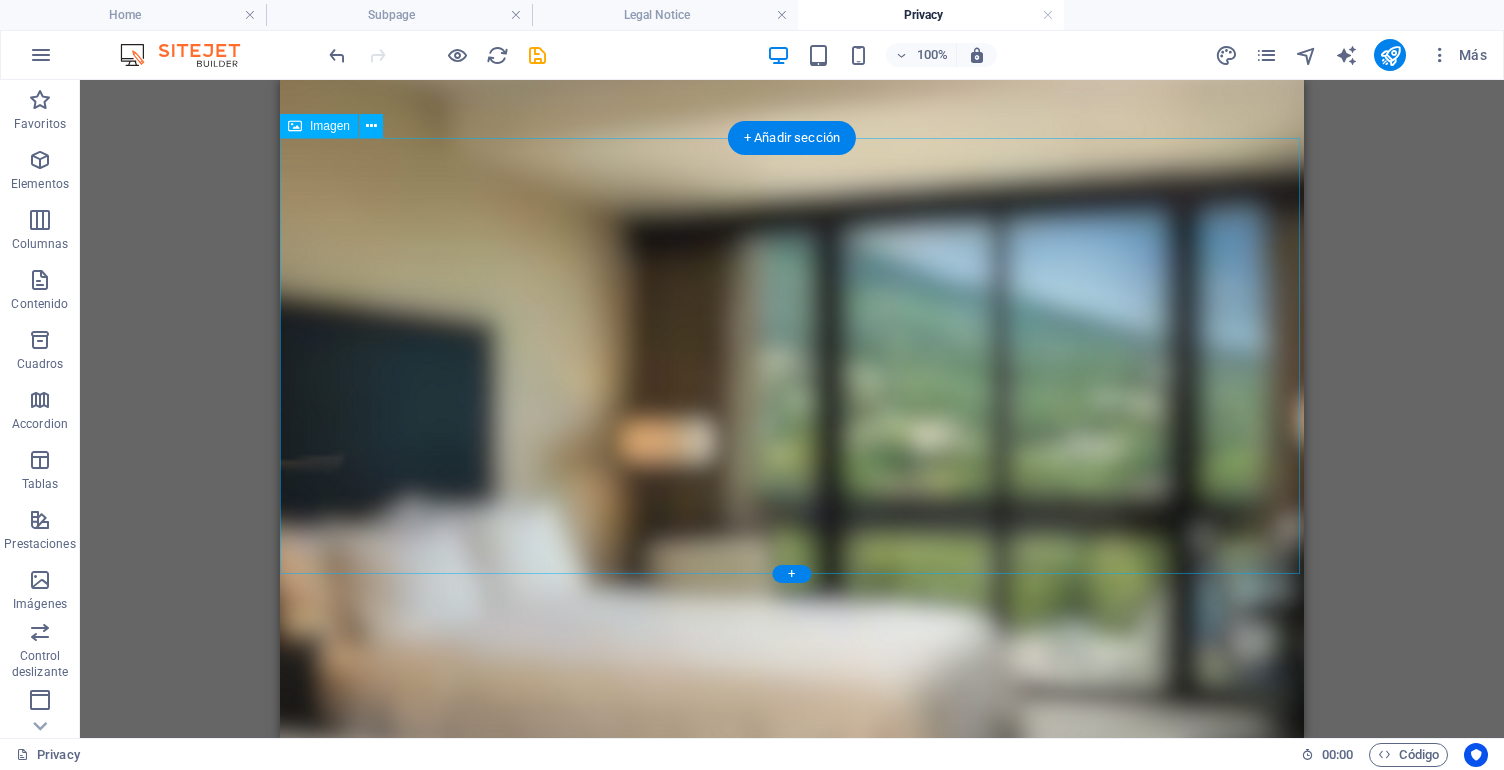 click at bounding box center [792, 442] 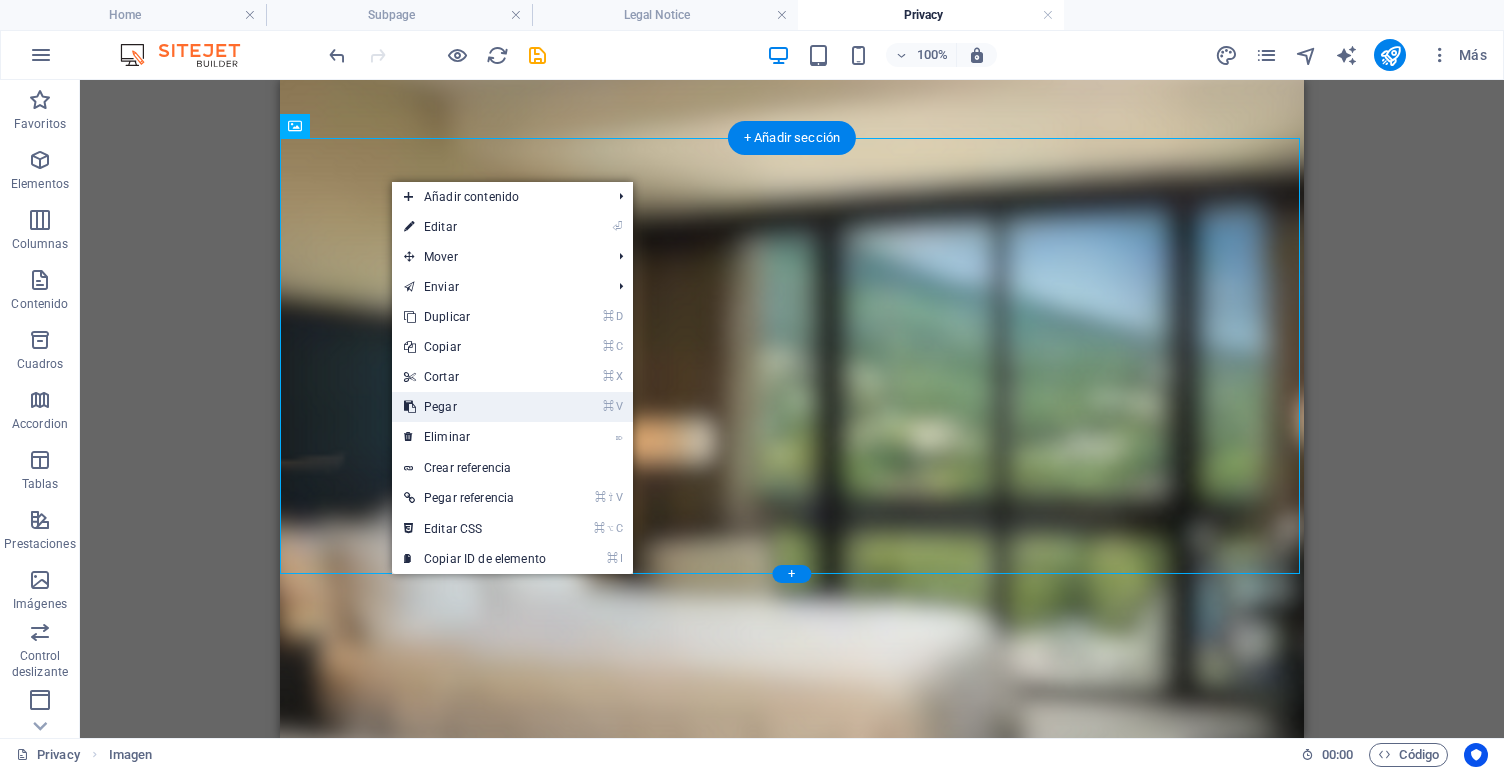 click on "⌘ V  Pegar" at bounding box center (475, 407) 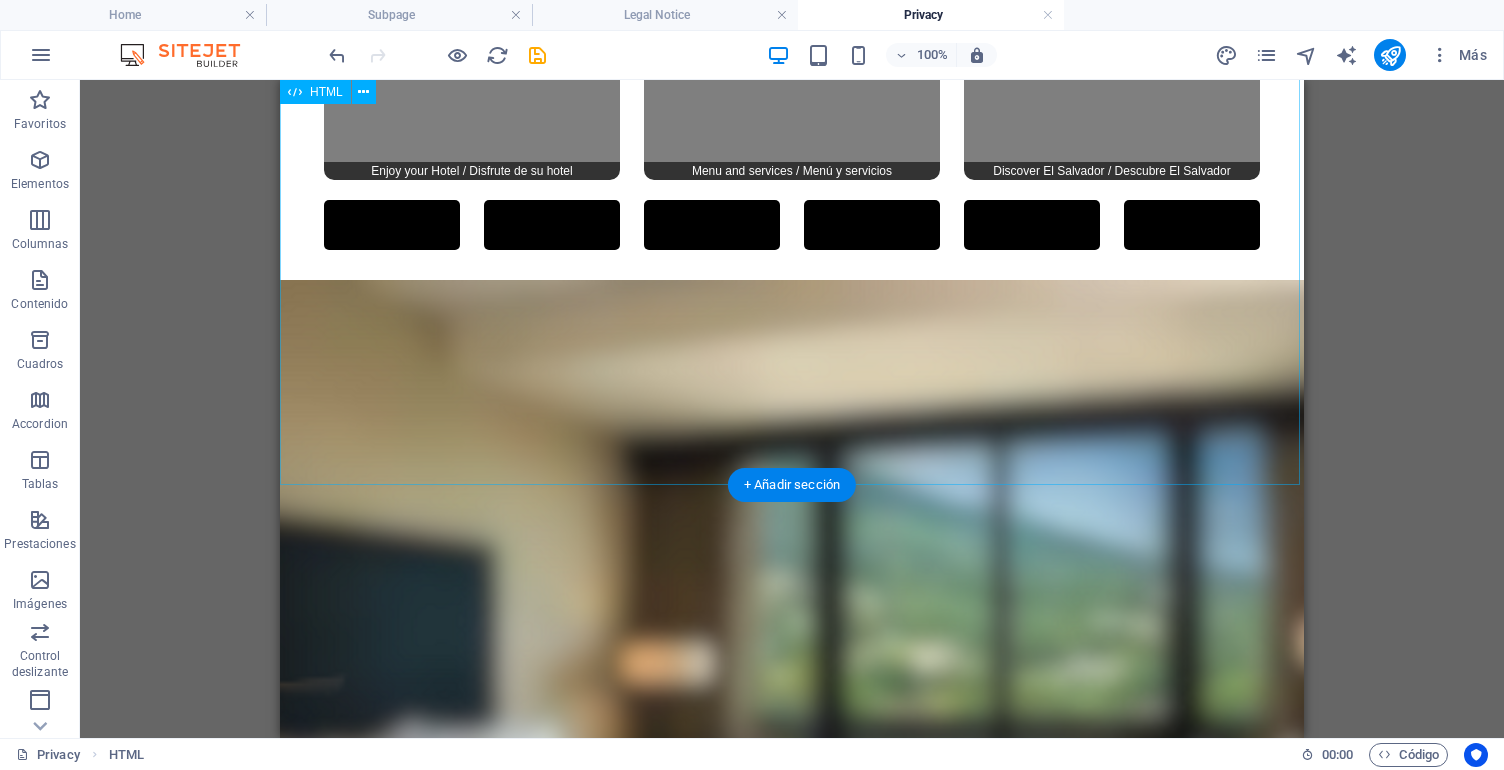 scroll, scrollTop: 568, scrollLeft: 0, axis: vertical 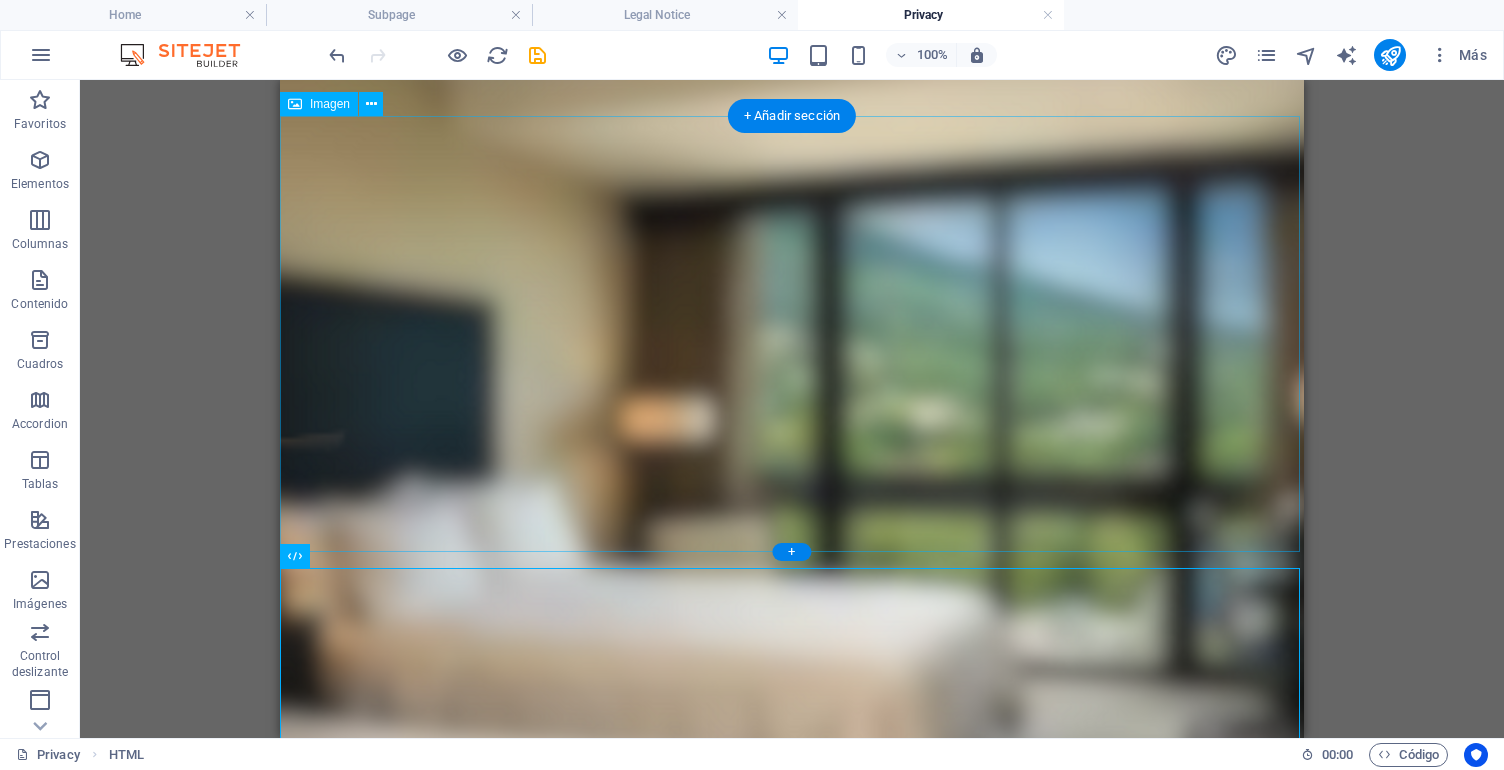 drag, startPoint x: 466, startPoint y: 363, endPoint x: 465, endPoint y: 353, distance: 10.049875 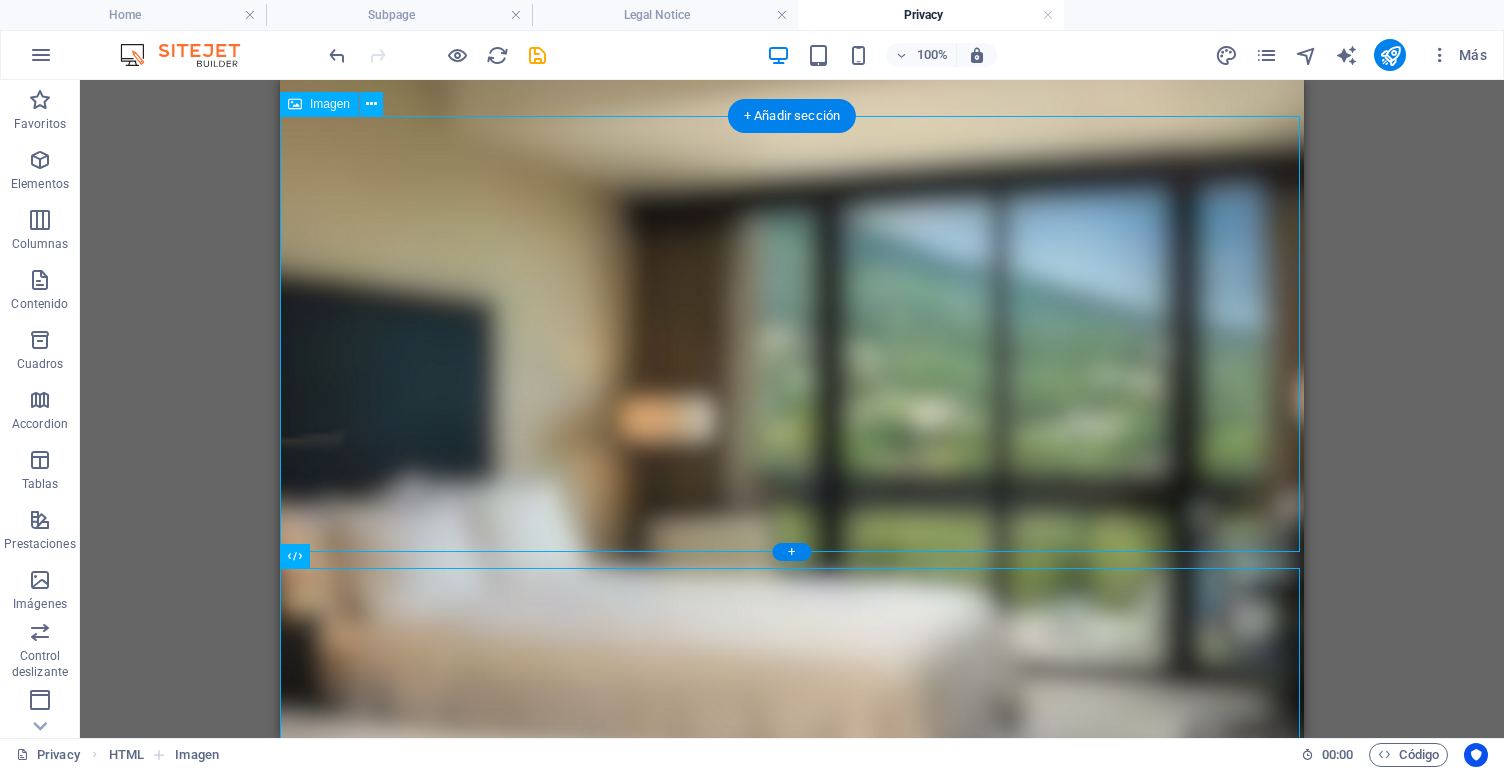 click at bounding box center (792, 420) 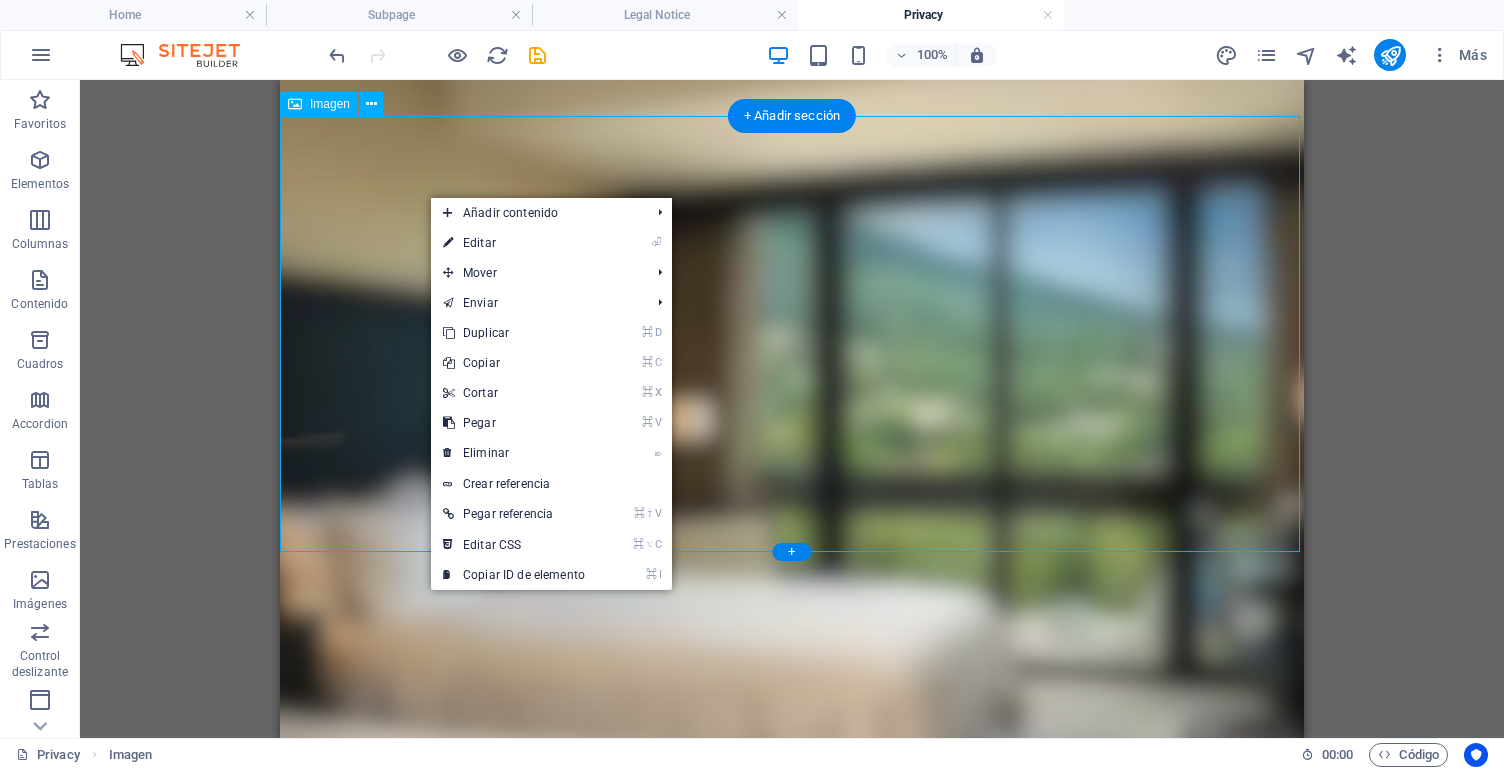 click at bounding box center (792, 420) 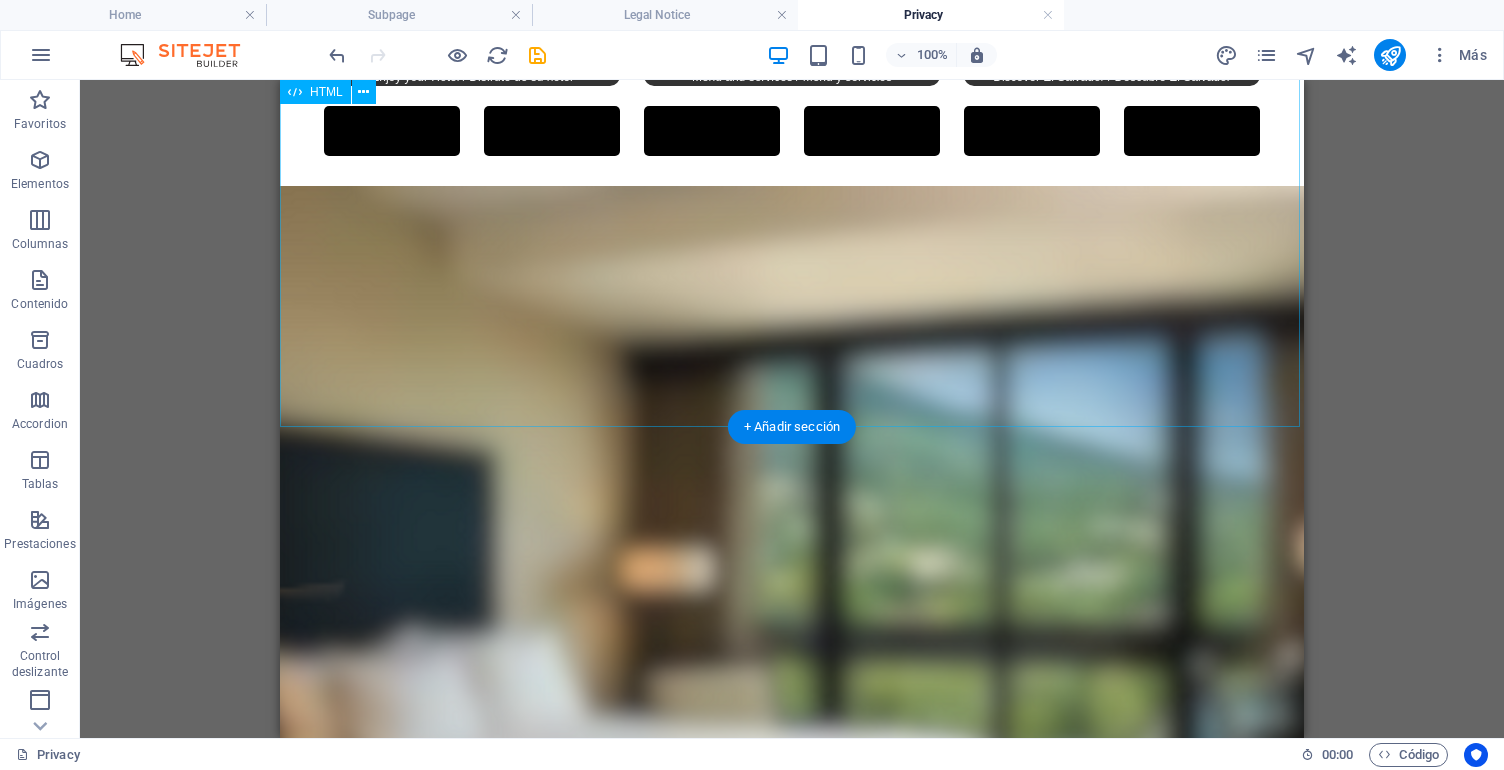 scroll, scrollTop: 564, scrollLeft: 0, axis: vertical 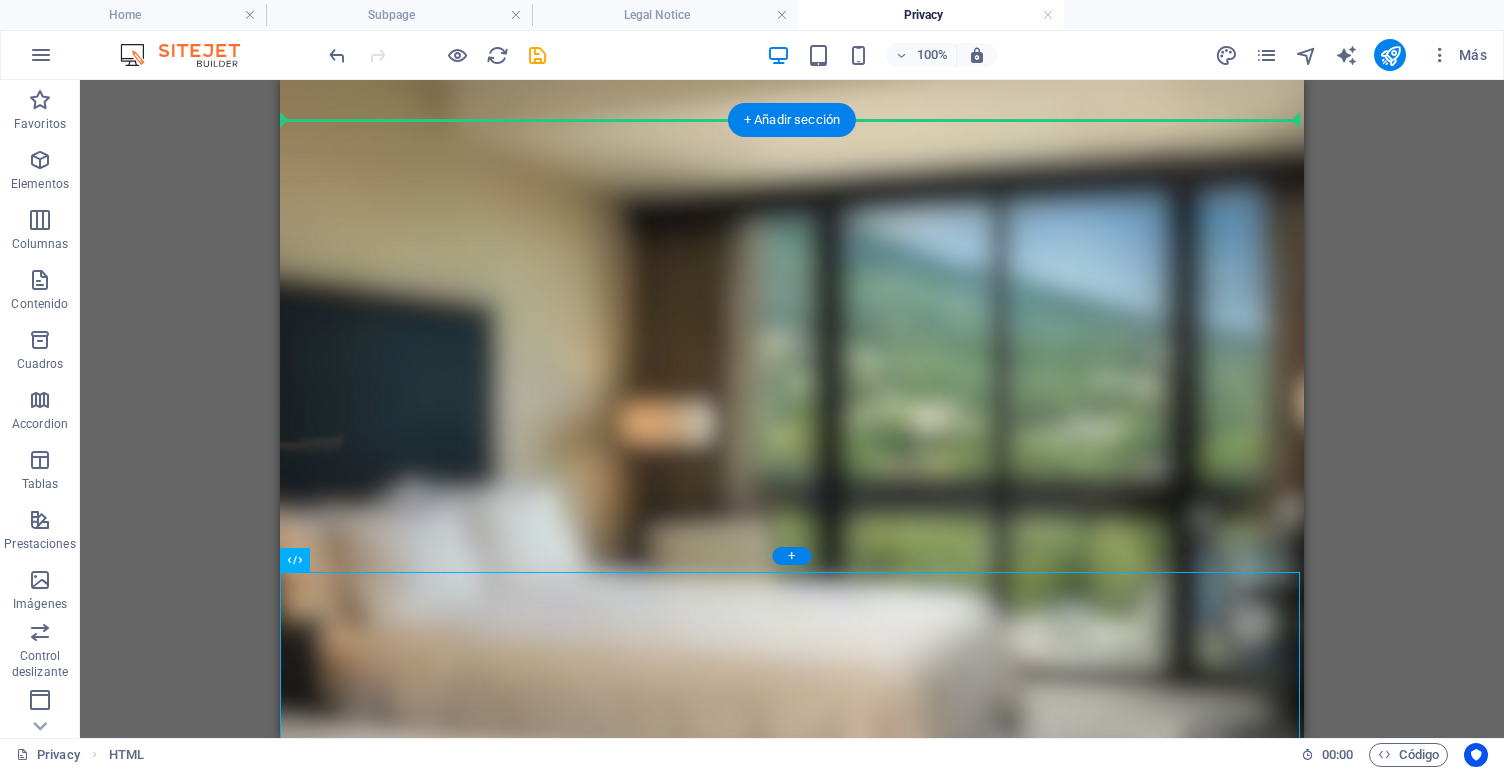 drag, startPoint x: 603, startPoint y: 640, endPoint x: 492, endPoint y: 282, distance: 374.8133 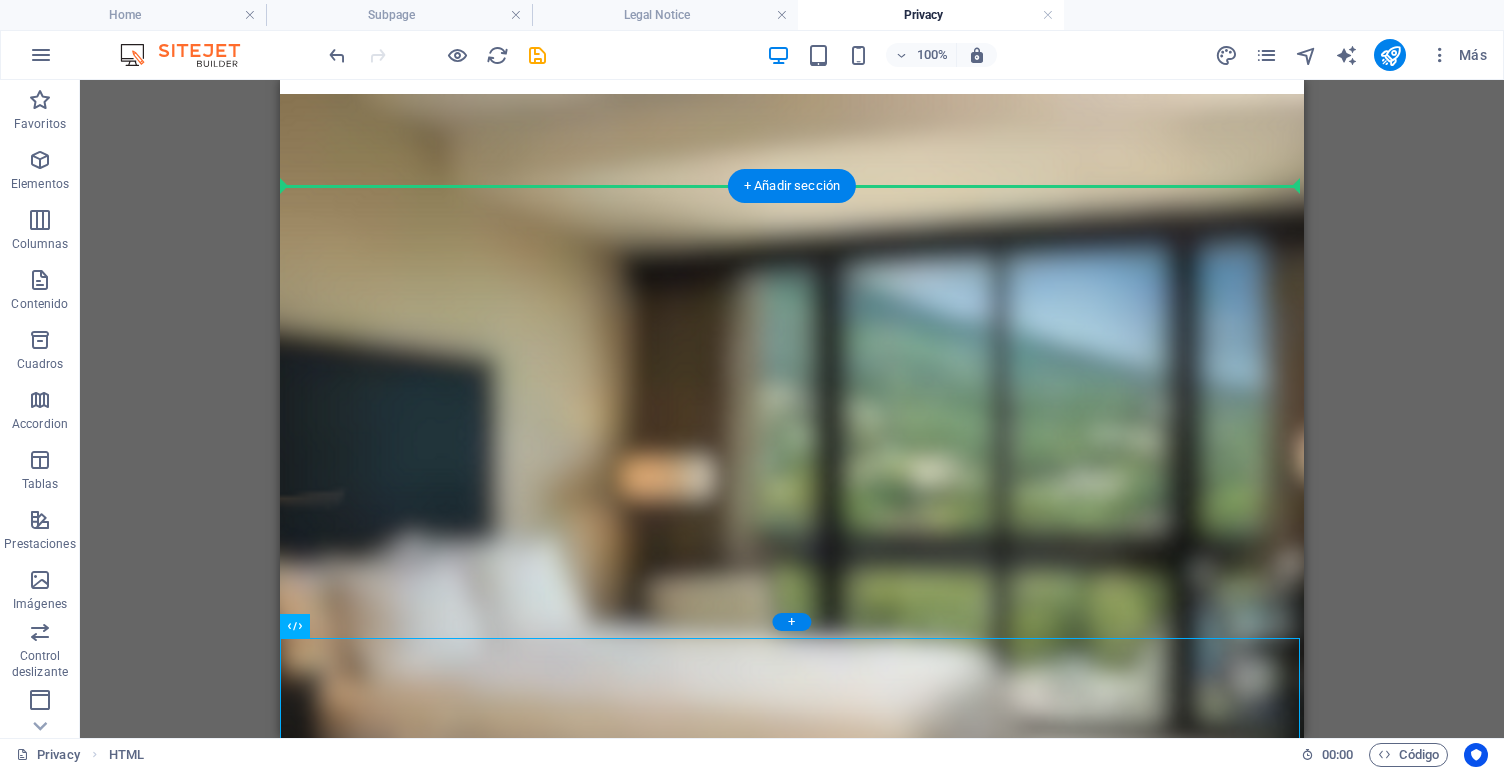 scroll, scrollTop: 994, scrollLeft: 0, axis: vertical 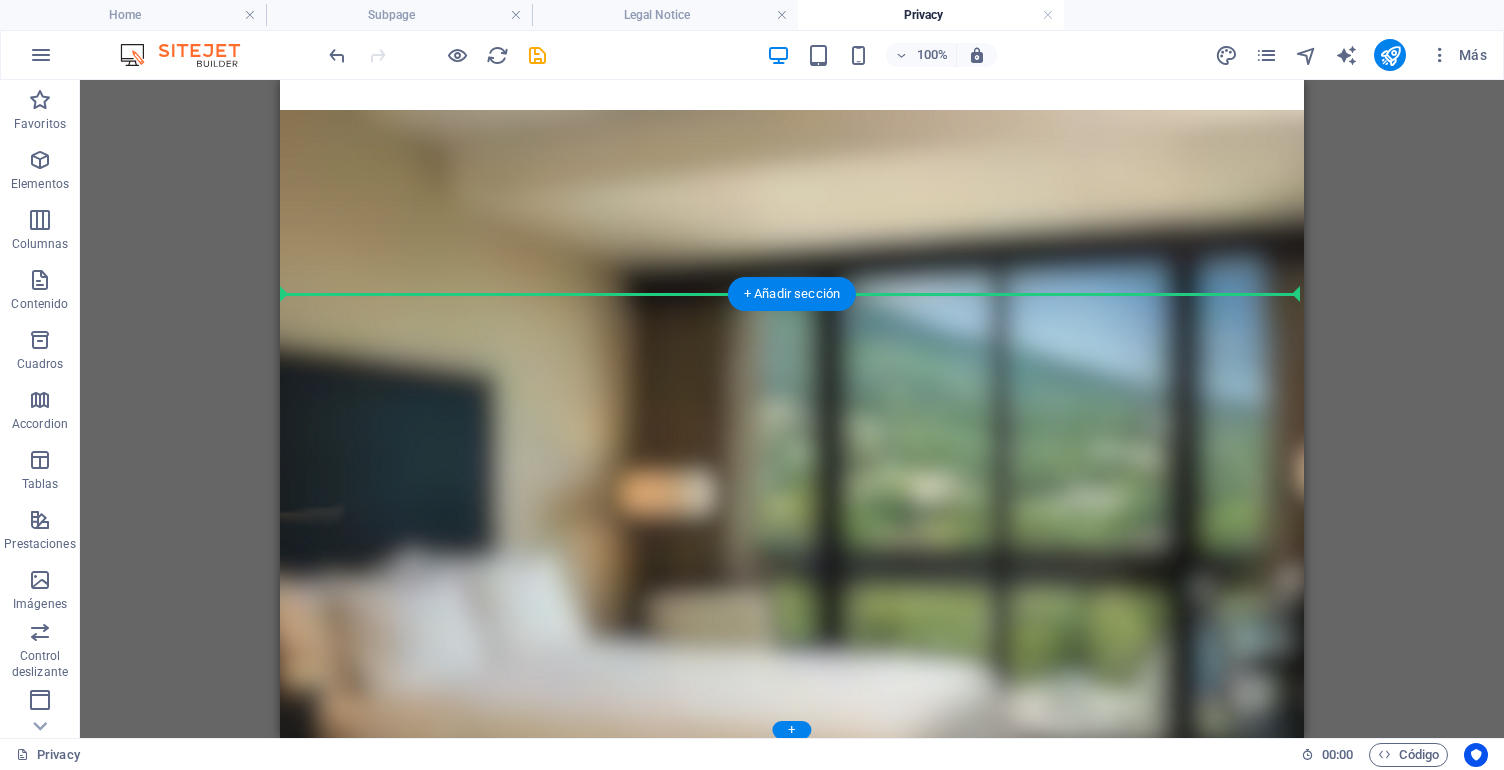 drag, startPoint x: 607, startPoint y: 541, endPoint x: 437, endPoint y: 326, distance: 274.08942 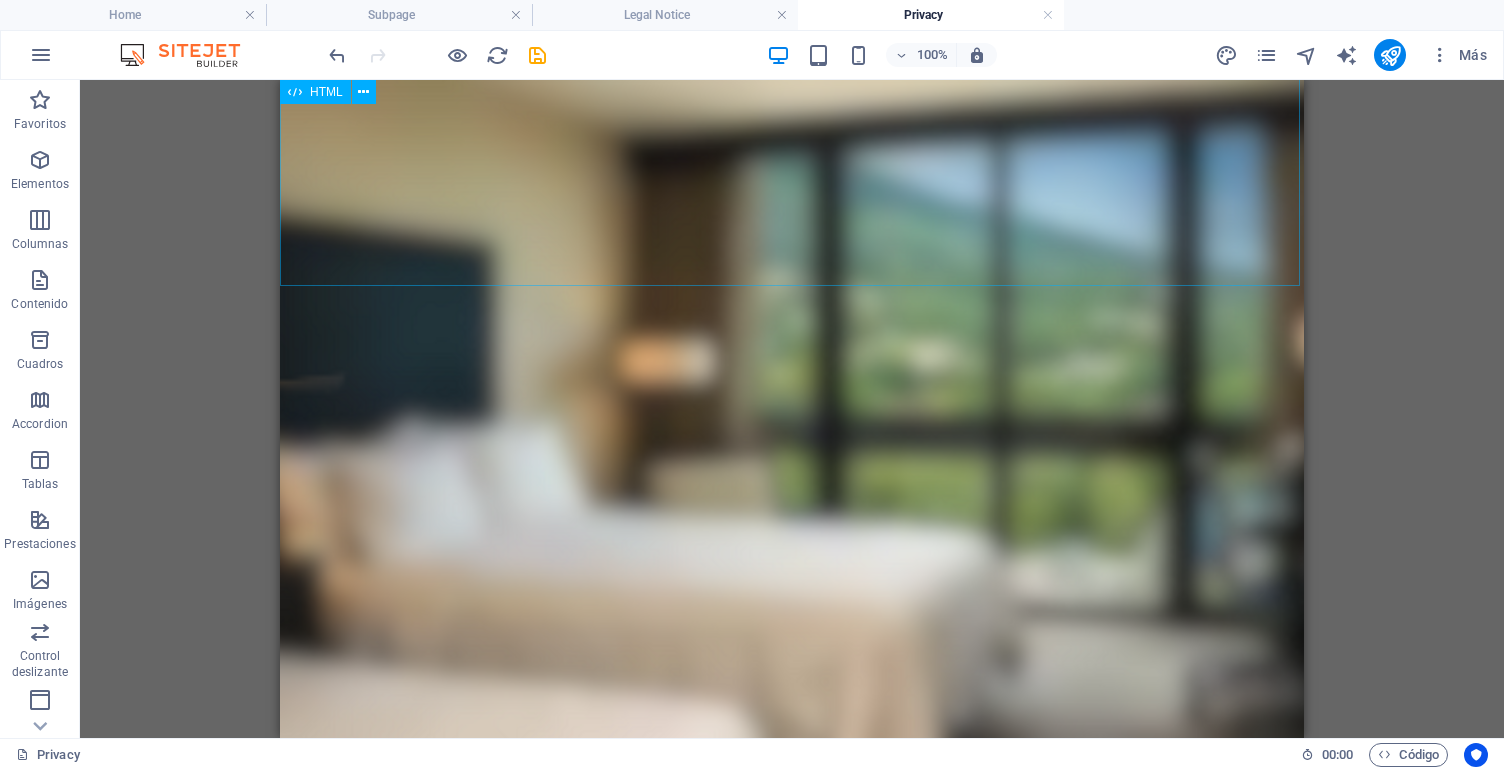 scroll, scrollTop: 1606, scrollLeft: 0, axis: vertical 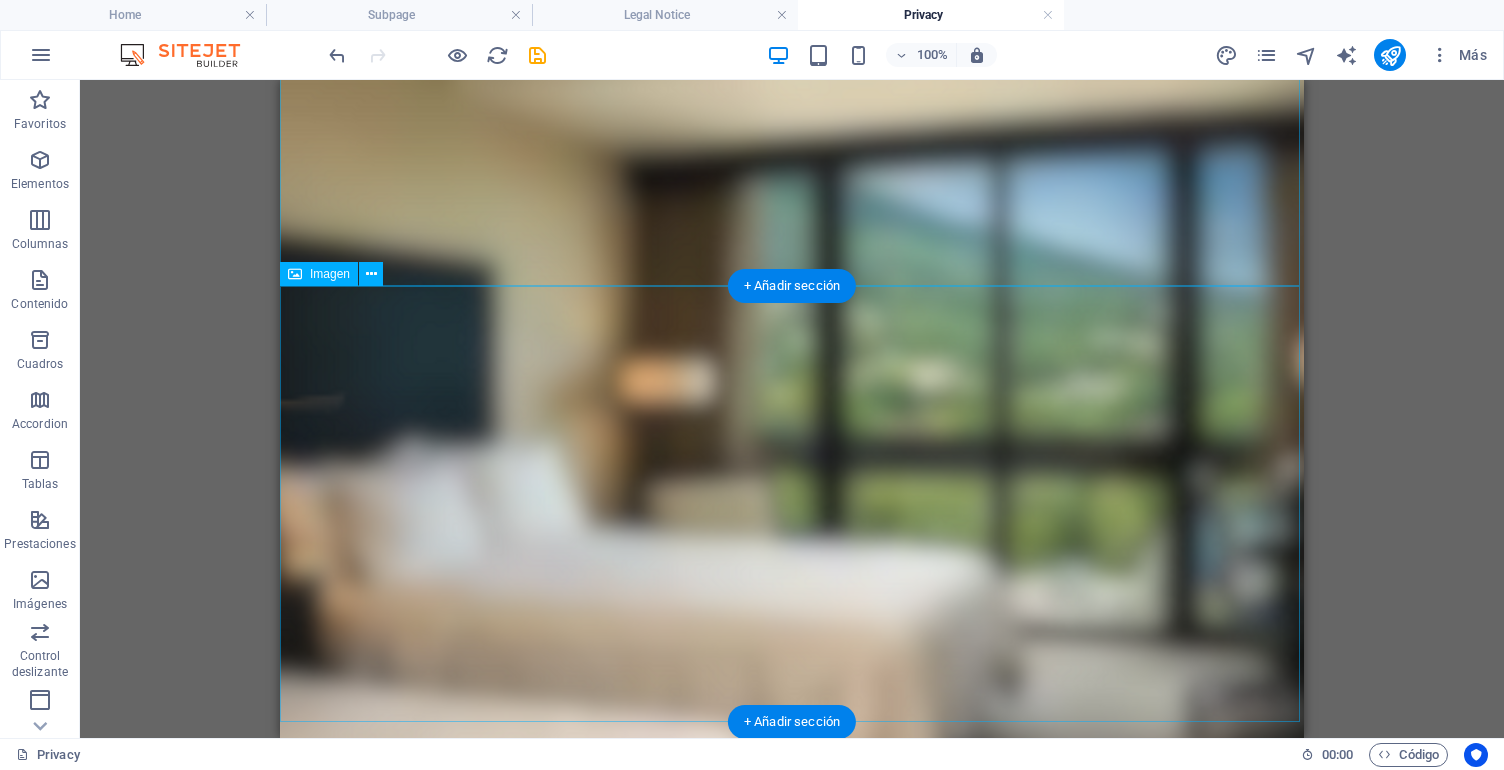 click at bounding box center [792, 382] 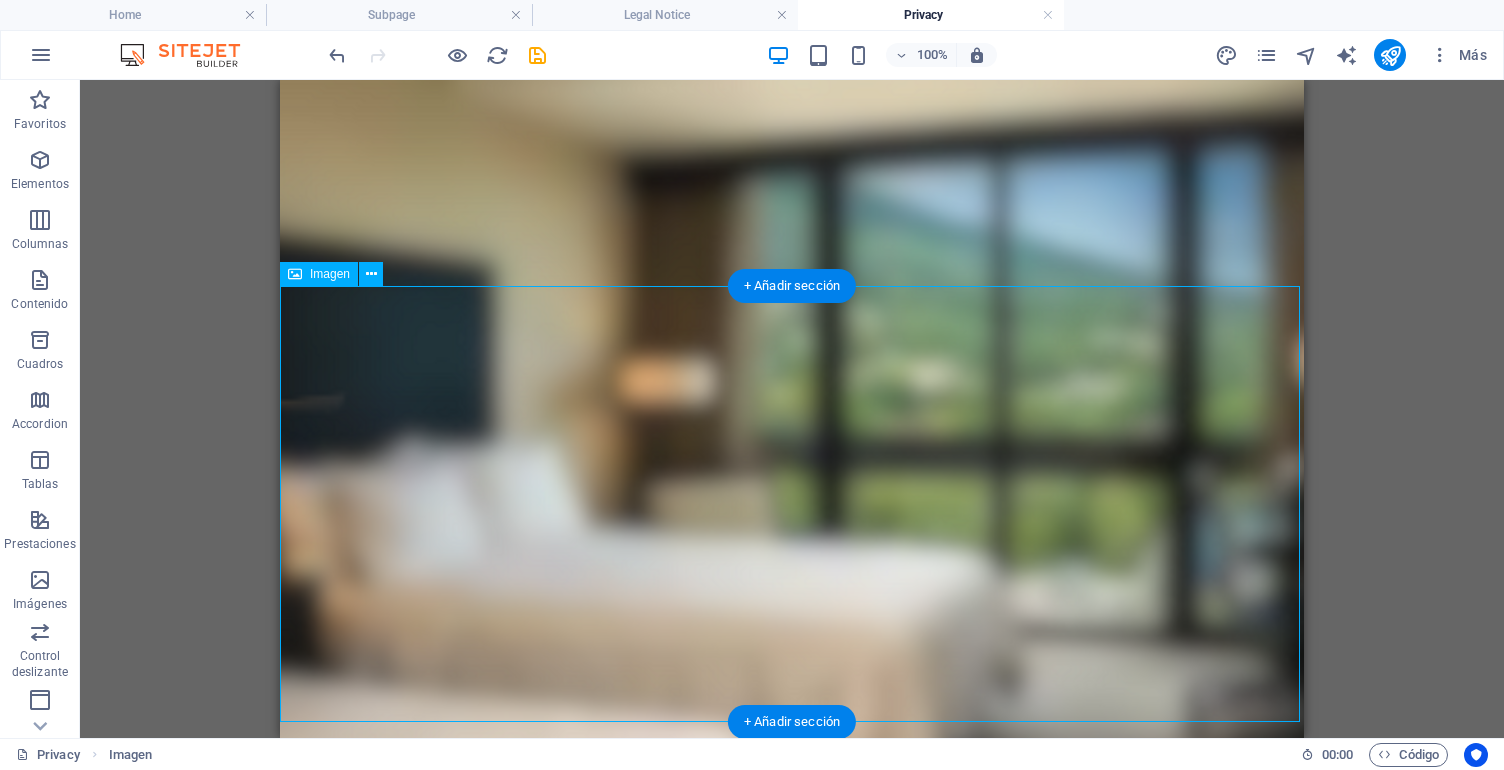 click at bounding box center (792, 382) 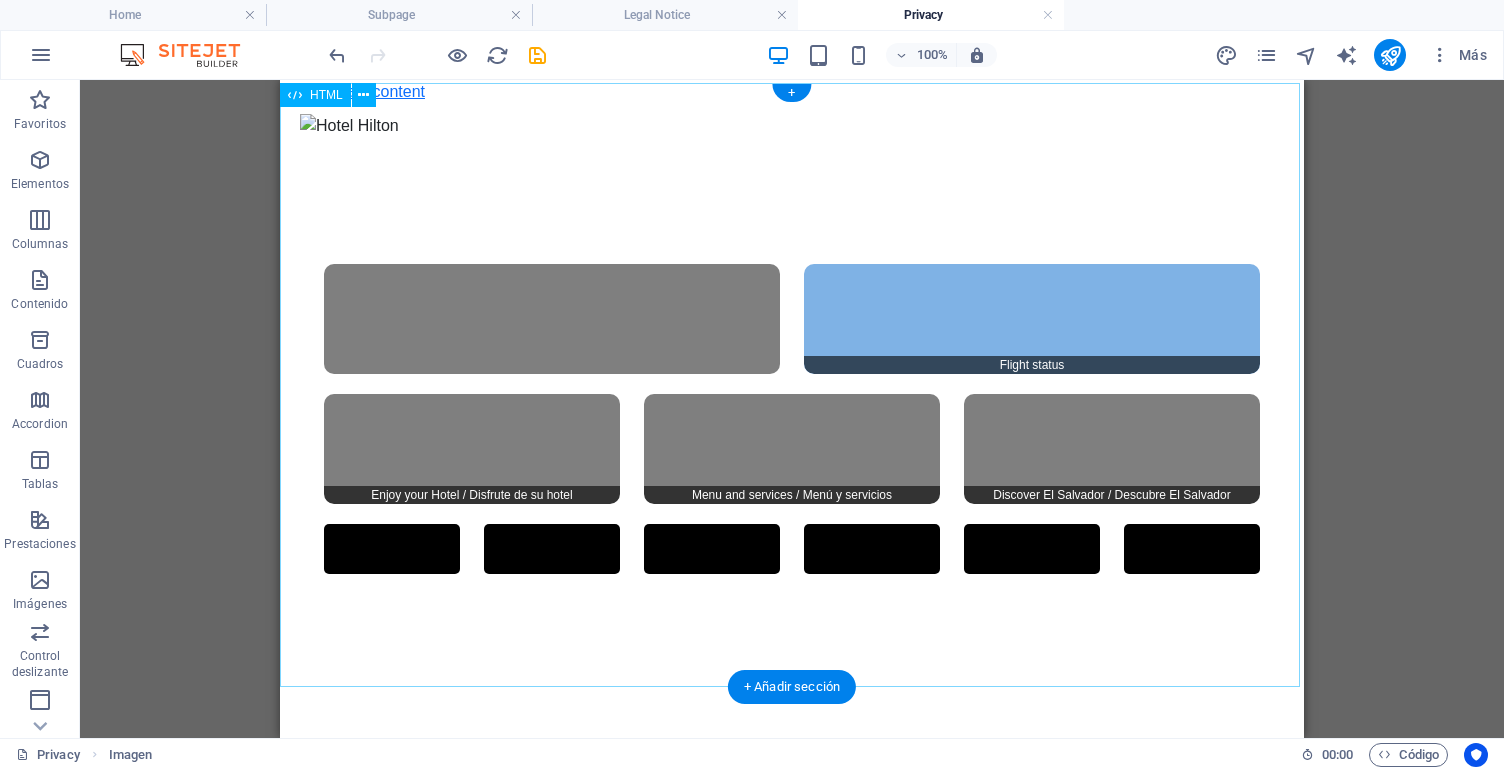 scroll, scrollTop: 0, scrollLeft: 0, axis: both 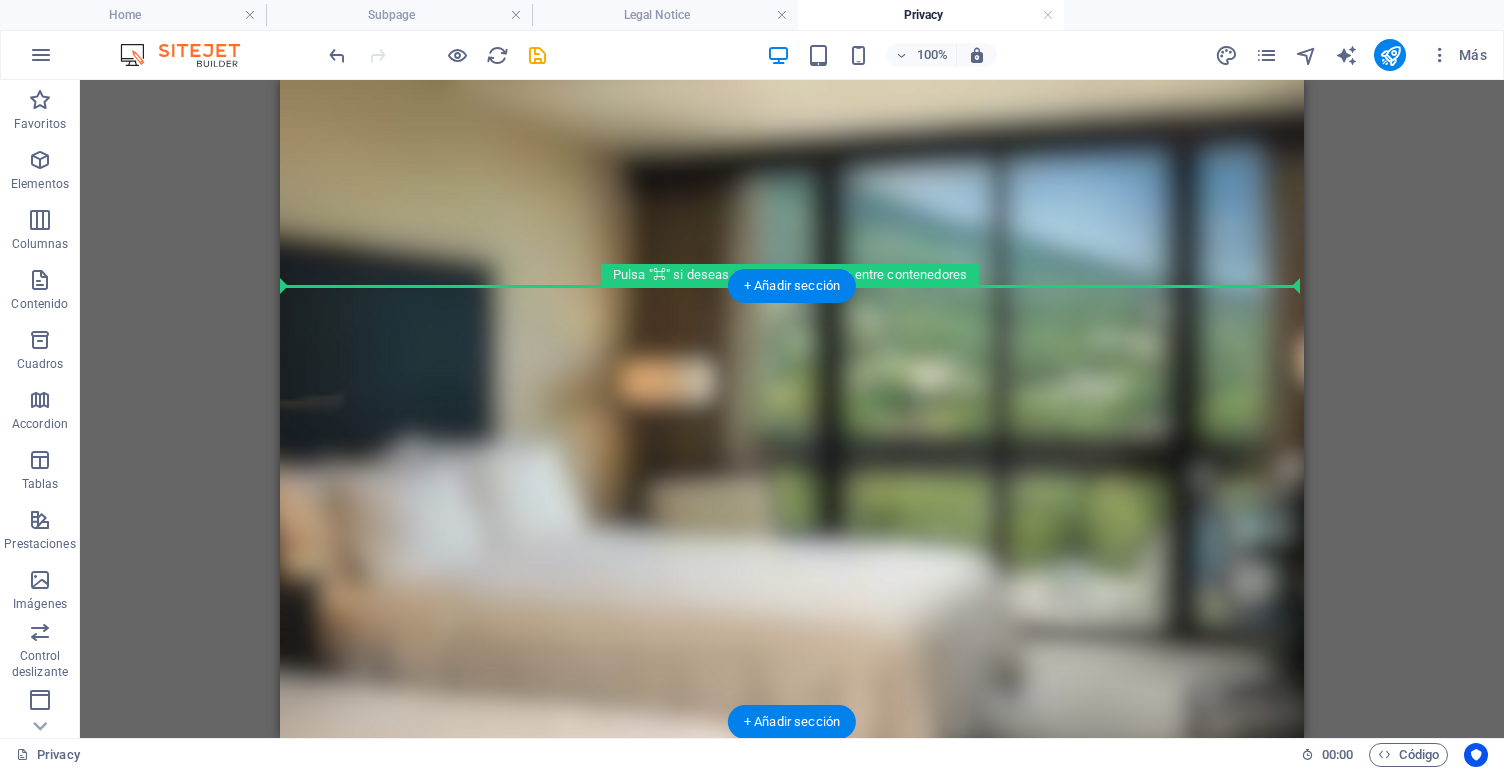 drag, startPoint x: 600, startPoint y: 171, endPoint x: 553, endPoint y: 439, distance: 272.09006 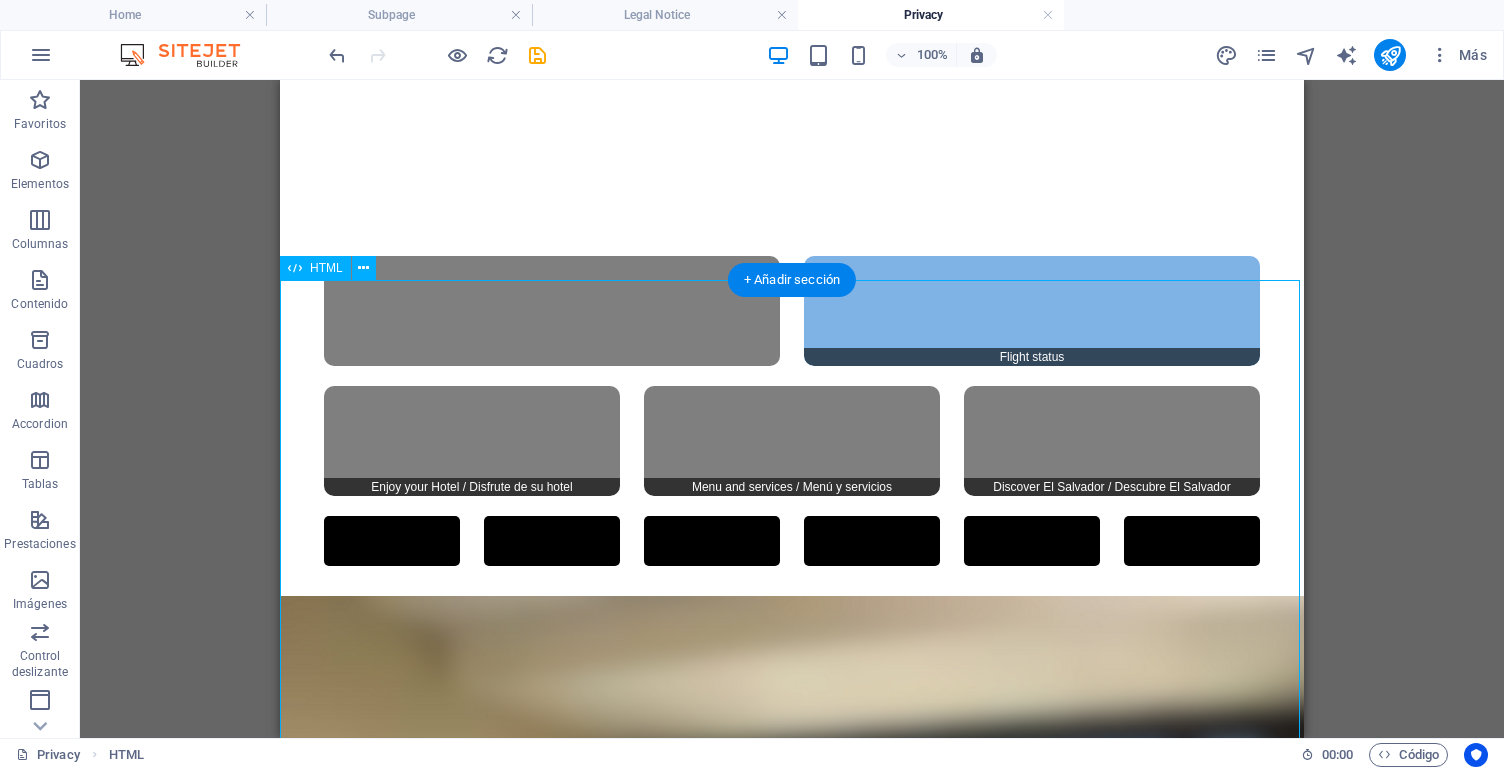 scroll, scrollTop: 1012, scrollLeft: 0, axis: vertical 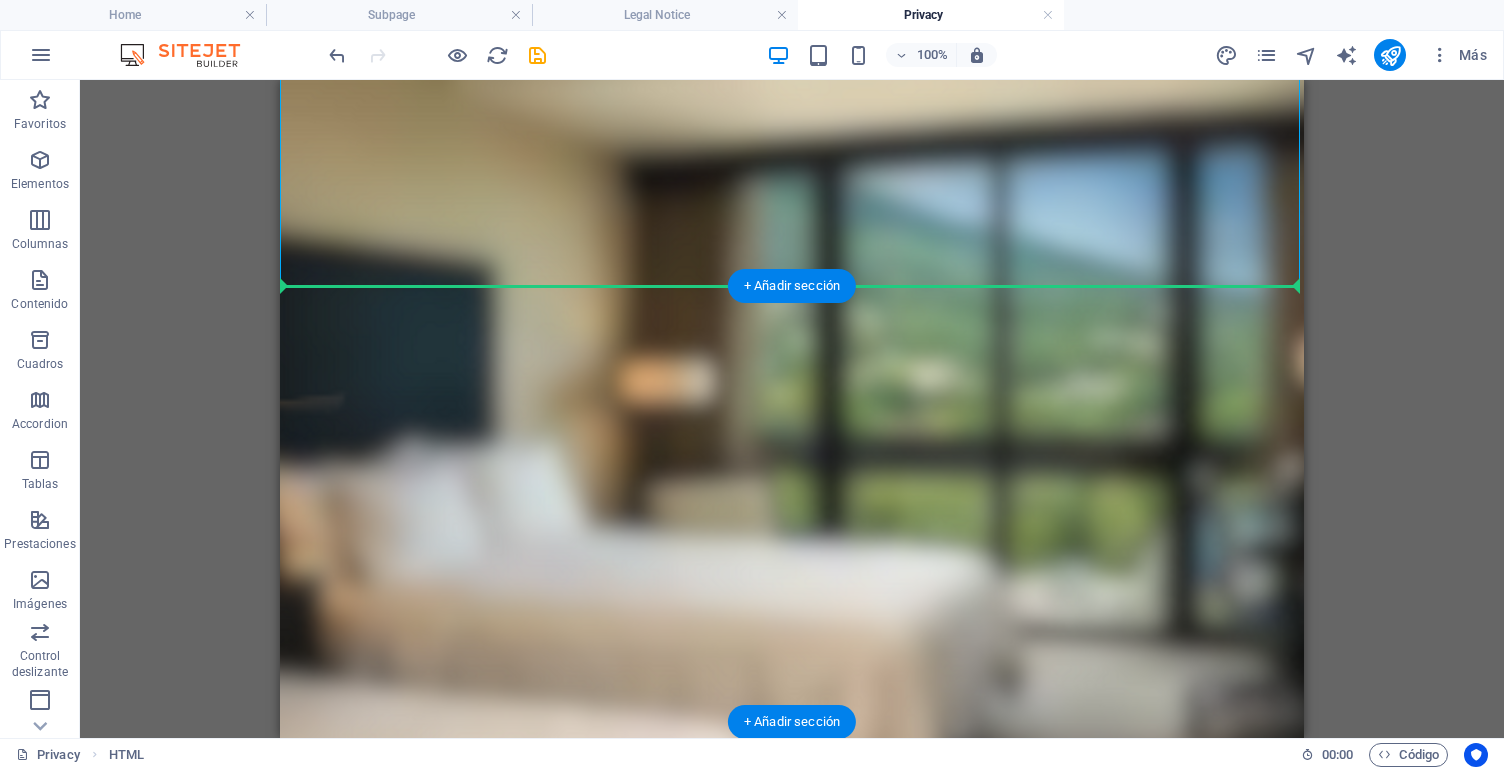 drag, startPoint x: 587, startPoint y: 342, endPoint x: 484, endPoint y: 412, distance: 124.53513 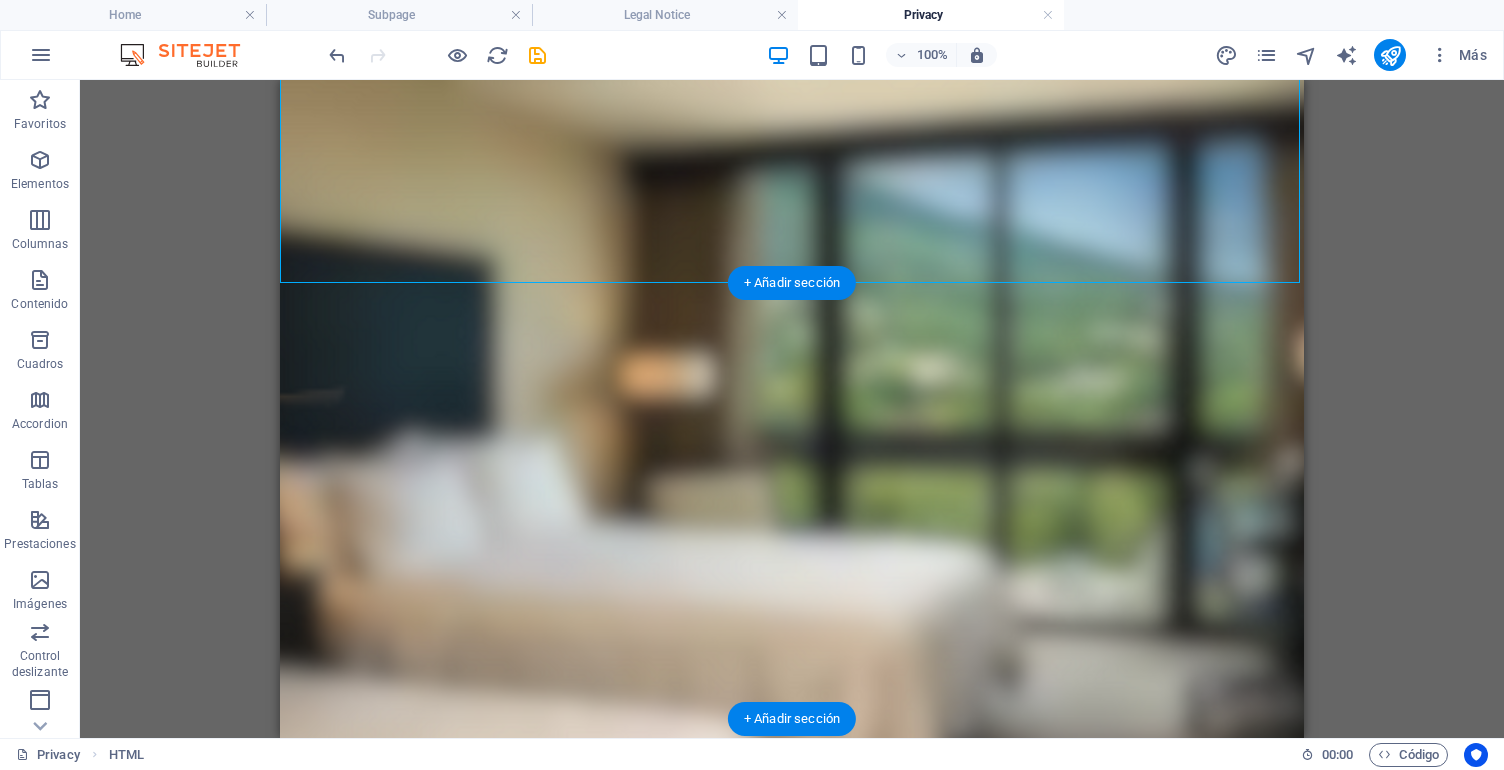 scroll, scrollTop: 1606, scrollLeft: 0, axis: vertical 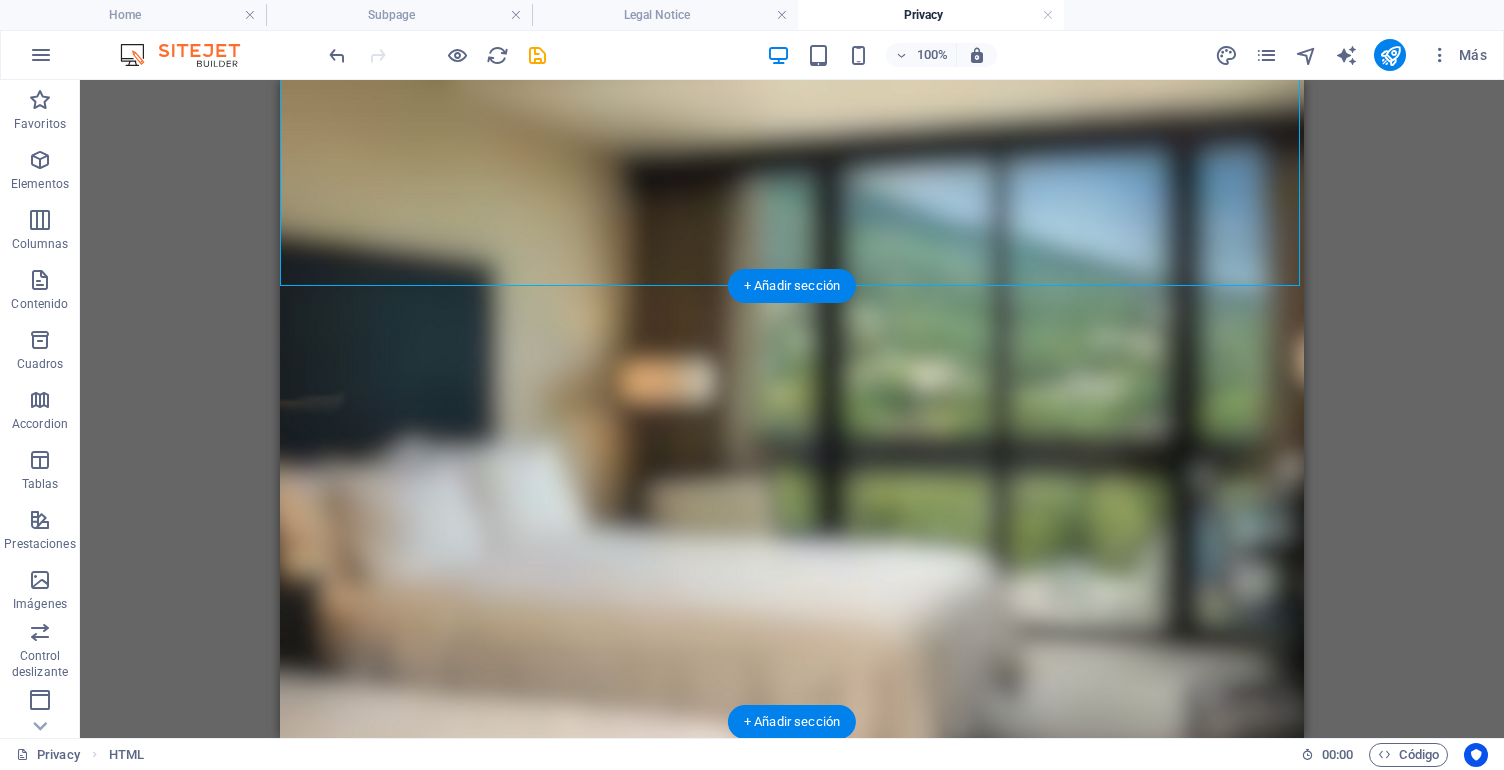click at bounding box center (792, 382) 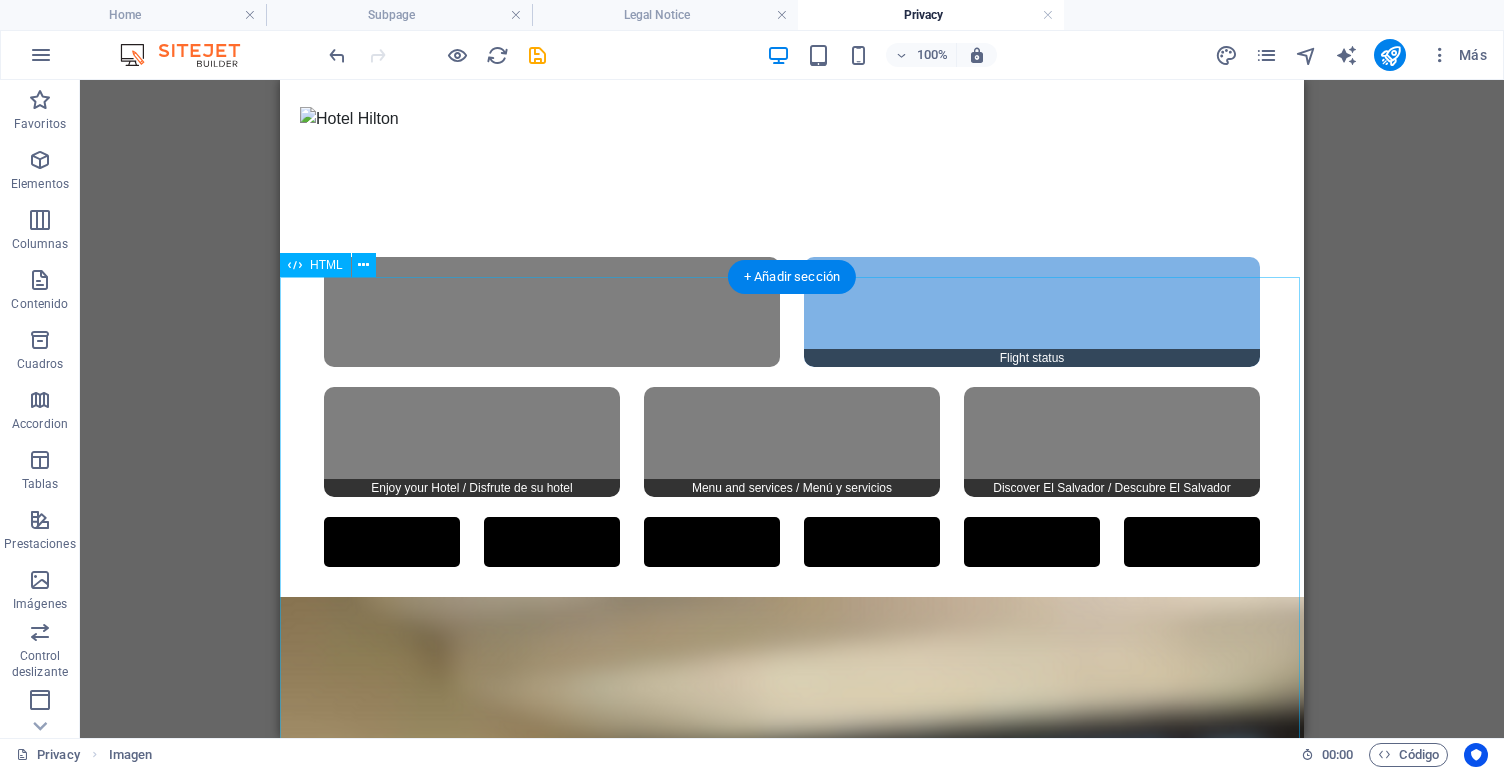 scroll, scrollTop: 1003, scrollLeft: 0, axis: vertical 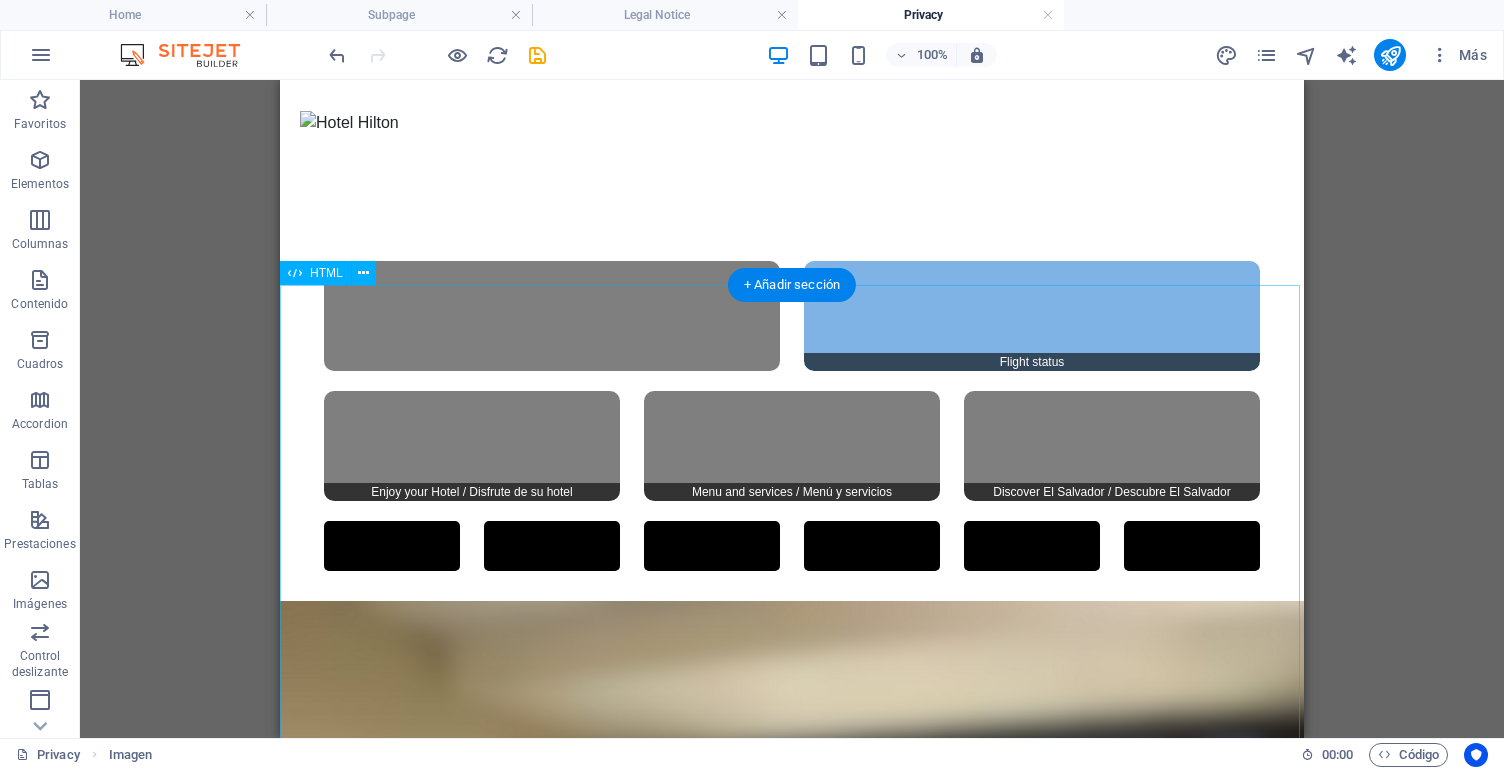 click on "Hotel Hilton
Bienvenidos / Welcome
Flight status
Será redirigido a la página de vuelos en 3 segundos...
Enjoy your Hotel / Disfrute de su hotel" at bounding box center [792, 351] 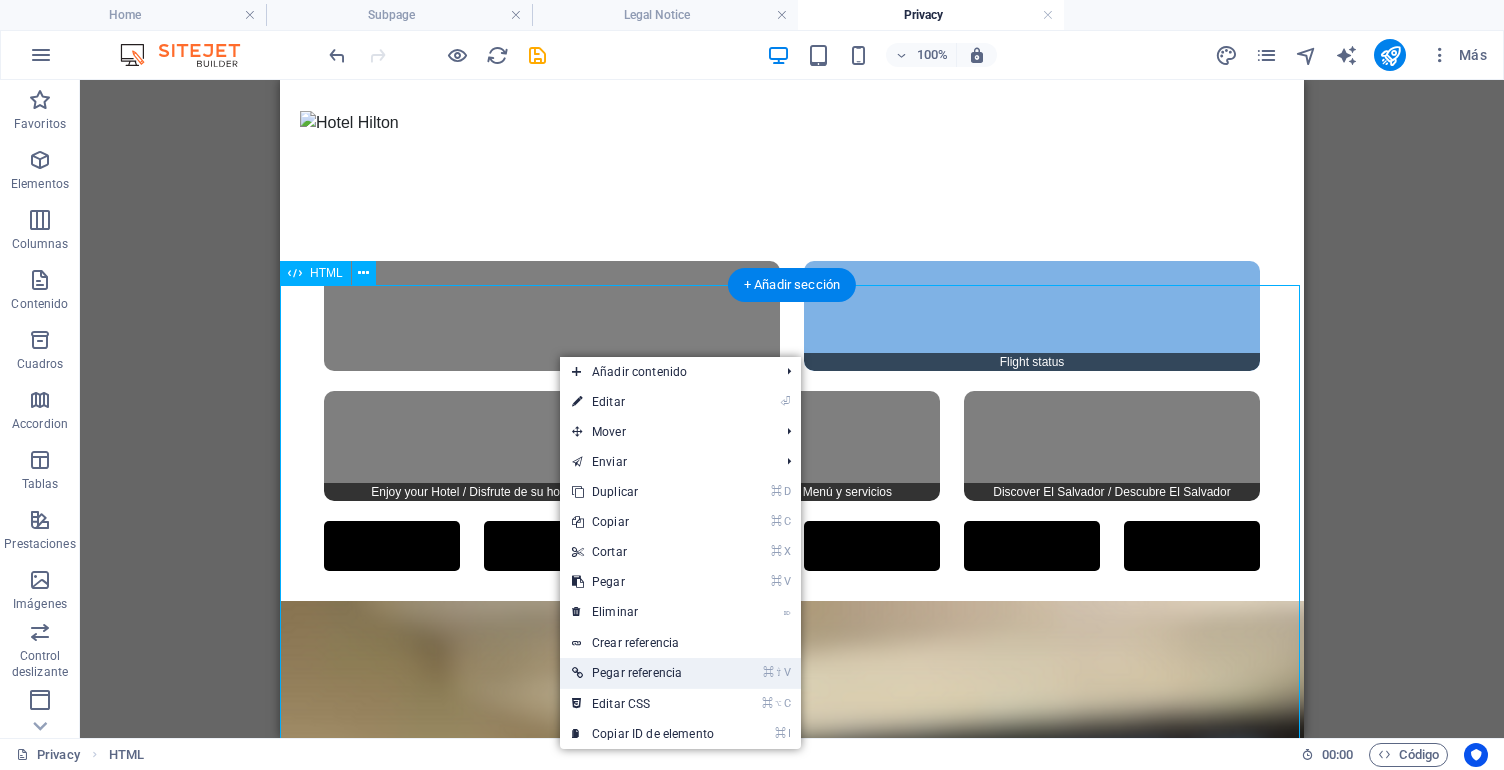 click on "⌘ ⇧ V  Pegar referencia" at bounding box center (643, 673) 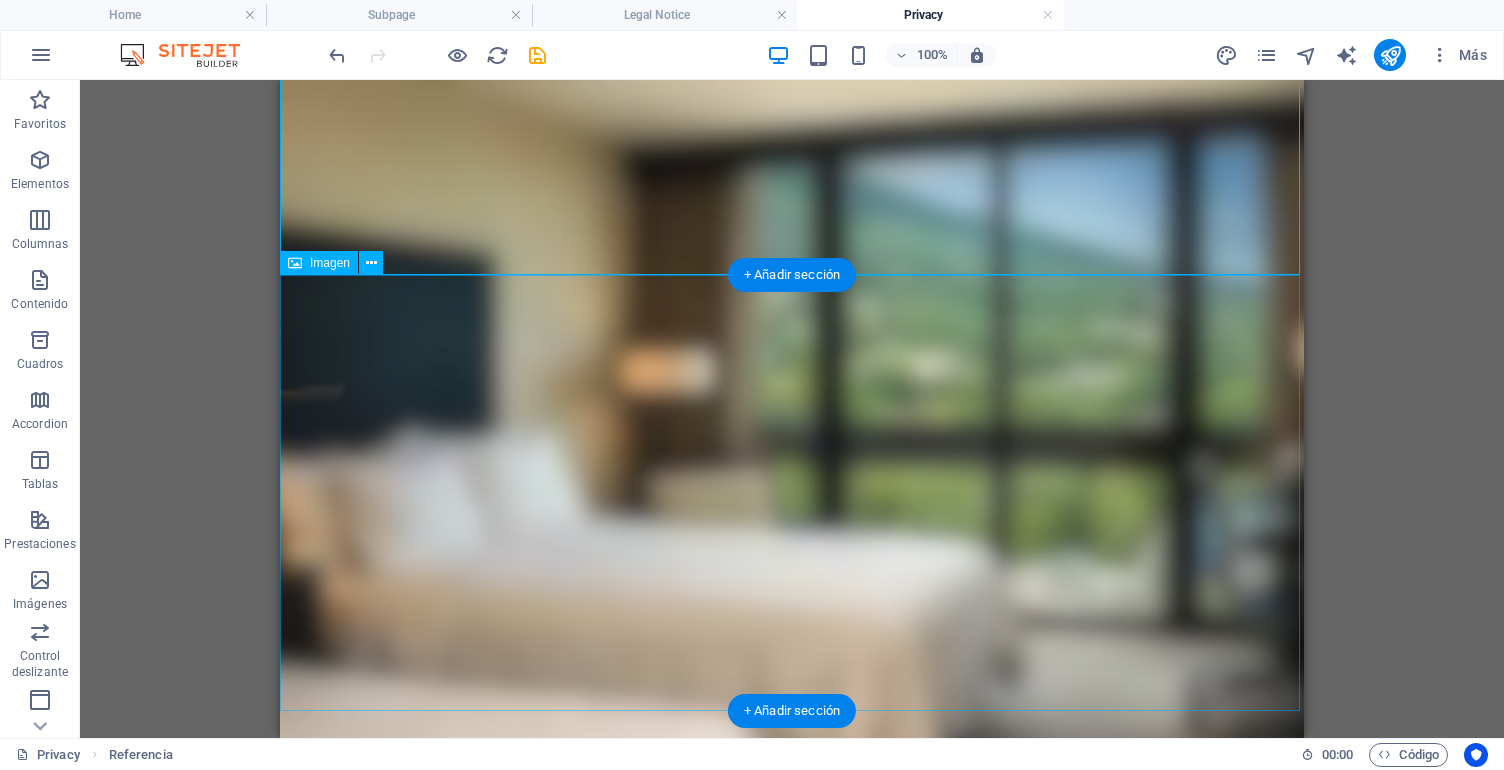 scroll, scrollTop: 2106, scrollLeft: 0, axis: vertical 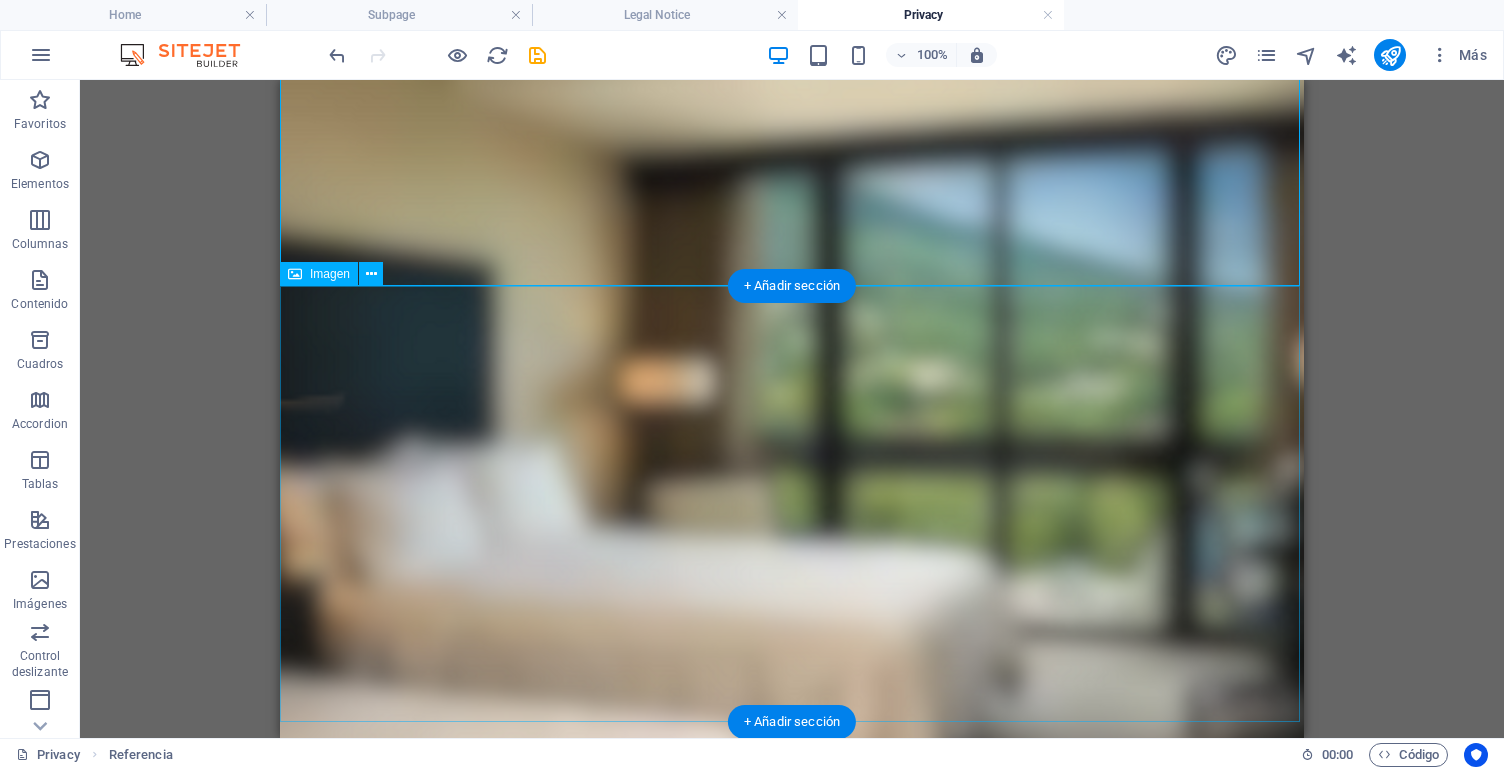 click at bounding box center [792, 382] 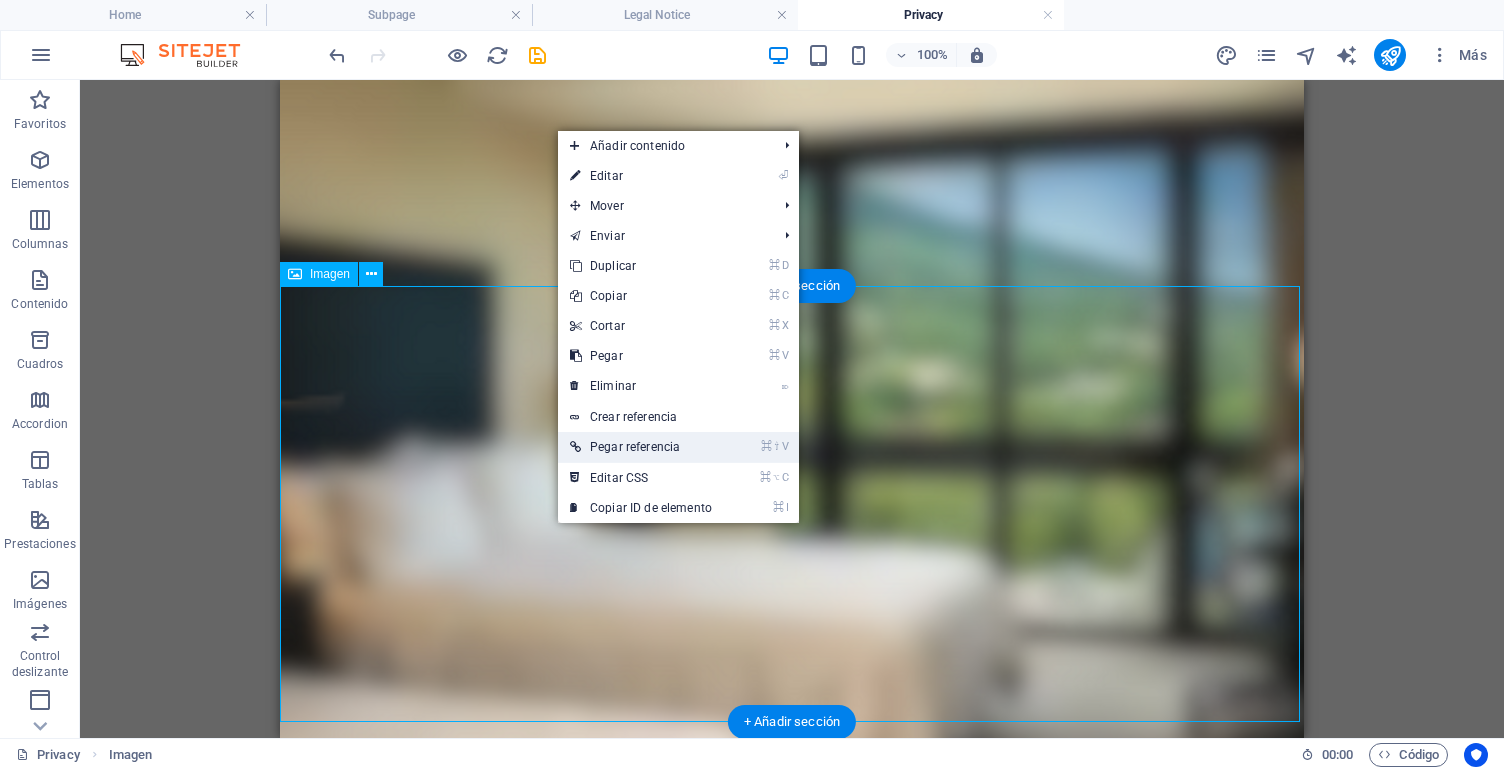 click on "⌘ ⇧ V  Pegar referencia" at bounding box center [641, 447] 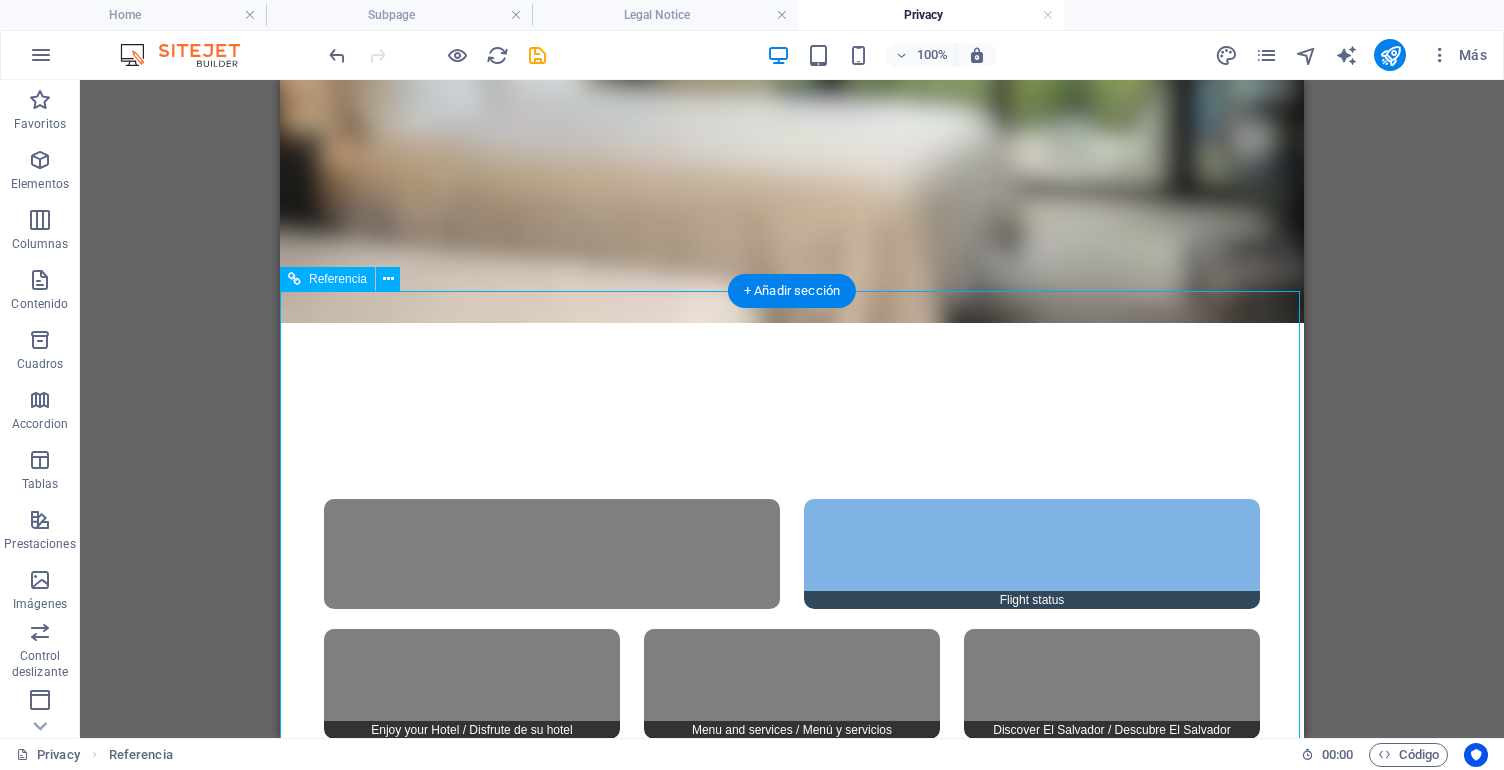 scroll, scrollTop: 2553, scrollLeft: 0, axis: vertical 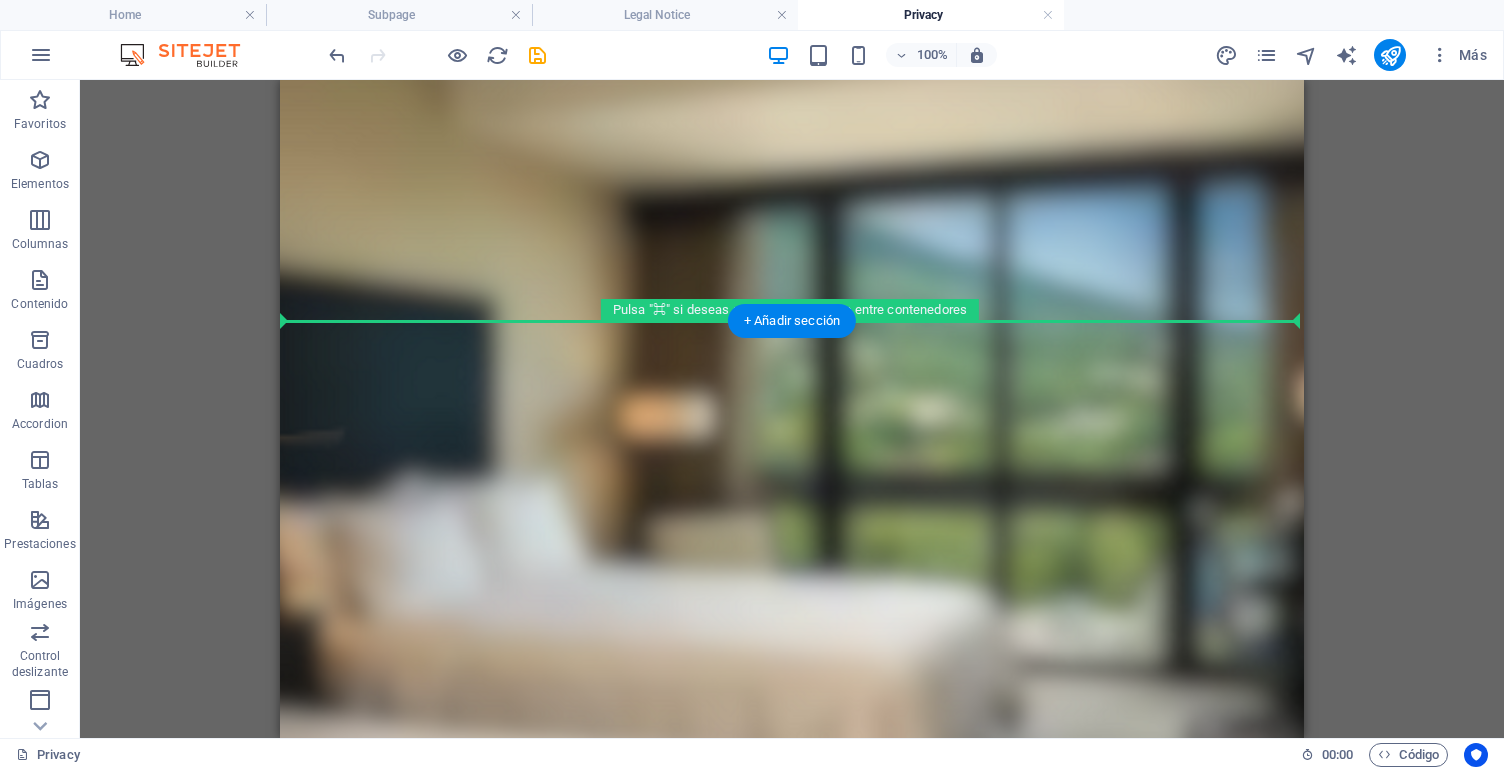 drag, startPoint x: 628, startPoint y: 359, endPoint x: 411, endPoint y: 431, distance: 228.63289 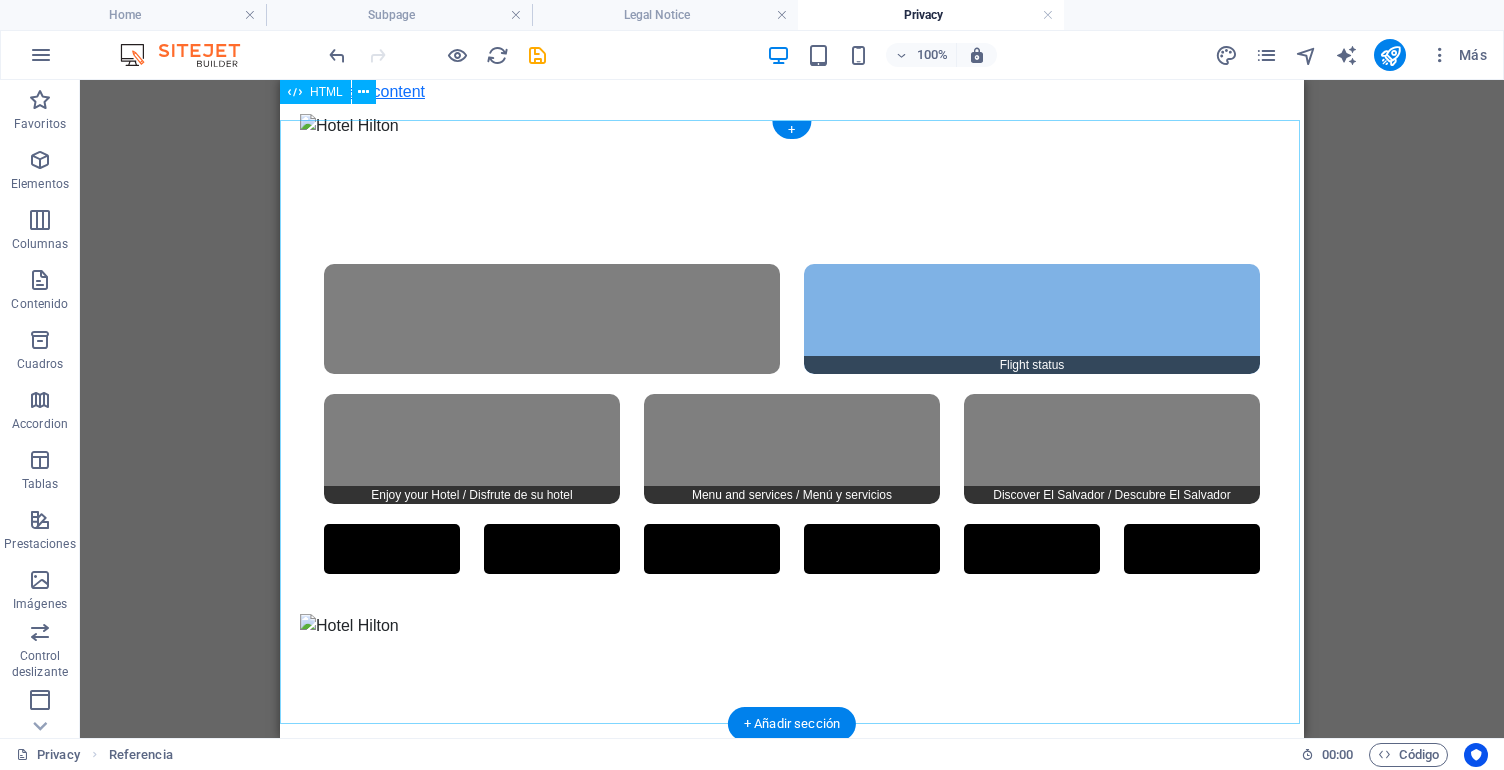 scroll, scrollTop: 0, scrollLeft: 0, axis: both 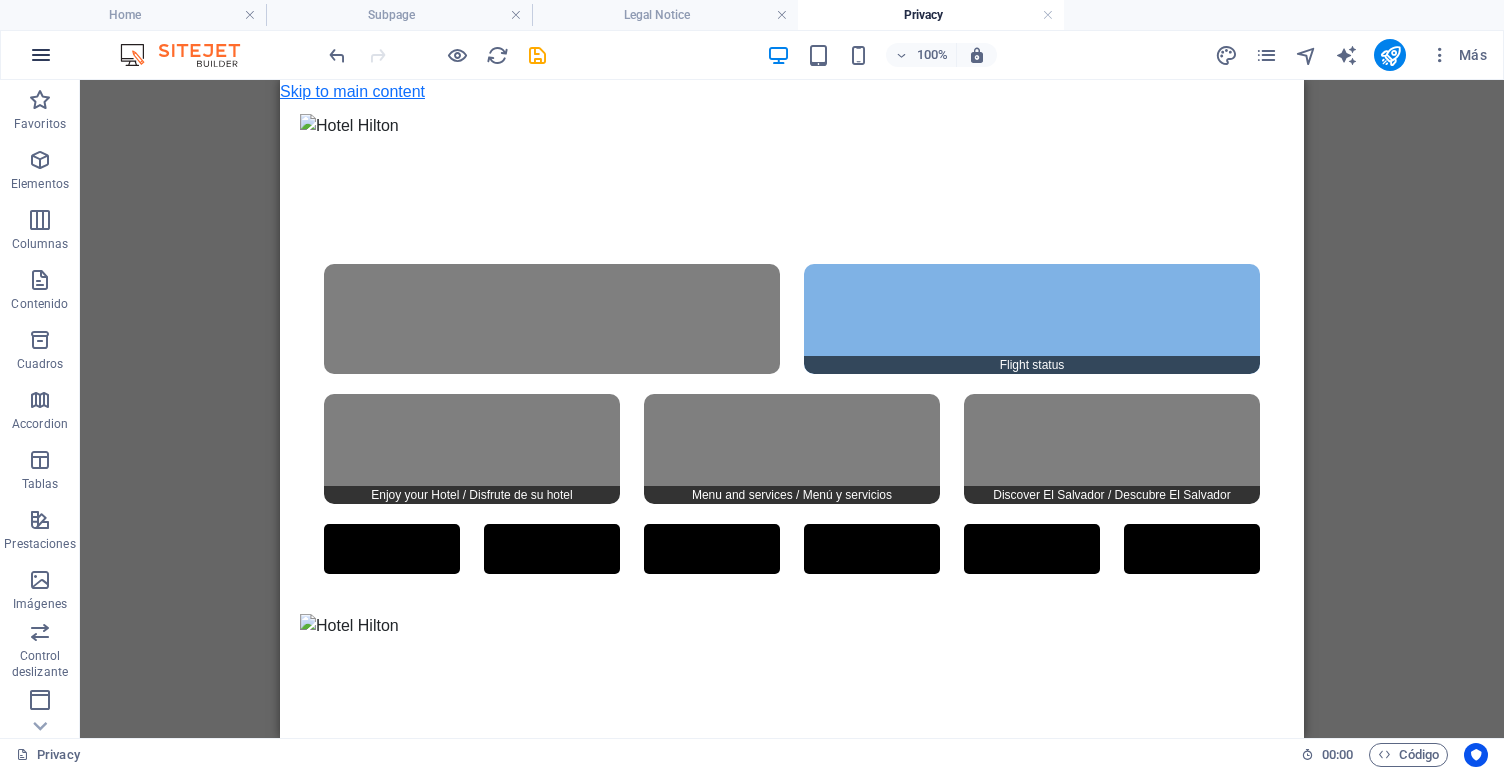 click at bounding box center (41, 55) 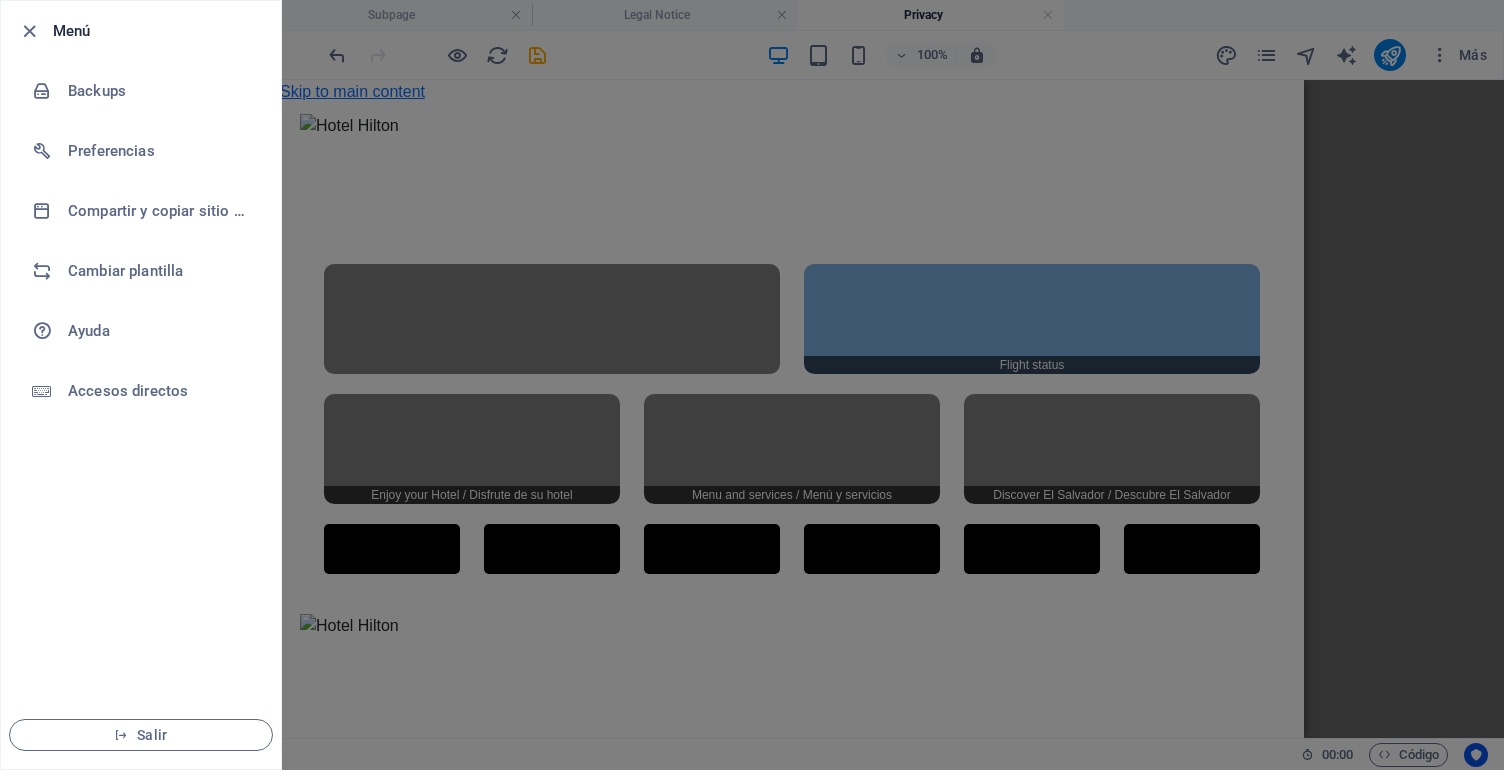click at bounding box center (752, 385) 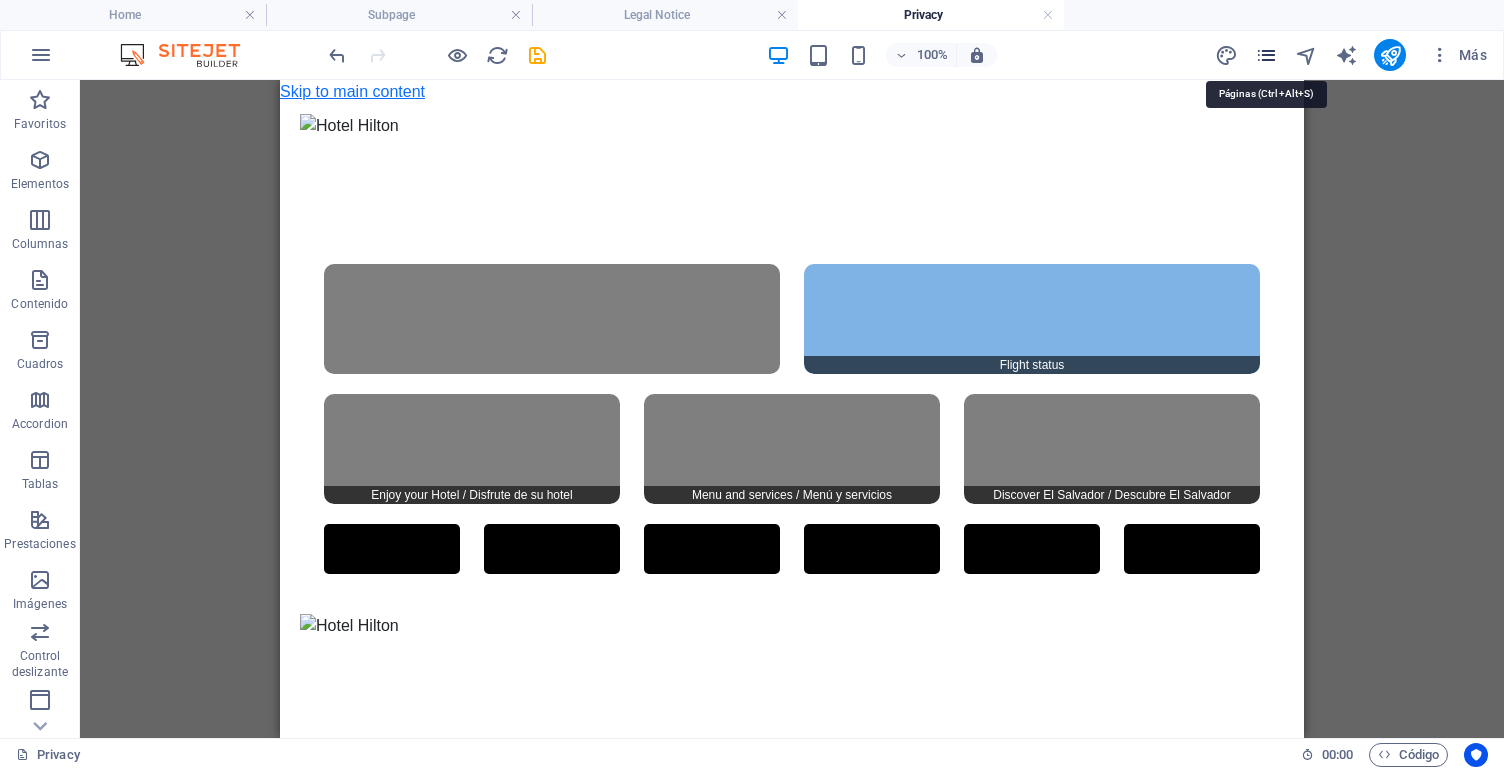 click at bounding box center [1266, 55] 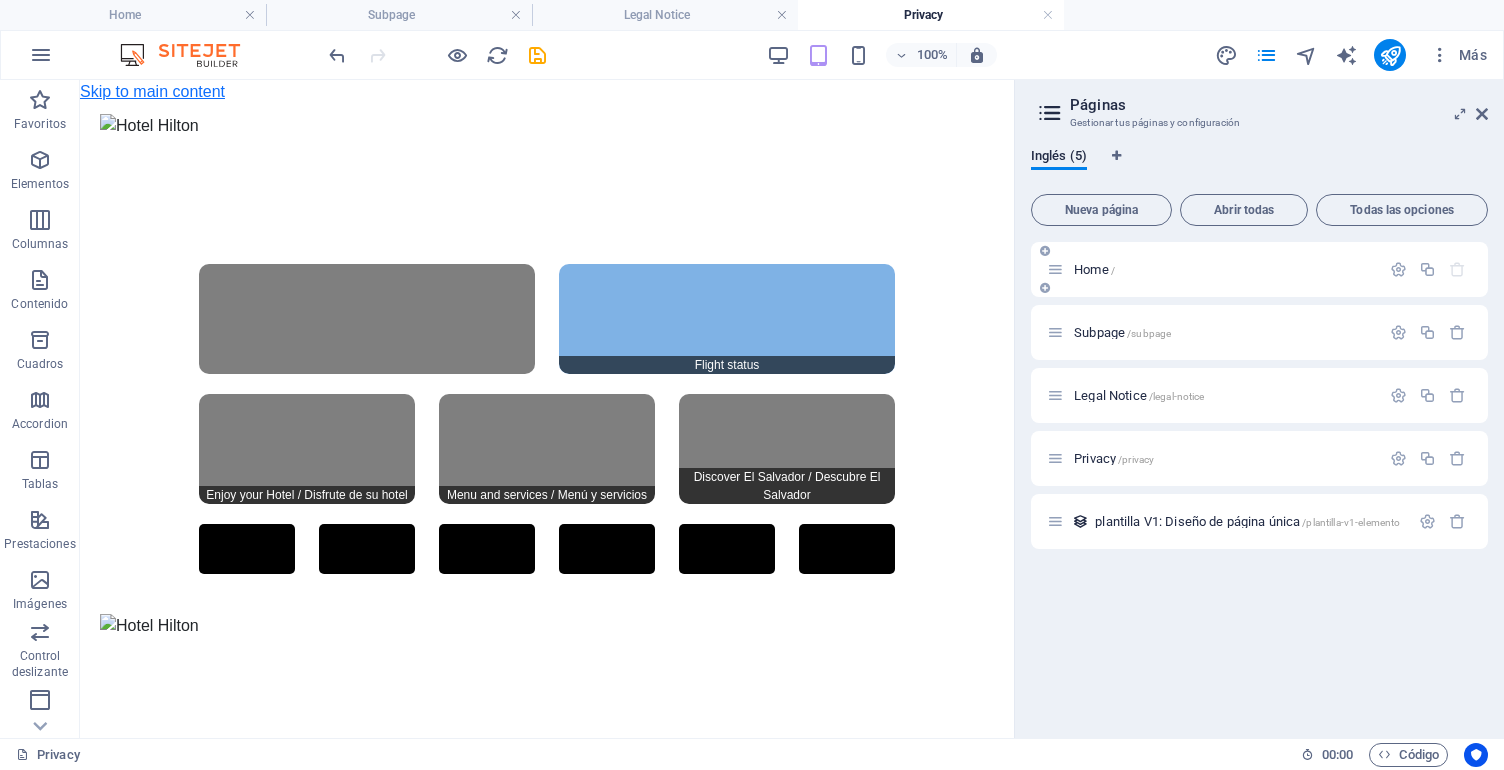 click on "Home /" at bounding box center (1224, 269) 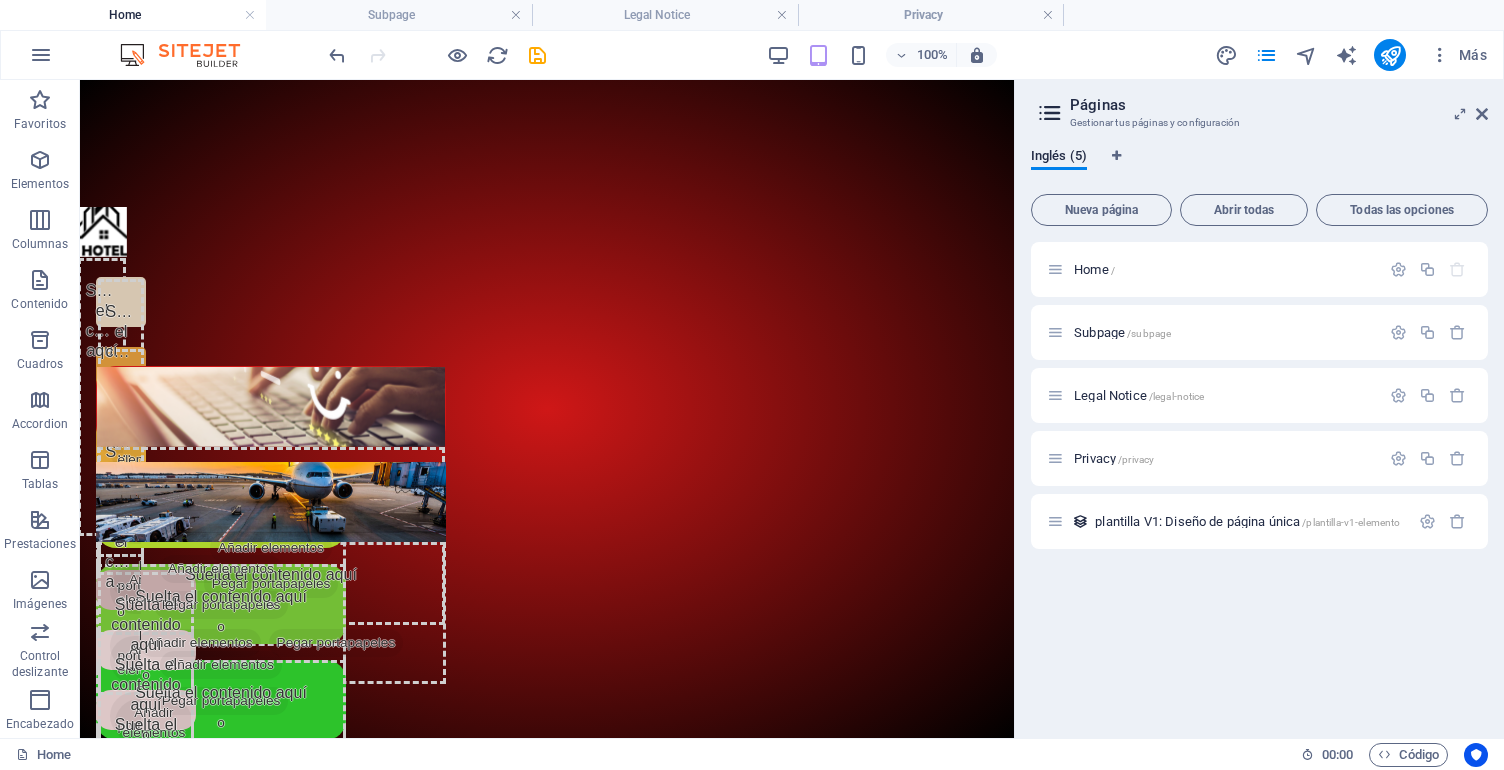 click on "Skip to main content
Suelta el contenido aquí o  Añadir elementos  Pegar portapapeles Suelta el contenido aquí o  Añadir elementos  Pegar portapapeles Suelta el contenido aquí o  Añadir elementos  Pegar portapapeles Suelta el contenido aquí o  Añadir elementos  Pegar portapapeles Suelta el contenido aquí o  Añadir elementos  Pegar portapapeles Suelta el contenido aquí o  Añadir elementos  Pegar portapapeles Suelta el contenido aquí o  Añadir elementos  Pegar portapapeles Suelta el contenido aquí o  Añadir elementos  Pegar portapapeles Suelta el contenido aquí o  Añadir elementos  Pegar portapapeles Suelta el contenido aquí o  Añadir elementos  Pegar portapapeles Suelta el contenido aquí o  Añadir elementos  Pegar portapapeles Suelta el contenido aquí o  Añadir elementos  Pegar portapapeles Suelta el contenido aquí o  Añadir elementos  Pegar portapapeles Suelta el contenido aquí o  Añadir elementos  Pegar portapapeles Suelta el contenido aquí o o" at bounding box center (547, 298) 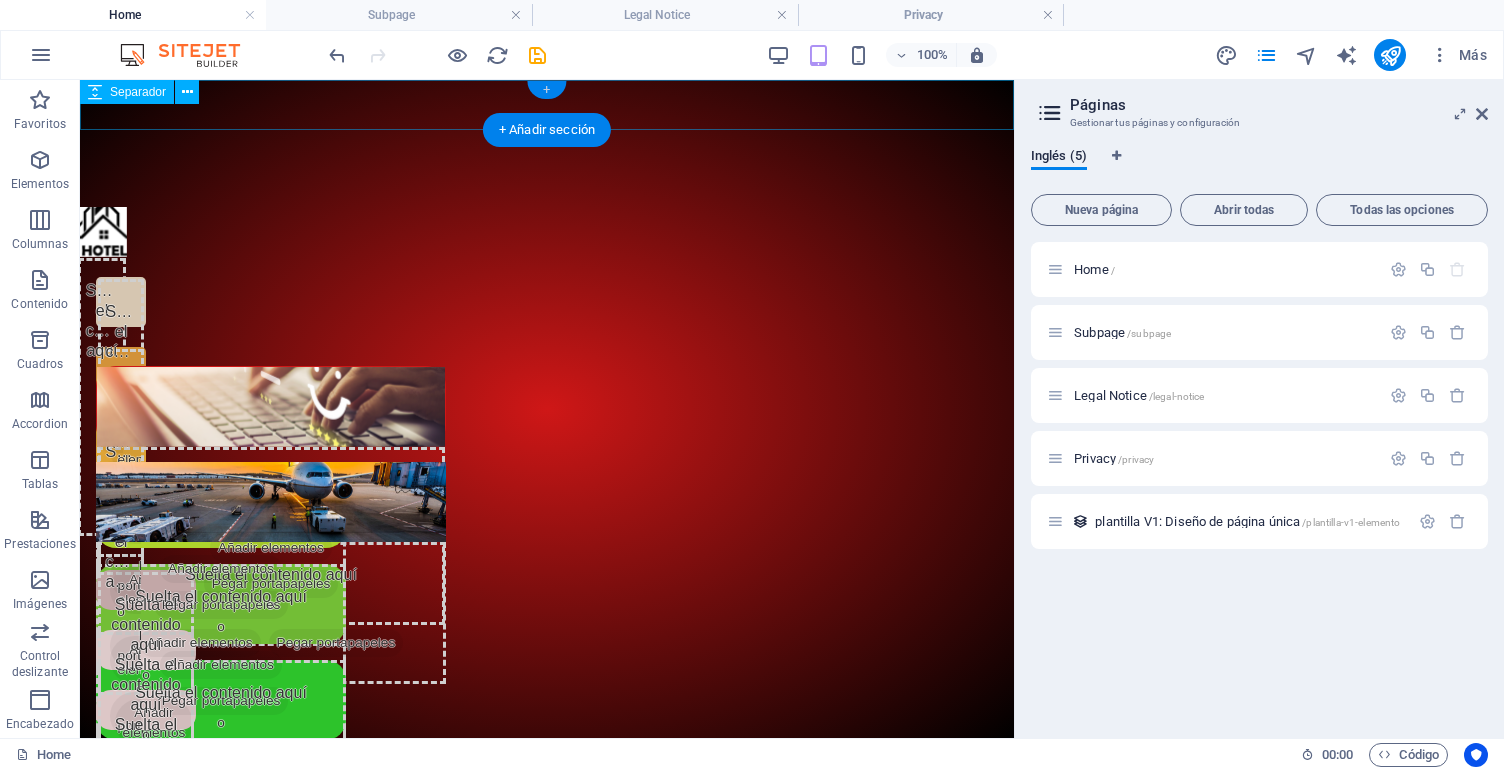 drag, startPoint x: 467, startPoint y: 10, endPoint x: 546, endPoint y: 90, distance: 112.432205 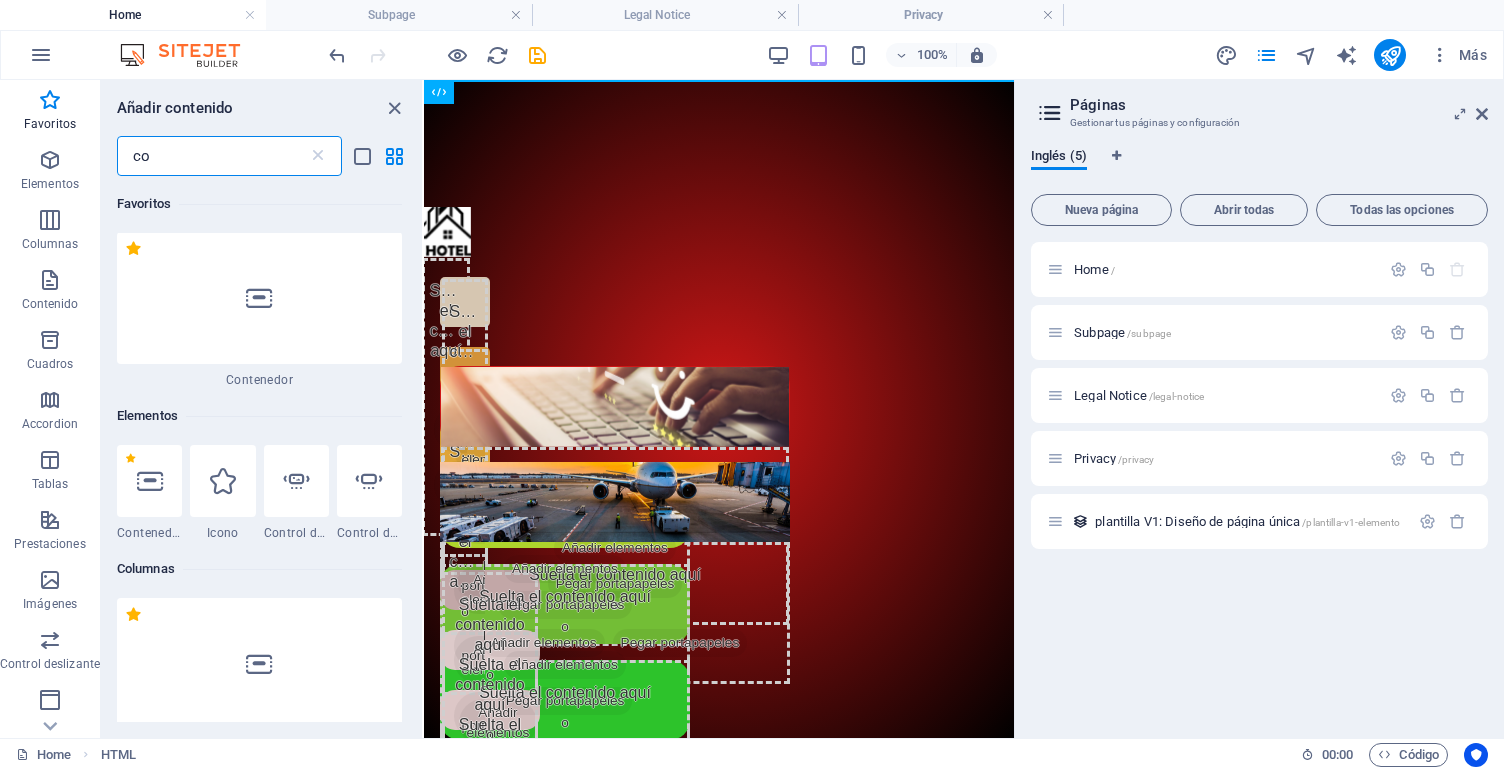 scroll, scrollTop: 0, scrollLeft: 0, axis: both 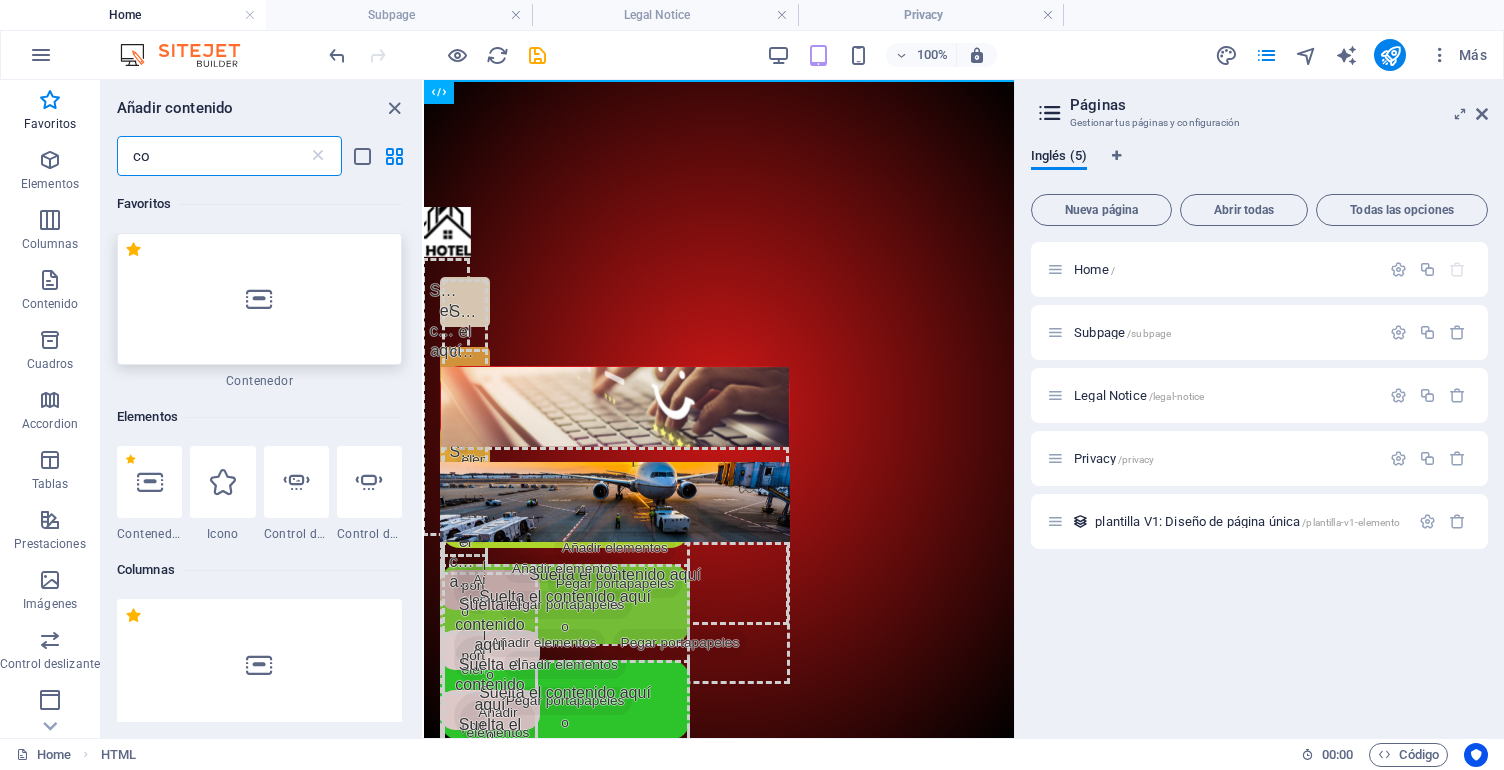 type on "co" 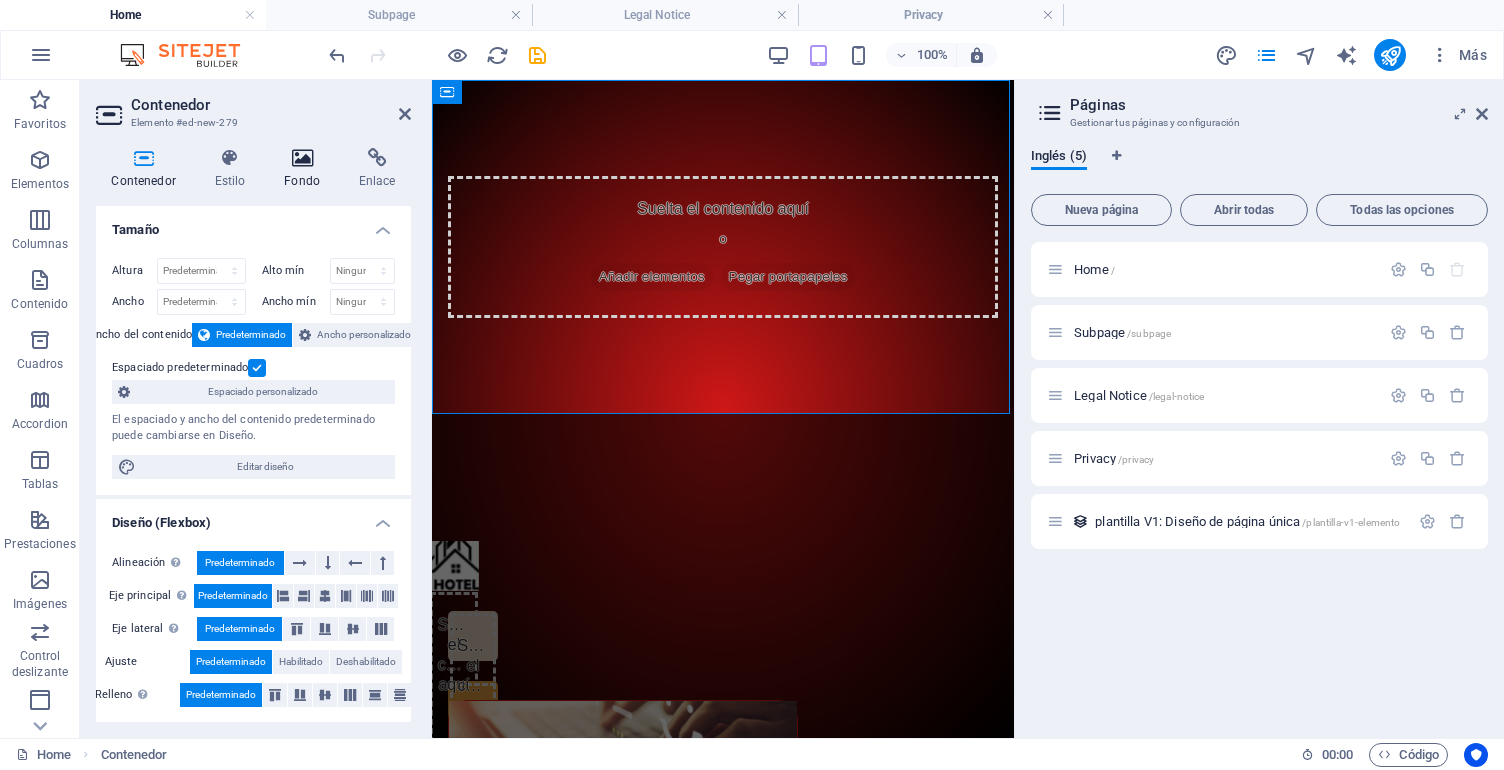 click on "Fondo" at bounding box center [306, 169] 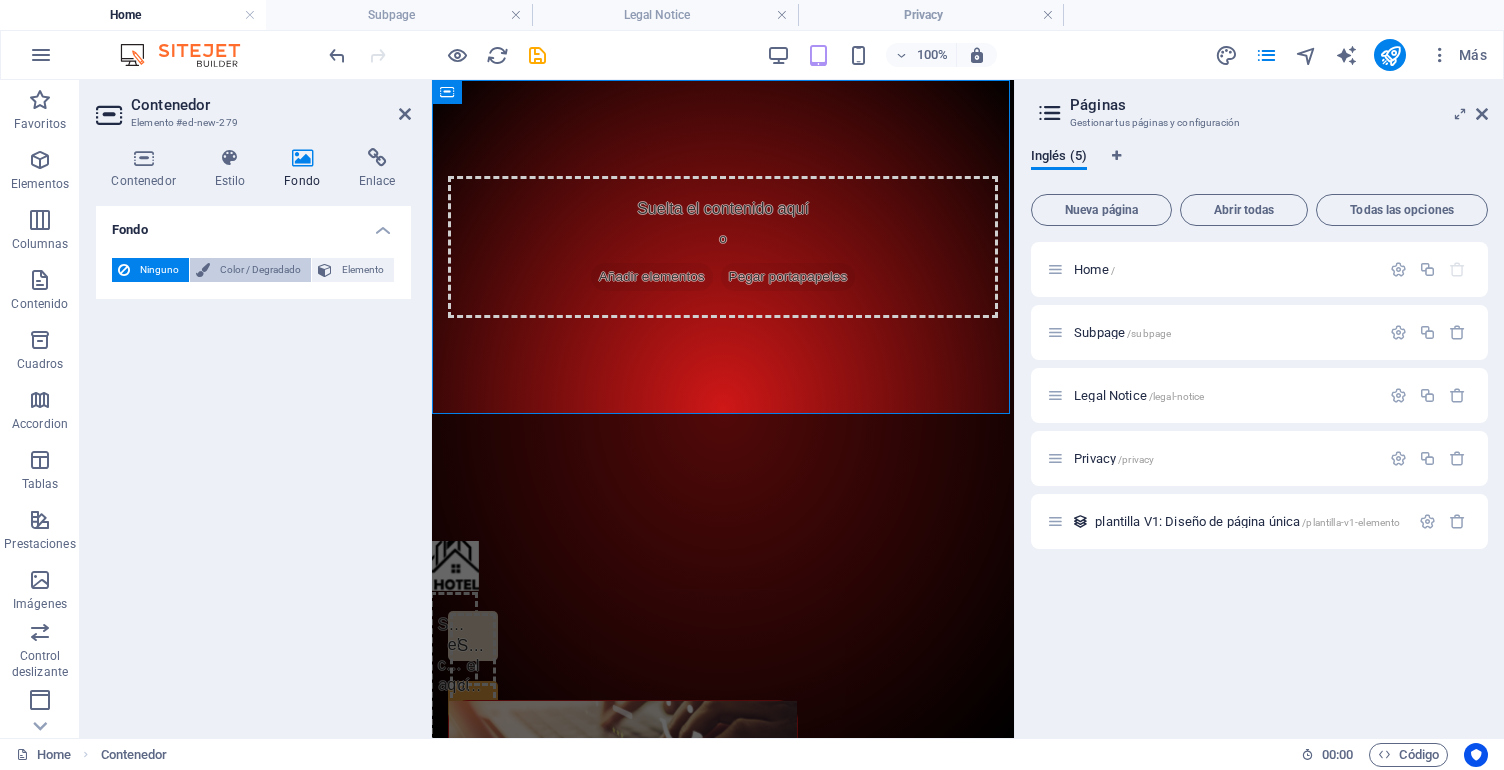 click on "Color / Degradado" at bounding box center (260, 270) 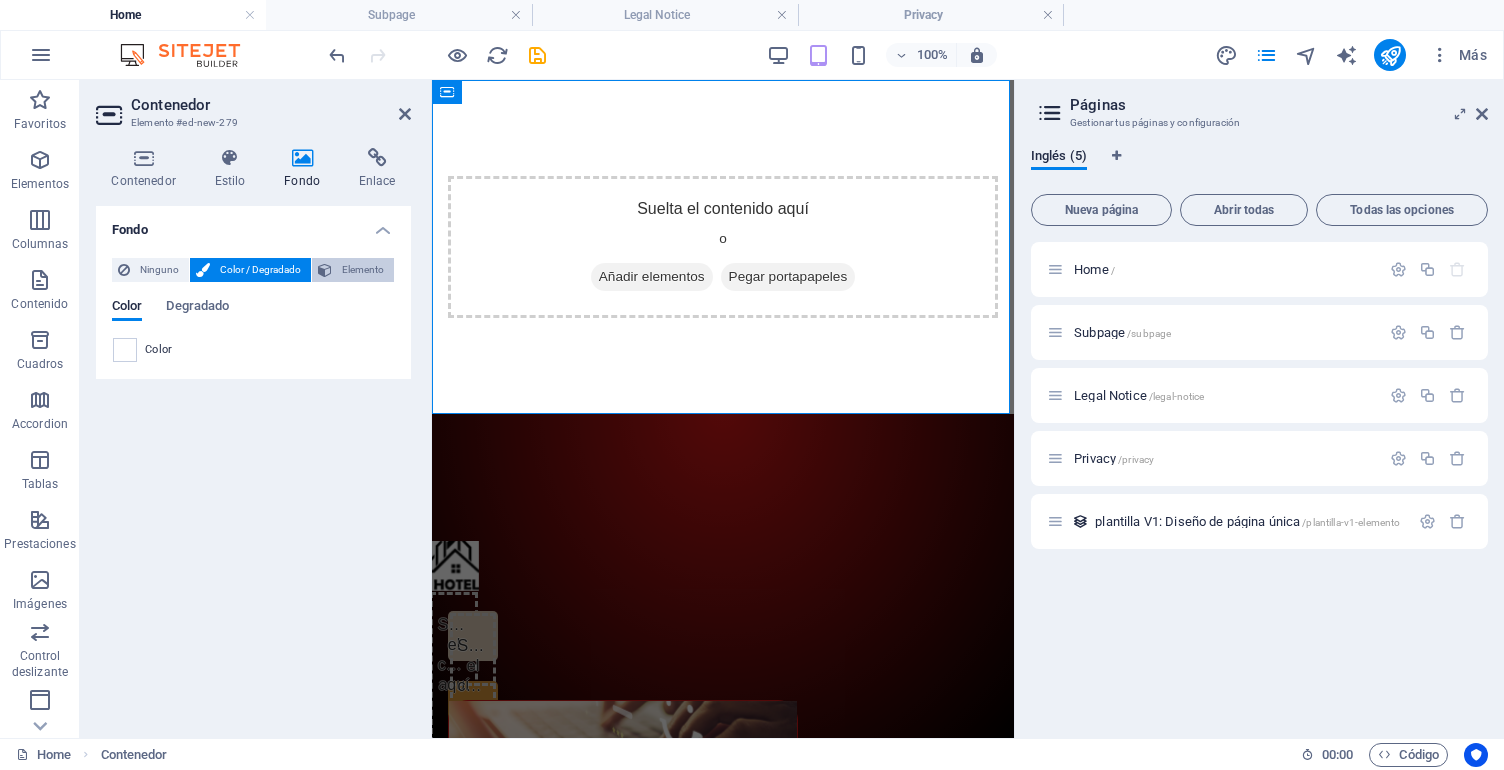 click at bounding box center [325, 270] 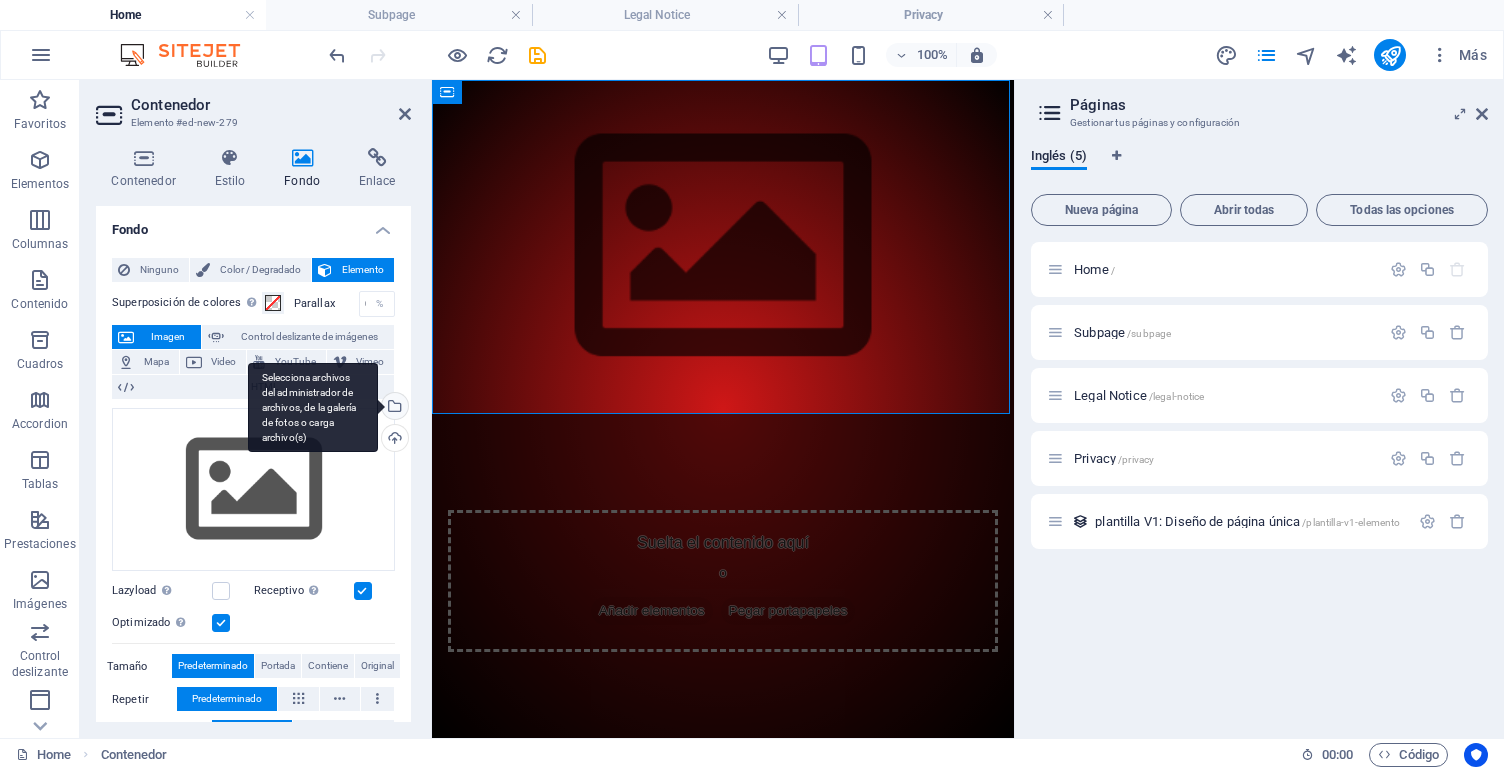 click on "Selecciona archivos del administrador de archivos, de la galería de fotos o carga archivo(s)" at bounding box center [393, 408] 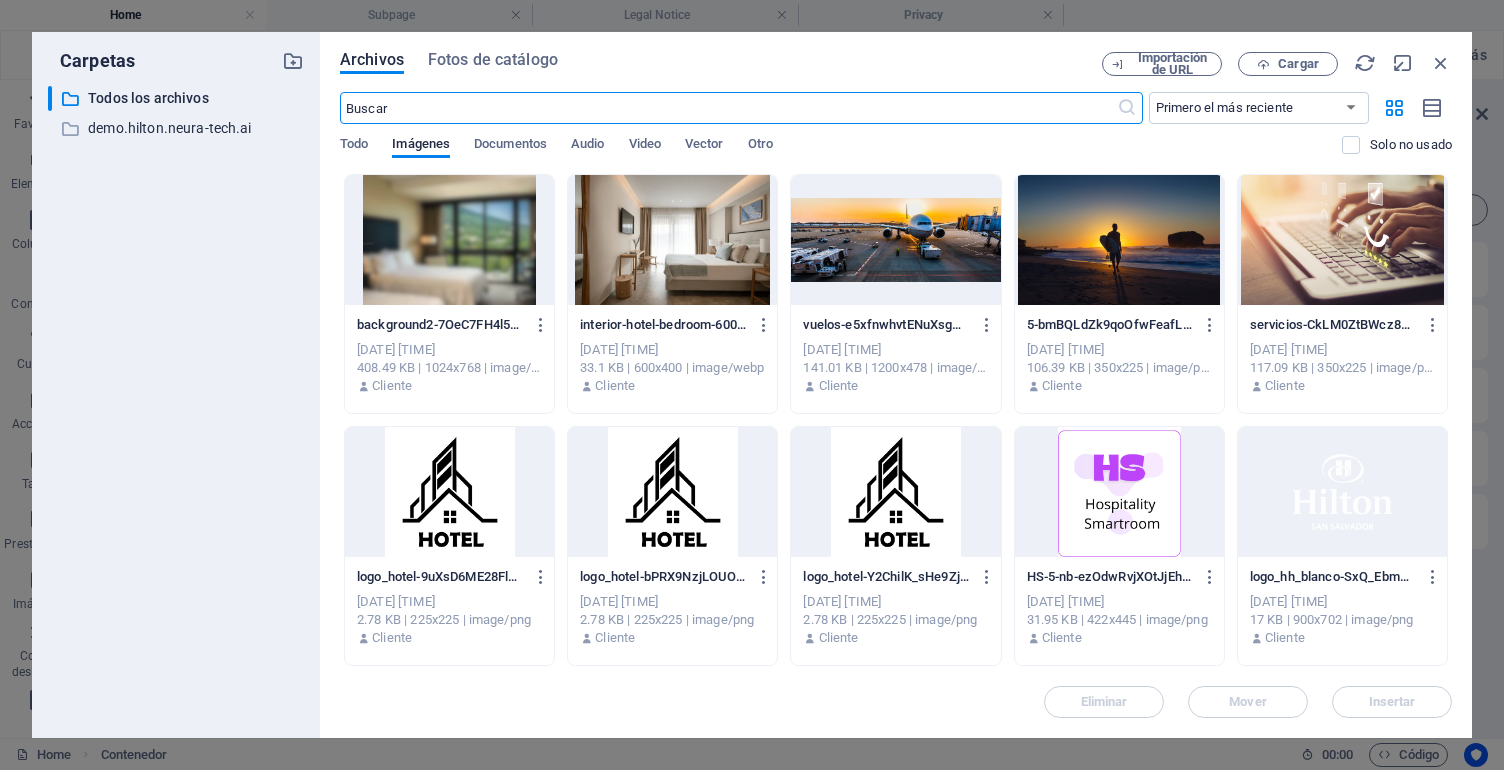 click at bounding box center (449, 240) 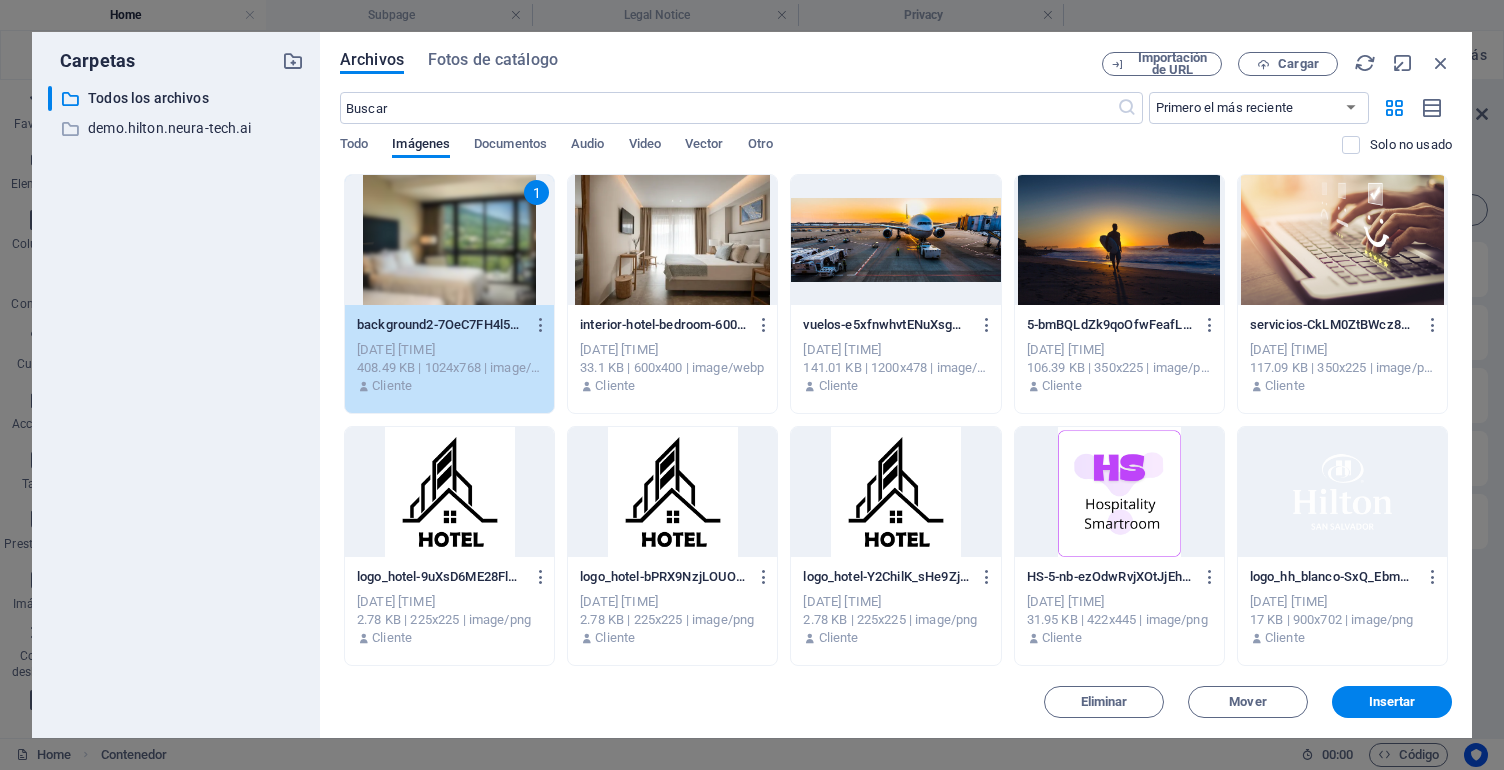 click on "Insertar" at bounding box center [1392, 702] 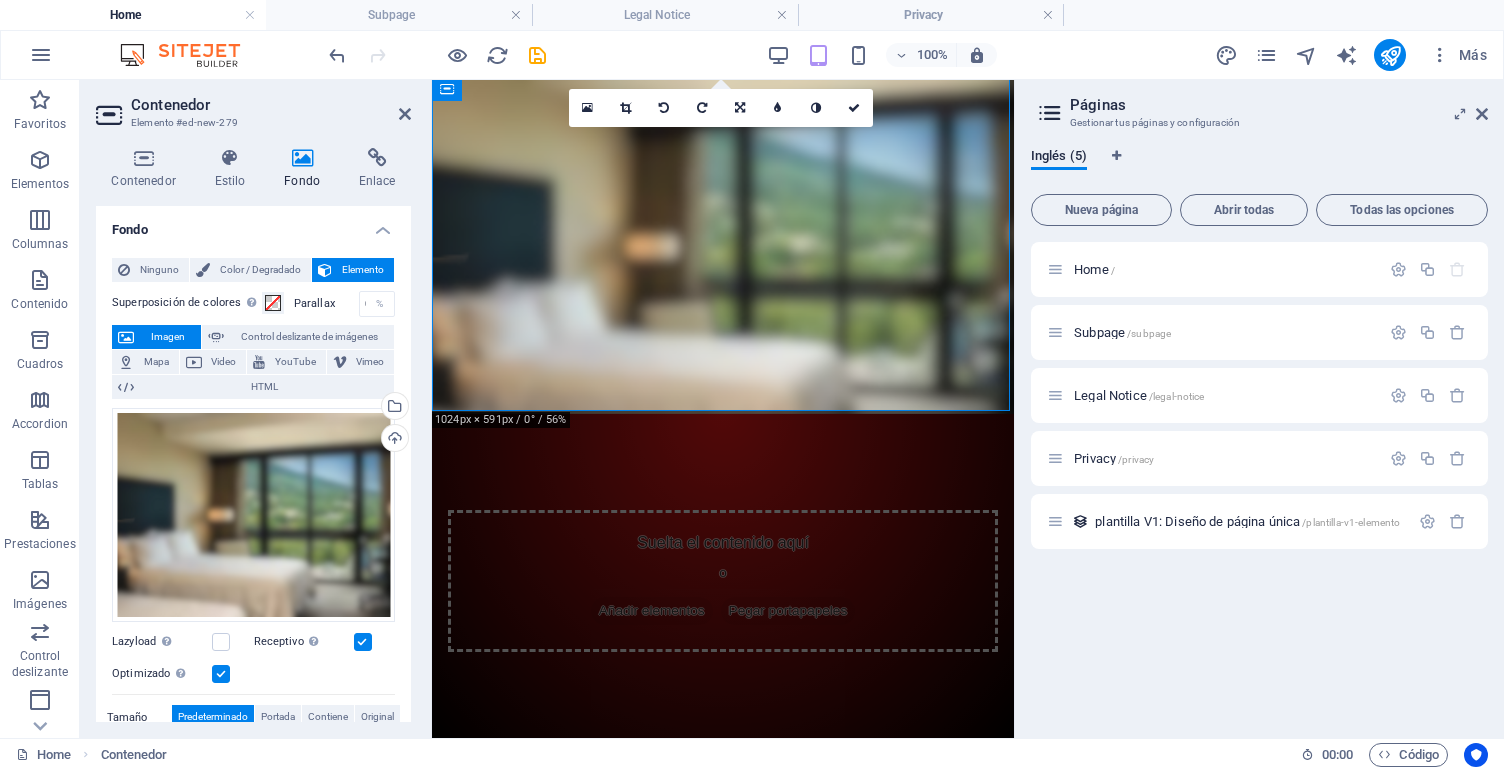 scroll, scrollTop: 3, scrollLeft: 0, axis: vertical 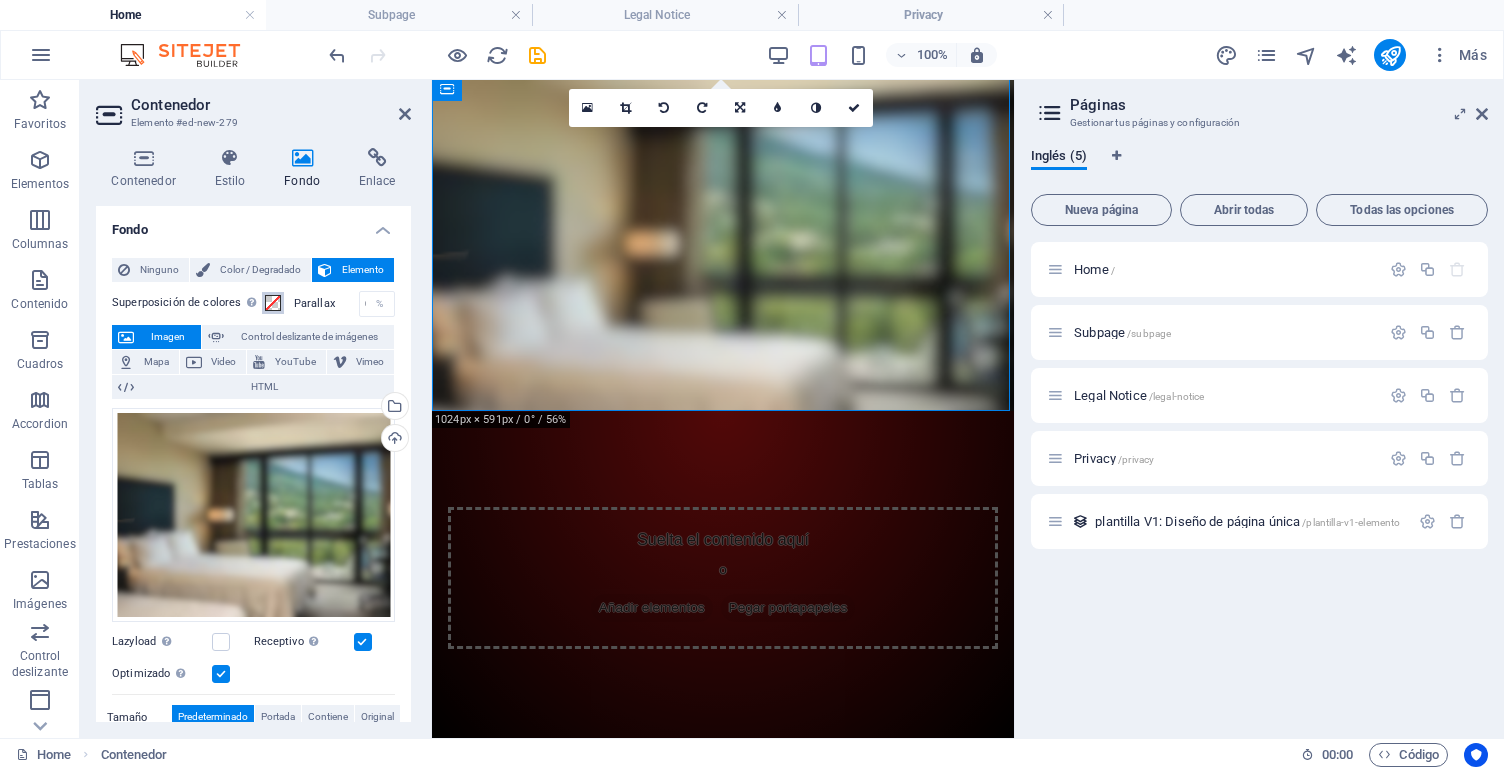 click at bounding box center [273, 303] 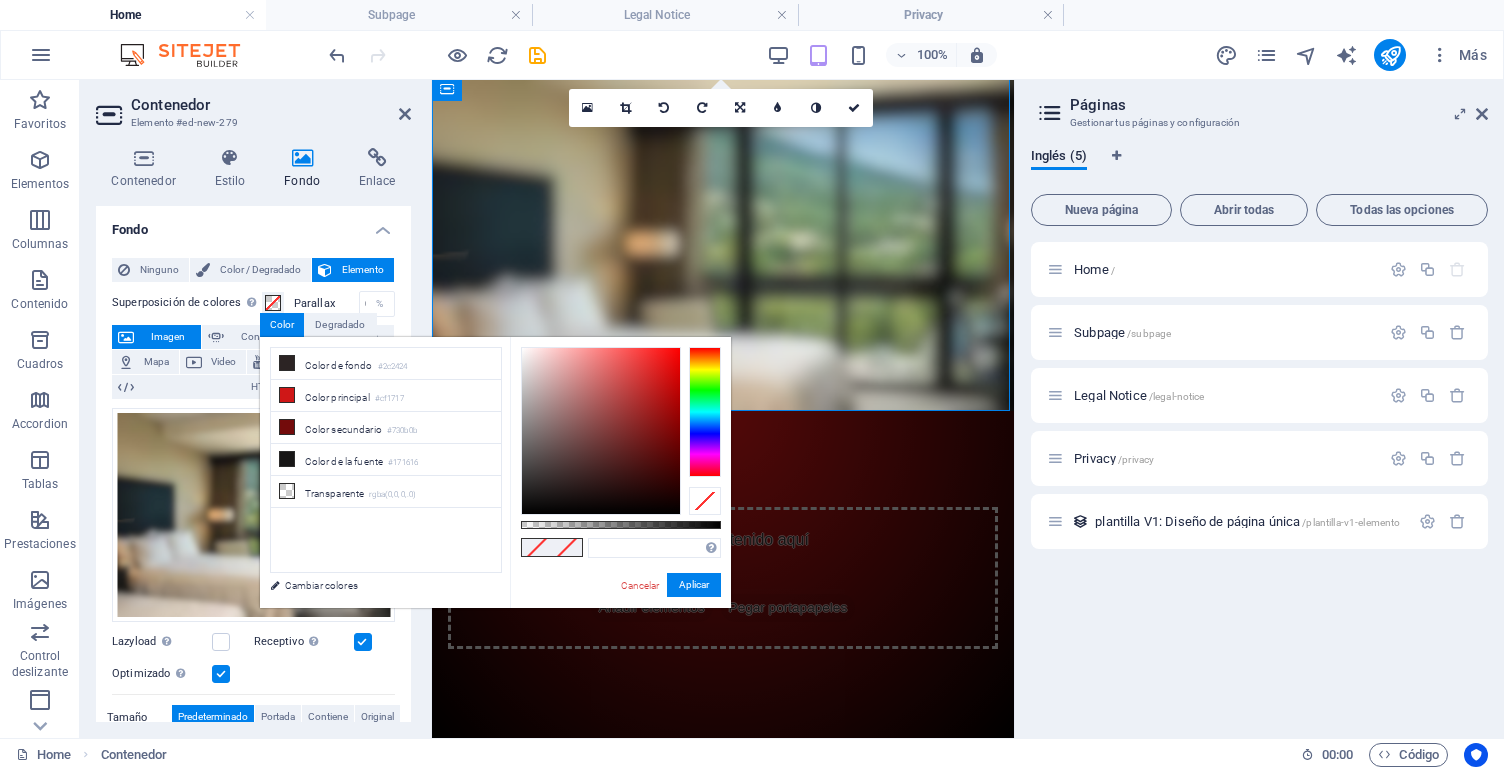 click on "Fondo" at bounding box center [253, 224] 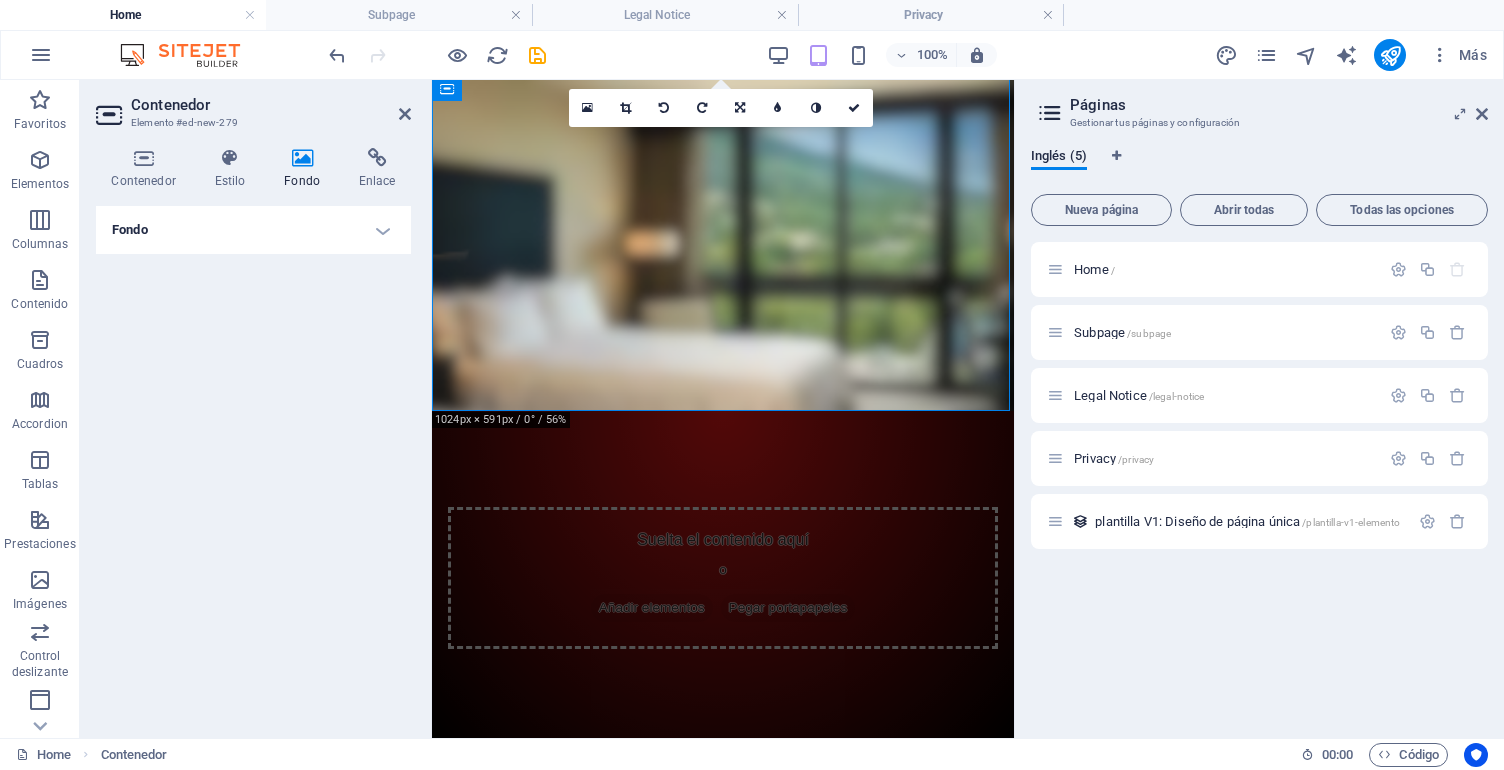 click on "Fondo" at bounding box center [253, 230] 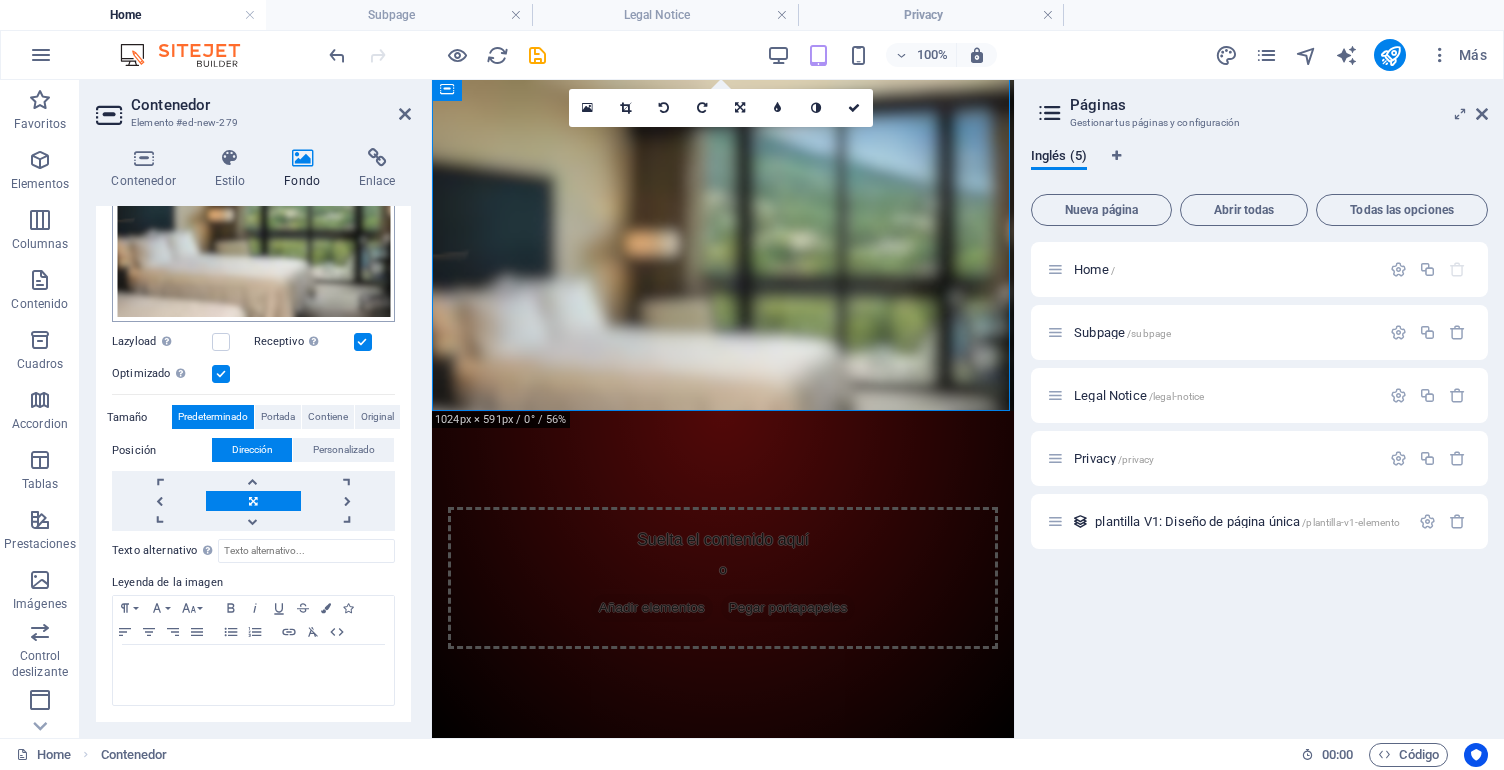 scroll, scrollTop: 298, scrollLeft: 0, axis: vertical 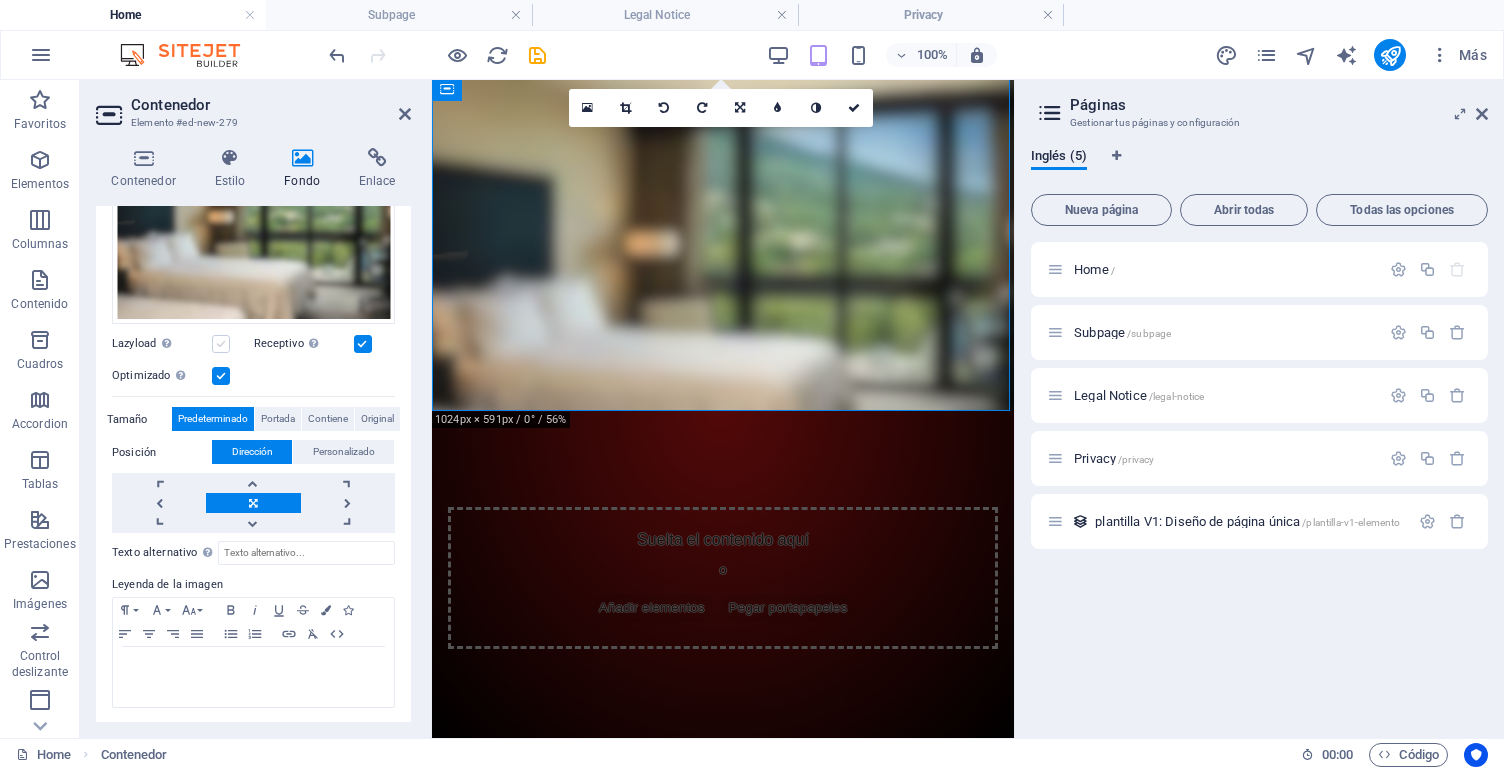 click at bounding box center [221, 344] 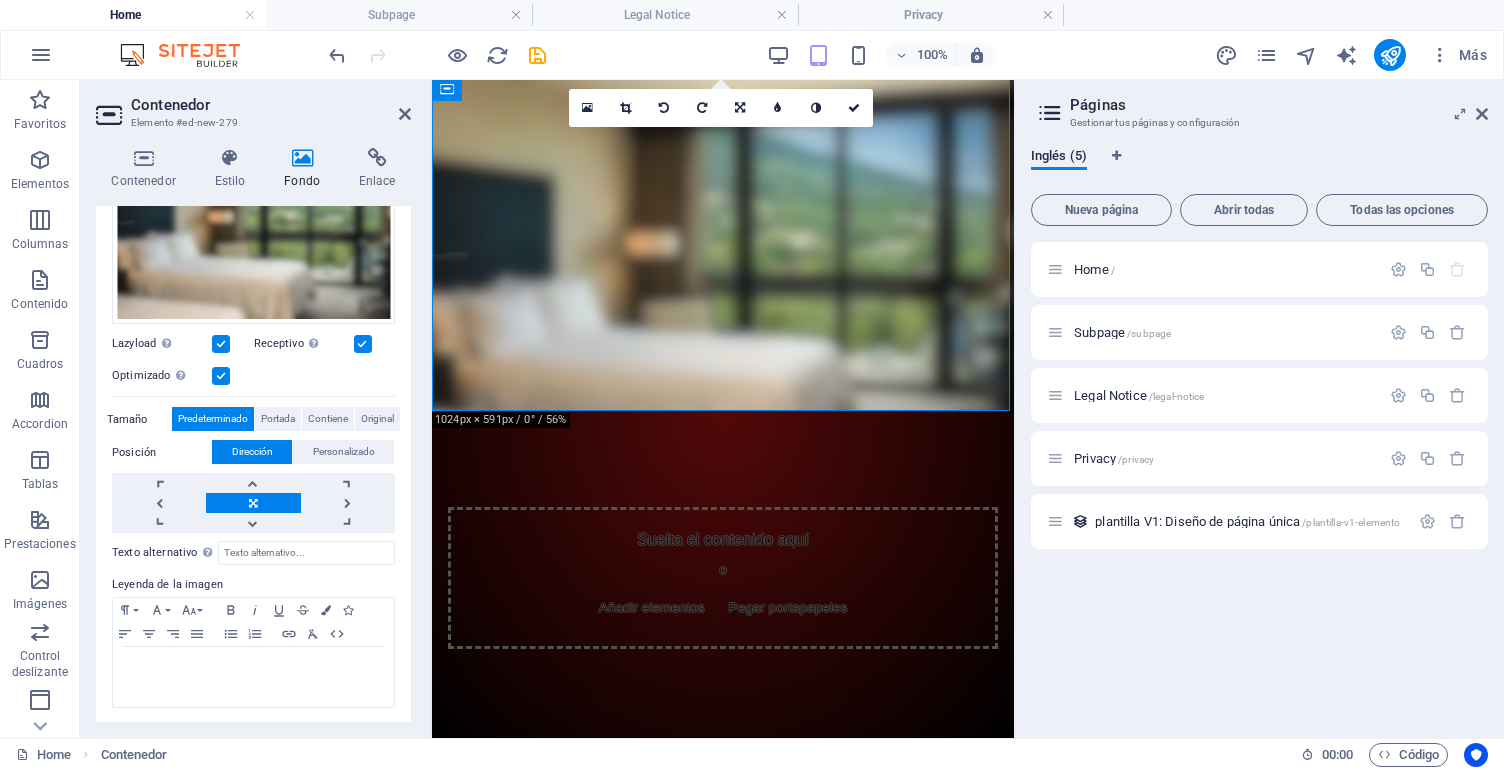 click at bounding box center (363, 344) 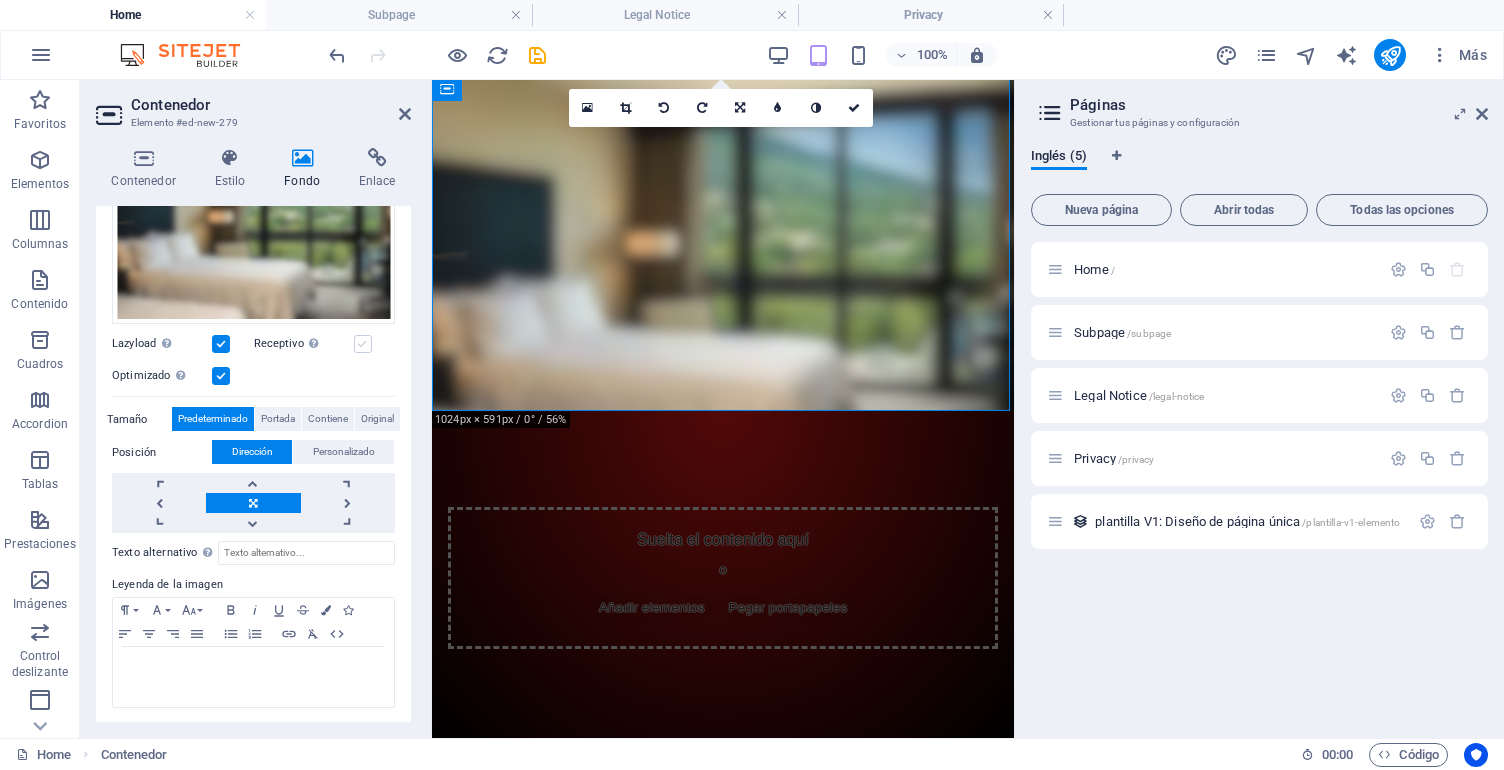 click at bounding box center [363, 344] 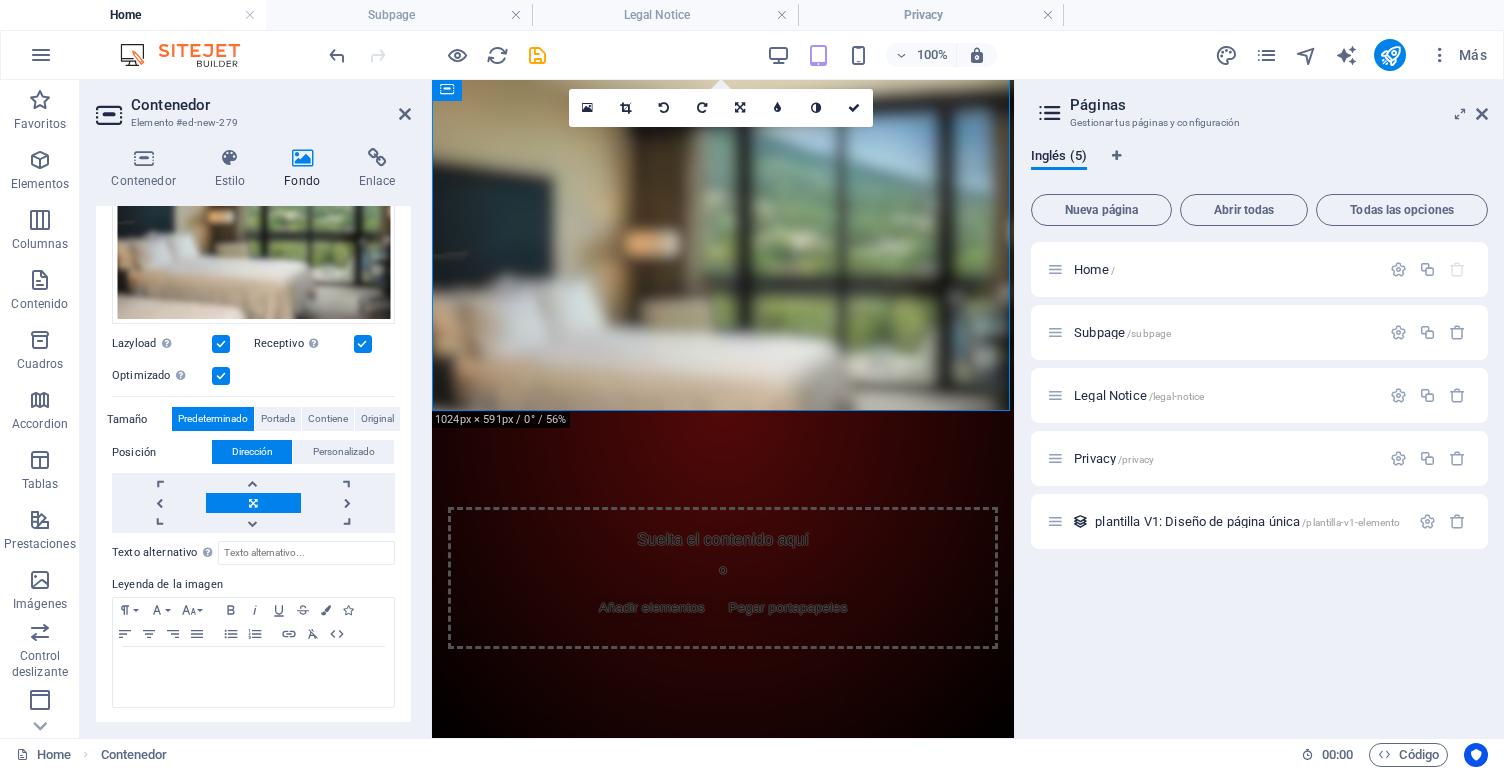 click at bounding box center [221, 344] 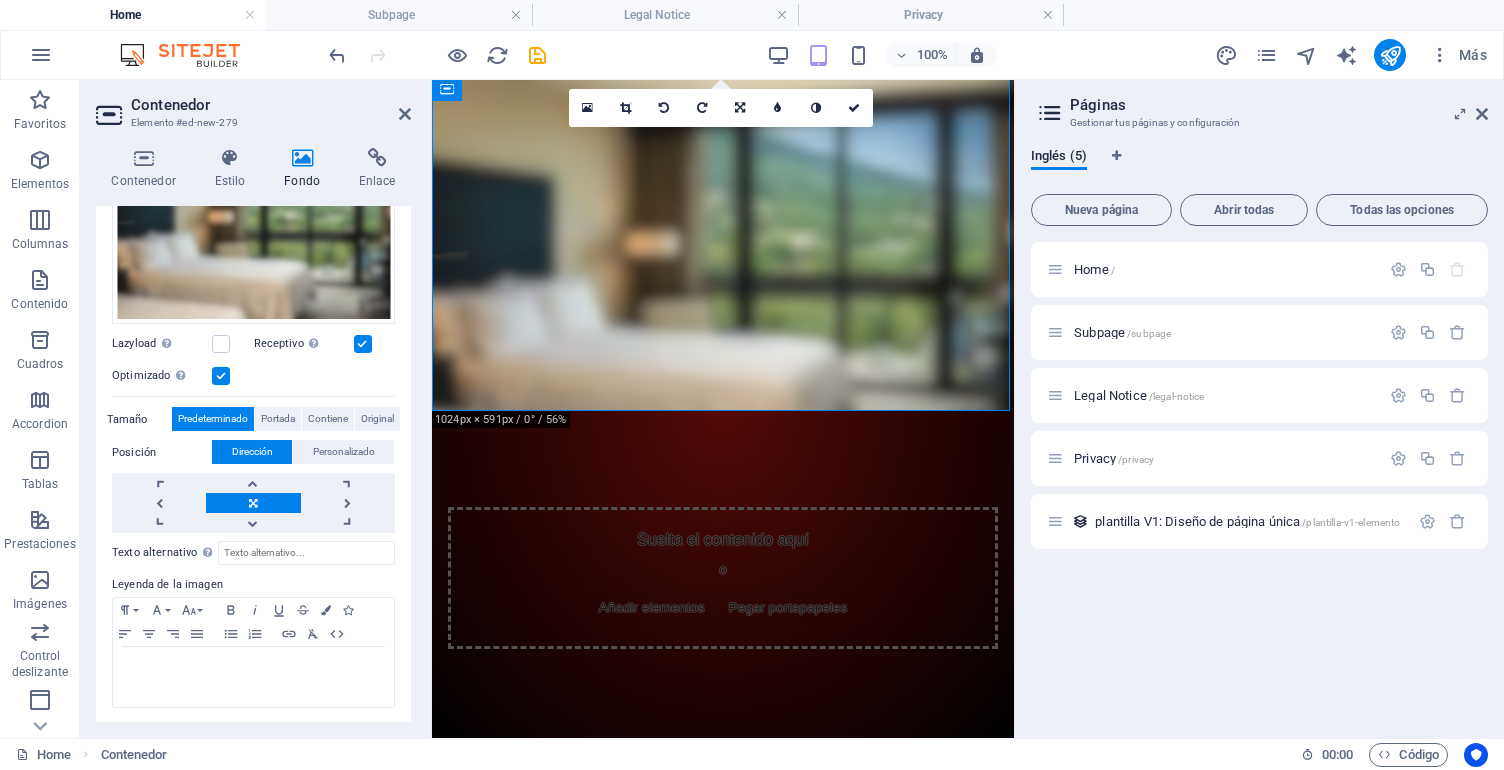 click at bounding box center (221, 376) 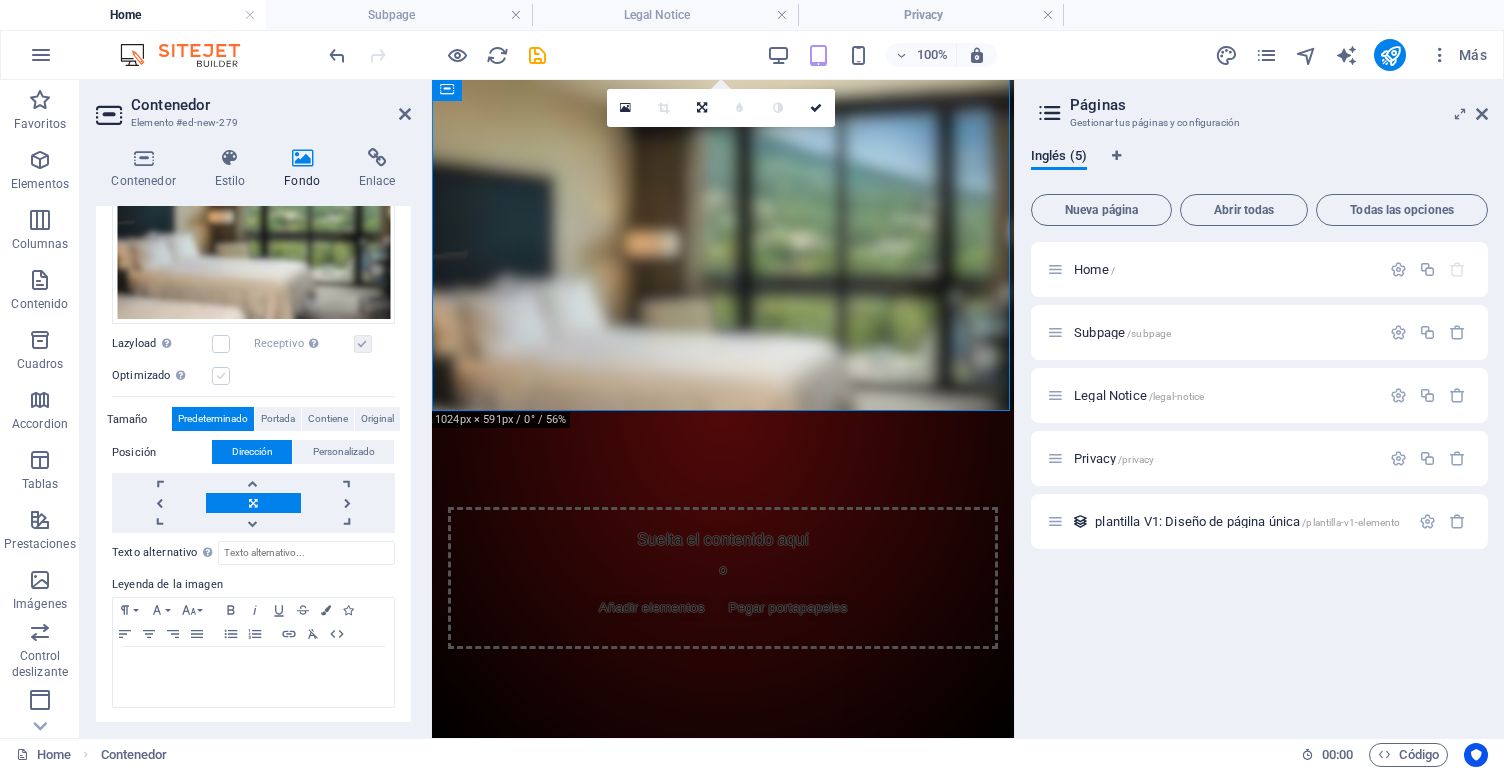 click at bounding box center [221, 376] 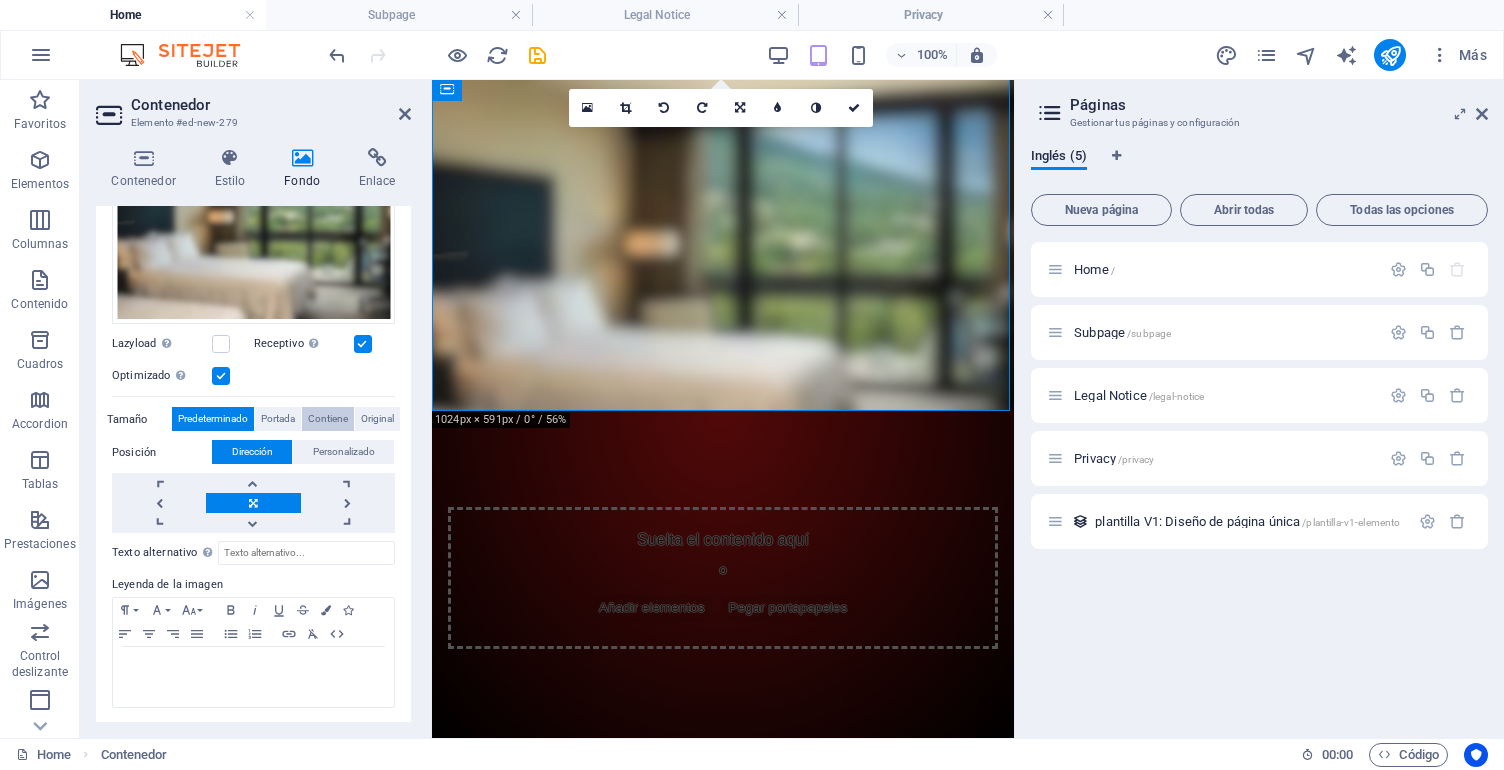 click on "Contiene" at bounding box center (328, 419) 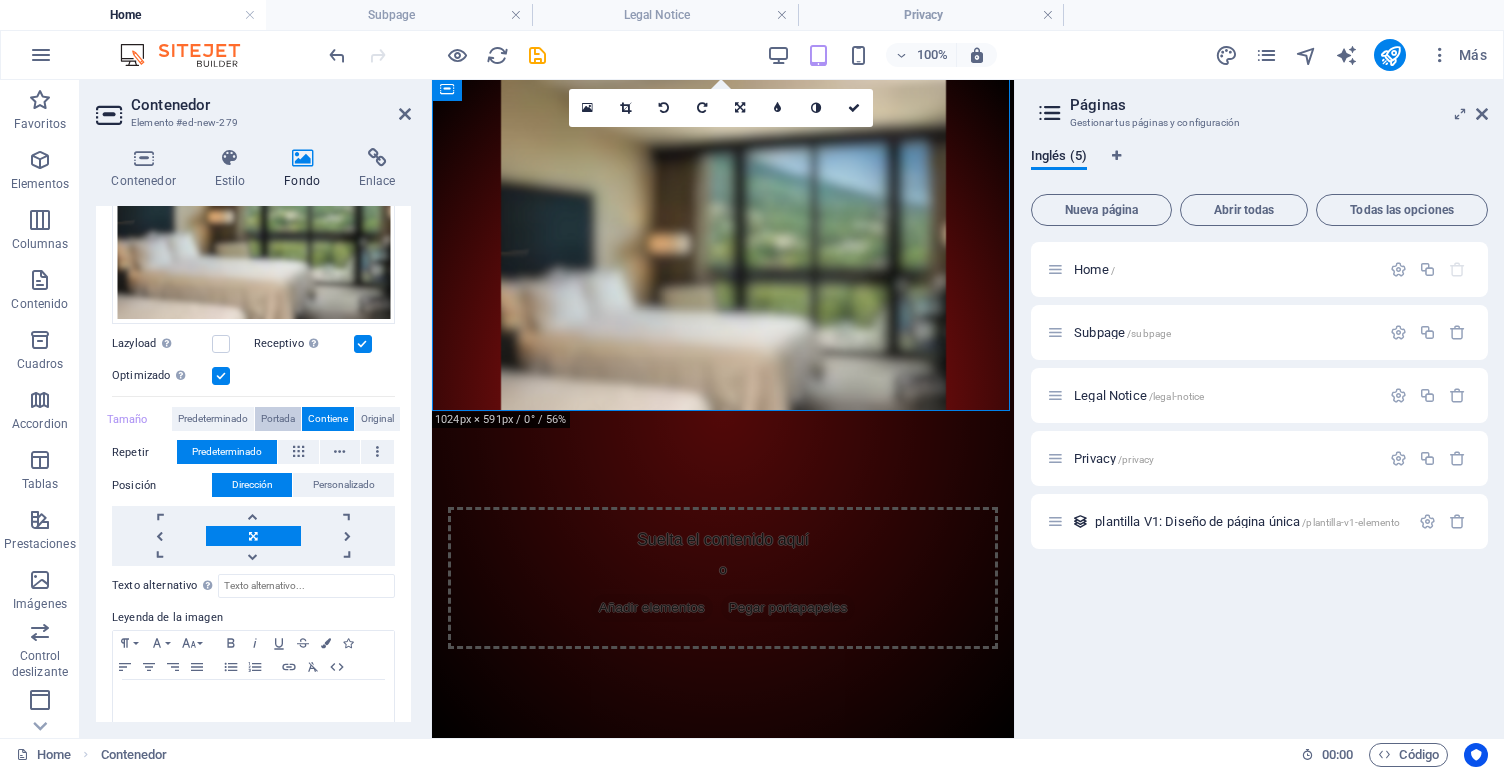 click on "Portada" at bounding box center [278, 419] 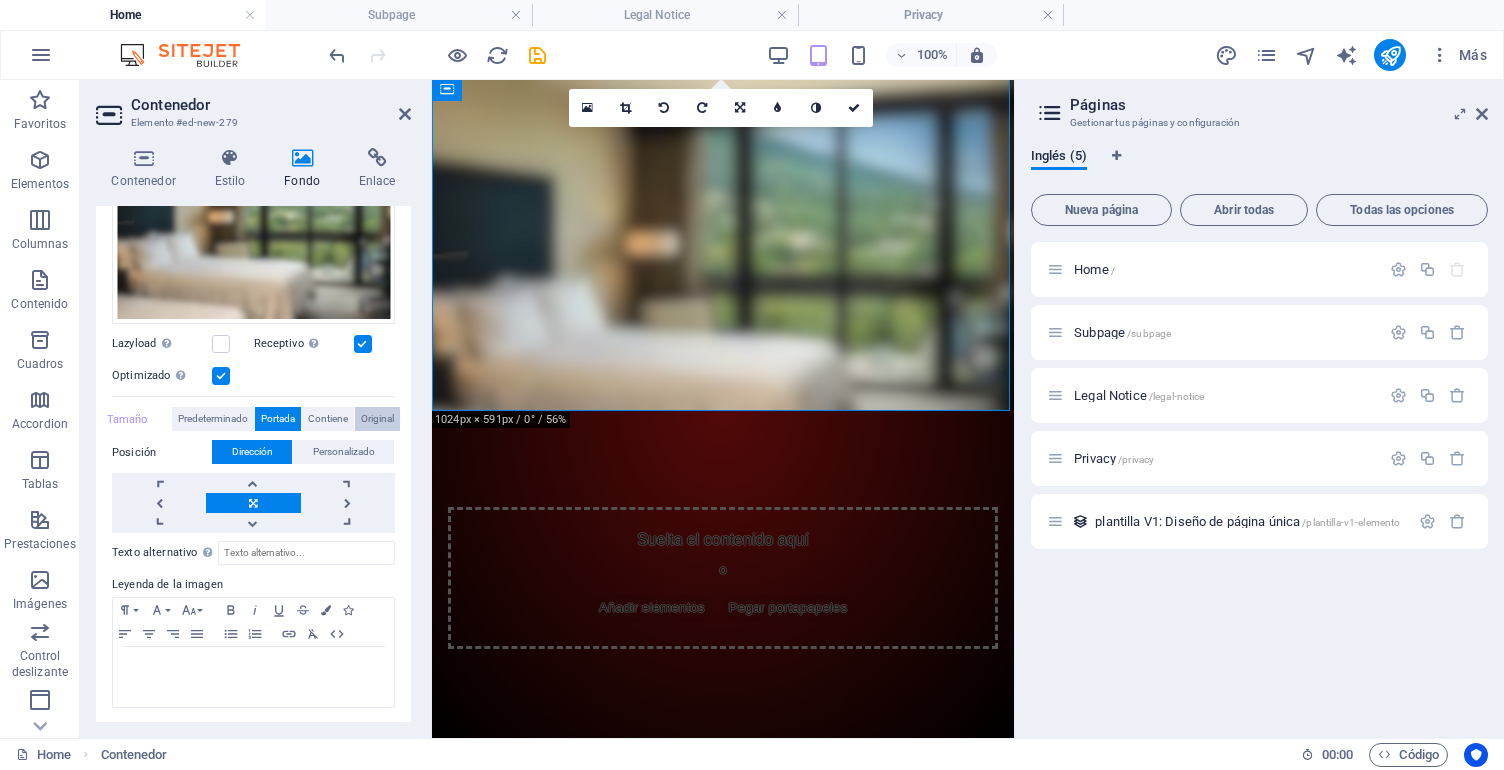 click on "Original" at bounding box center [377, 419] 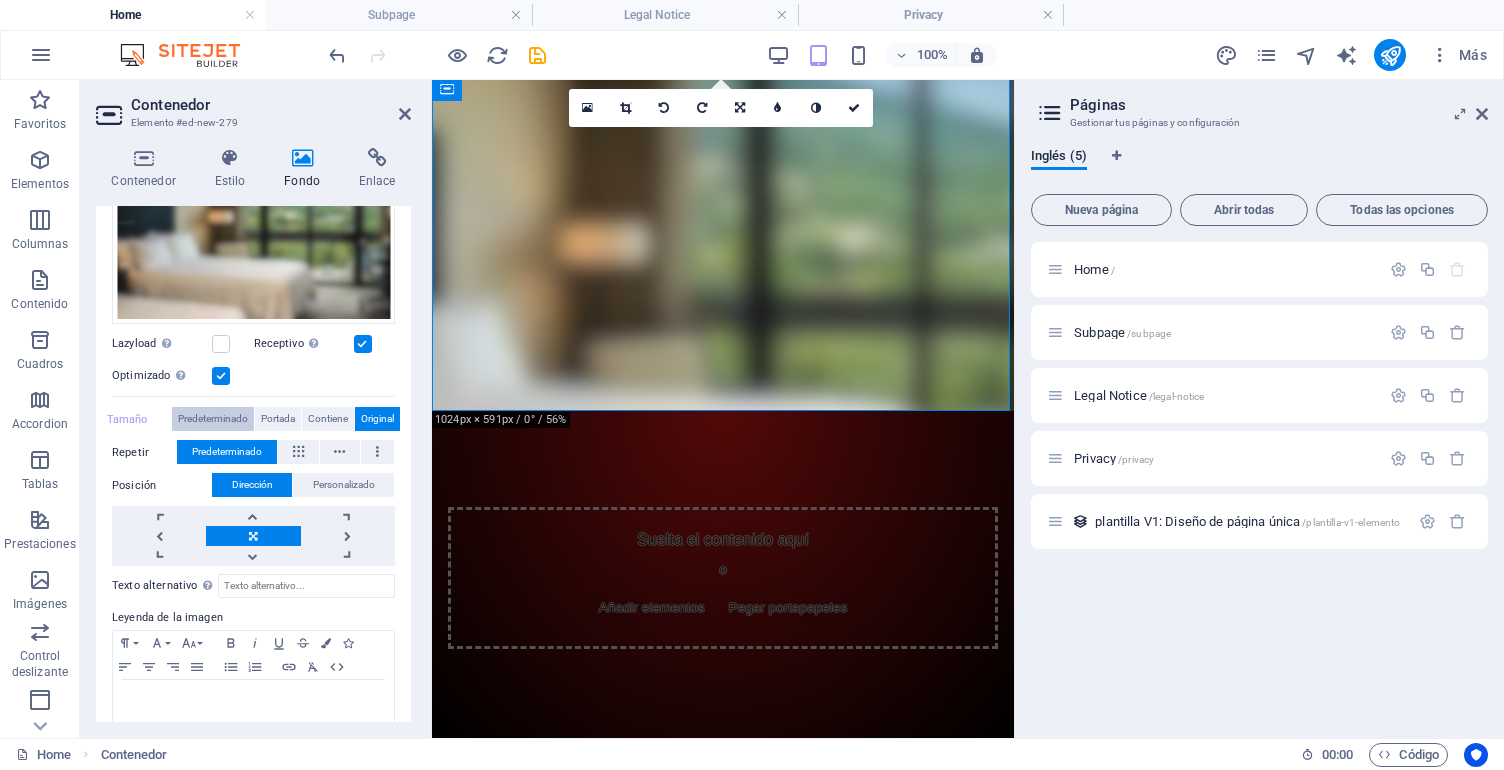 click on "Predeterminado" at bounding box center [213, 419] 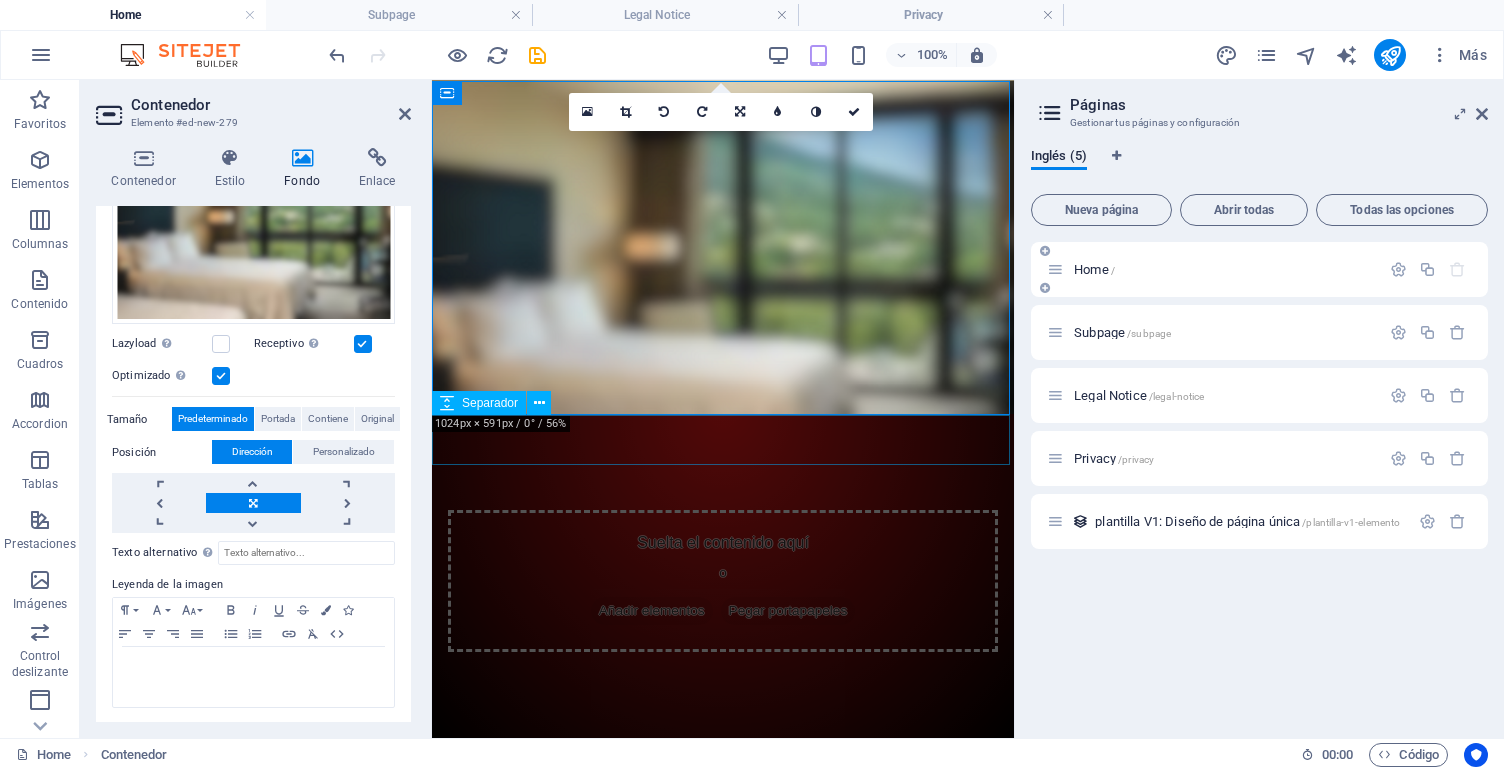 scroll, scrollTop: 0, scrollLeft: 0, axis: both 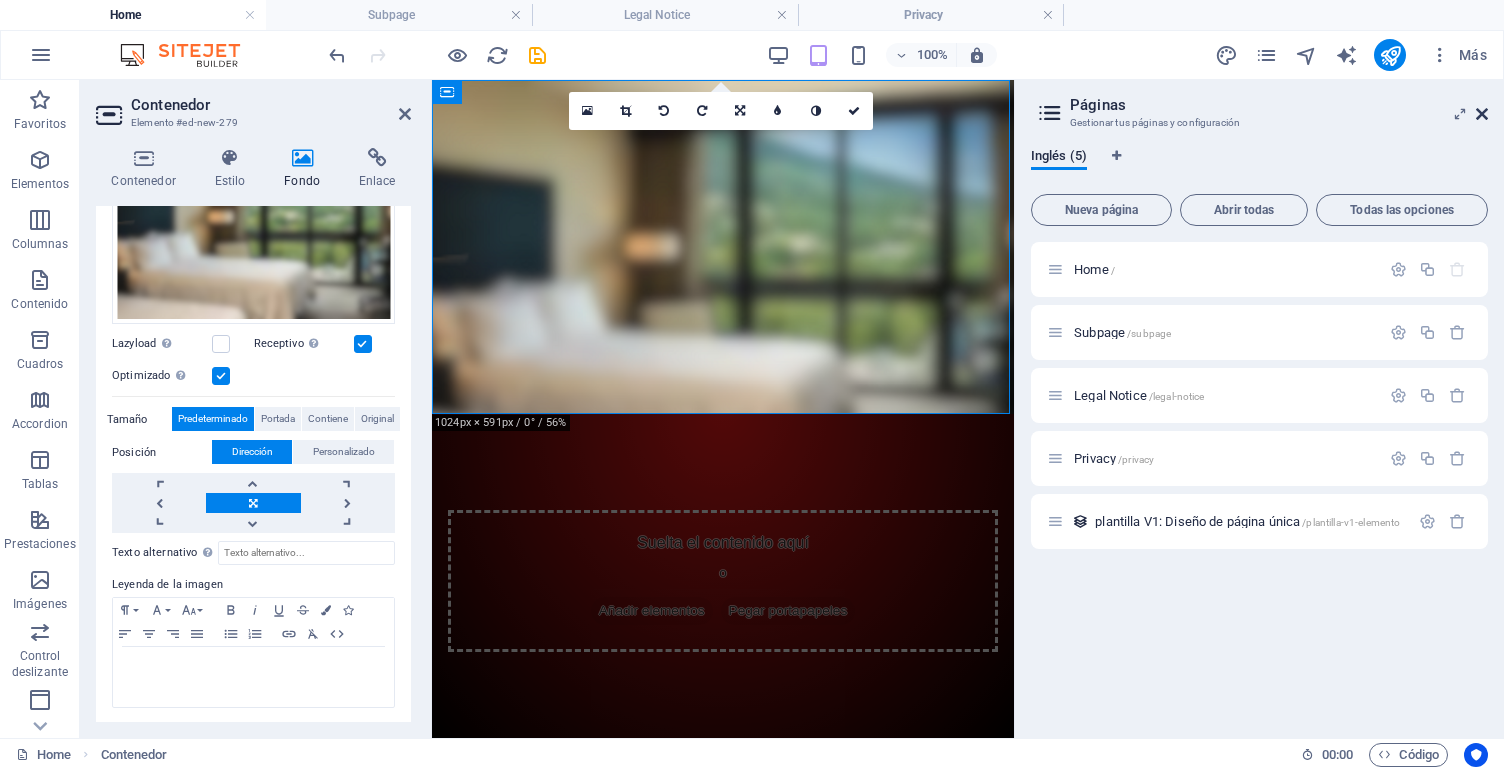 click at bounding box center (1482, 114) 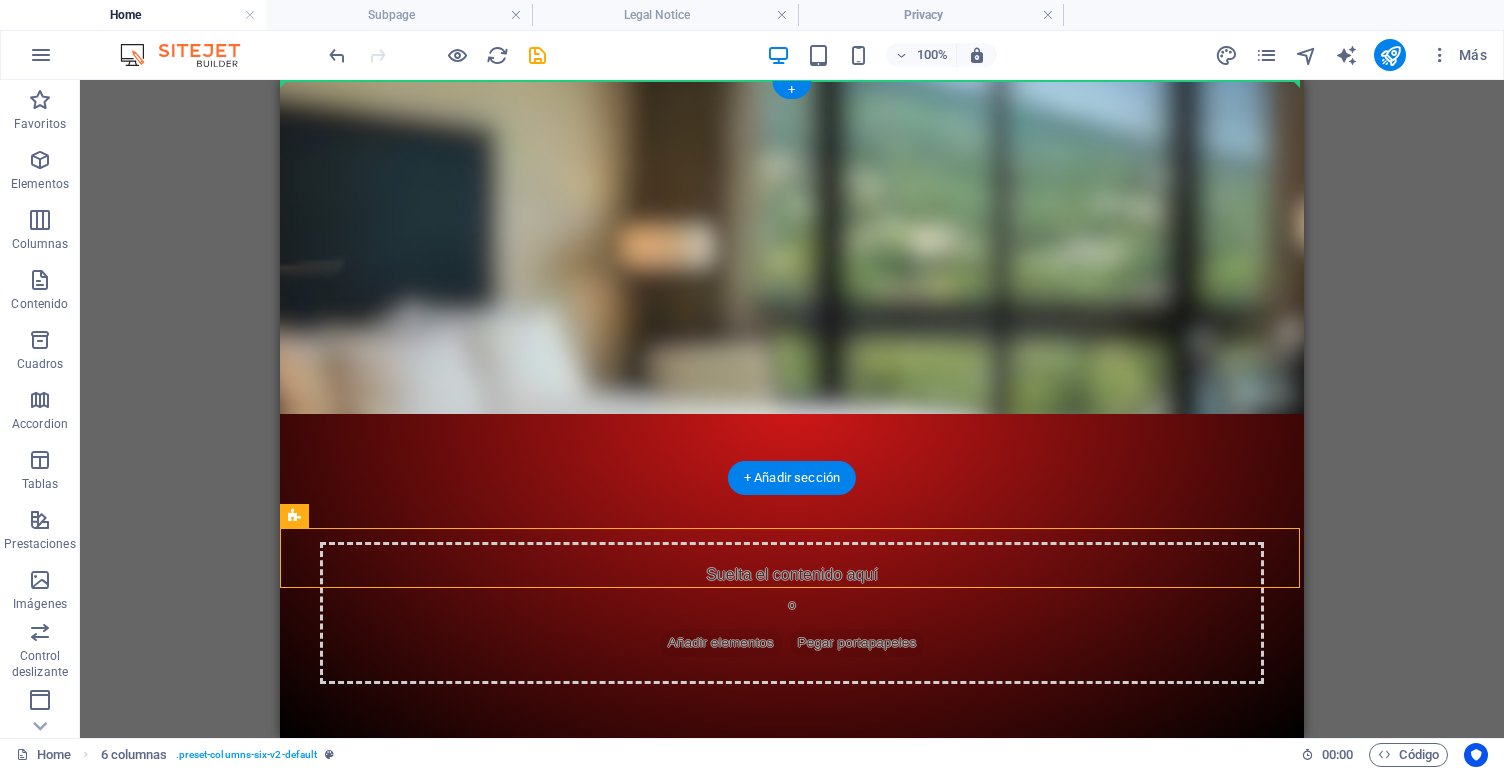 drag, startPoint x: 771, startPoint y: 595, endPoint x: 480, endPoint y: 108, distance: 567.31824 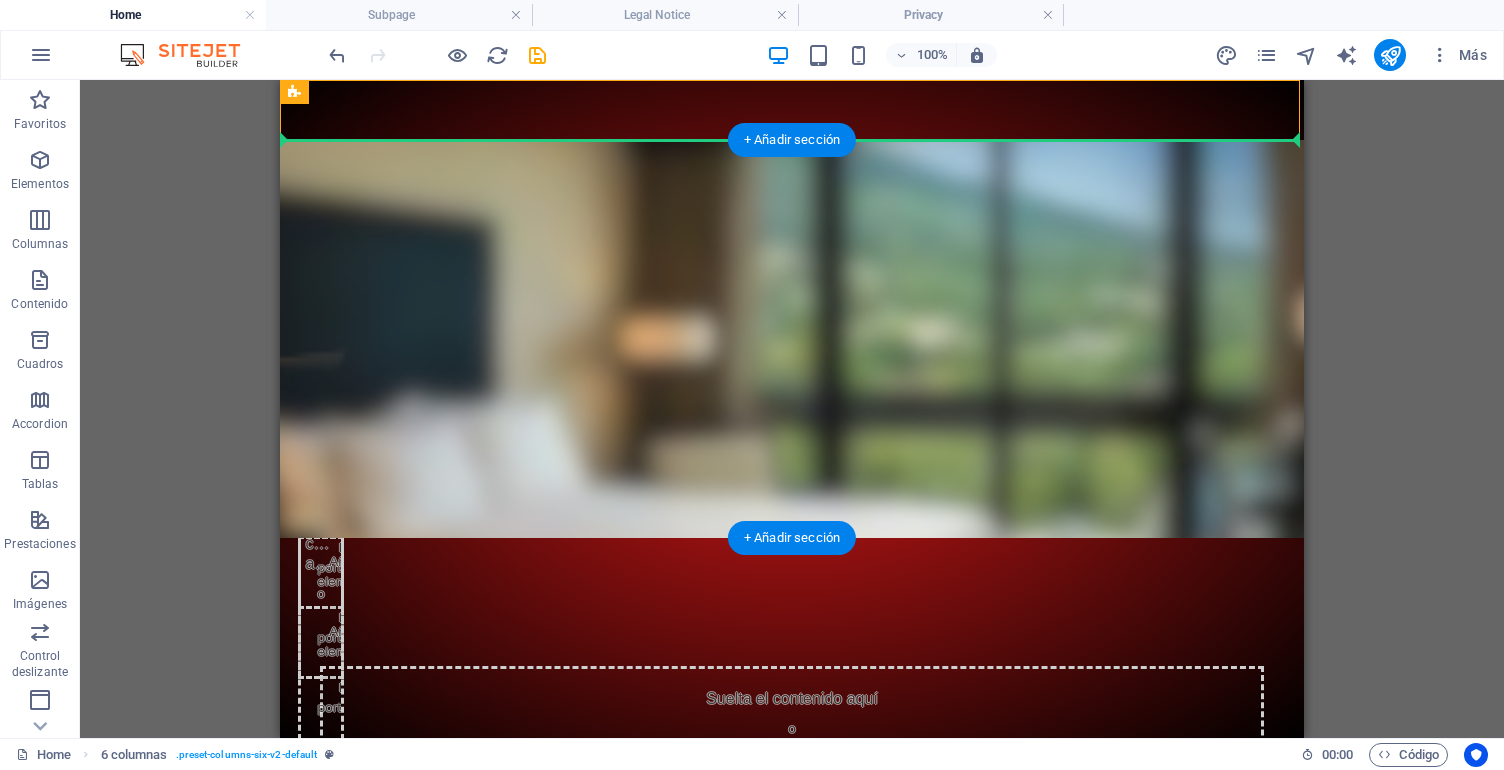 drag, startPoint x: 594, startPoint y: 172, endPoint x: 339, endPoint y: 201, distance: 256.6437 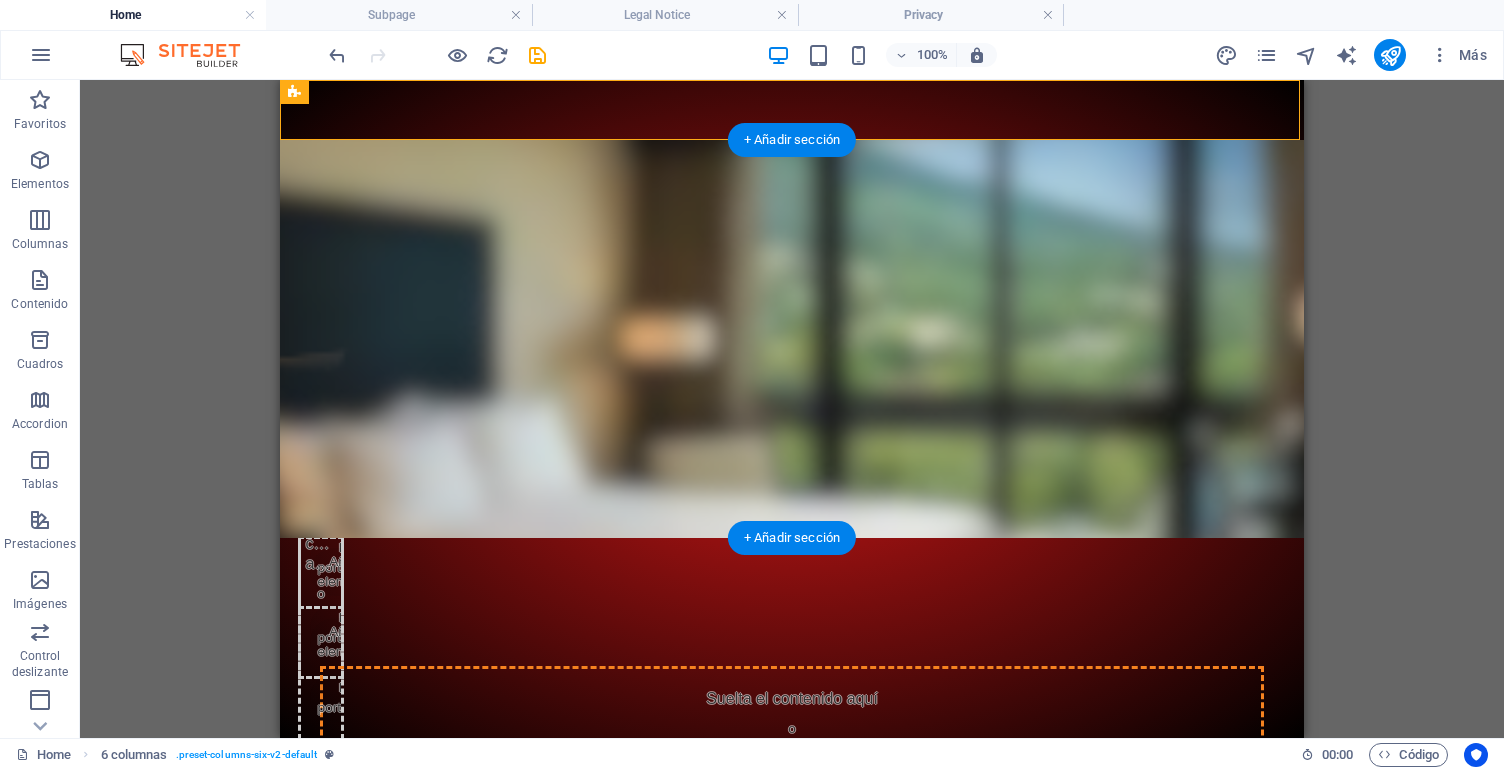 drag, startPoint x: 592, startPoint y: 174, endPoint x: 406, endPoint y: 314, distance: 232.80034 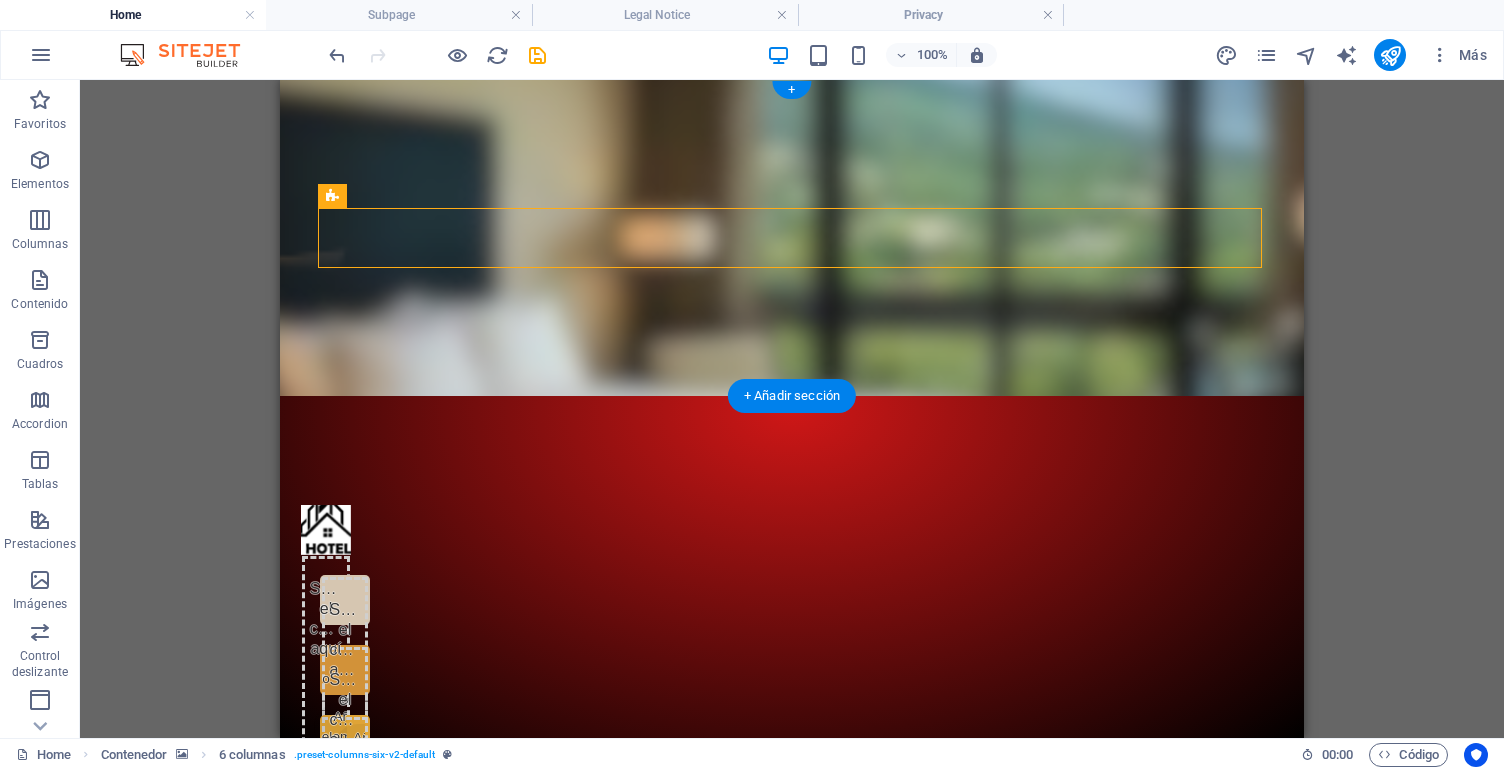scroll, scrollTop: 0, scrollLeft: 0, axis: both 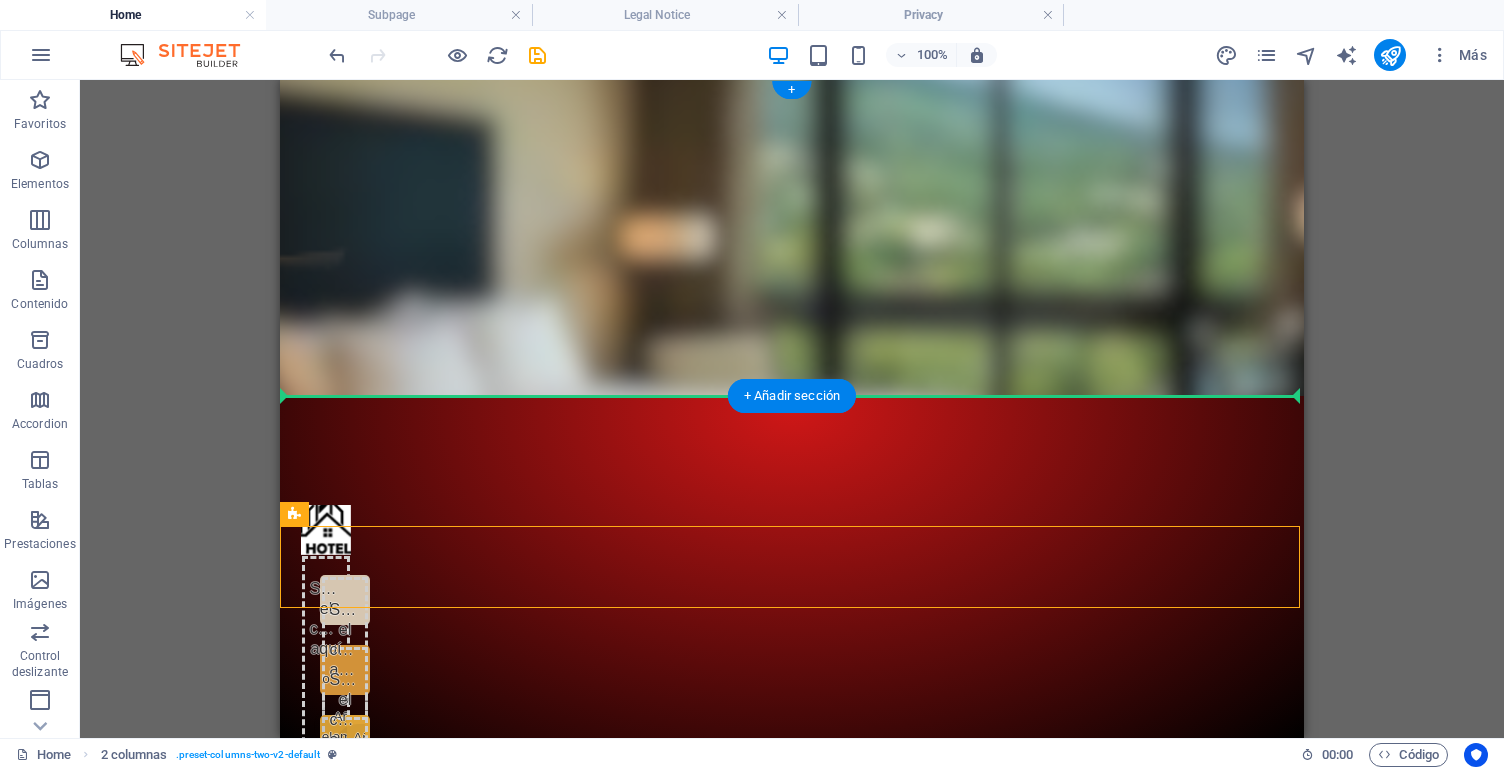 drag, startPoint x: 603, startPoint y: 600, endPoint x: 371, endPoint y: 307, distance: 373.72852 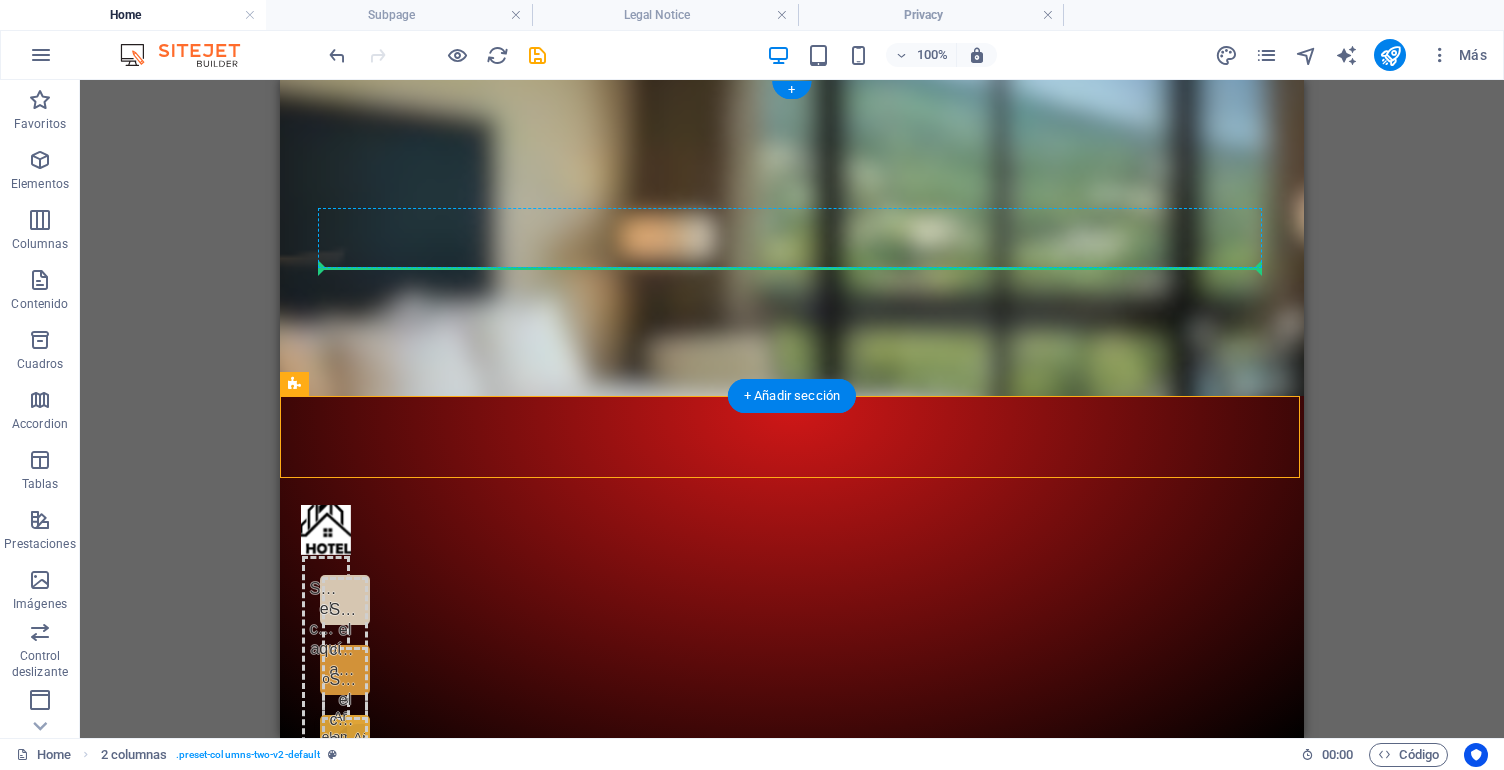 drag, startPoint x: 627, startPoint y: 469, endPoint x: 422, endPoint y: 253, distance: 297.79355 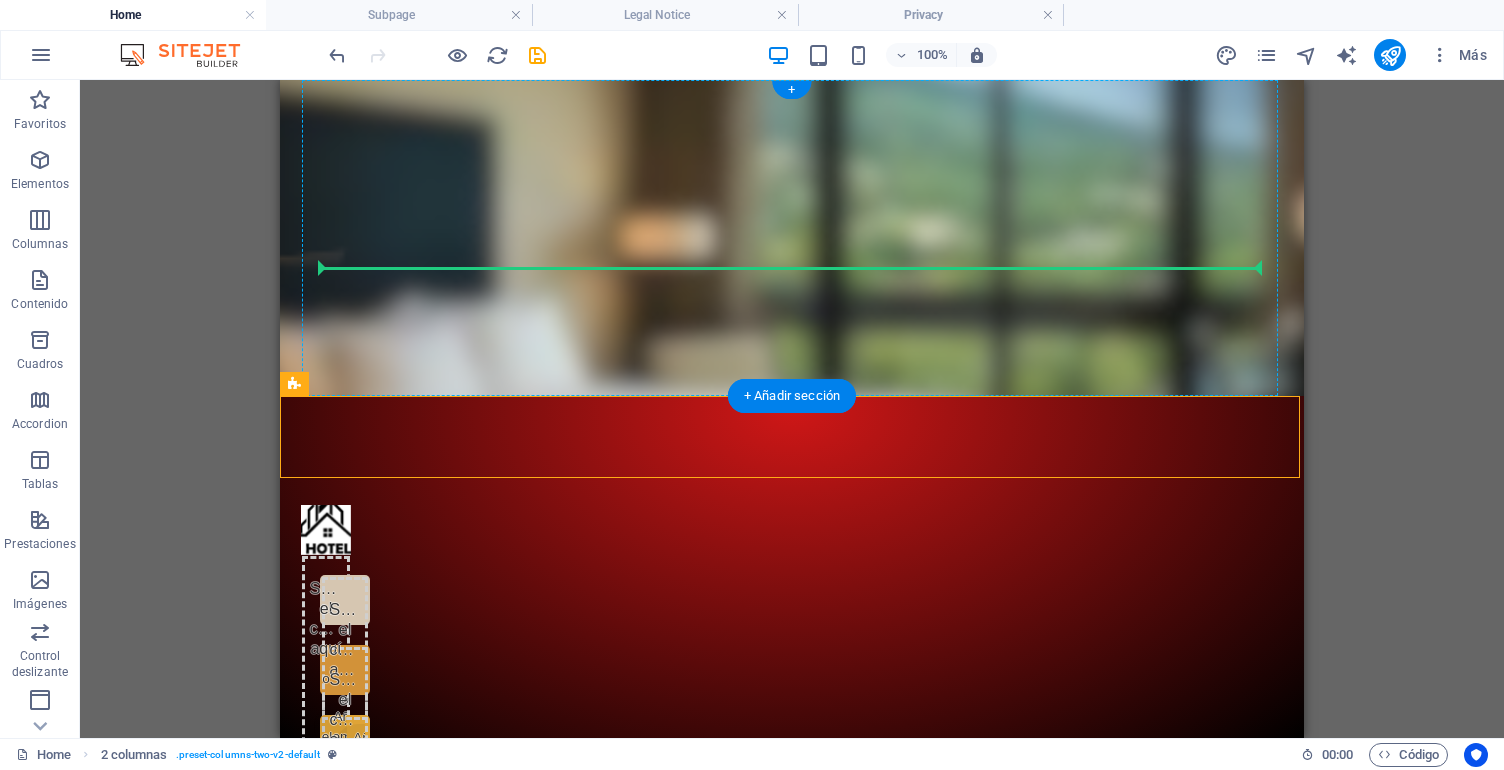 drag, startPoint x: 614, startPoint y: 454, endPoint x: 484, endPoint y: 258, distance: 235.19354 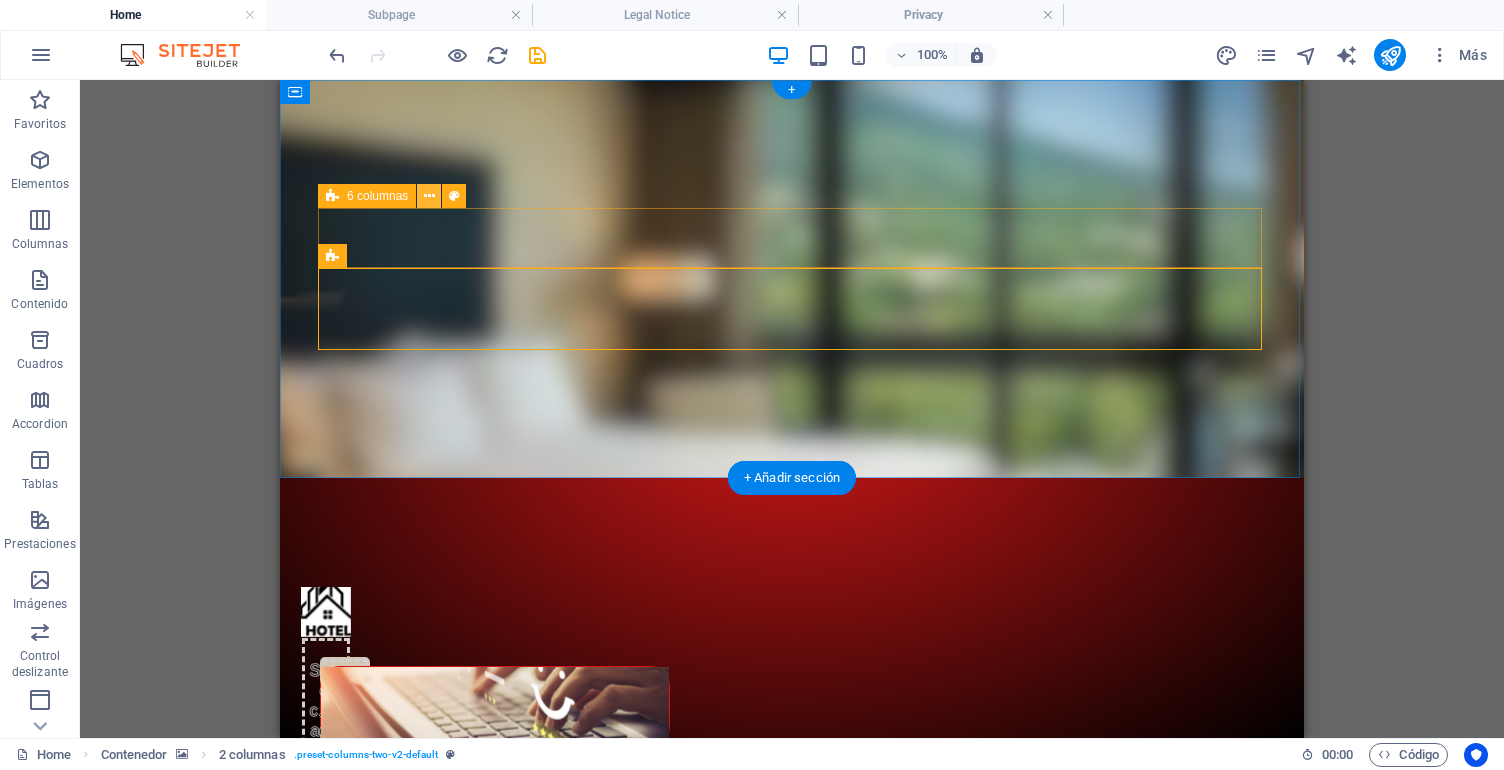 click at bounding box center [429, 196] 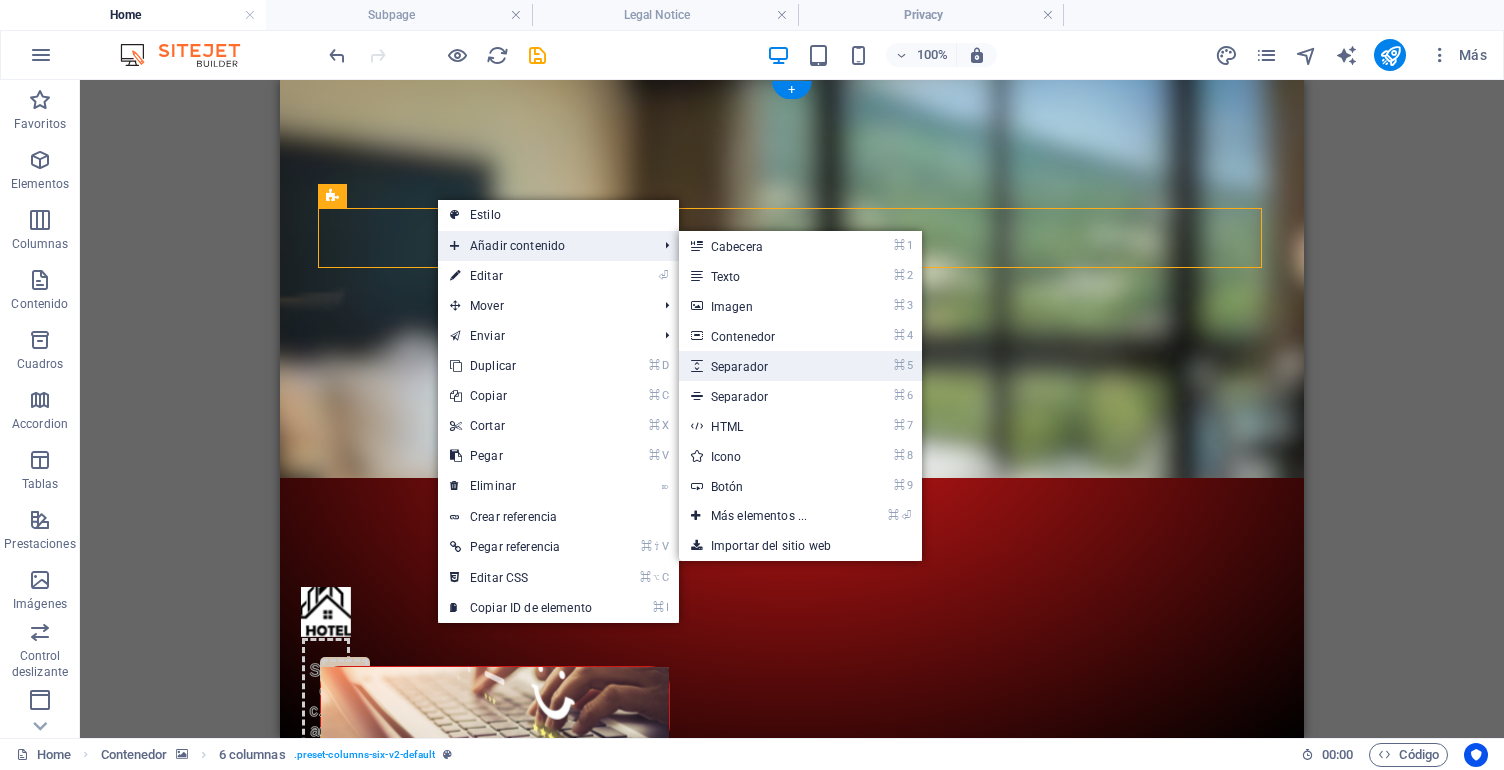 click on "⌘ 5  Separador" at bounding box center (763, 366) 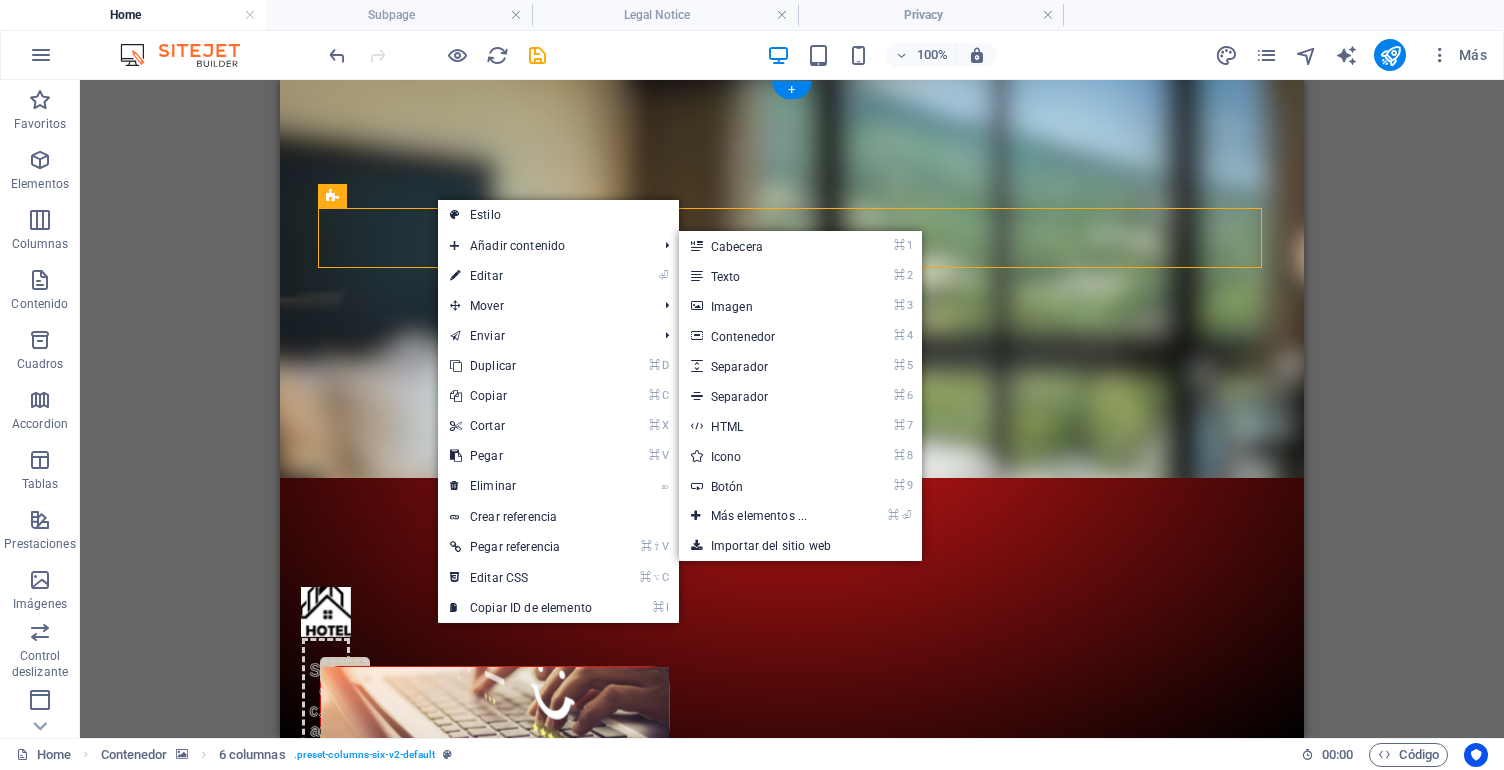 select on "px" 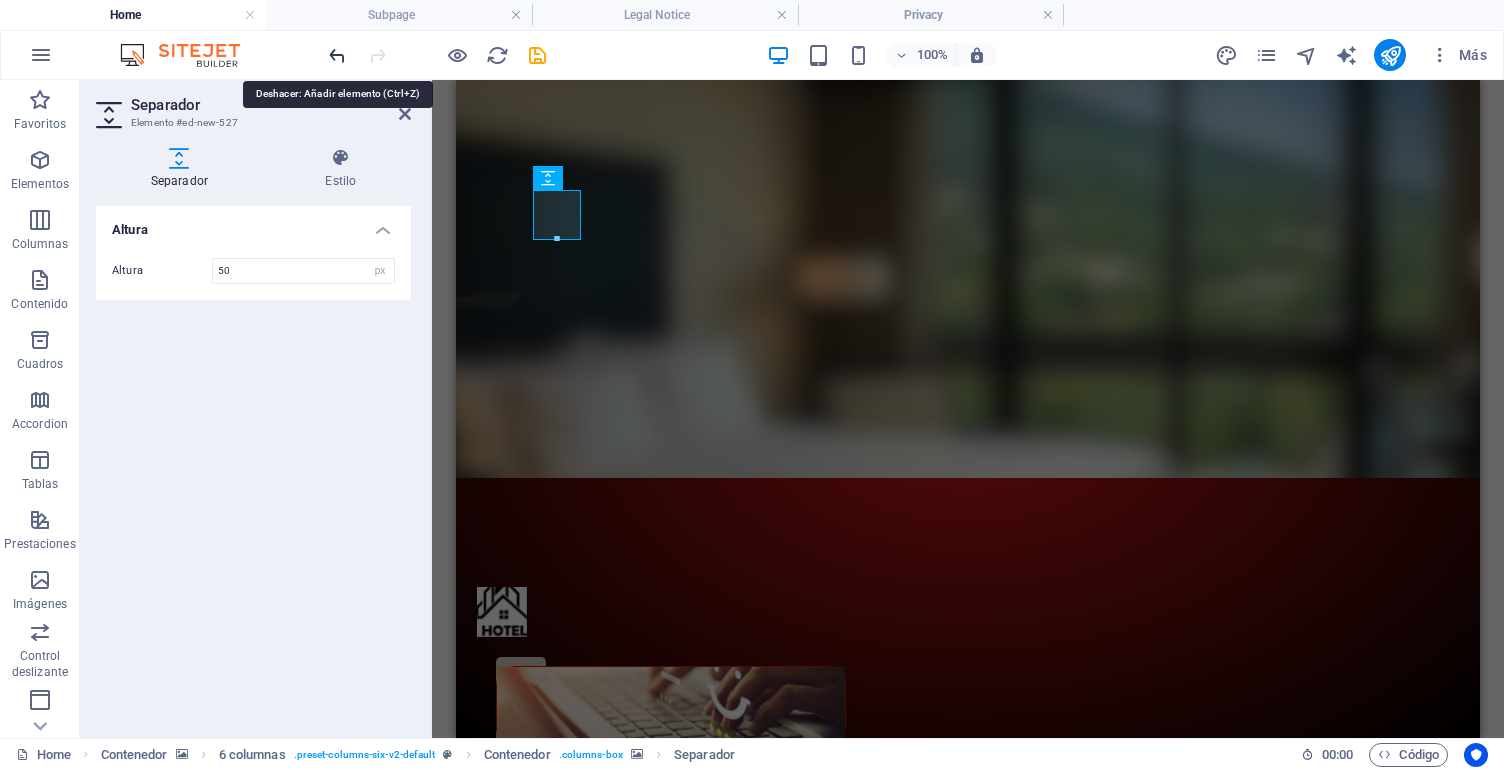 click at bounding box center [337, 55] 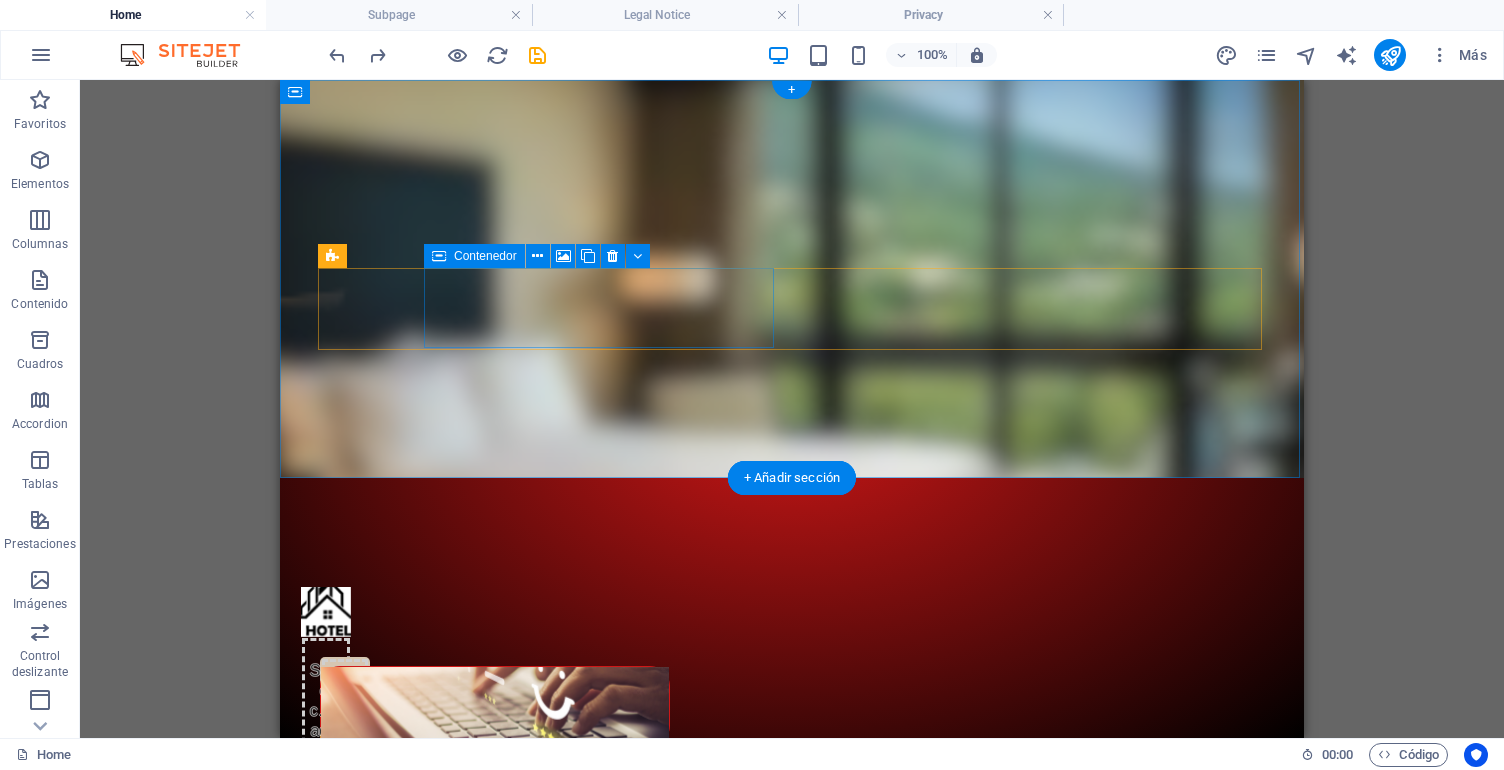 scroll, scrollTop: 4, scrollLeft: 0, axis: vertical 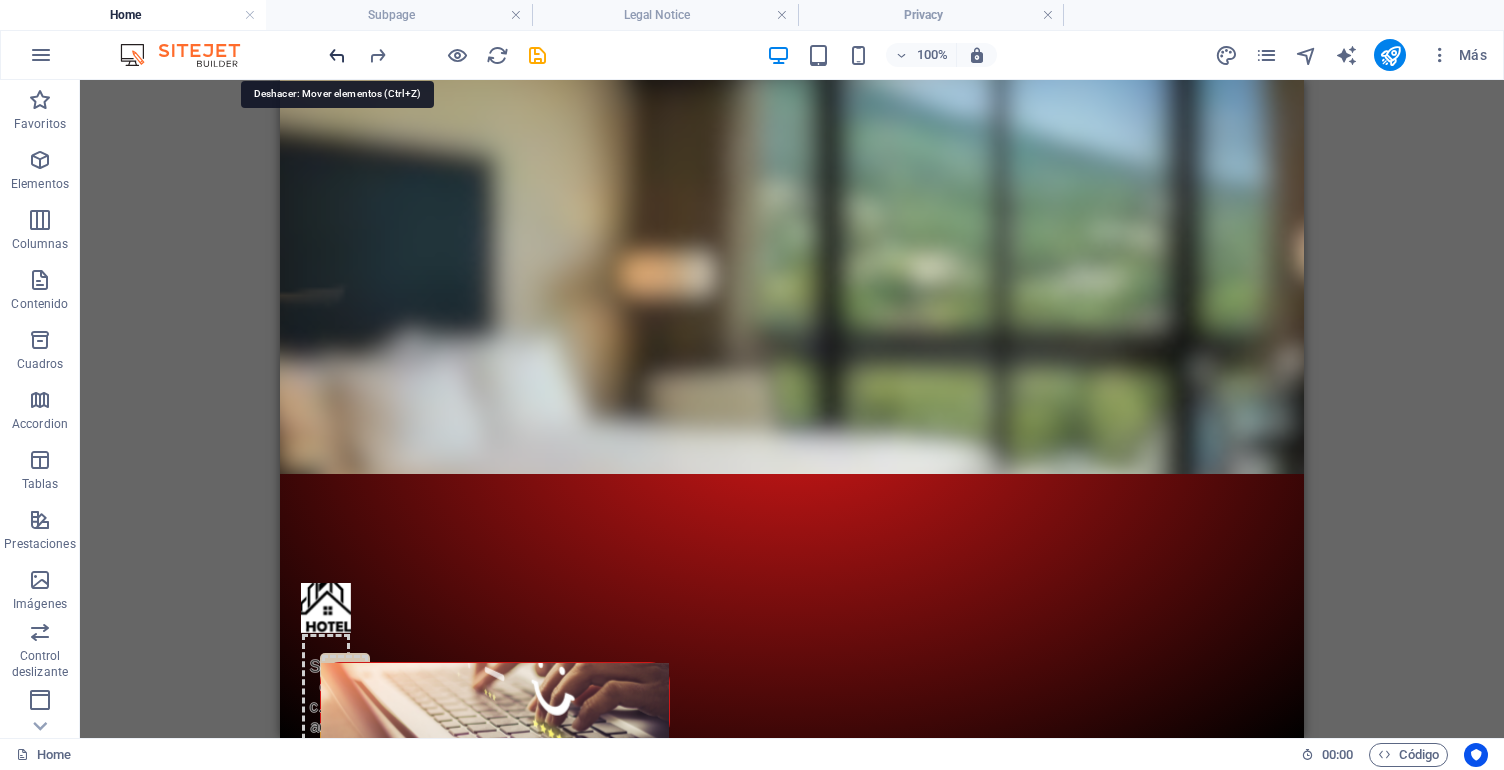click at bounding box center [337, 55] 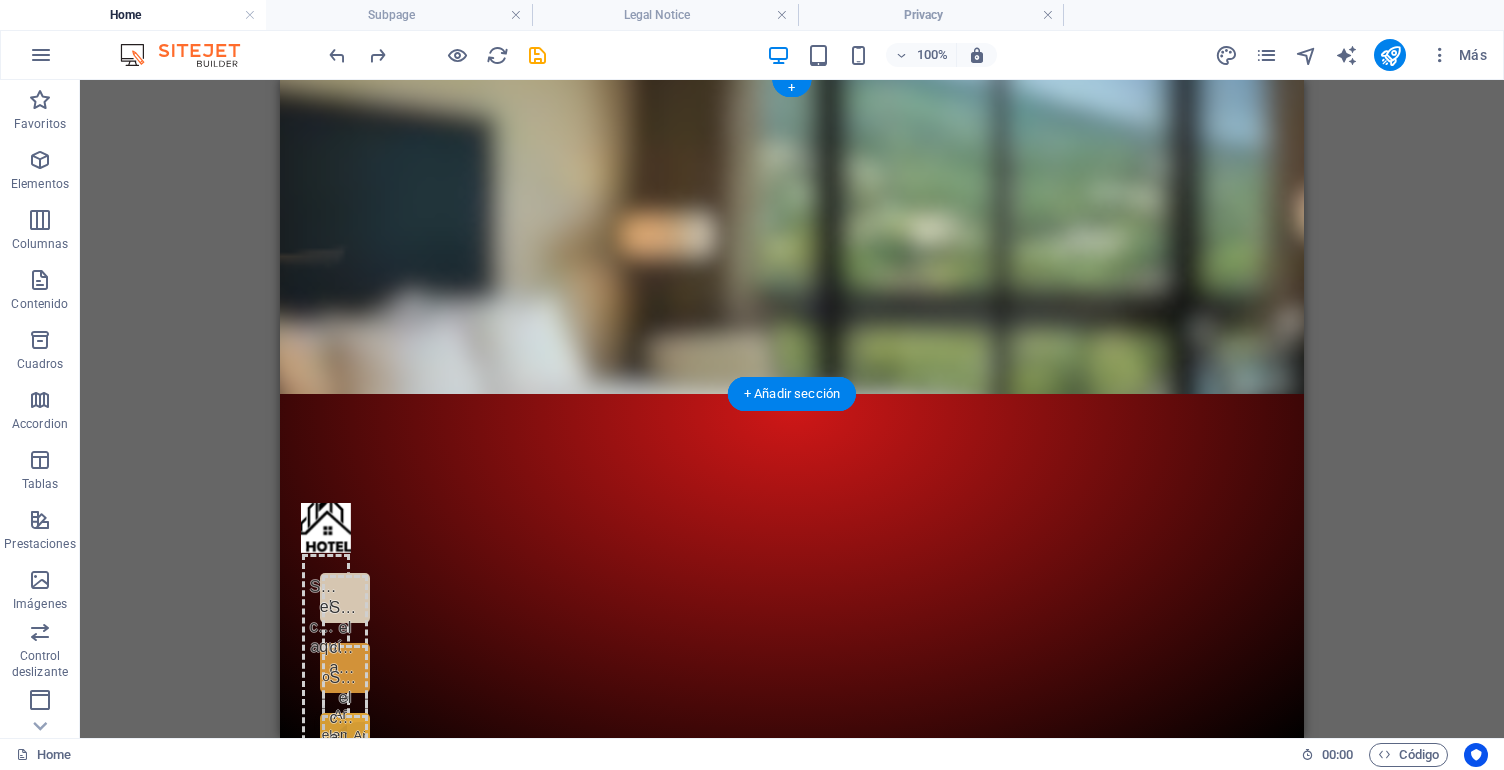 scroll, scrollTop: 3, scrollLeft: 0, axis: vertical 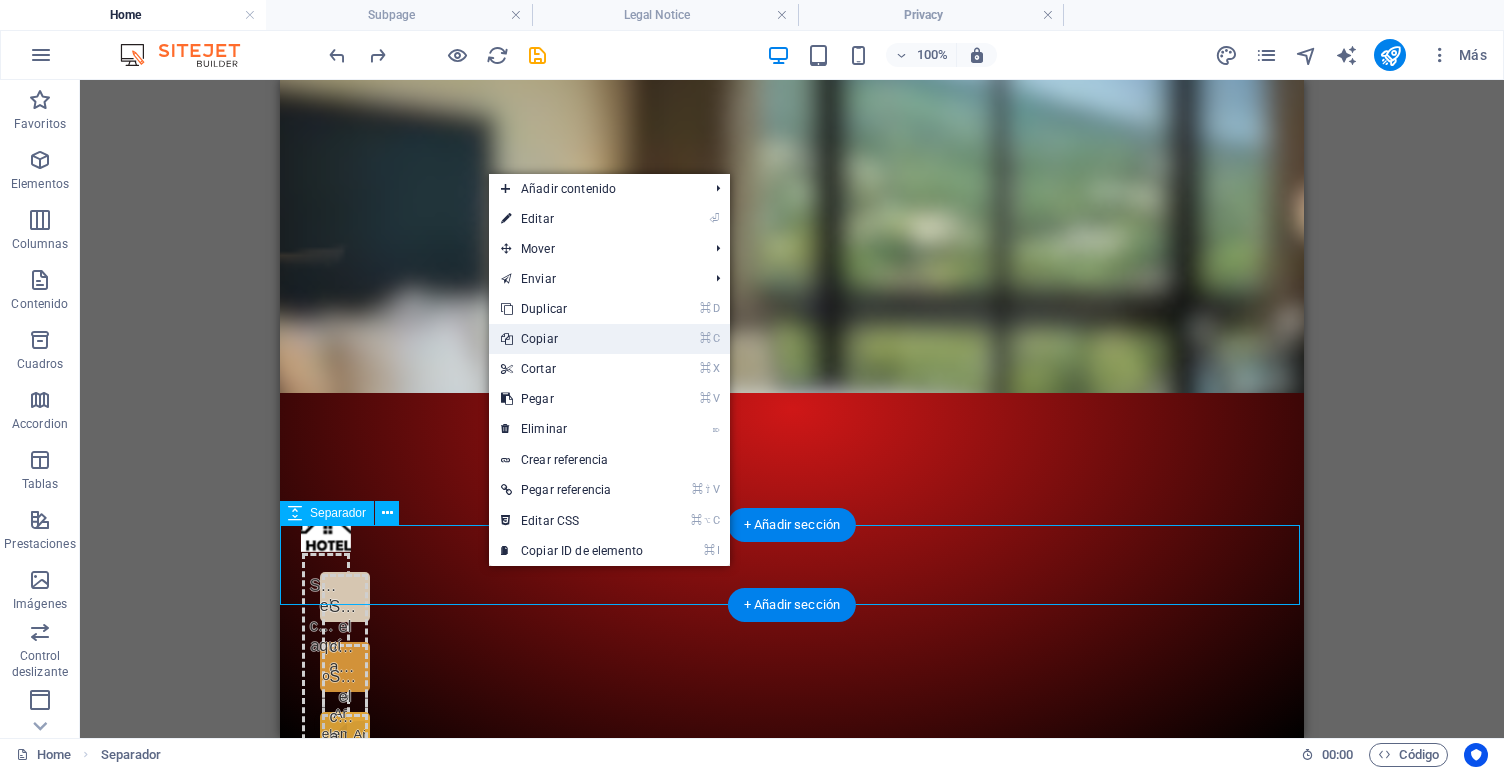 click on "⌘ C  Copiar" at bounding box center (572, 339) 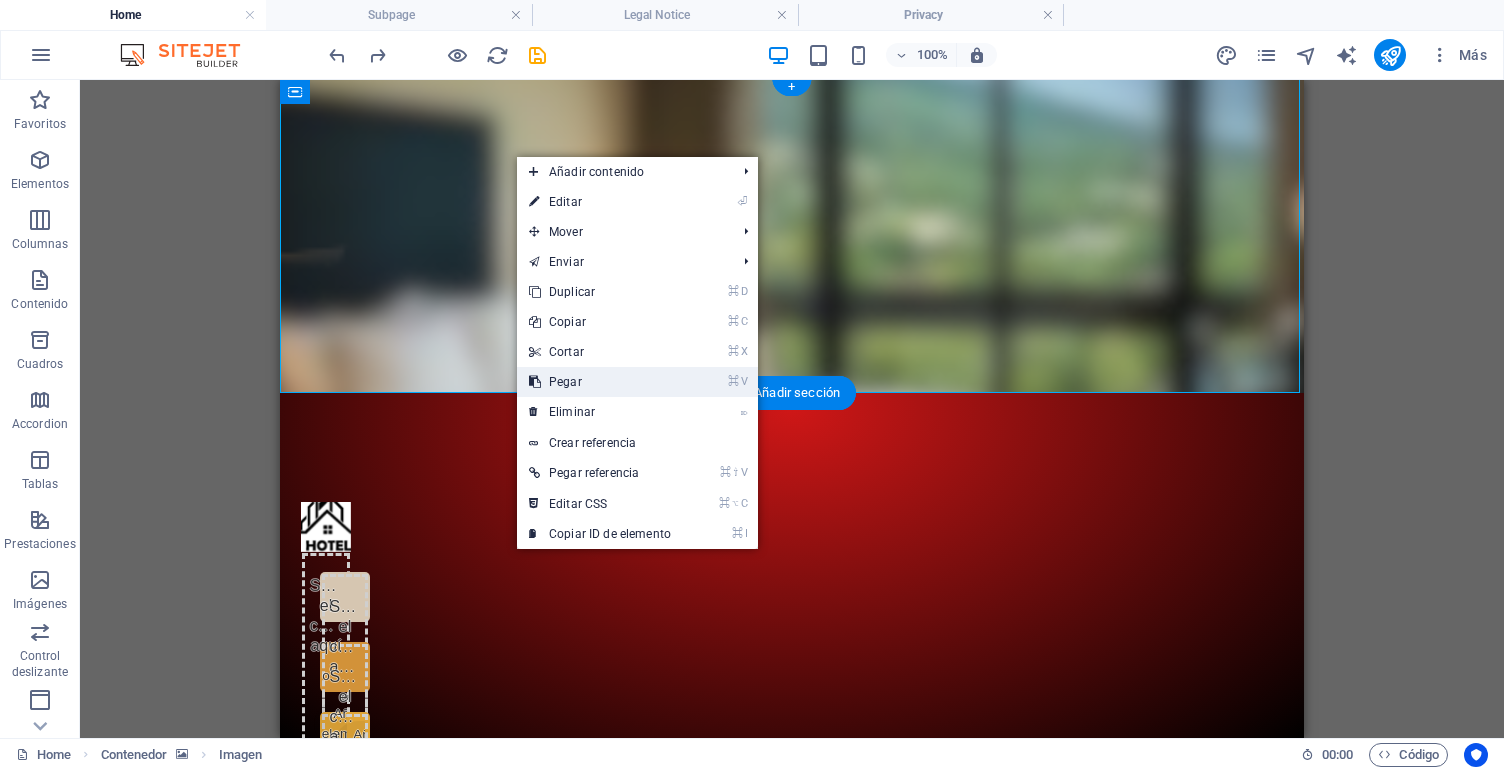 click on "⌘ V  Pegar" at bounding box center (600, 382) 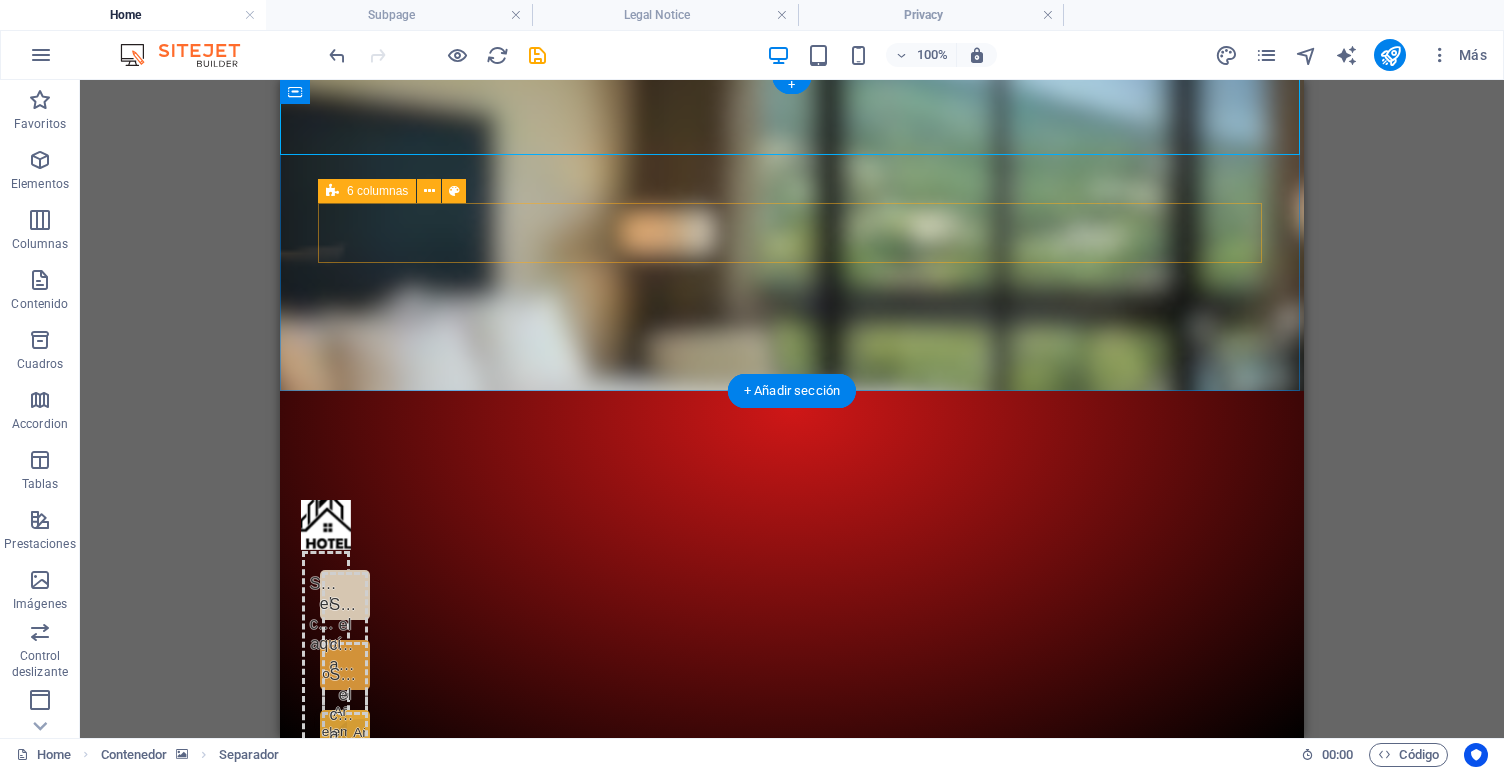 scroll, scrollTop: 1, scrollLeft: 0, axis: vertical 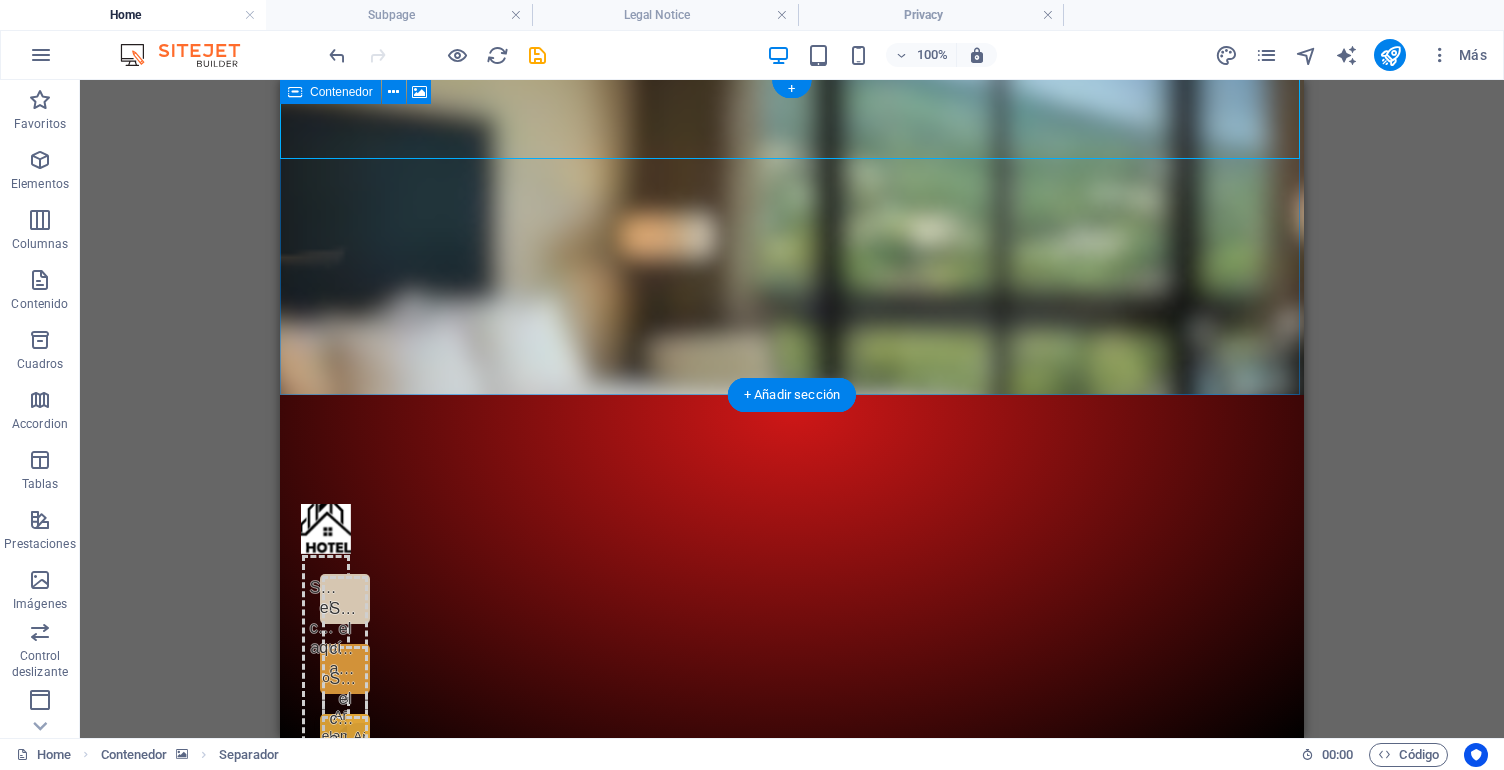 click at bounding box center (792, 237) 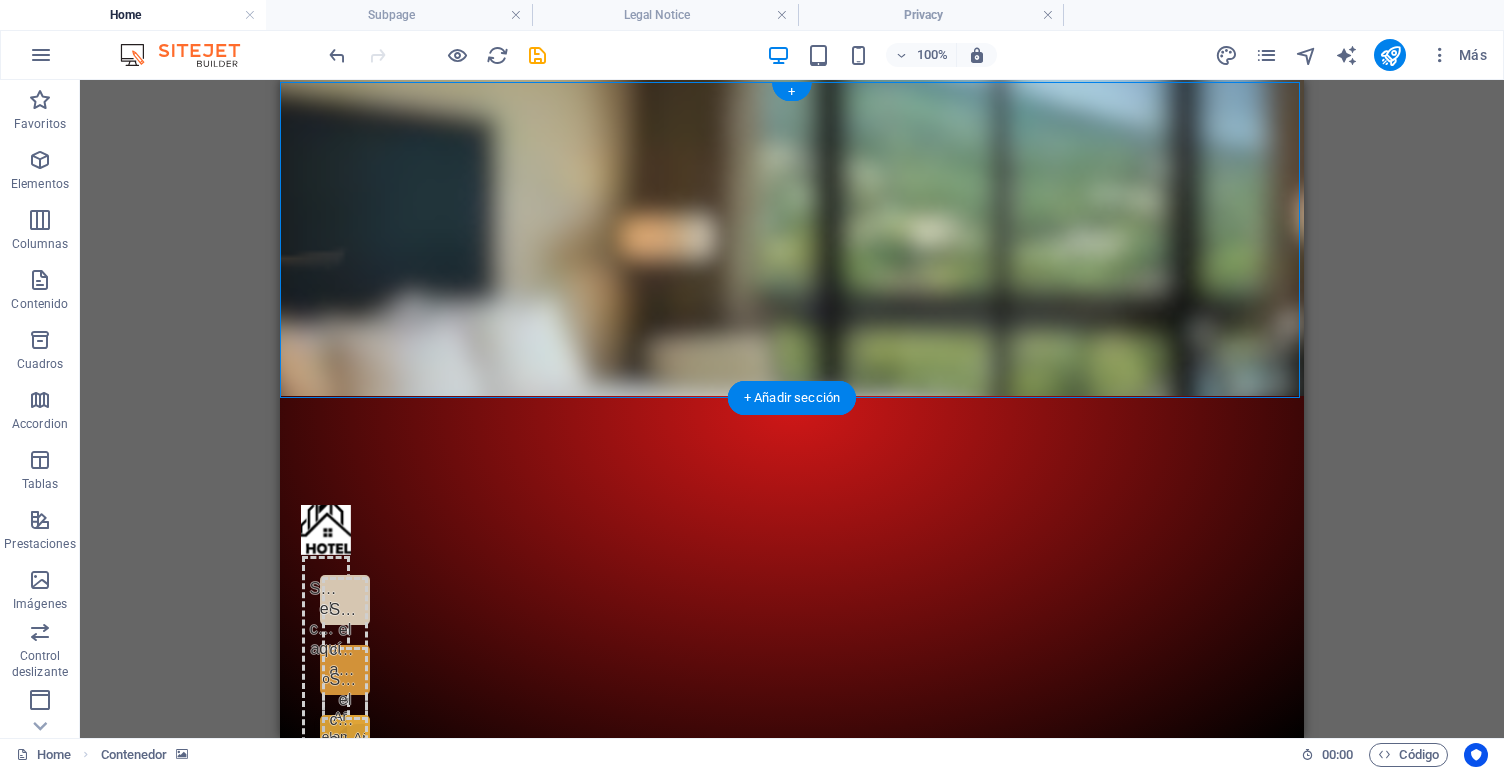 scroll, scrollTop: 0, scrollLeft: 0, axis: both 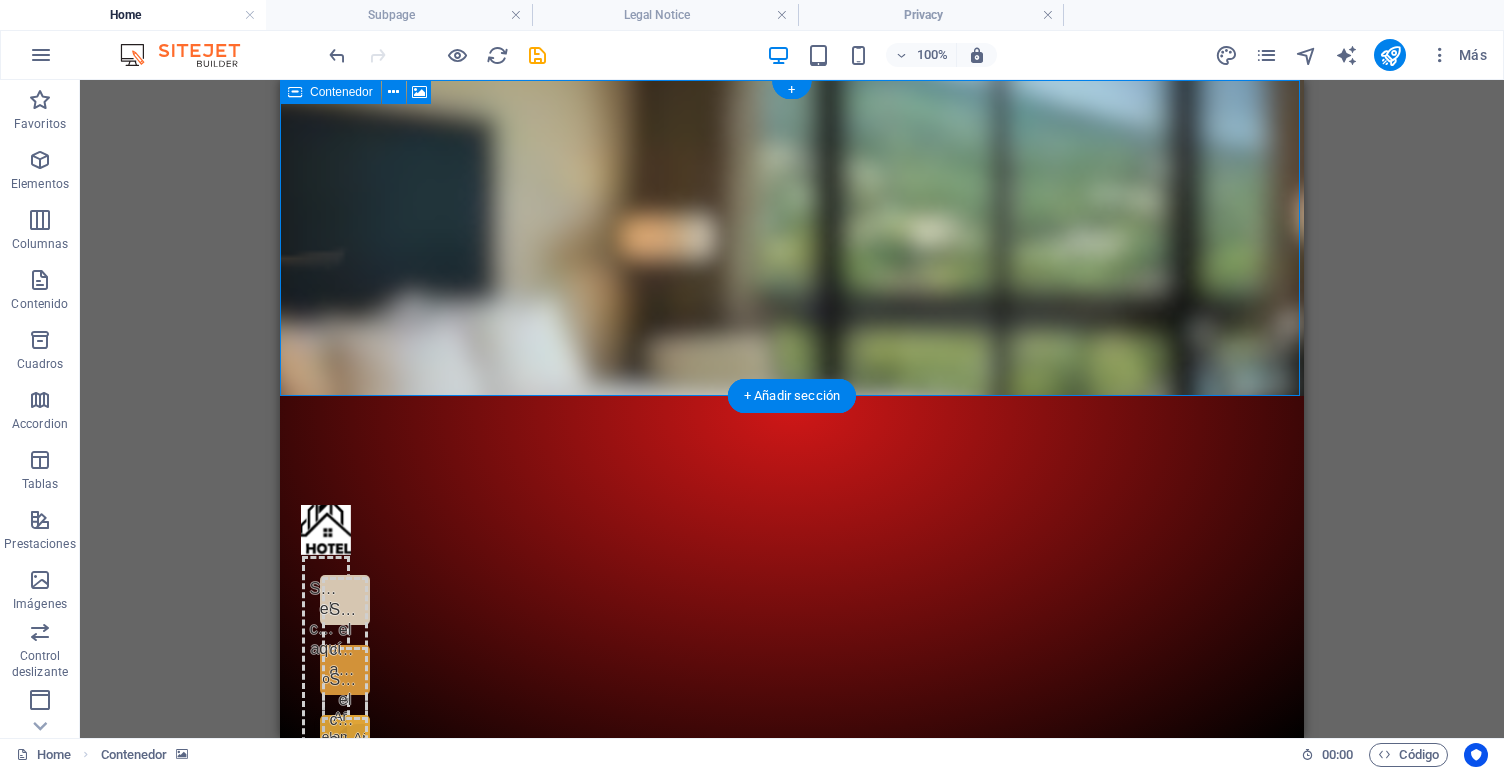 click on "Contenedor" at bounding box center [330, 92] 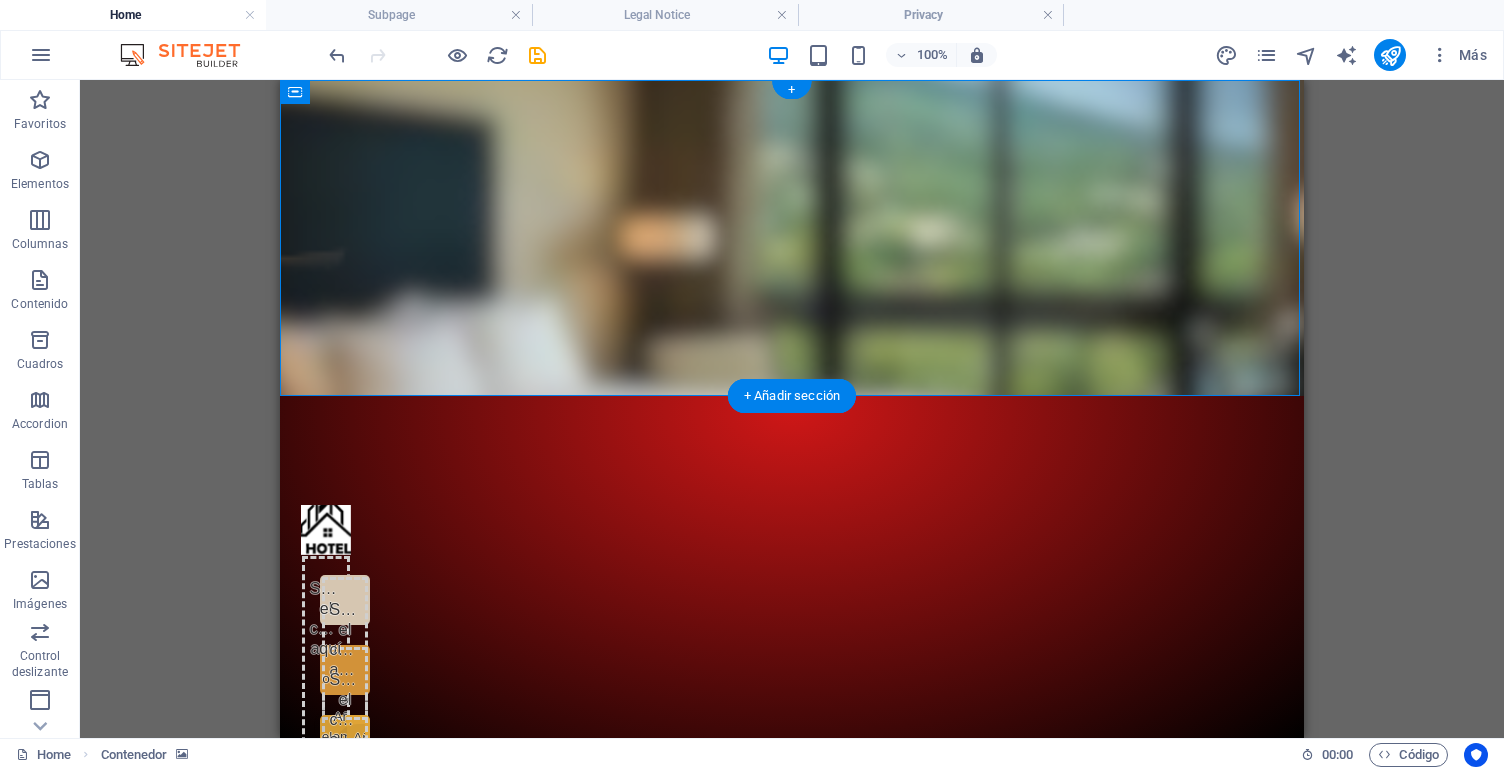 click at bounding box center [792, 238] 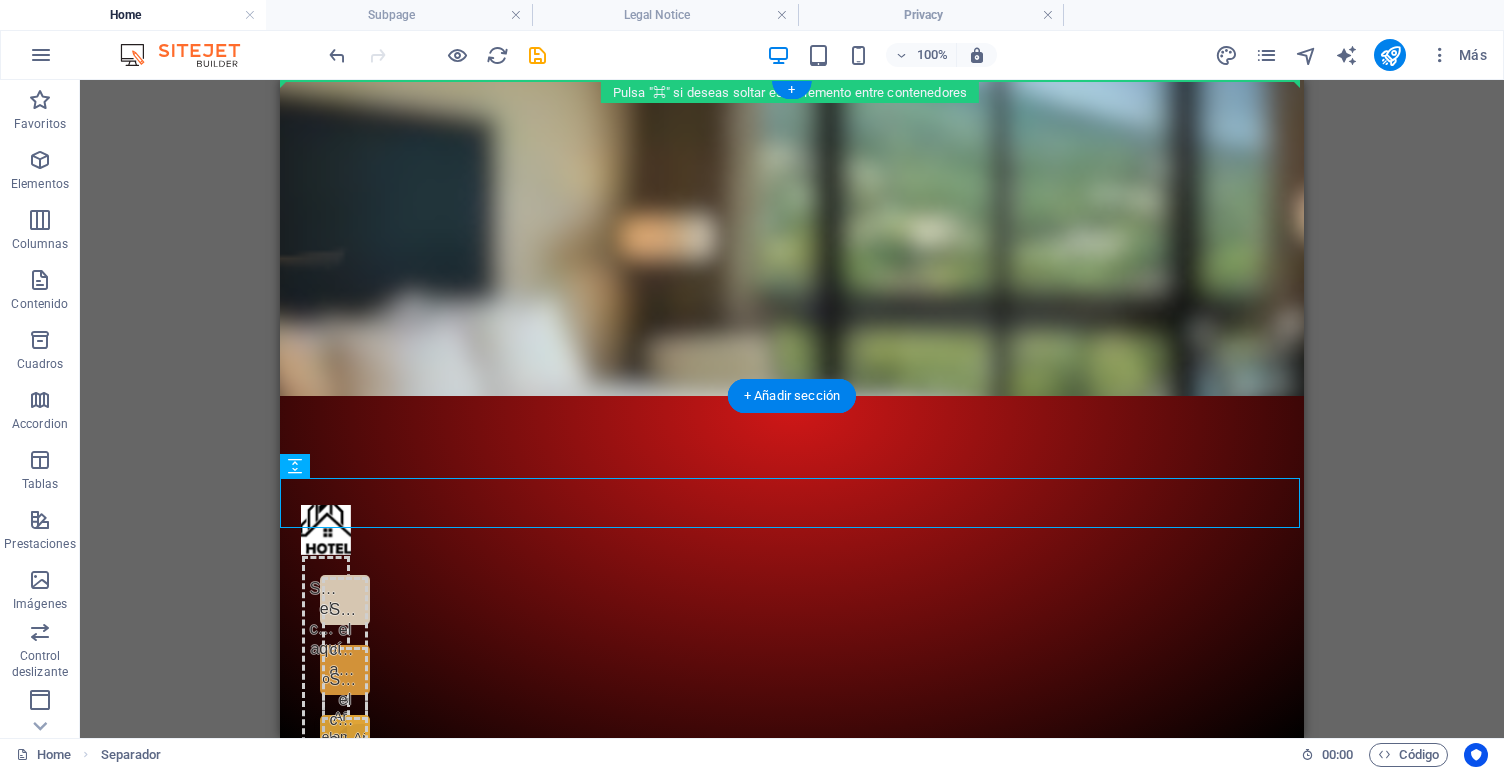 drag, startPoint x: 620, startPoint y: 550, endPoint x: 375, endPoint y: 169, distance: 452.9746 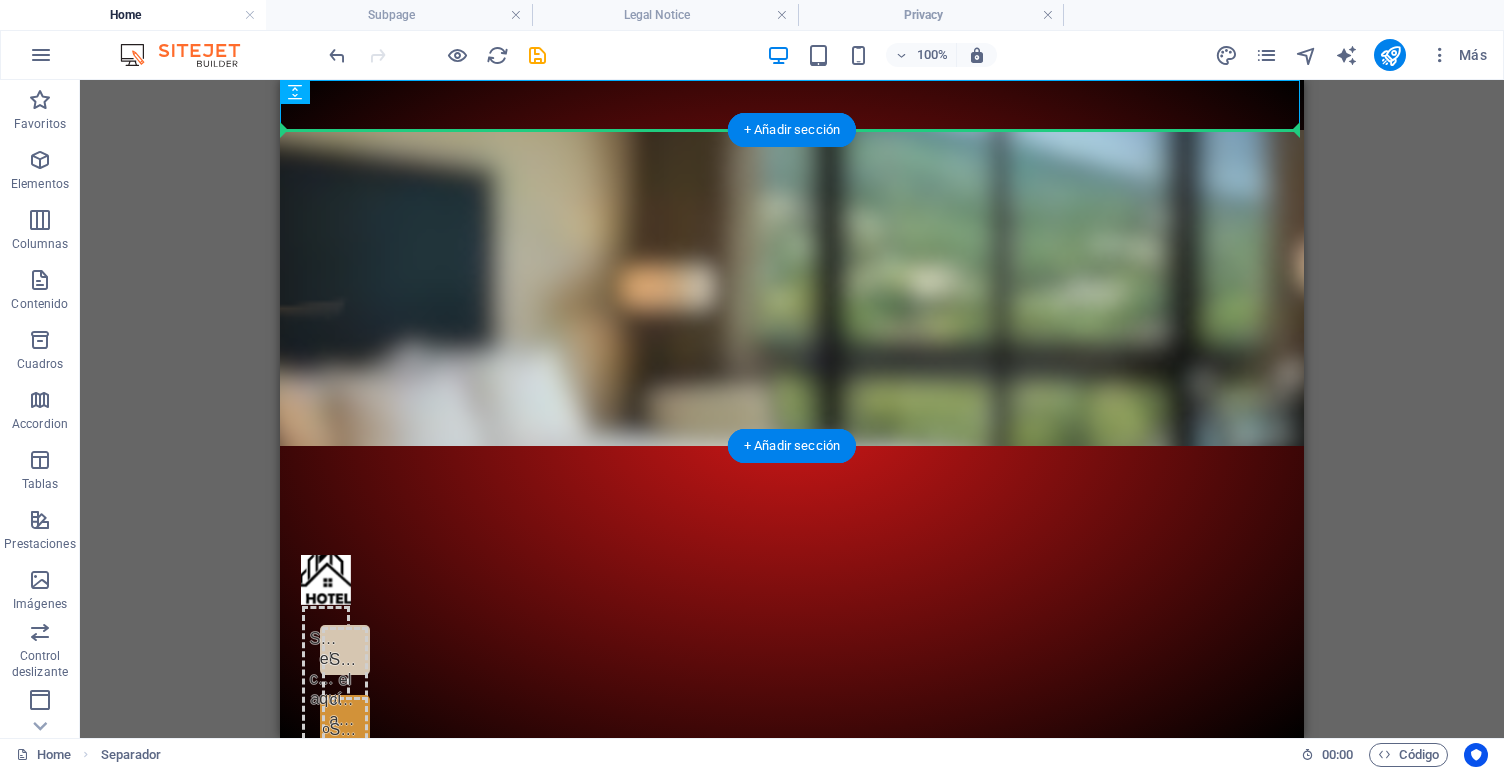drag, startPoint x: 624, startPoint y: 176, endPoint x: 366, endPoint y: 235, distance: 264.66016 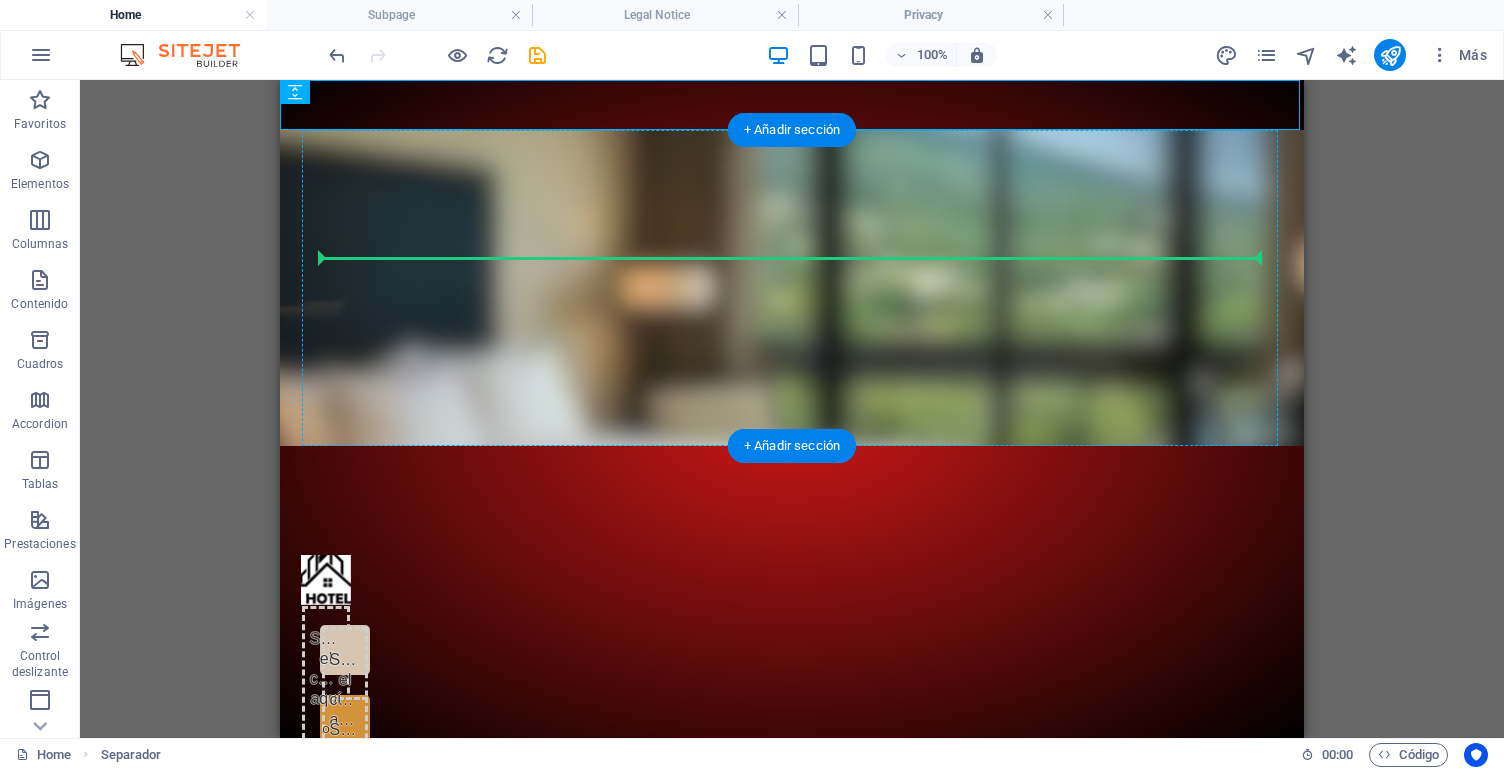 drag, startPoint x: 575, startPoint y: 174, endPoint x: 414, endPoint y: 264, distance: 184.44783 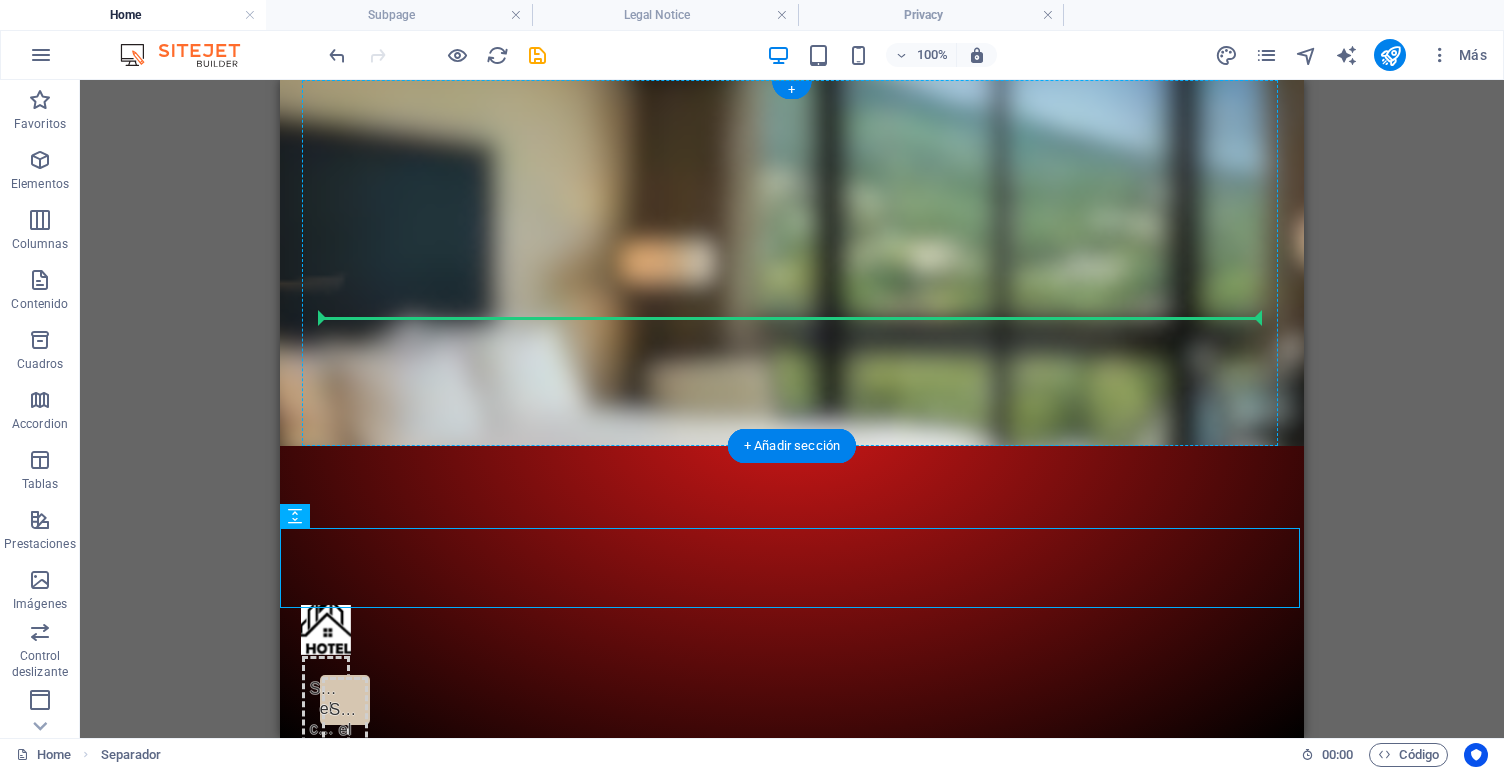 drag, startPoint x: 496, startPoint y: 477, endPoint x: 504, endPoint y: 299, distance: 178.17969 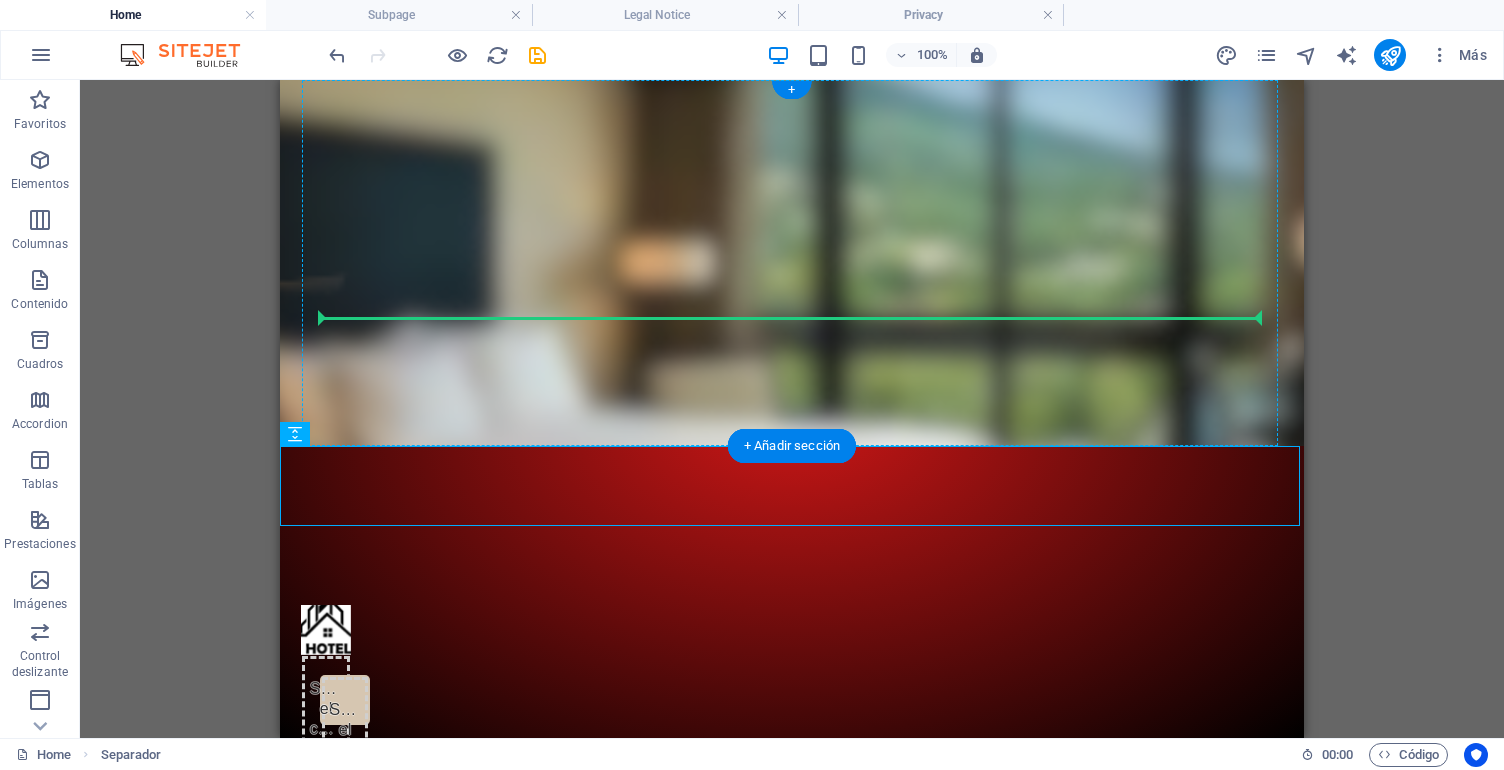 drag, startPoint x: 609, startPoint y: 515, endPoint x: 345, endPoint y: 303, distance: 338.5853 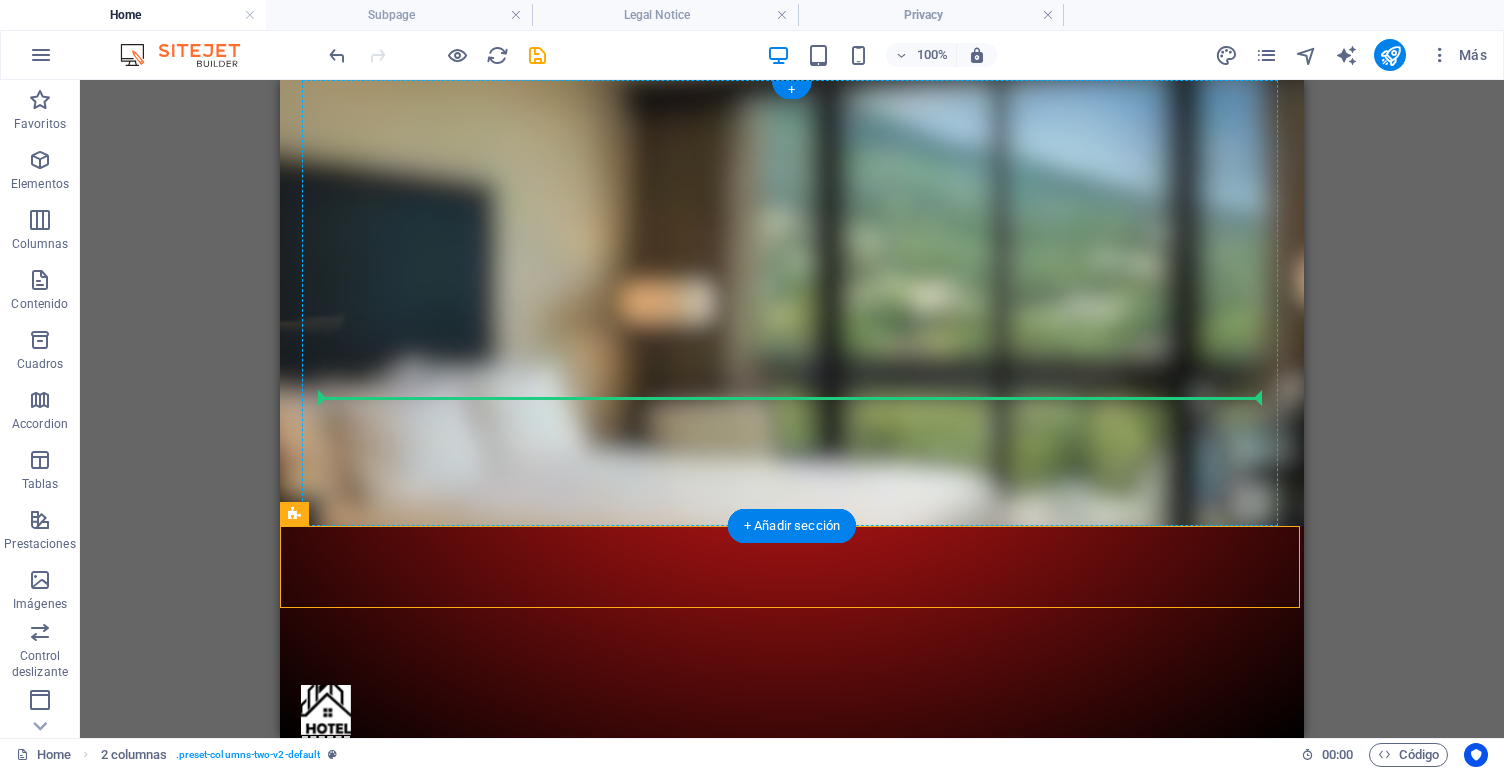 drag, startPoint x: 606, startPoint y: 594, endPoint x: 345, endPoint y: 375, distance: 340.7081 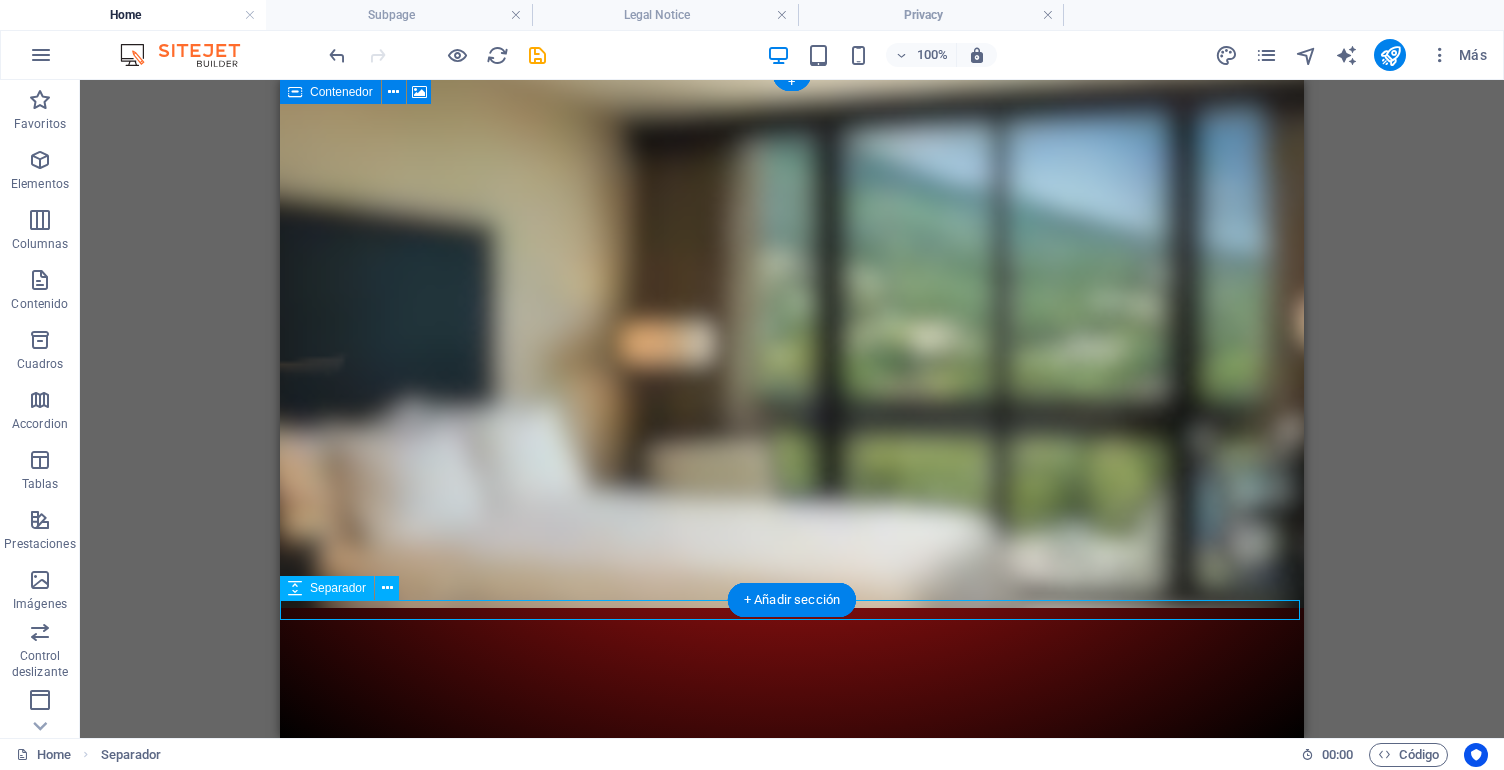 scroll, scrollTop: 20, scrollLeft: 0, axis: vertical 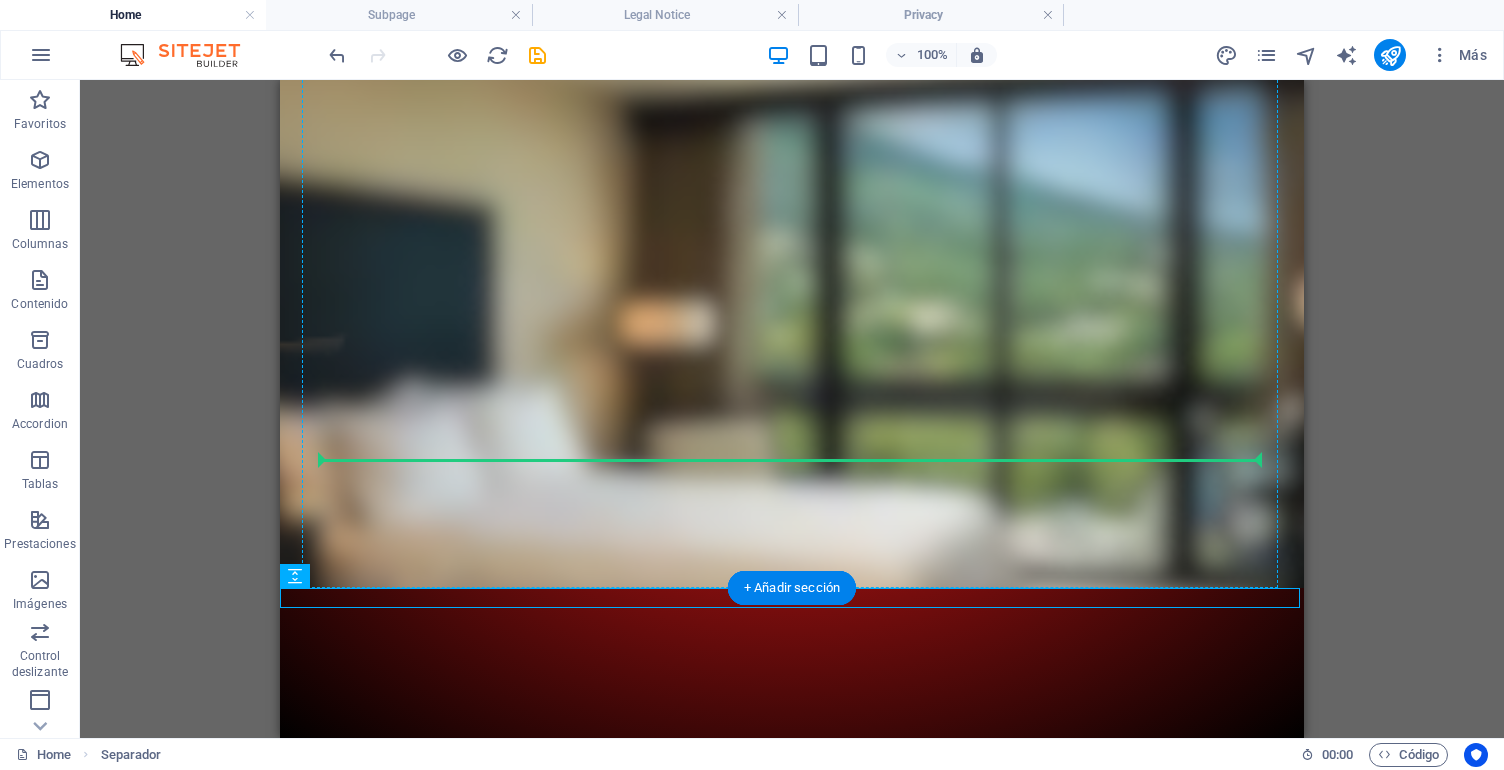 drag, startPoint x: 610, startPoint y: 677, endPoint x: 353, endPoint y: 442, distance: 348.24417 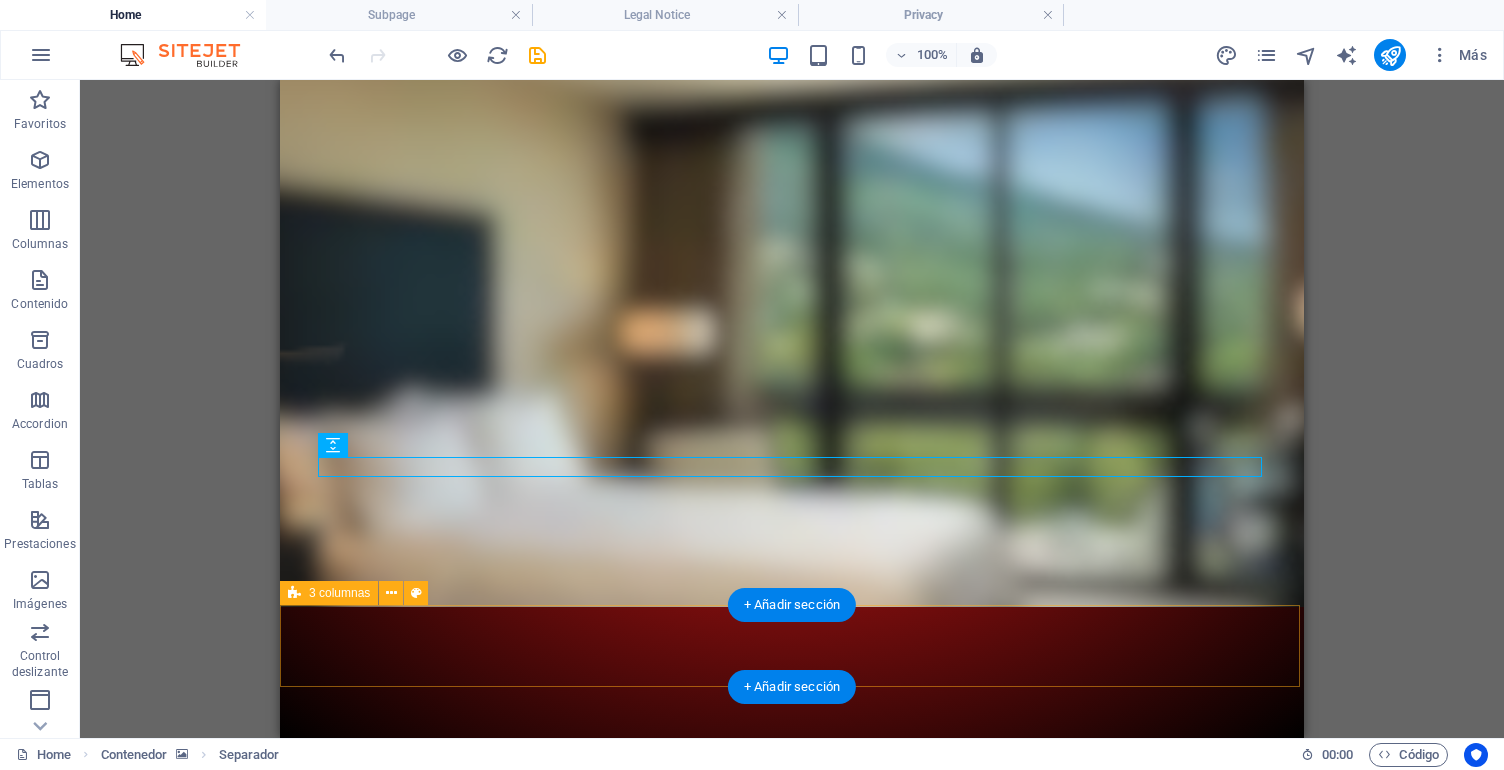 scroll, scrollTop: 23, scrollLeft: 0, axis: vertical 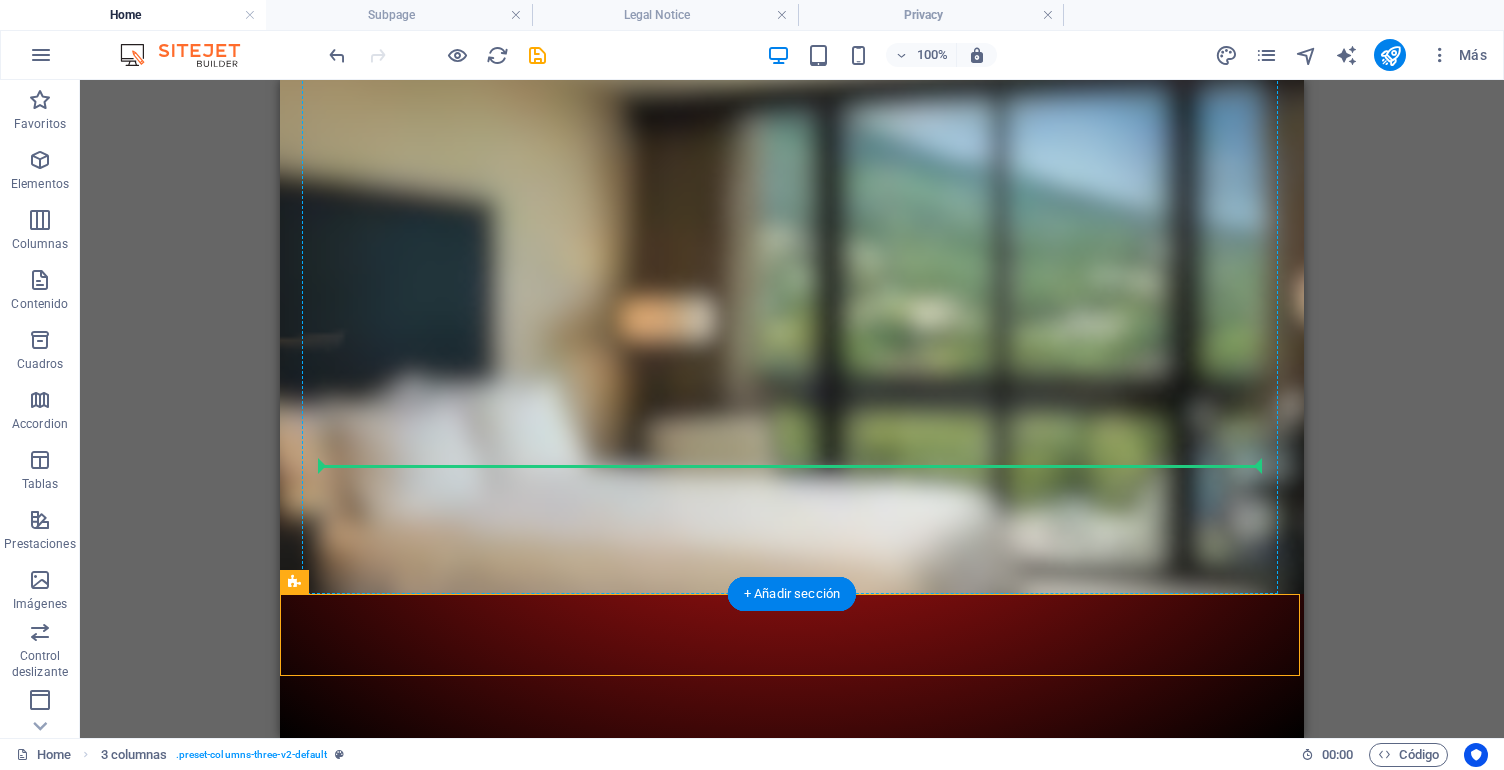 drag, startPoint x: 603, startPoint y: 677, endPoint x: 337, endPoint y: 459, distance: 343.9186 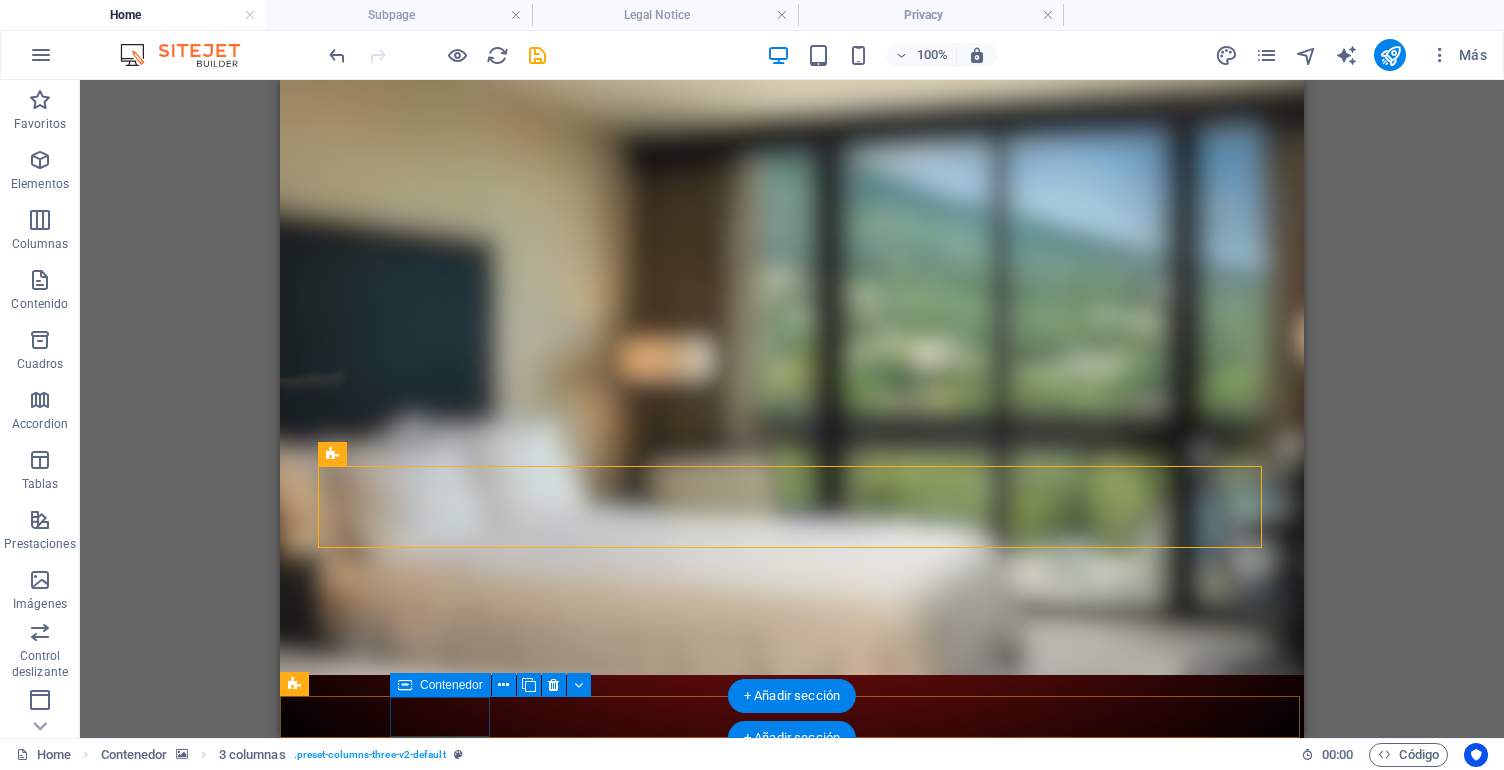 scroll, scrollTop: 34, scrollLeft: 0, axis: vertical 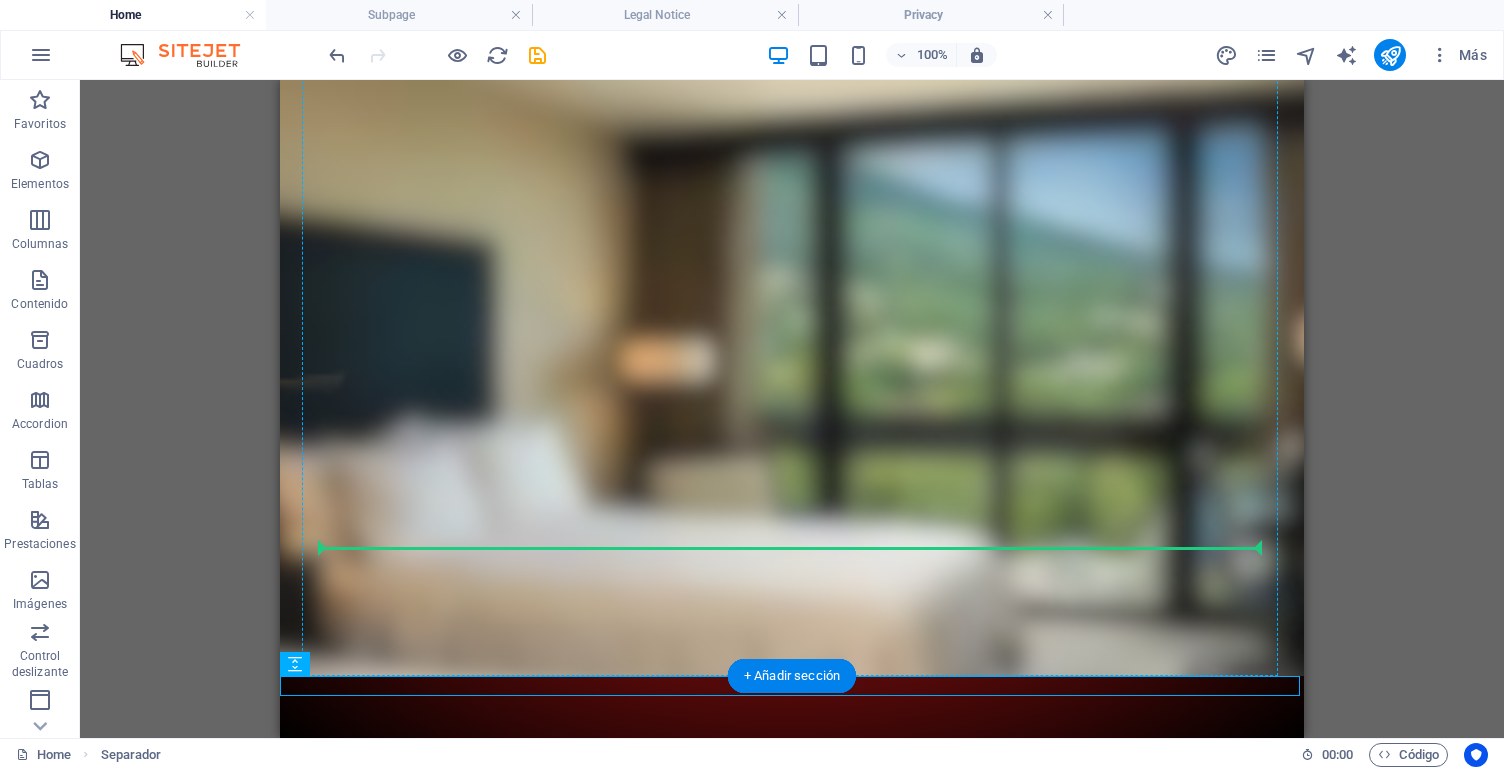 drag, startPoint x: 608, startPoint y: 742, endPoint x: 342, endPoint y: 529, distance: 340.77118 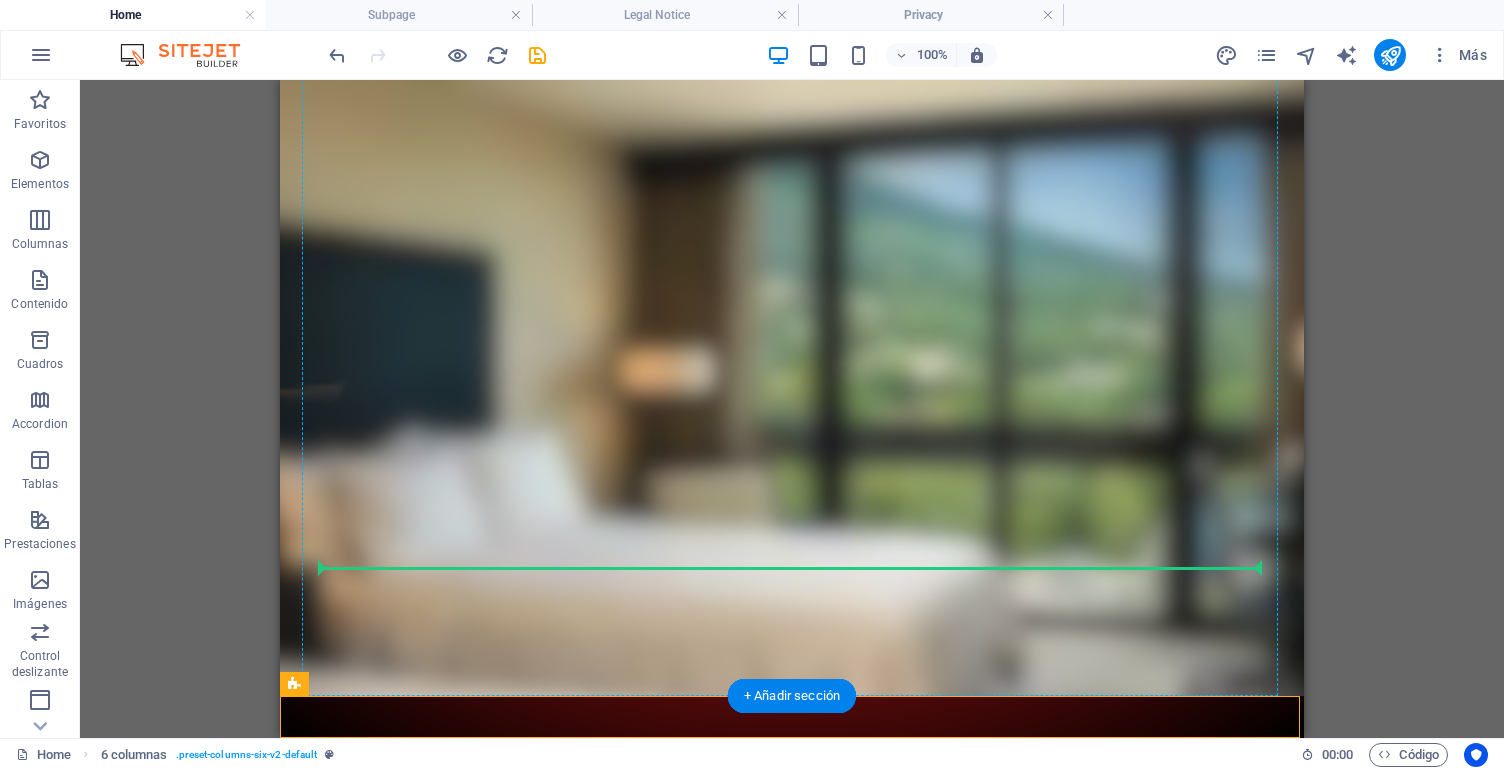 drag, startPoint x: 612, startPoint y: 766, endPoint x: 336, endPoint y: 561, distance: 343.8037 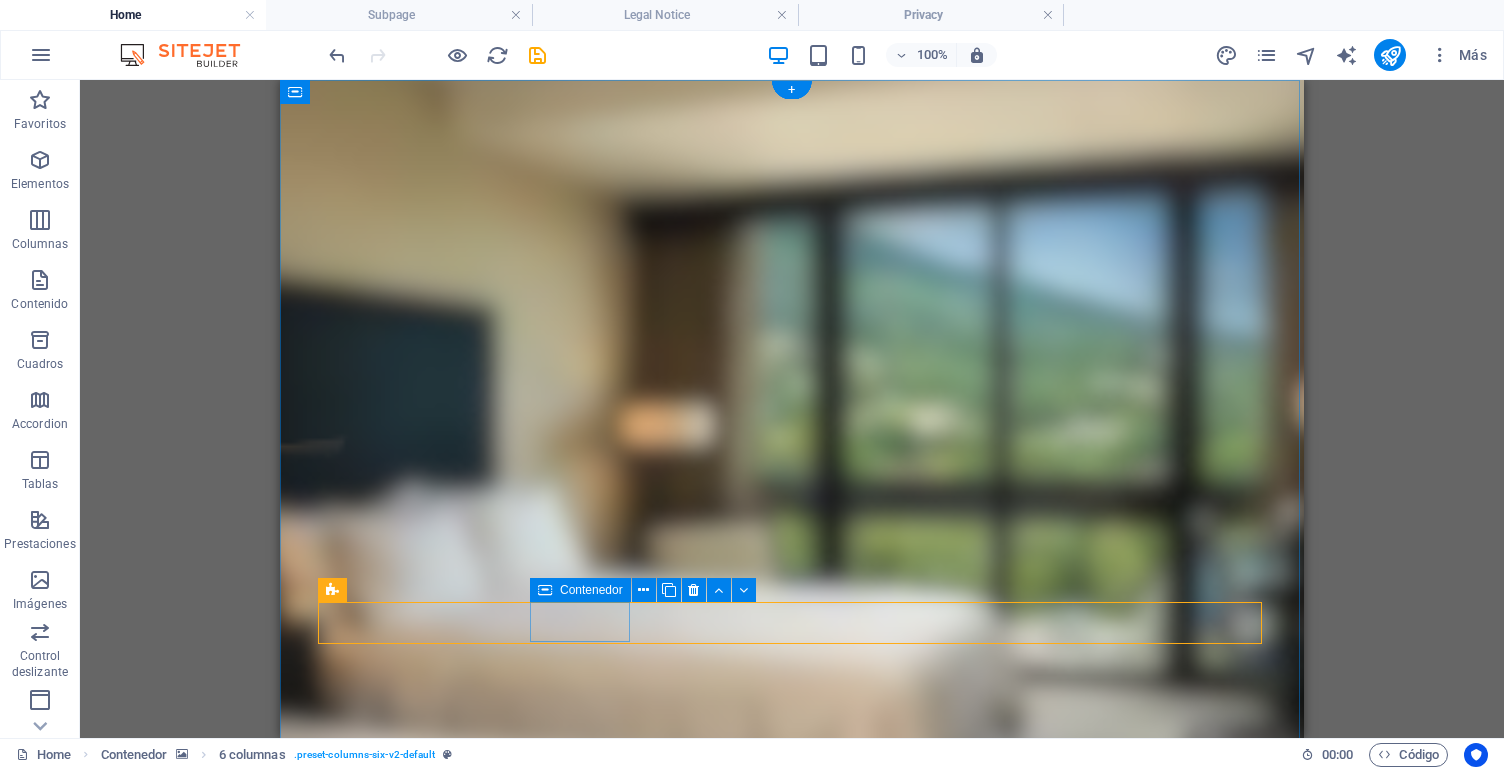 scroll, scrollTop: 34, scrollLeft: 0, axis: vertical 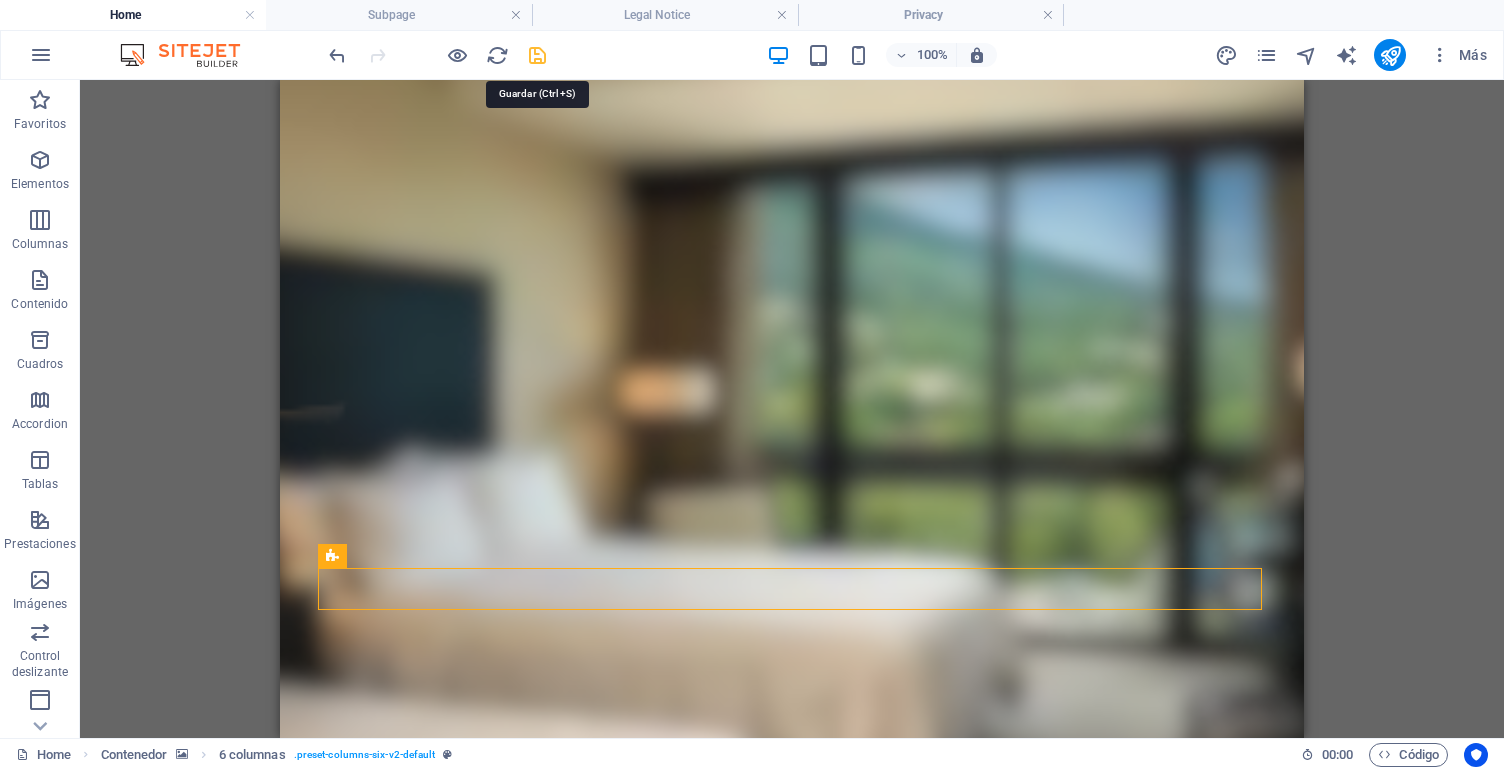 click at bounding box center [537, 55] 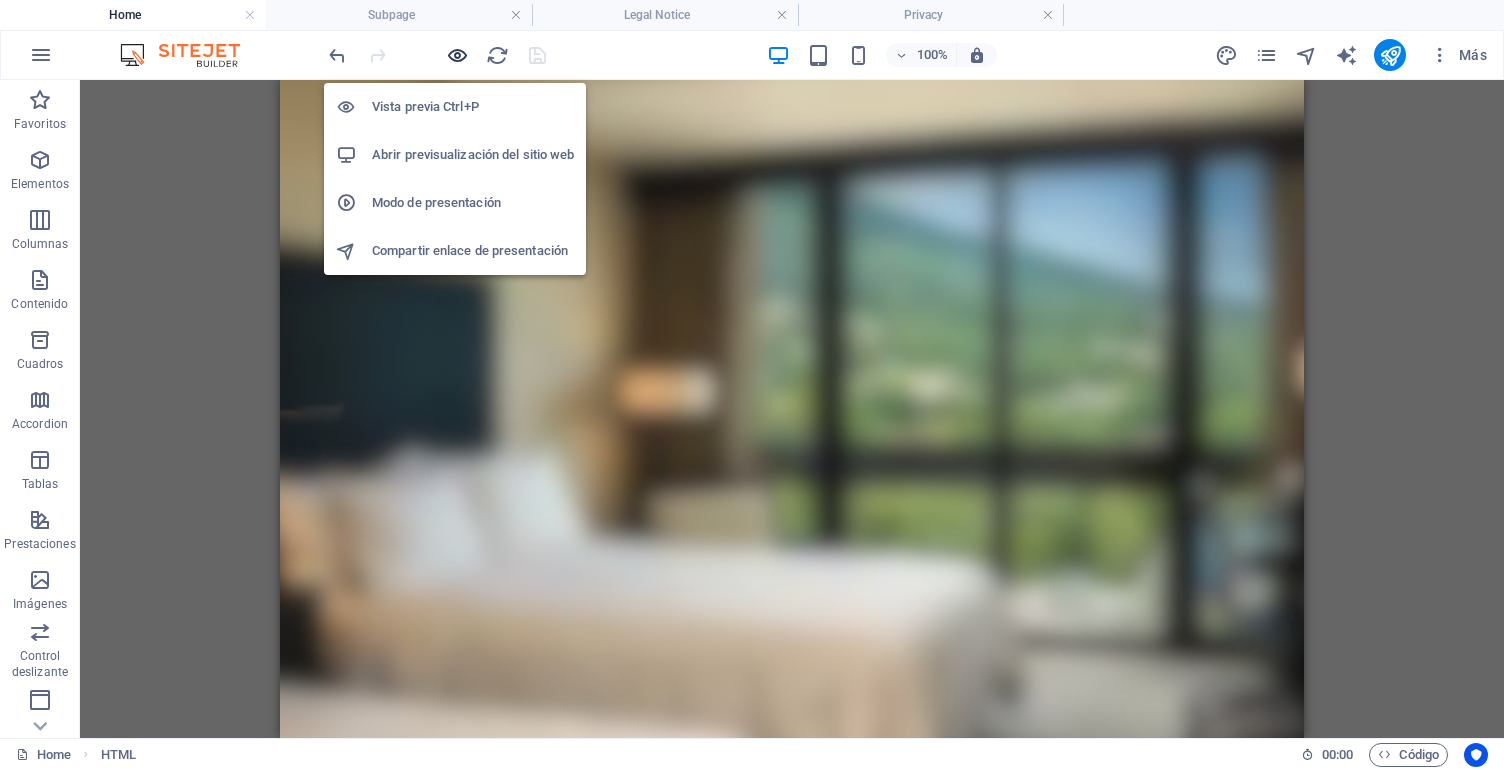 click at bounding box center (457, 55) 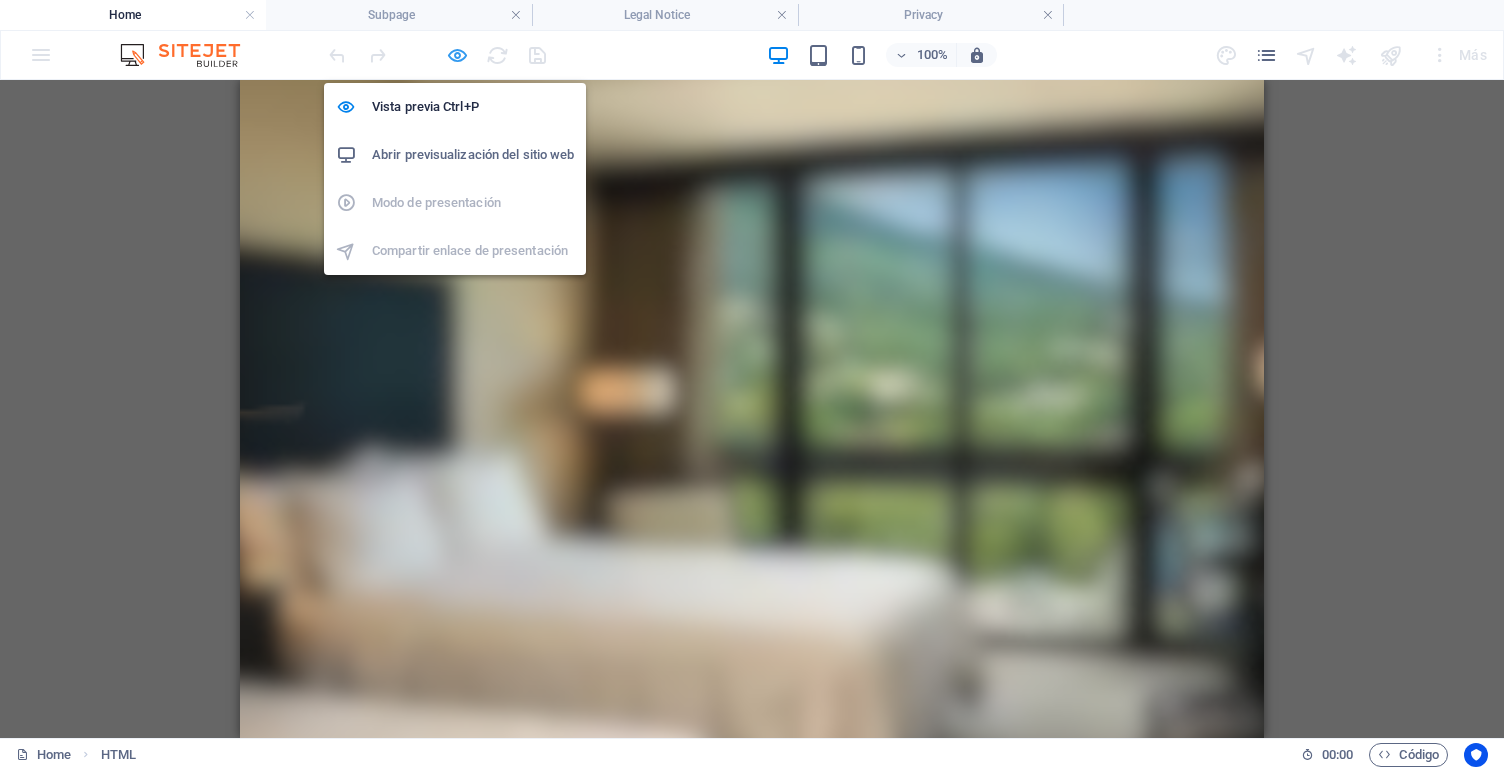 click at bounding box center [457, 55] 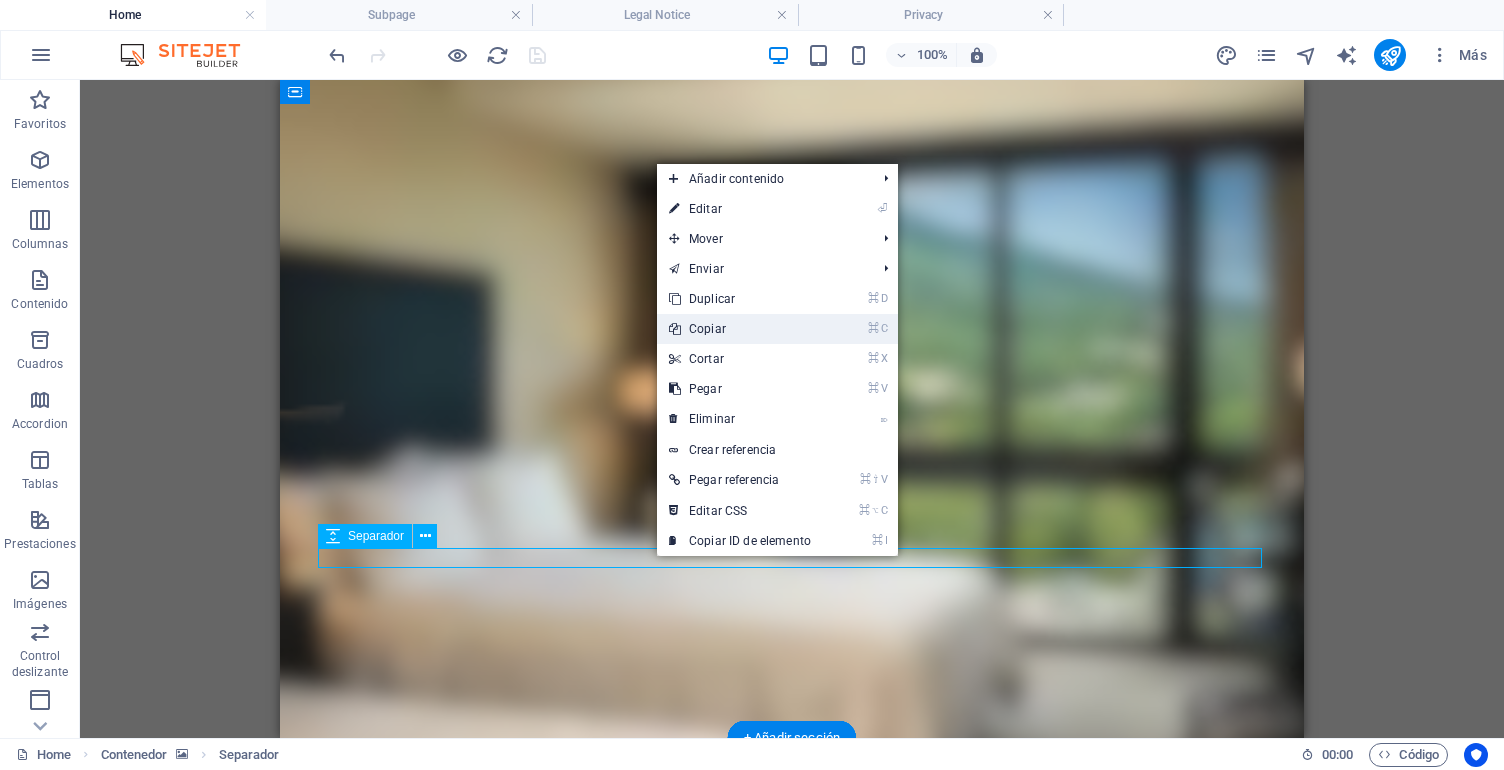 click on "⌘ C  Copiar" at bounding box center (740, 329) 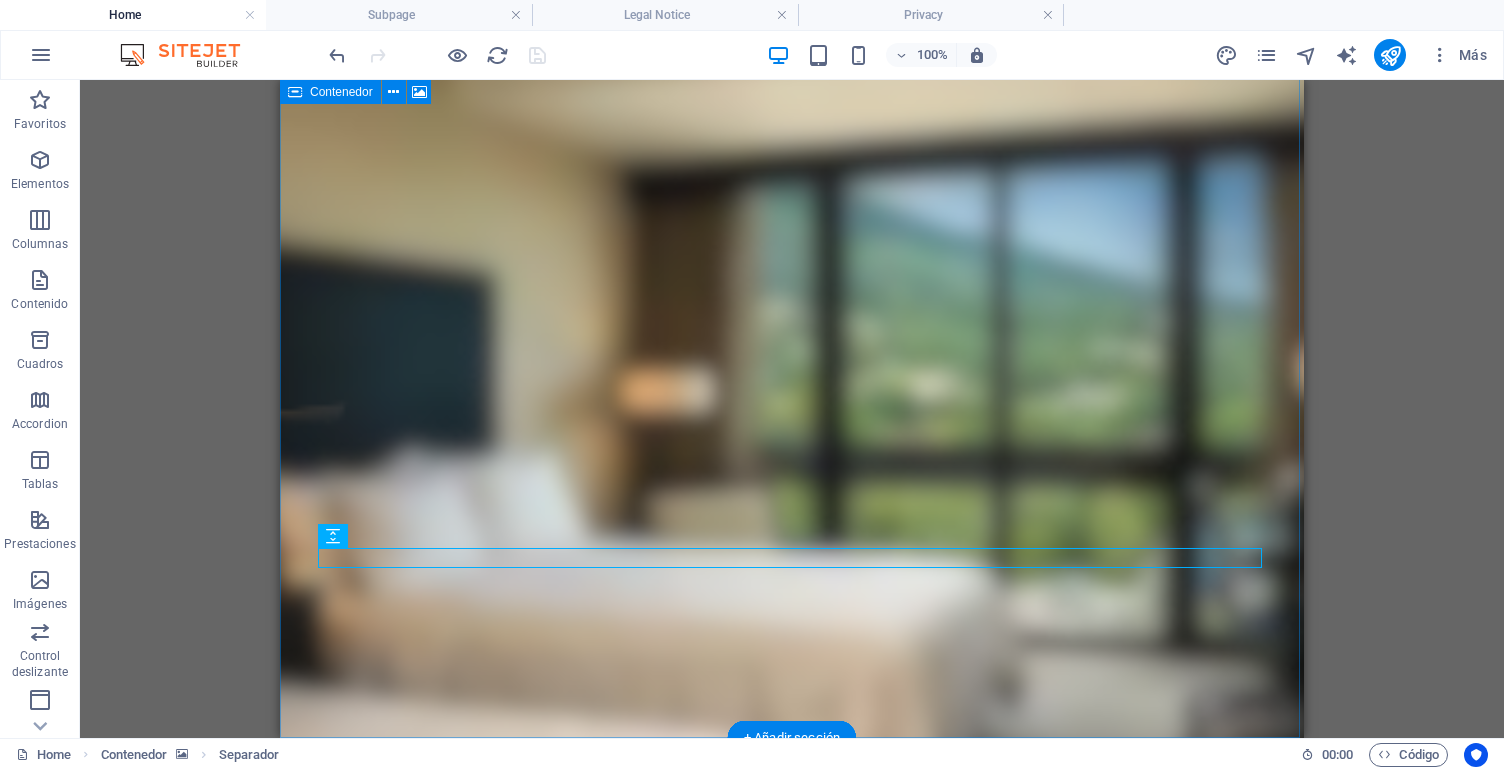 click at bounding box center [792, 392] 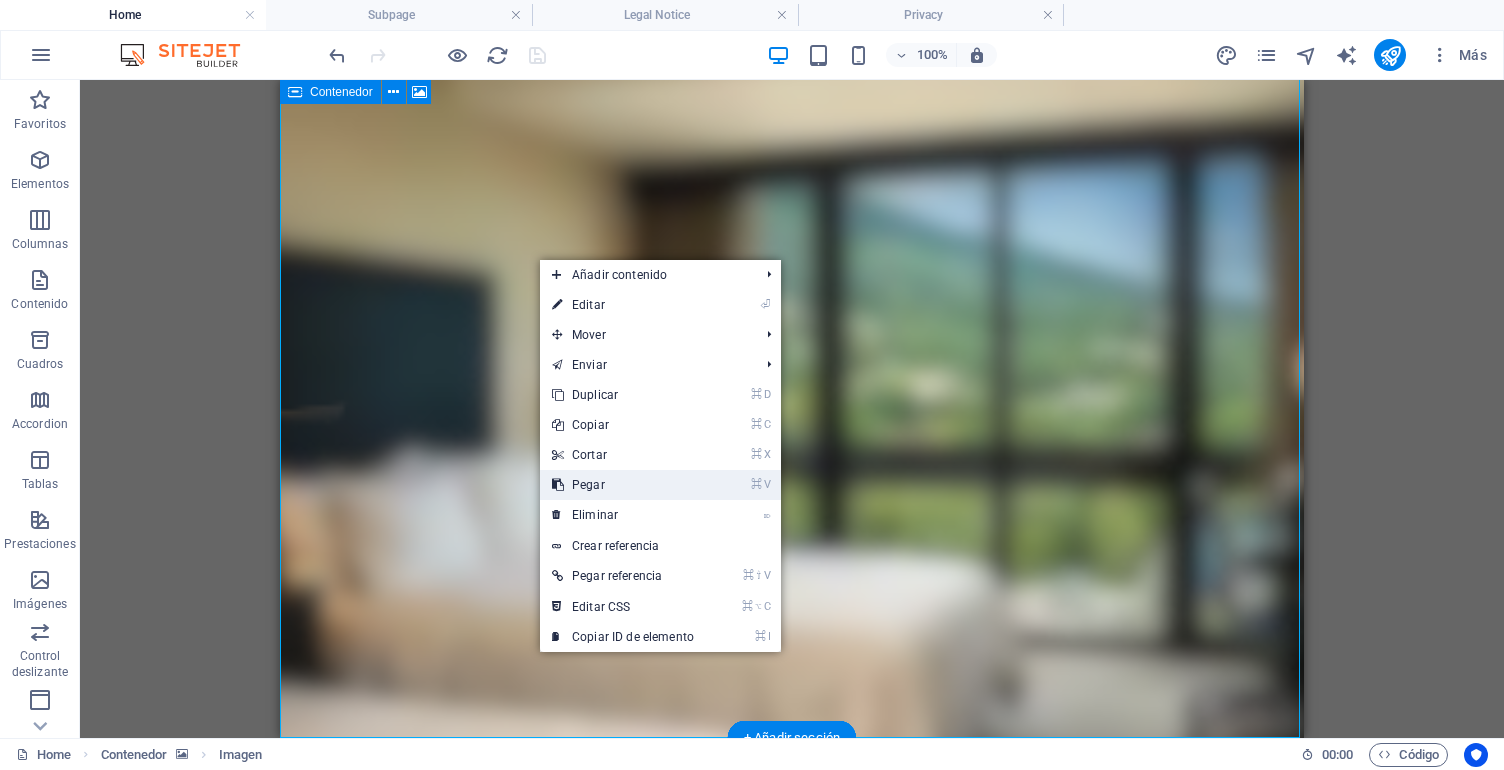 click on "⌘ V  Pegar" at bounding box center (623, 485) 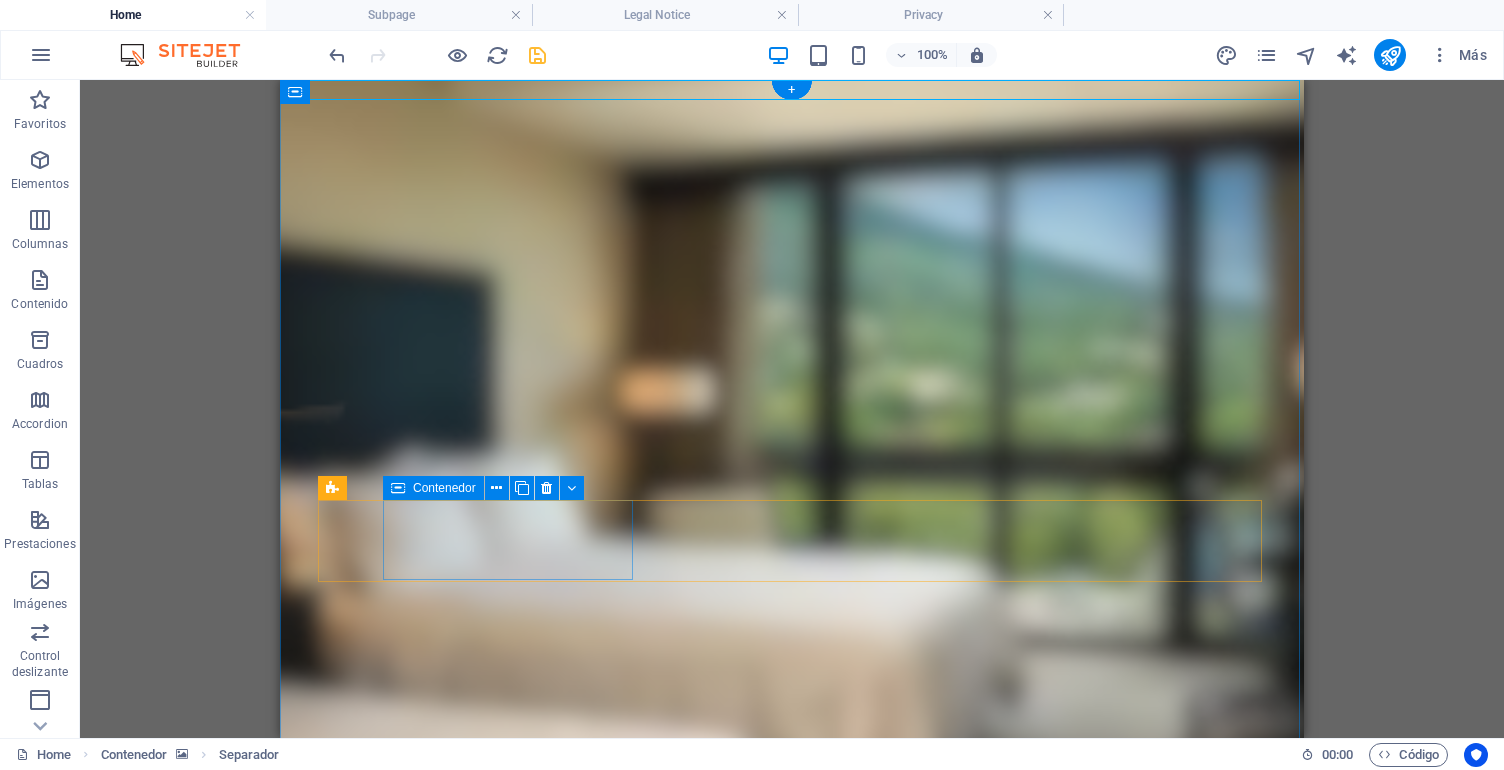scroll, scrollTop: 0, scrollLeft: 0, axis: both 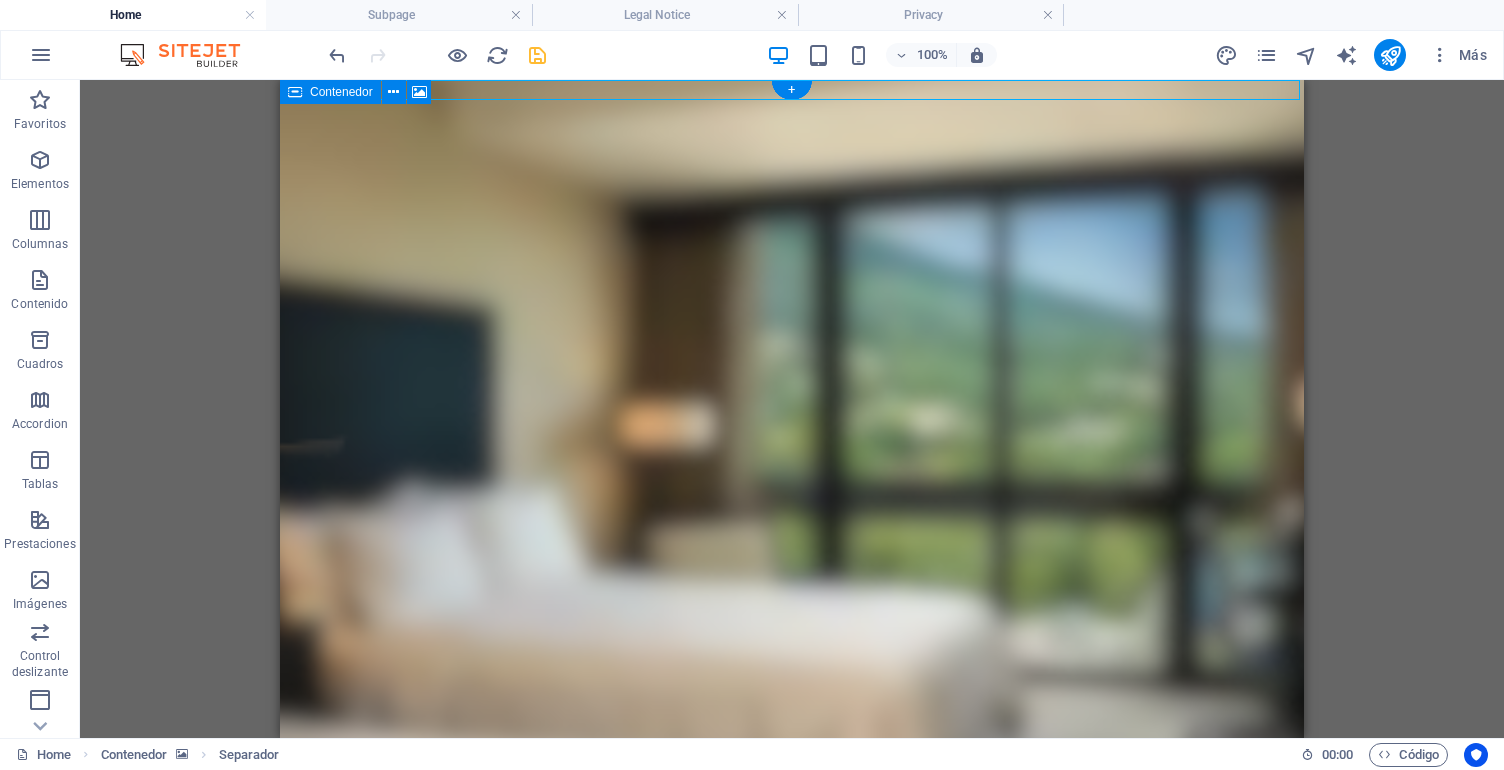 drag, startPoint x: 521, startPoint y: 169, endPoint x: 522, endPoint y: 154, distance: 15.033297 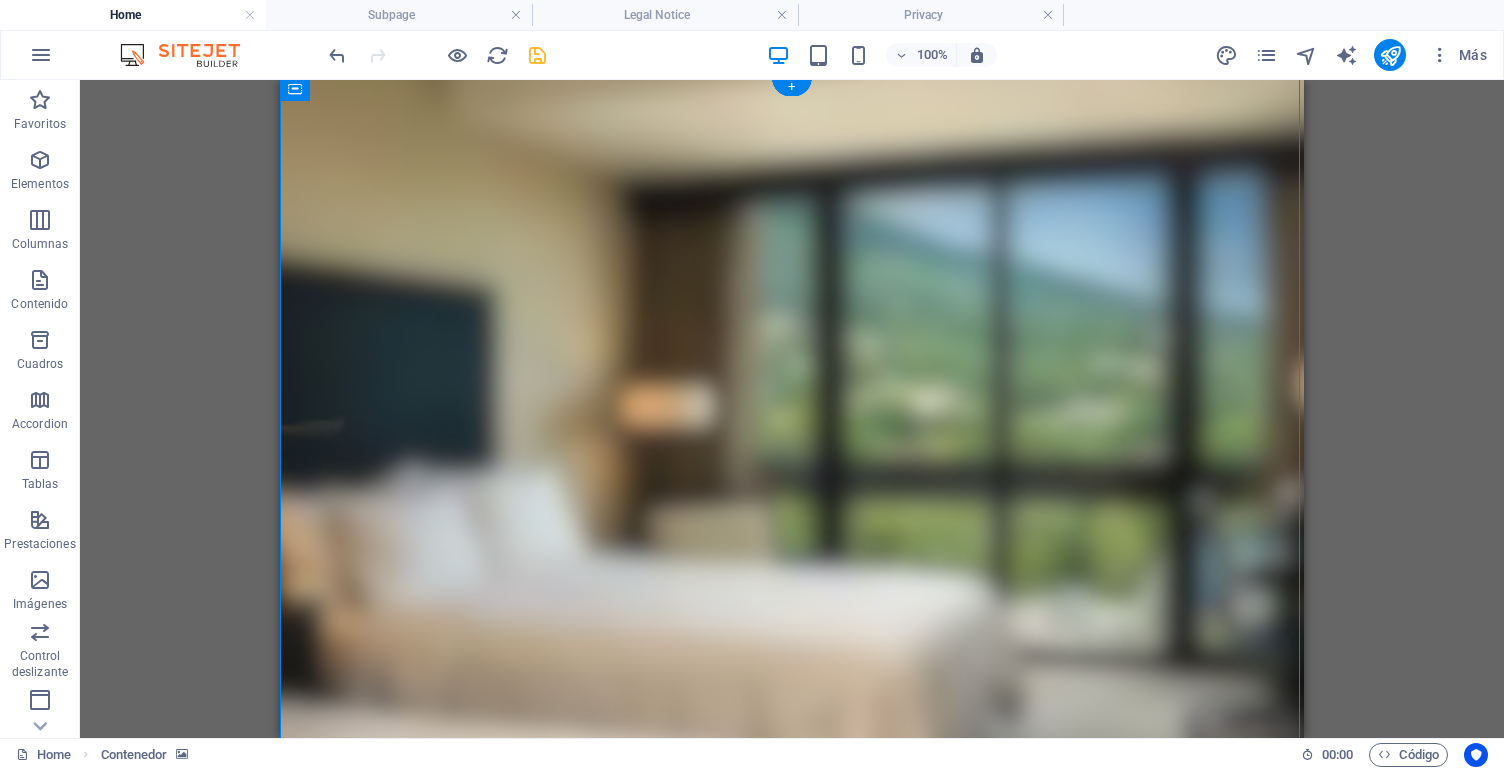 scroll, scrollTop: 34, scrollLeft: 0, axis: vertical 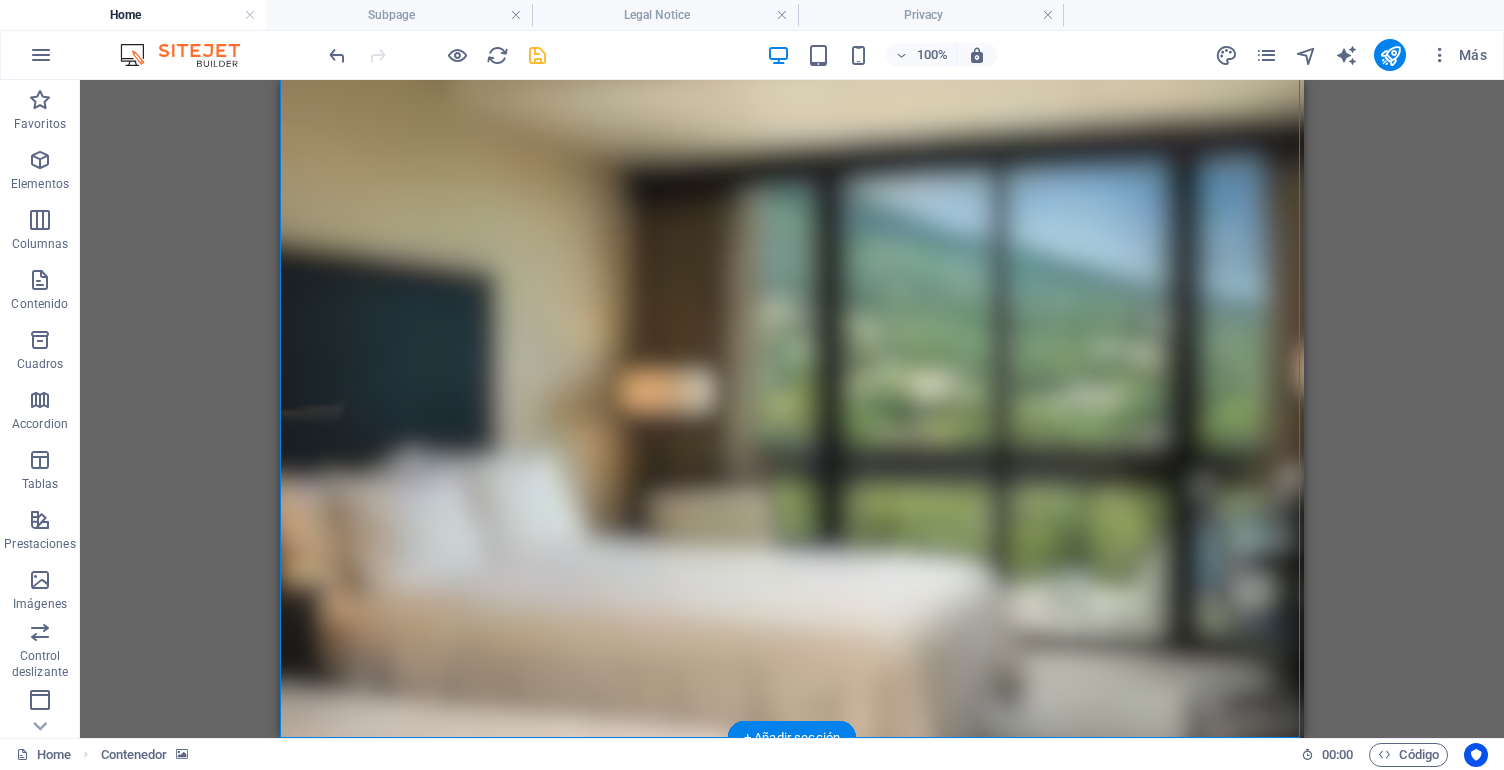 drag, startPoint x: 613, startPoint y: 170, endPoint x: 378, endPoint y: 631, distance: 517.4418 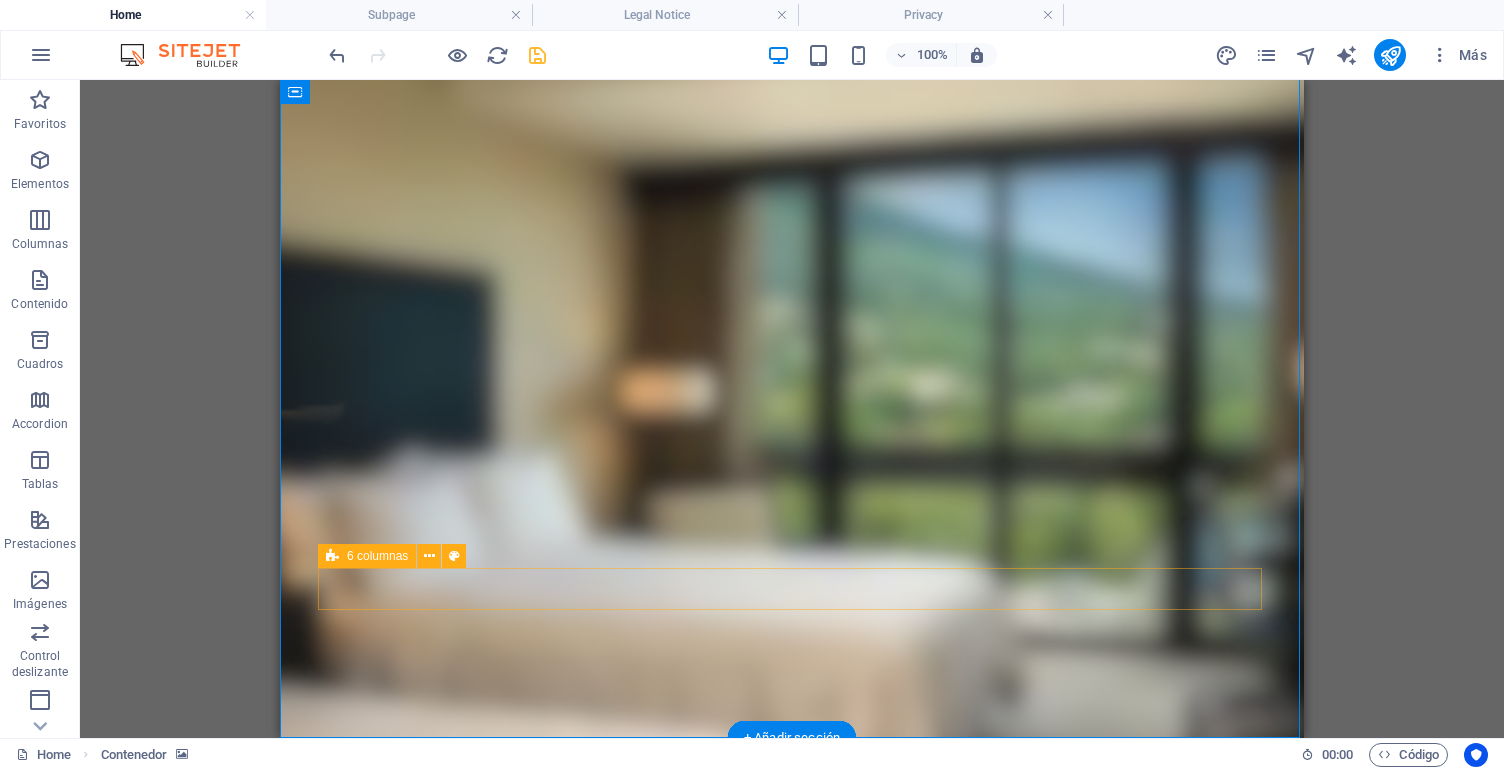 click on "Suelta el contenido aquí o  Añadir elementos  Pegar portapapeles Suelta el contenido aquí o  Añadir elementos  Pegar portapapeles Suelta el contenido aquí o  Añadir elementos  Pegar portapapeles Suelta el contenido aquí o  Añadir elementos  Pegar portapapeles Suelta el contenido aquí o  Añadir elementos  Pegar portapapeles Suelta el contenido aquí o  Añadir elementos  Pegar portapapeles" at bounding box center [792, 1281] 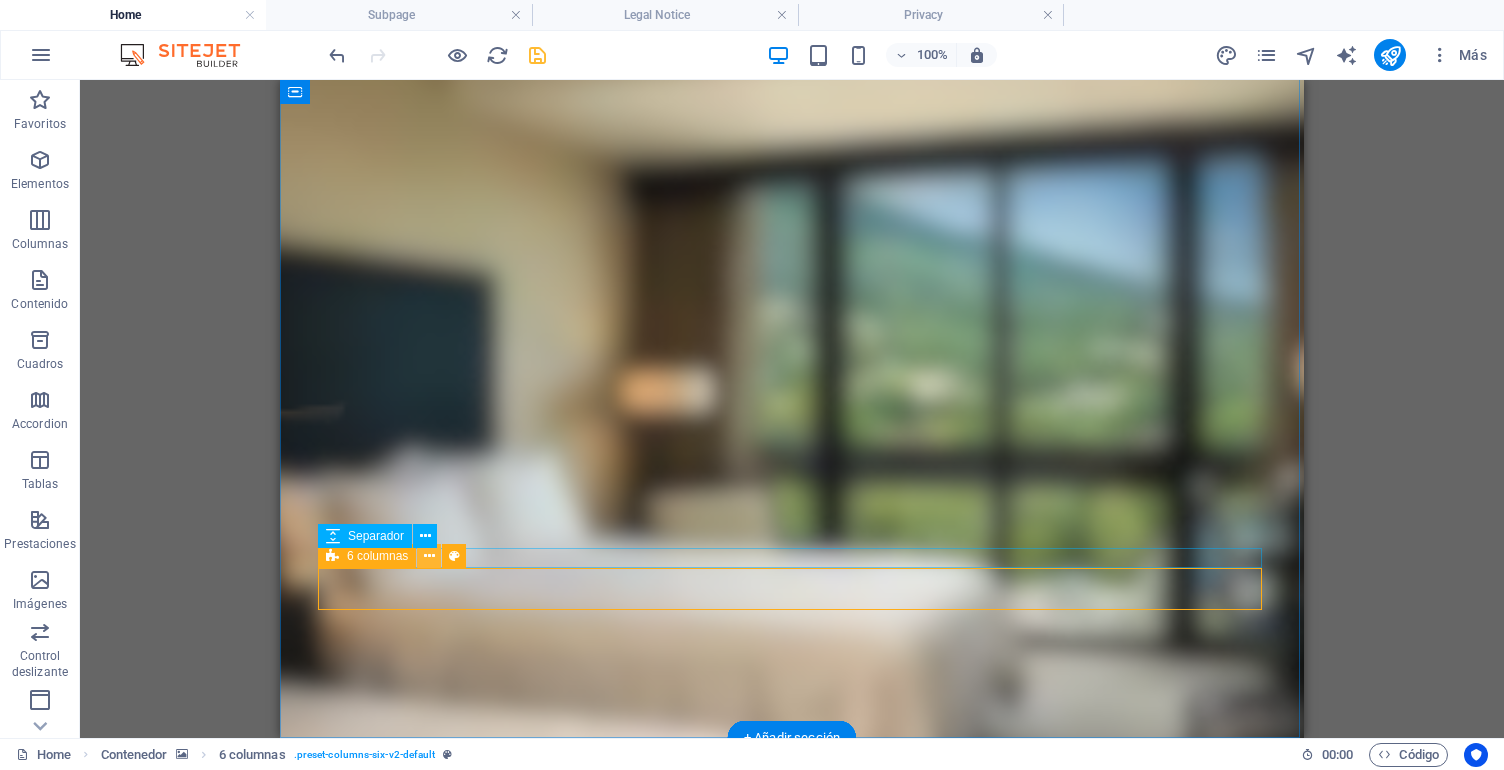 click at bounding box center (429, 556) 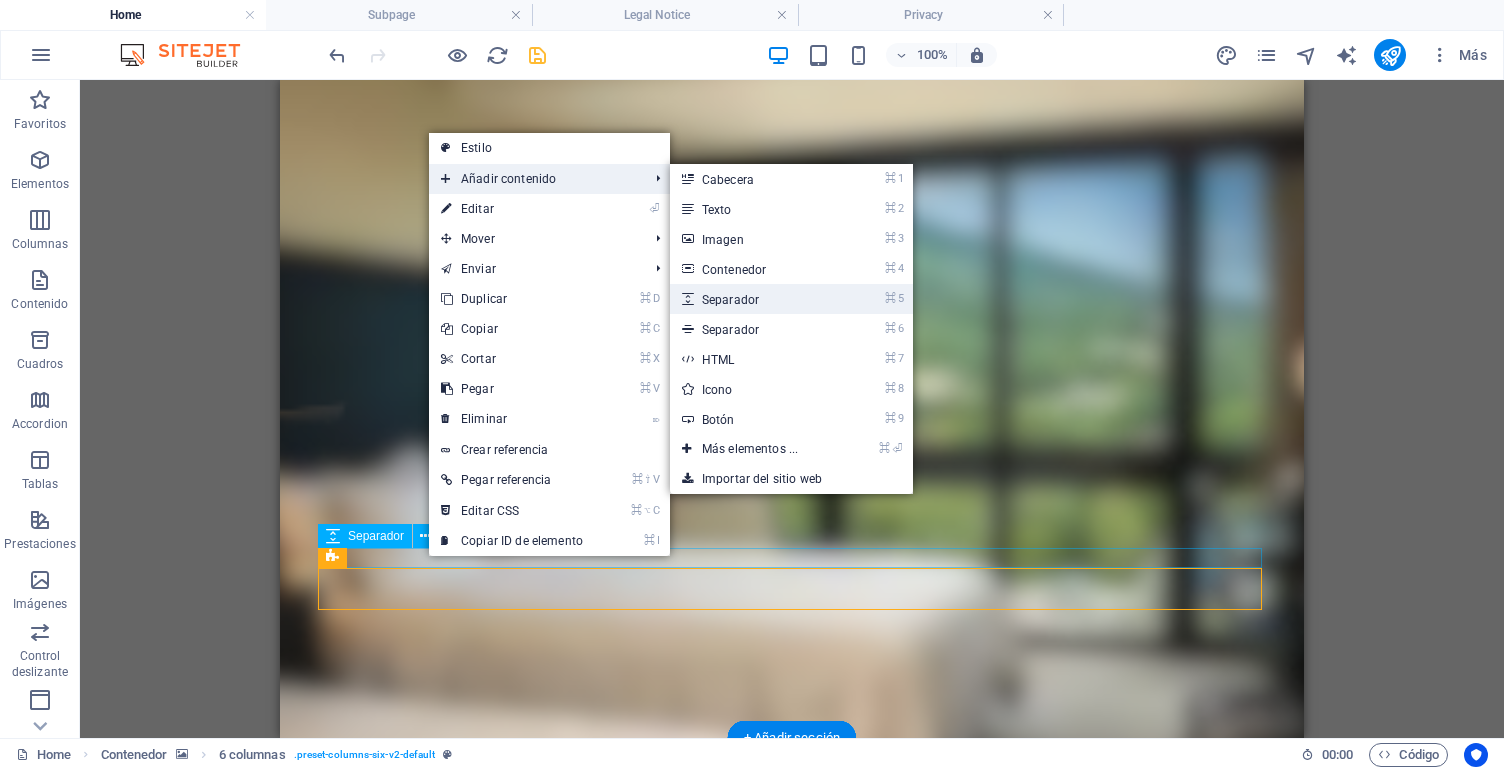 click on "⌘ 5  Separador" at bounding box center [754, 299] 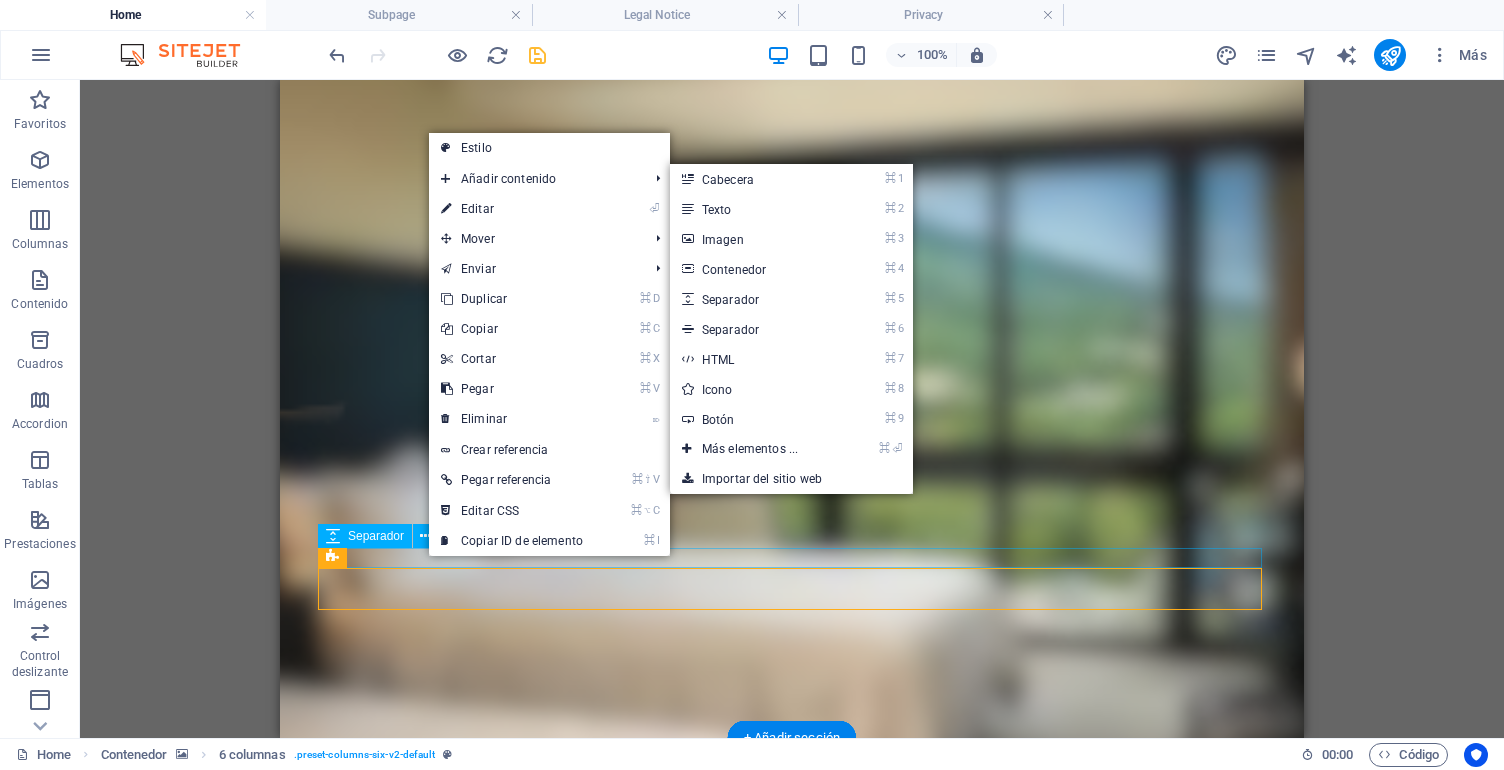 select on "px" 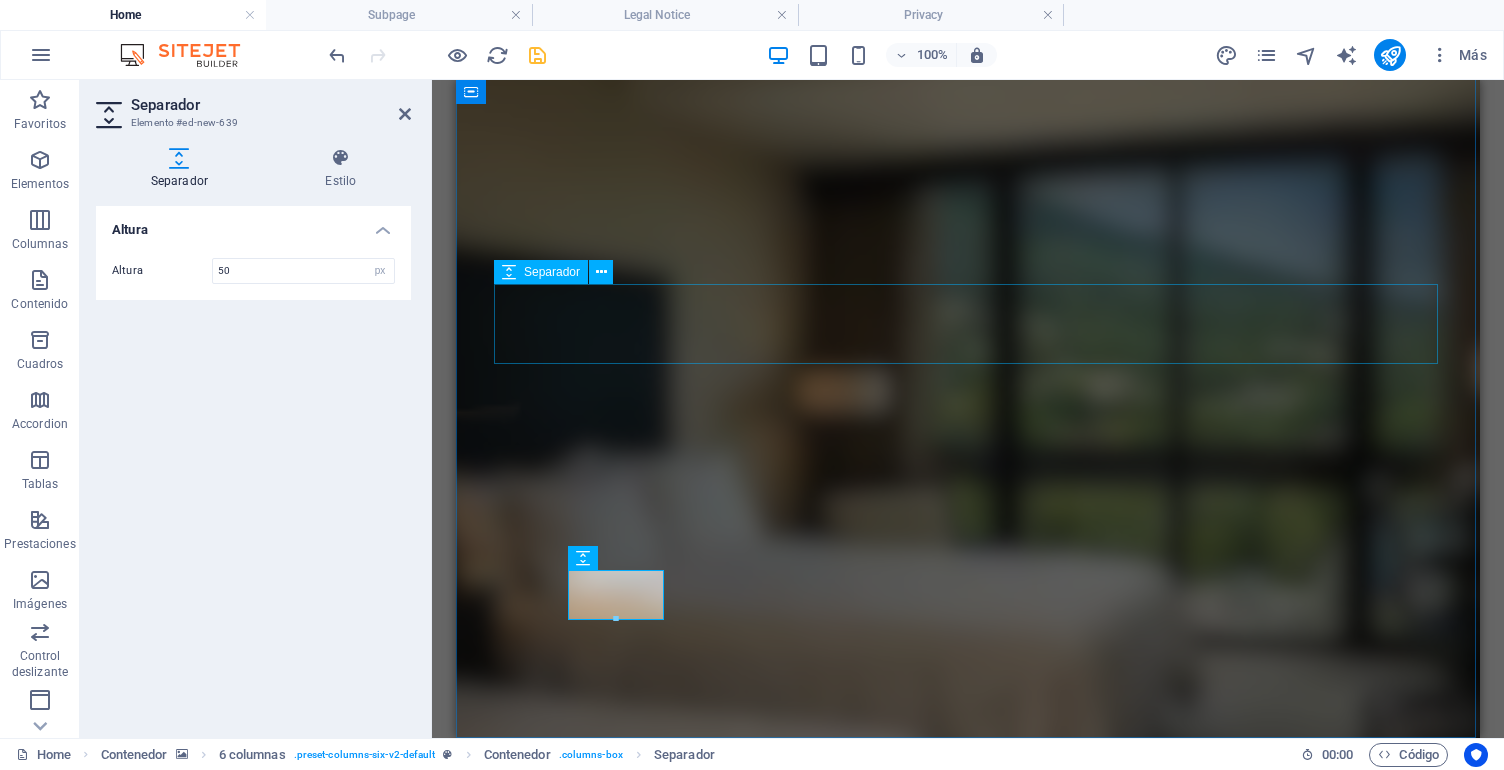 scroll, scrollTop: 1181, scrollLeft: 0, axis: vertical 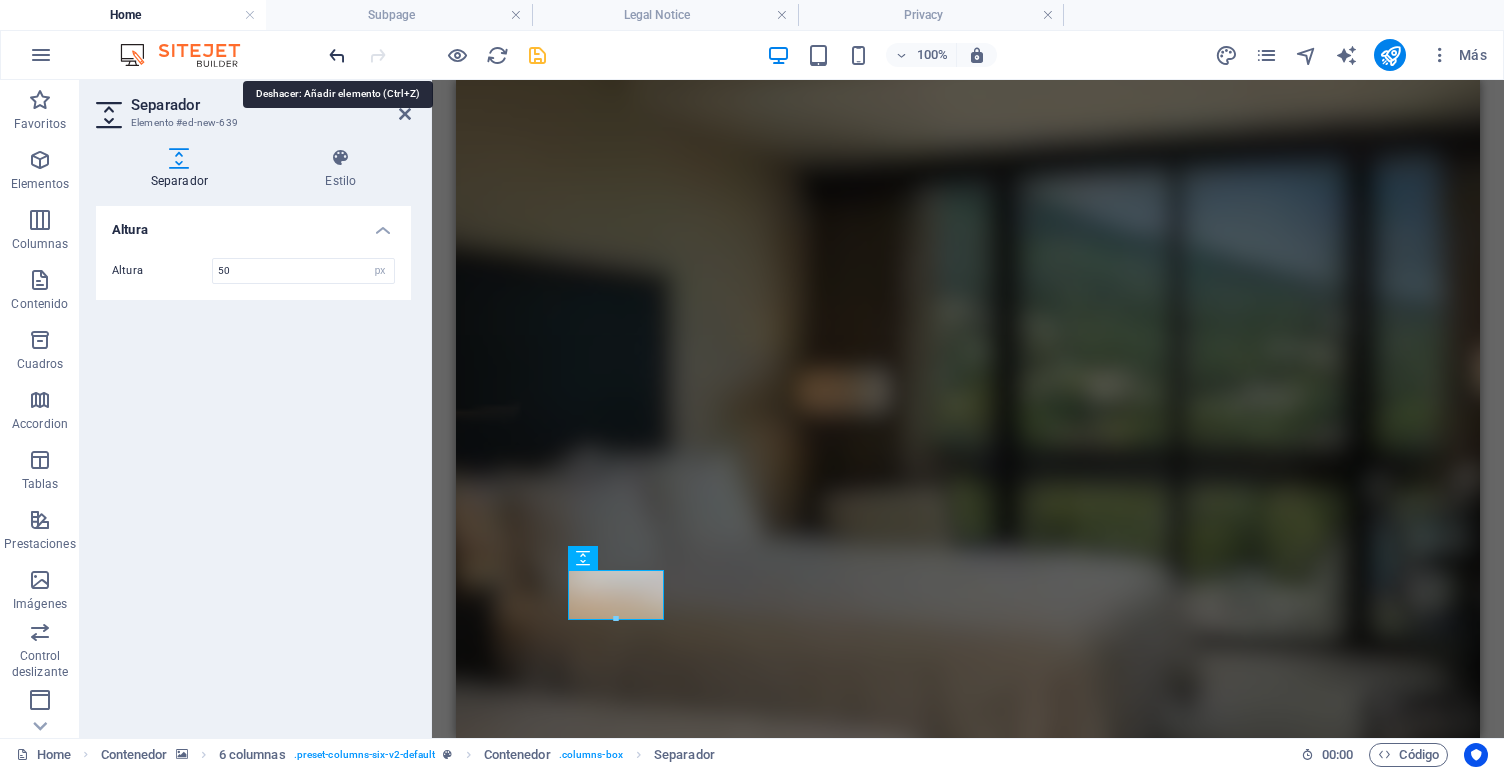 click at bounding box center (337, 55) 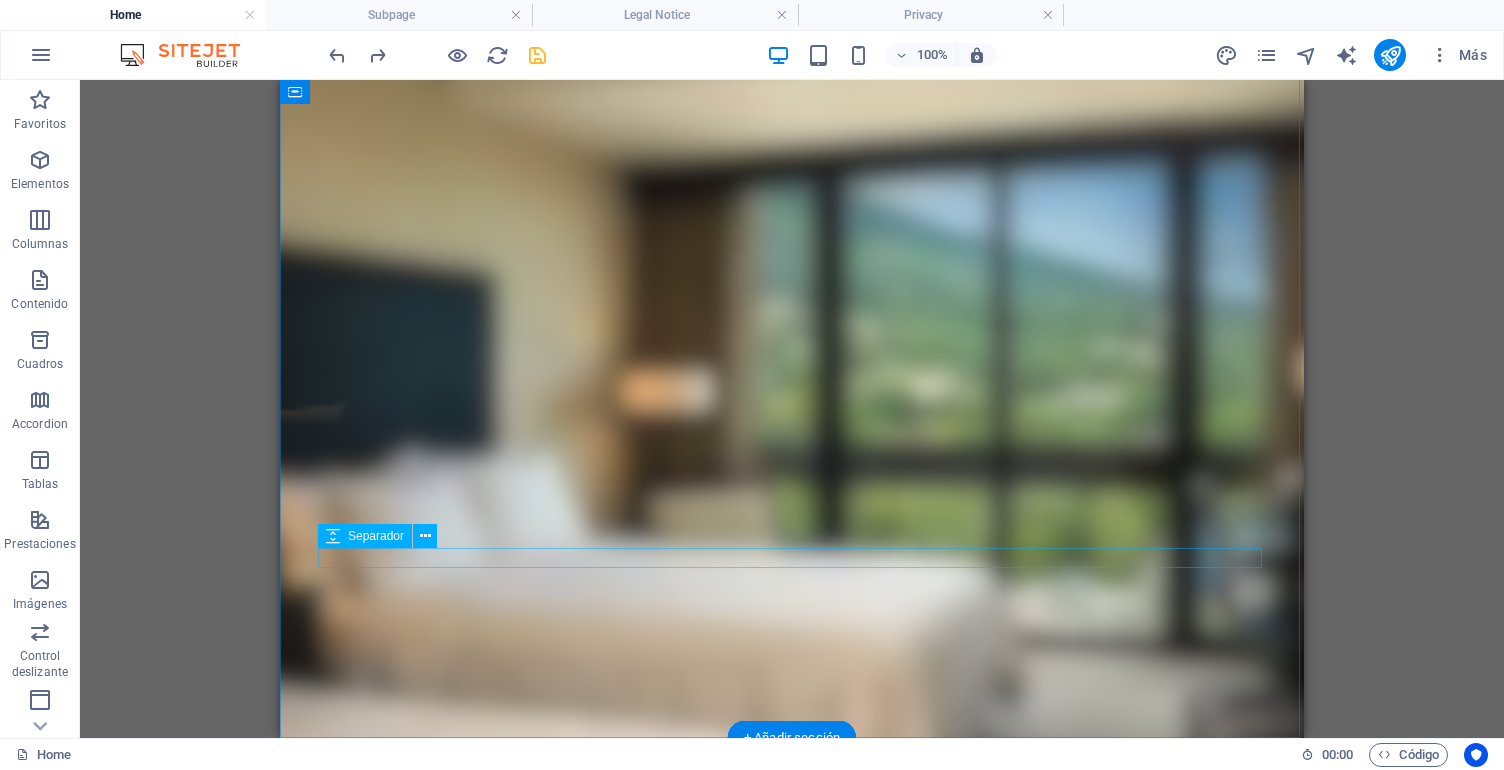 click at bounding box center (792, 1250) 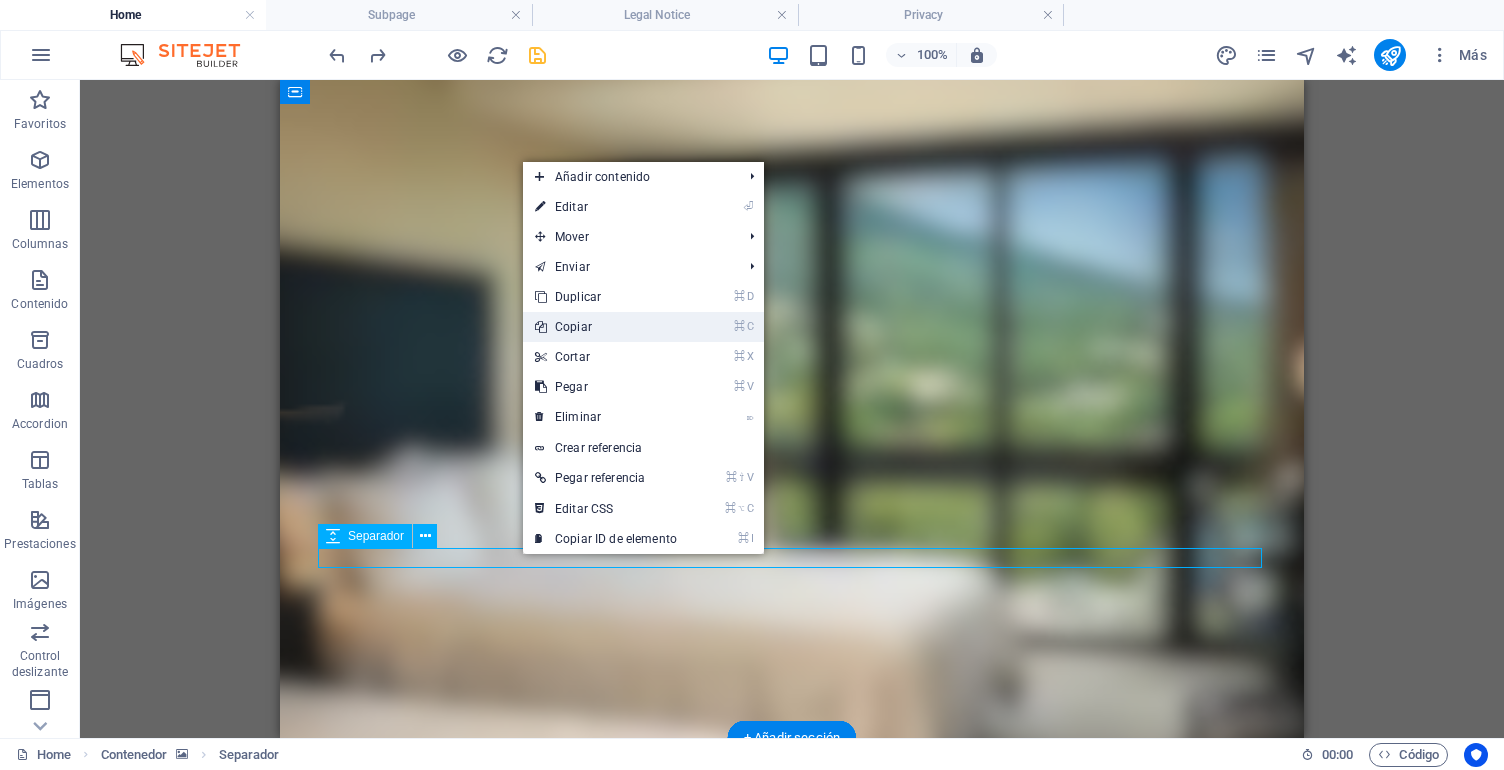 click on "⌘ C  Copiar" at bounding box center [606, 327] 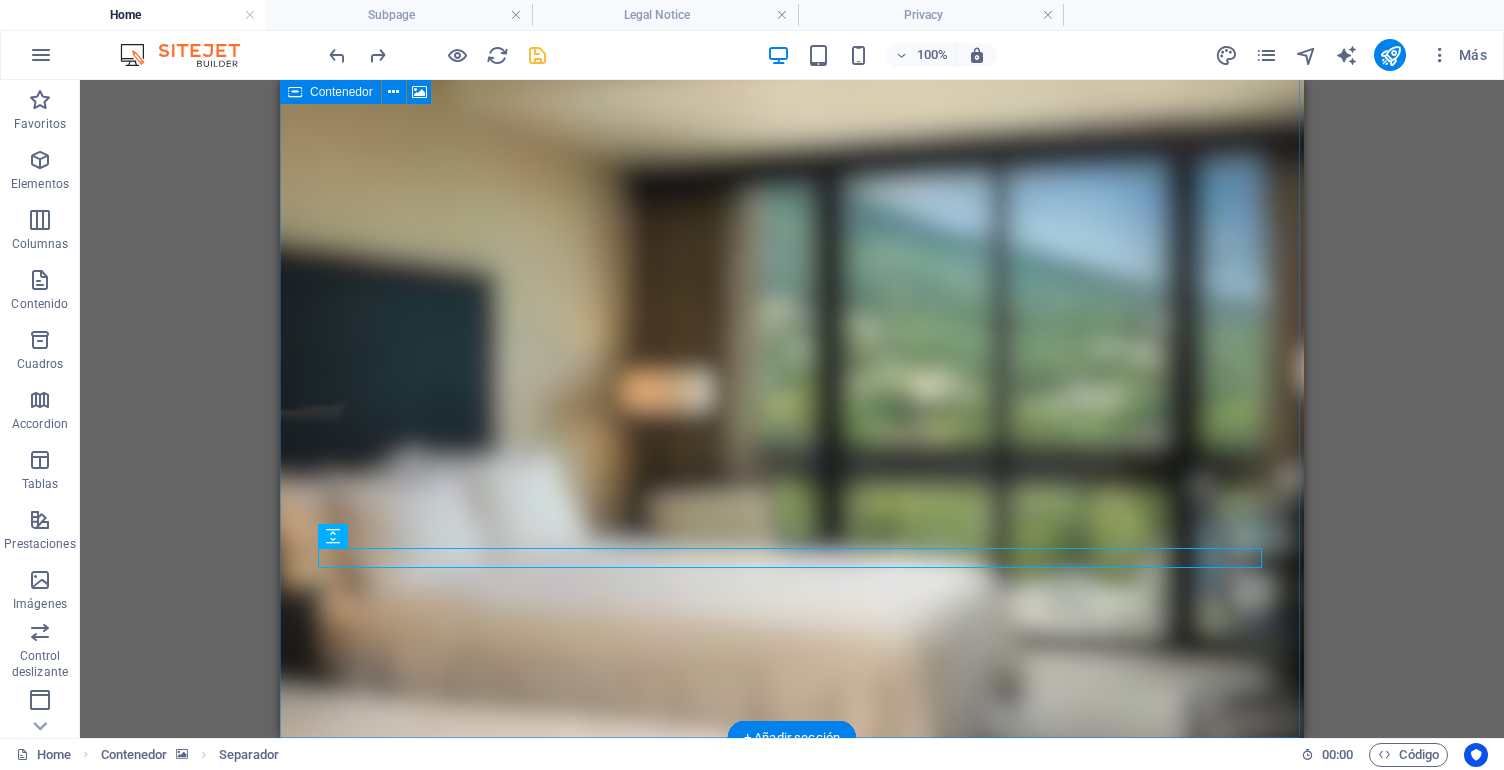 click at bounding box center (792, 392) 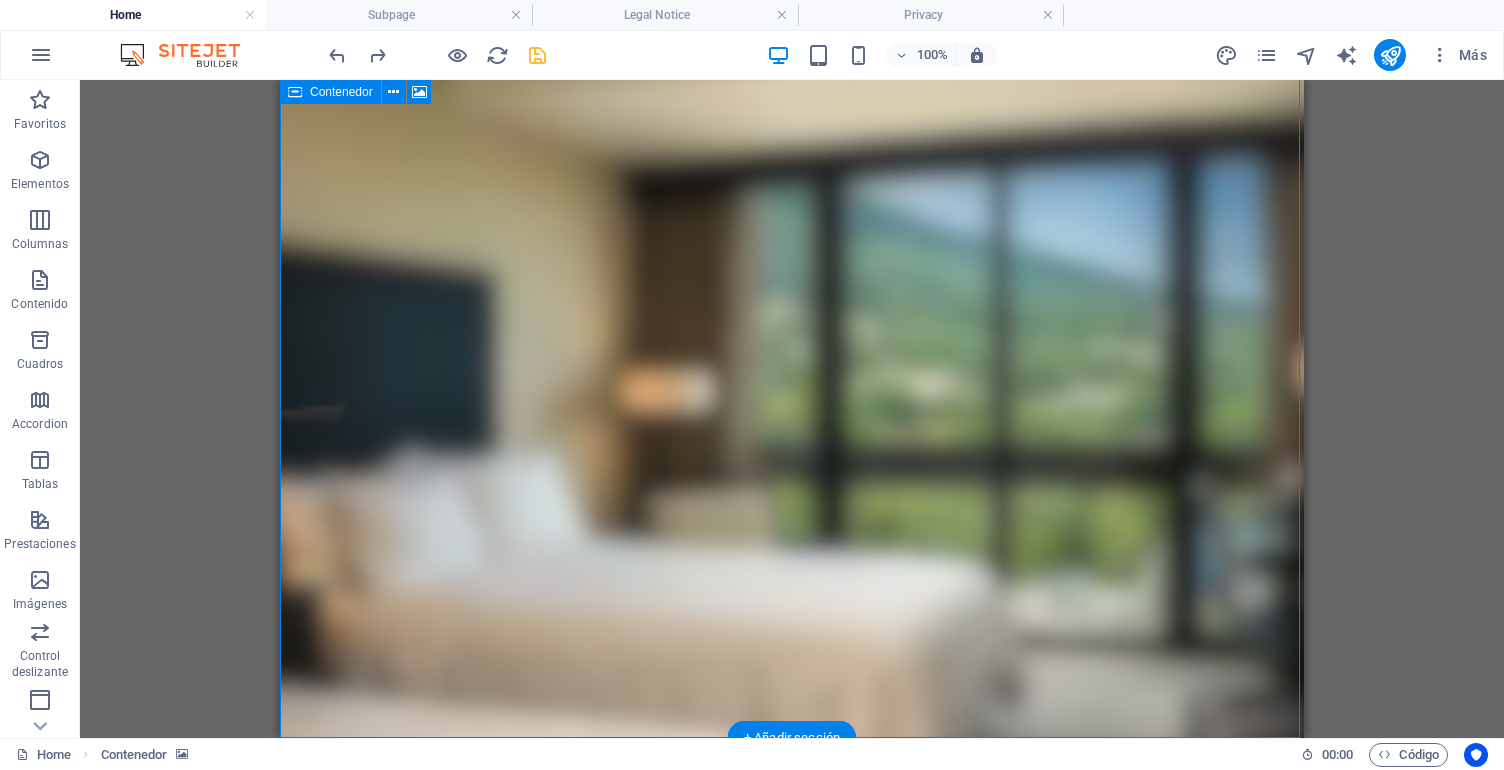 click at bounding box center (792, 392) 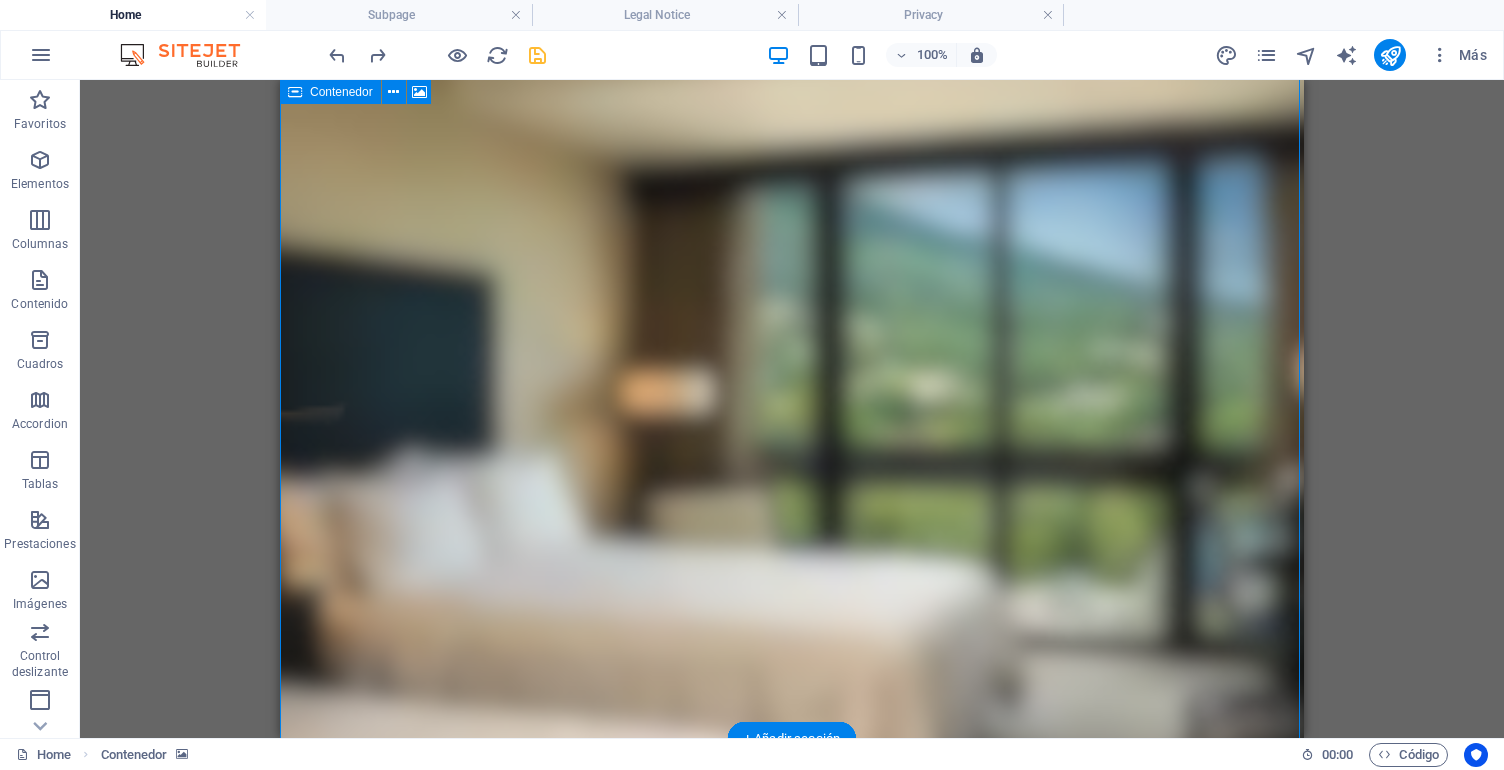 click at bounding box center [792, 393] 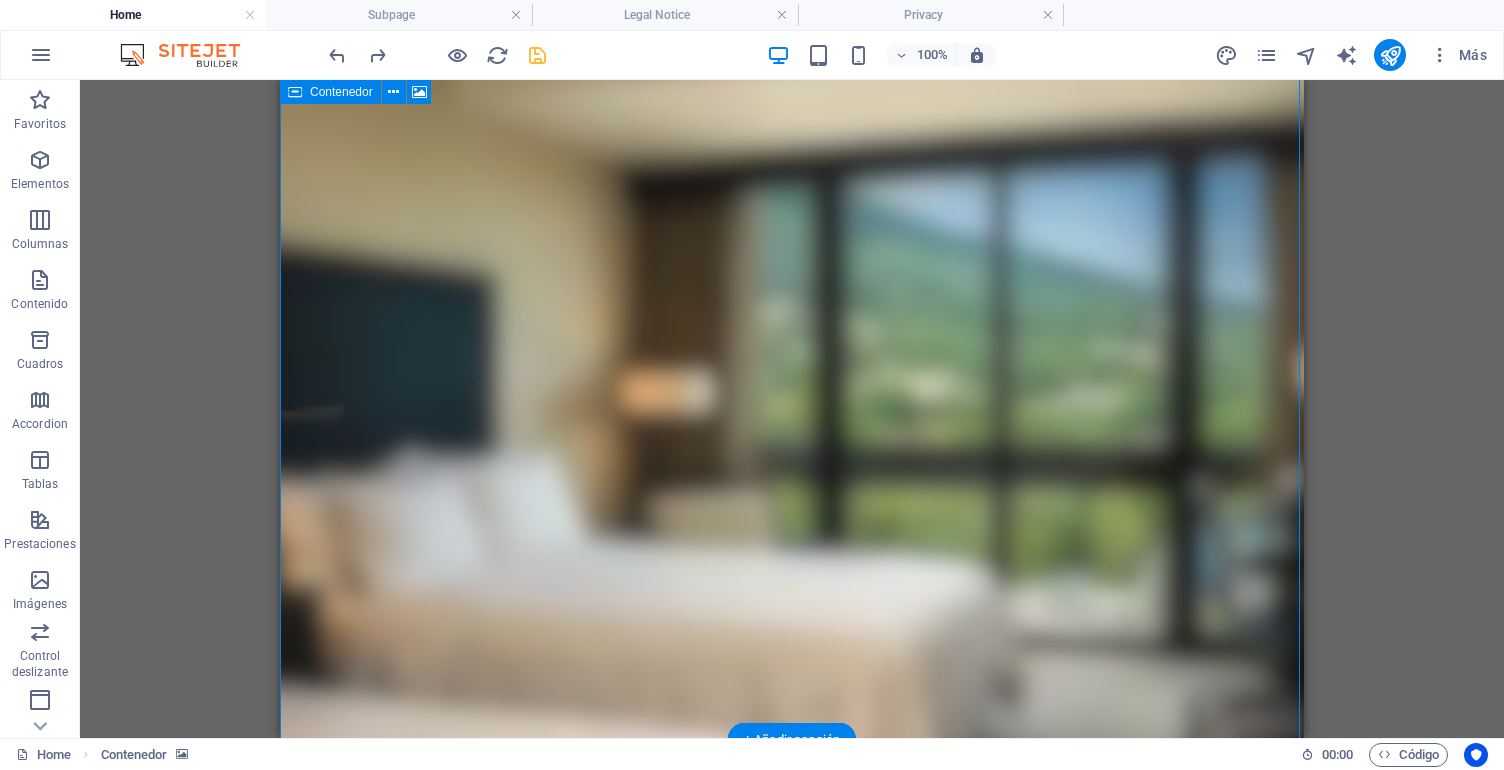 scroll, scrollTop: 32, scrollLeft: 0, axis: vertical 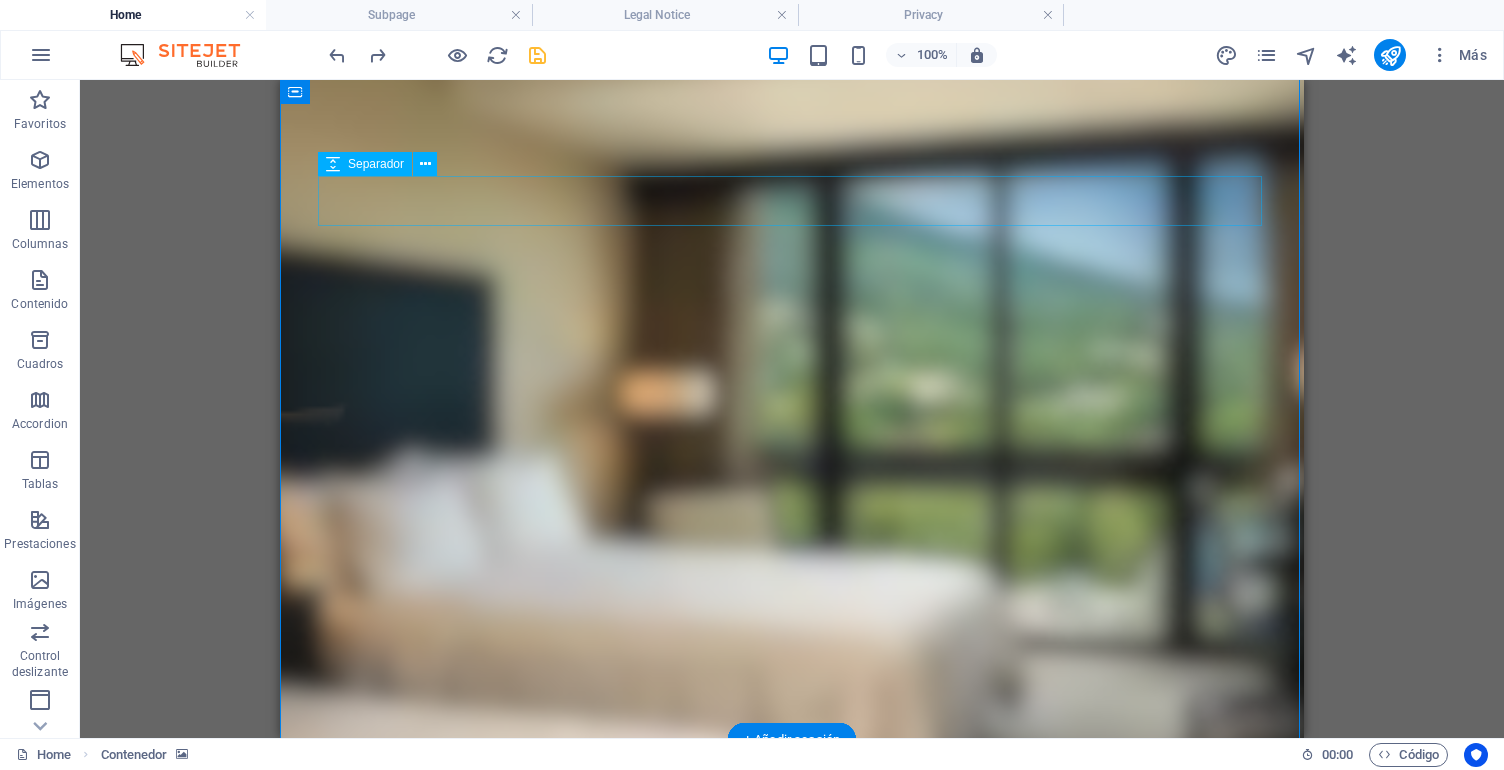 click at bounding box center [792, 893] 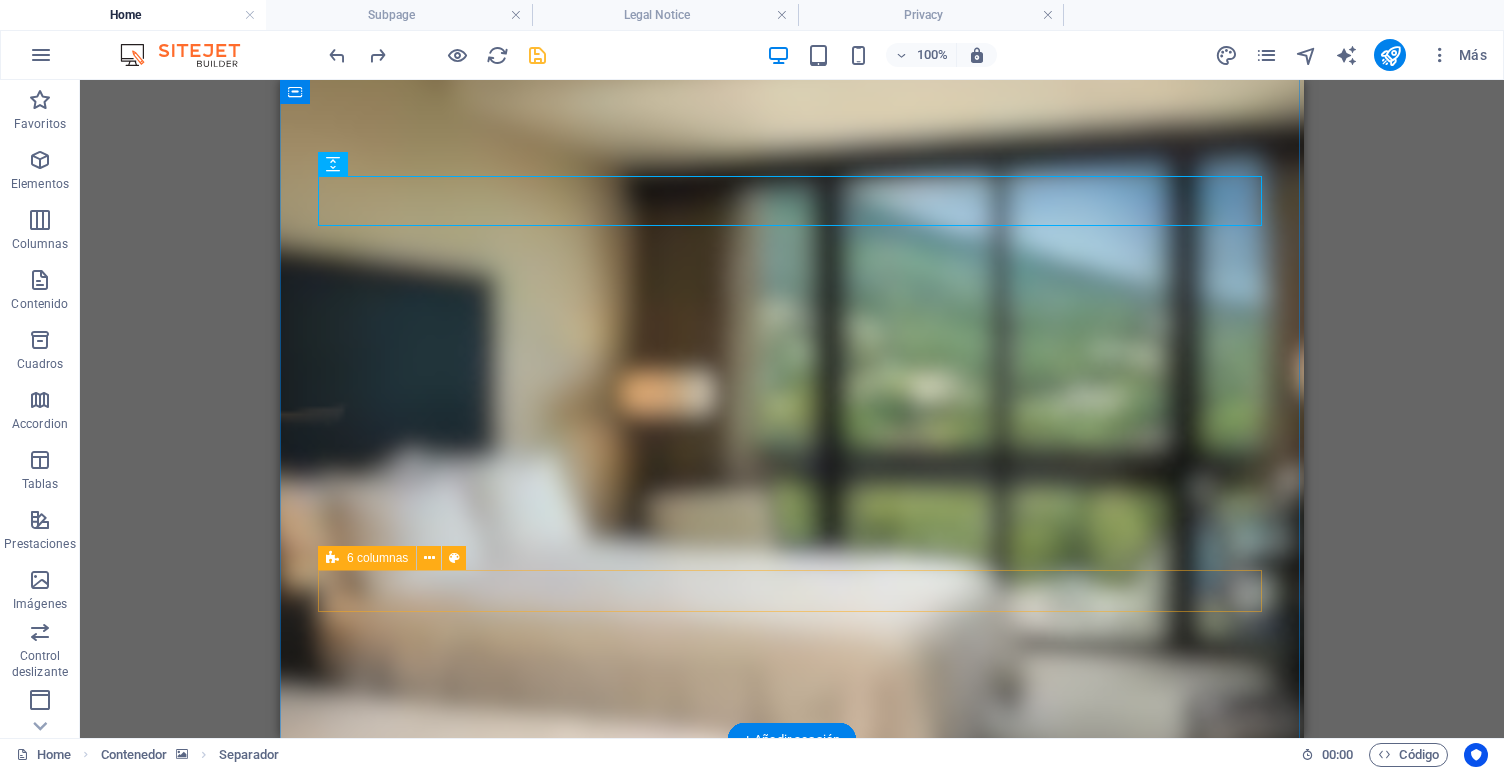 click on "6 columnas" at bounding box center [377, 558] 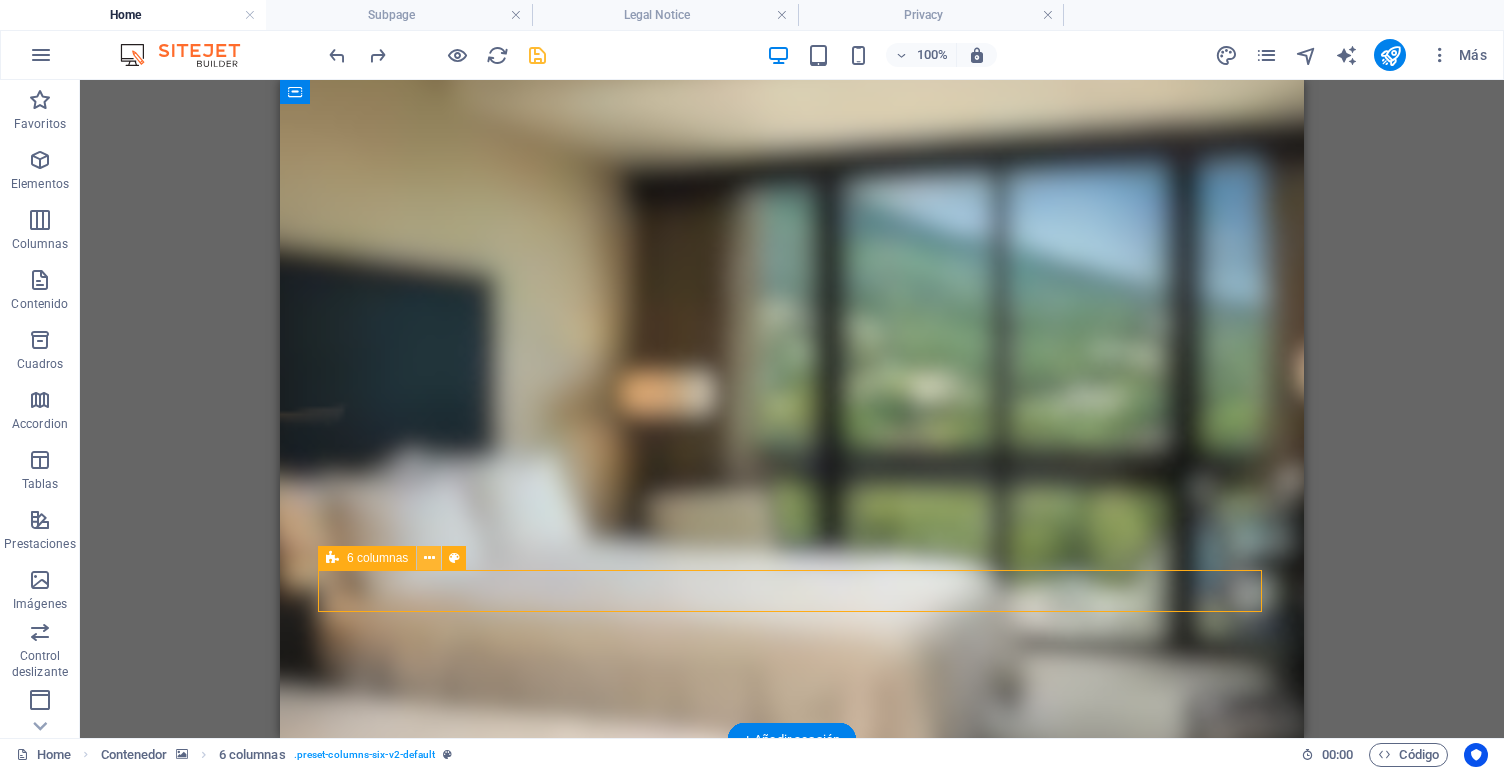 click at bounding box center (429, 558) 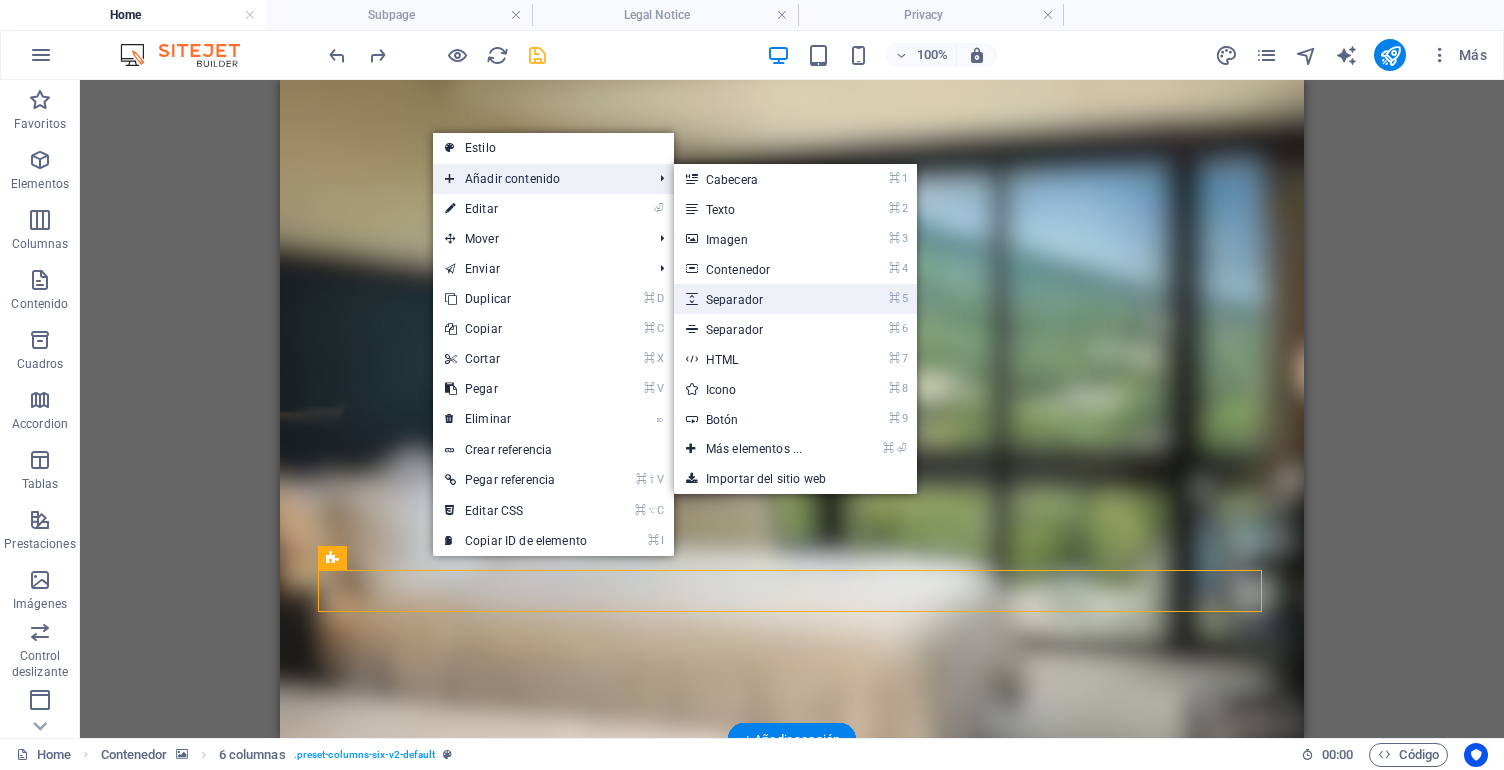 click on "⌘ 5  Separador" at bounding box center [758, 299] 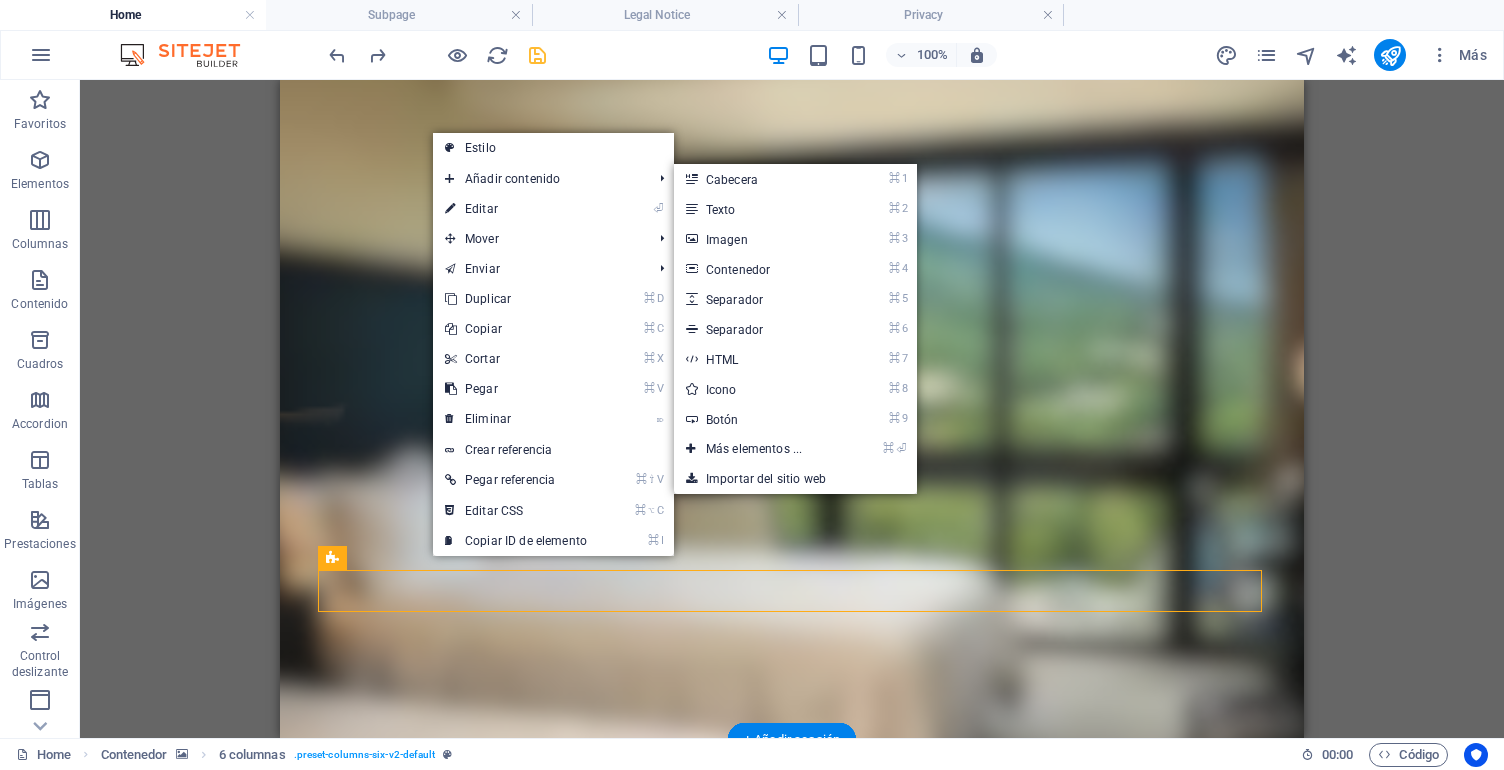 select on "px" 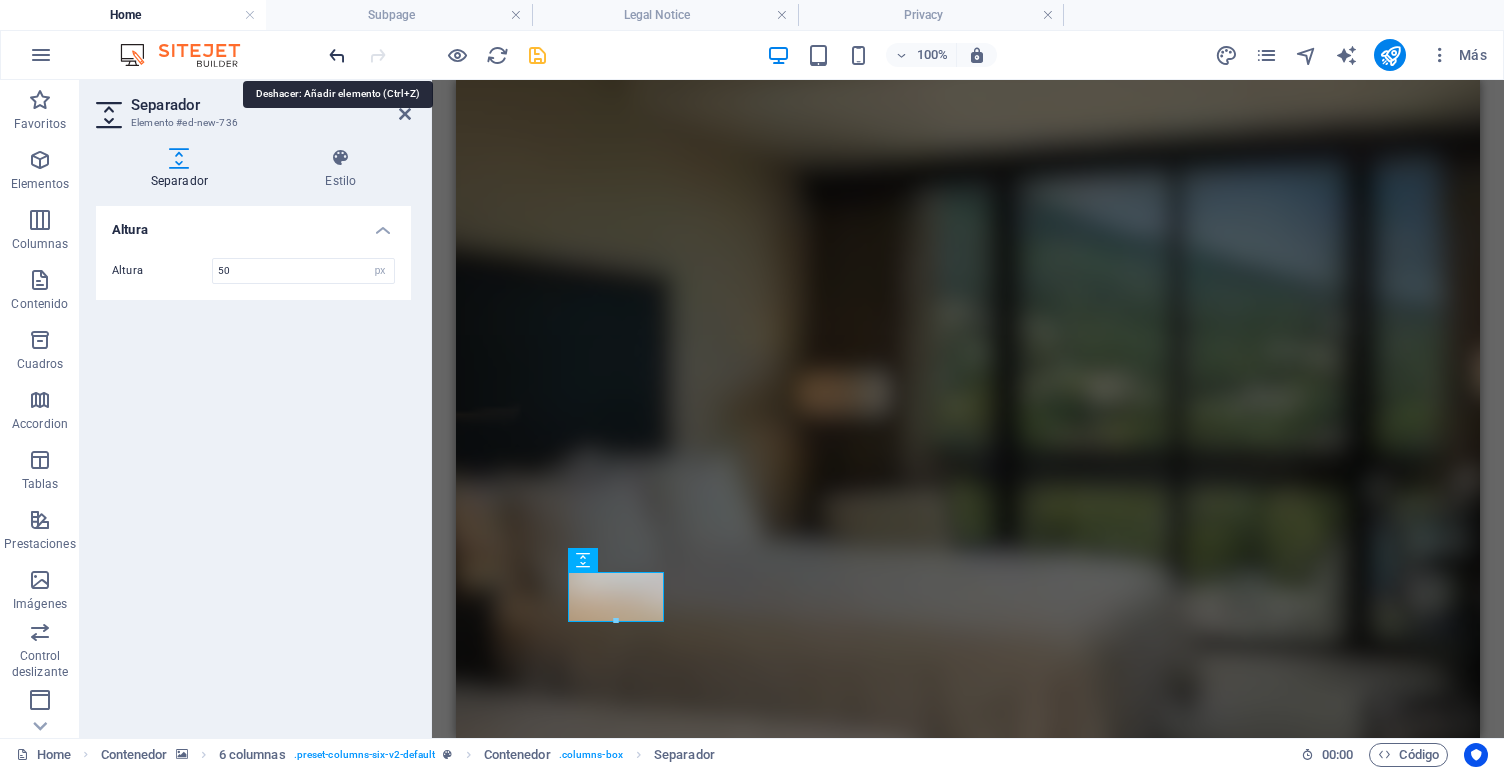 click at bounding box center [337, 55] 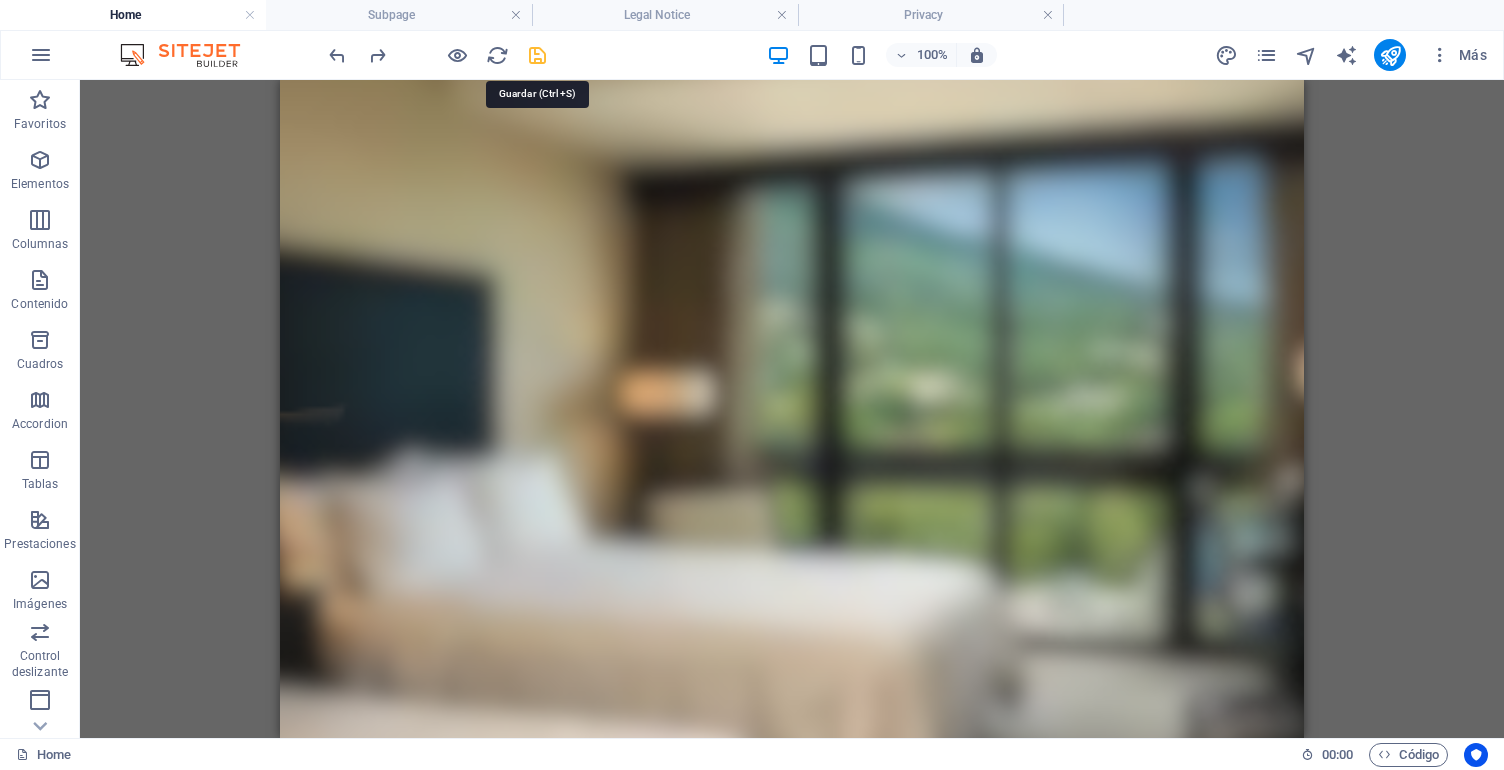 click at bounding box center (537, 55) 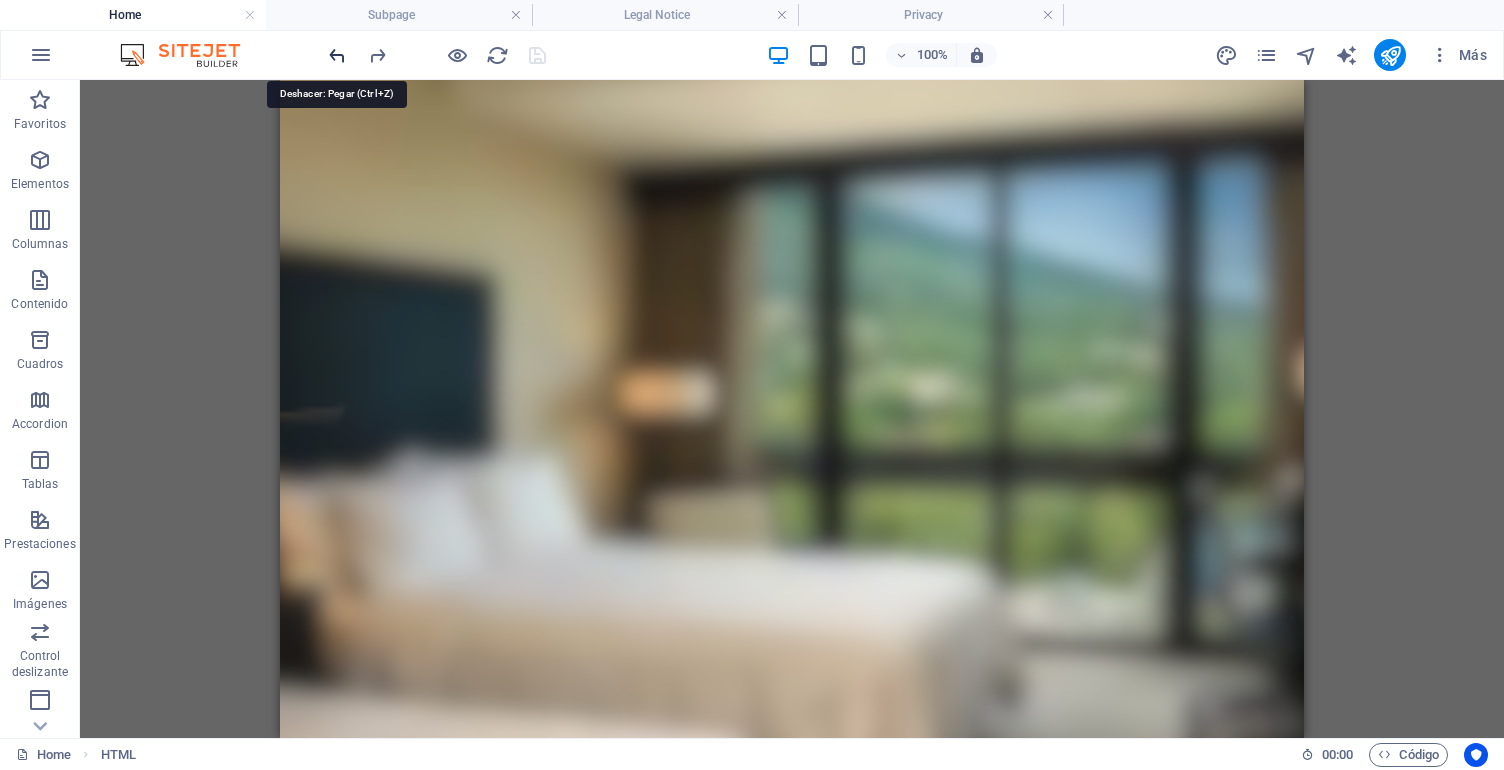 click at bounding box center (337, 55) 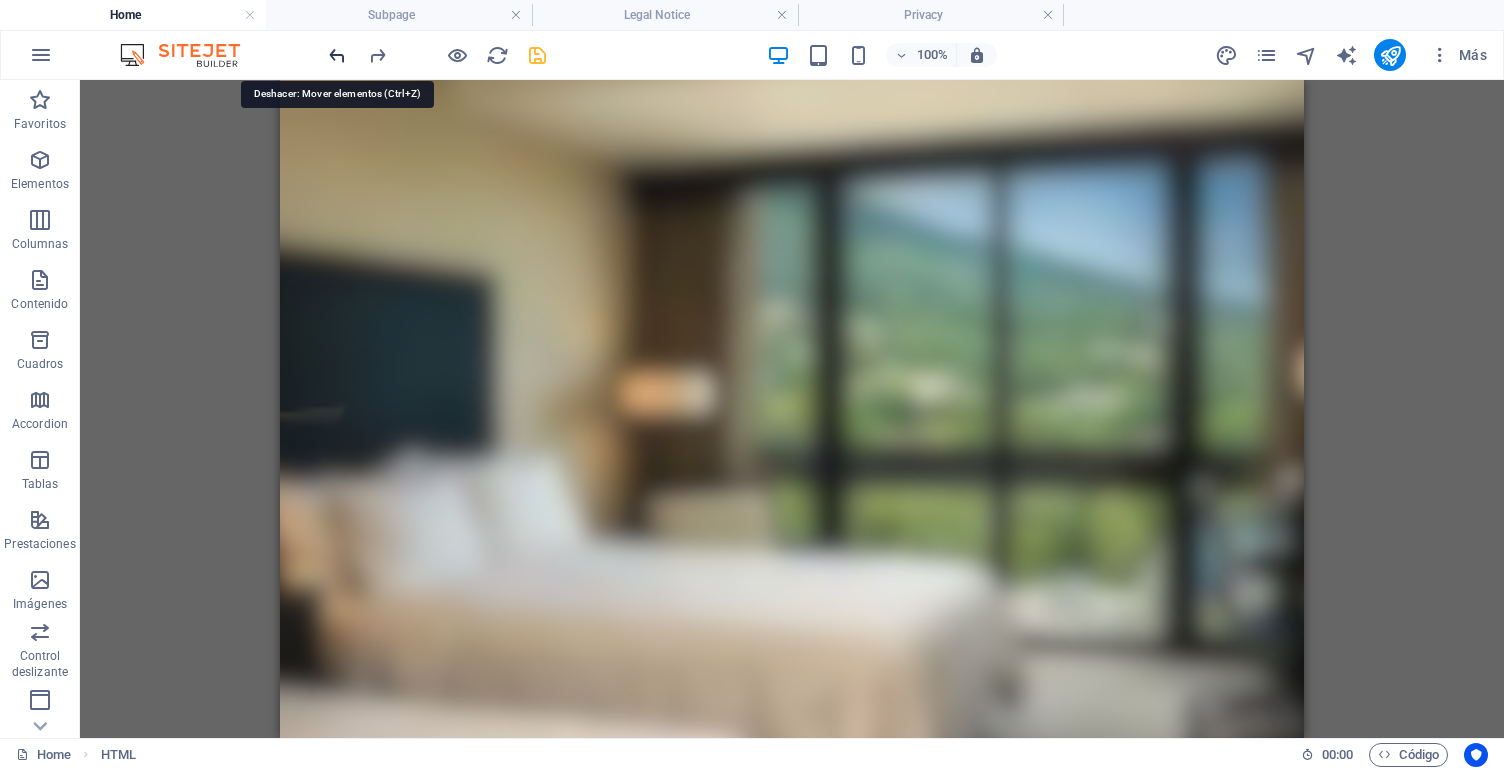 scroll, scrollTop: 0, scrollLeft: 0, axis: both 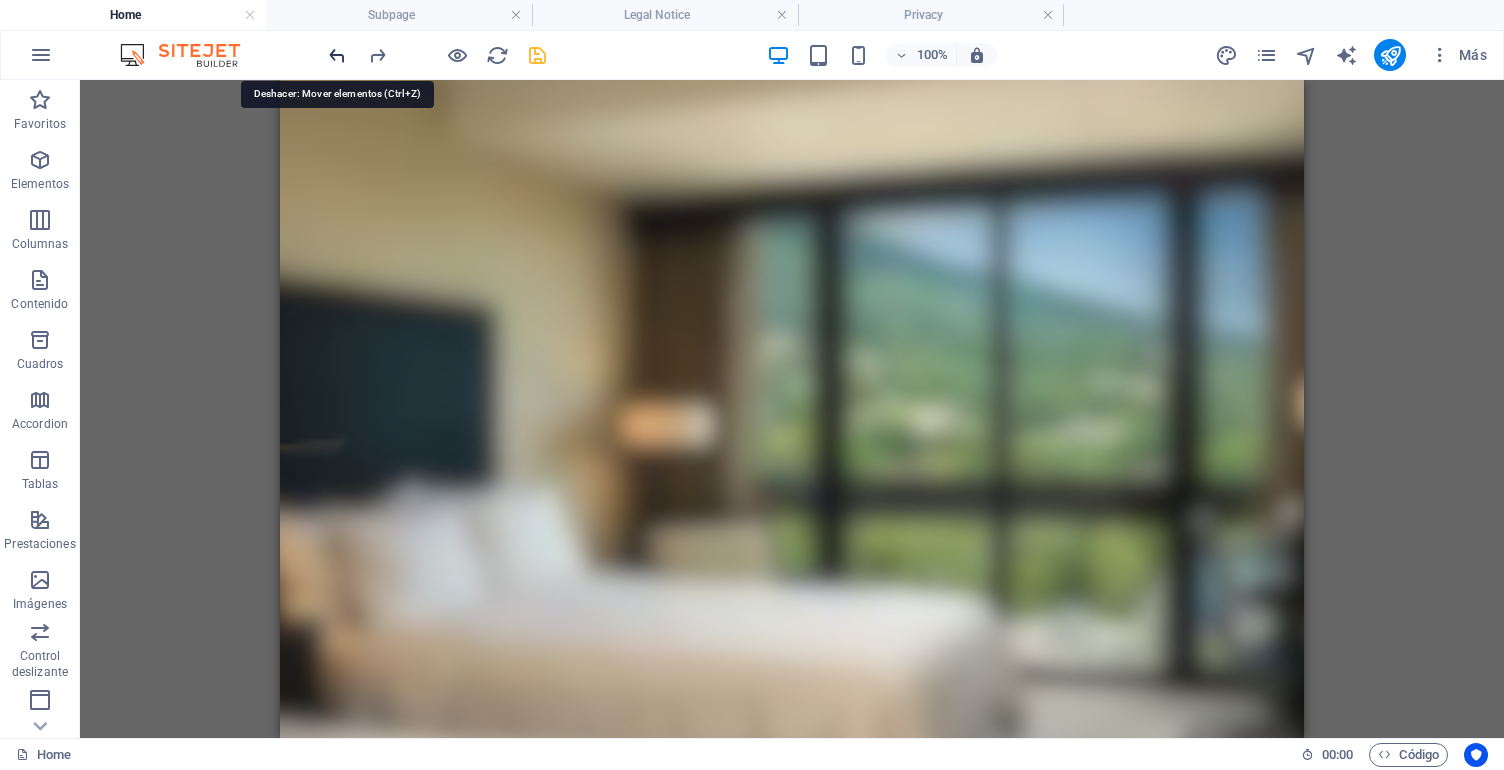 click at bounding box center [337, 55] 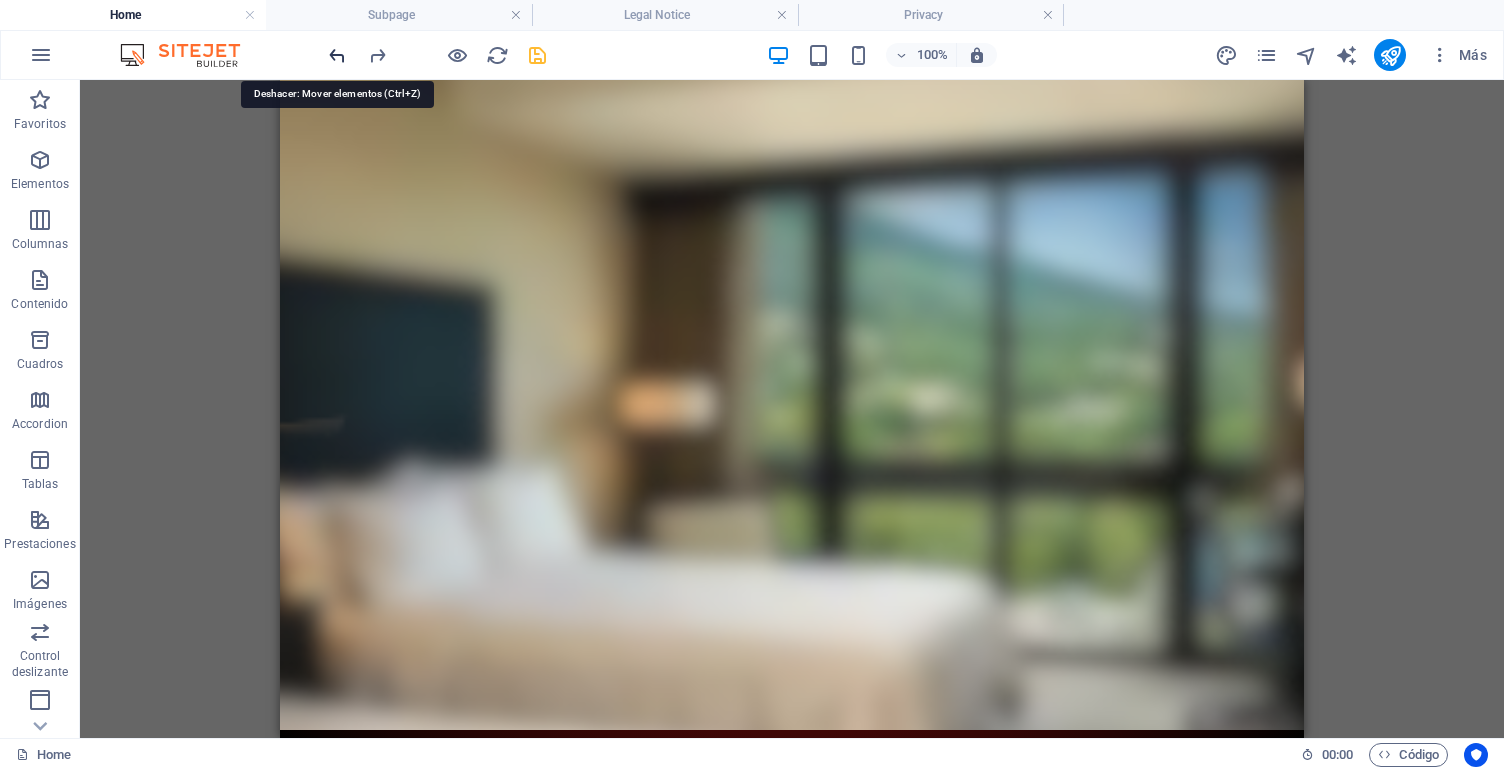click at bounding box center [337, 55] 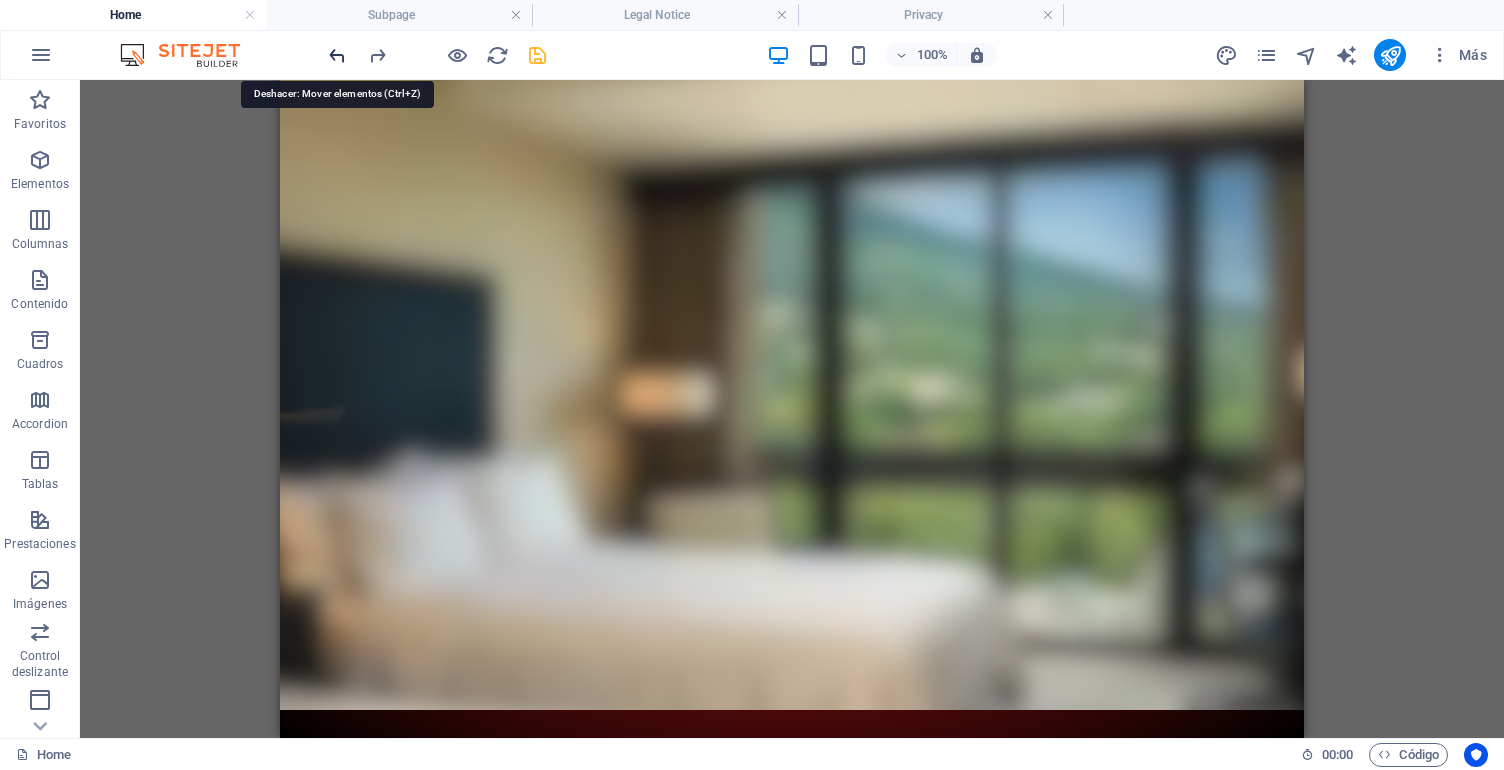 click at bounding box center (337, 55) 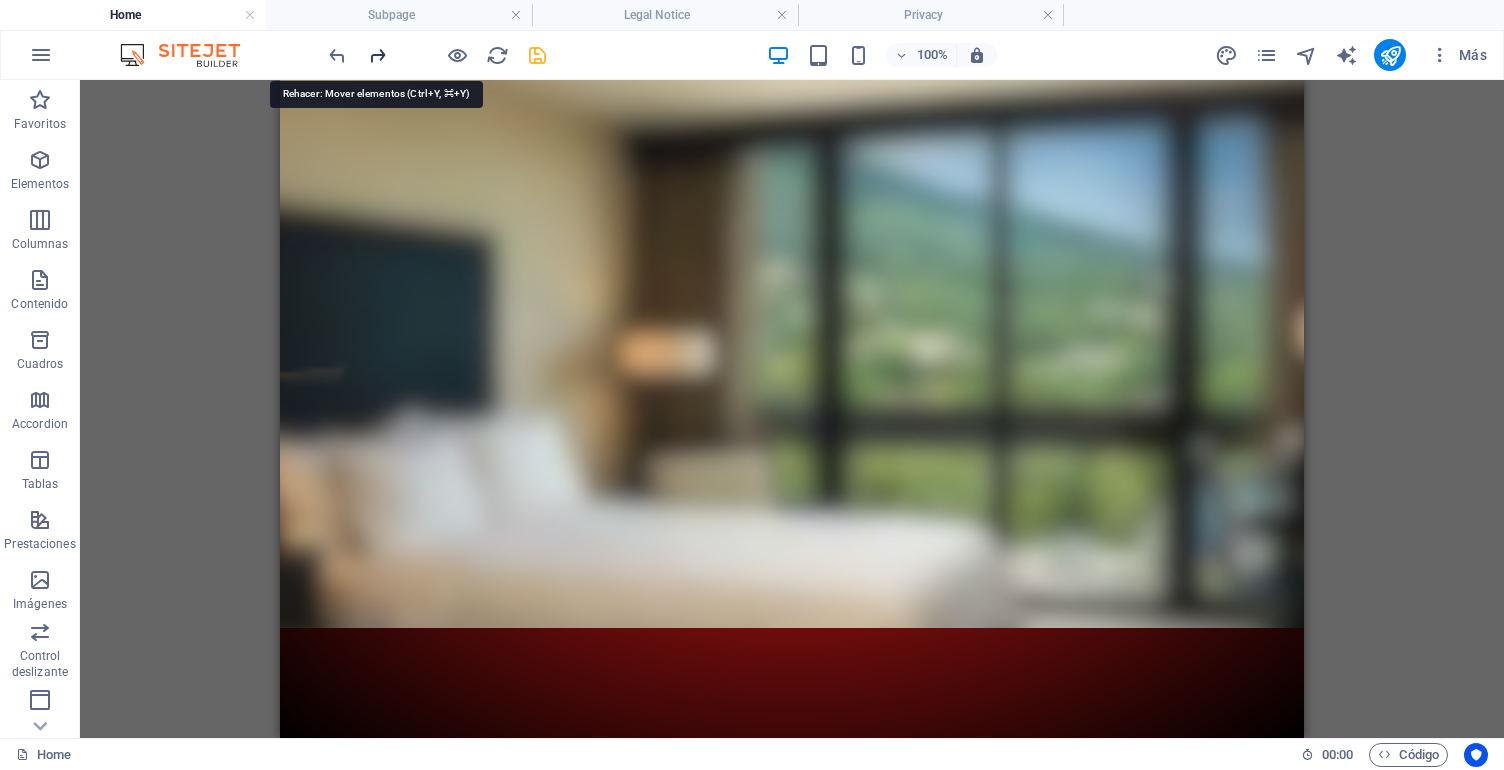 click at bounding box center (377, 55) 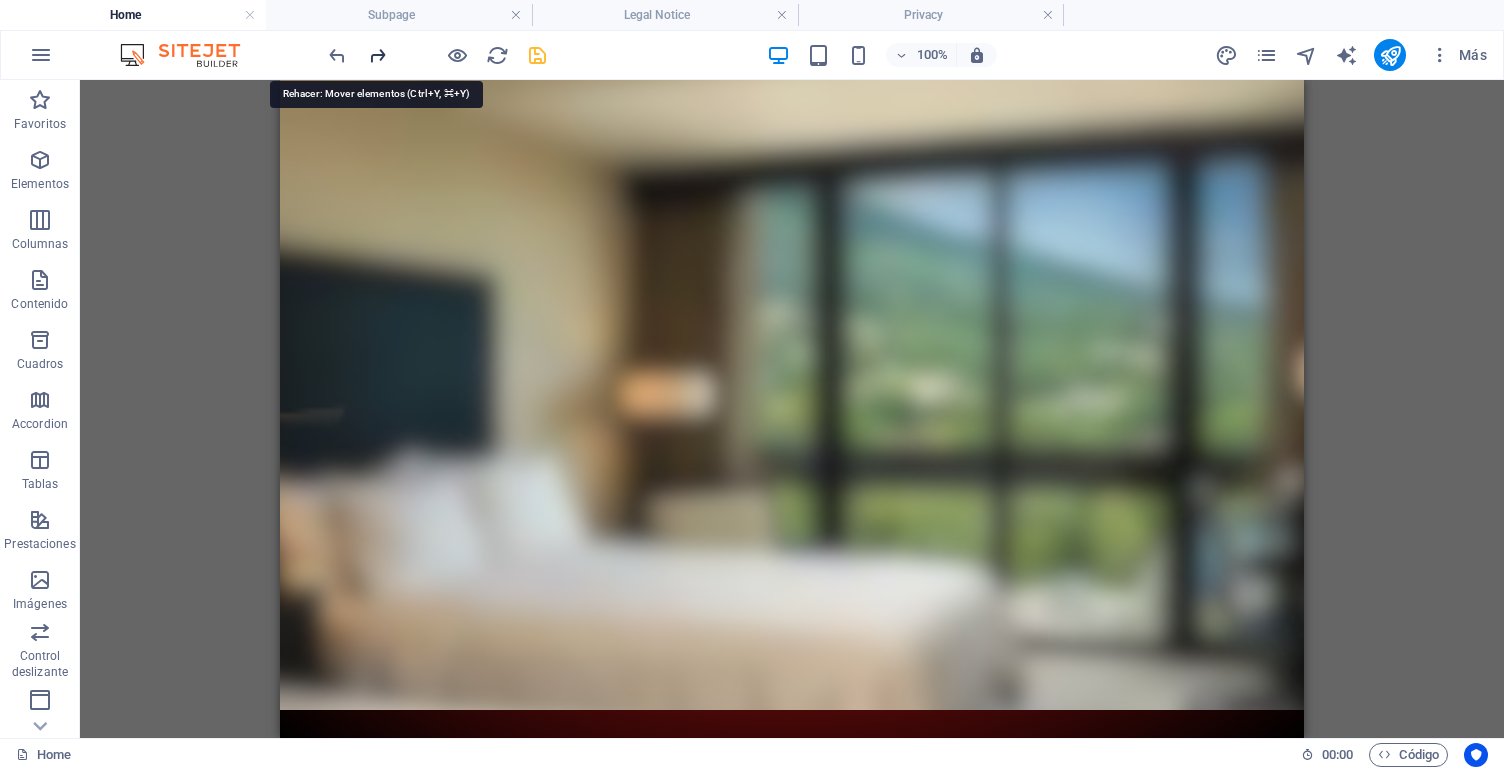 click at bounding box center (377, 55) 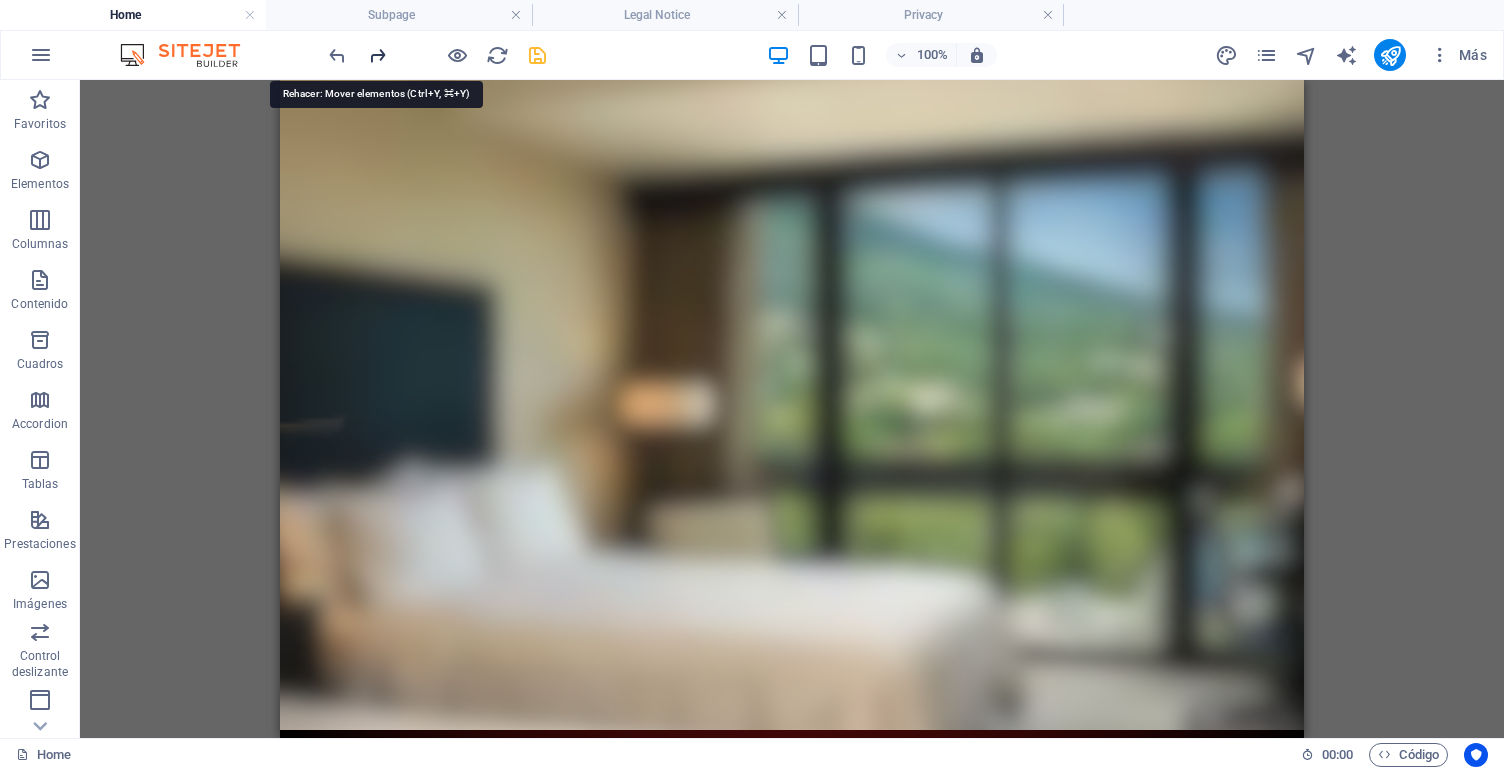 click at bounding box center (377, 55) 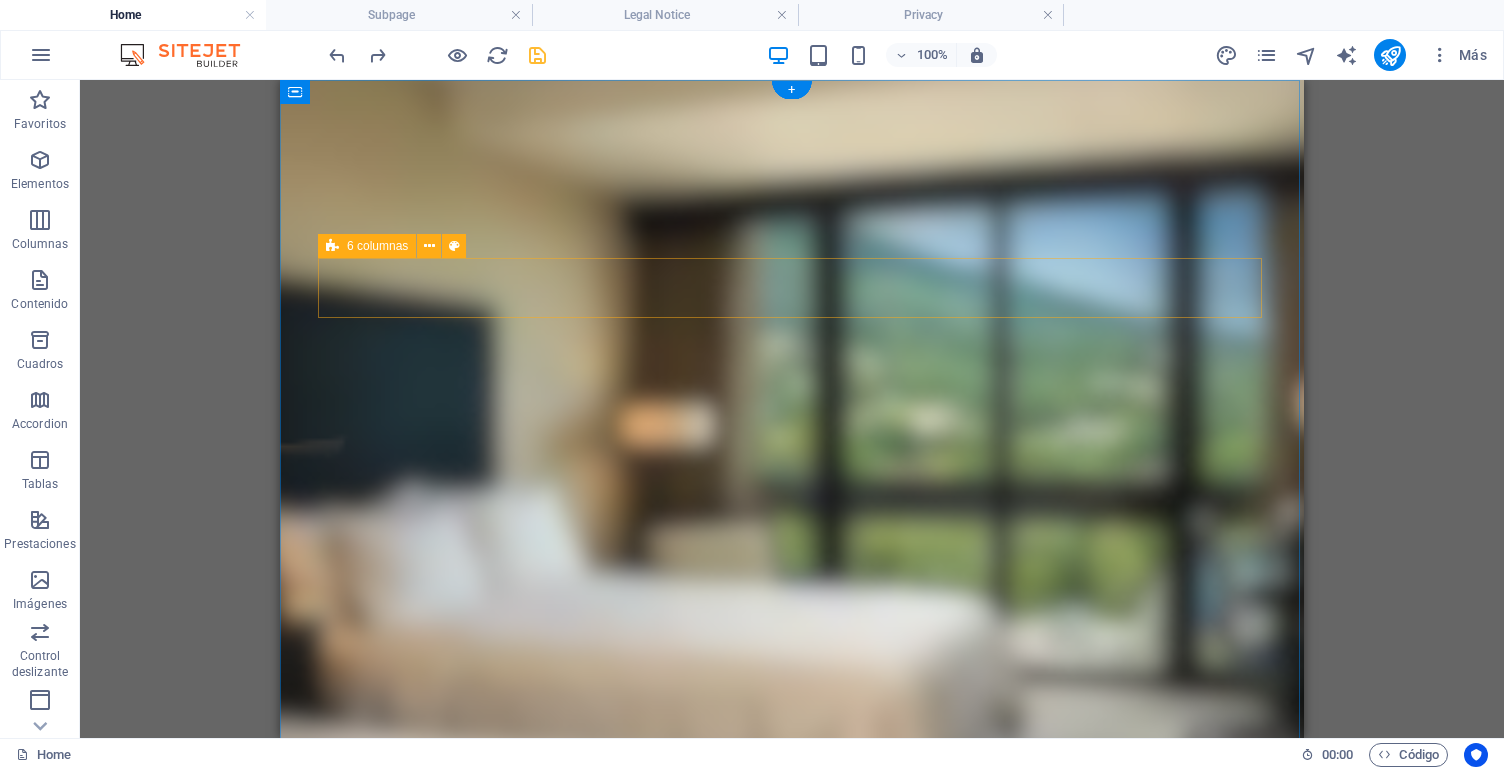 click on "Suelta el contenido aquí o  Añadir elementos  Pegar portapapeles Suelta el contenido aquí o  Añadir elementos  Pegar portapapeles Suelta el contenido aquí o  Añadir elementos  Pegar portapapeles Suelta el contenido aquí o  Añadir elementos  Pegar portapapeles Suelta el contenido aquí o  Añadir elementos  Pegar portapapeles" at bounding box center [792, 980] 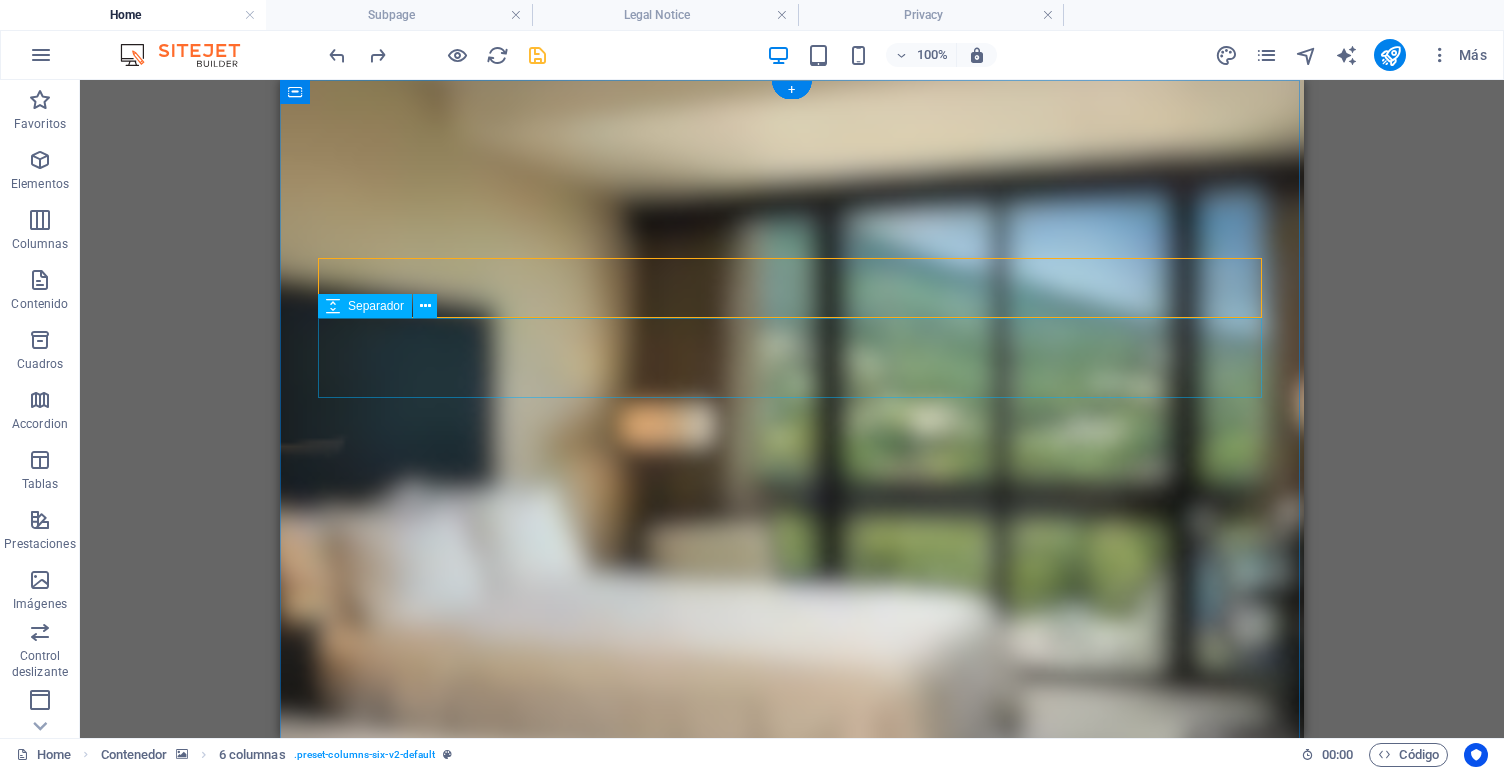 click at bounding box center (792, 1050) 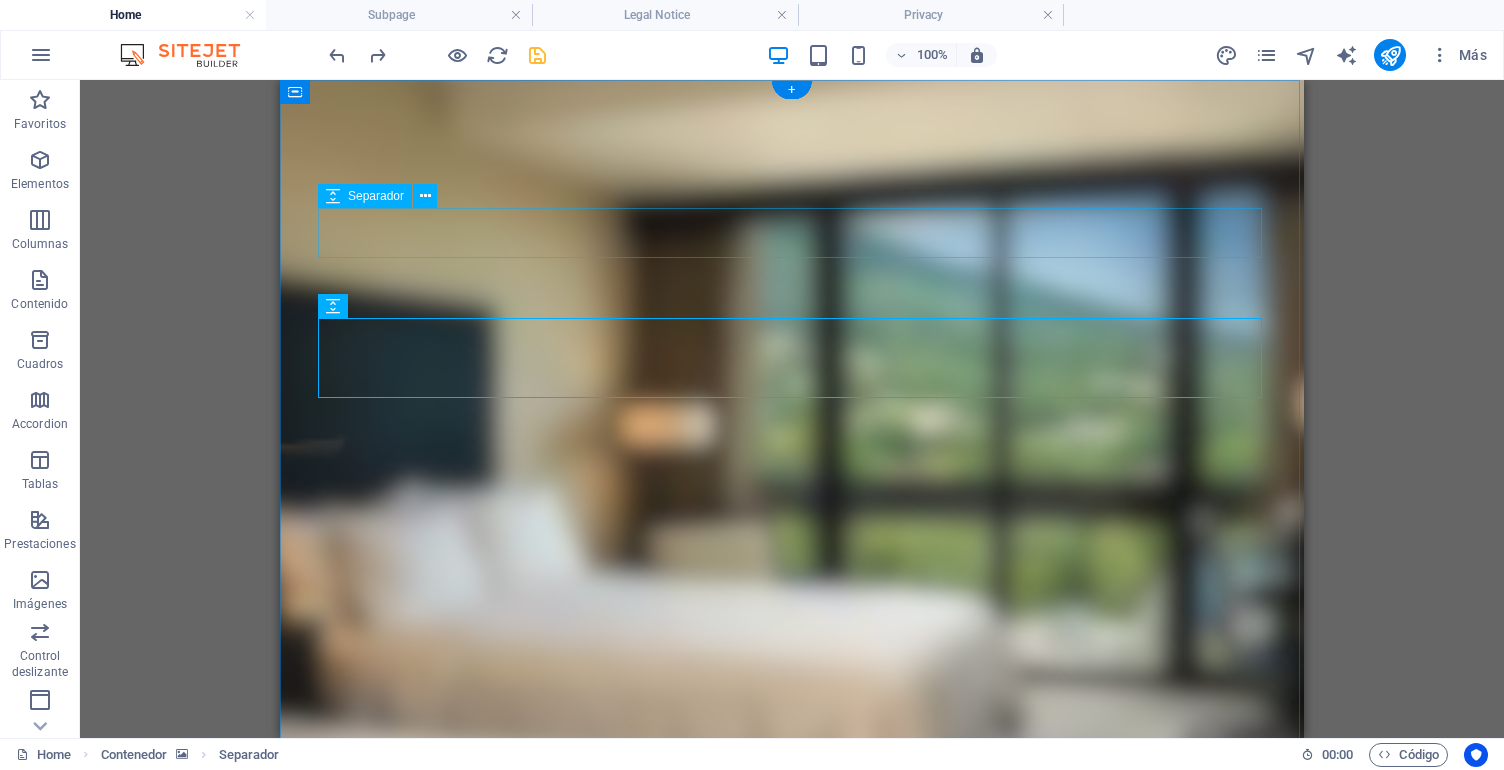 click at bounding box center (792, 925) 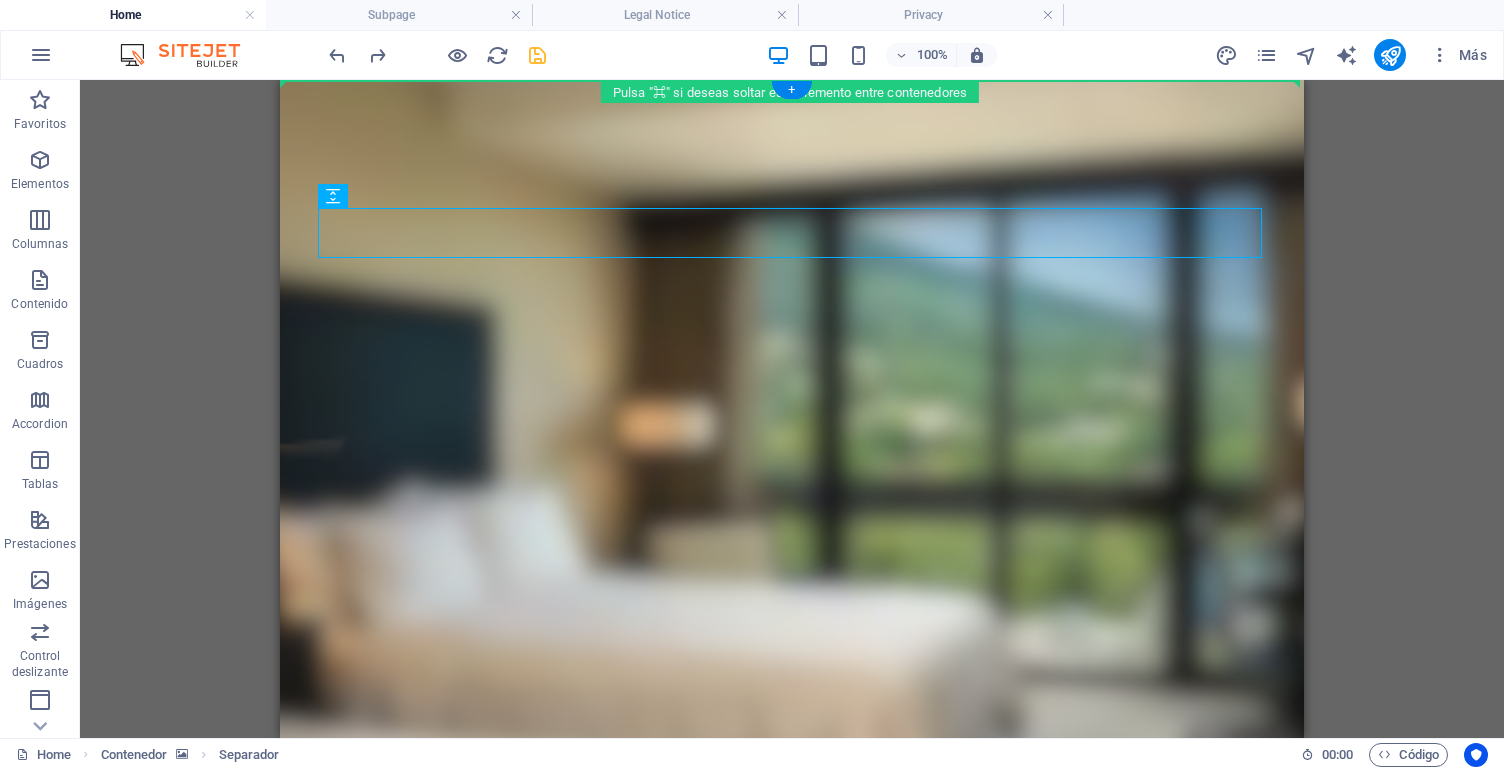 drag, startPoint x: 644, startPoint y: 277, endPoint x: 371, endPoint y: 130, distance: 310.06128 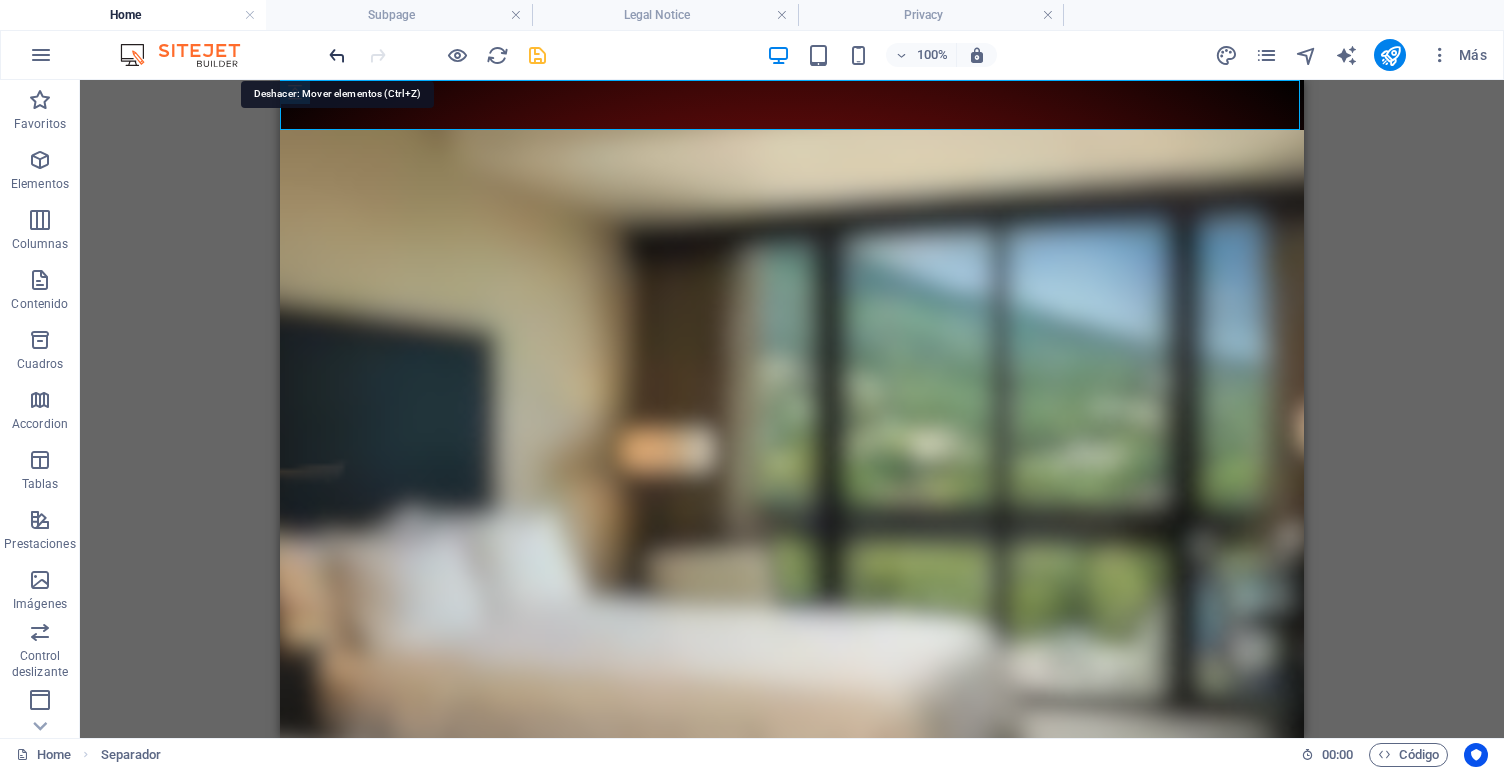 click at bounding box center [337, 55] 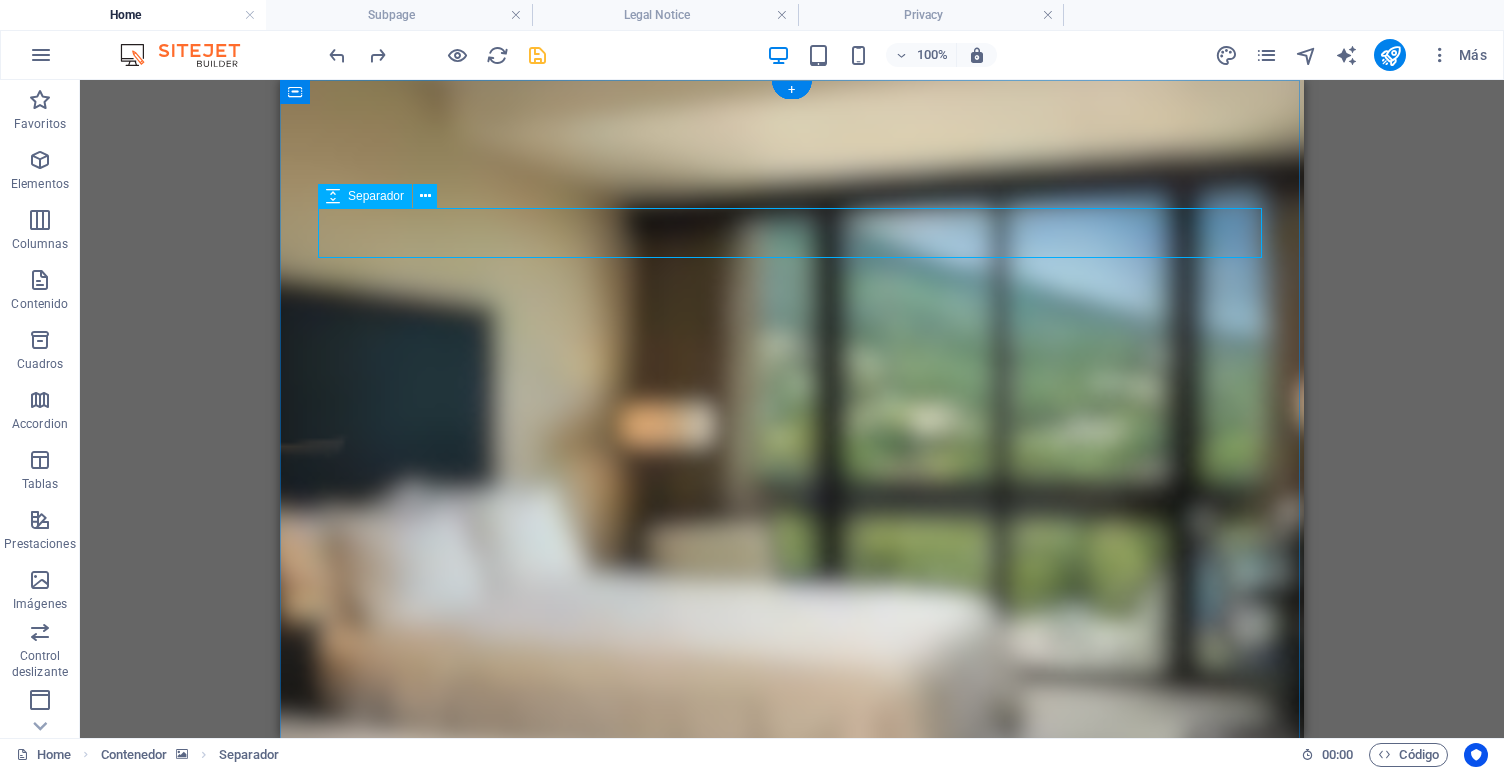 click on "Separador" at bounding box center (365, 196) 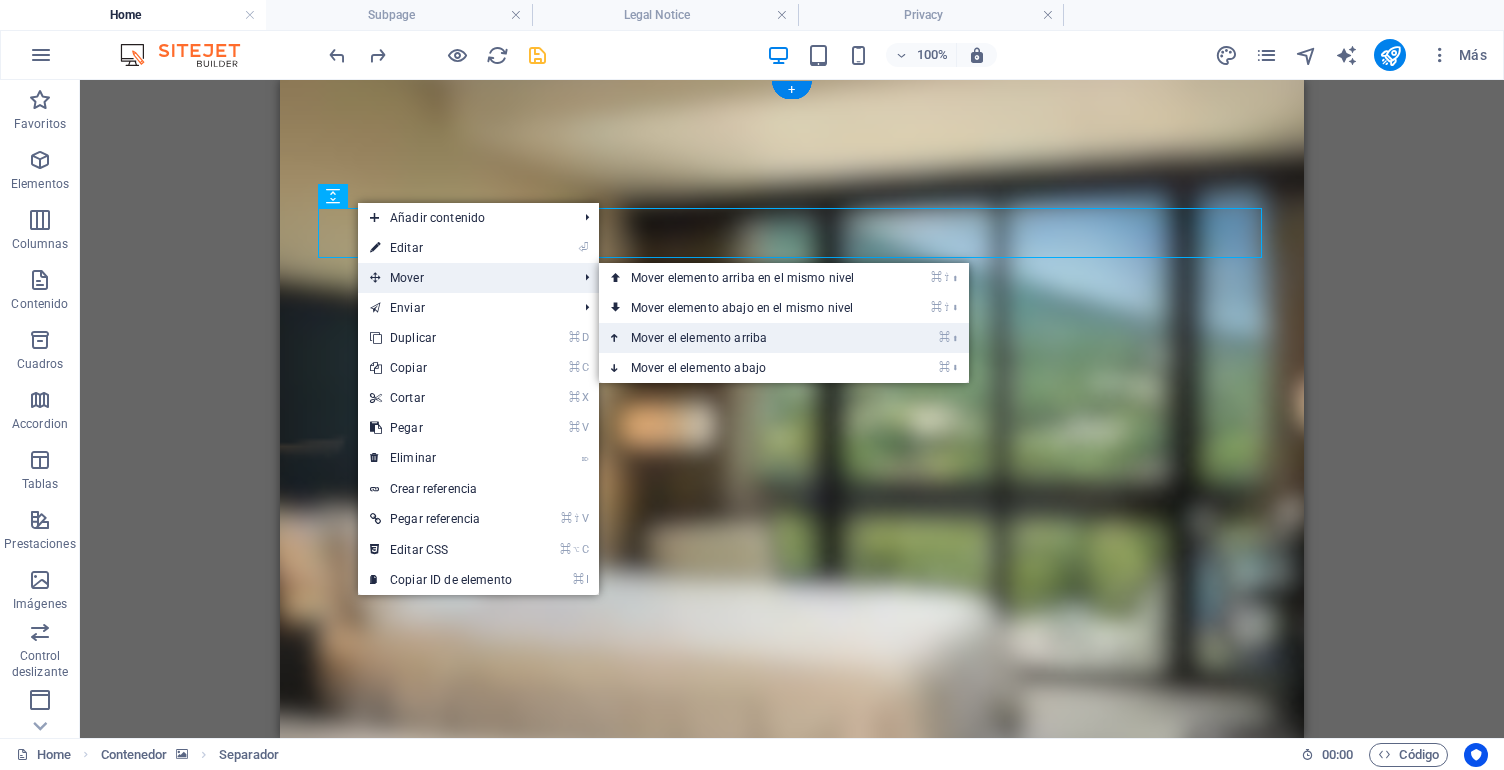 click on "⌘ ⬆  Mover el elemento arriba" at bounding box center (746, 338) 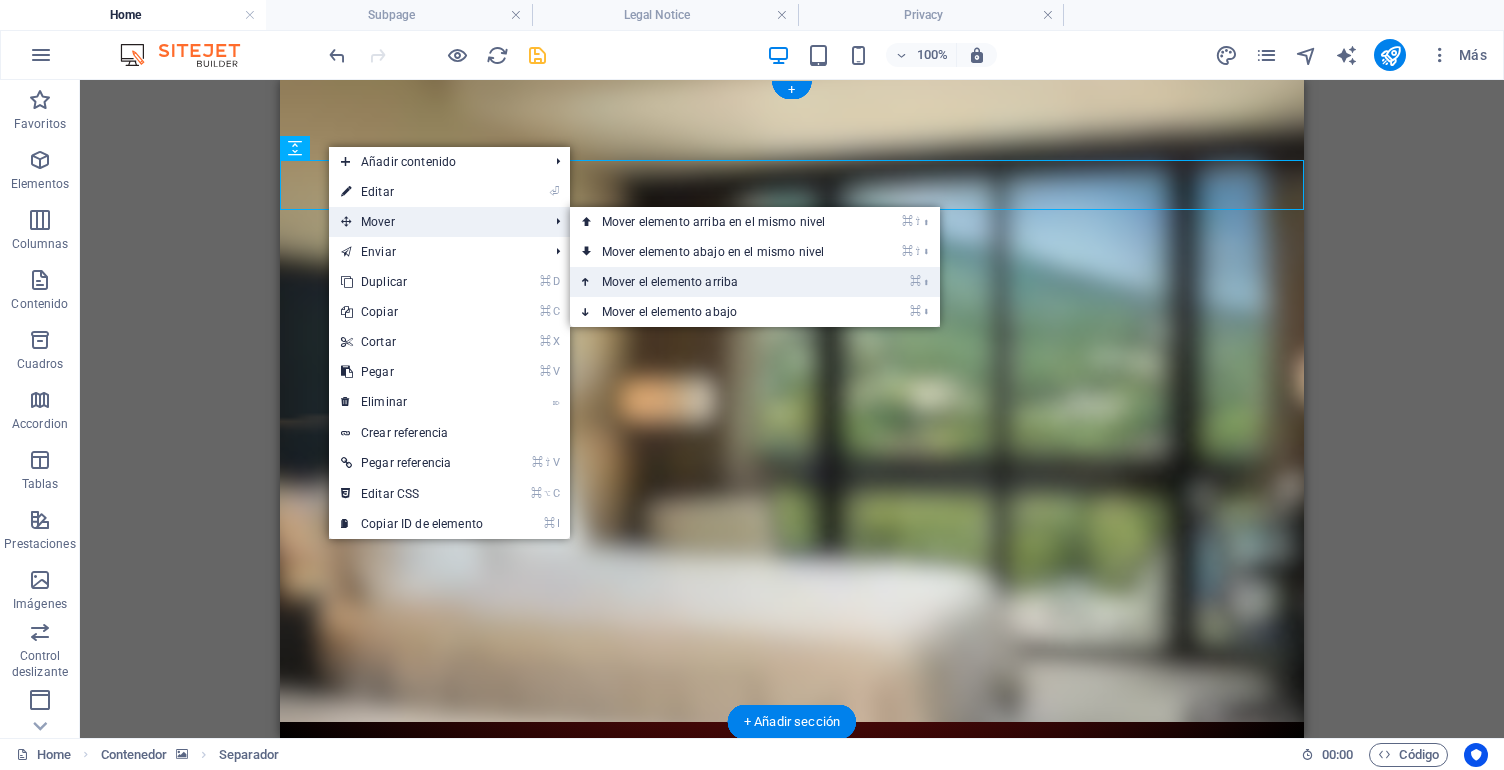 click on "⌘ ⬆  Mover el elemento arriba" at bounding box center [717, 282] 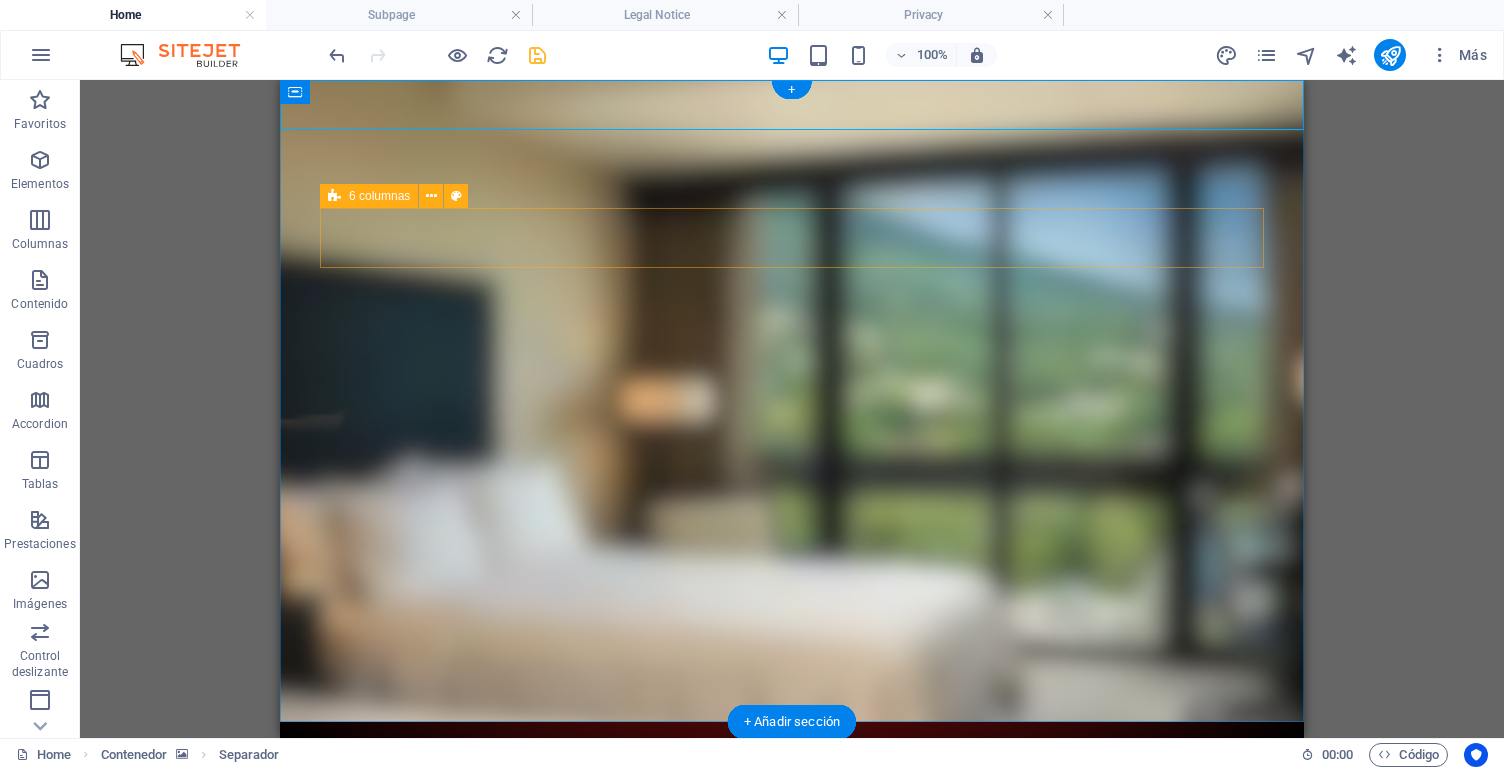 click on "6 columnas" at bounding box center (379, 196) 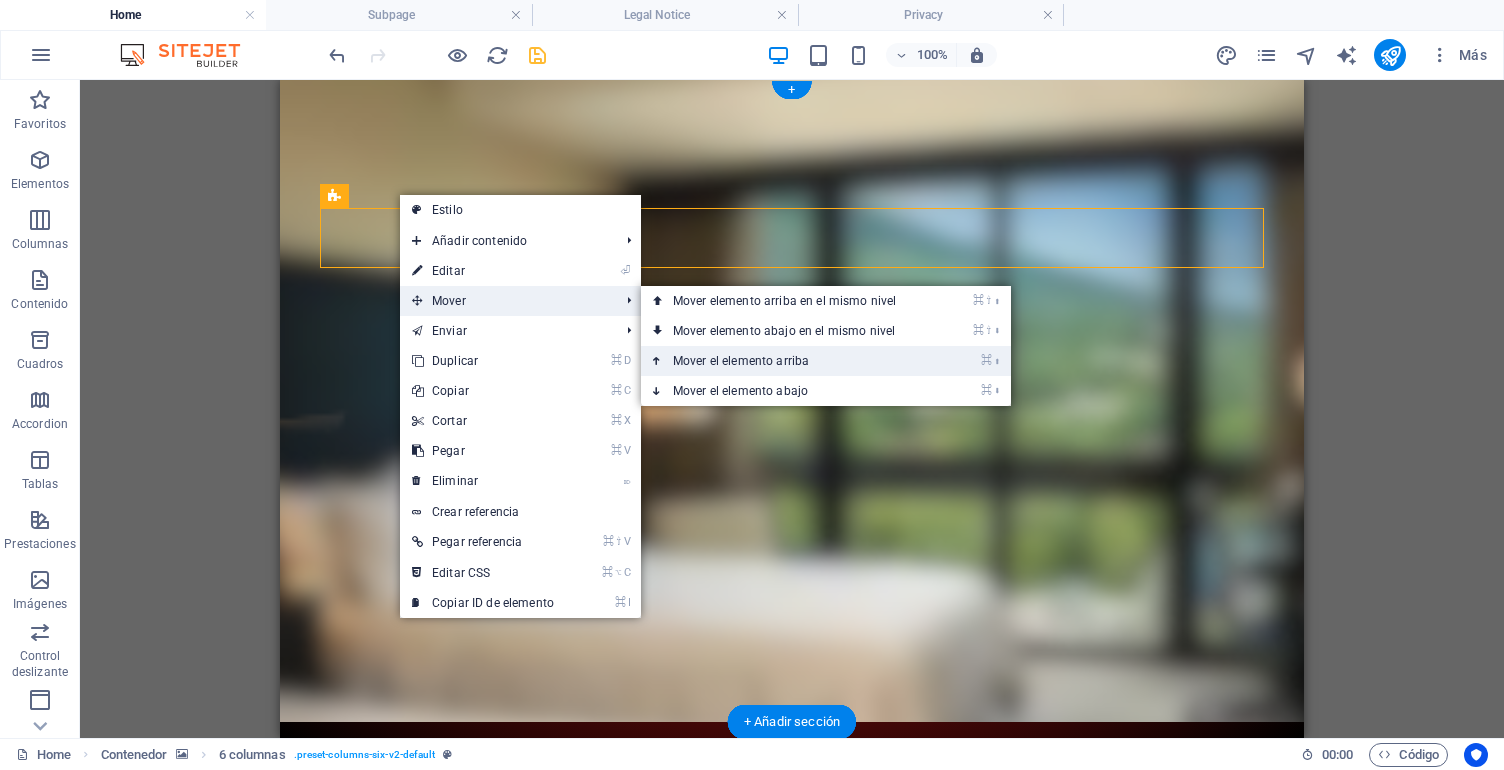 click on "⌘ ⬆  Mover el elemento arriba" at bounding box center (788, 361) 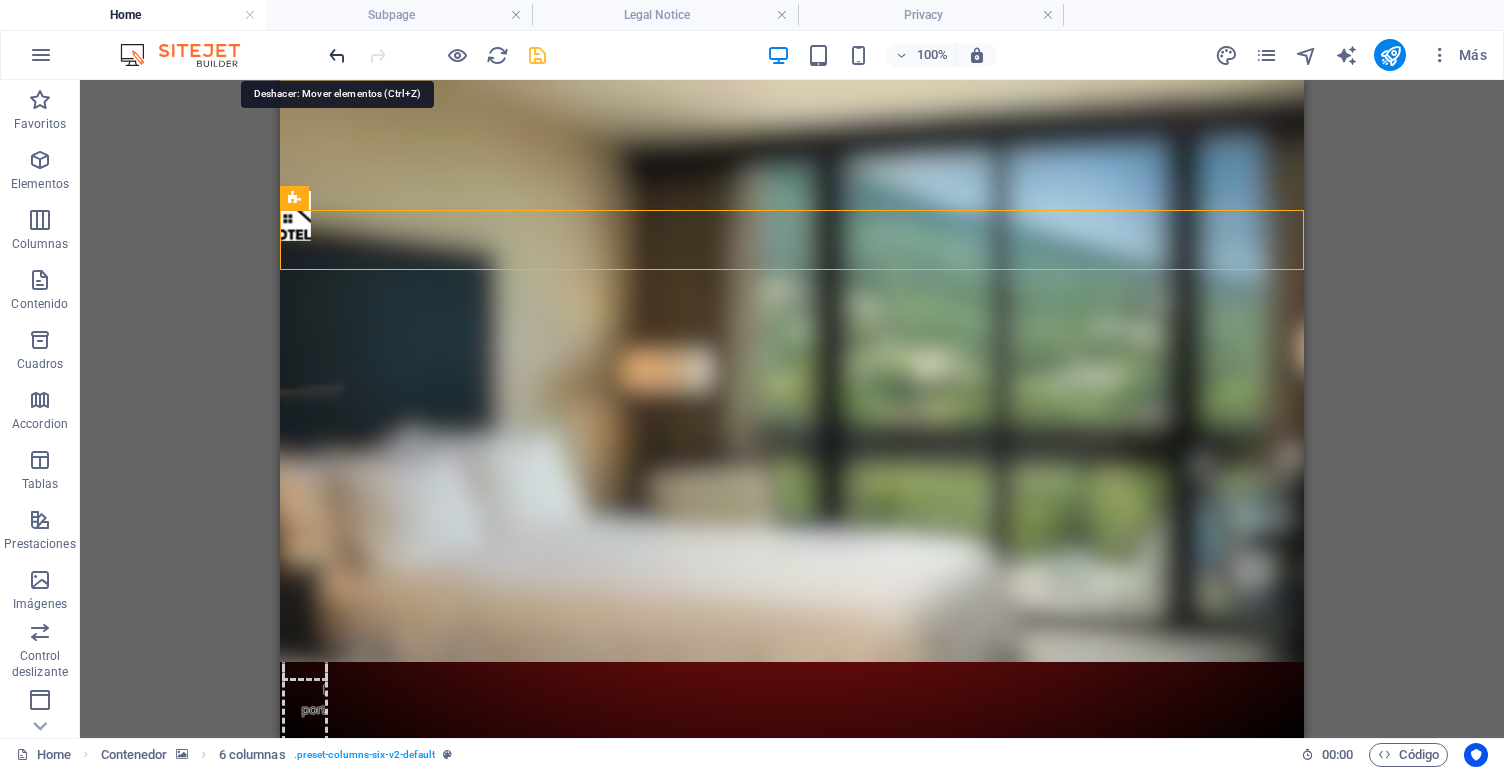 click at bounding box center (337, 55) 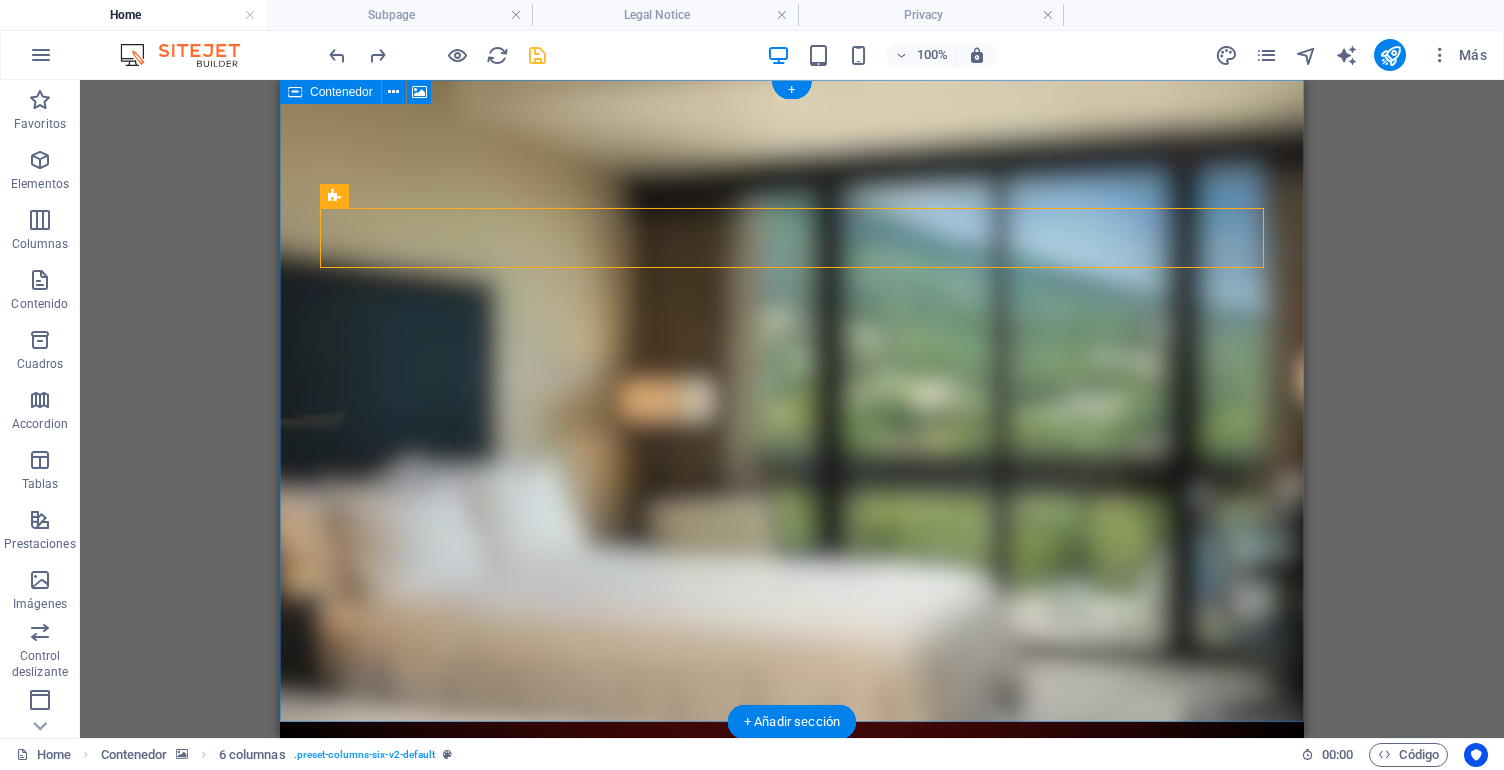 click at bounding box center [792, 401] 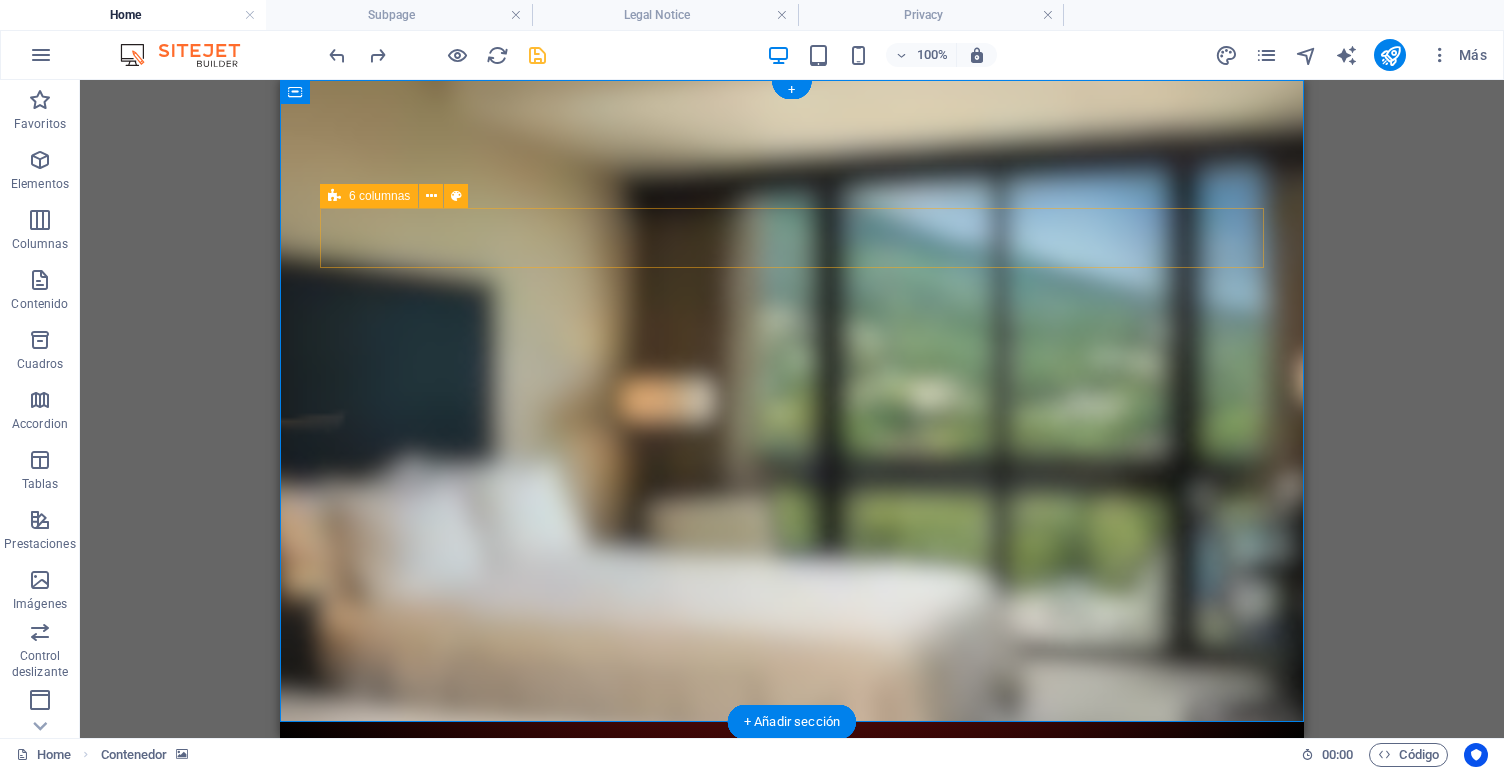 click on "Suelta el contenido aquí o  Añadir elementos  Pegar portapapeles Suelta el contenido aquí o  Añadir elementos  Pegar portapapeles Suelta el contenido aquí o  Añadir elementos  Pegar portapapeles Suelta el contenido aquí o  Añadir elementos  Pegar portapapeles Suelta el contenido aquí o  Añadir elementos  Pegar portapapeles" at bounding box center [792, 880] 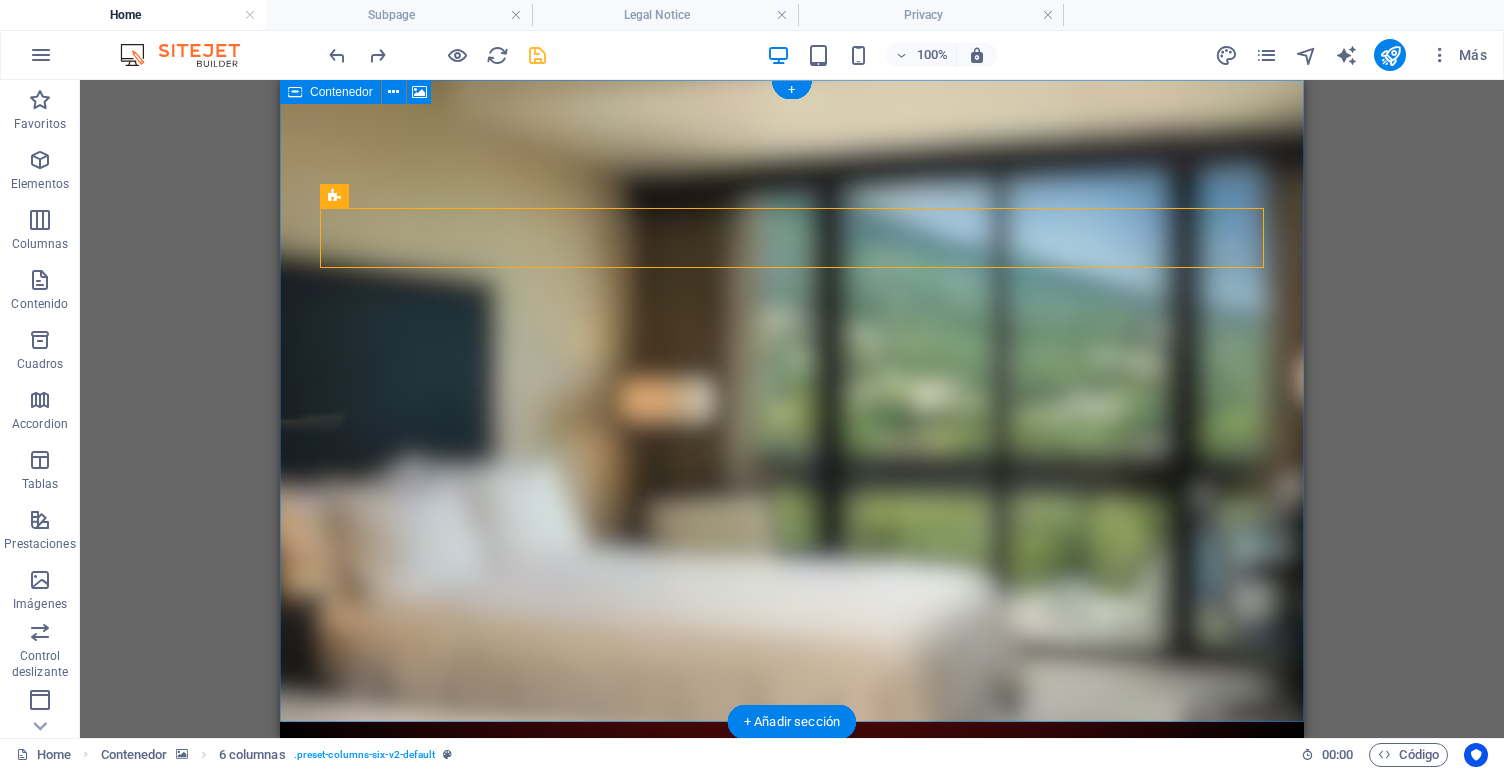 drag, startPoint x: 536, startPoint y: 90, endPoint x: 523, endPoint y: 90, distance: 13 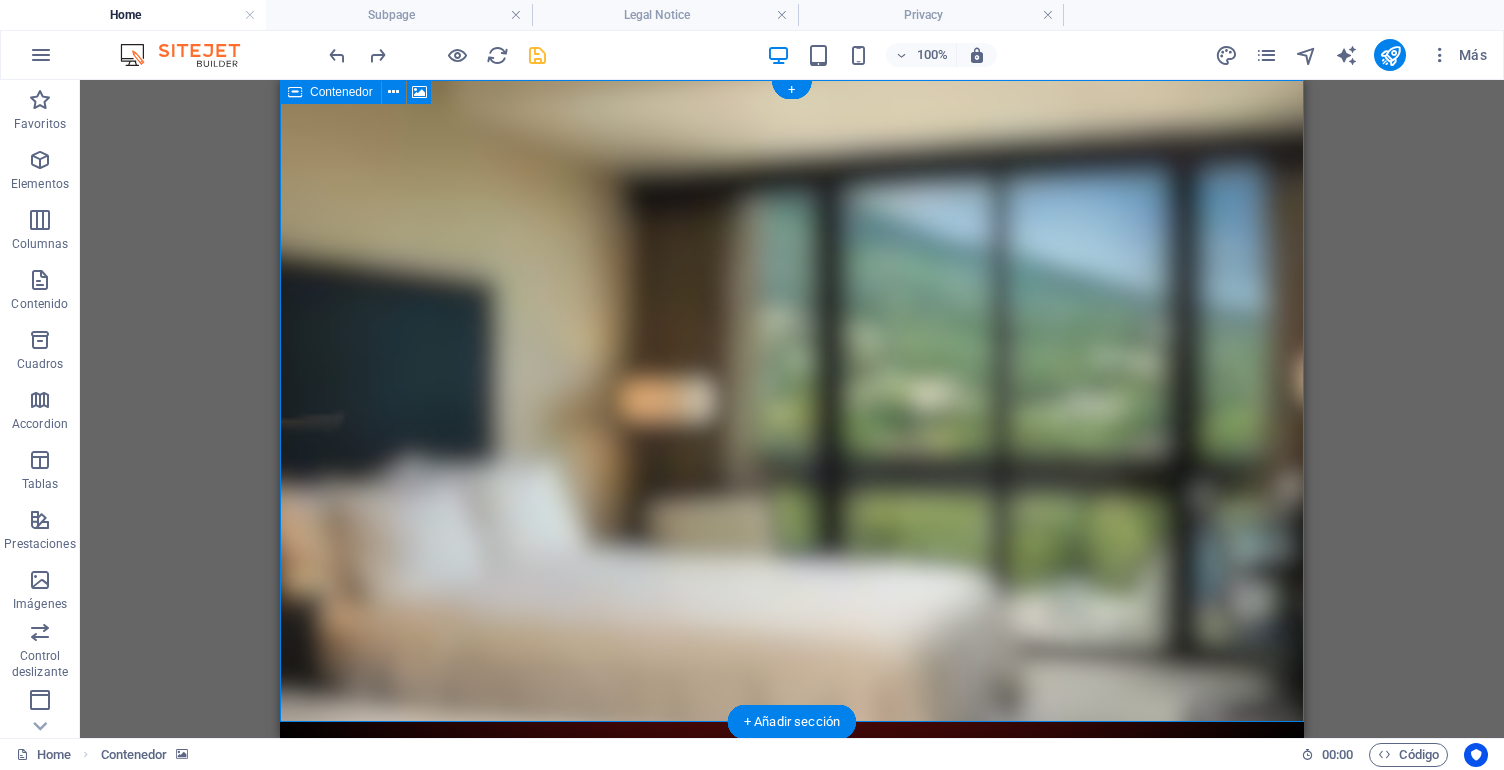 click at bounding box center (792, 401) 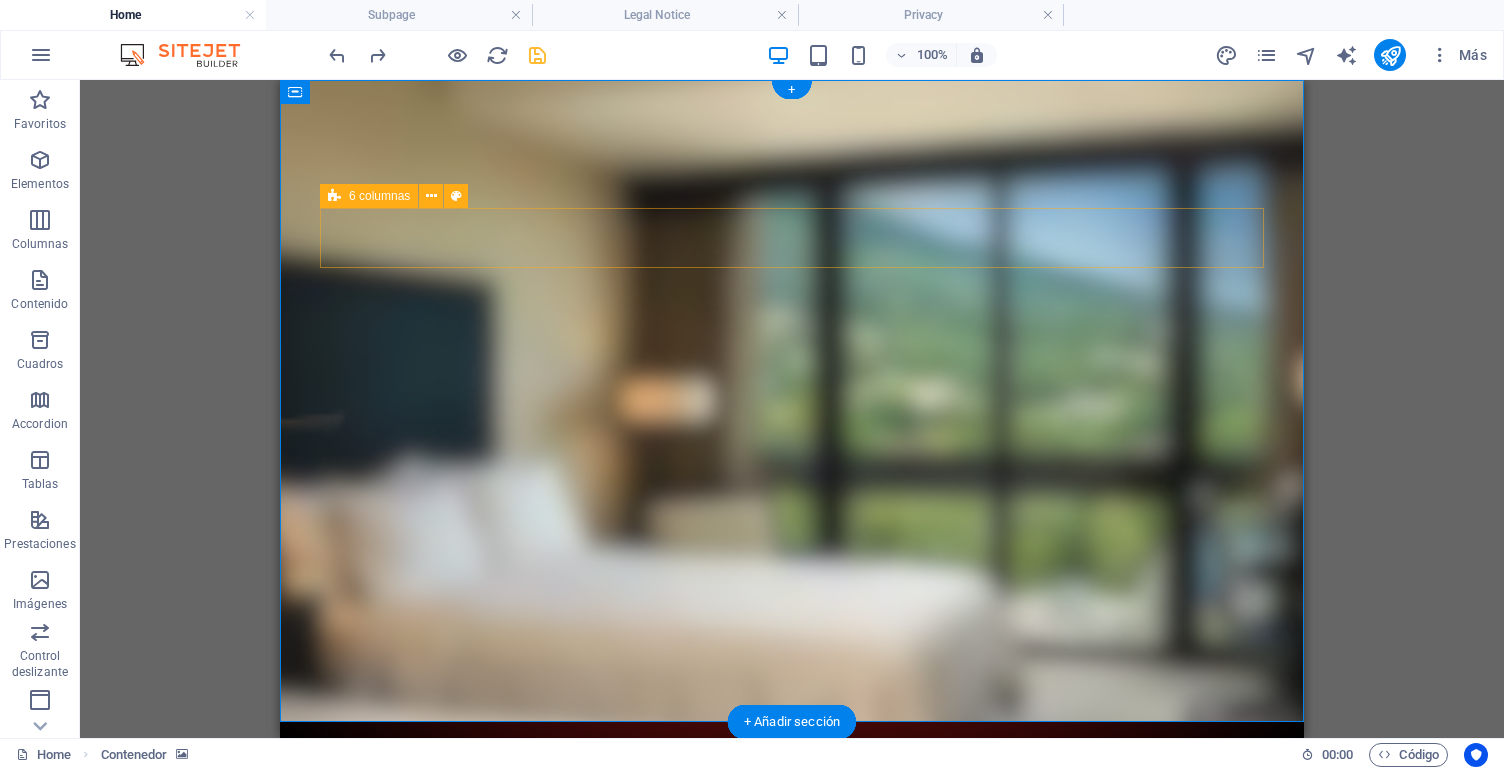 click on "Suelta el contenido aquí o  Añadir elementos  Pegar portapapeles Suelta el contenido aquí o  Añadir elementos  Pegar portapapeles Suelta el contenido aquí o  Añadir elementos  Pegar portapapeles Suelta el contenido aquí o  Añadir elementos  Pegar portapapeles Suelta el contenido aquí o  Añadir elementos  Pegar portapapeles" at bounding box center (792, 880) 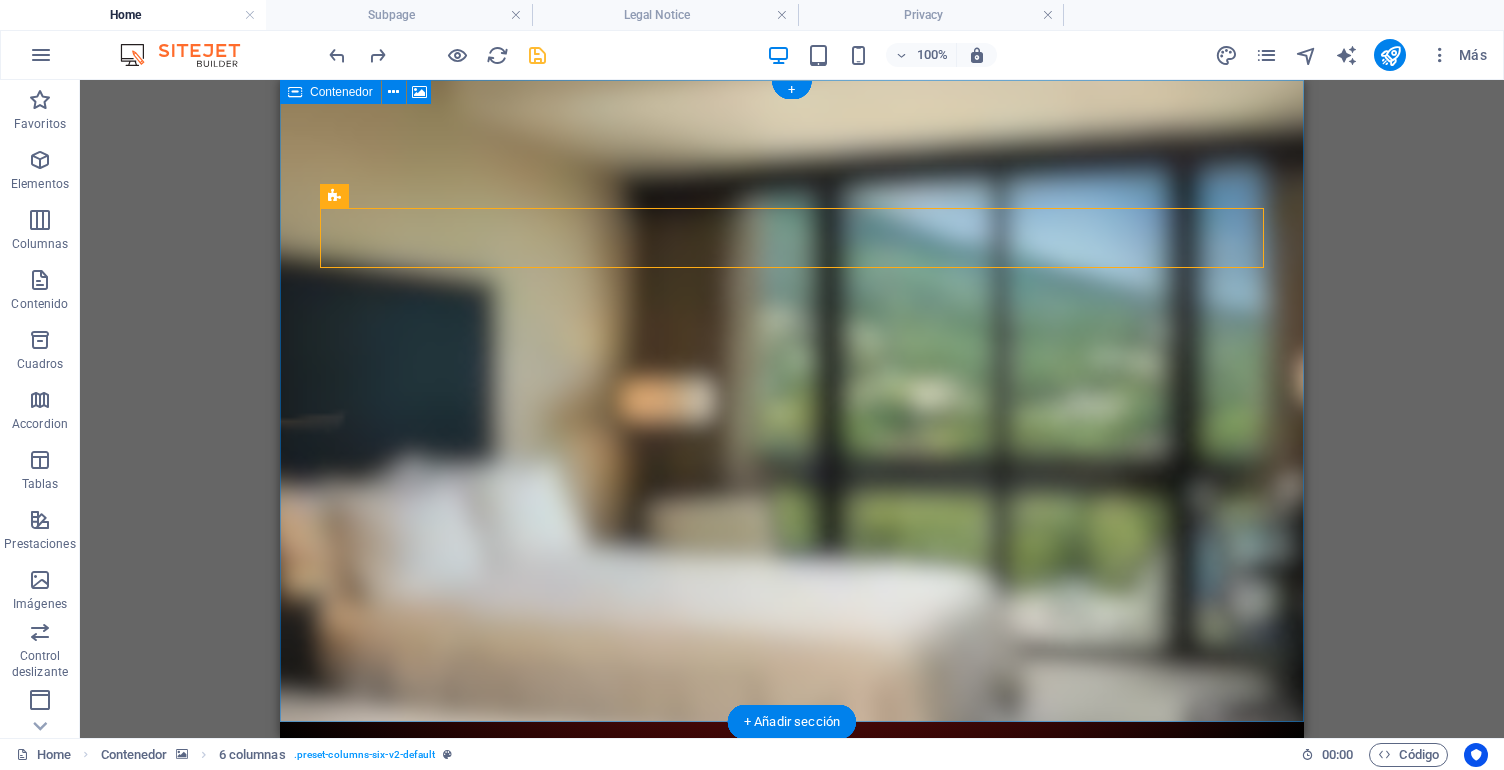 click at bounding box center (792, 401) 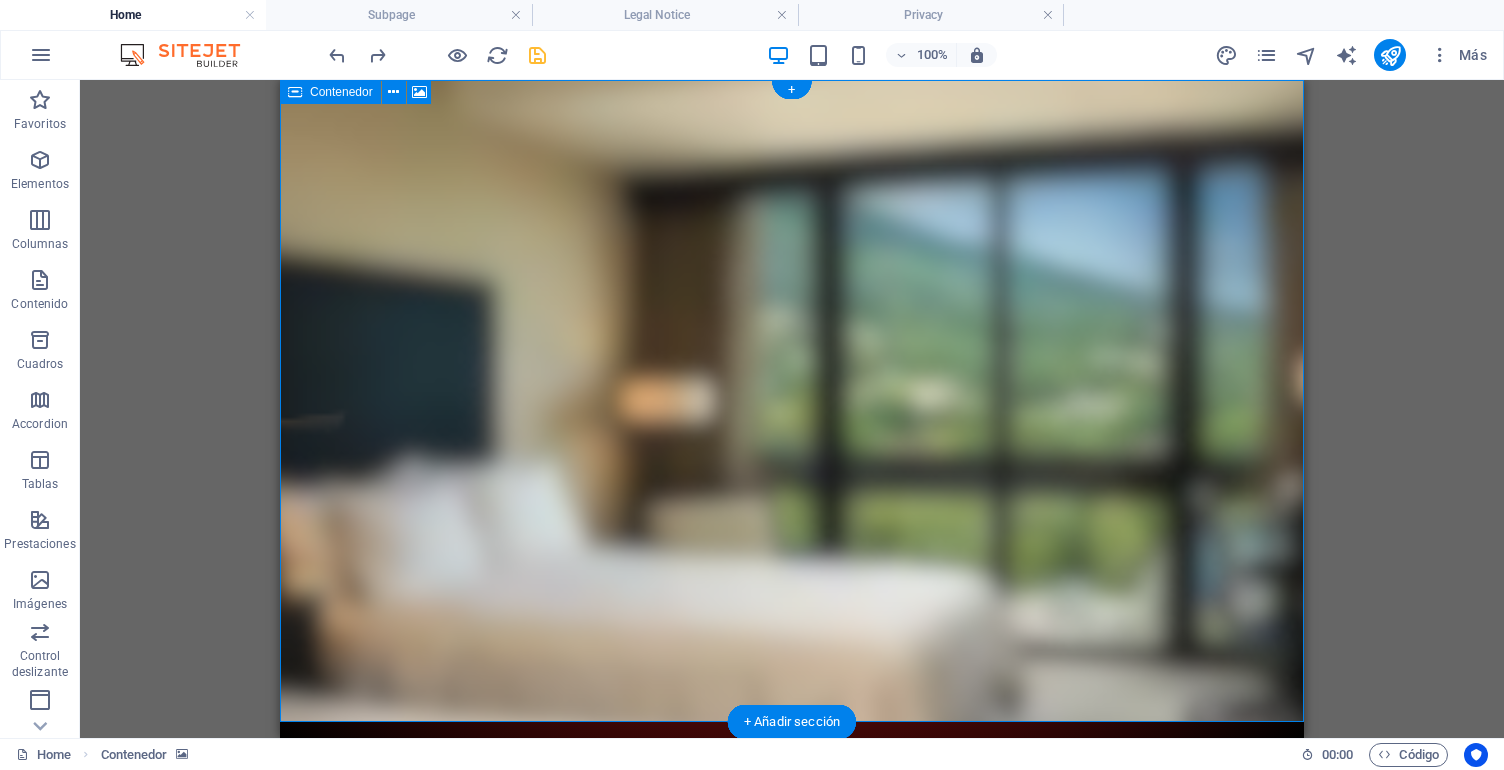 click at bounding box center [792, 401] 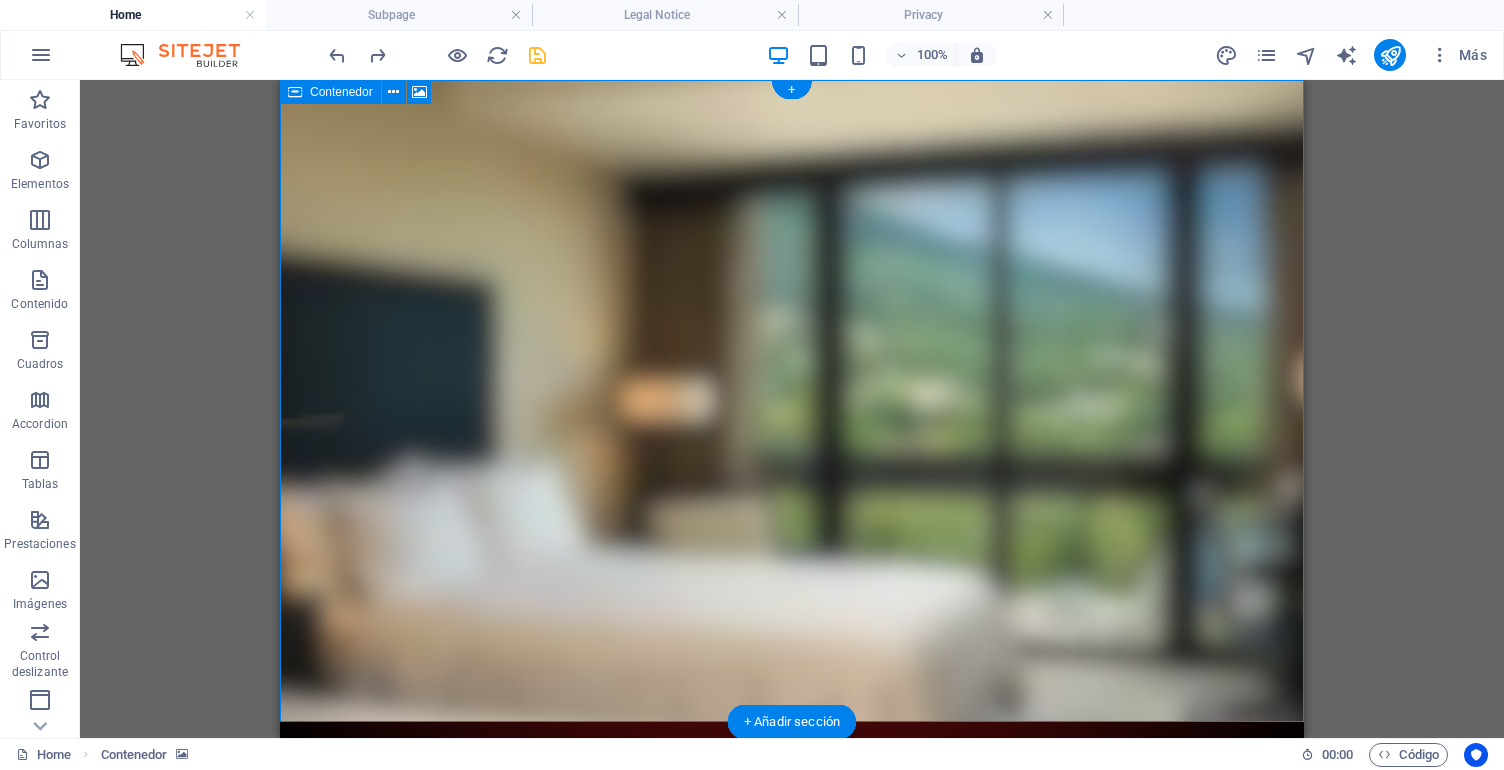 click on "Contenedor" at bounding box center [341, 92] 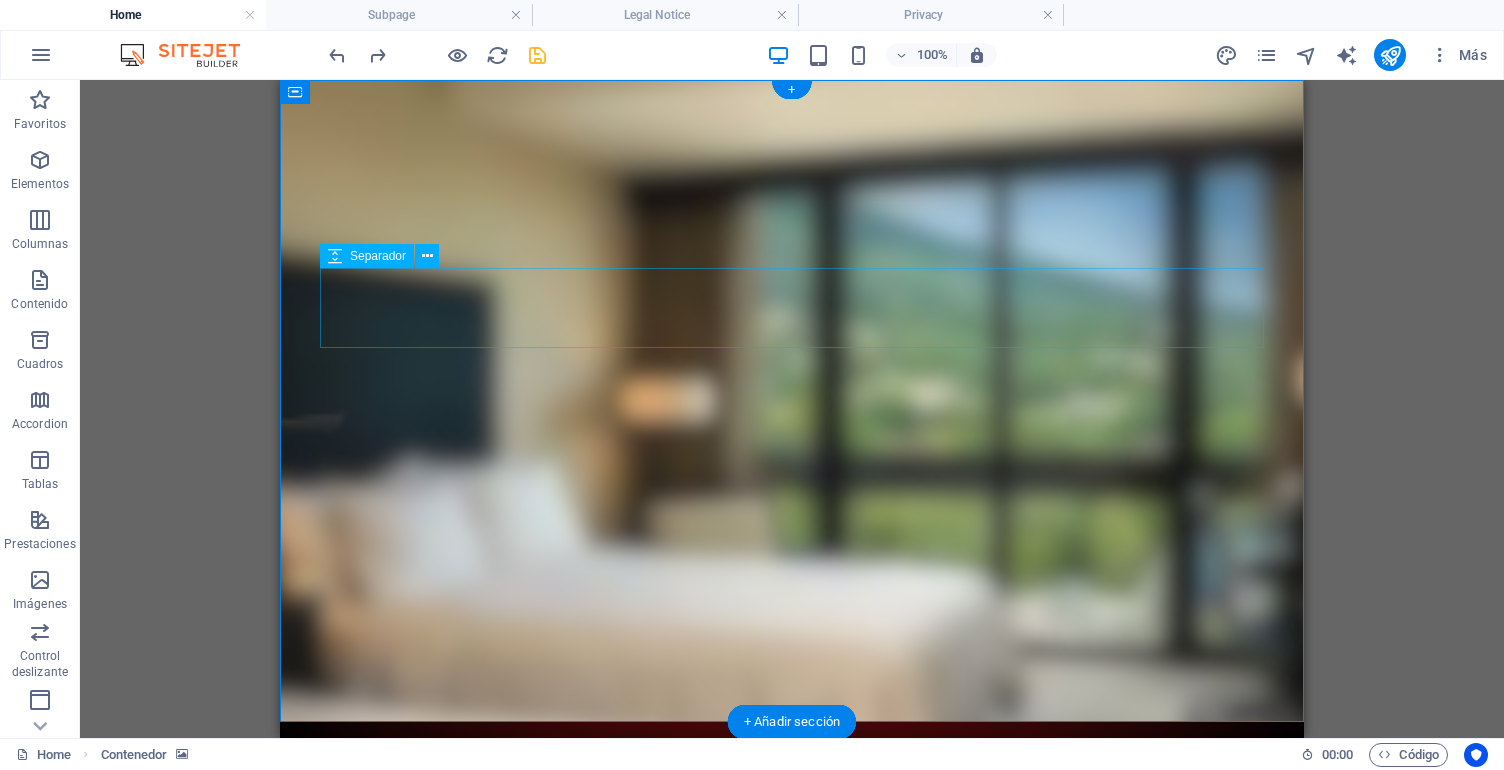 click at bounding box center [792, 950] 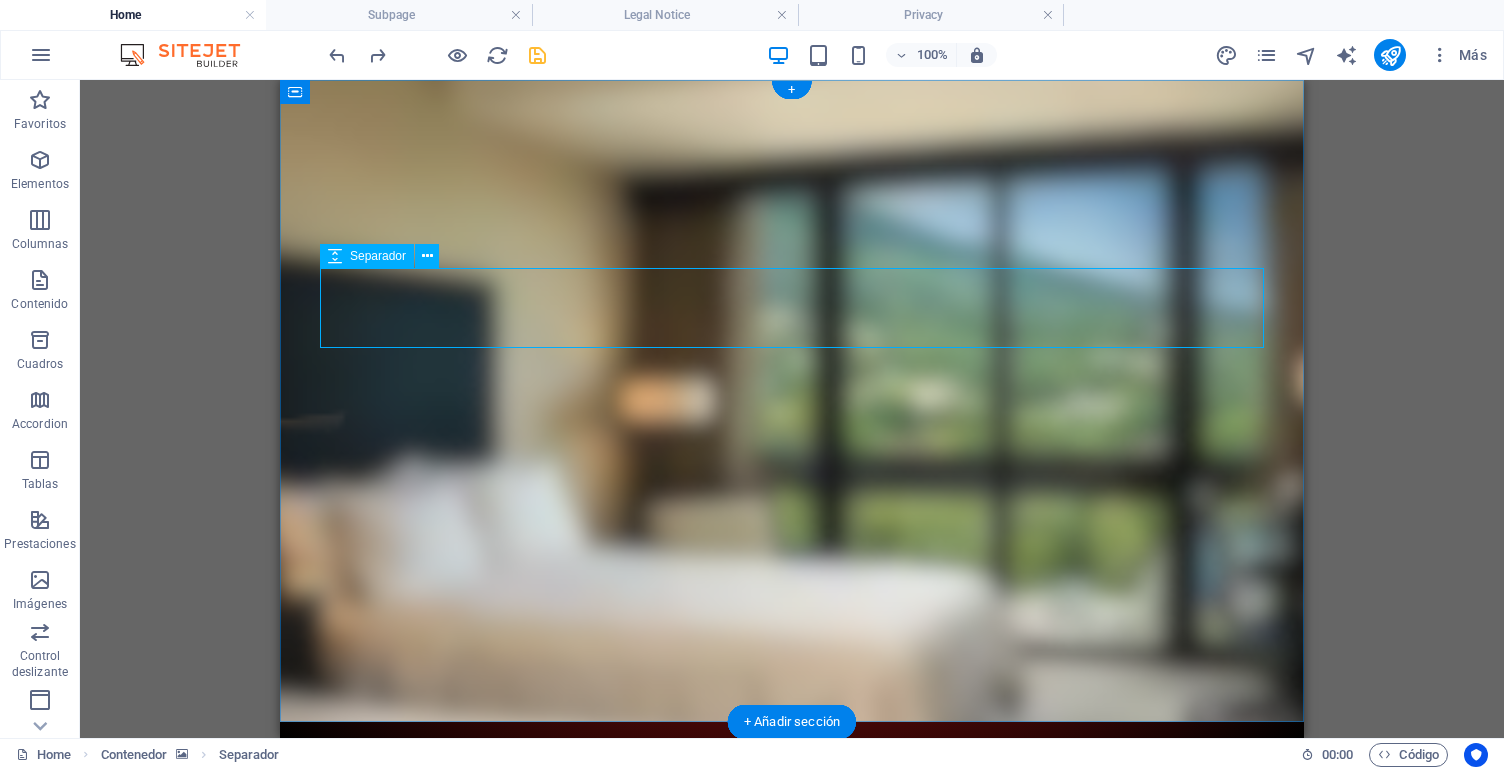 click on "Separador" at bounding box center [367, 256] 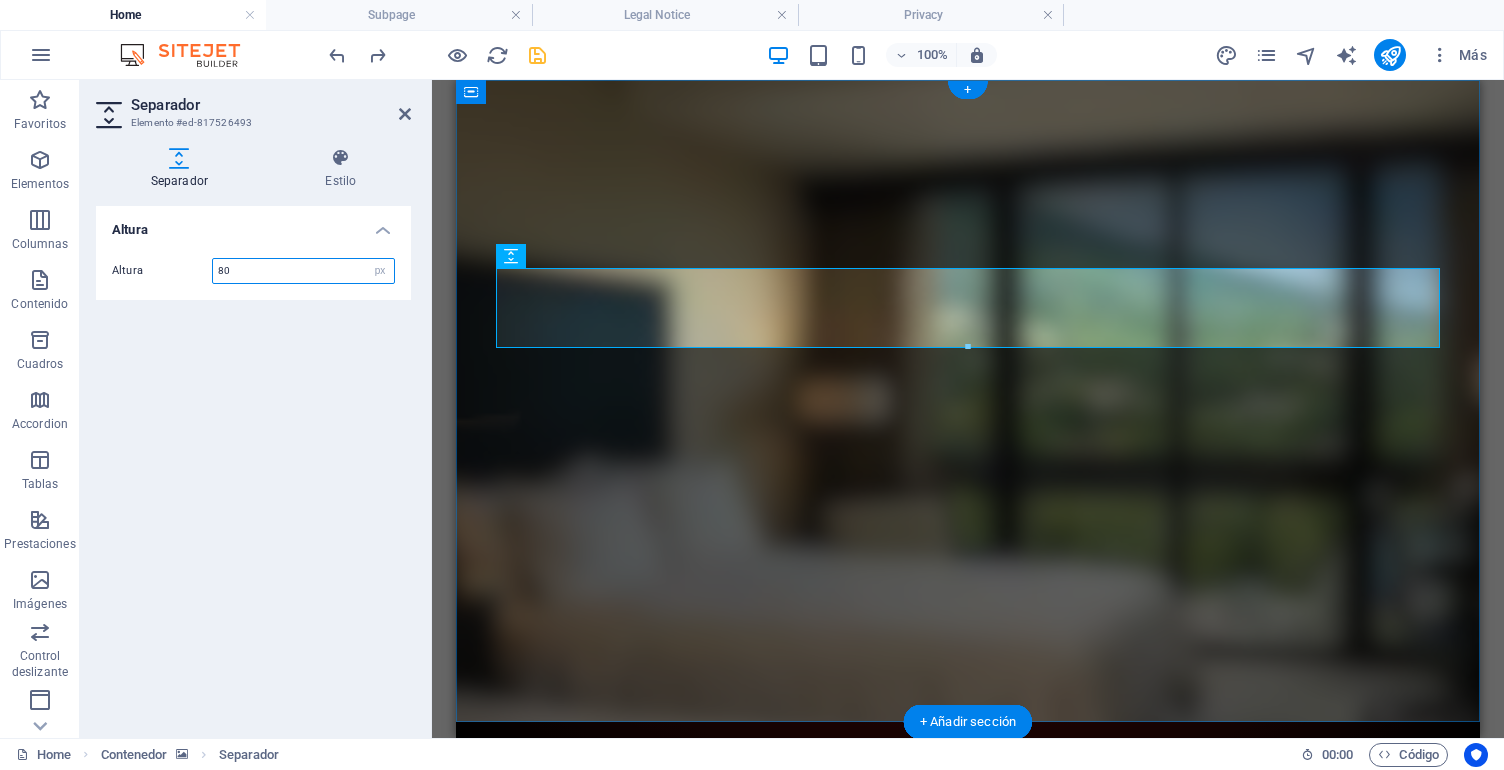 drag, startPoint x: 273, startPoint y: 271, endPoint x: 210, endPoint y: 266, distance: 63.1981 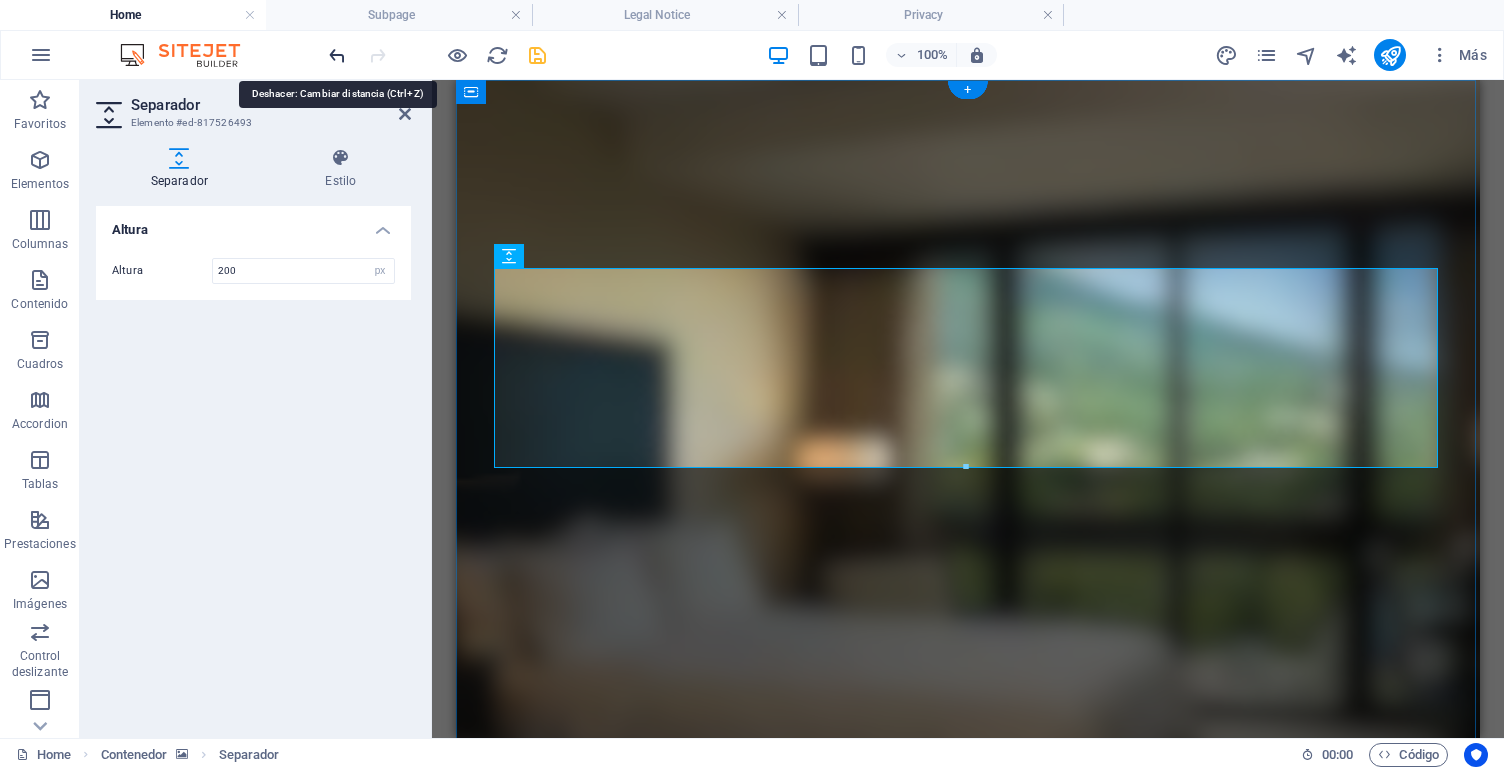 click at bounding box center [337, 55] 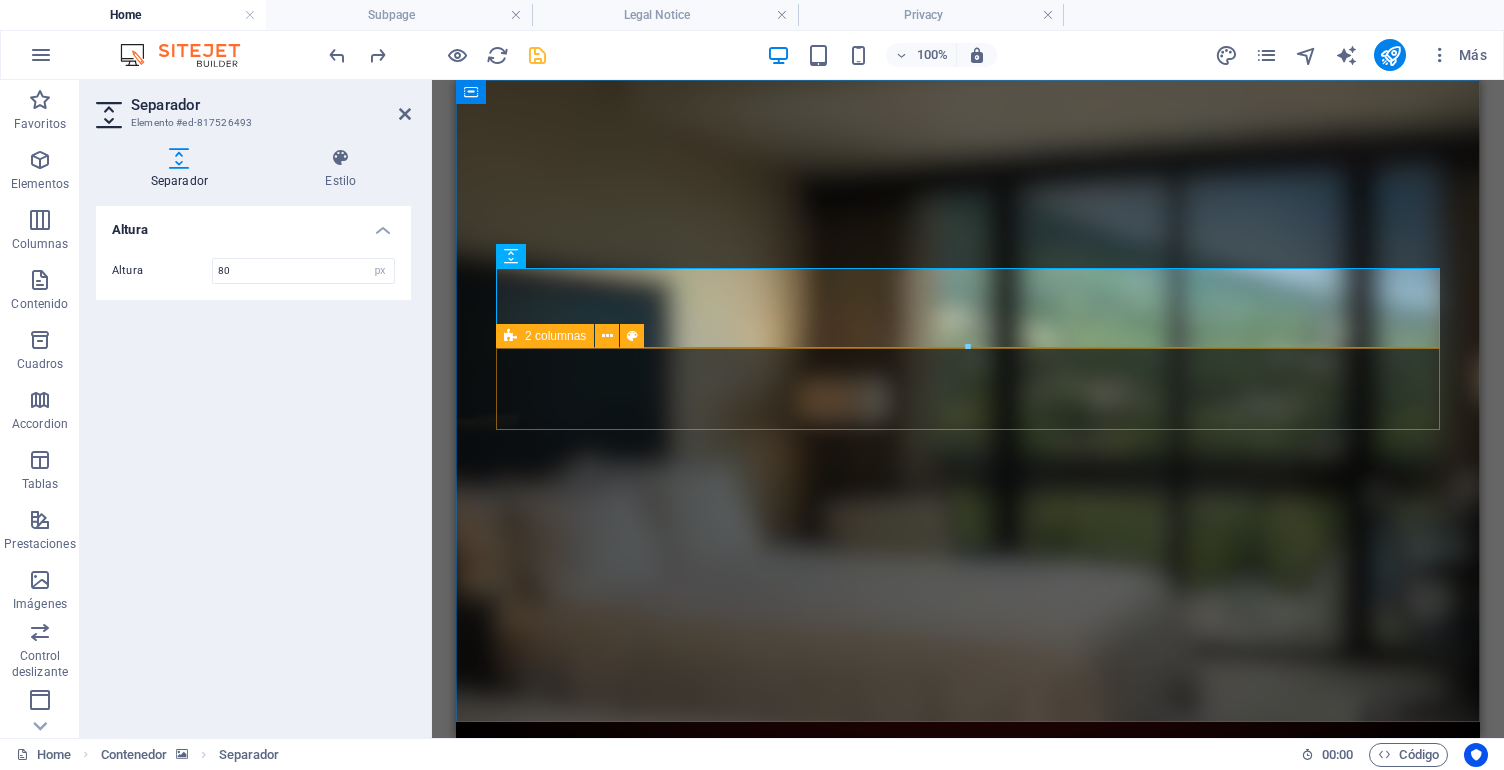 click on "Suelta el contenido aquí o  Añadir elementos  Pegar portapapeles Suelta el contenido aquí o  Añadir elementos  Pegar portapapeles" at bounding box center (968, 1031) 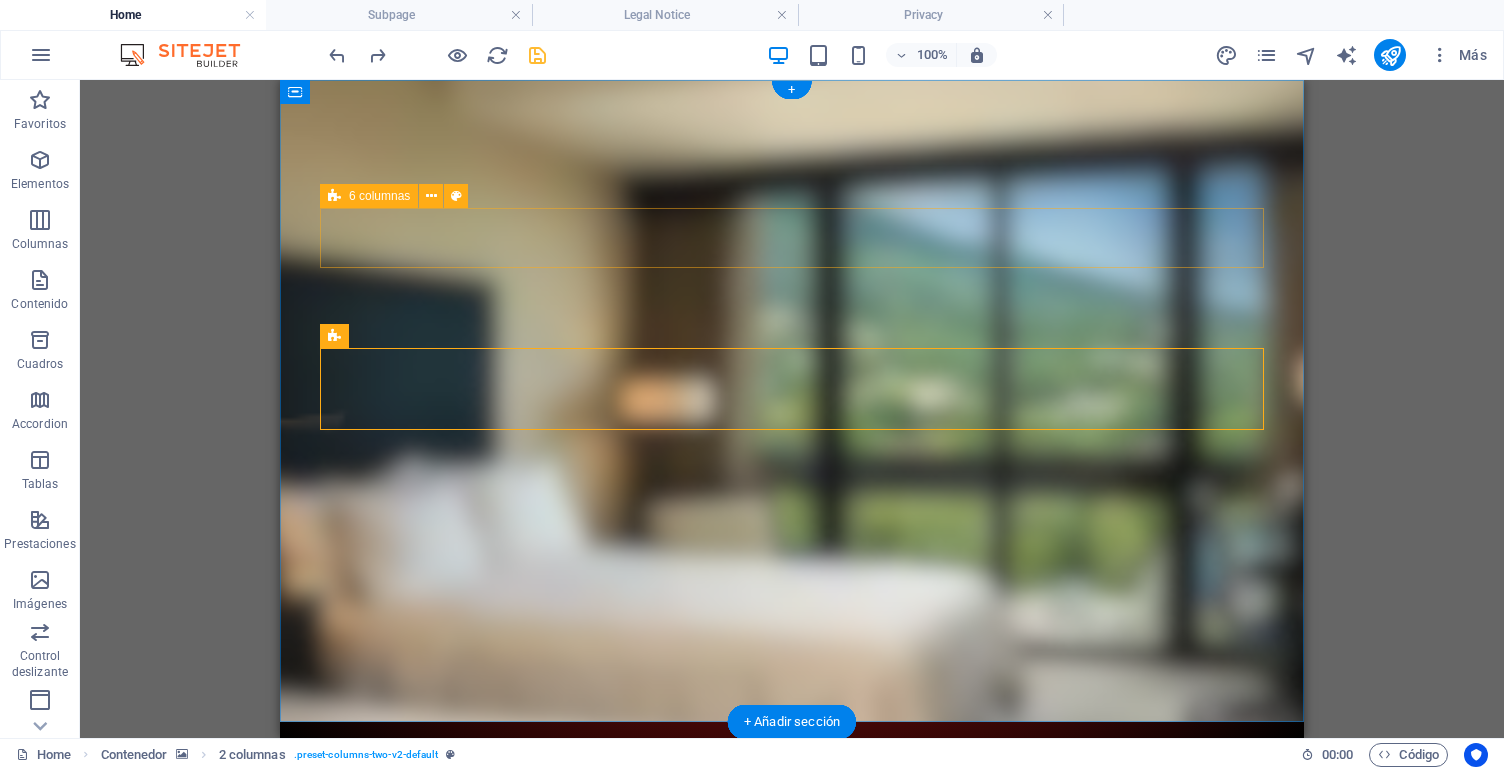 click on "Suelta el contenido aquí o  Añadir elementos  Pegar portapapeles Suelta el contenido aquí o  Añadir elementos  Pegar portapapeles Suelta el contenido aquí o  Añadir elementos  Pegar portapapeles Suelta el contenido aquí o  Añadir elementos  Pegar portapapeles Suelta el contenido aquí o  Añadir elementos  Pegar portapapeles" at bounding box center (792, 880) 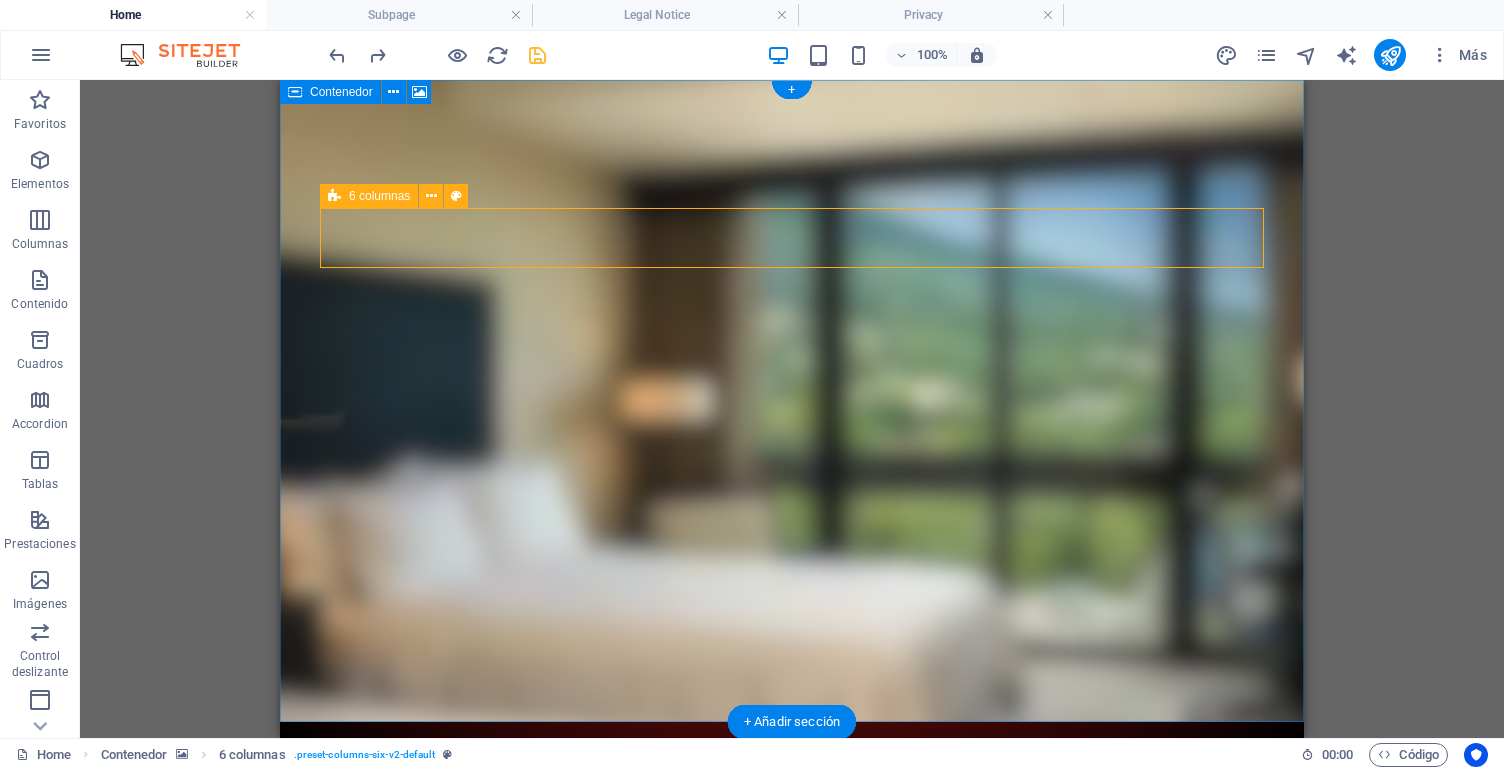 click at bounding box center (334, 196) 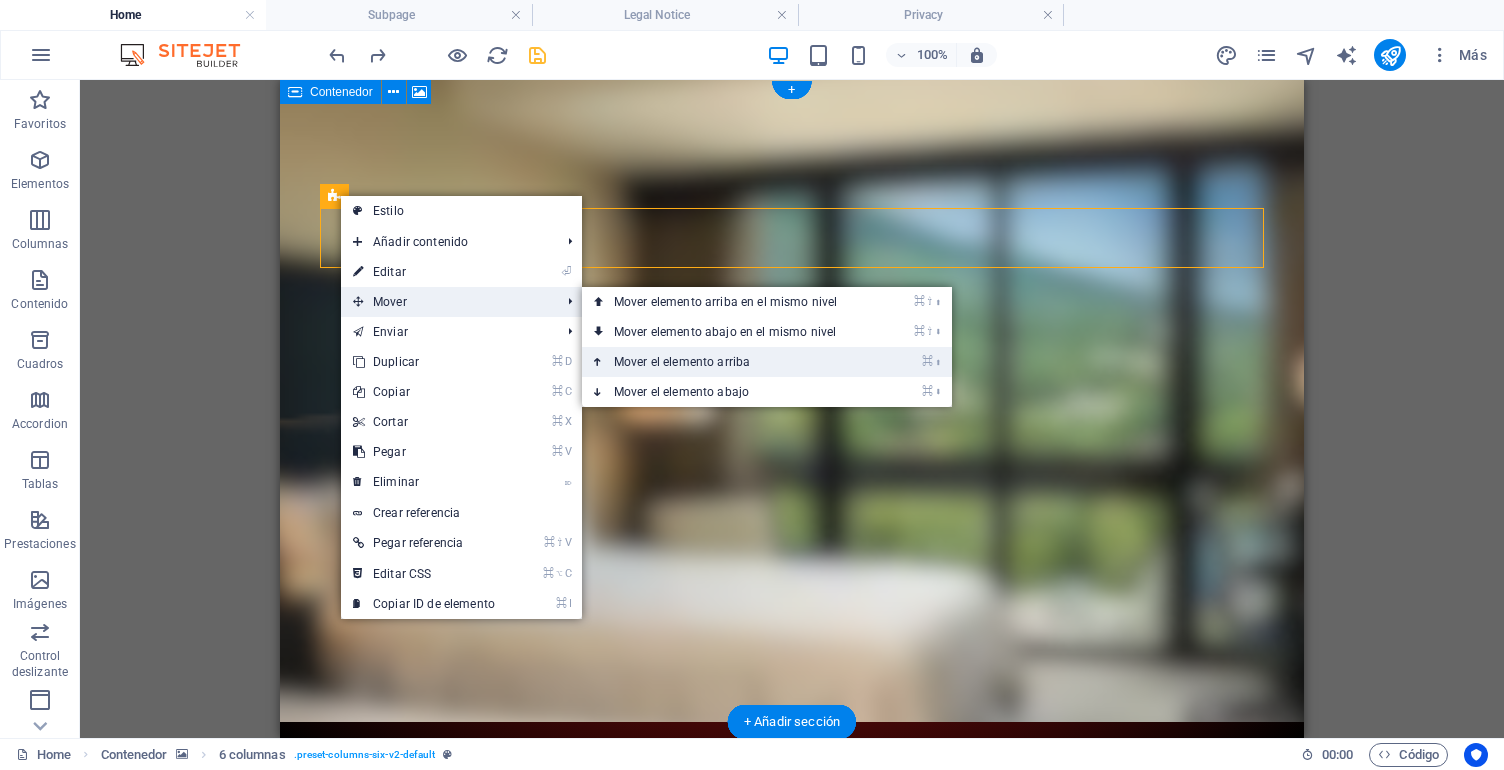 click on "⌘ ⬆  Mover el elemento arriba" at bounding box center (729, 362) 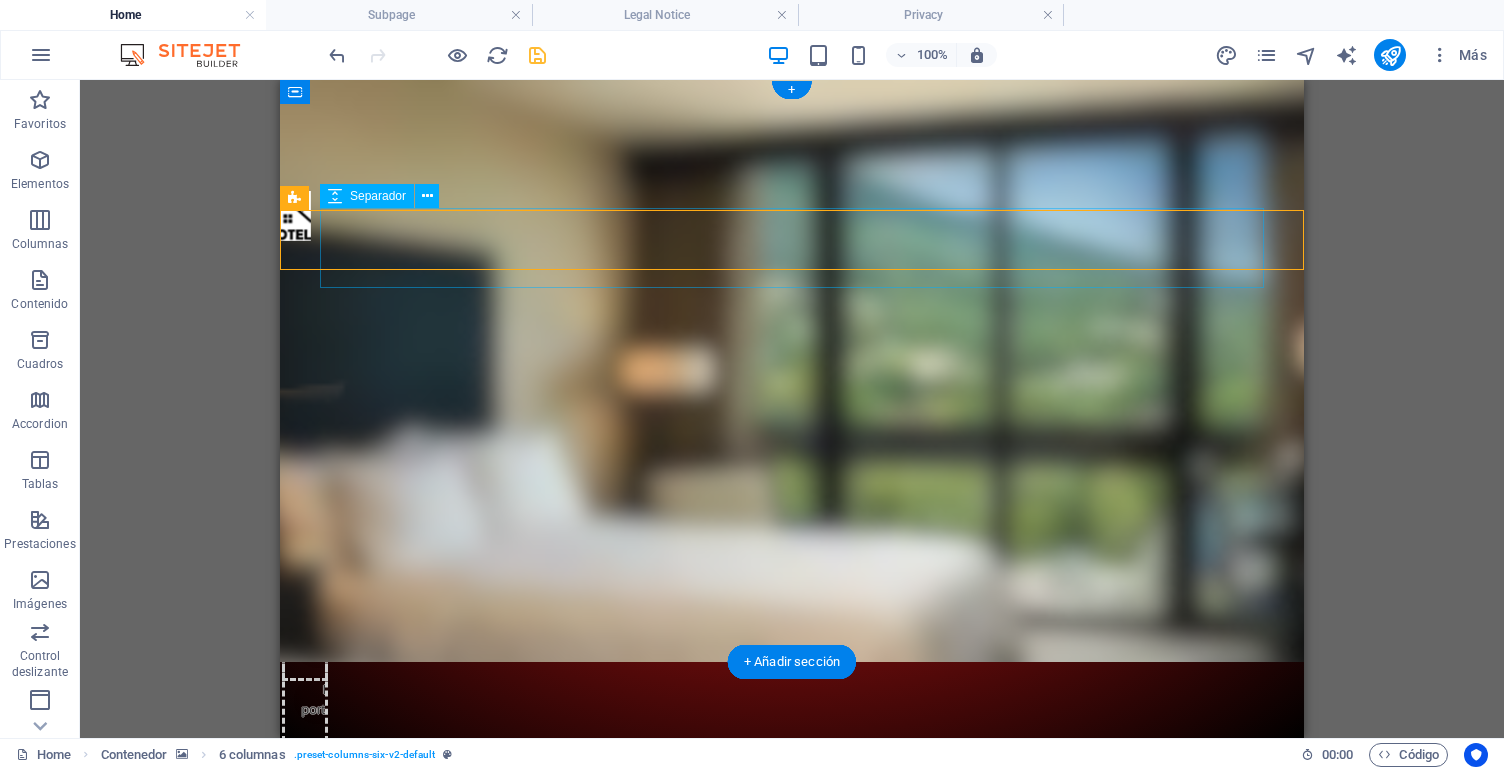 click at bounding box center [792, 830] 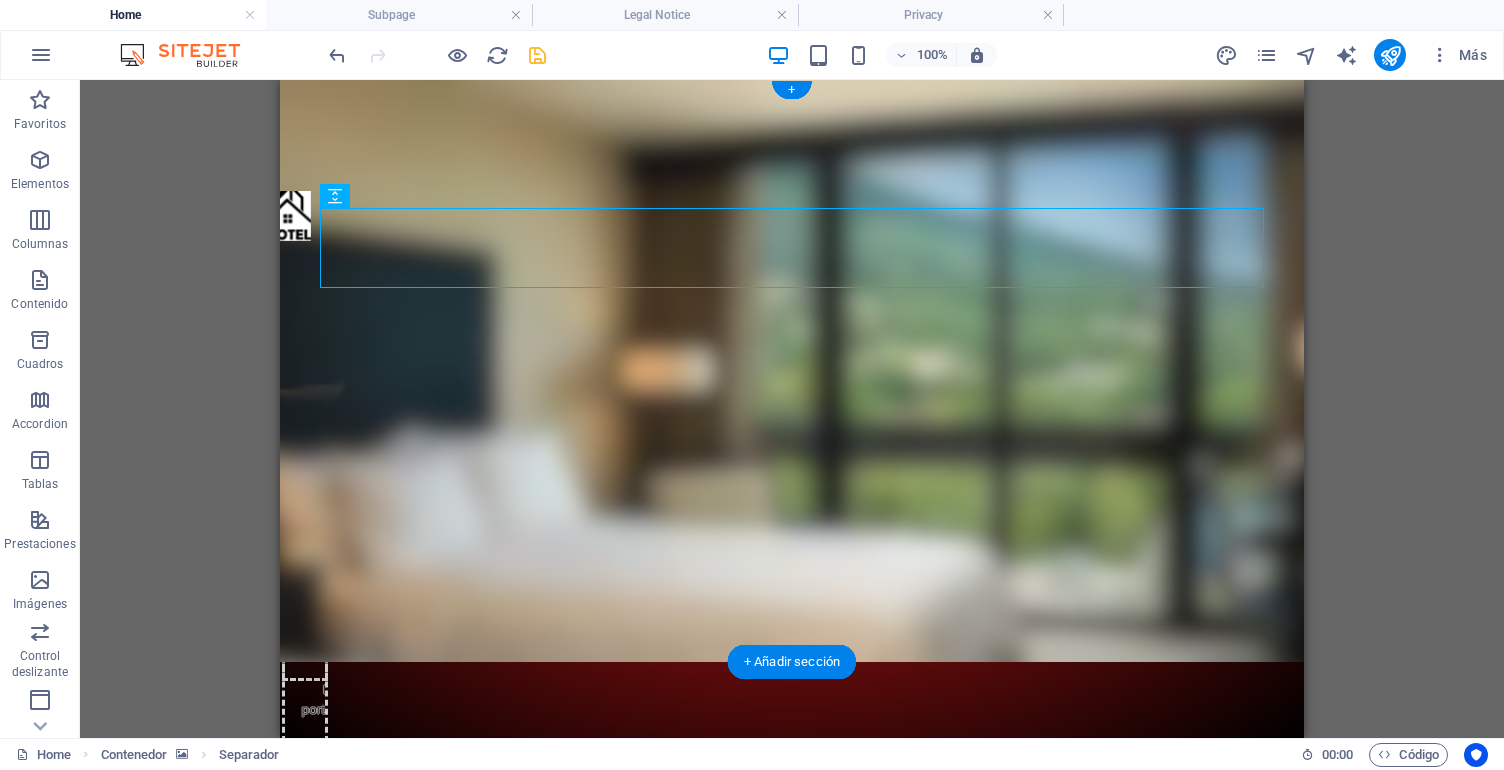 drag, startPoint x: 655, startPoint y: 280, endPoint x: 374, endPoint y: 223, distance: 286.72287 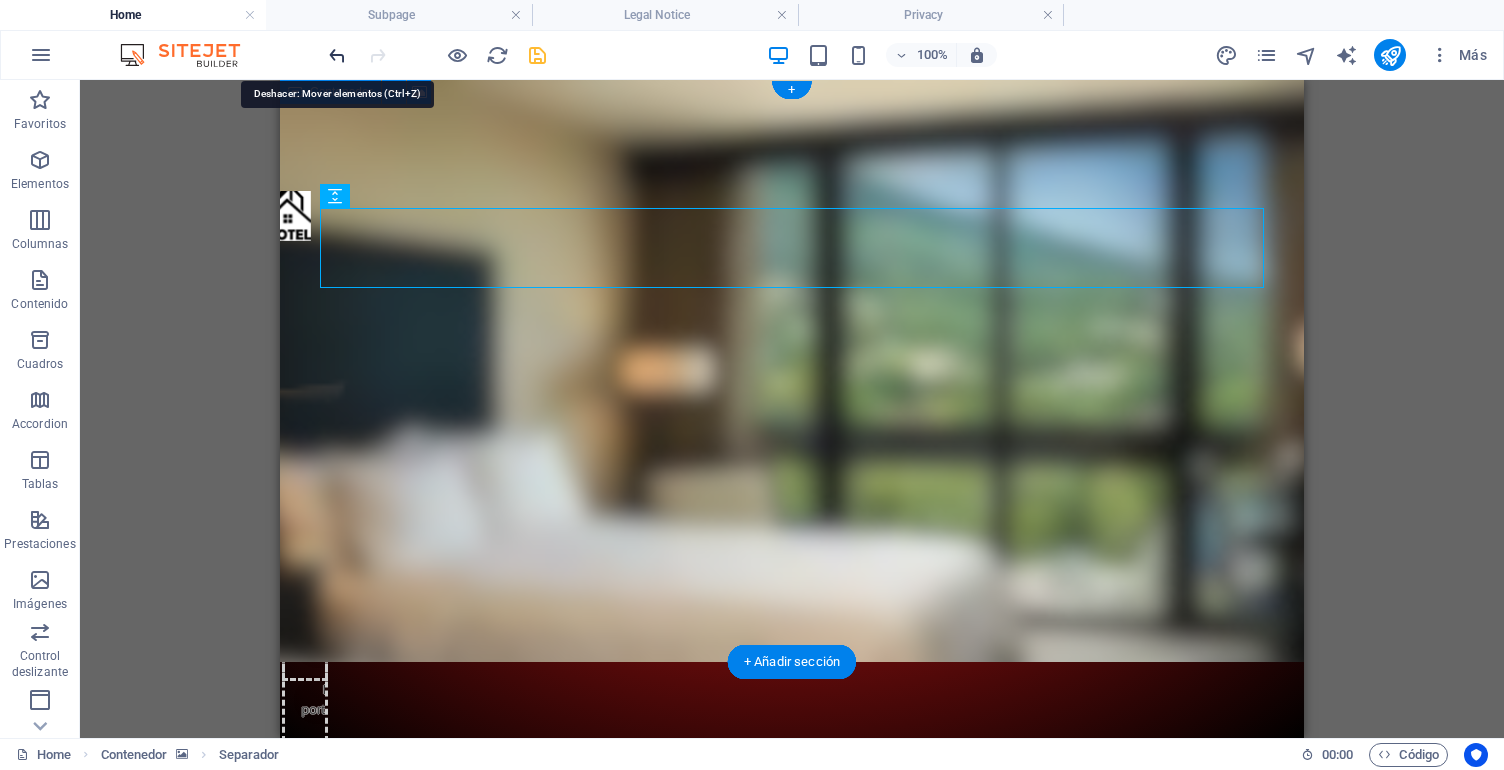 click at bounding box center (337, 55) 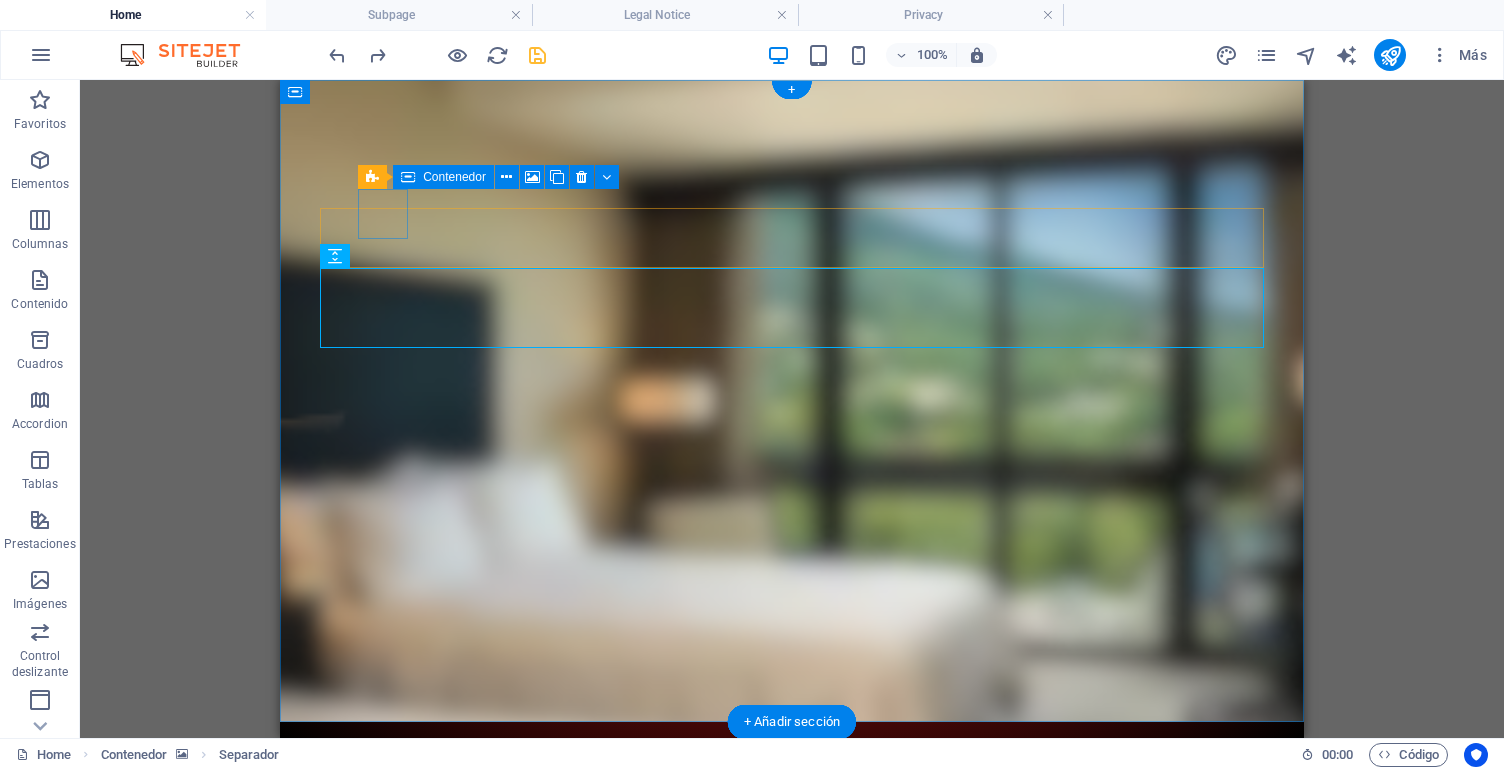 click on "Suelta el contenido aquí o  Añadir elementos  Pegar portapapeles" at bounding box center (326, 1021) 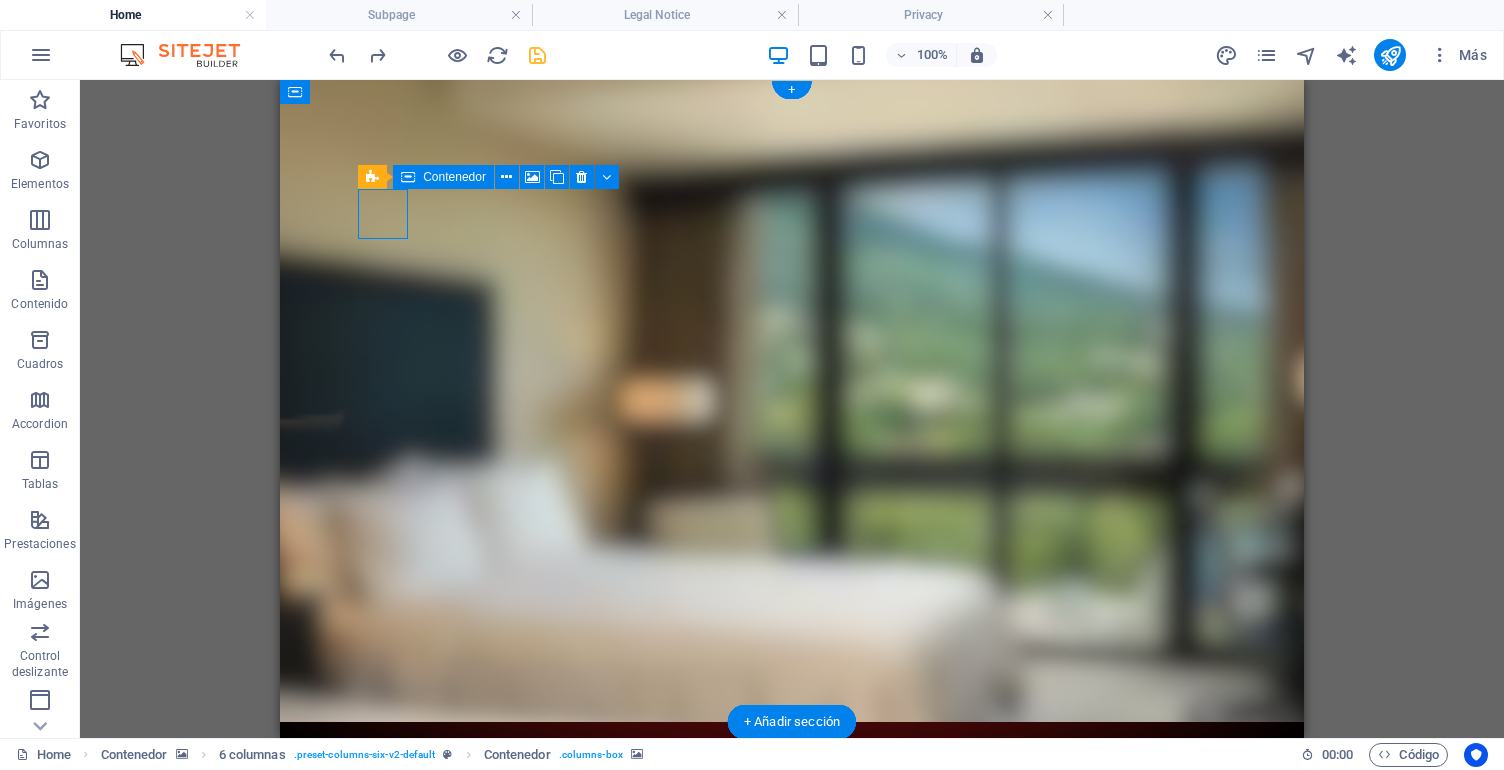 click on "Suelta el contenido aquí o  Añadir elementos  Pegar portapapeles" at bounding box center (326, 1021) 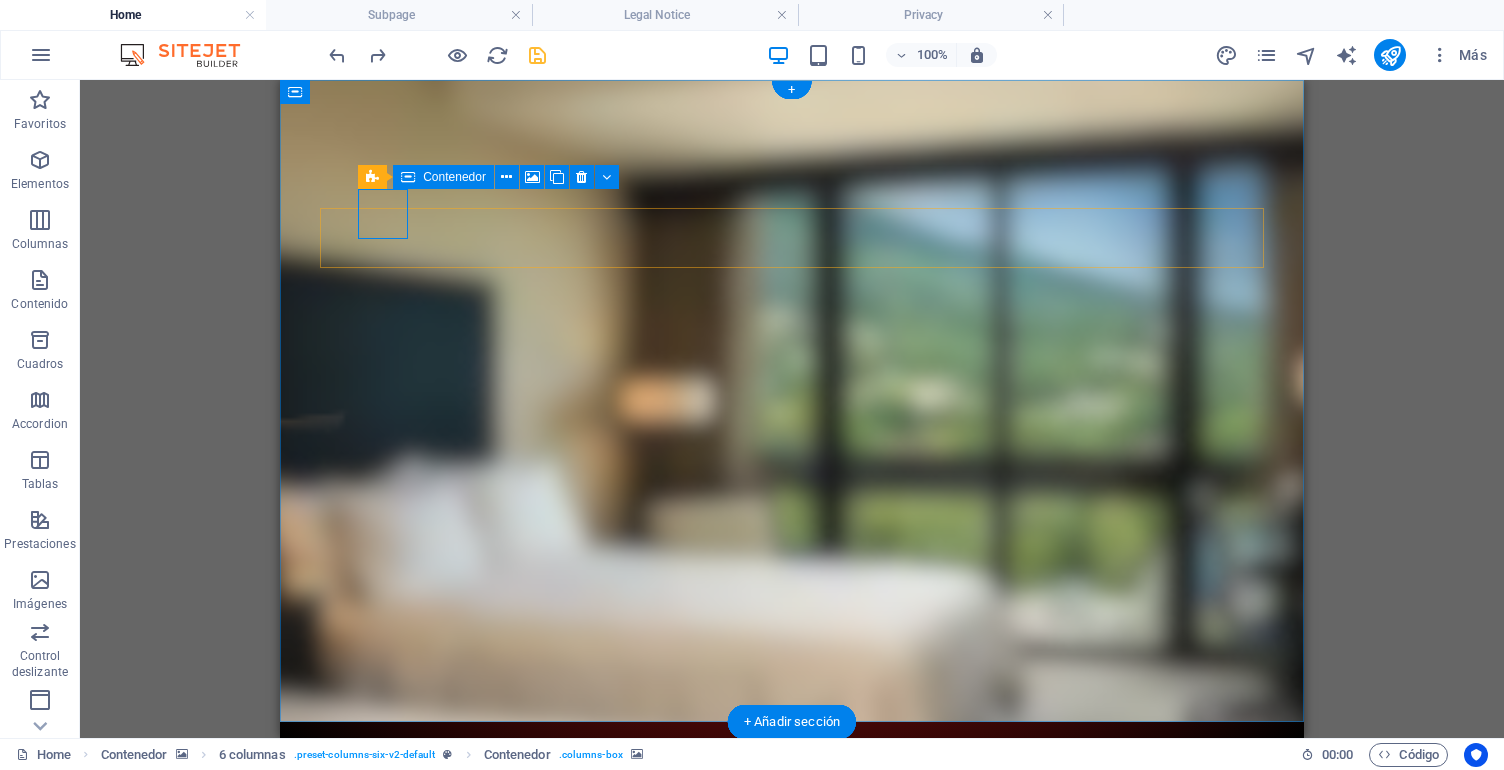 click on "Suelta el contenido aquí o  Añadir elementos  Pegar portapapeles" at bounding box center [326, 1021] 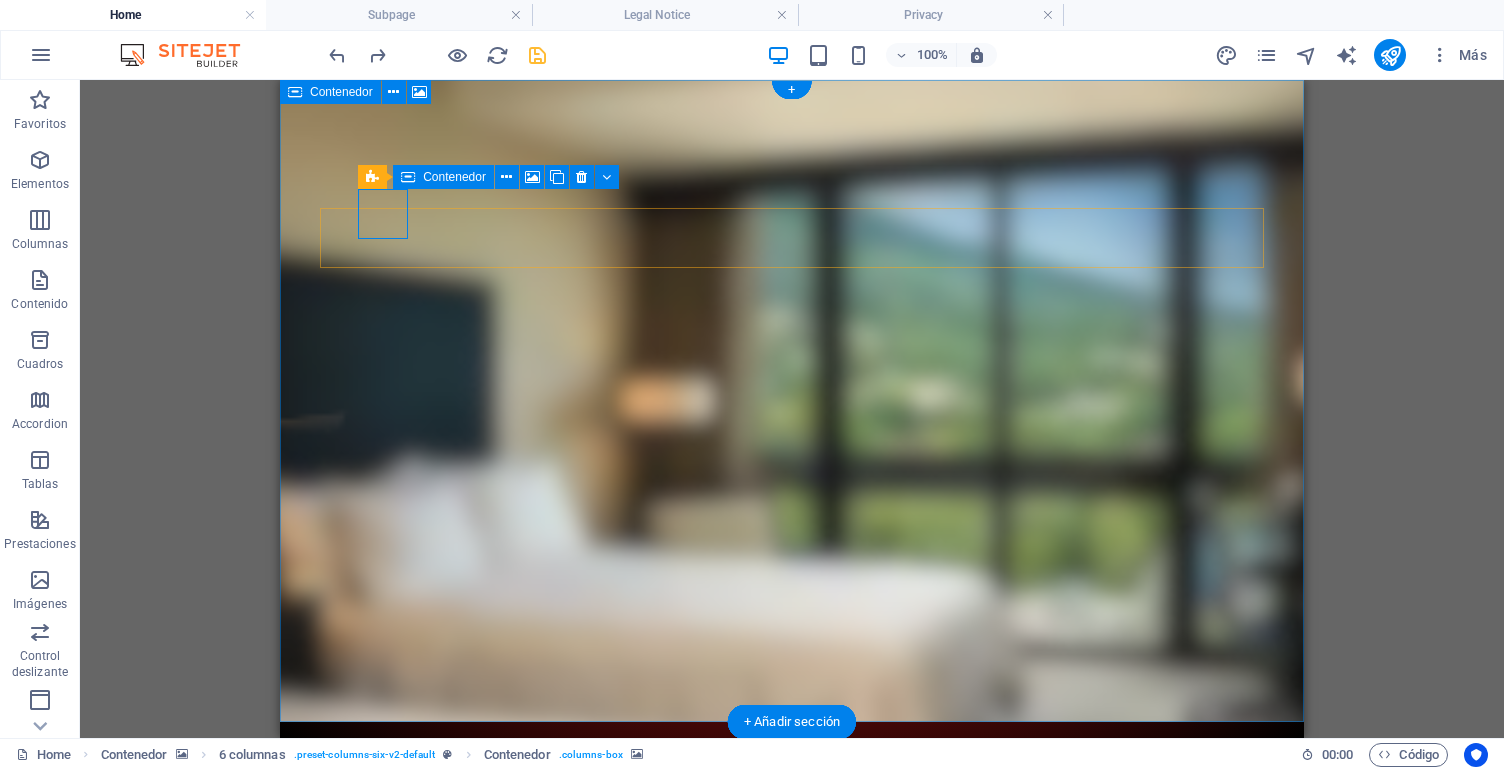 click on "Contenedor" at bounding box center (454, 177) 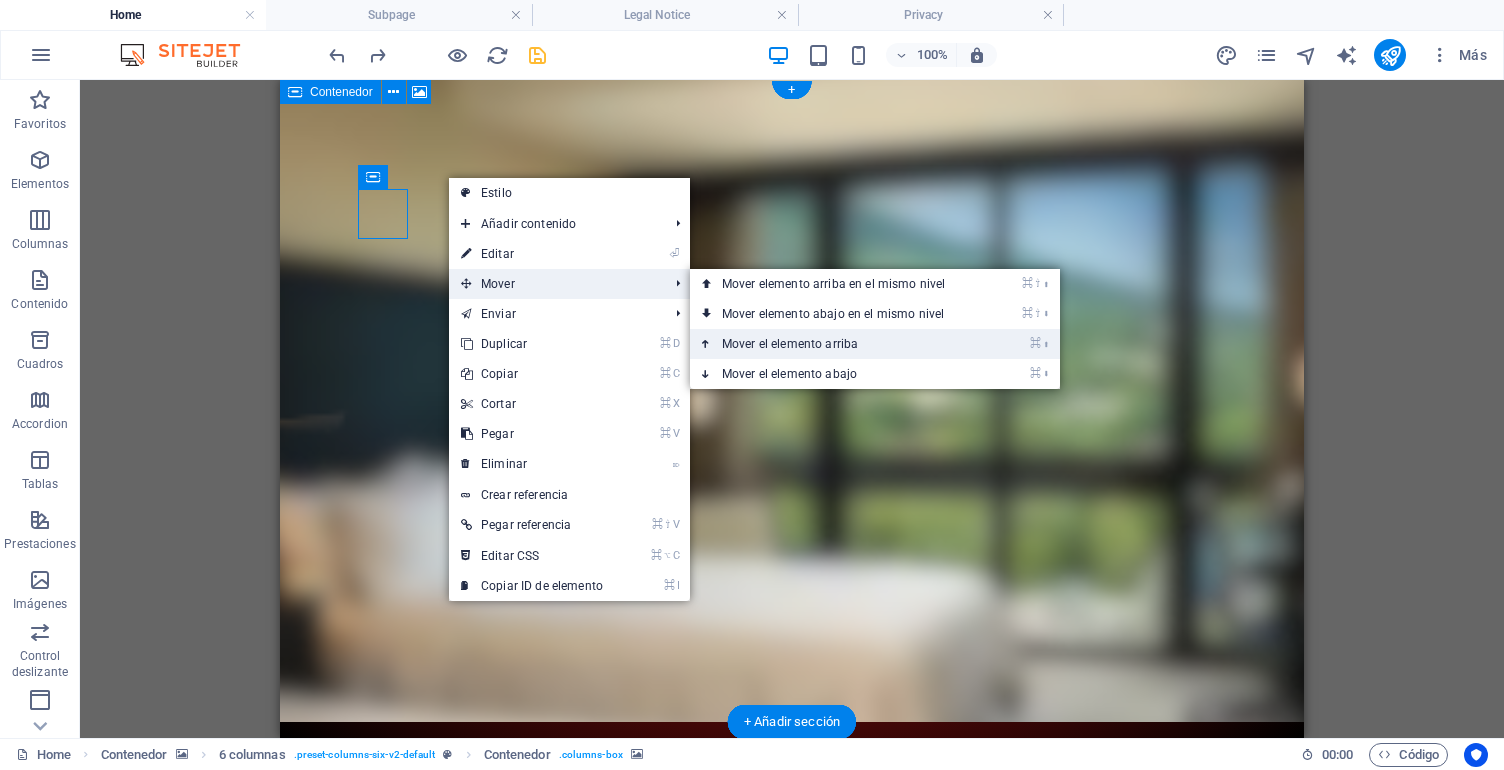click on "⌘ ⬆  Mover el elemento arriba" at bounding box center (837, 344) 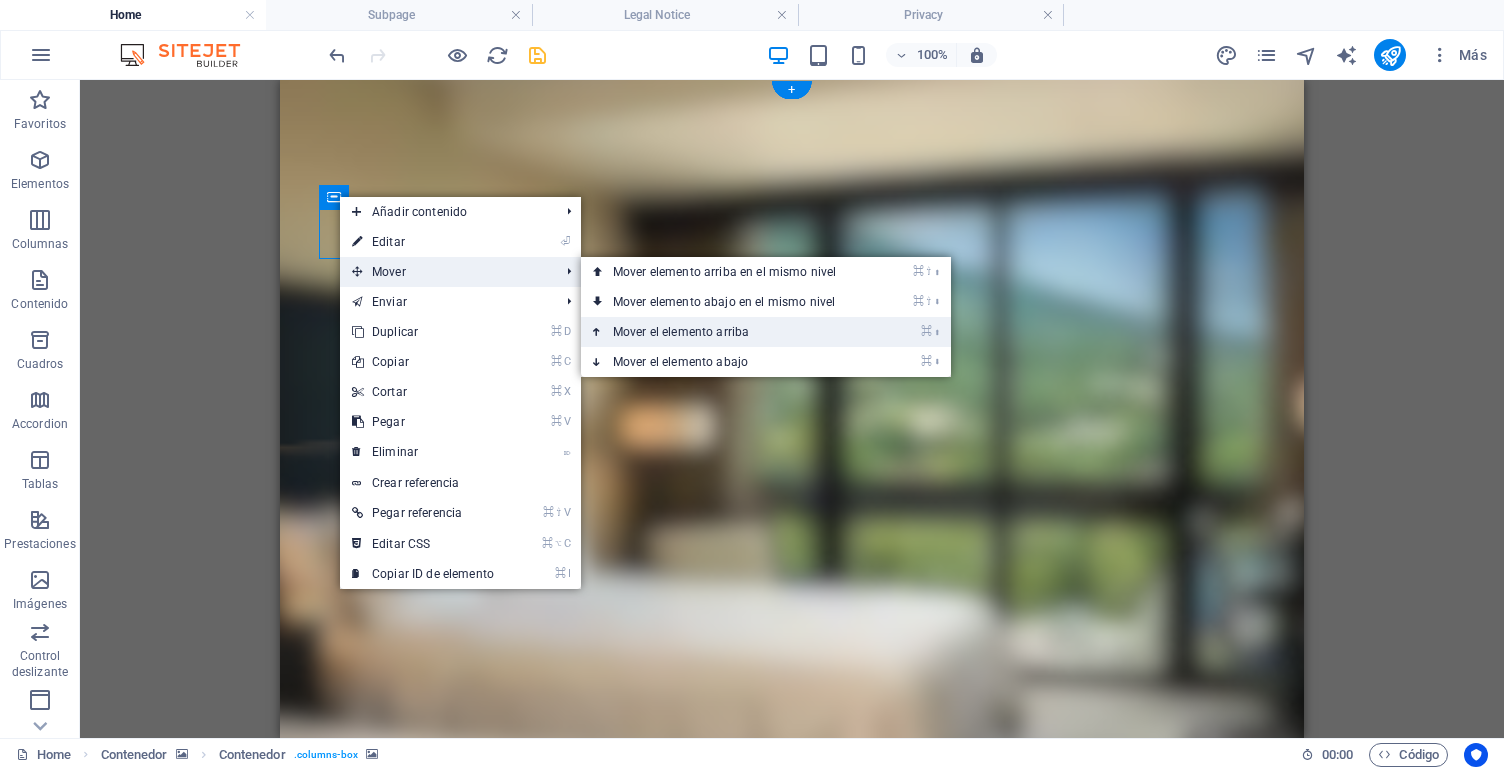 click on "⌘ ⬆  Mover el elemento arriba" at bounding box center [728, 332] 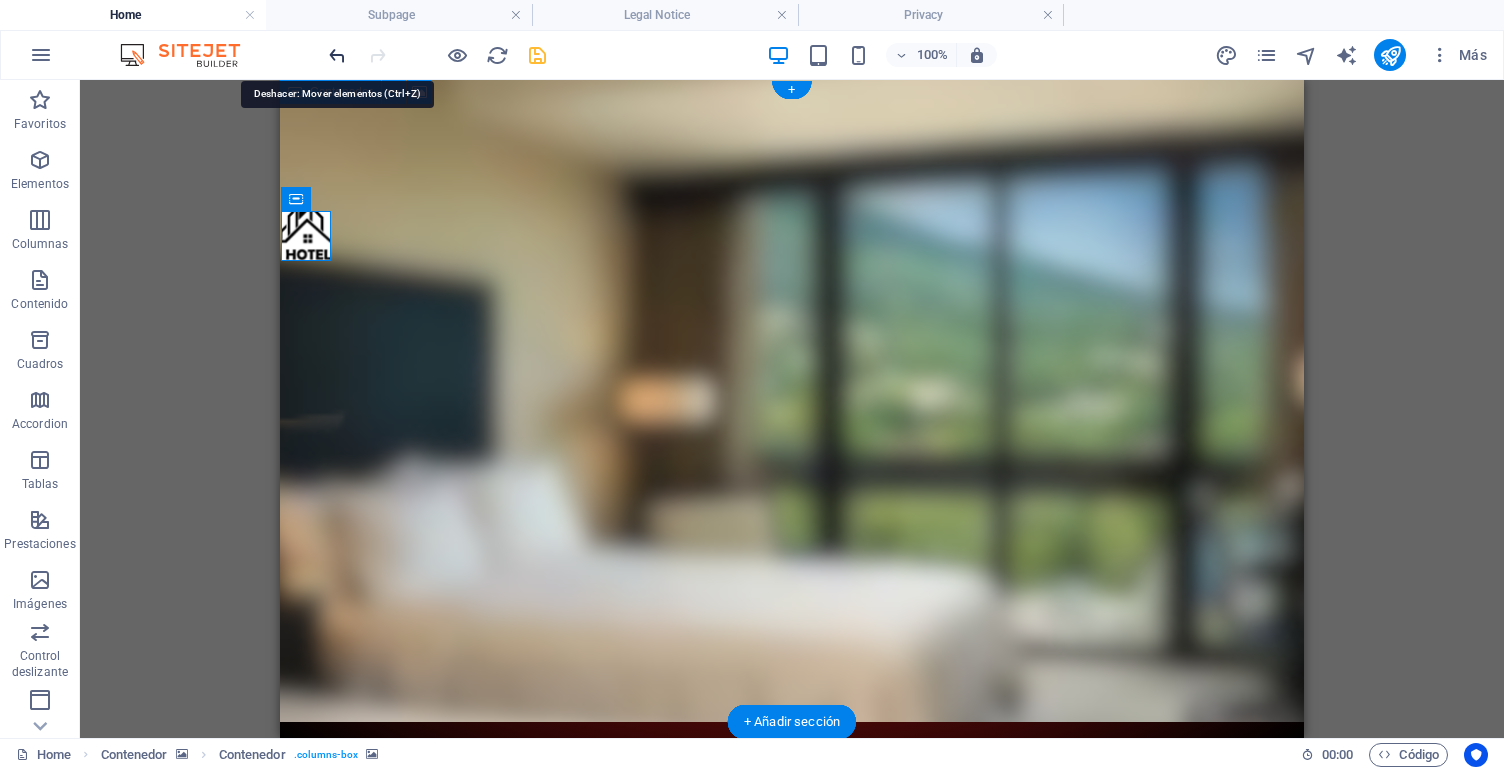 click at bounding box center (337, 55) 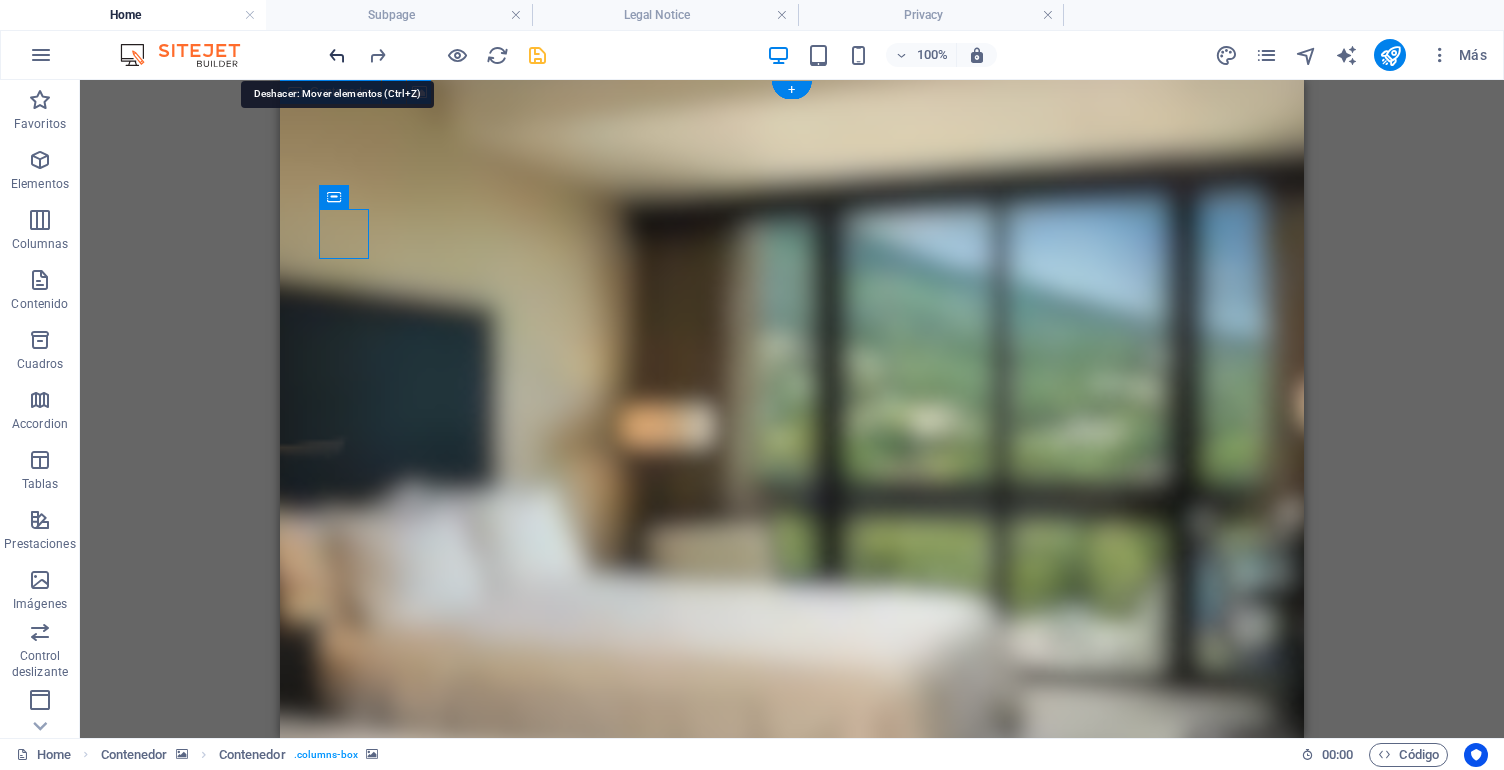 click at bounding box center (337, 55) 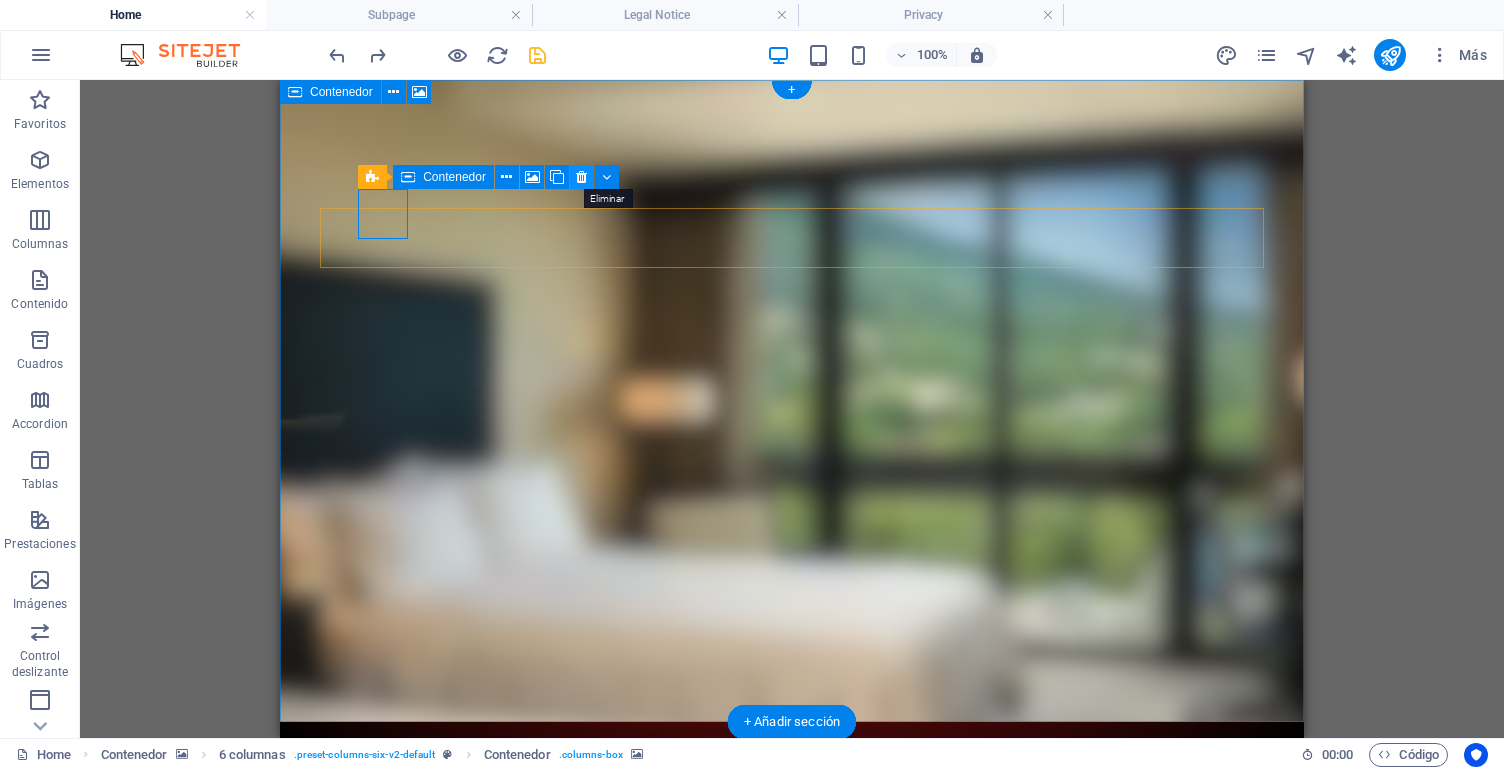 click at bounding box center (581, 177) 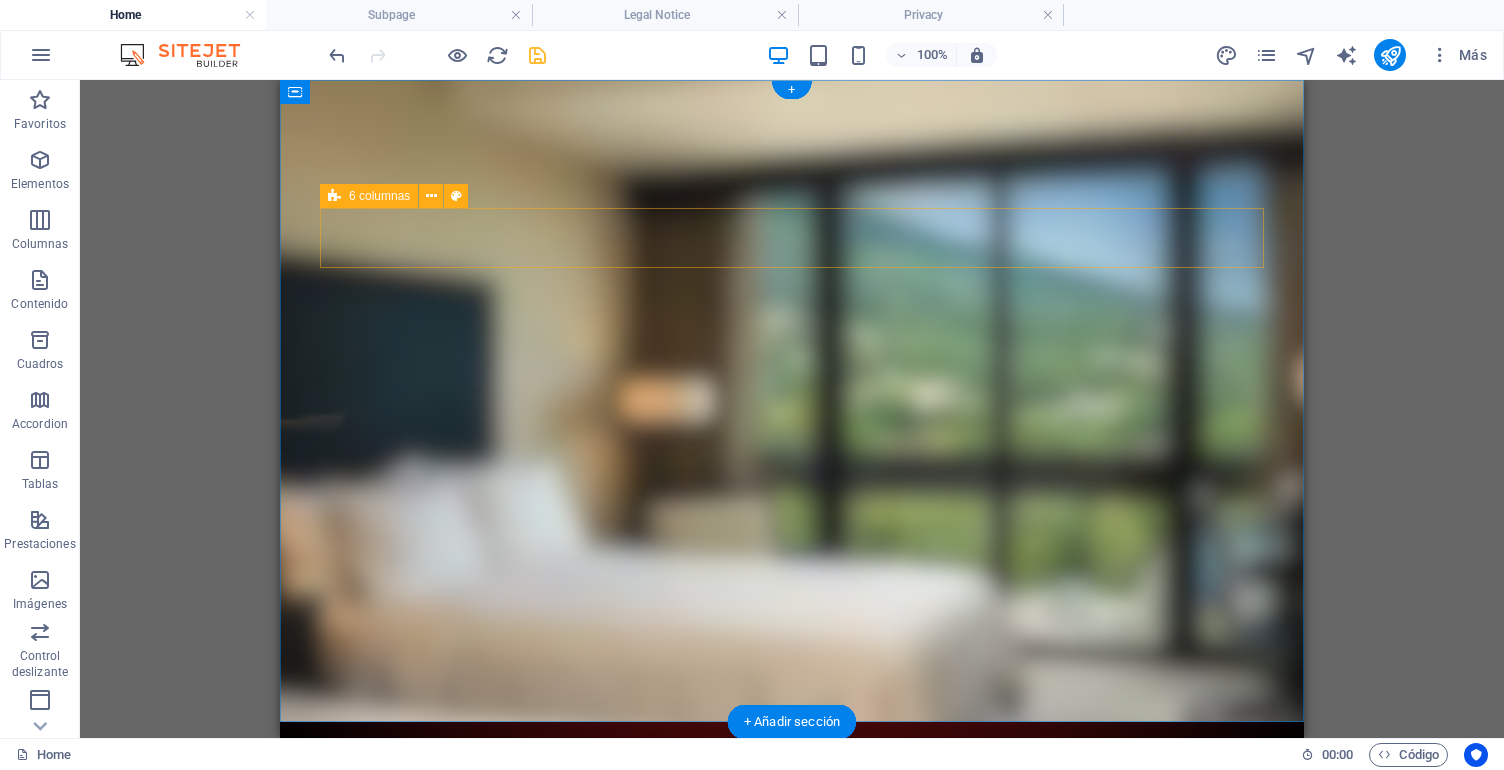 click on "6 columnas" at bounding box center [379, 196] 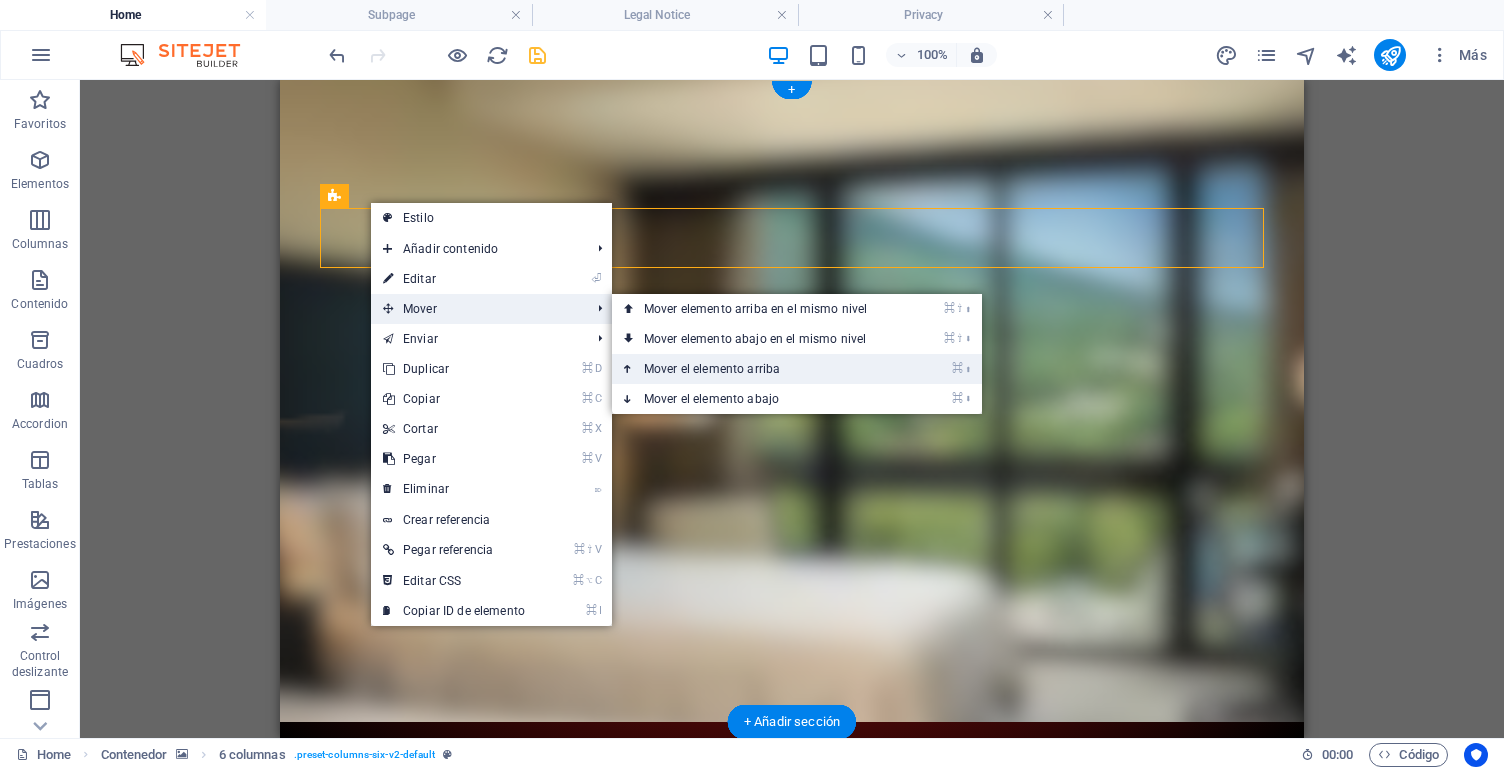 click on "⌘ ⬆  Mover el elemento arriba" at bounding box center [759, 369] 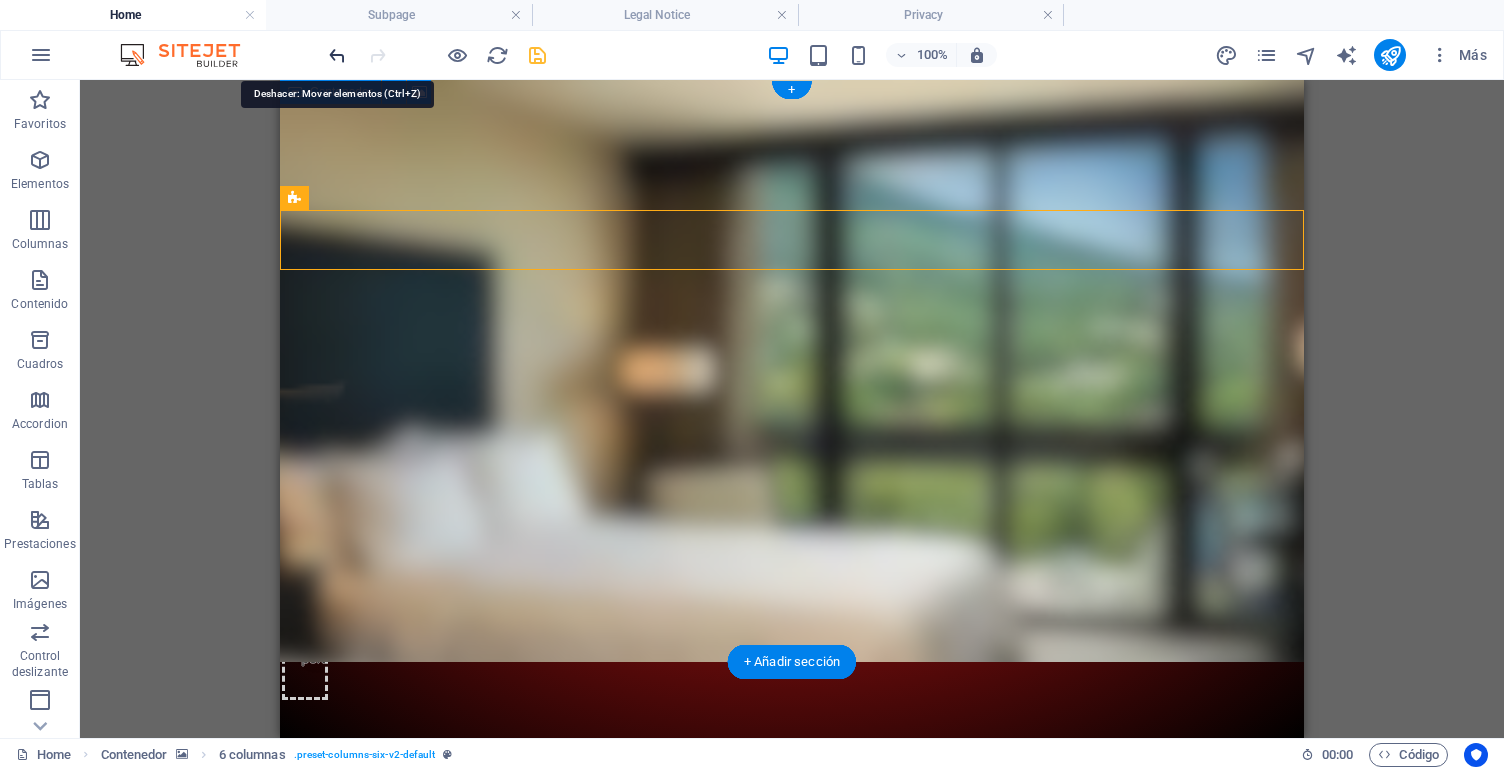 click at bounding box center (337, 55) 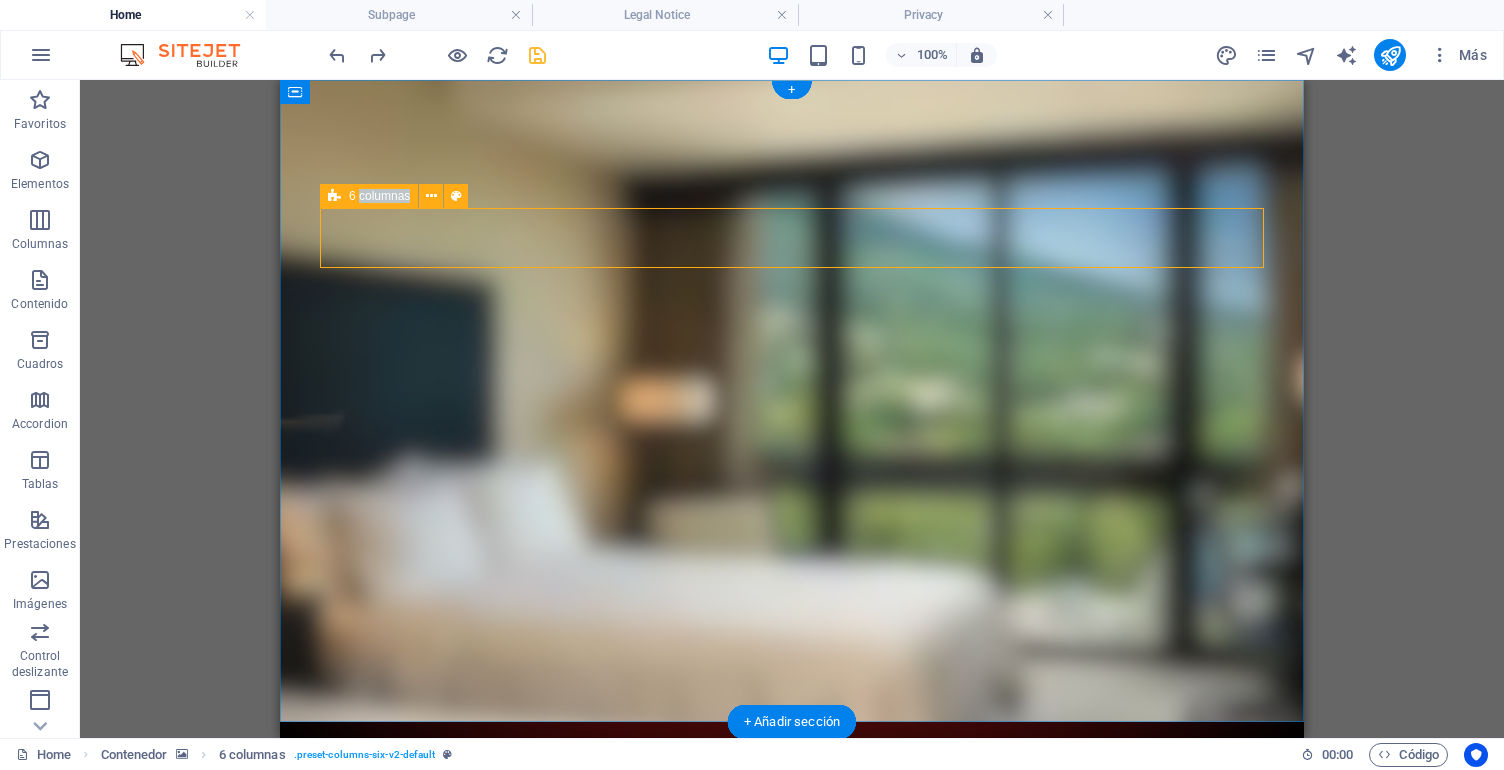 click at bounding box center (334, 196) 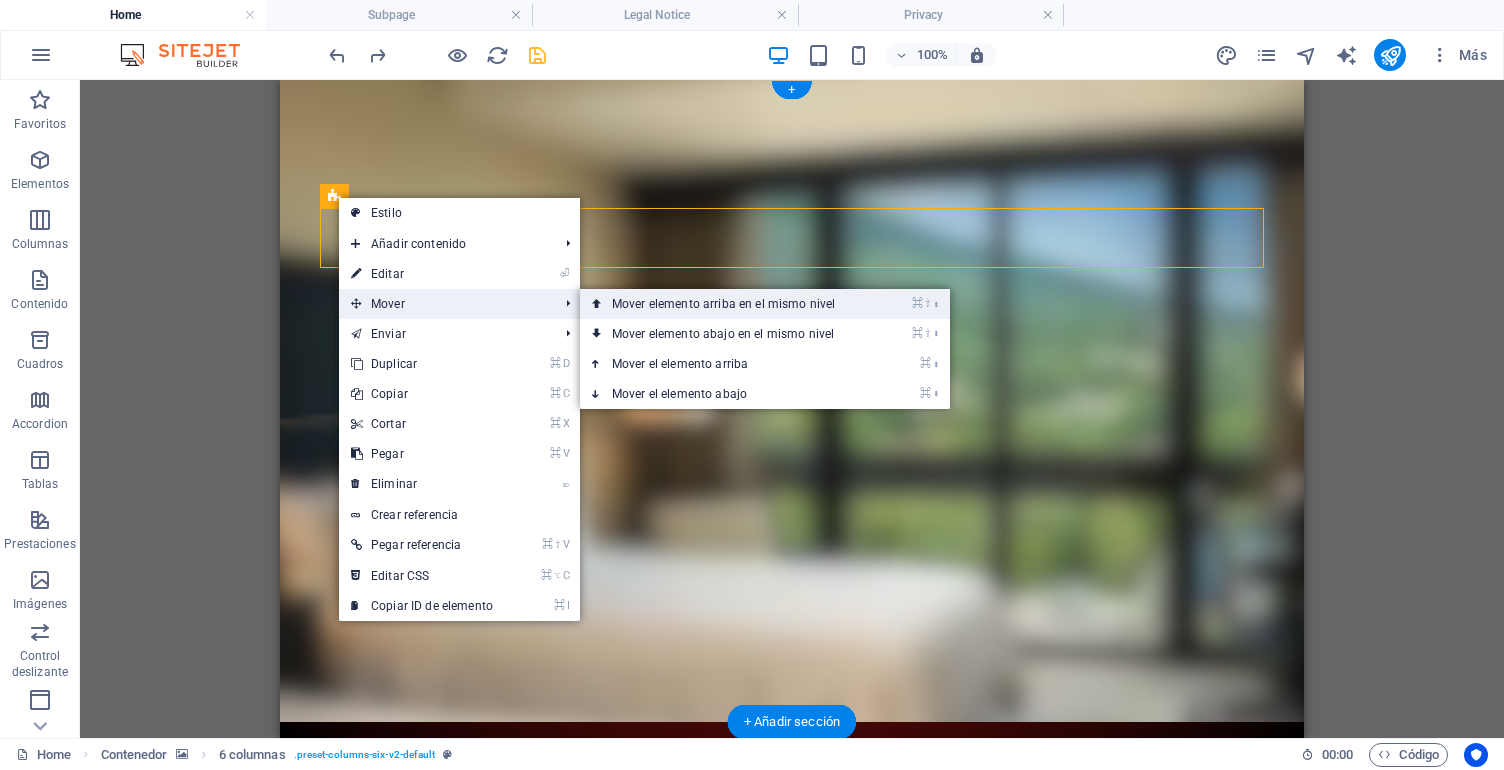 click on "⌘ ⇧ ⬆  Mover elemento arriba en el mismo nivel" at bounding box center [727, 304] 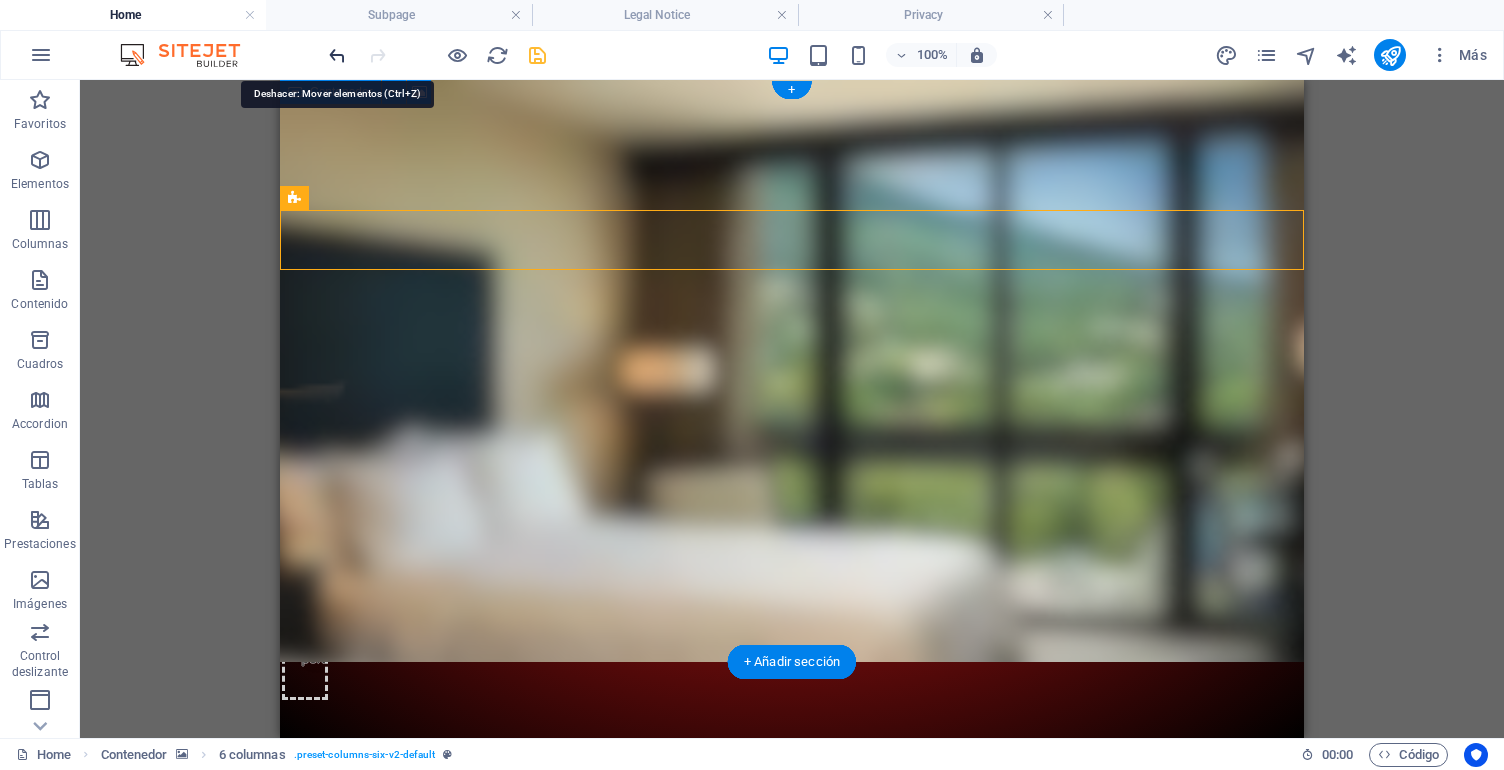click at bounding box center (337, 55) 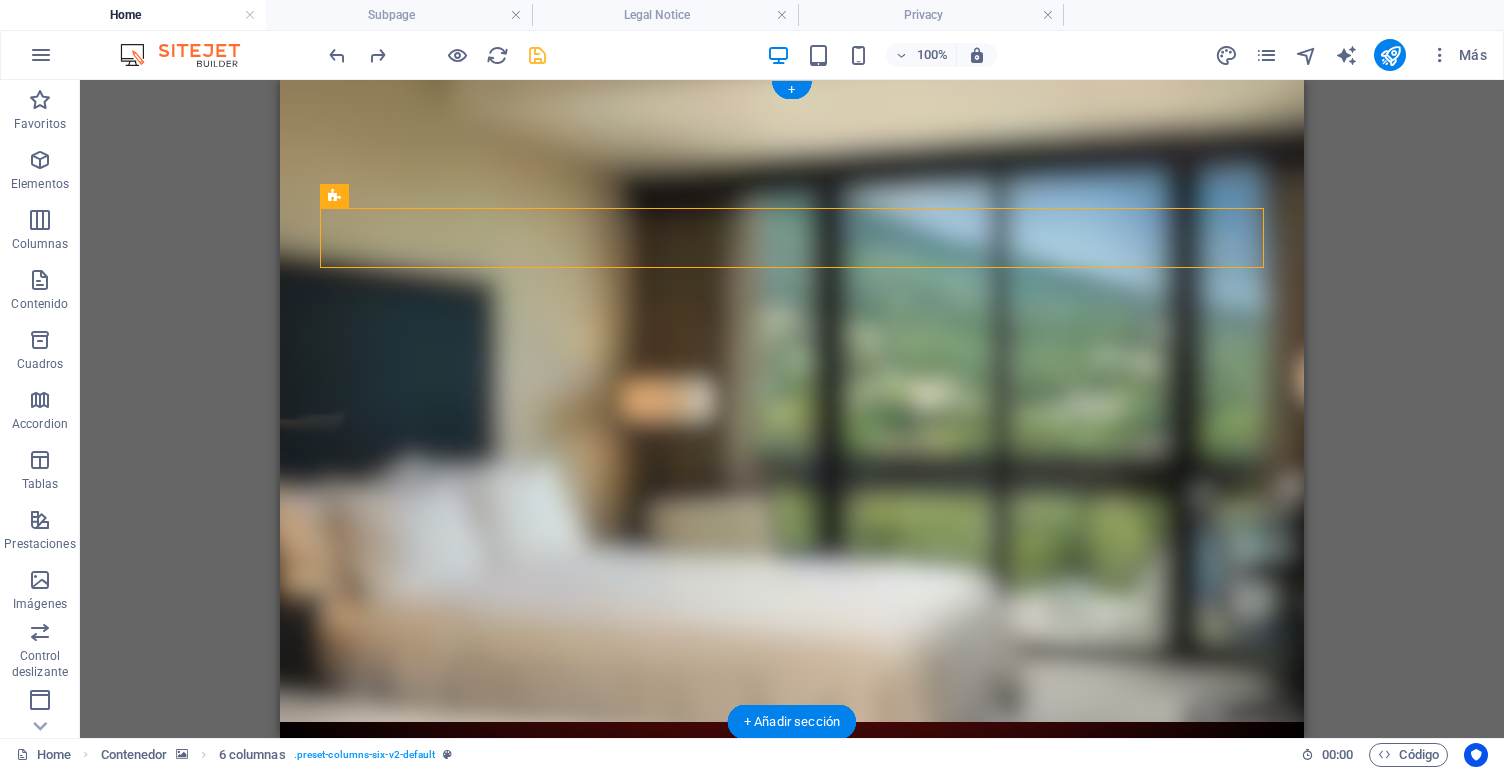 click on "6 columnas" at bounding box center [341, 196] 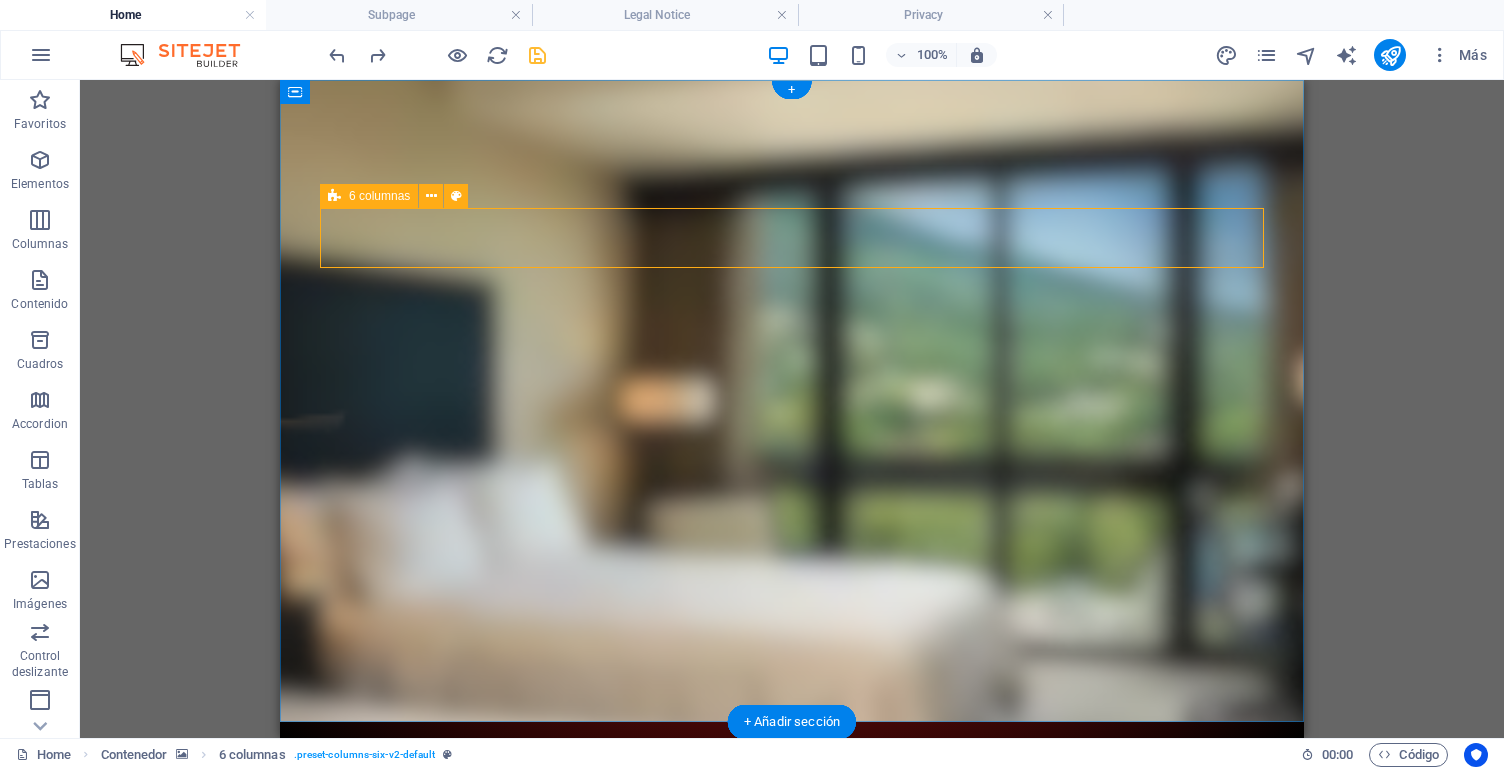 click on "6 columnas" at bounding box center (379, 196) 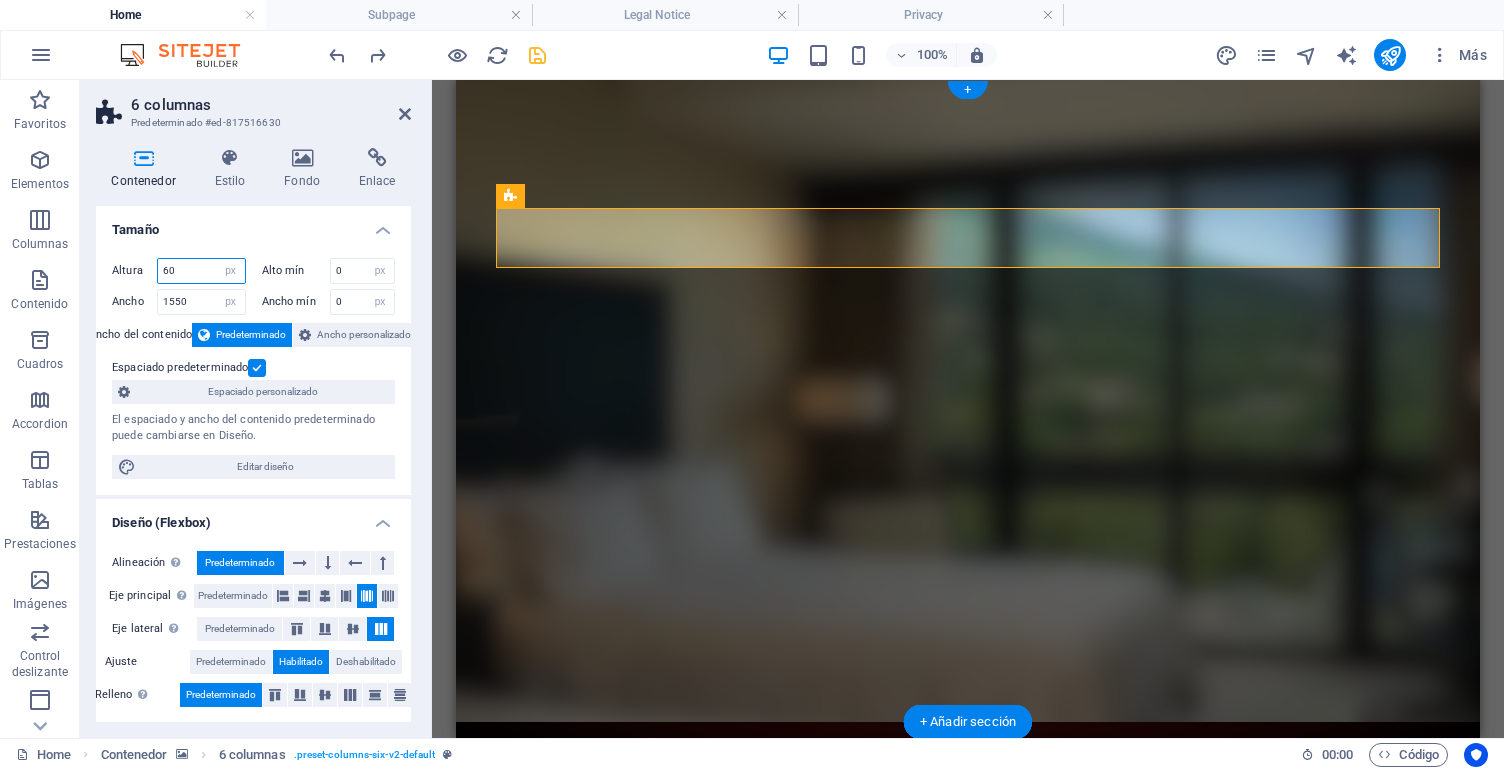 drag, startPoint x: 174, startPoint y: 265, endPoint x: 149, endPoint y: 262, distance: 25.179358 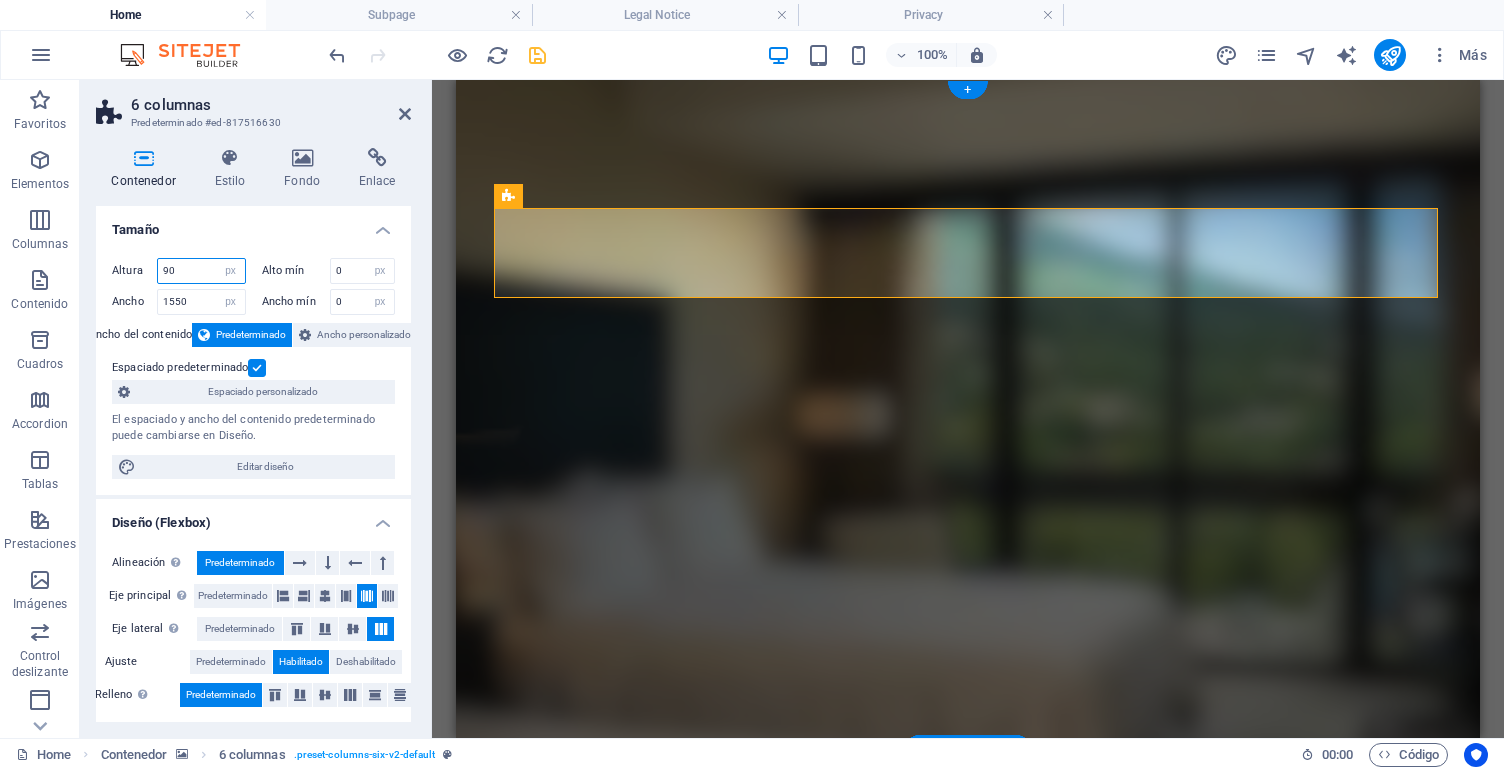 drag, startPoint x: 189, startPoint y: 271, endPoint x: 157, endPoint y: 268, distance: 32.140316 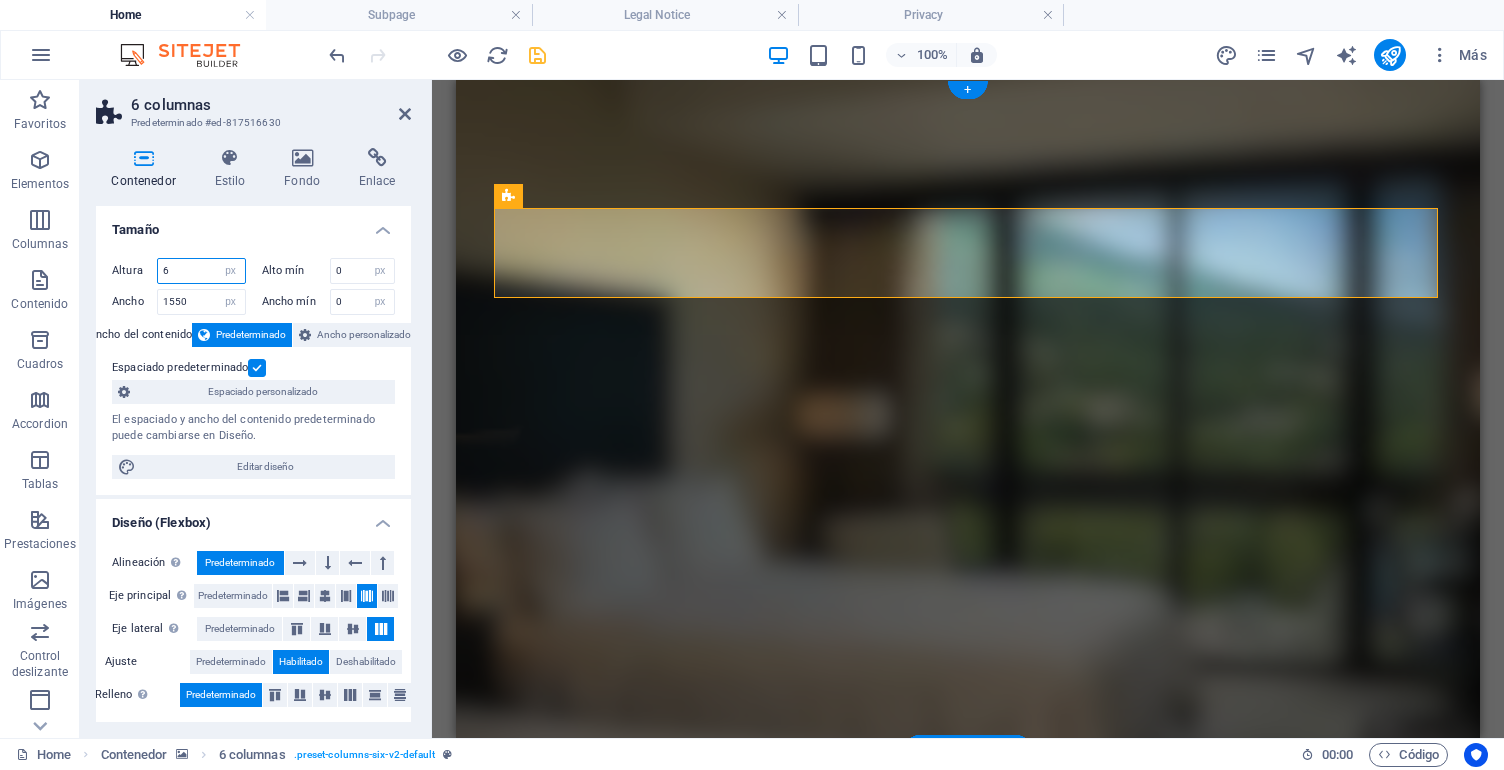 type on "60" 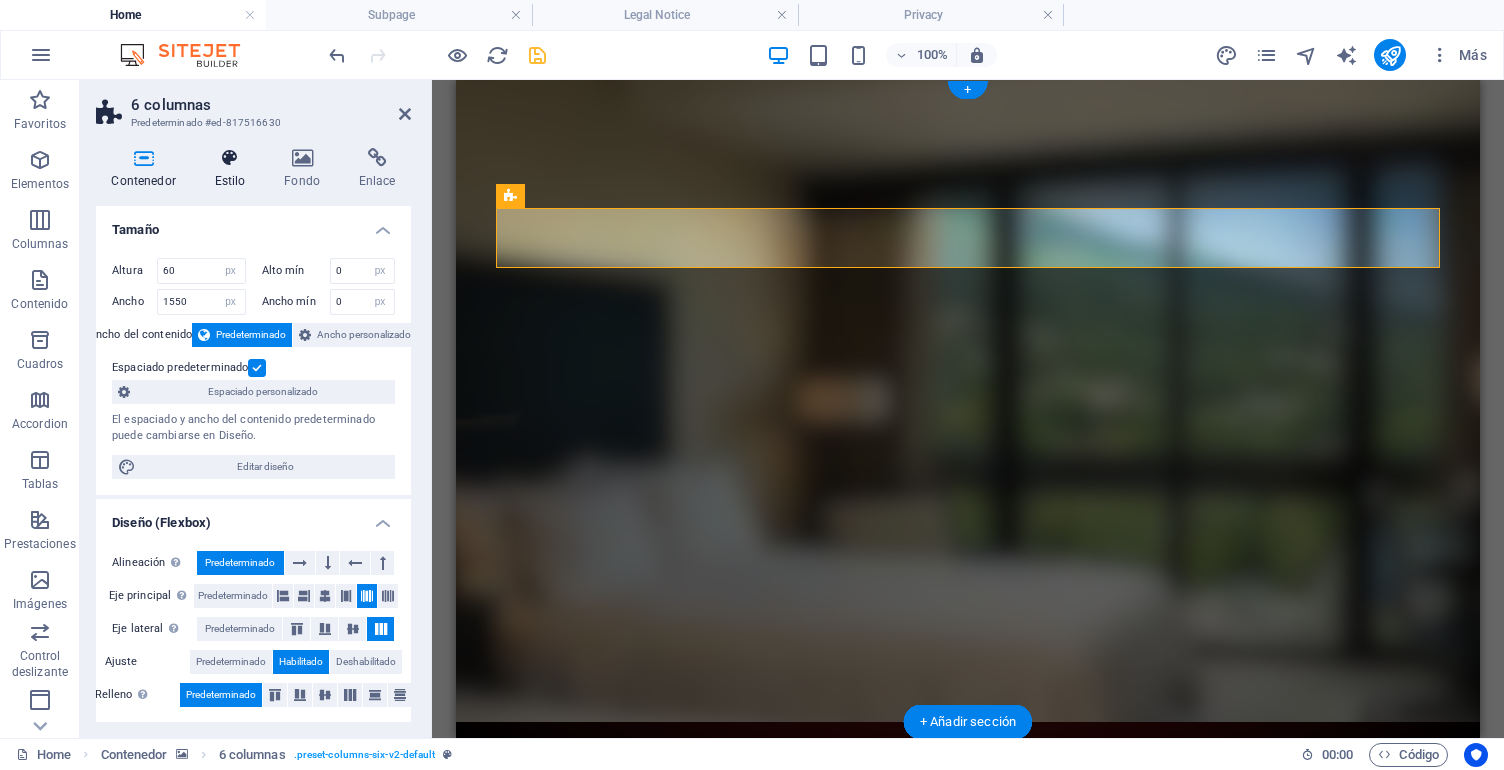 click on "Estilo" at bounding box center (234, 169) 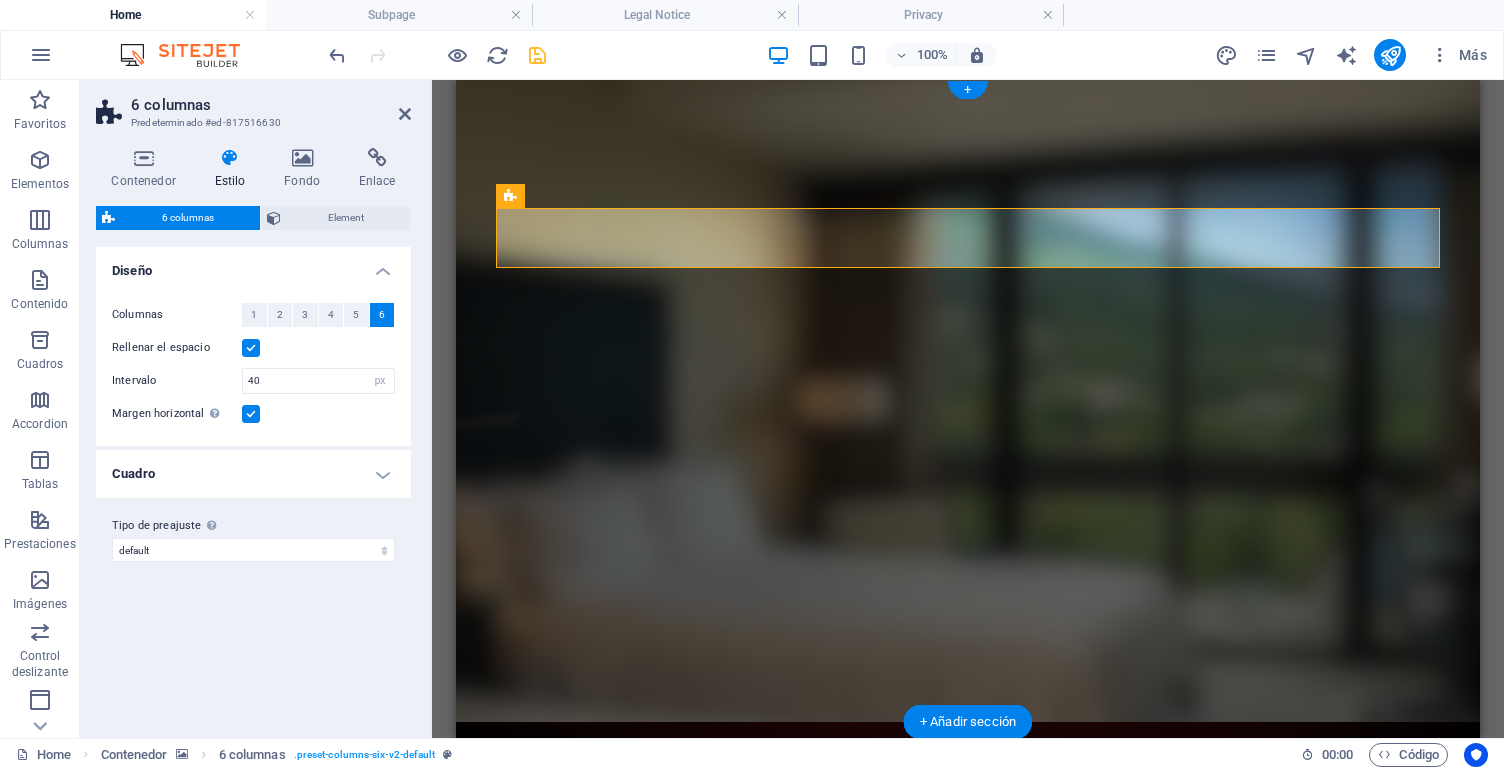 click on "Diseño" at bounding box center [253, 265] 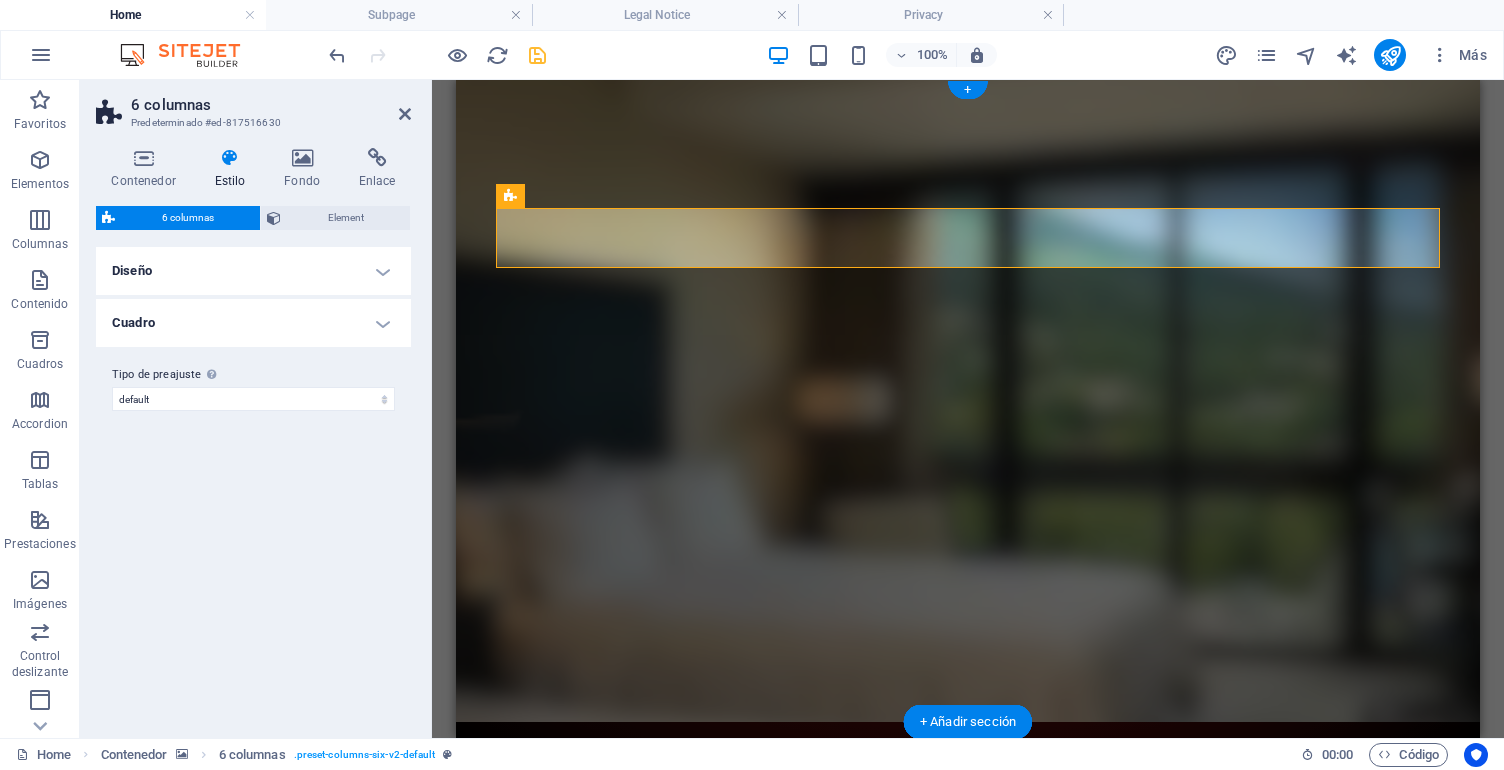 click on "Cuadro" at bounding box center (253, 323) 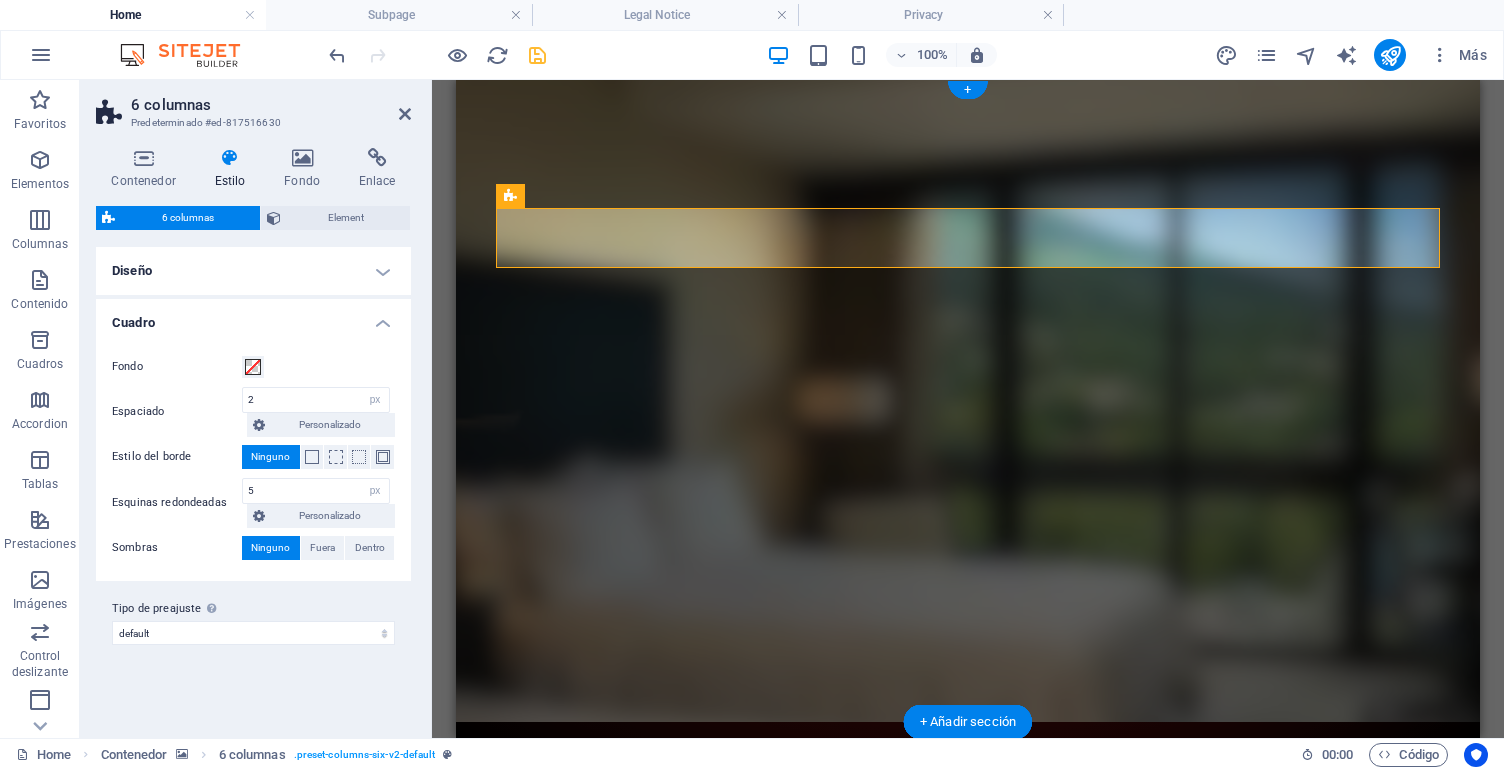 click on "Cuadro" at bounding box center (253, 317) 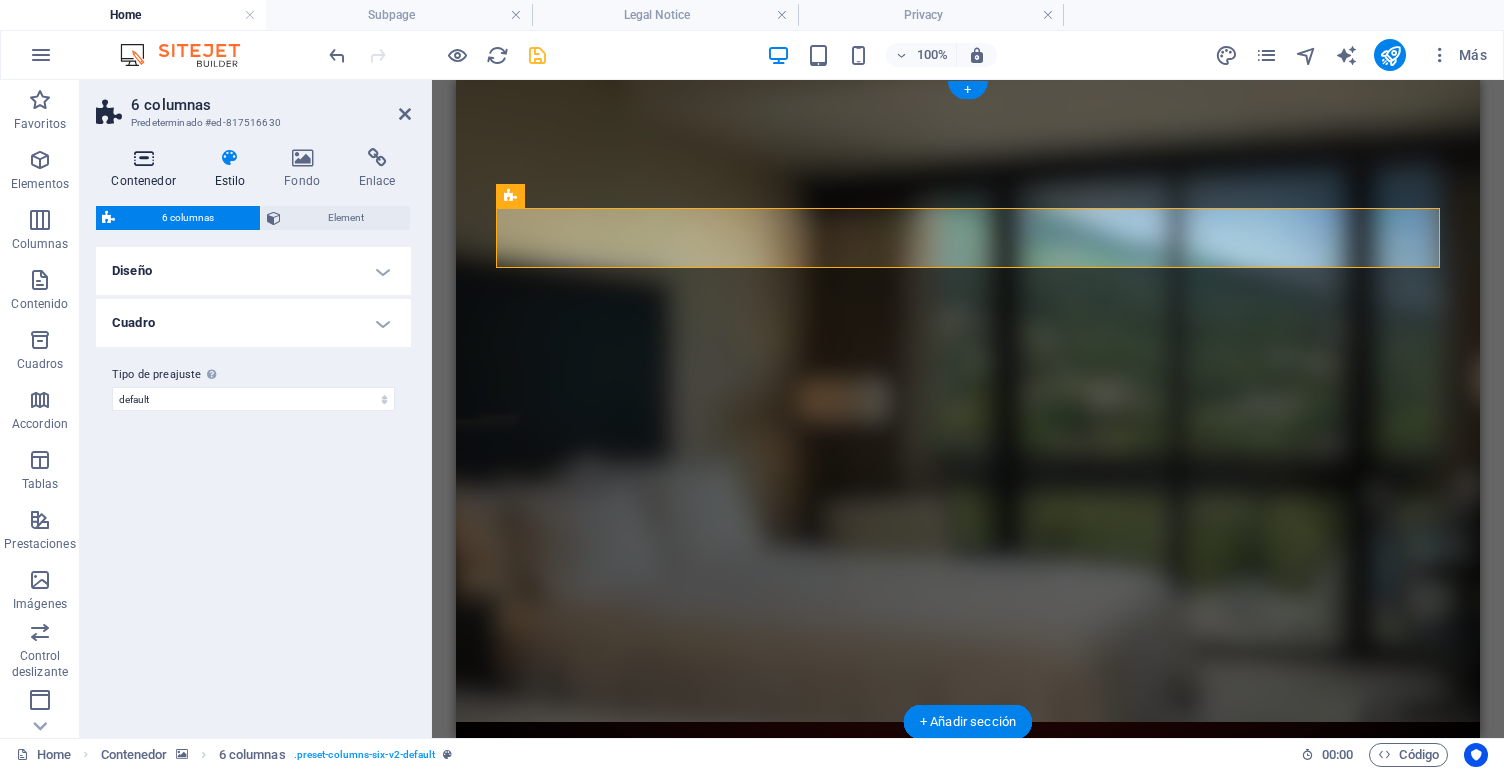 click on "Contenedor" at bounding box center [147, 169] 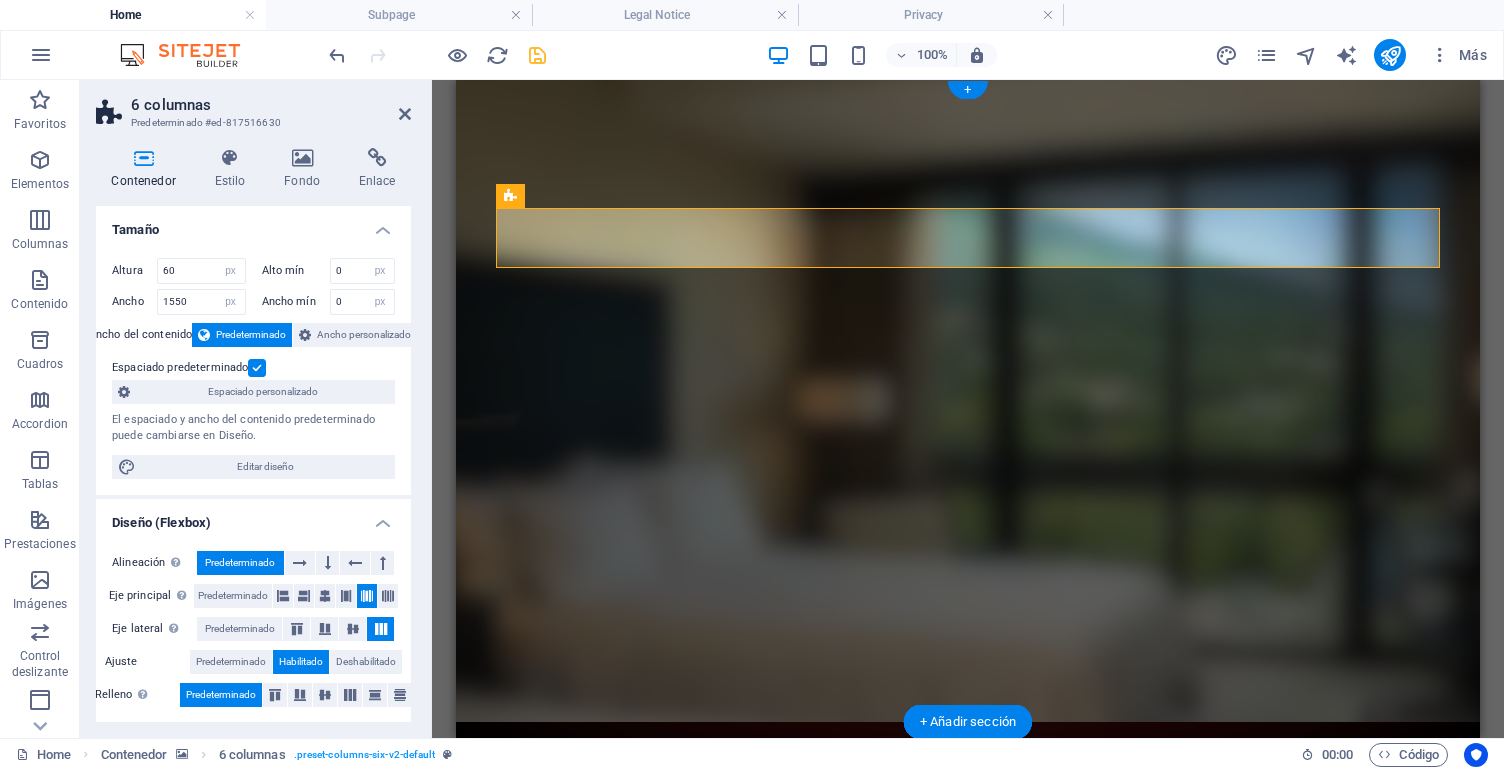 scroll, scrollTop: 0, scrollLeft: 0, axis: both 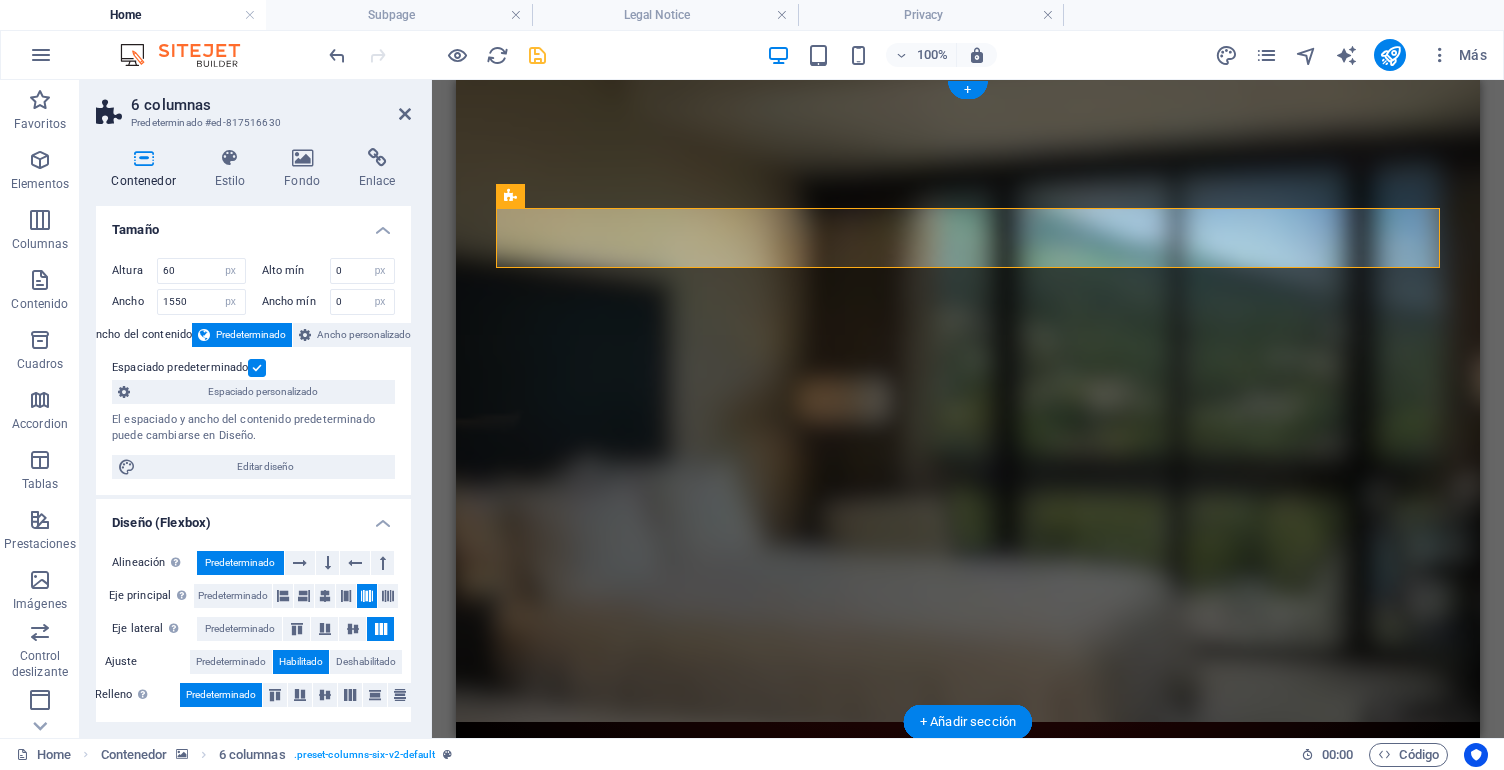 click on "Espaciado personalizado" at bounding box center (262, 392) 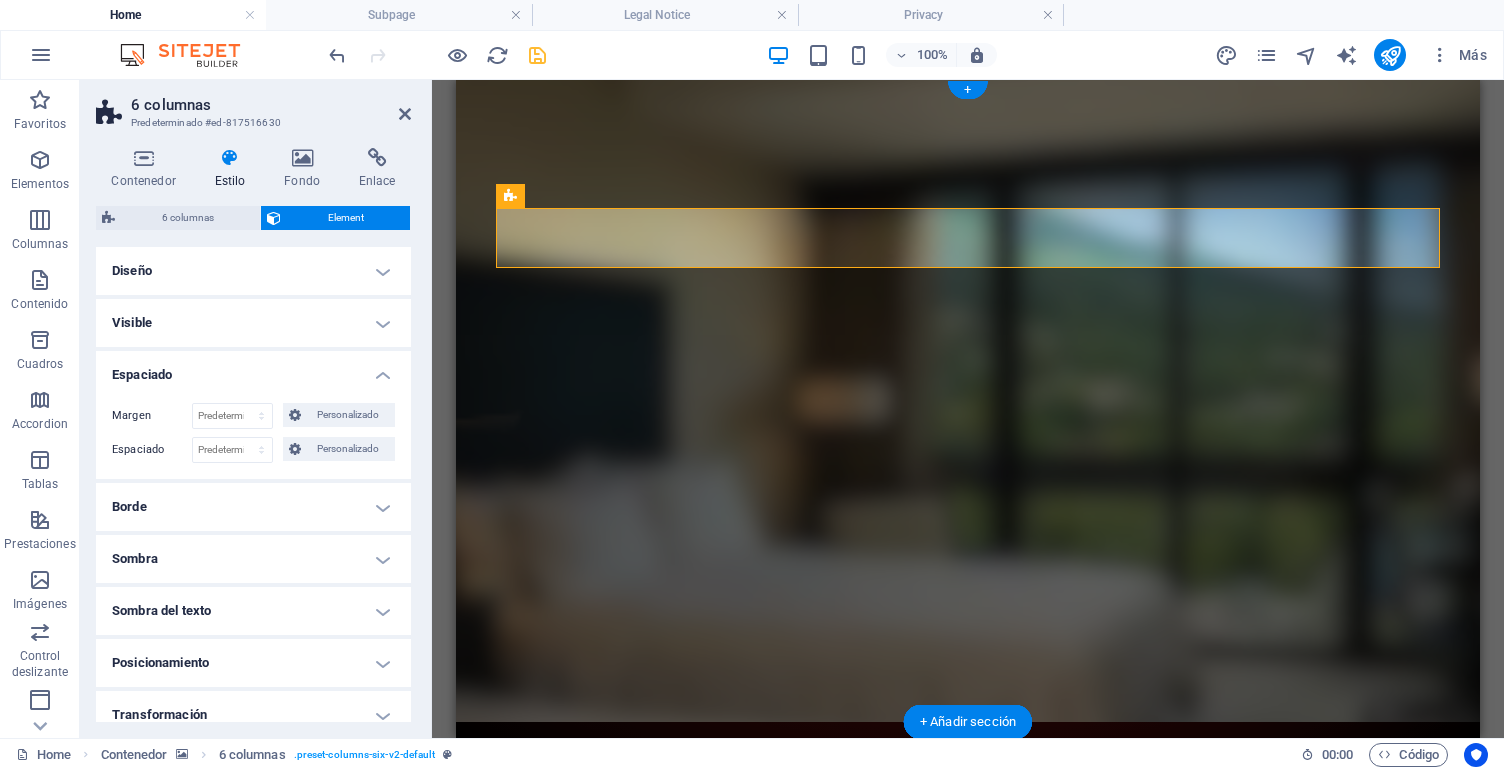 click on "Espaciado" at bounding box center (253, 369) 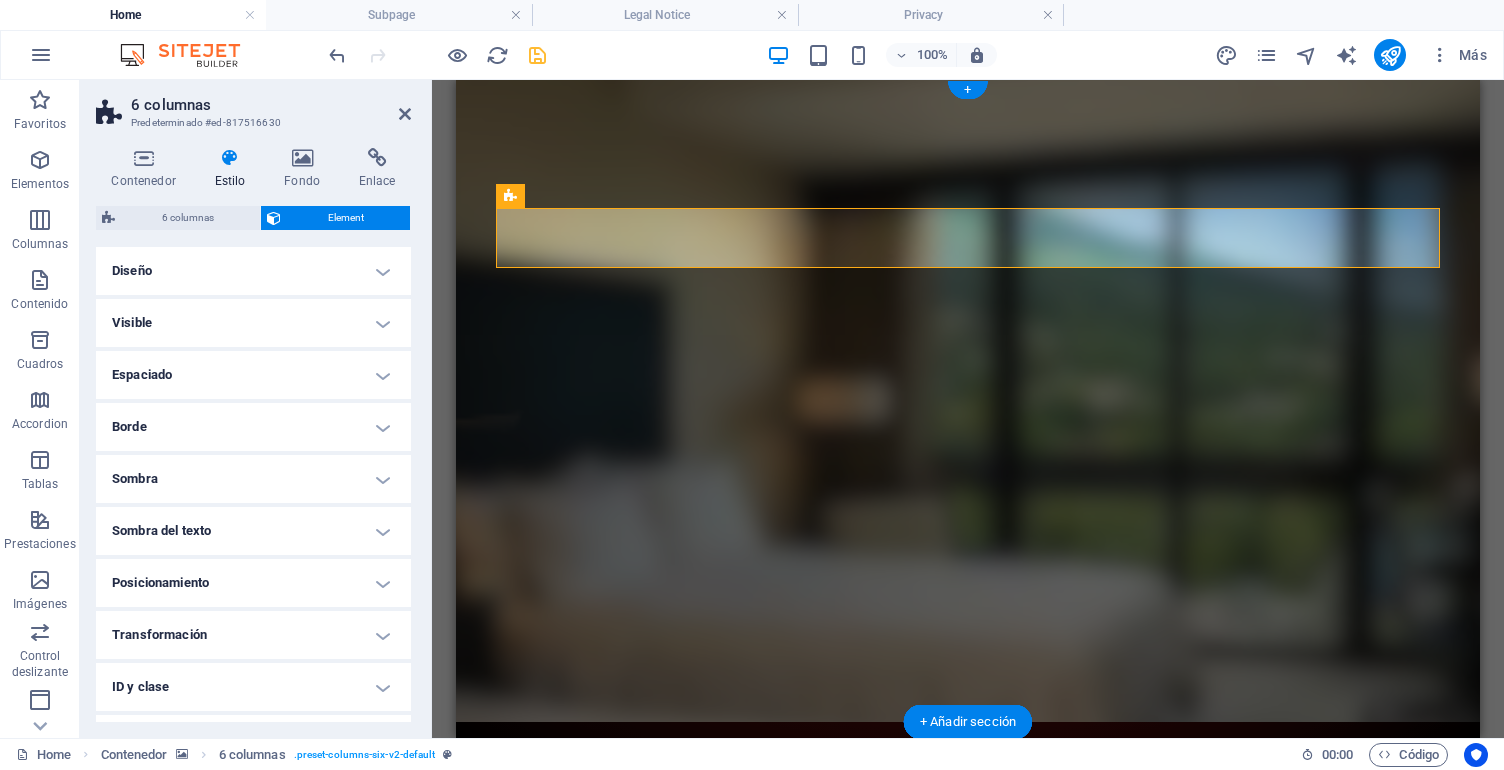 click on "Diseño" at bounding box center (253, 271) 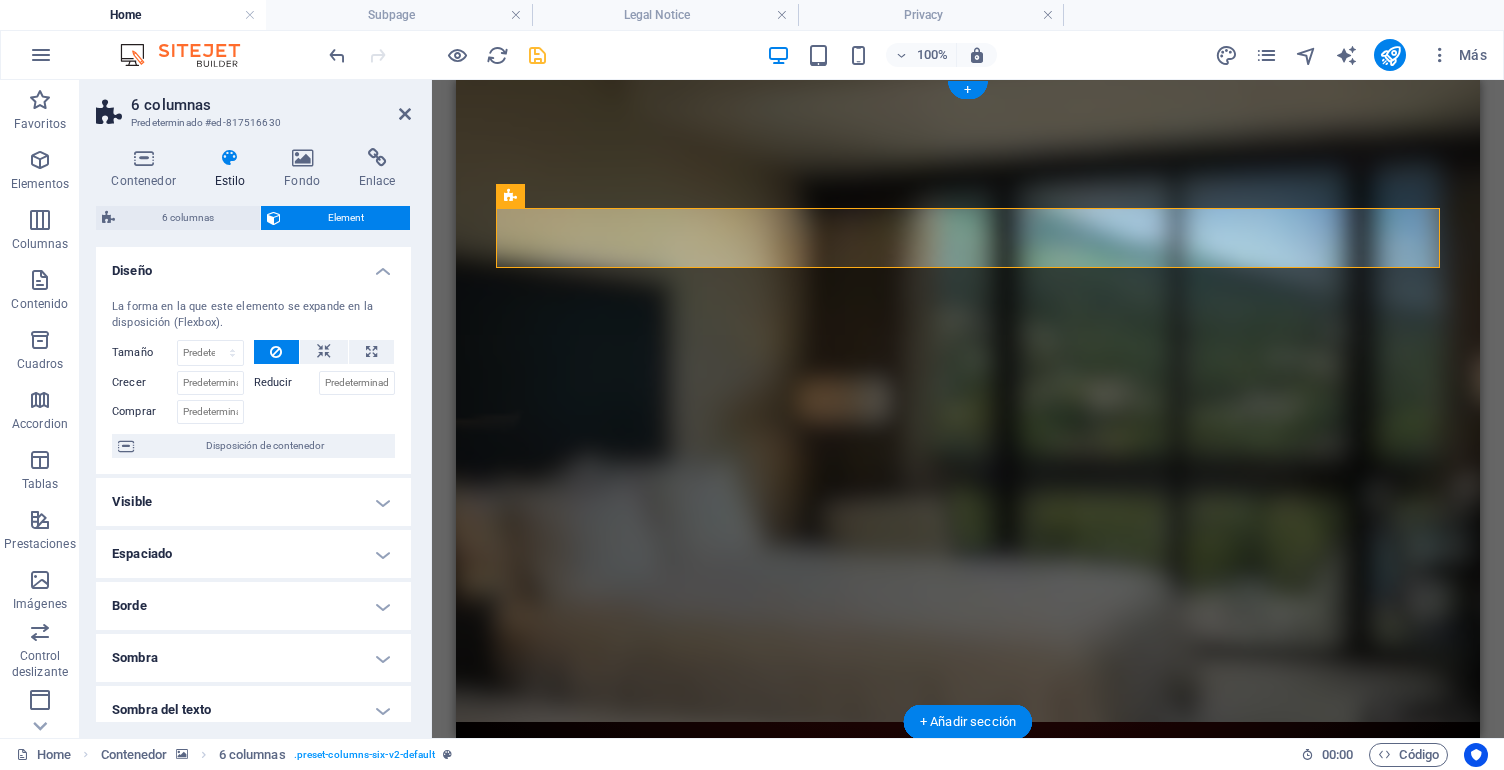click on "Diseño" at bounding box center (253, 265) 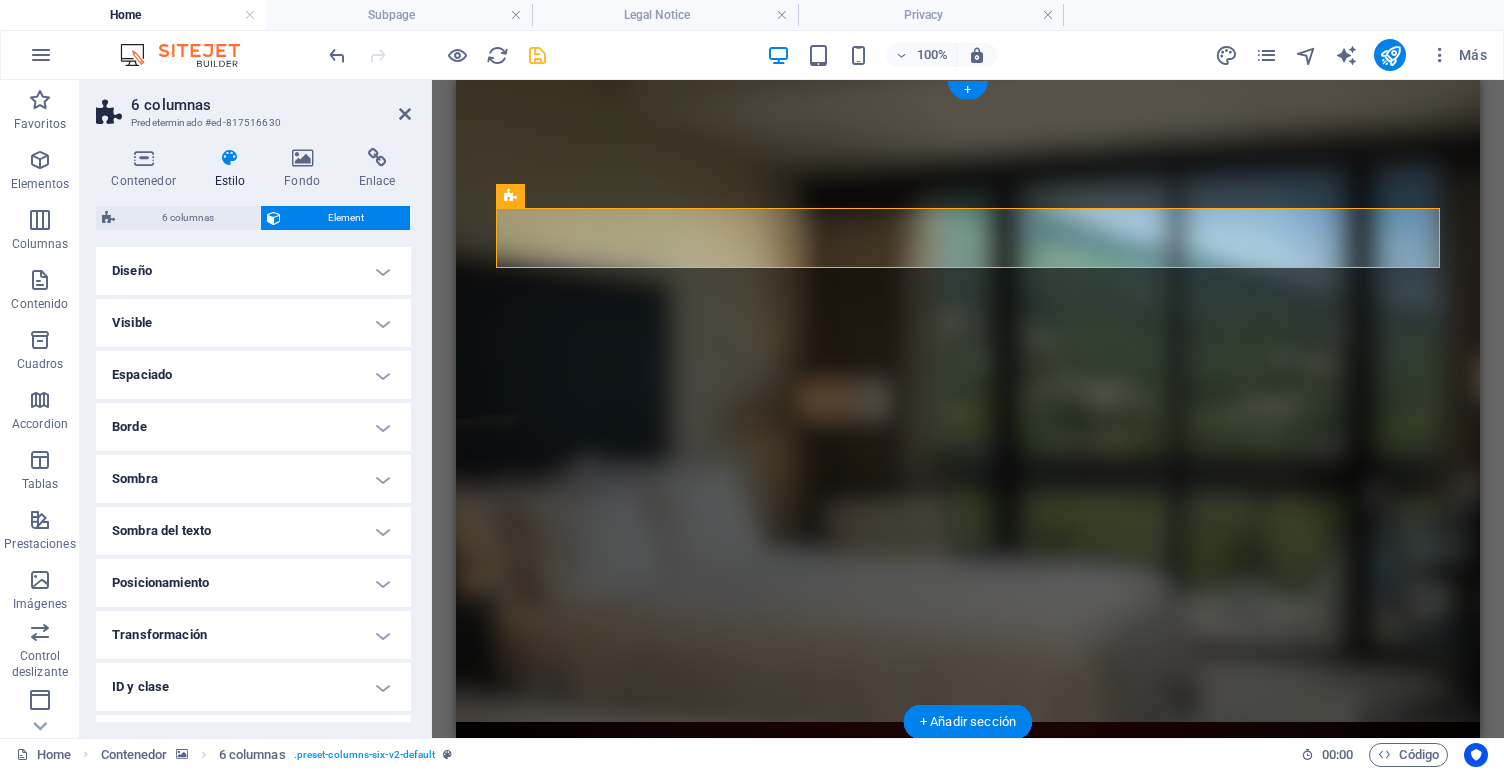 click on "Espaciado" at bounding box center [253, 375] 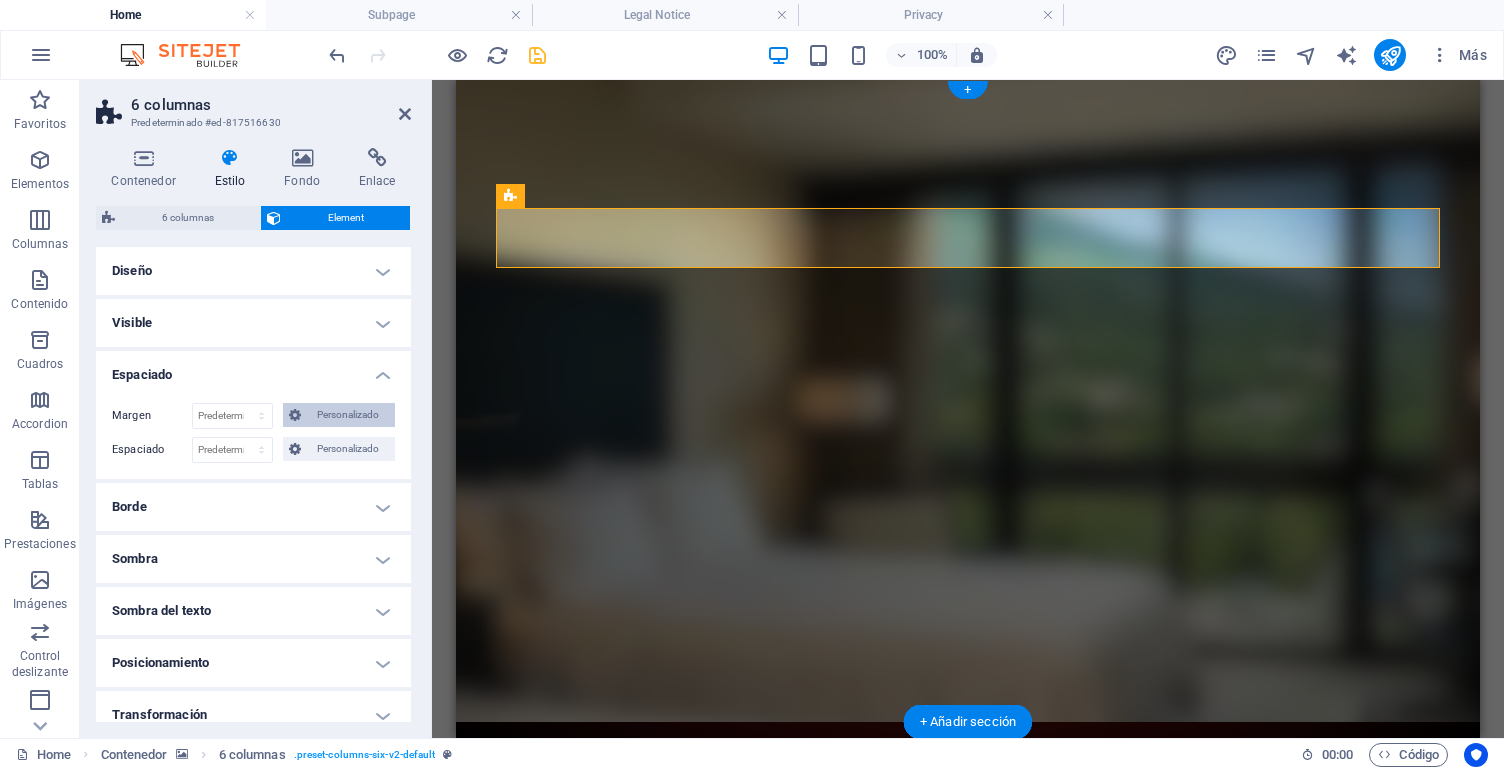 click on "Personalizado" at bounding box center [348, 415] 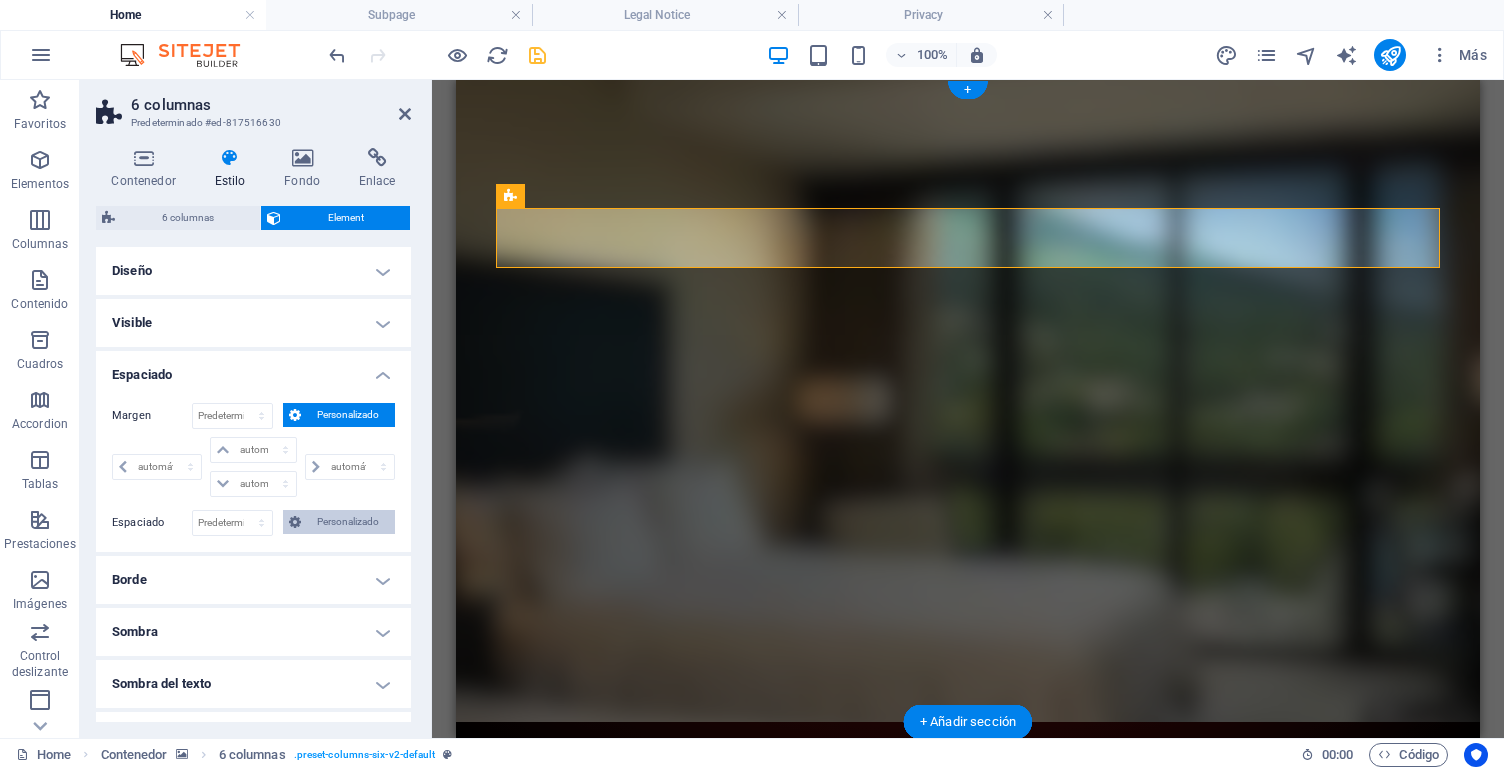 click on "Personalizado" at bounding box center (348, 522) 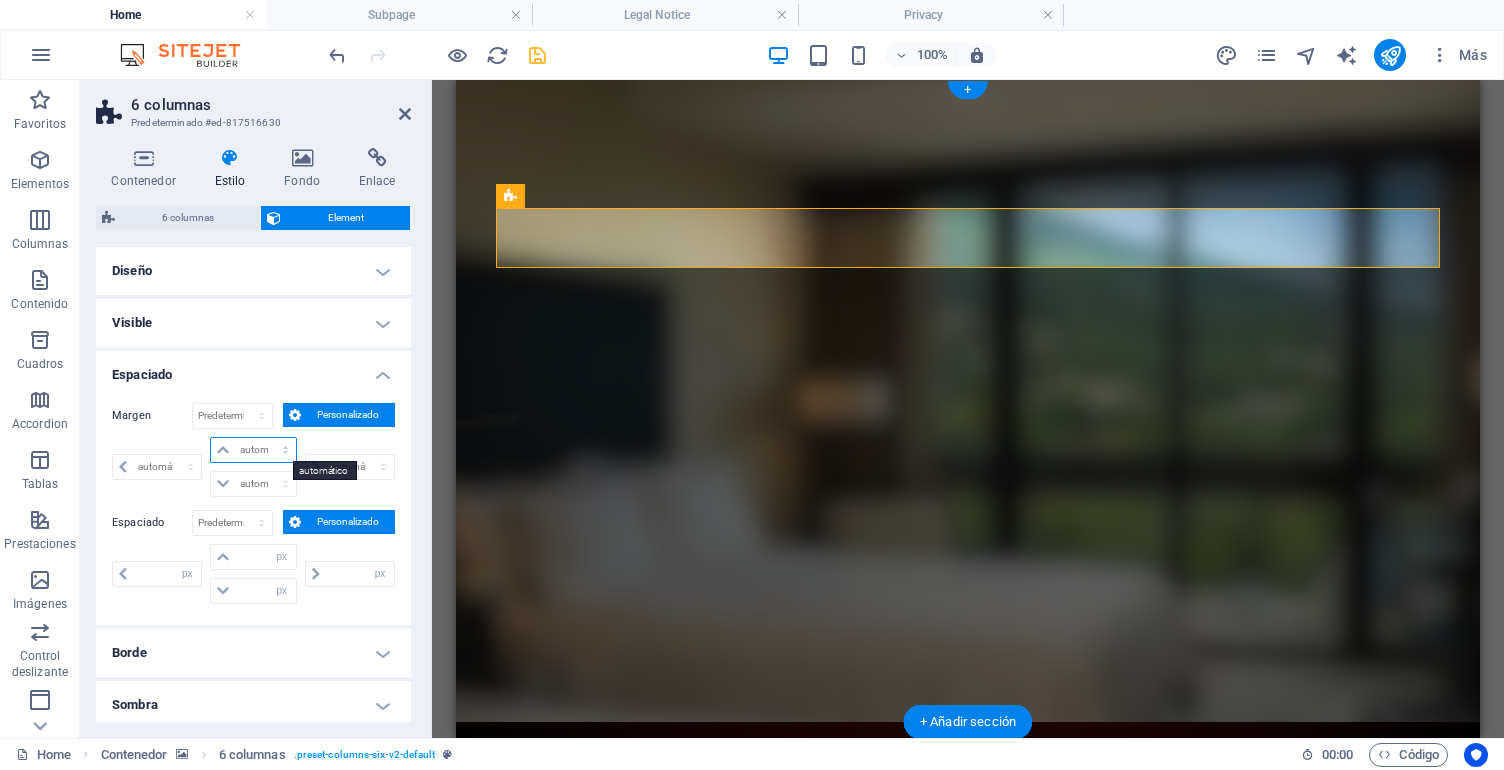 select on "px" 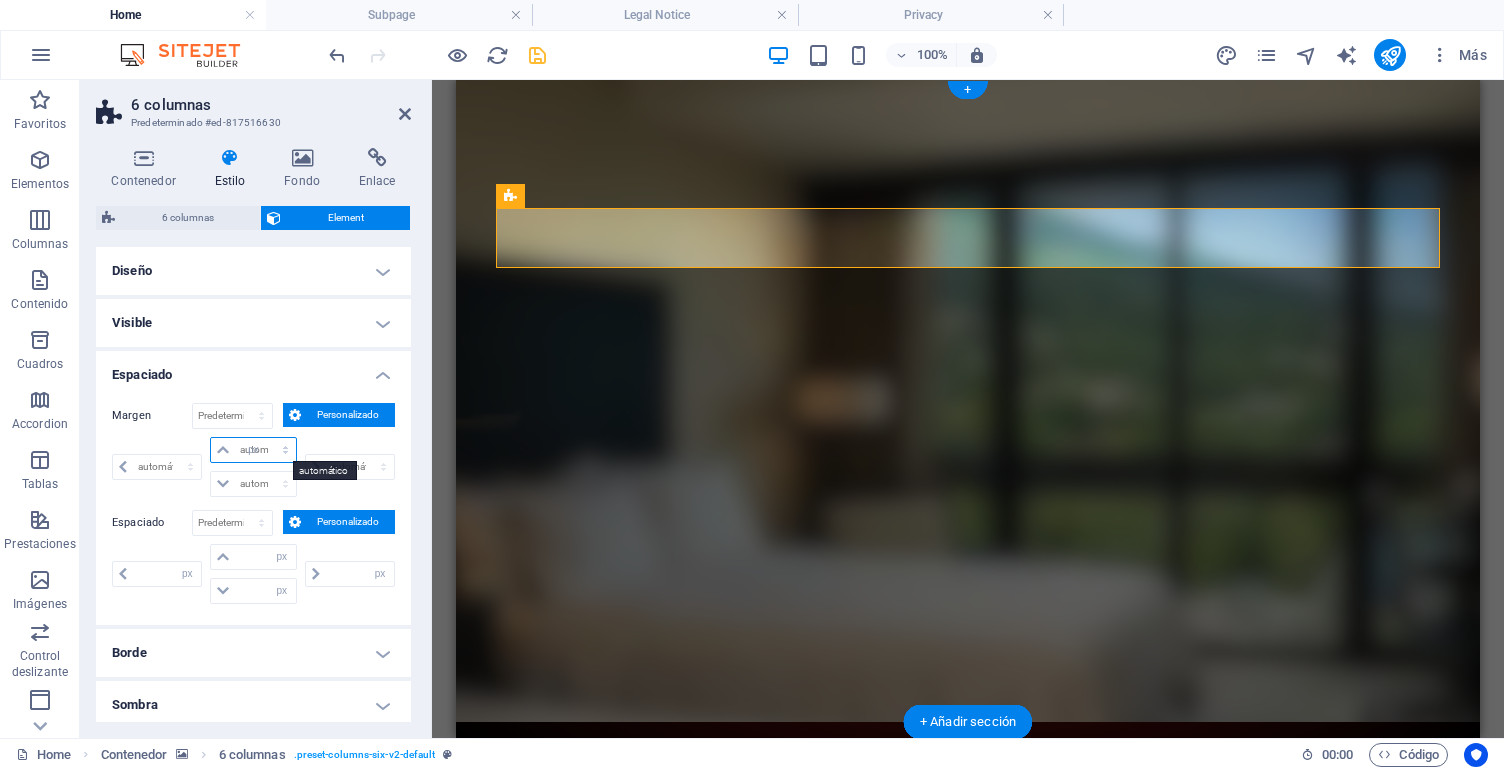 type on "0" 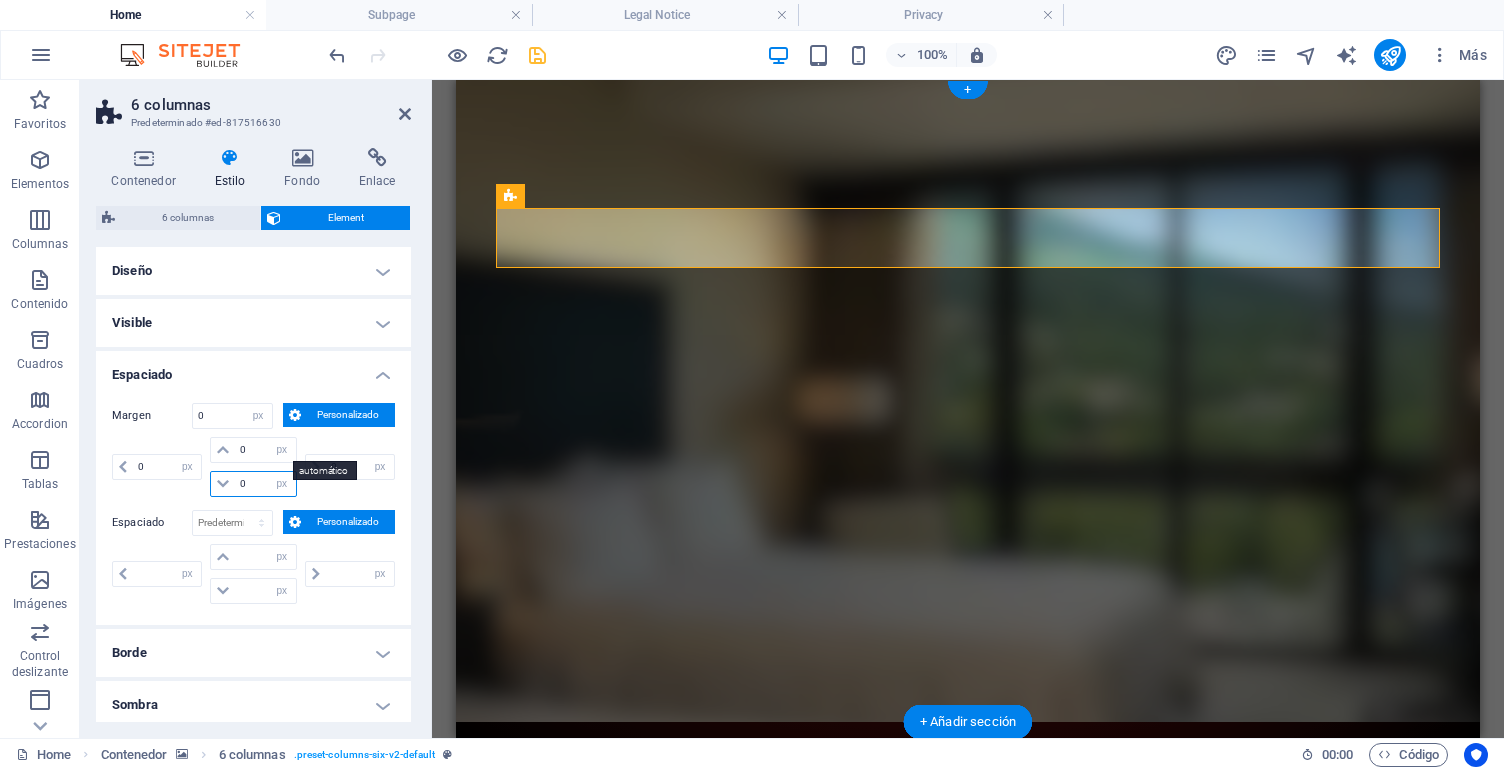 click on "0" at bounding box center [265, 484] 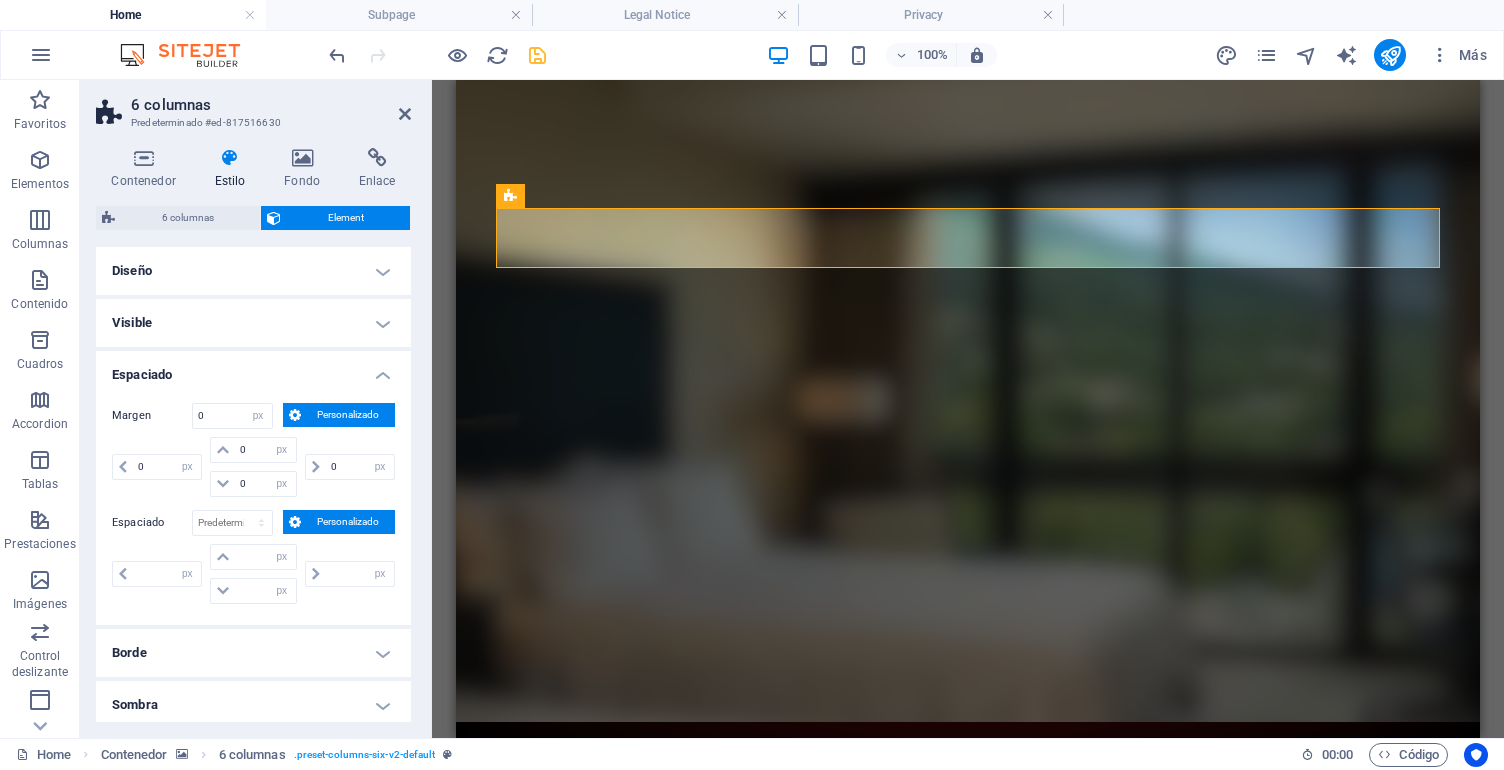 scroll, scrollTop: 15, scrollLeft: 0, axis: vertical 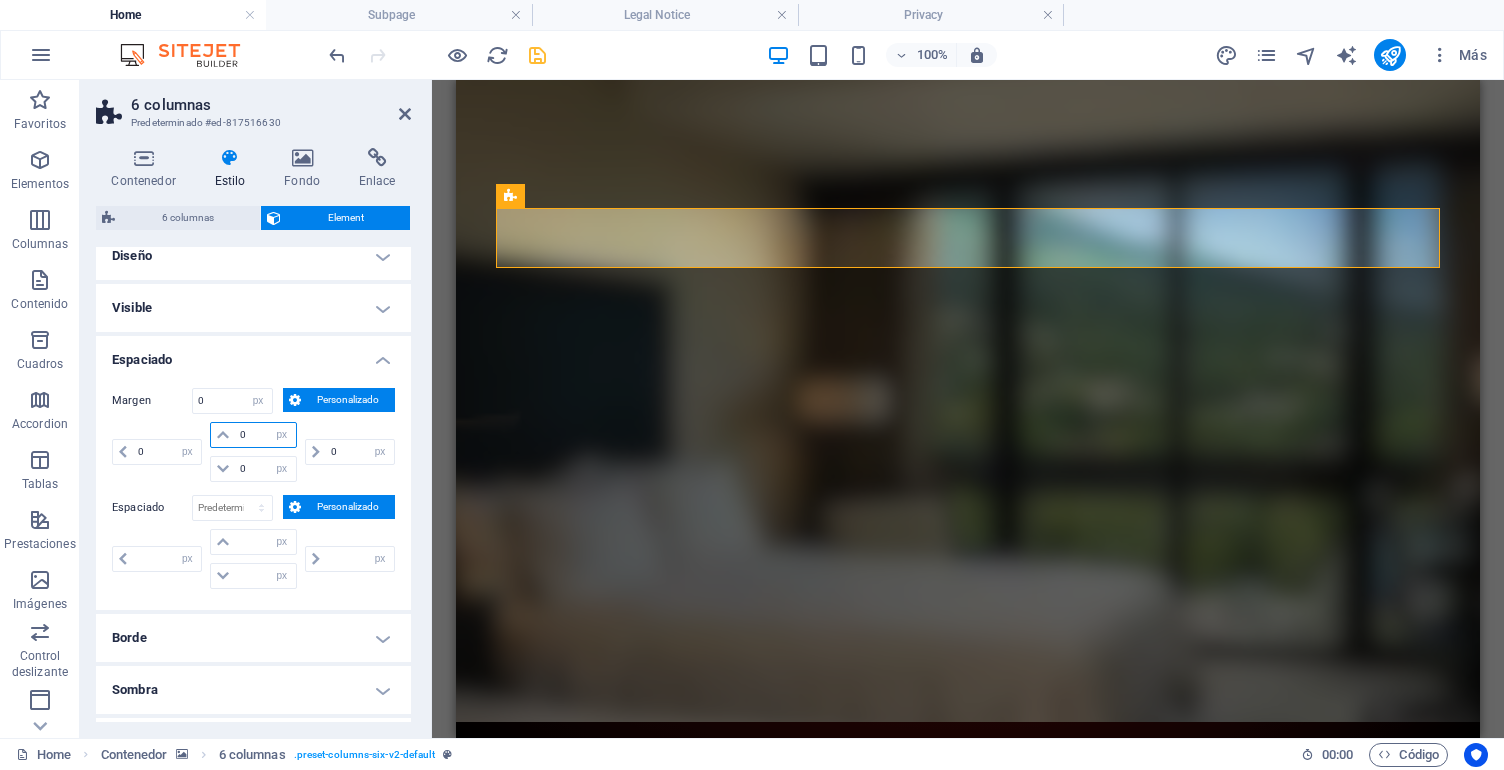 drag, startPoint x: 253, startPoint y: 434, endPoint x: 236, endPoint y: 431, distance: 17.262676 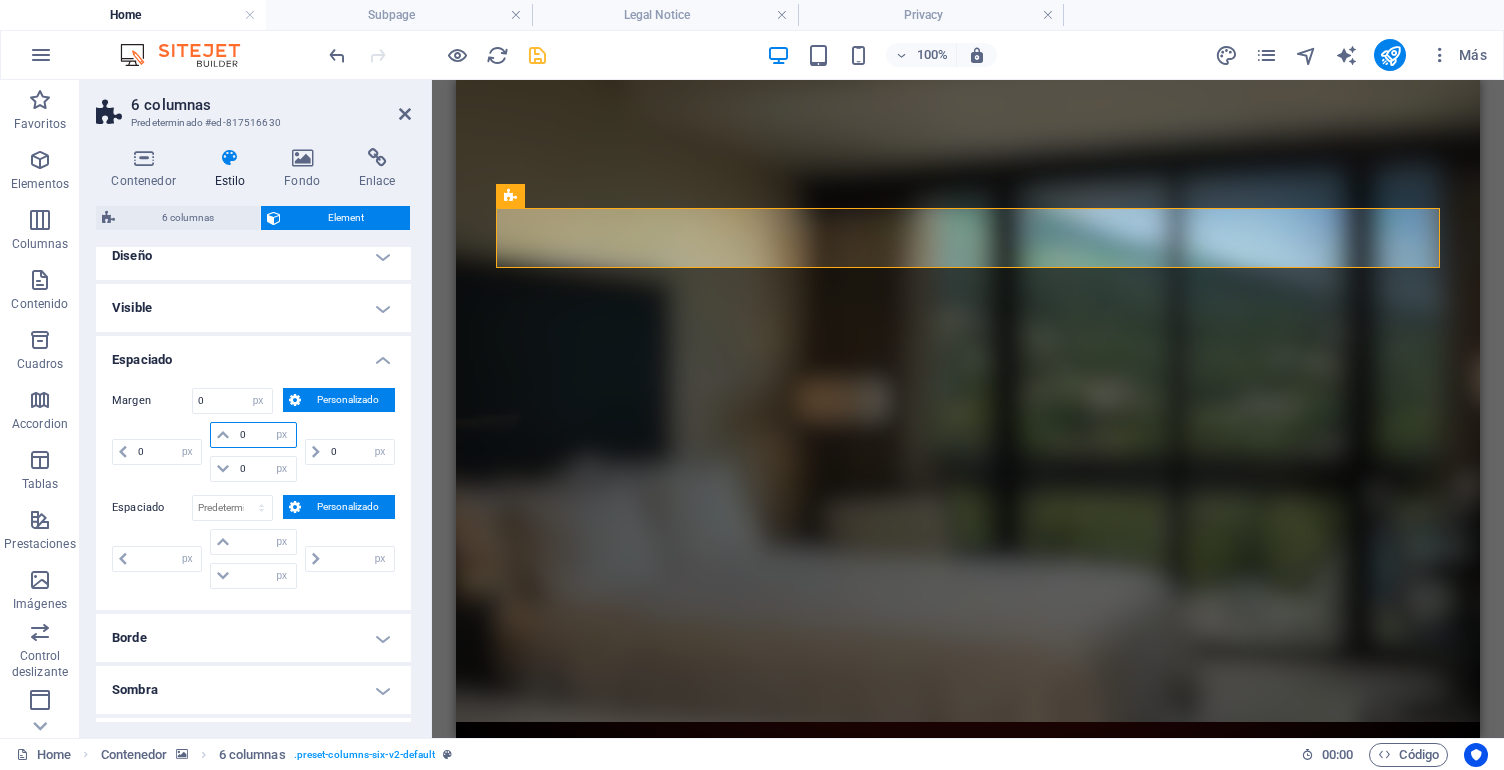 click on "0" at bounding box center [265, 435] 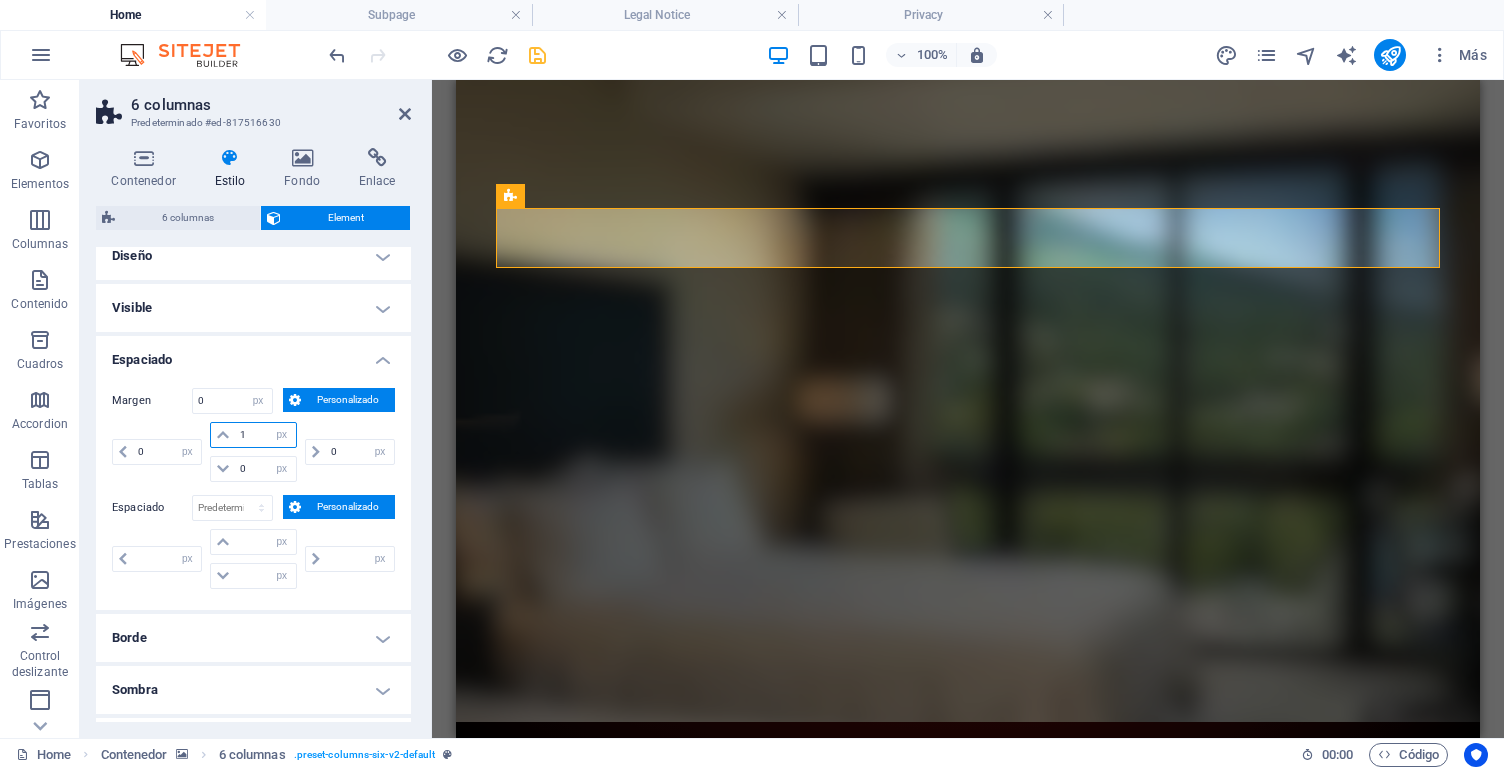 type on "10" 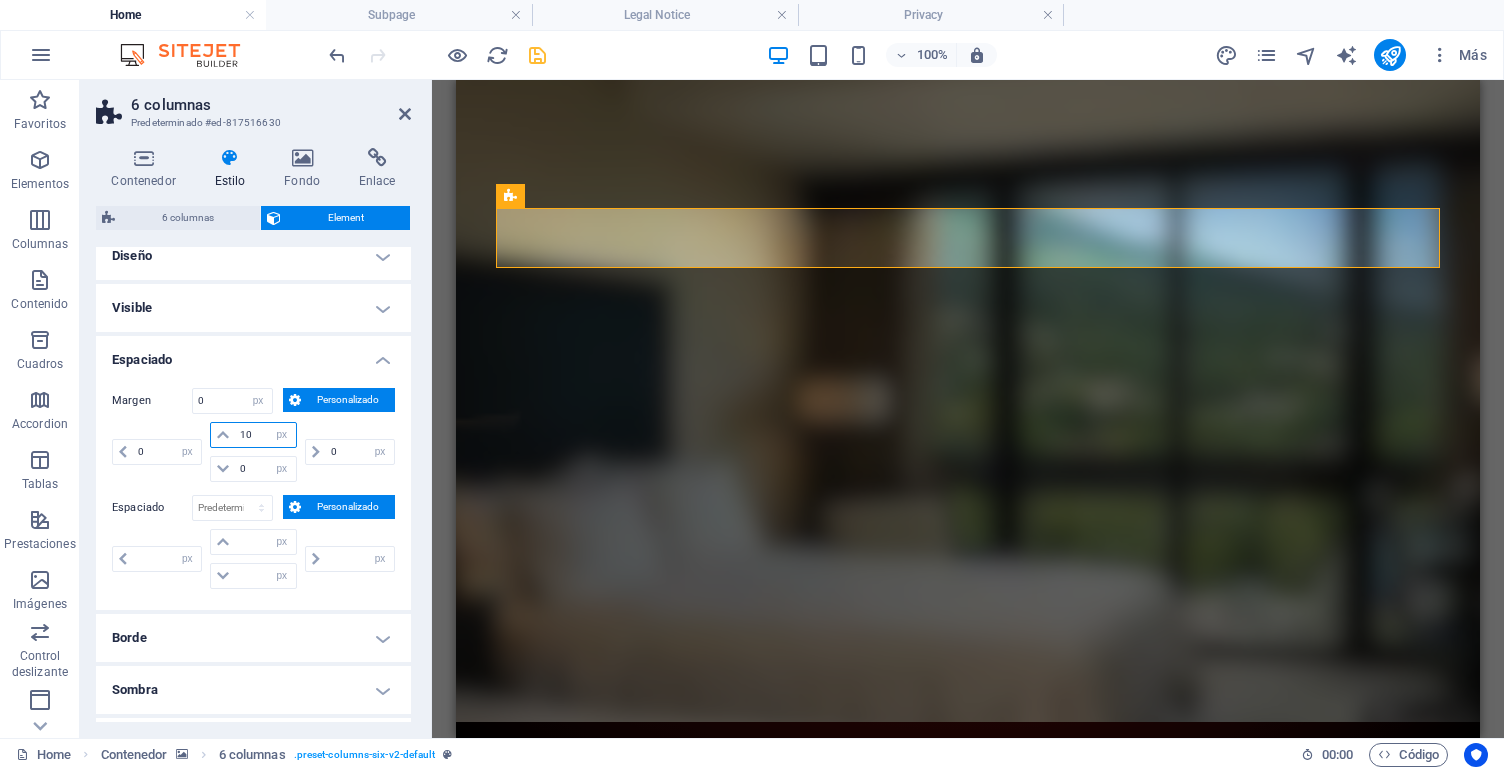 type 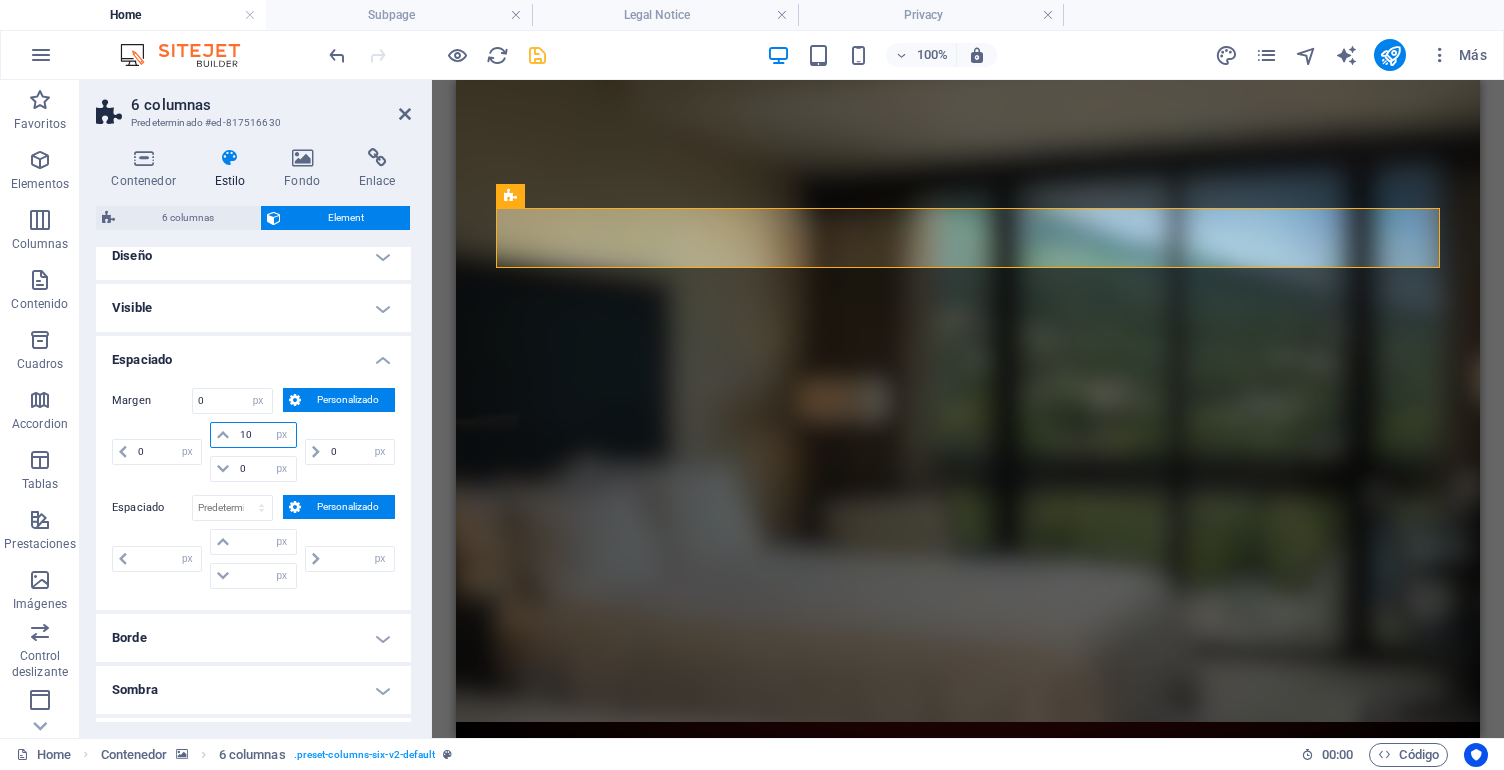 select on "DISABLED_OPTION_VALUE" 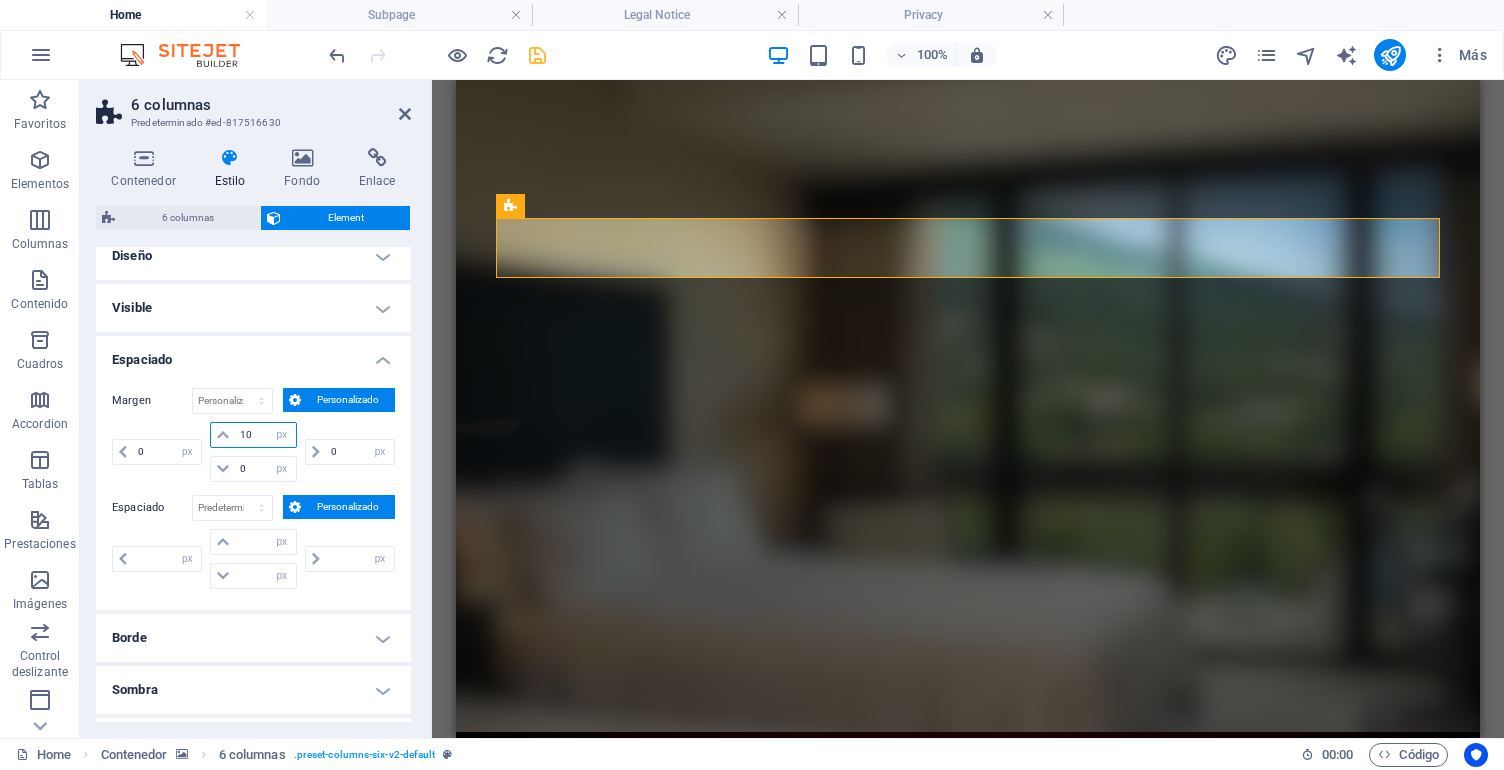 drag, startPoint x: 254, startPoint y: 430, endPoint x: 231, endPoint y: 430, distance: 23 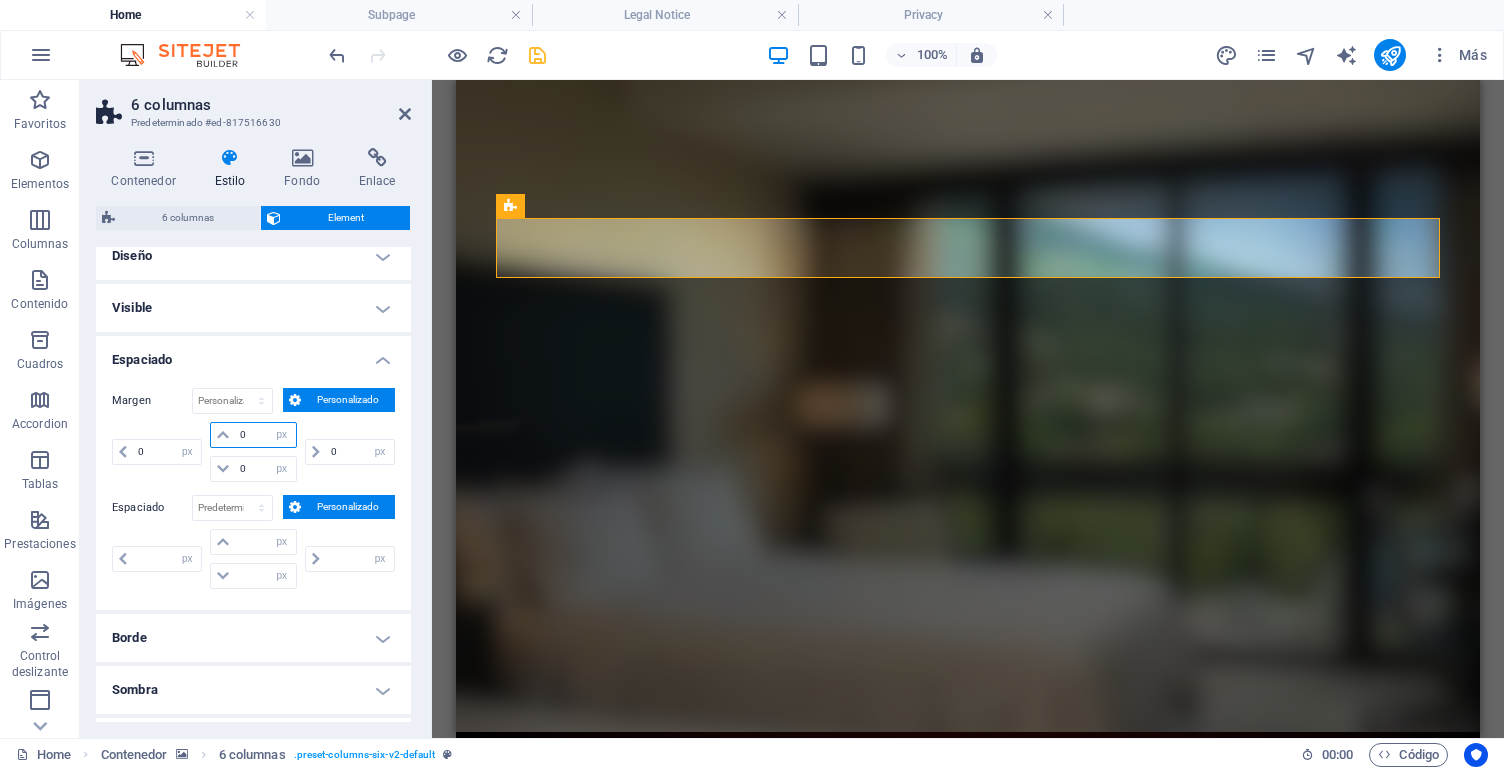 type on "0" 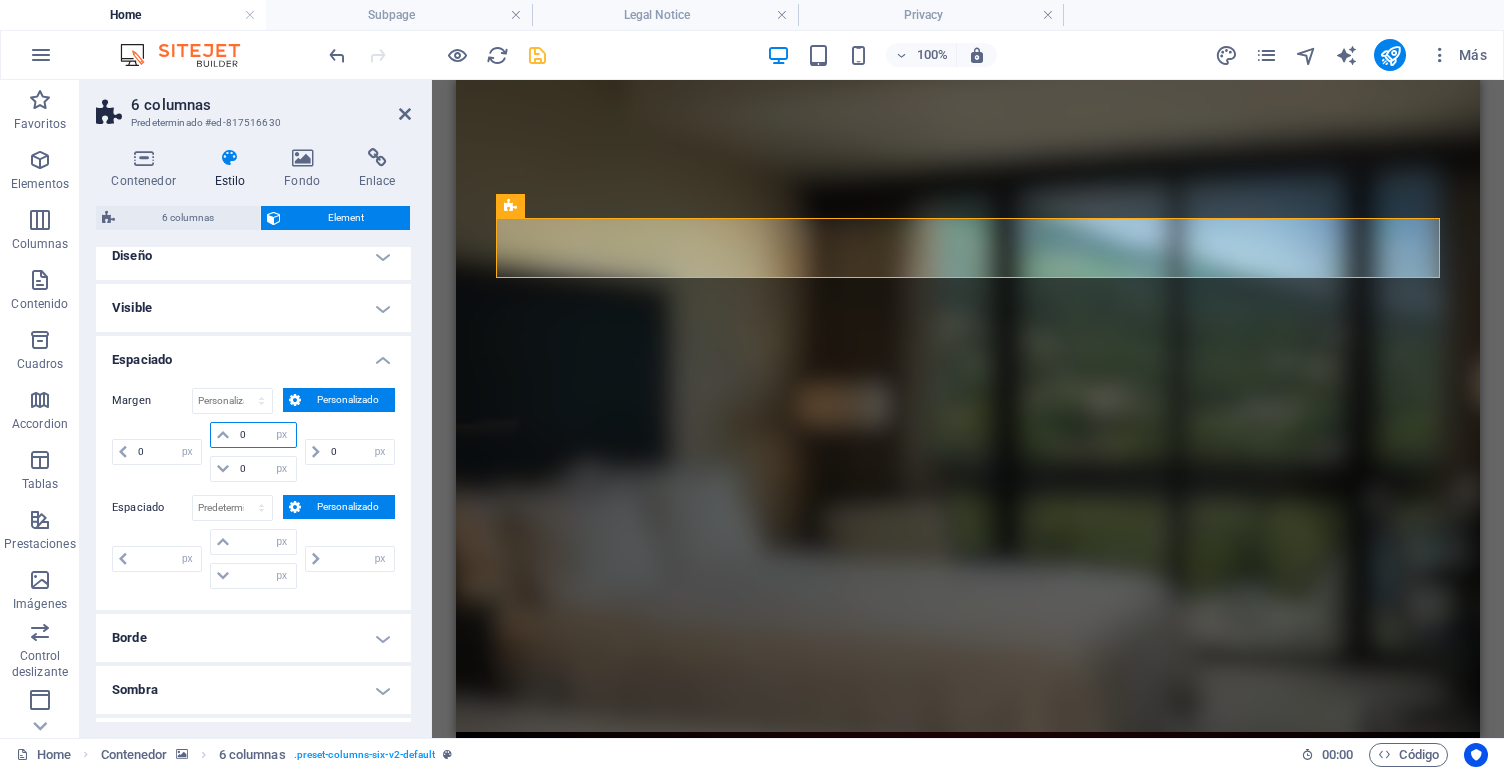 select on "px" 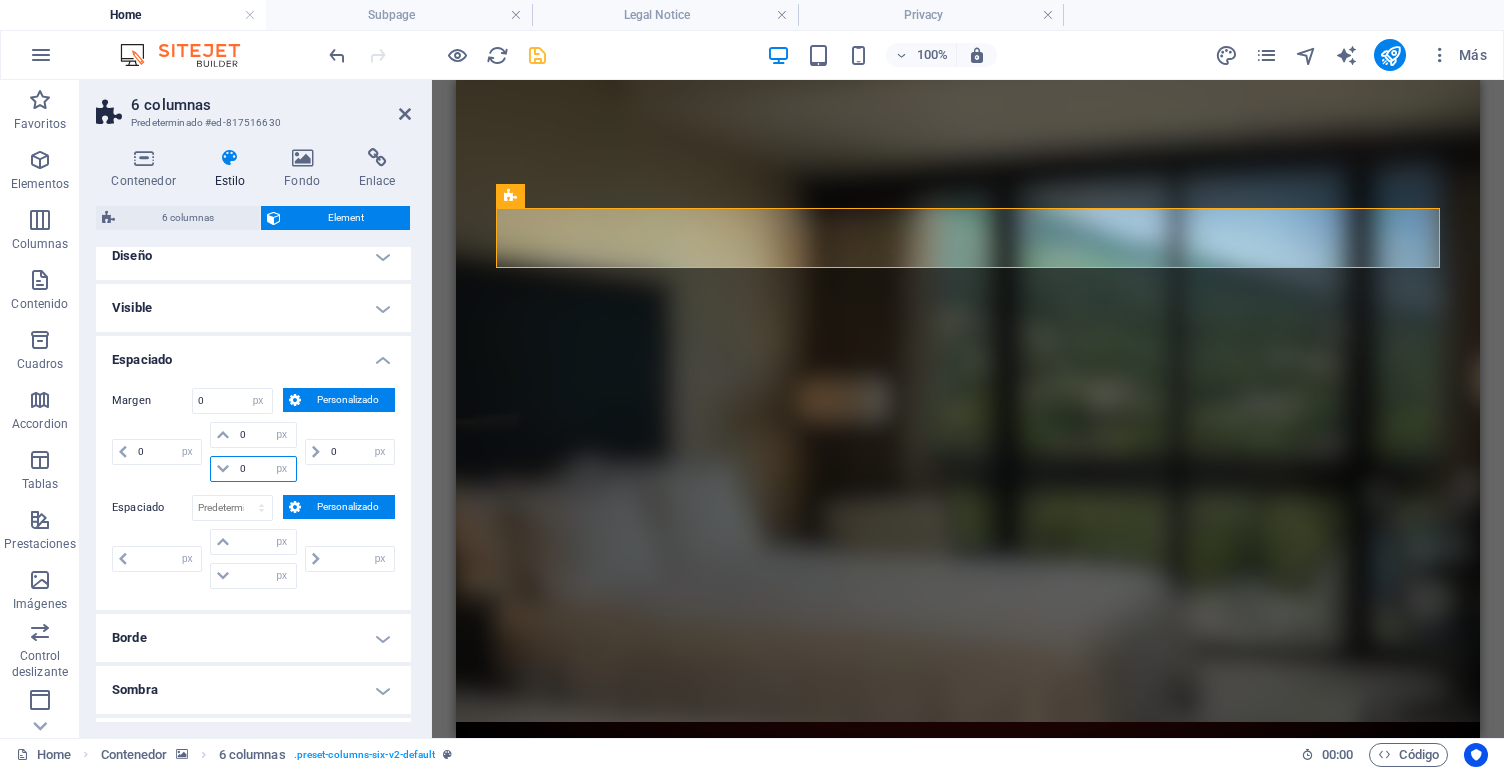 click on "0" at bounding box center (265, 469) 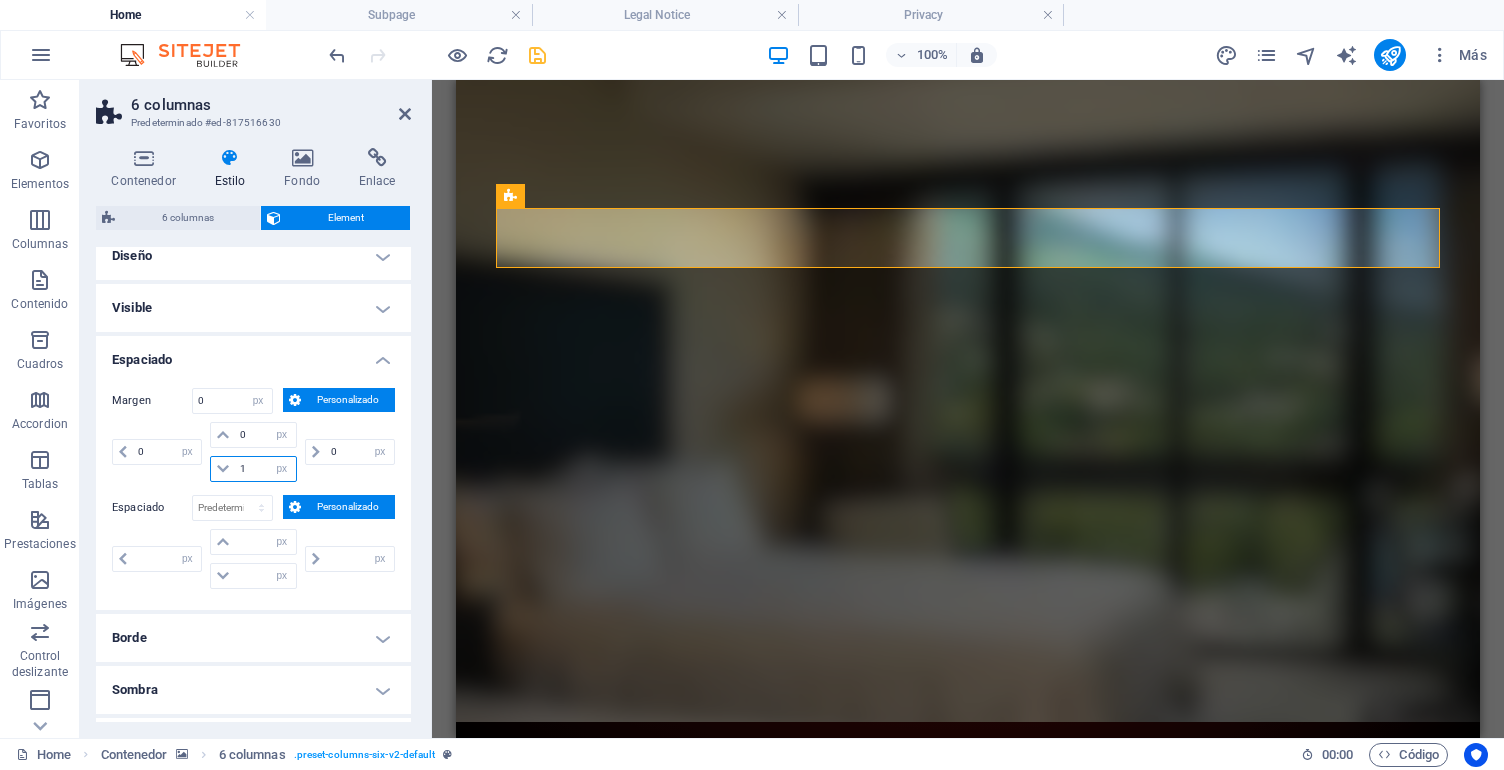 type on "10" 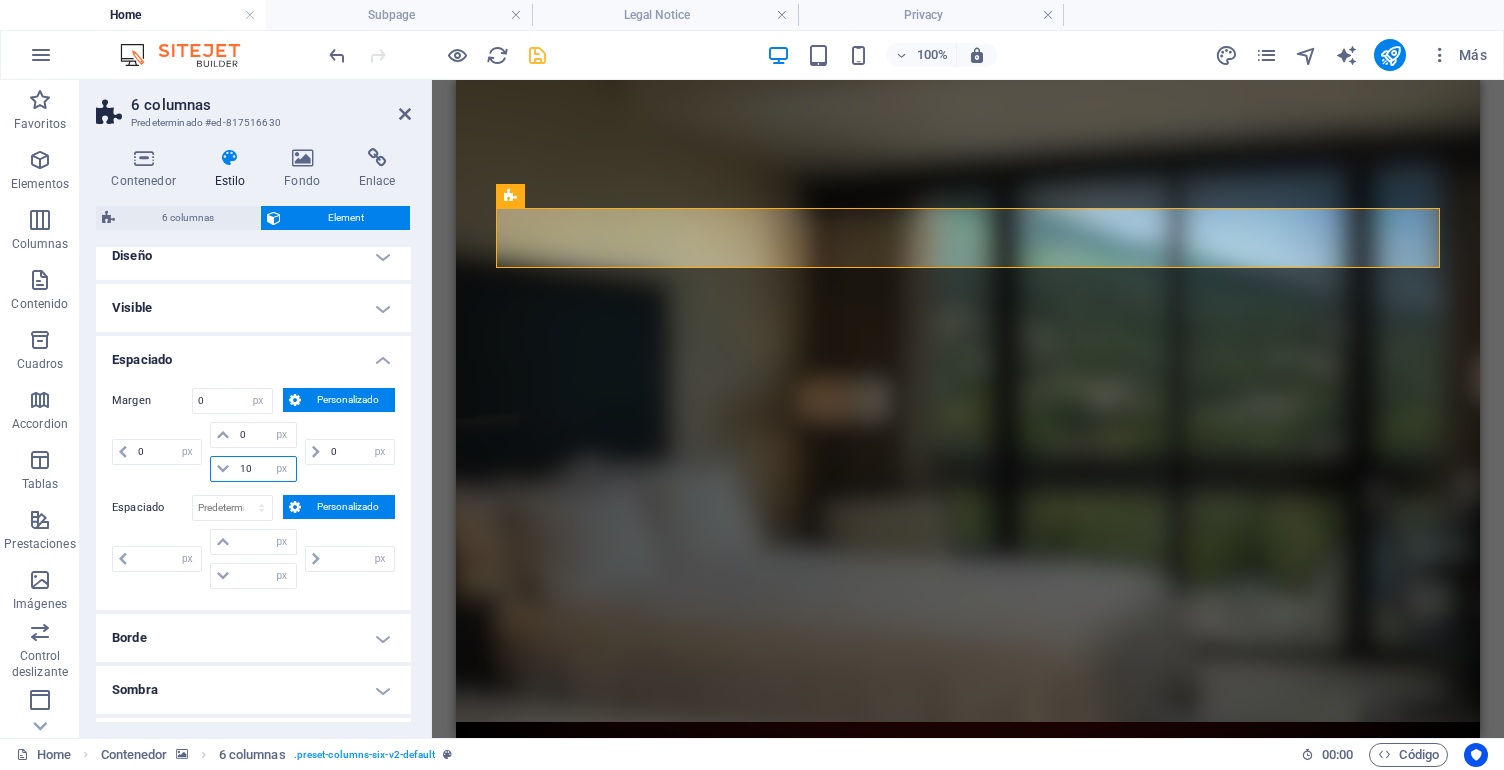 type 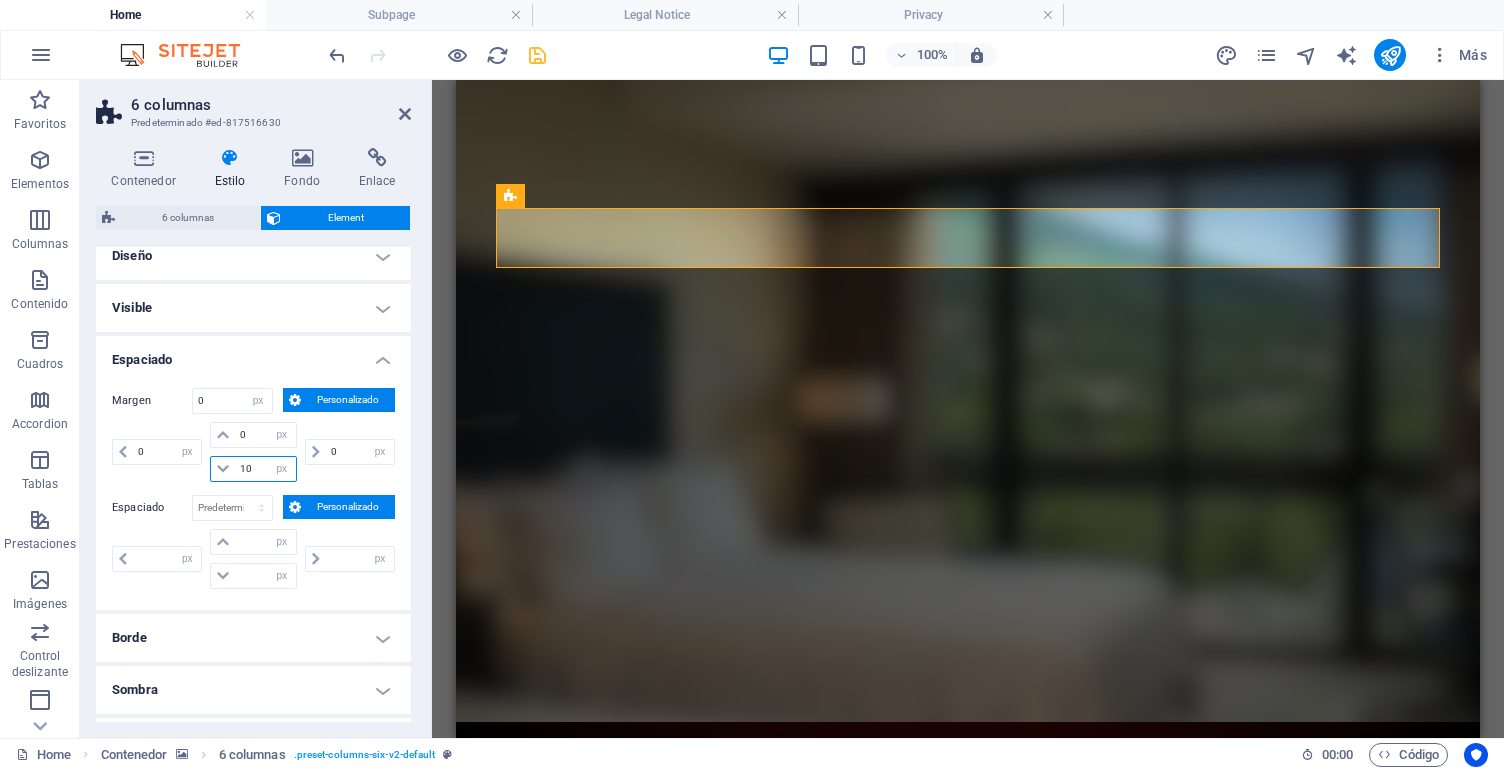 select on "DISABLED_OPTION_VALUE" 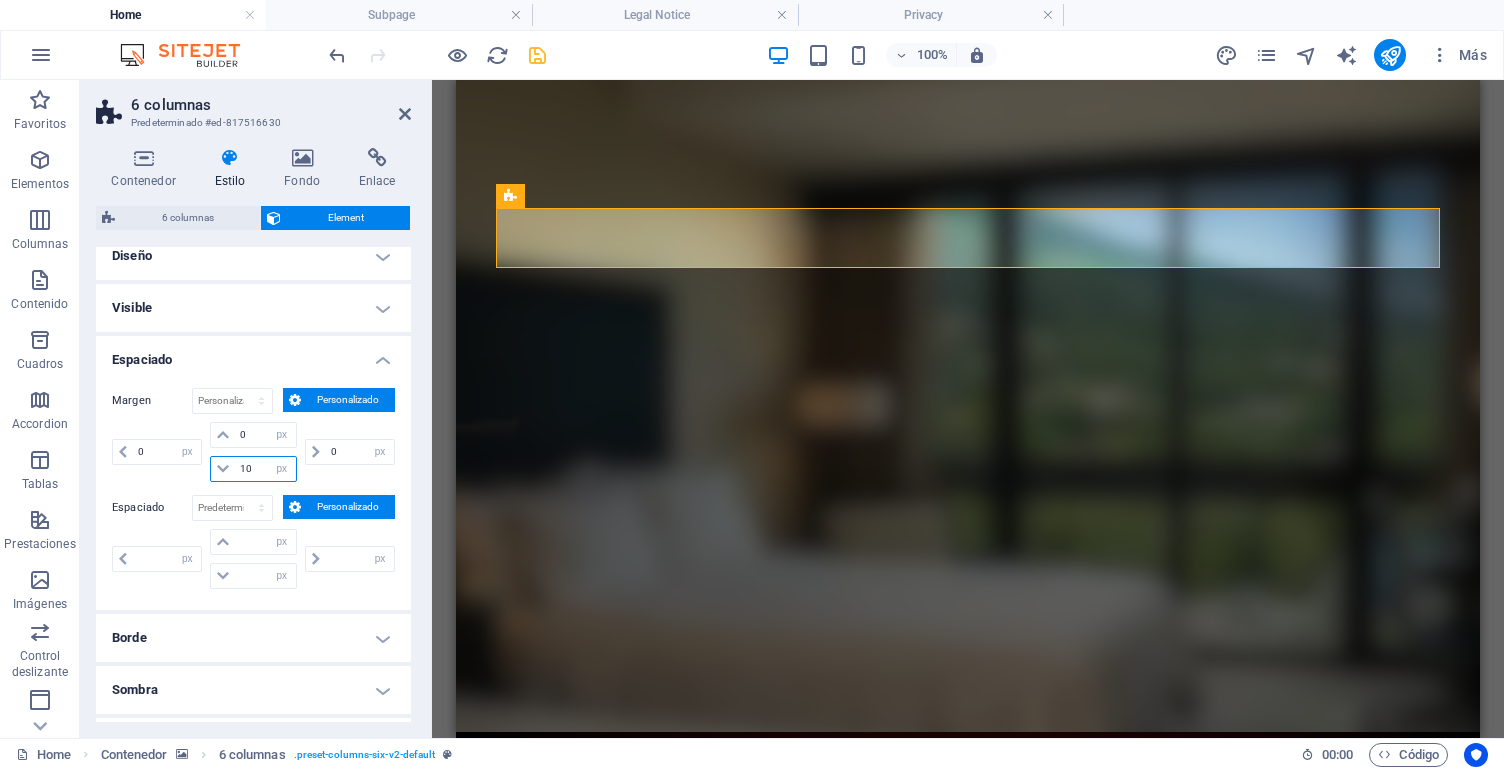 type on "1" 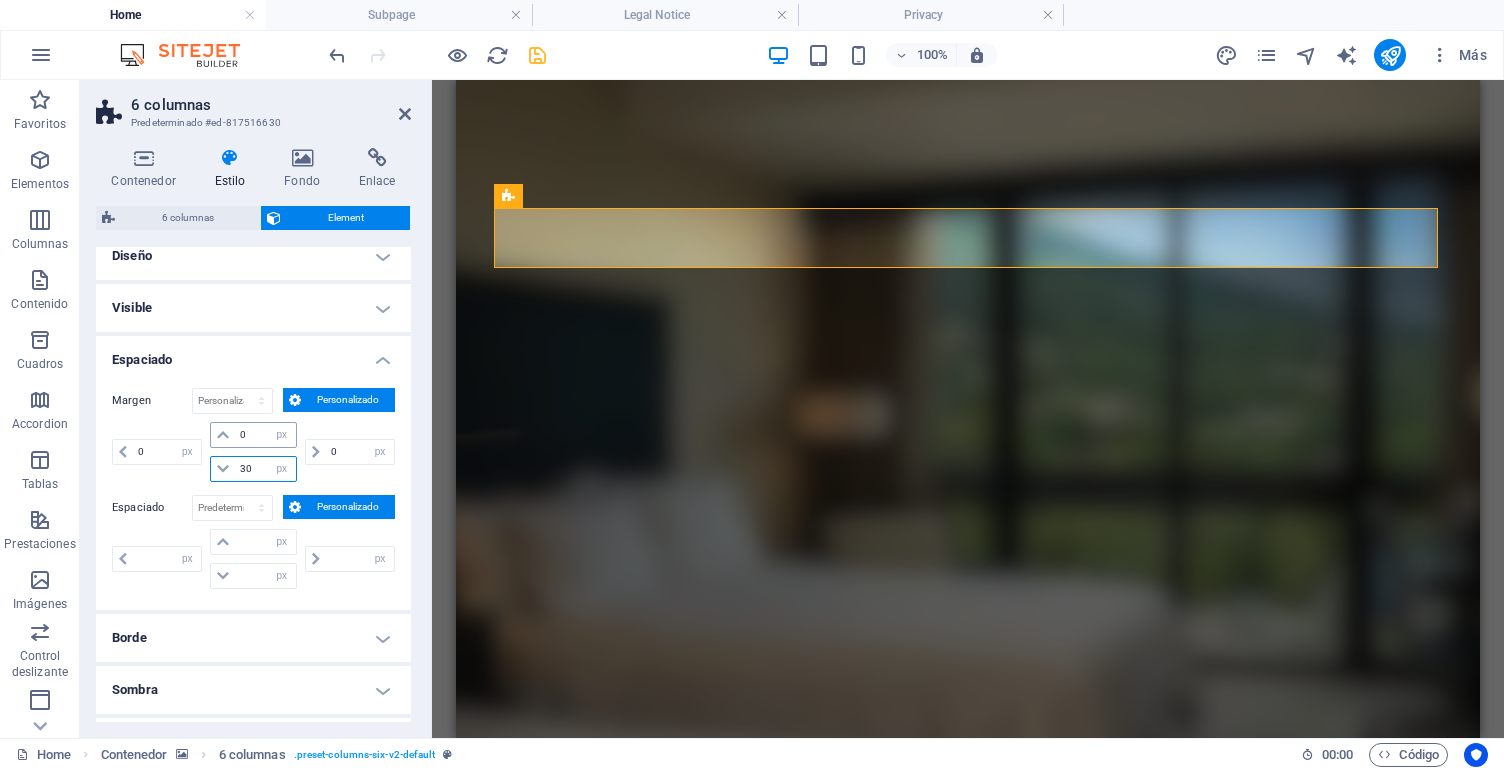 type on "30" 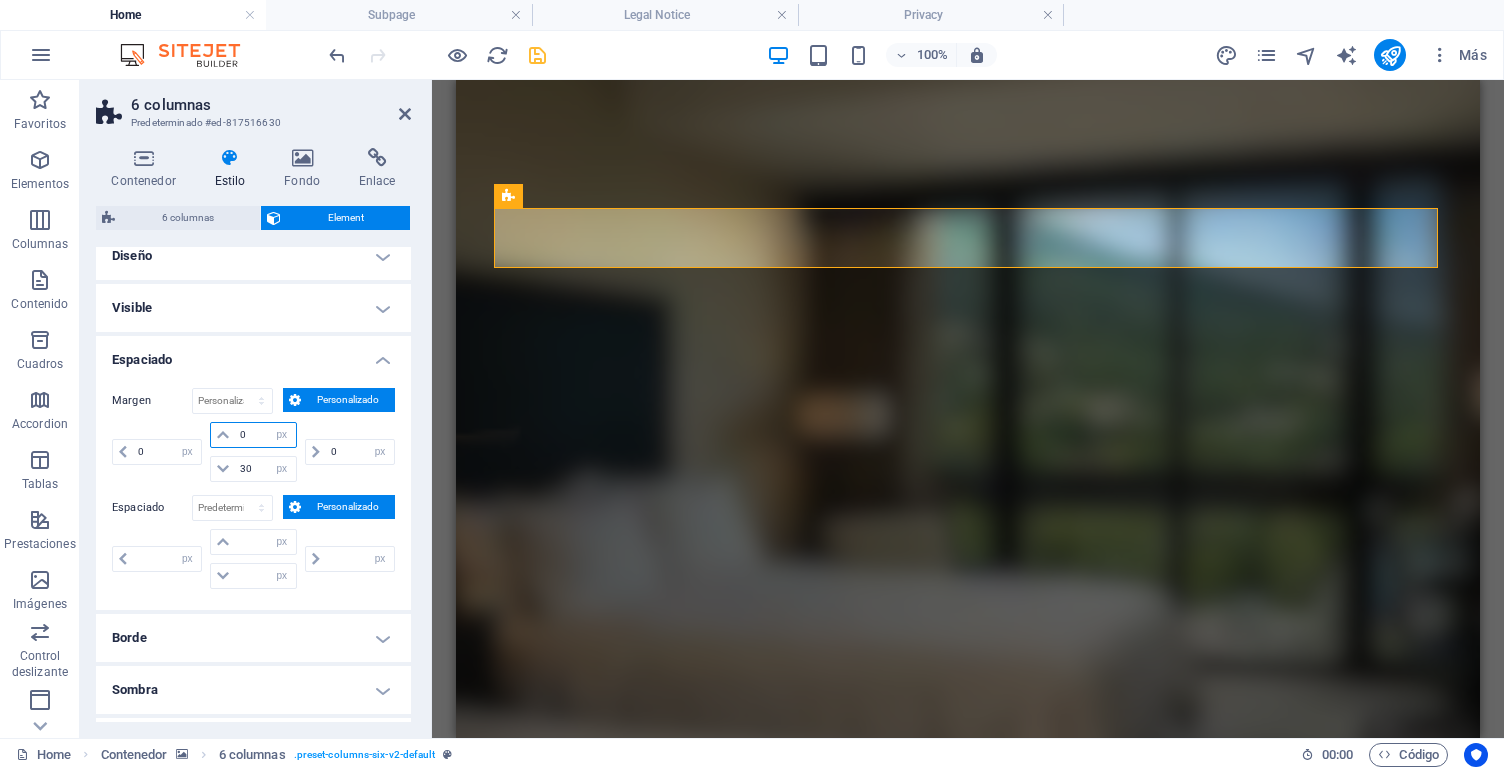 drag, startPoint x: 248, startPoint y: 435, endPoint x: 234, endPoint y: 431, distance: 14.56022 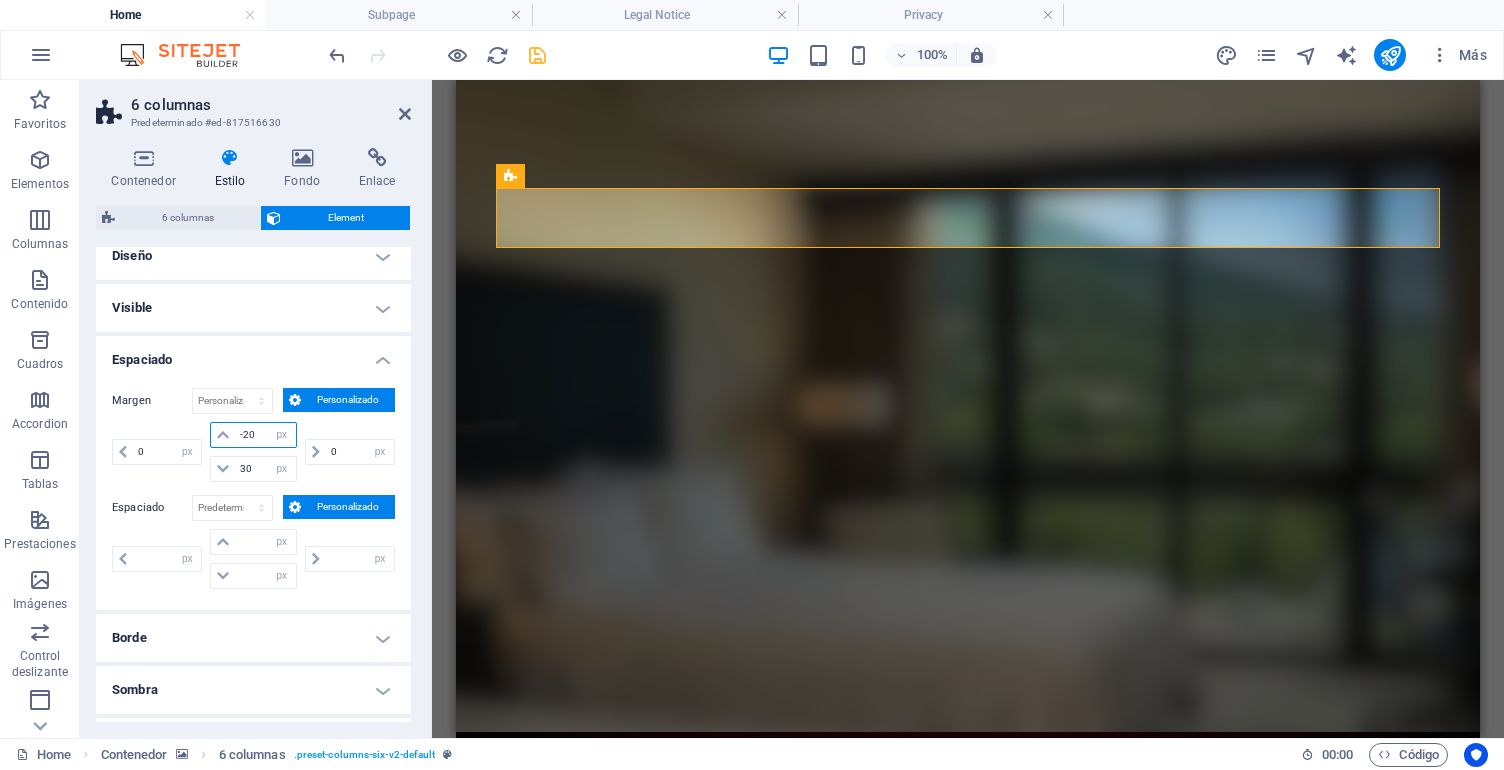 type on "-2" 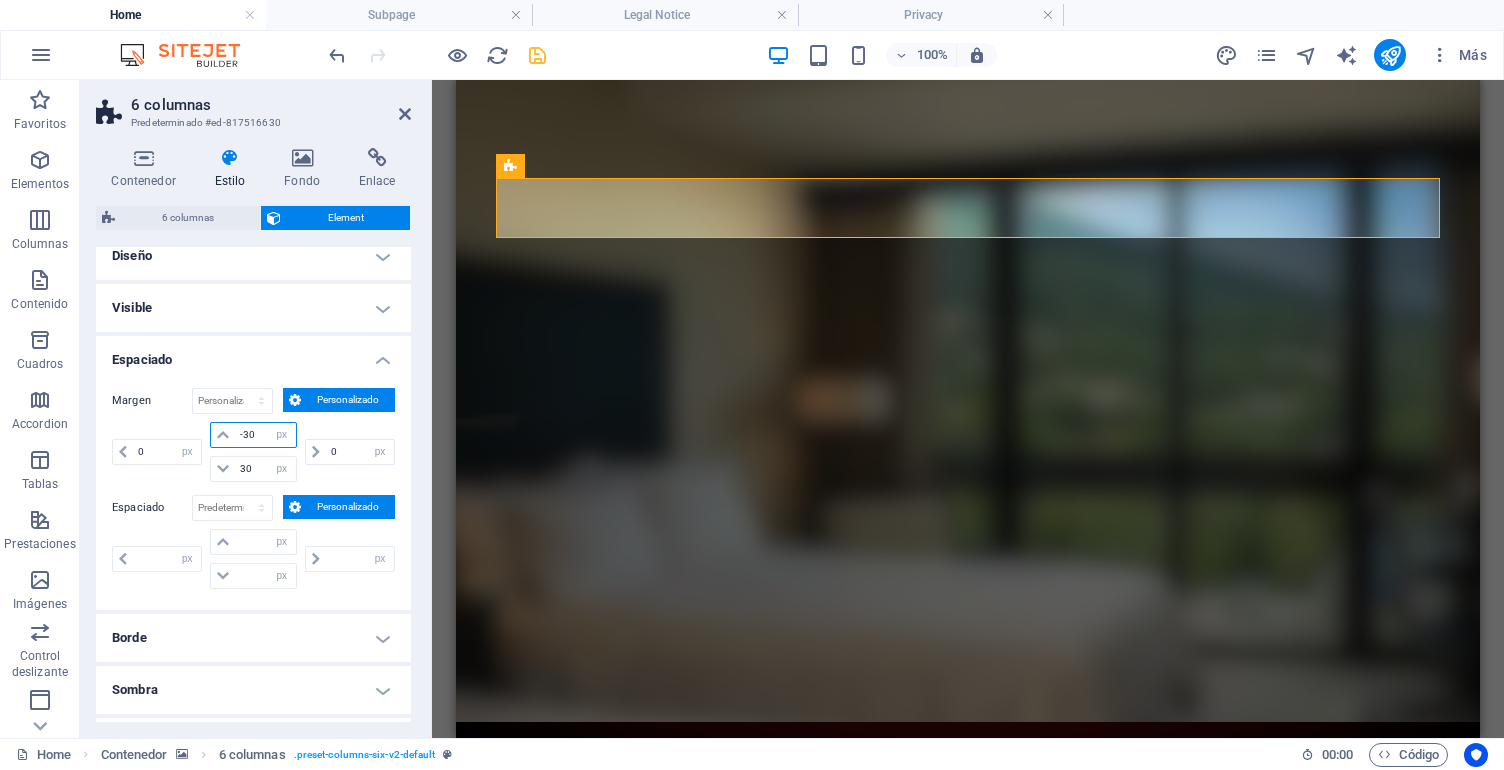 type on "-3" 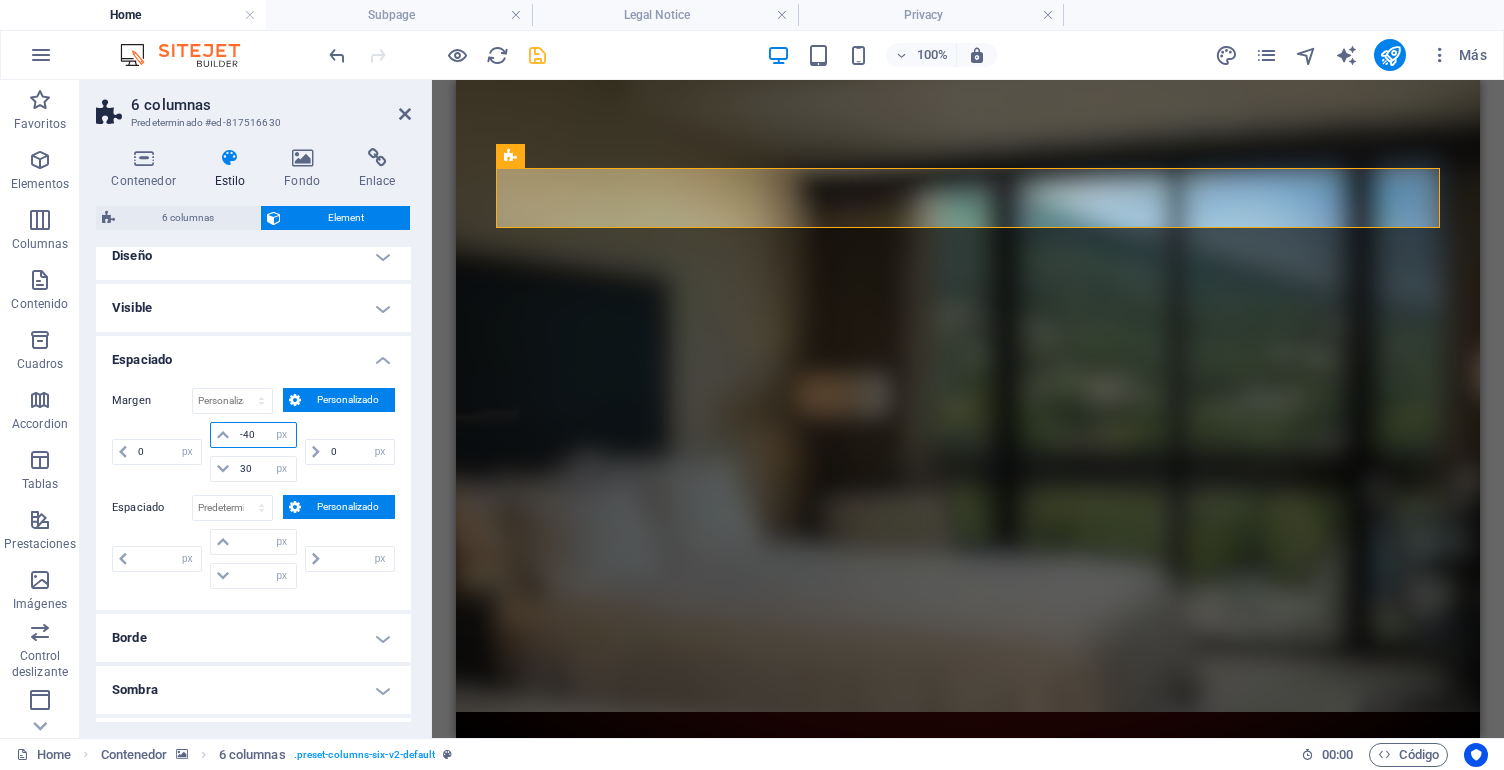 type on "-4" 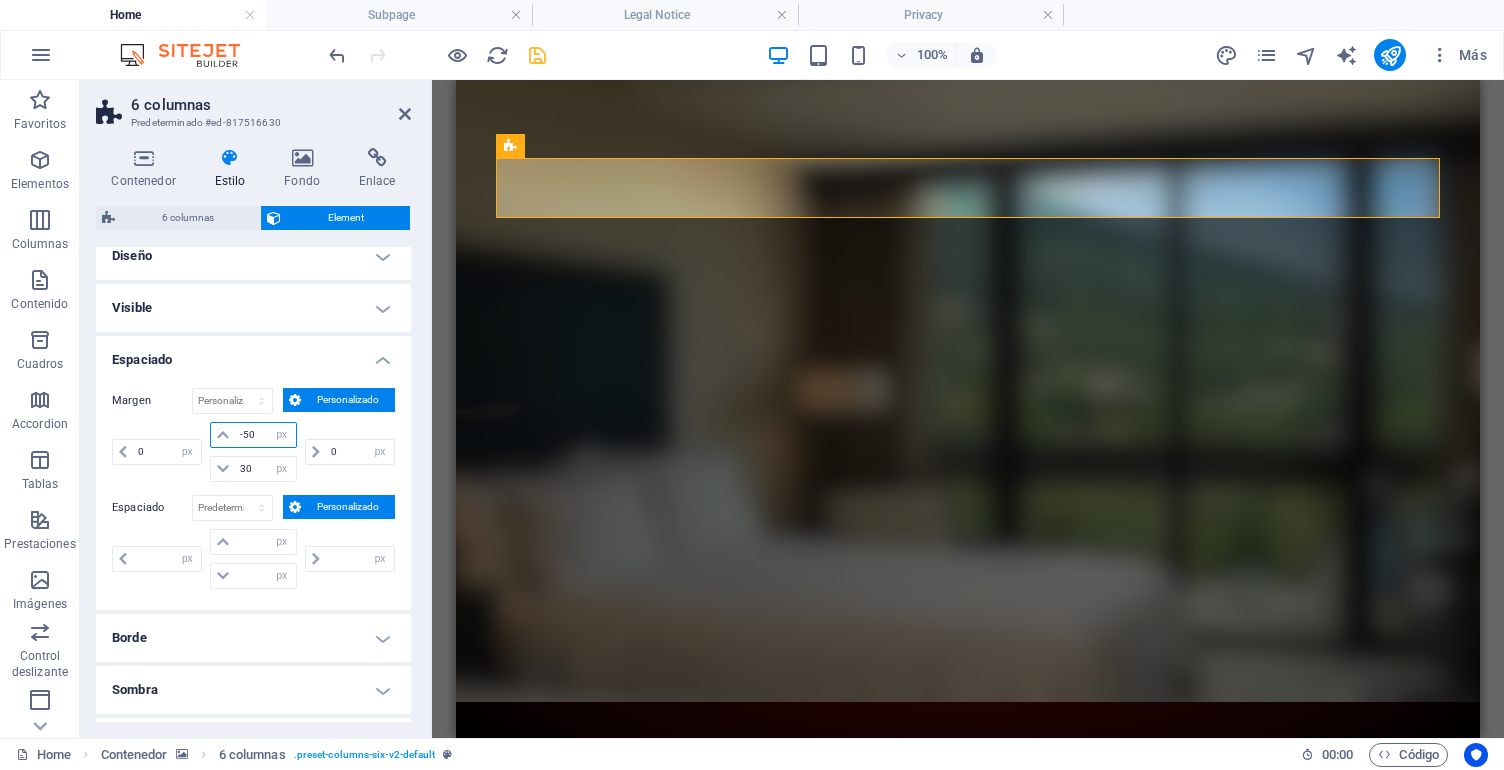 scroll, scrollTop: 24, scrollLeft: 0, axis: vertical 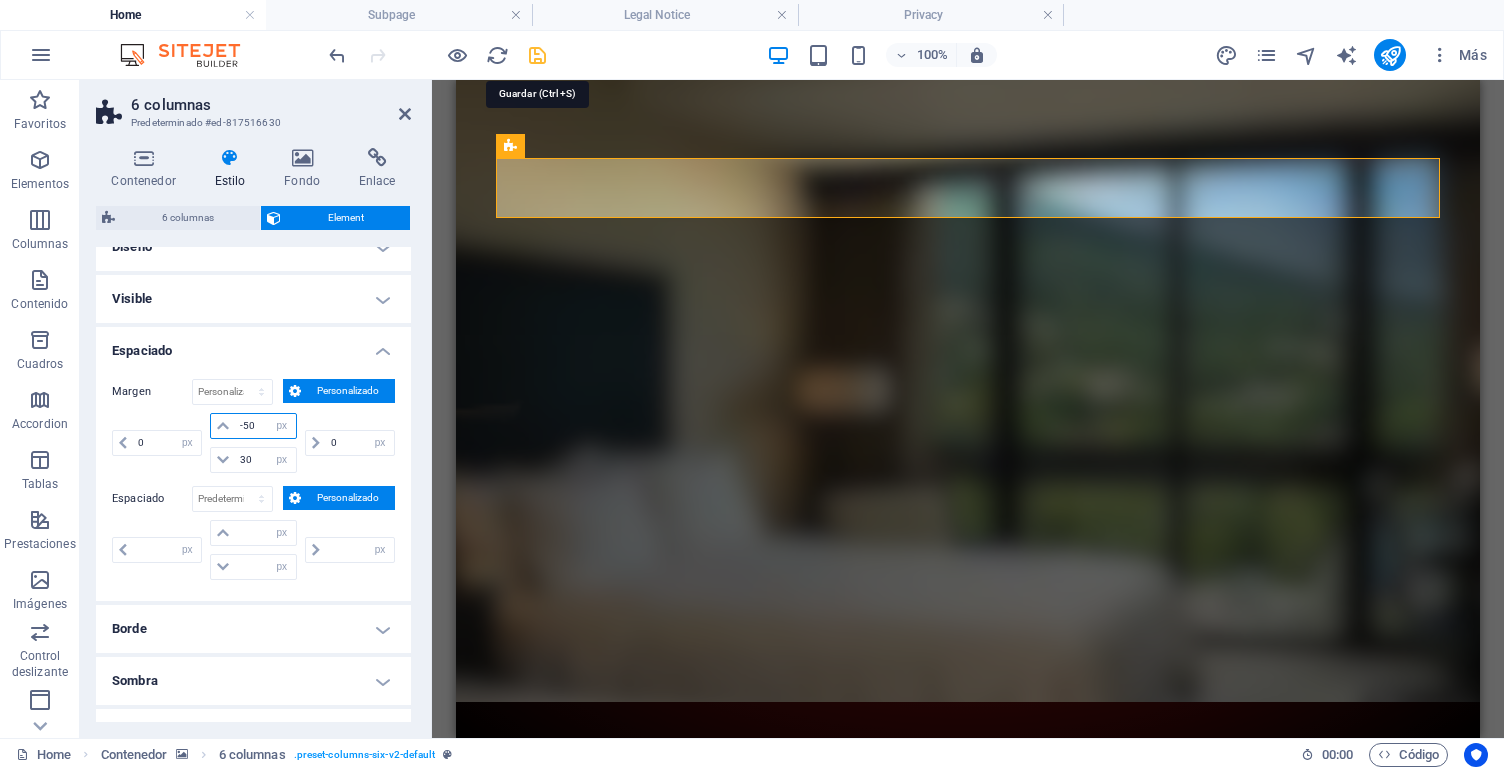 type on "-50" 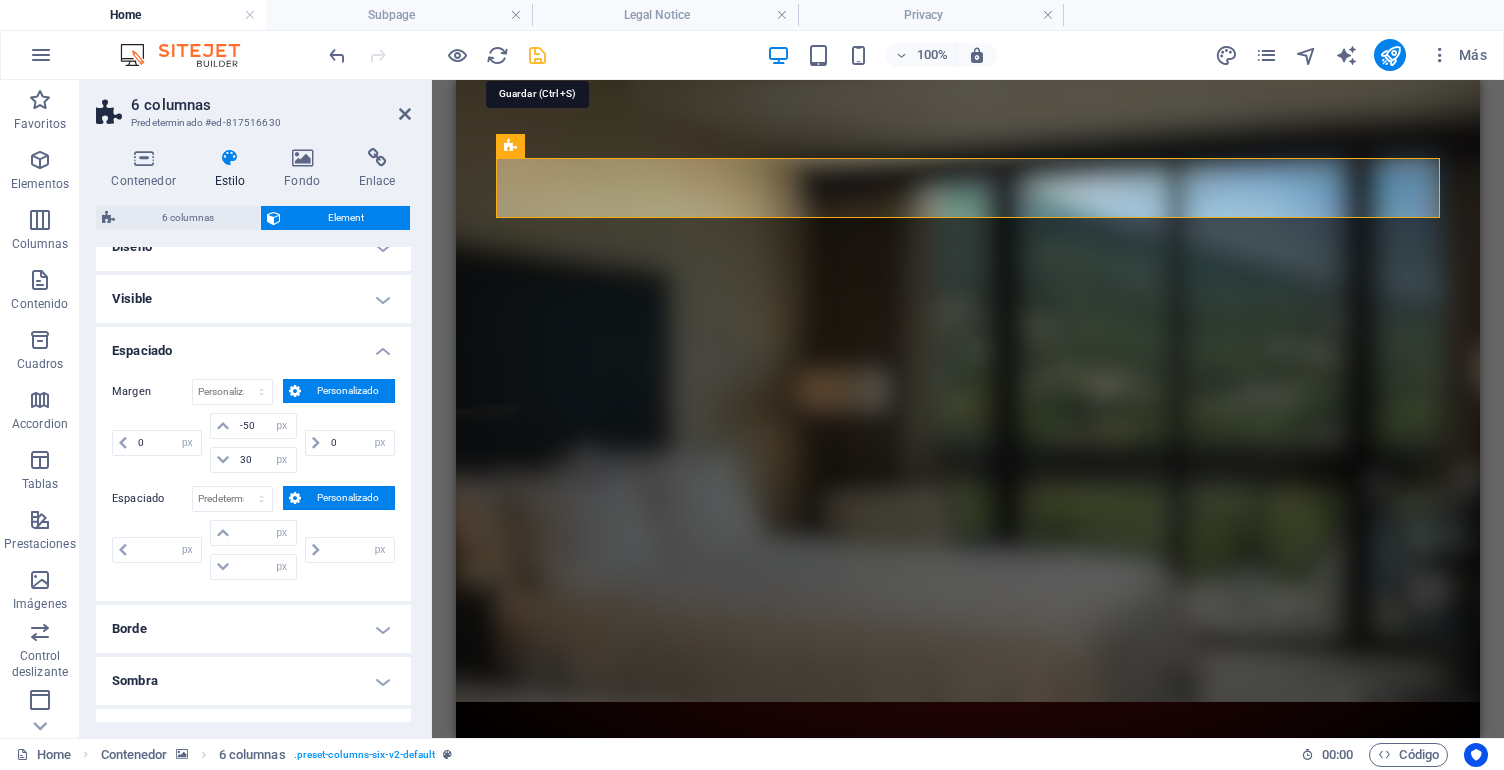 click at bounding box center [537, 55] 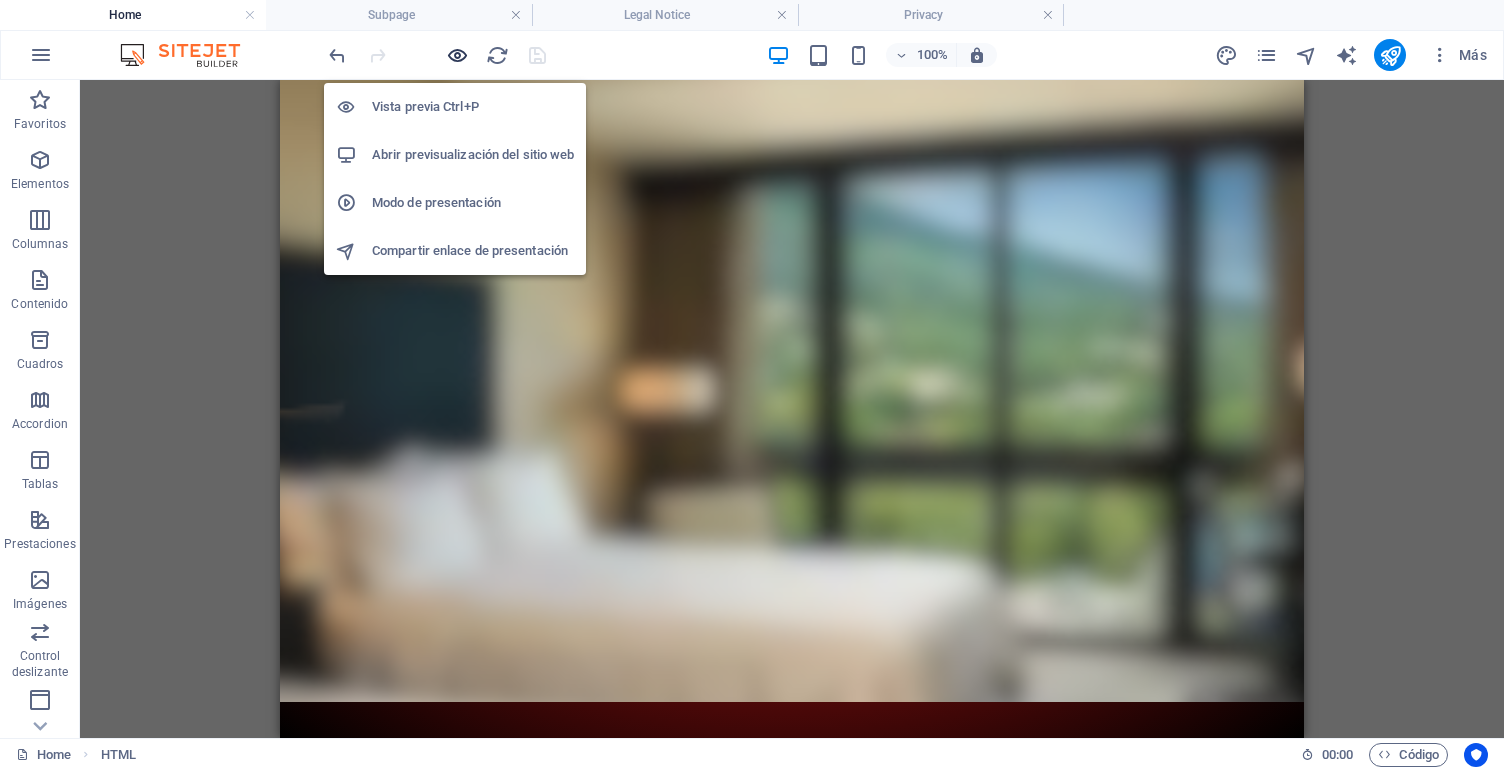 click at bounding box center [457, 55] 